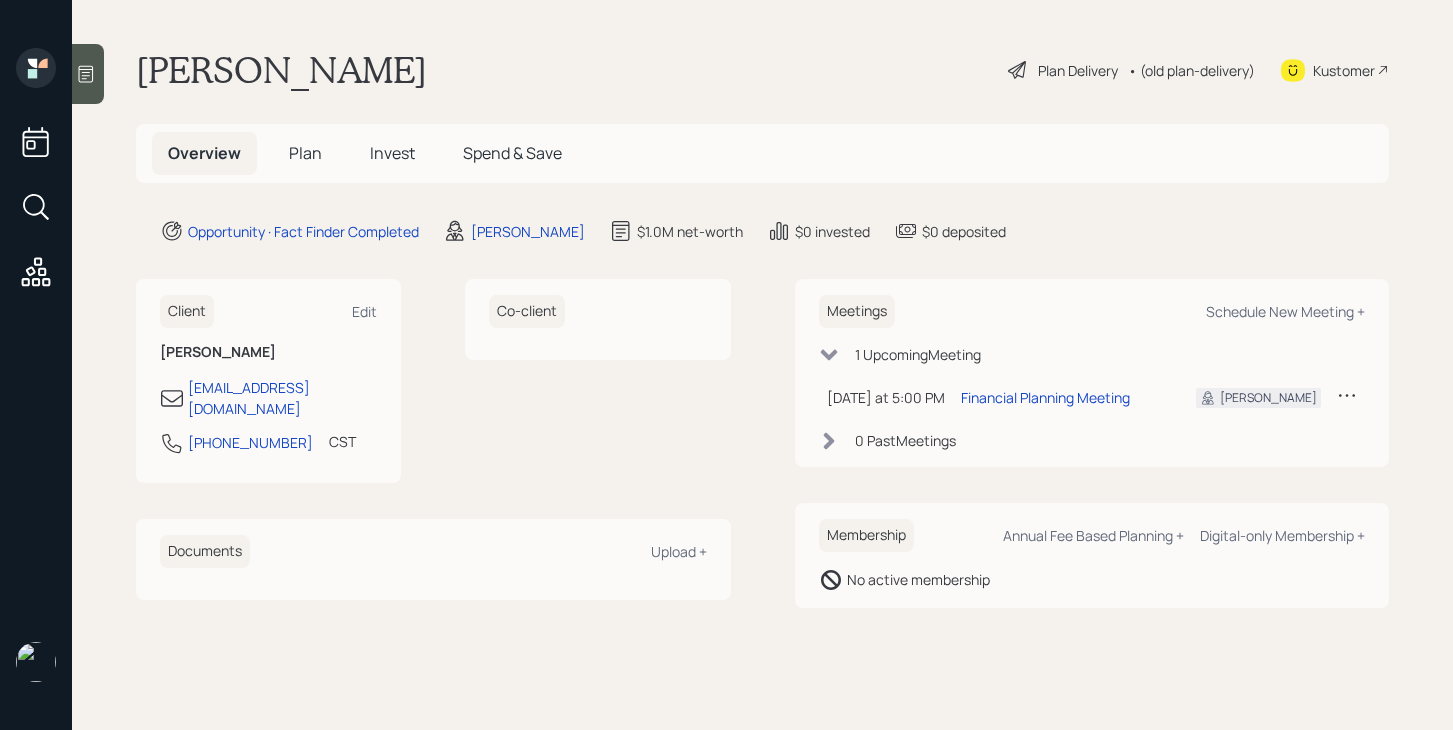 scroll, scrollTop: 0, scrollLeft: 0, axis: both 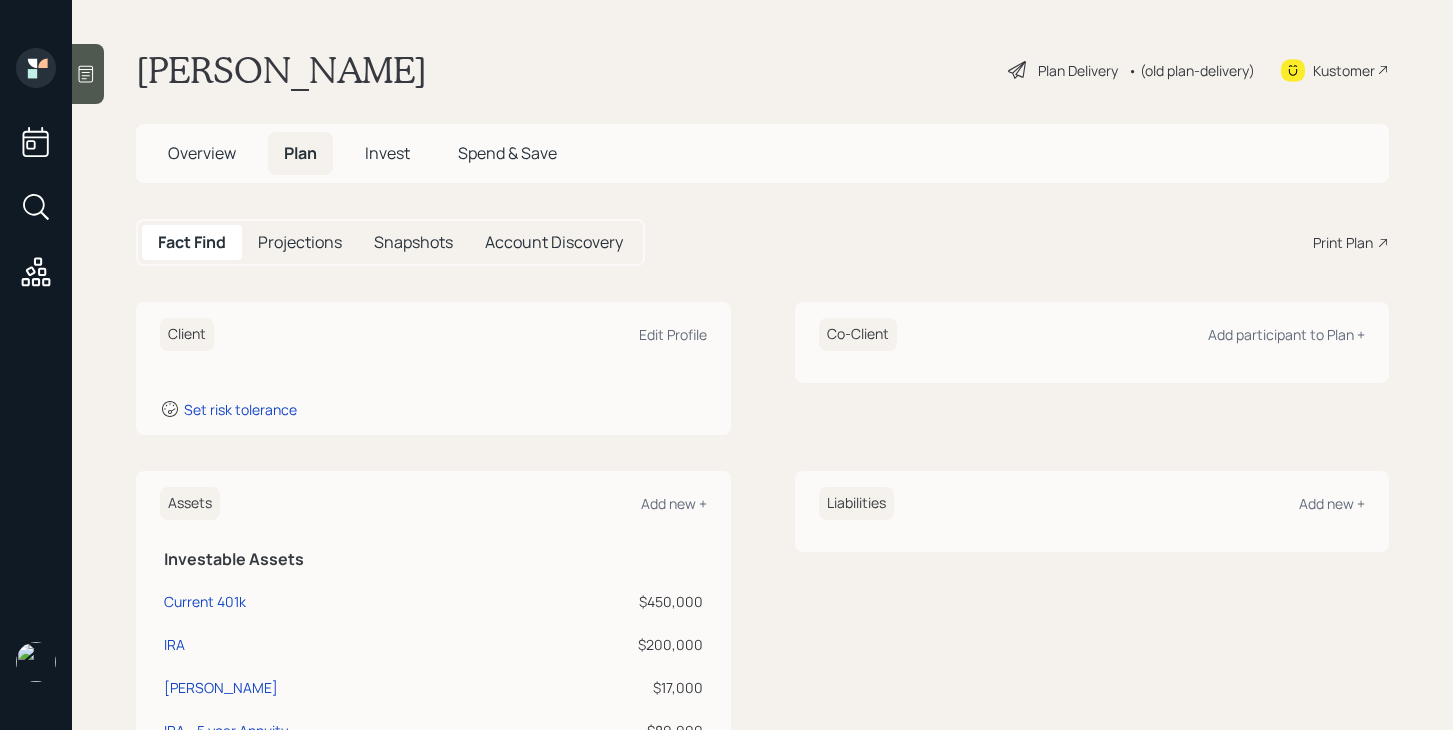 click on "Client Edit Profile" at bounding box center [433, 334] 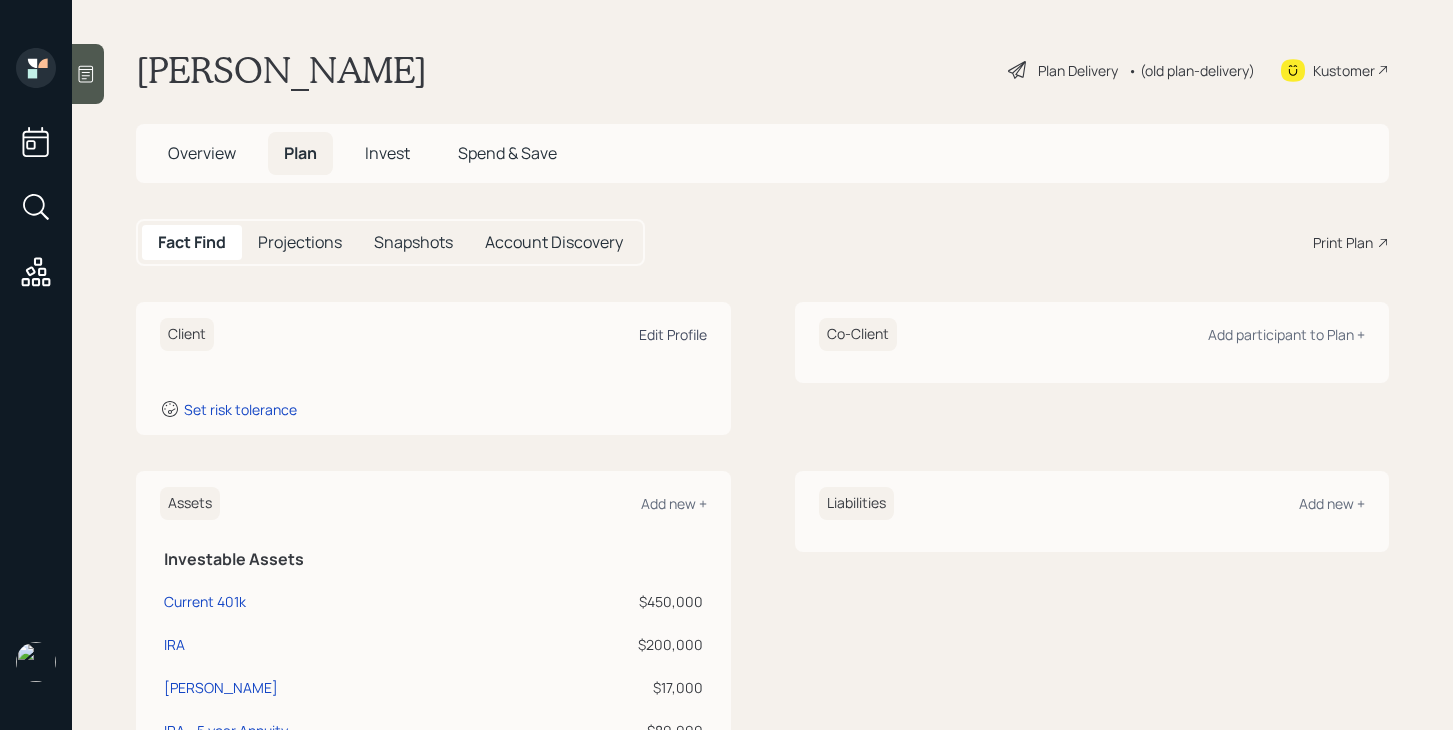 click on "Edit Profile" at bounding box center [673, 334] 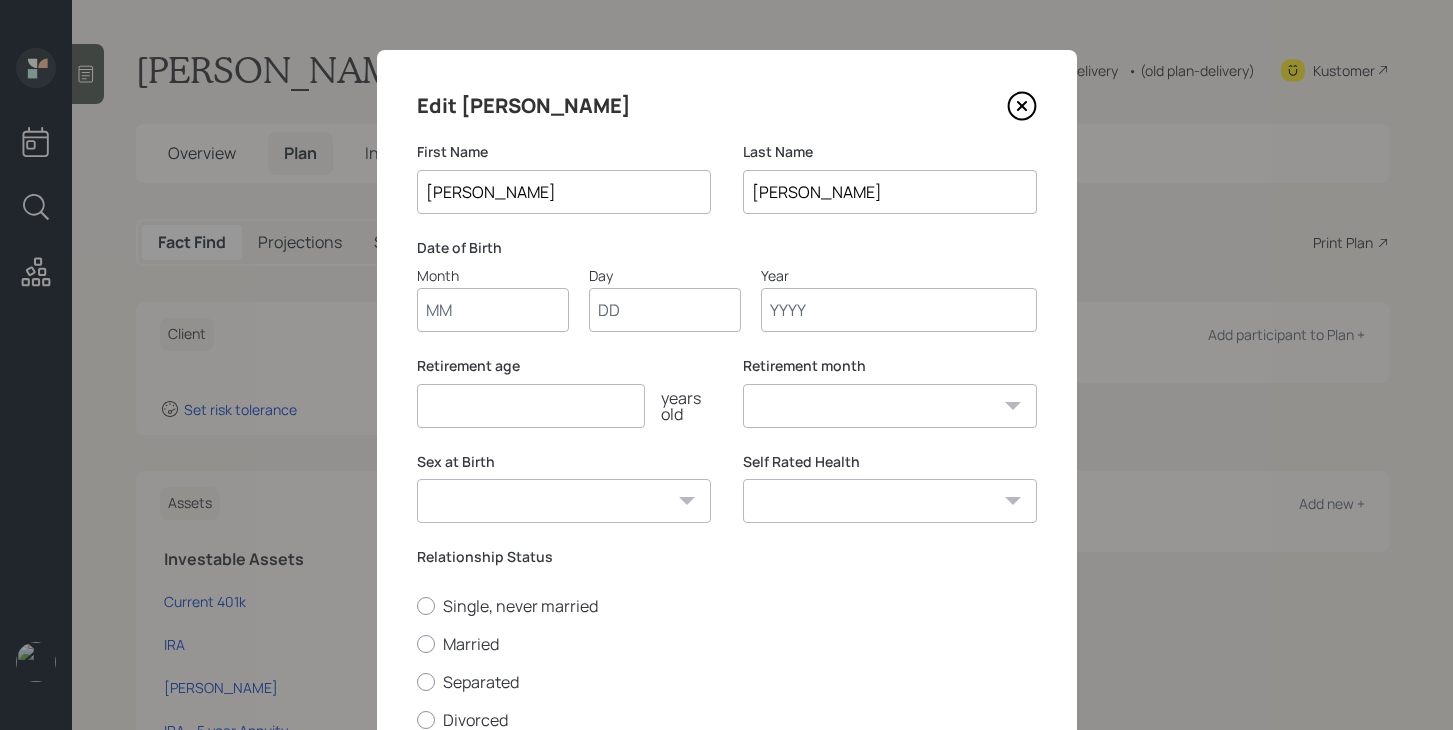 click on "Month" at bounding box center (493, 310) 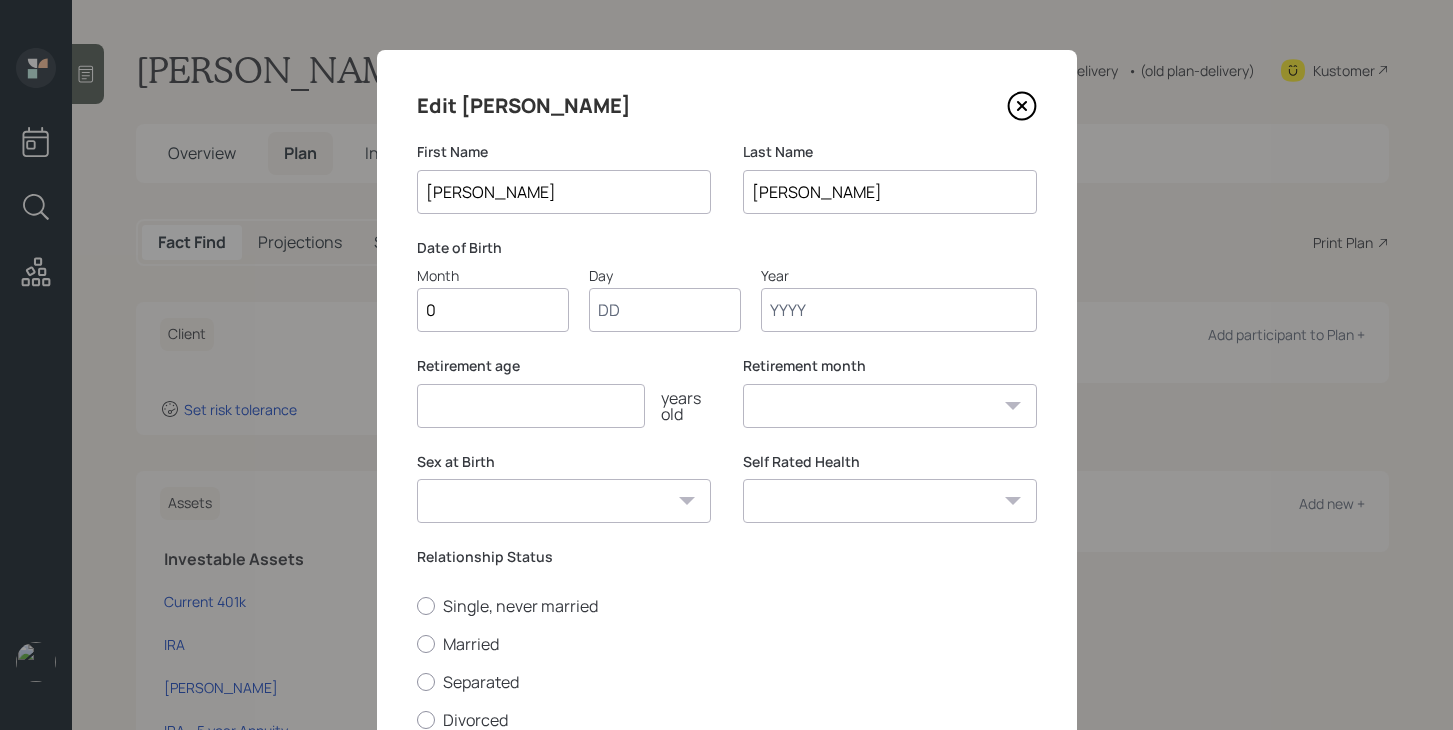 type on "02" 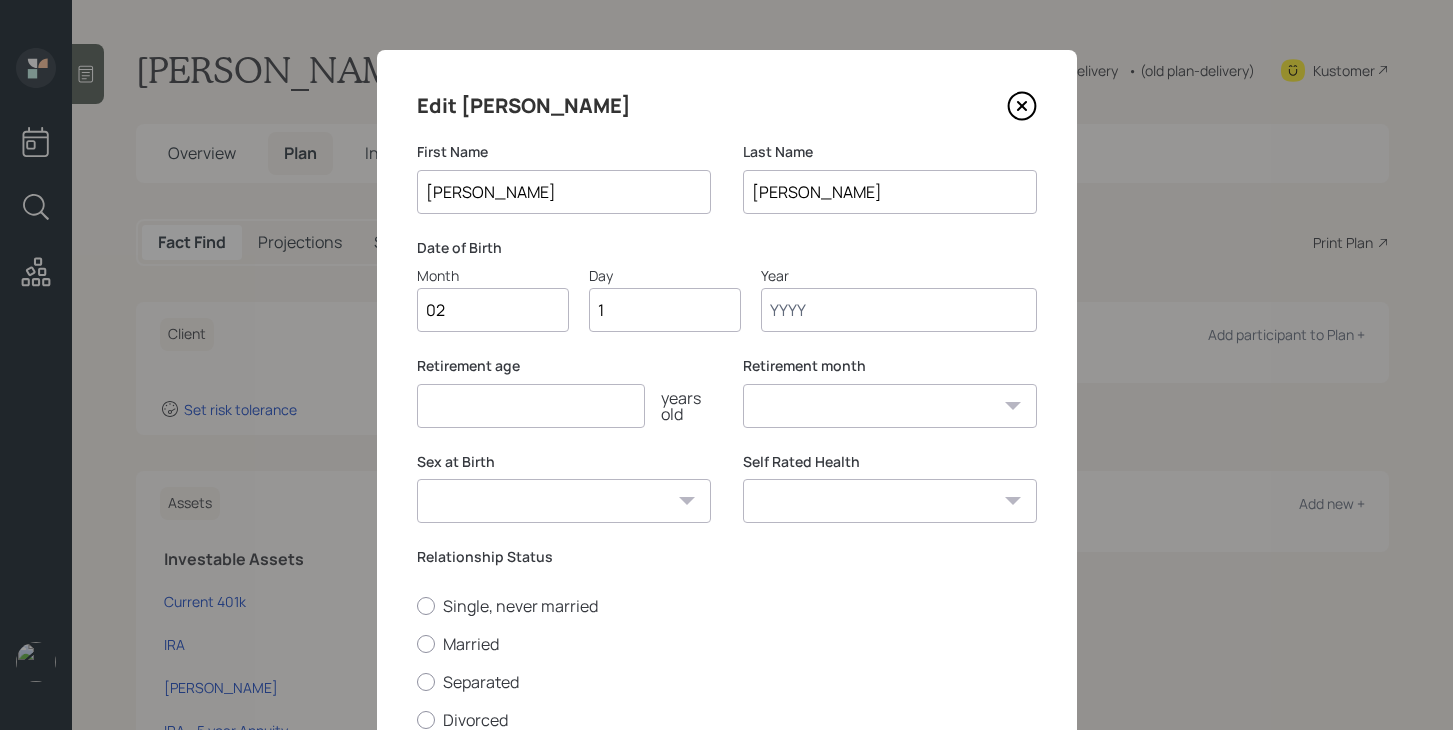 type on "18" 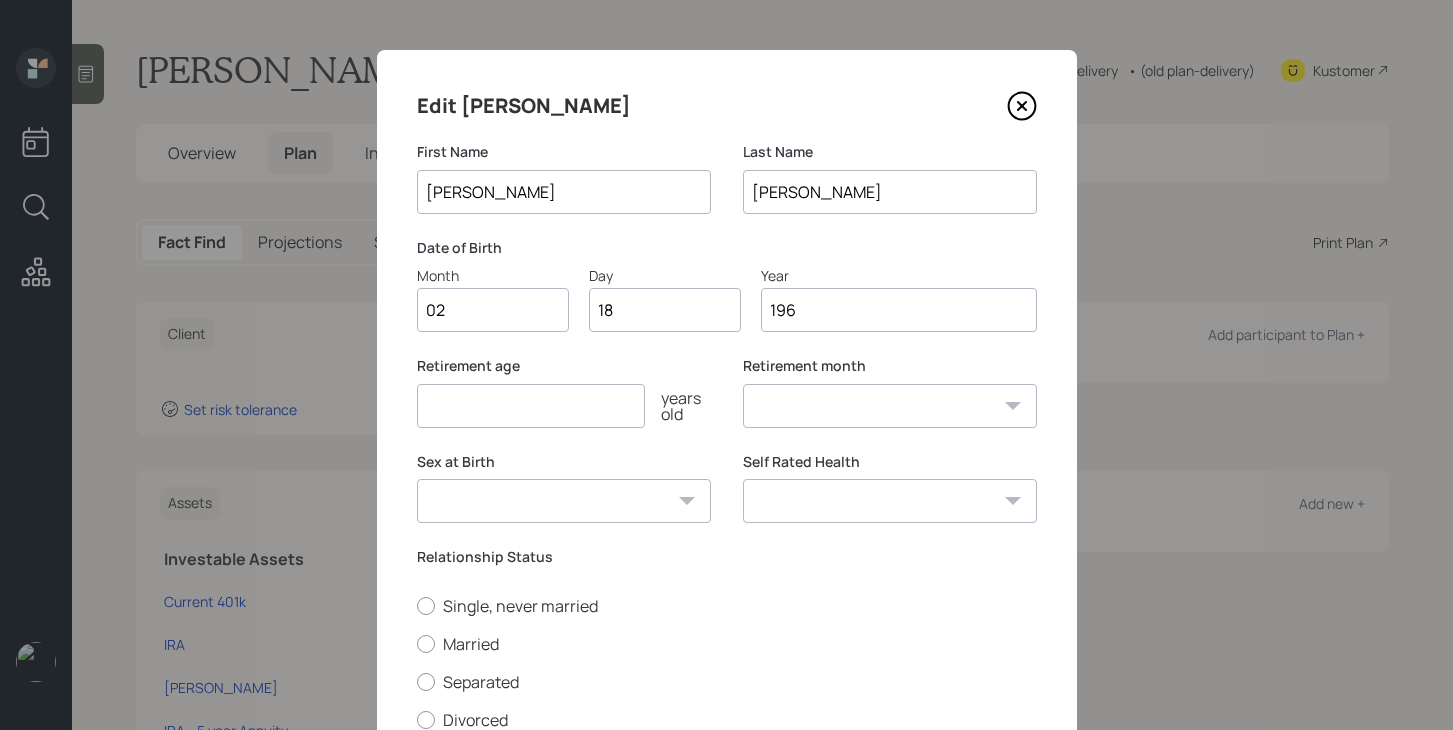 type on "1961" 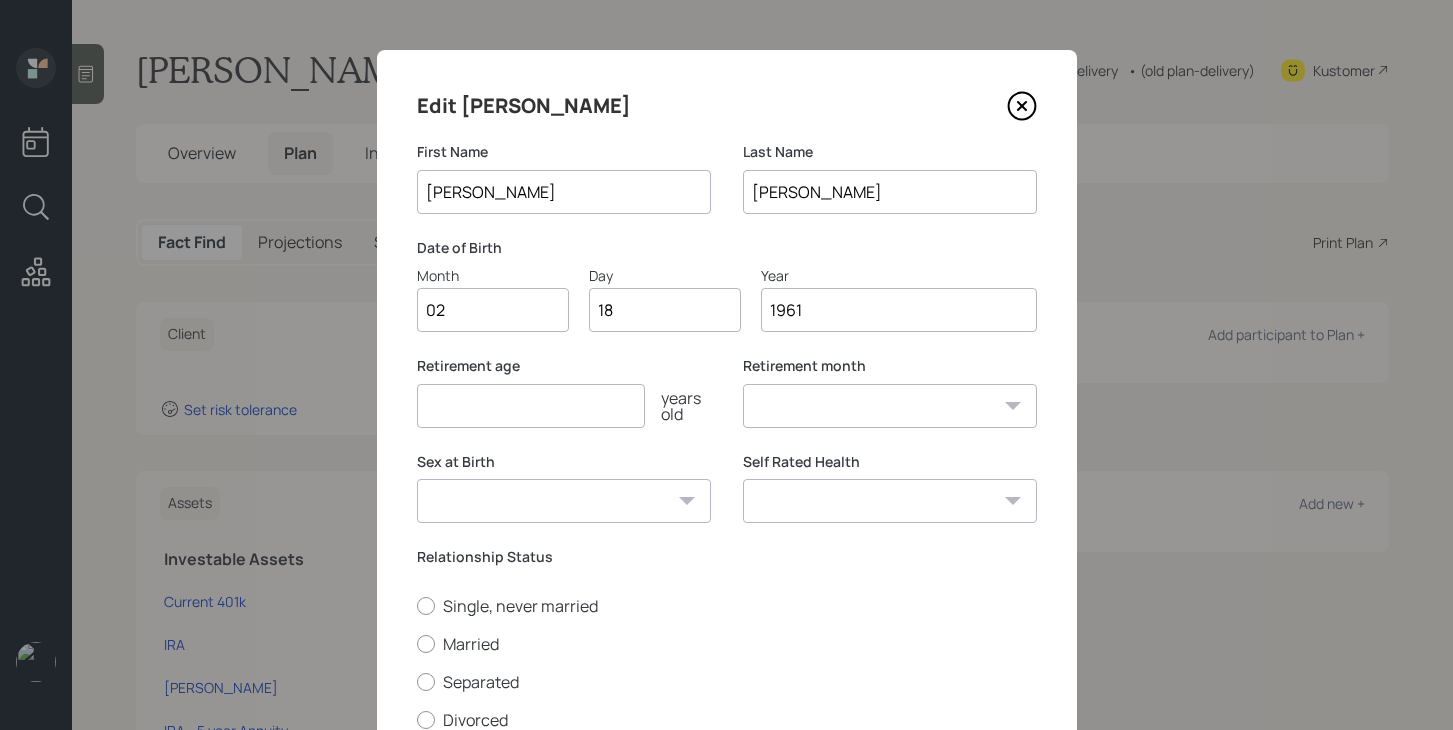 select on "2" 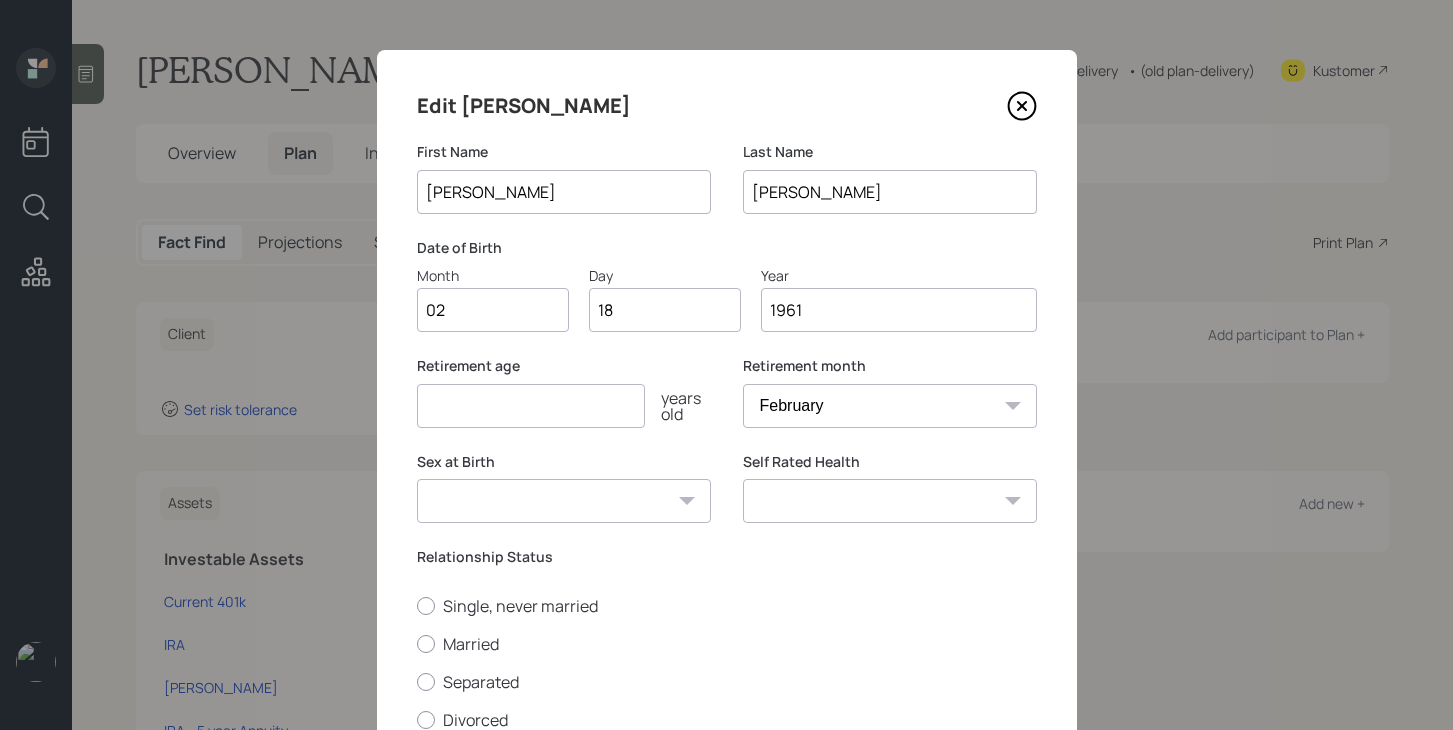 type on "1961" 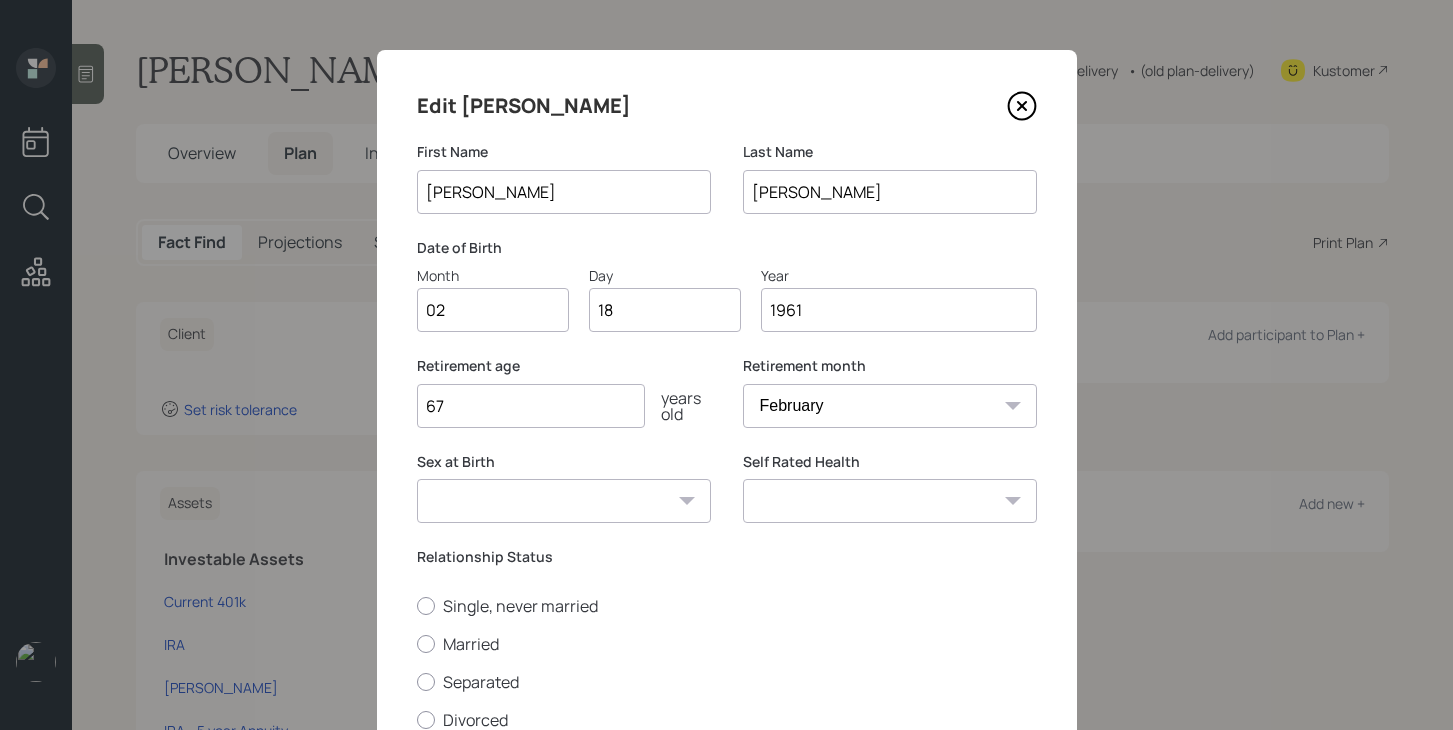 type on "67" 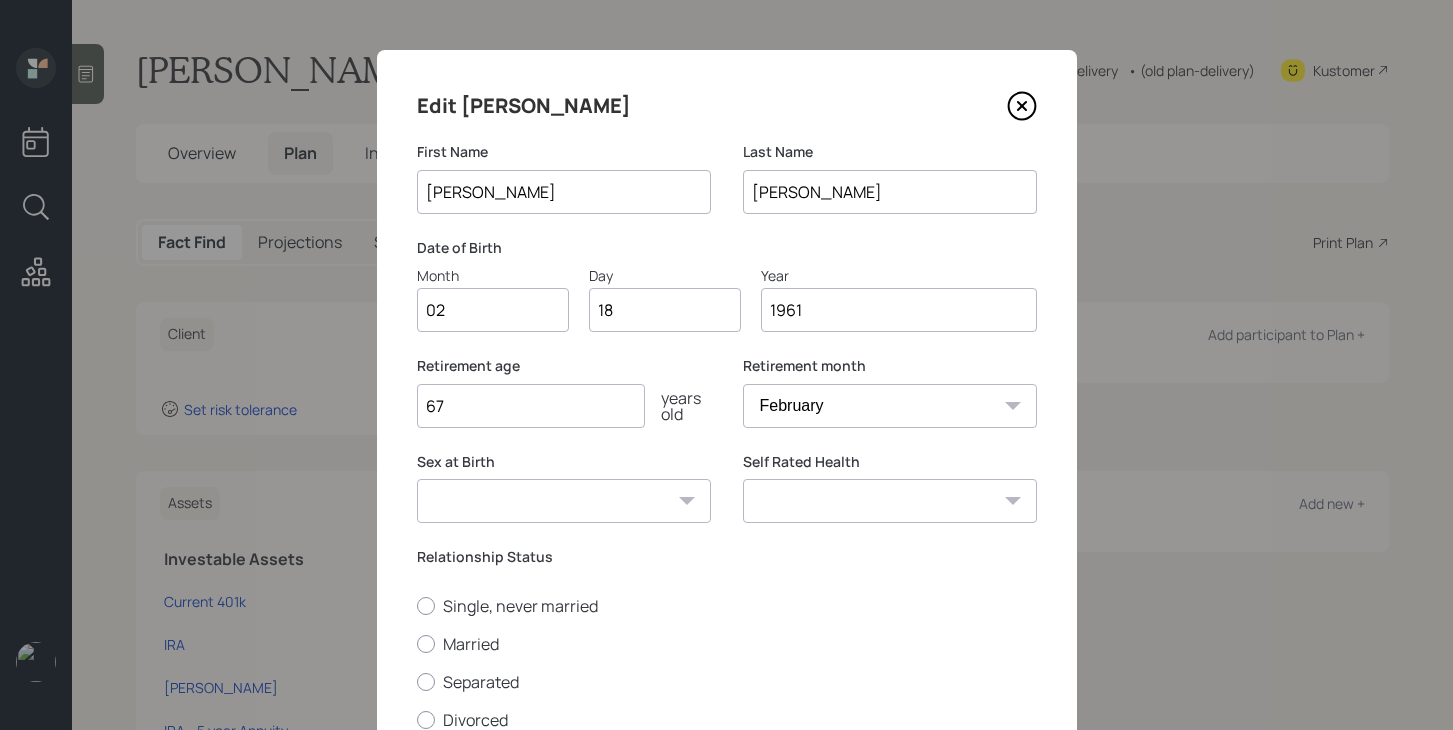 click on "January February March April May June July August September October November December" at bounding box center (890, 406) 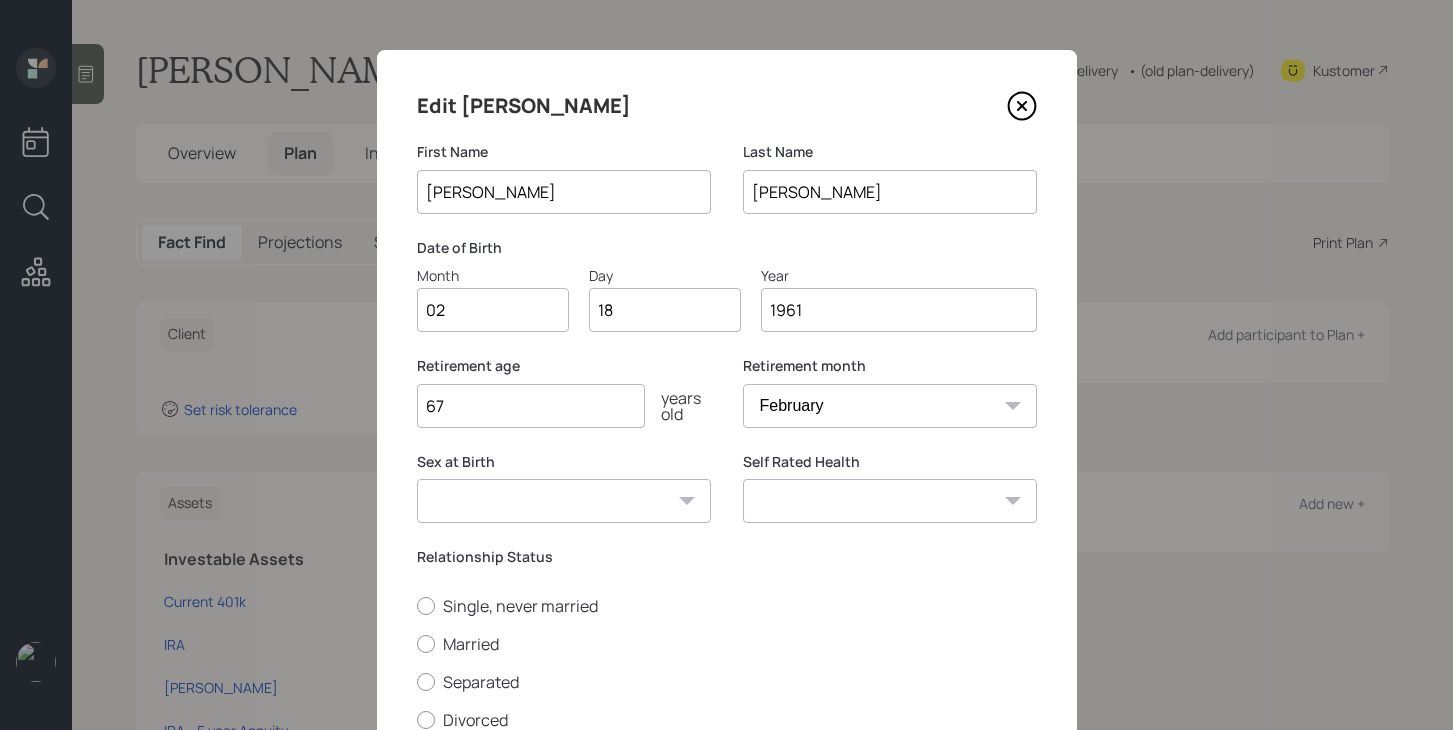 click on "Male Female Other / Prefer not to say" at bounding box center [564, 501] 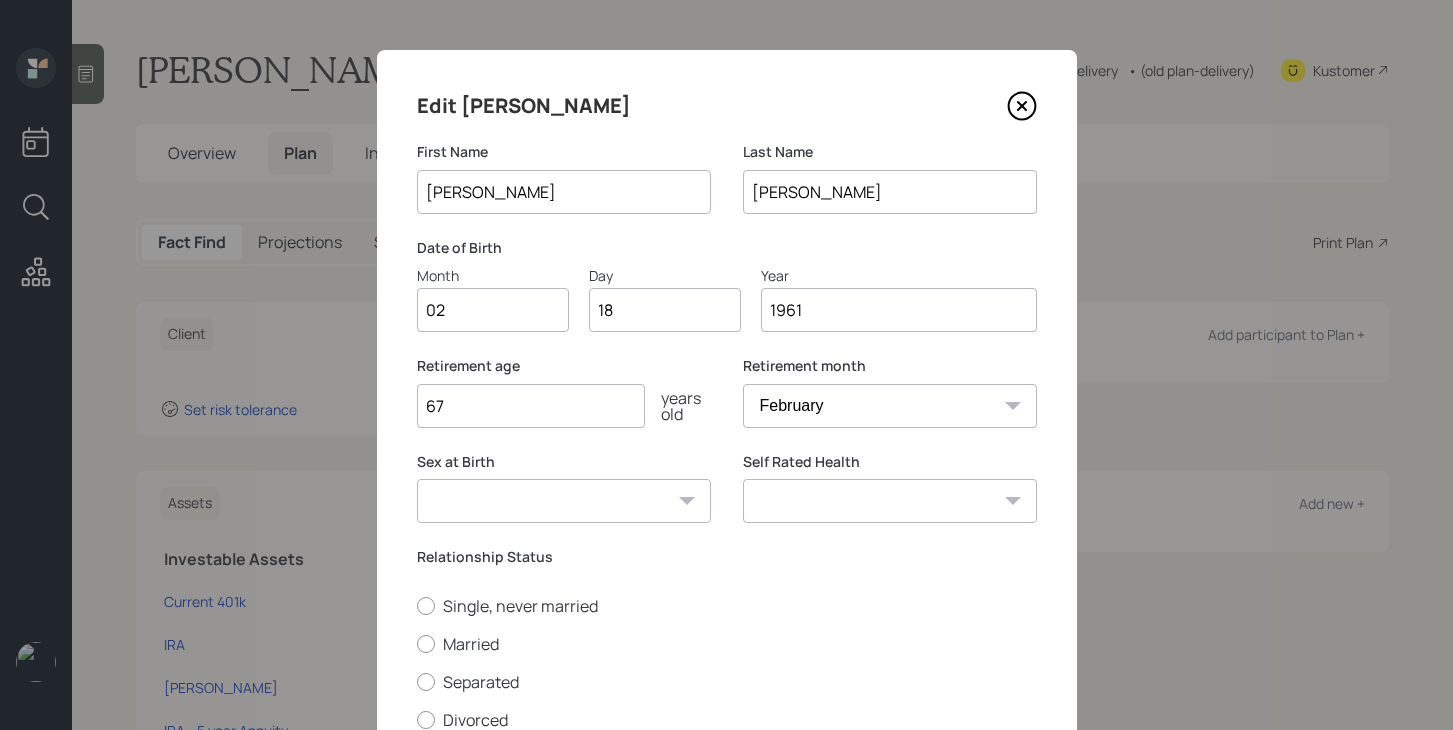 select on "male" 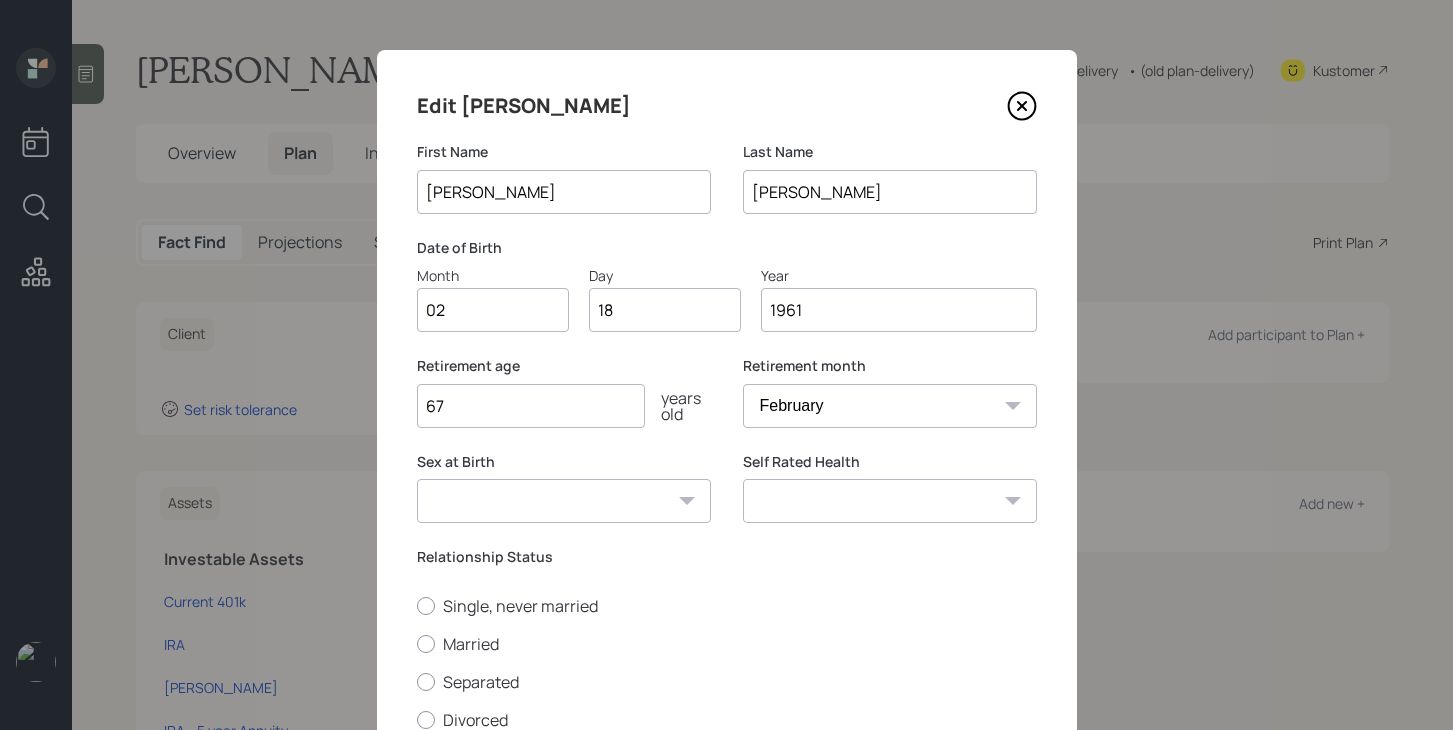 click on "Excellent Very Good Good Fair Poor" at bounding box center (890, 501) 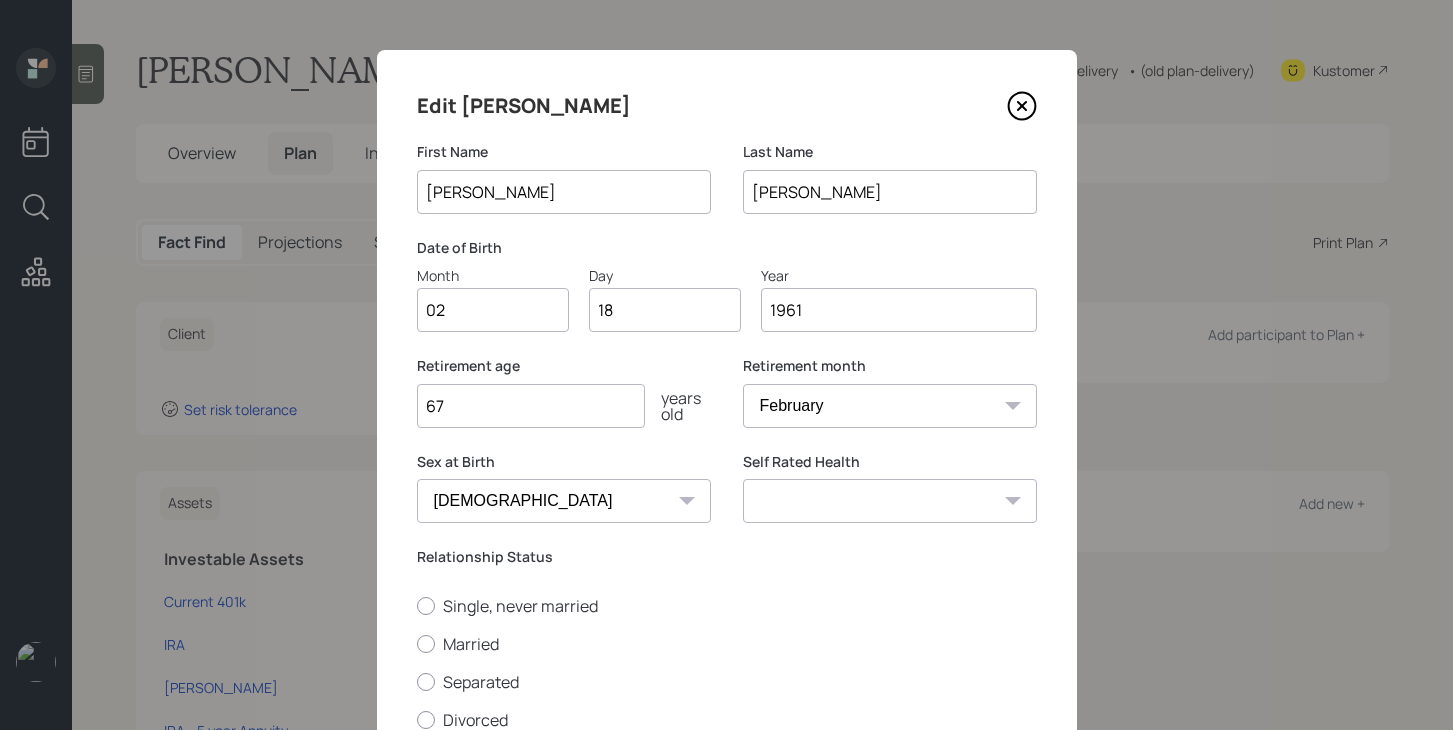 select on "very_good" 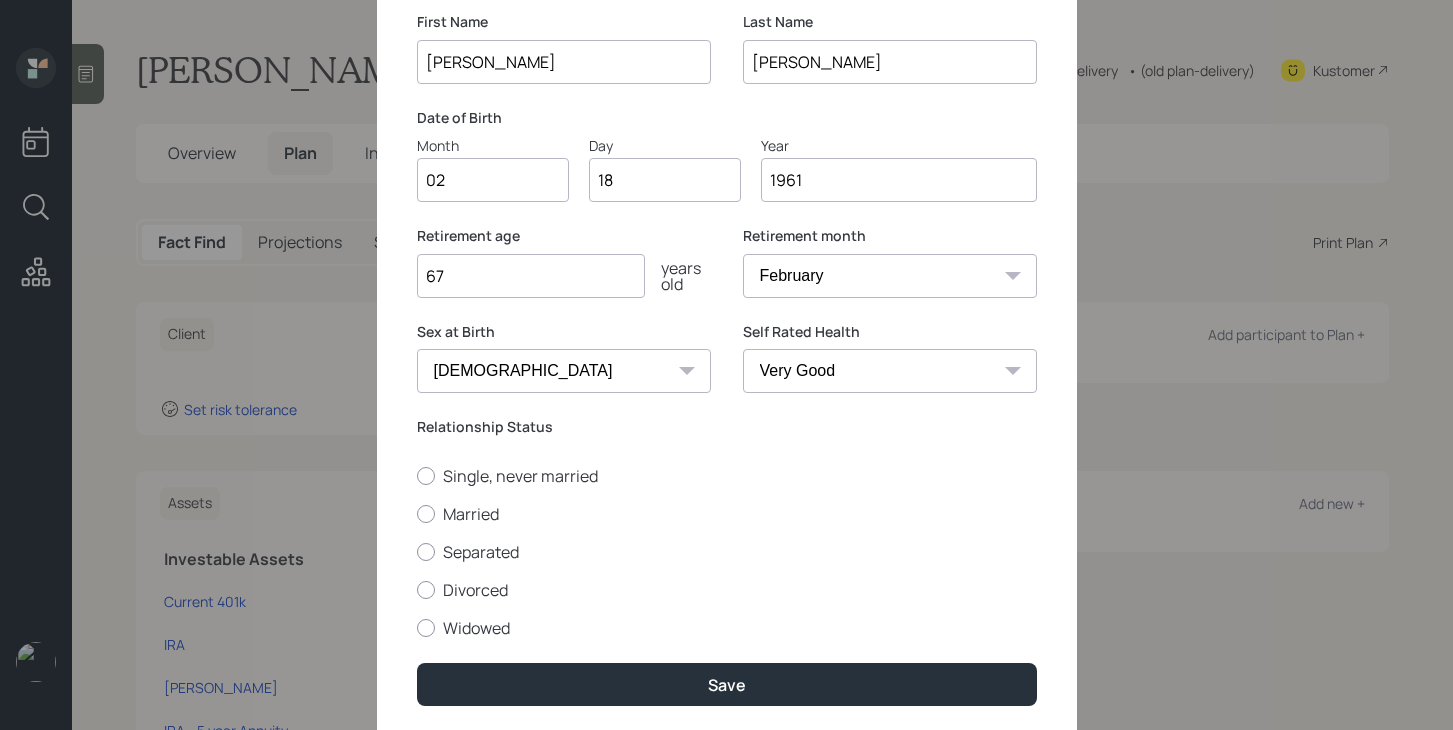scroll, scrollTop: 197, scrollLeft: 0, axis: vertical 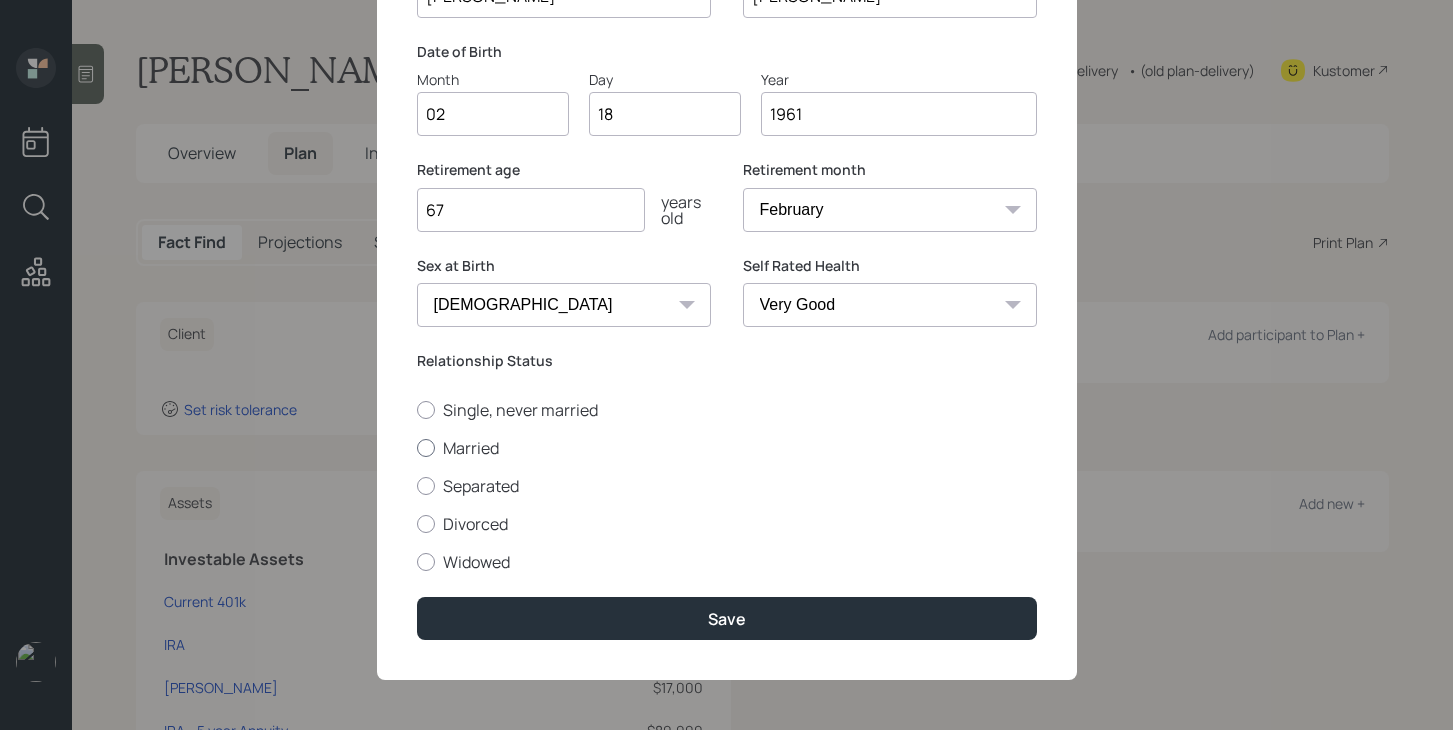click on "Married" at bounding box center (727, 448) 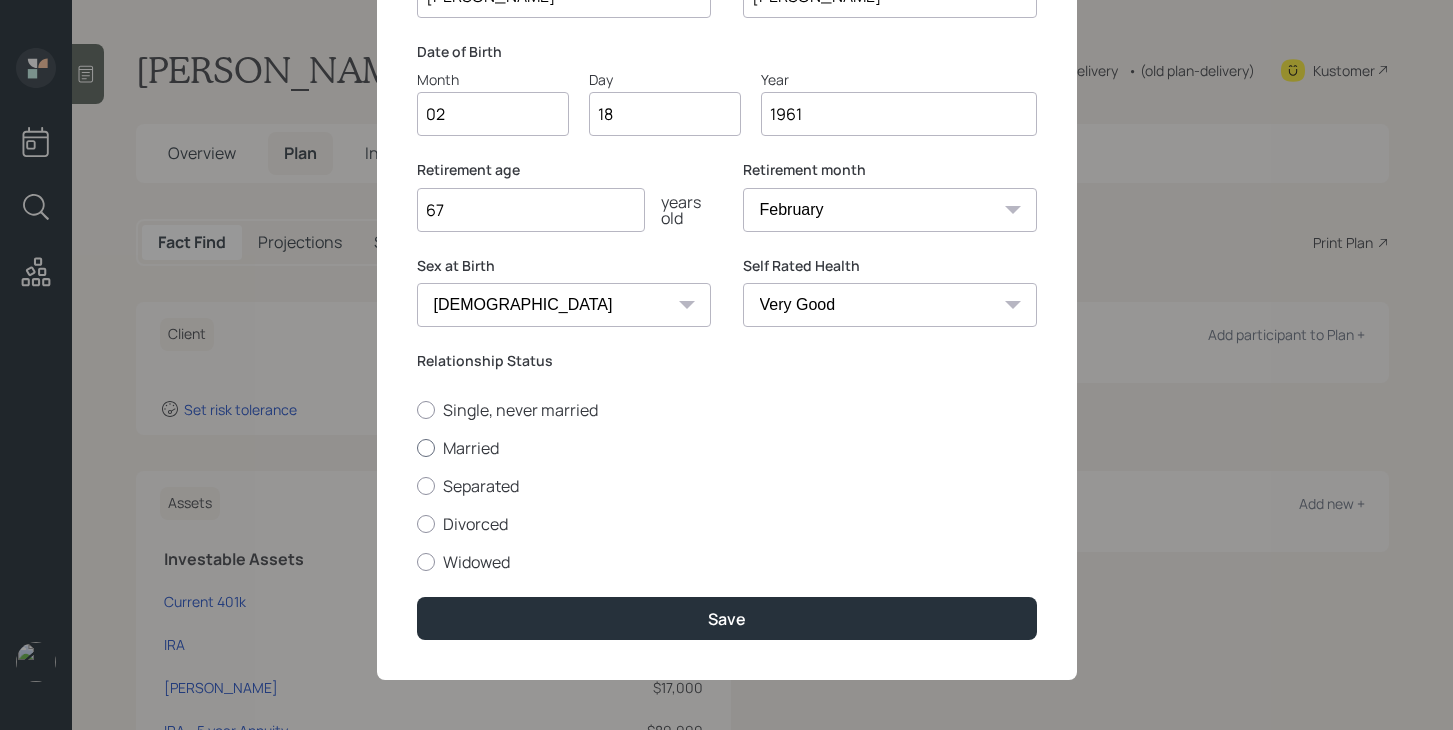 radio on "true" 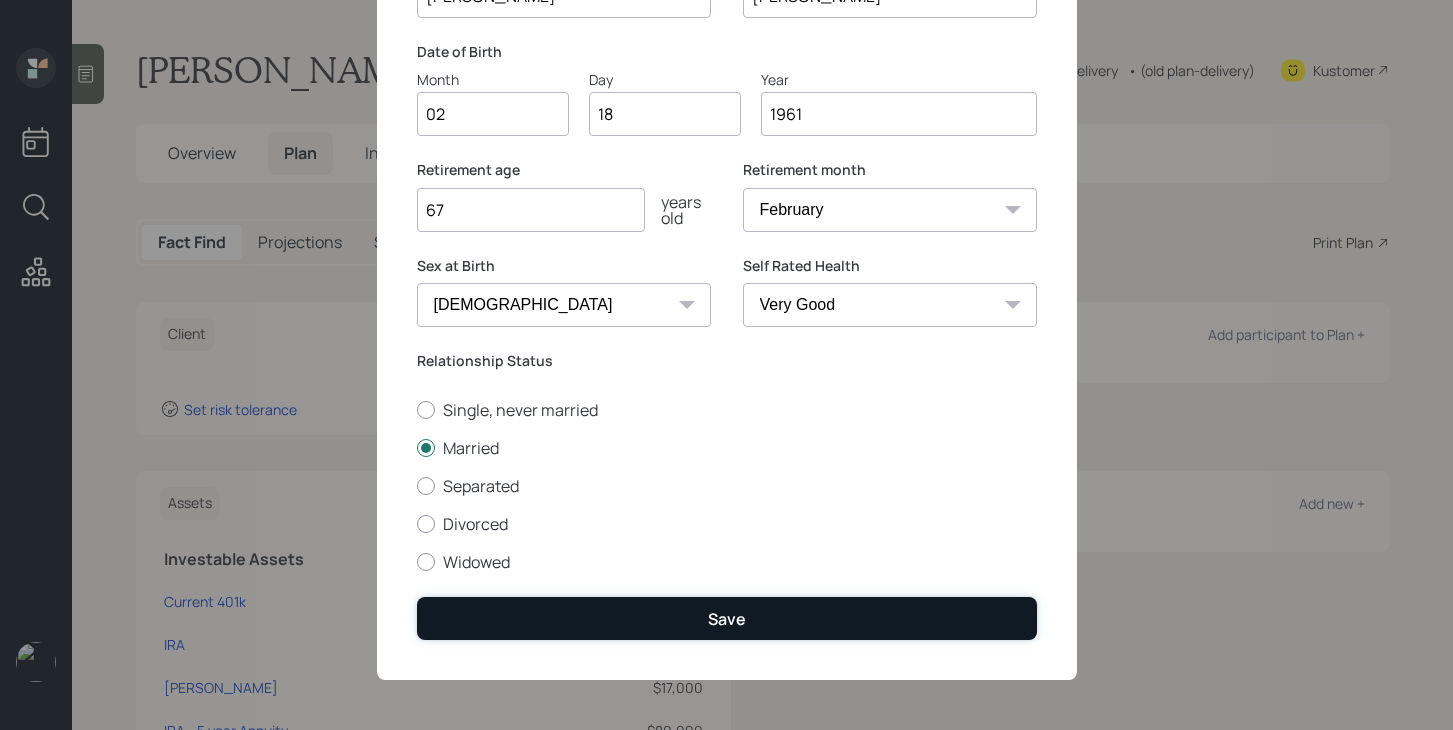 click on "Save" at bounding box center [727, 618] 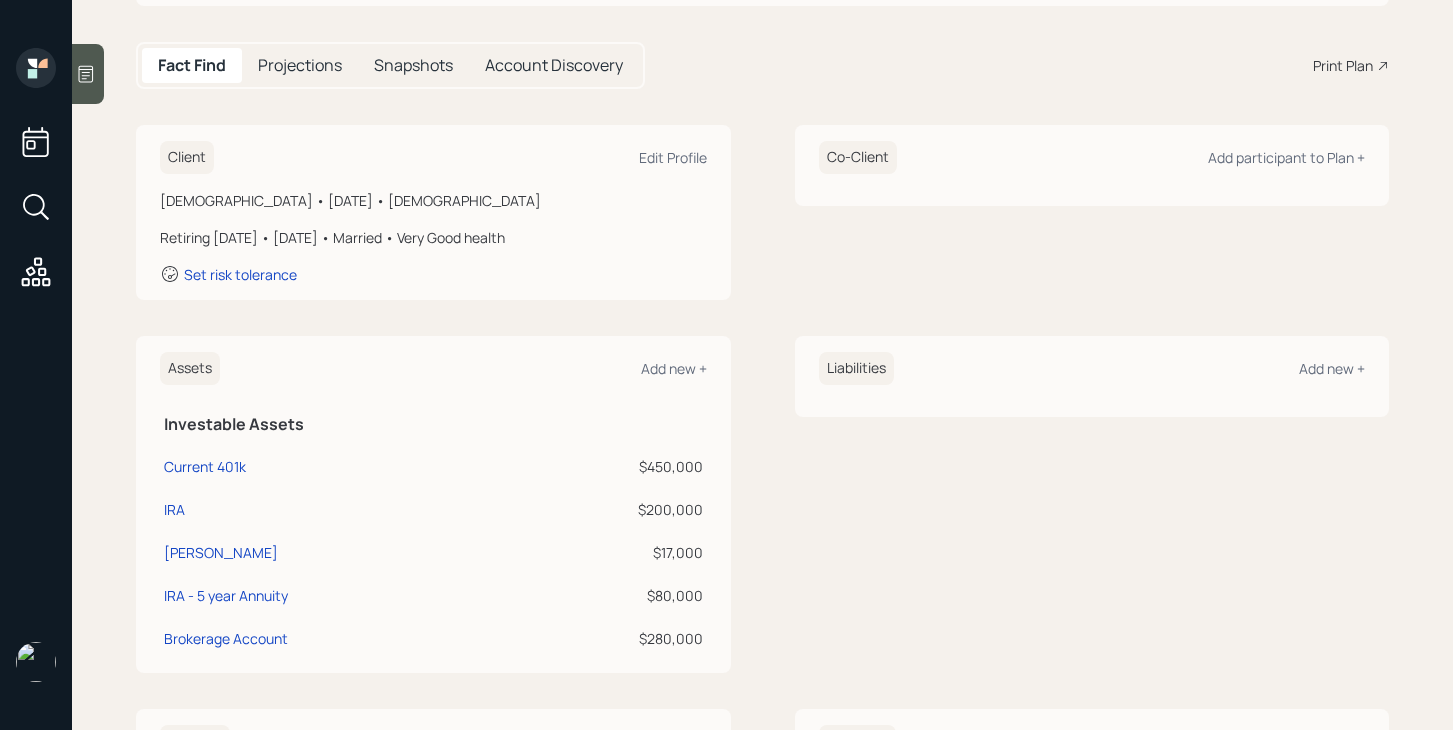 scroll, scrollTop: 178, scrollLeft: 0, axis: vertical 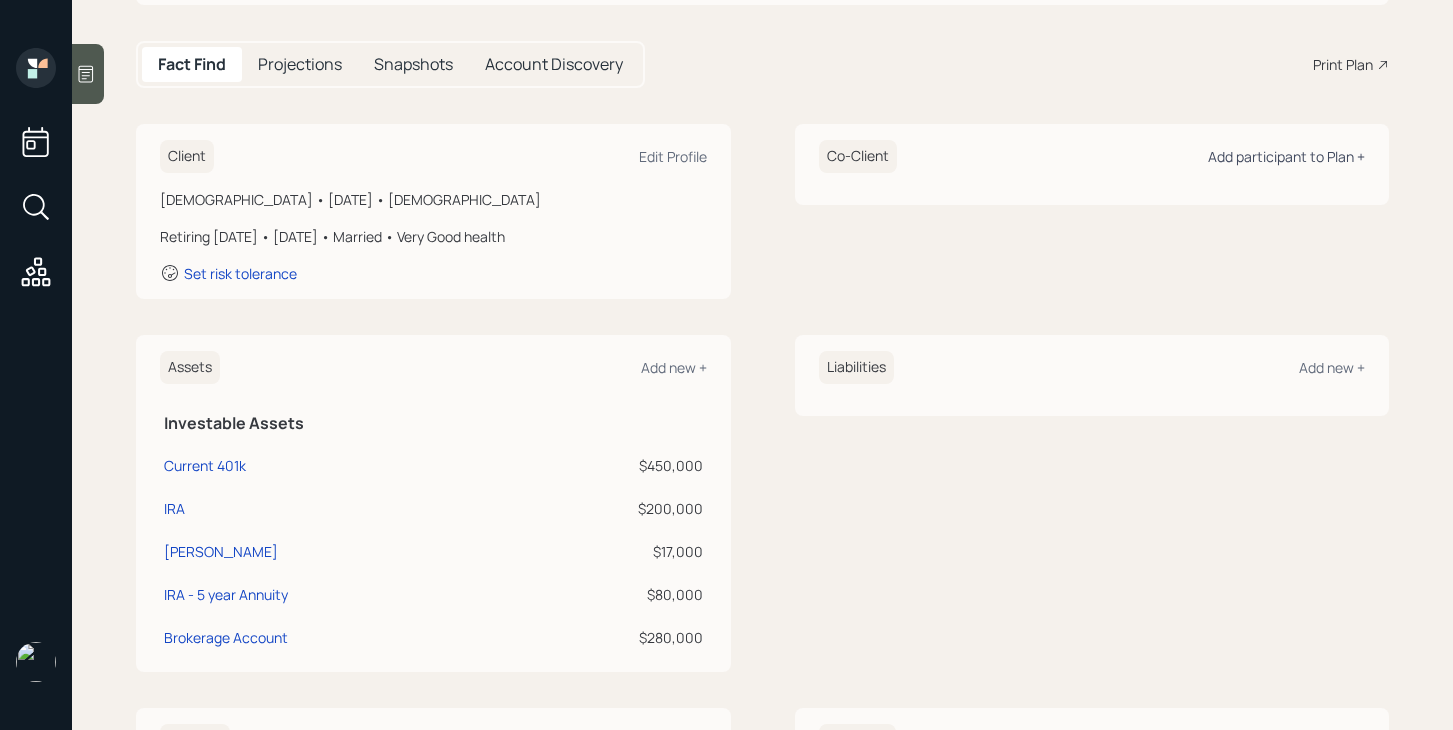 click on "Add participant to Plan +" at bounding box center [1286, 156] 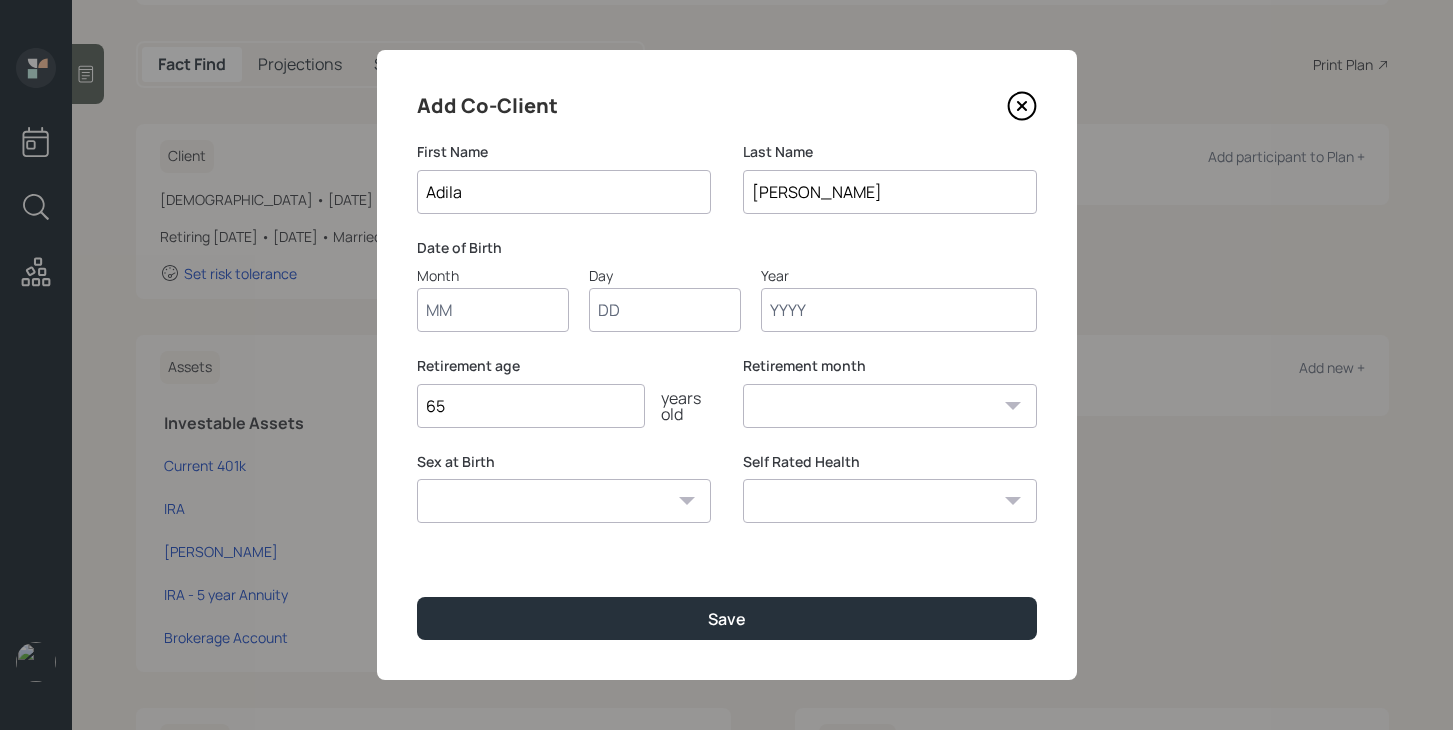 type on "Adila" 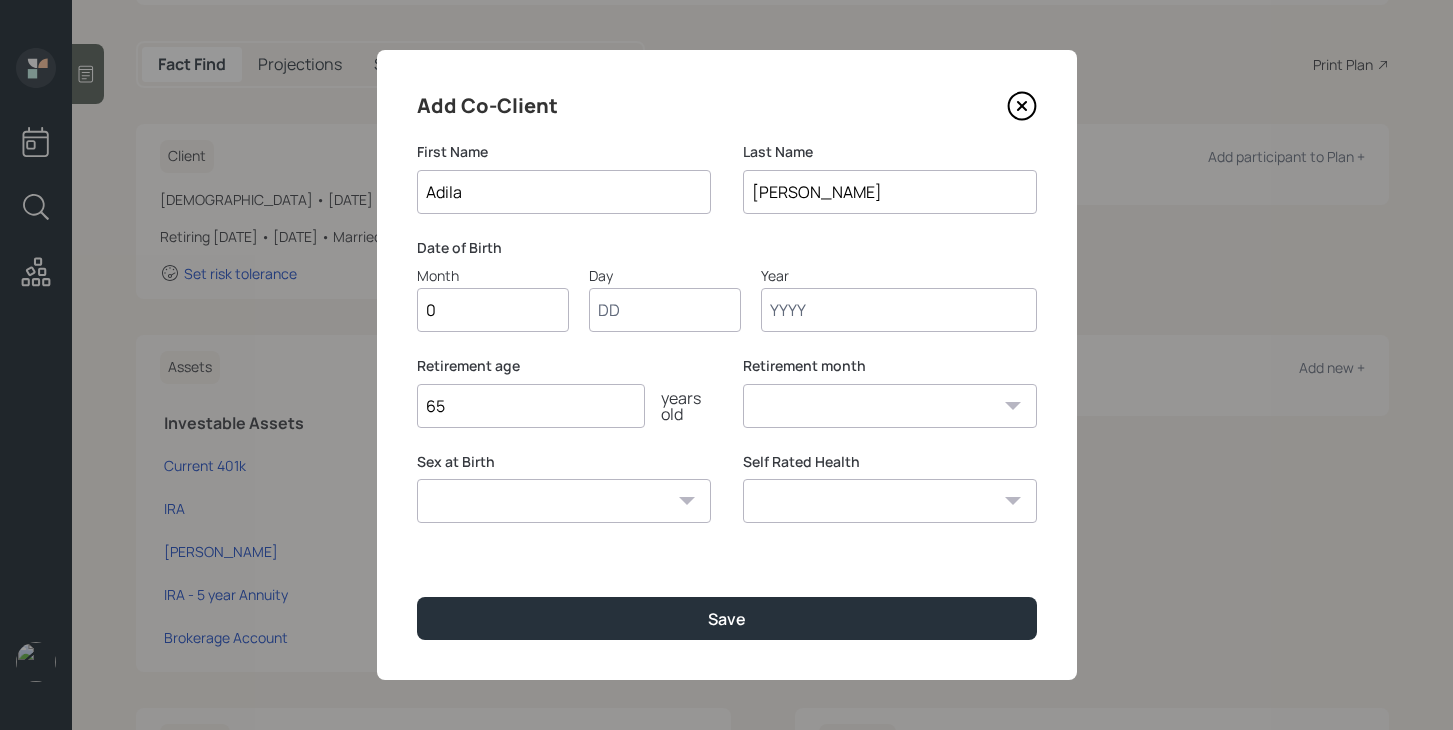 type on "07" 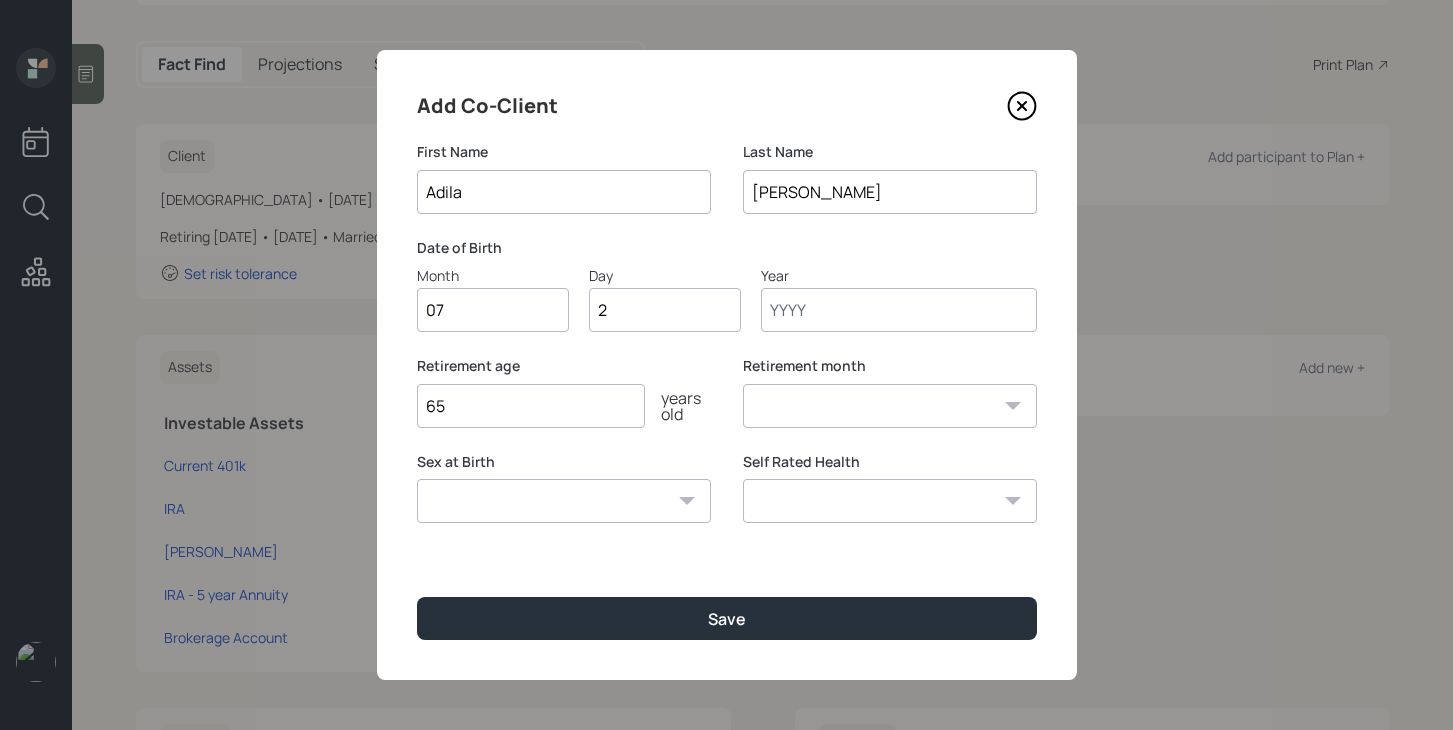 type on "20" 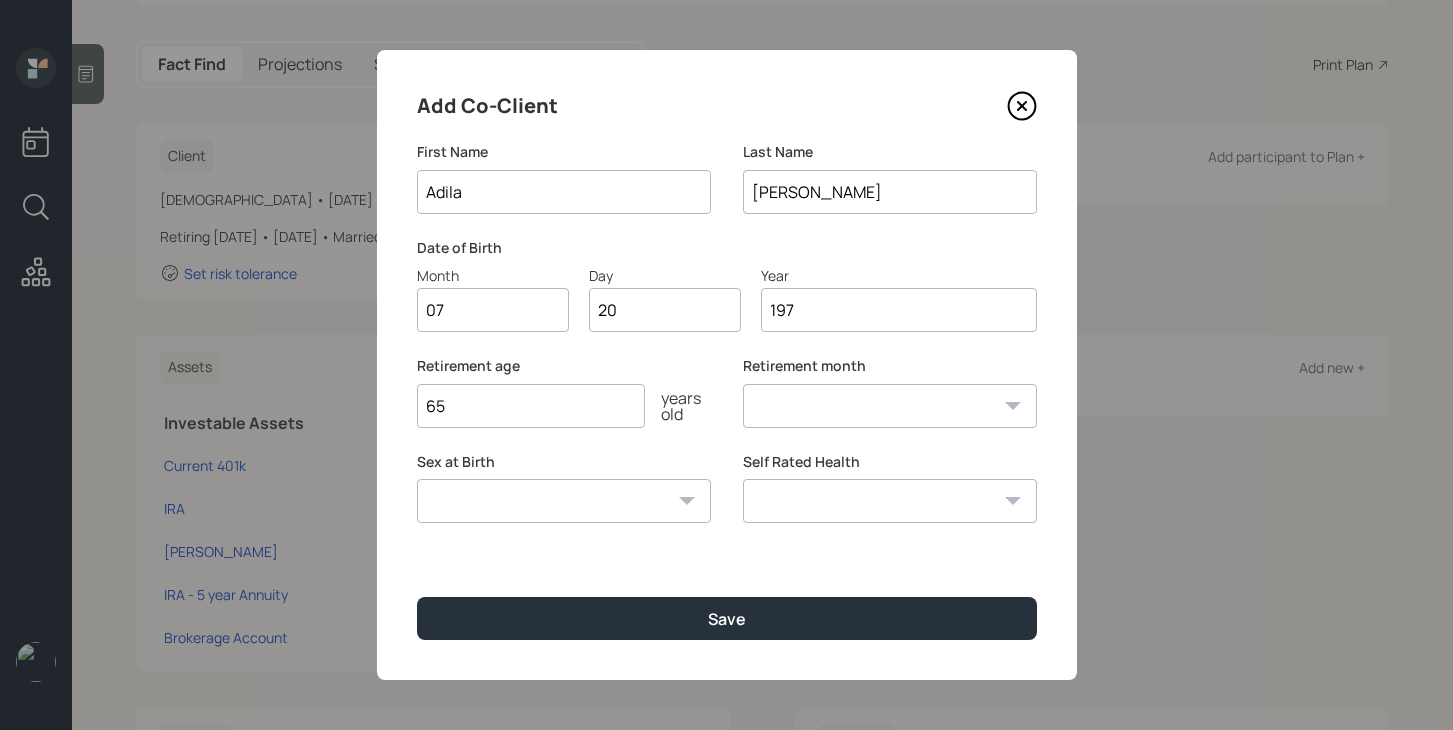 type on "1971" 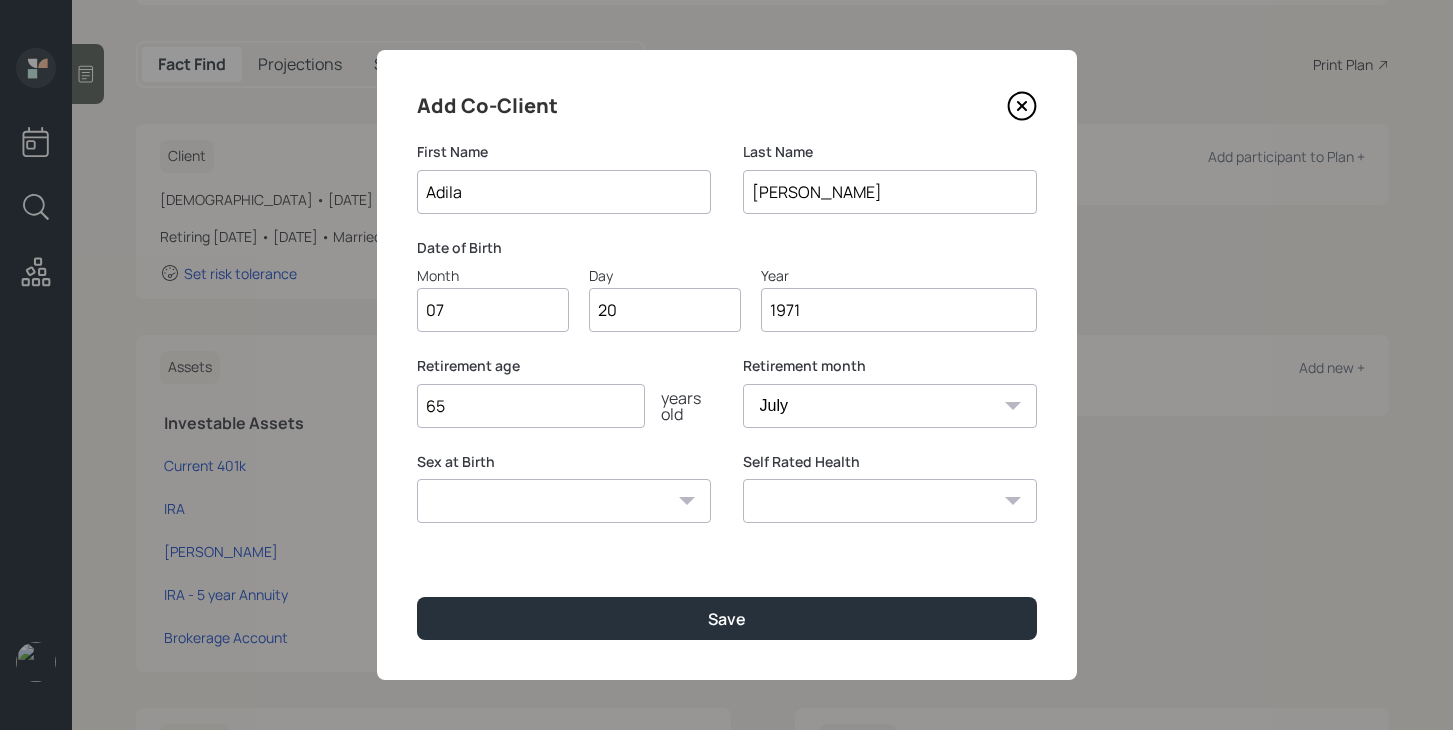 type on "1971" 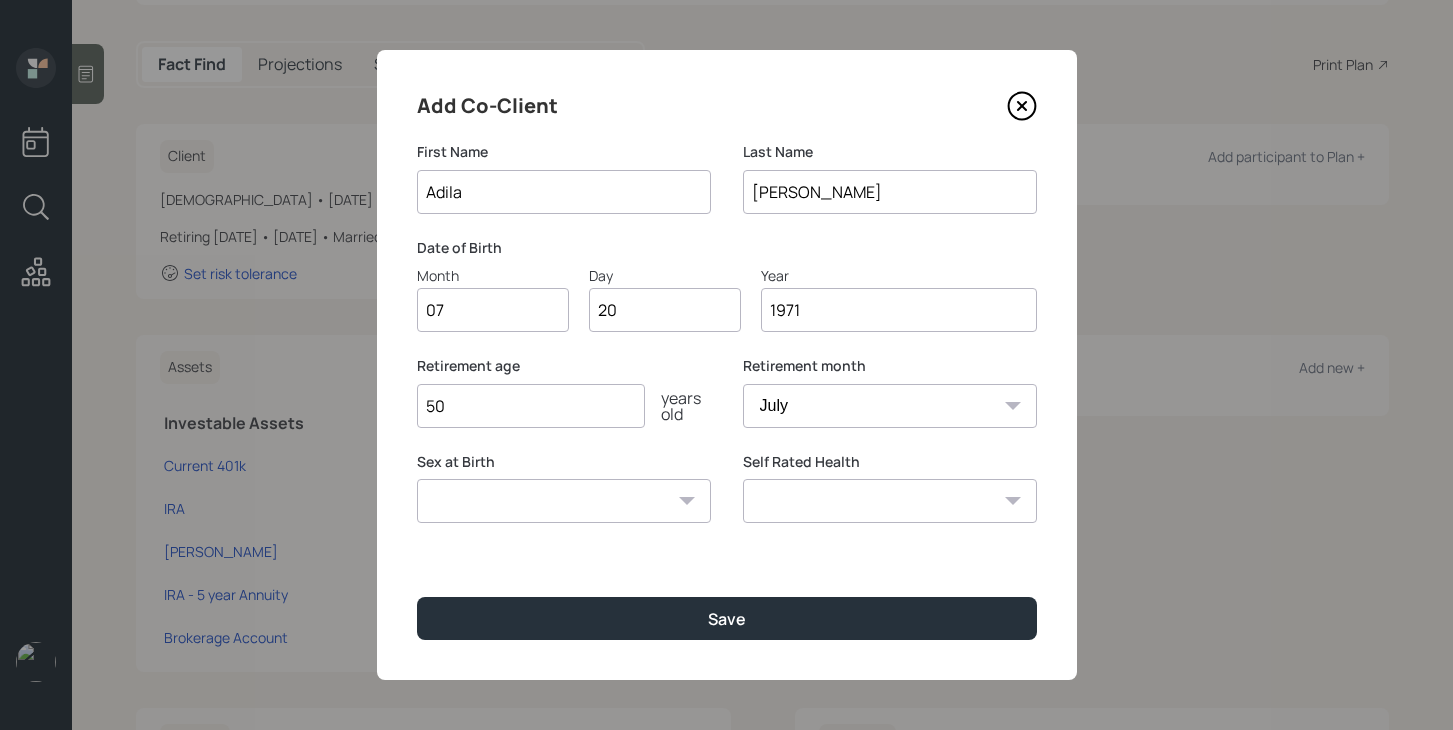 type on "50" 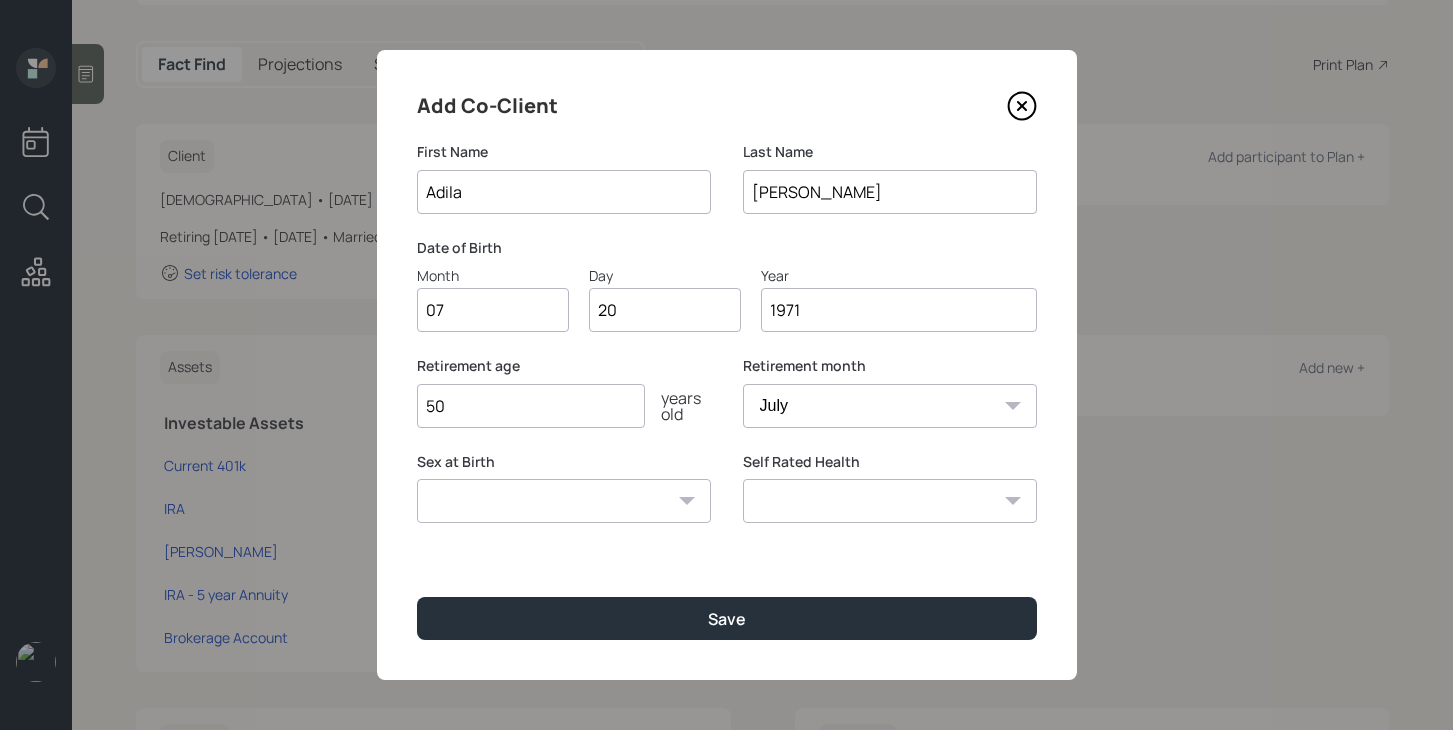 click on "Male Female Other / Prefer not to say" at bounding box center [564, 501] 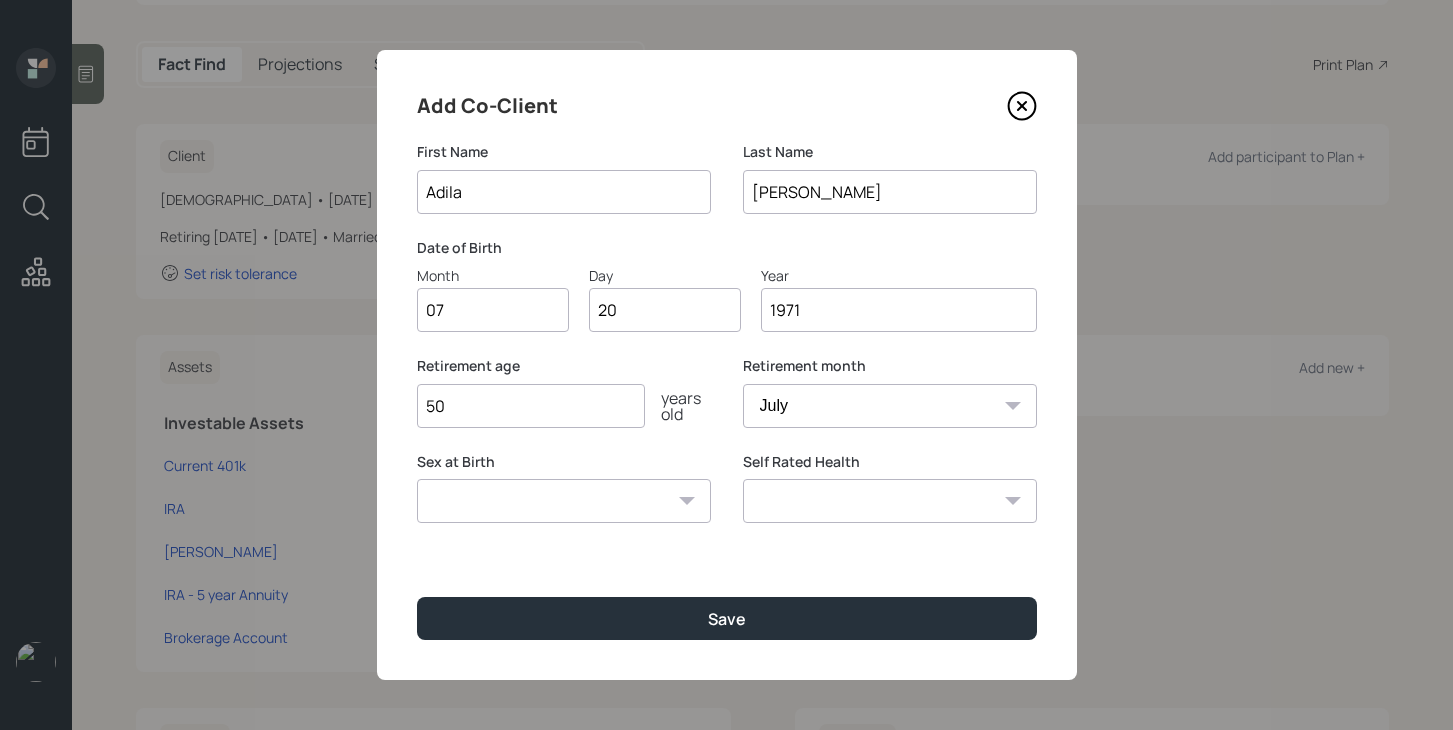 select on "female" 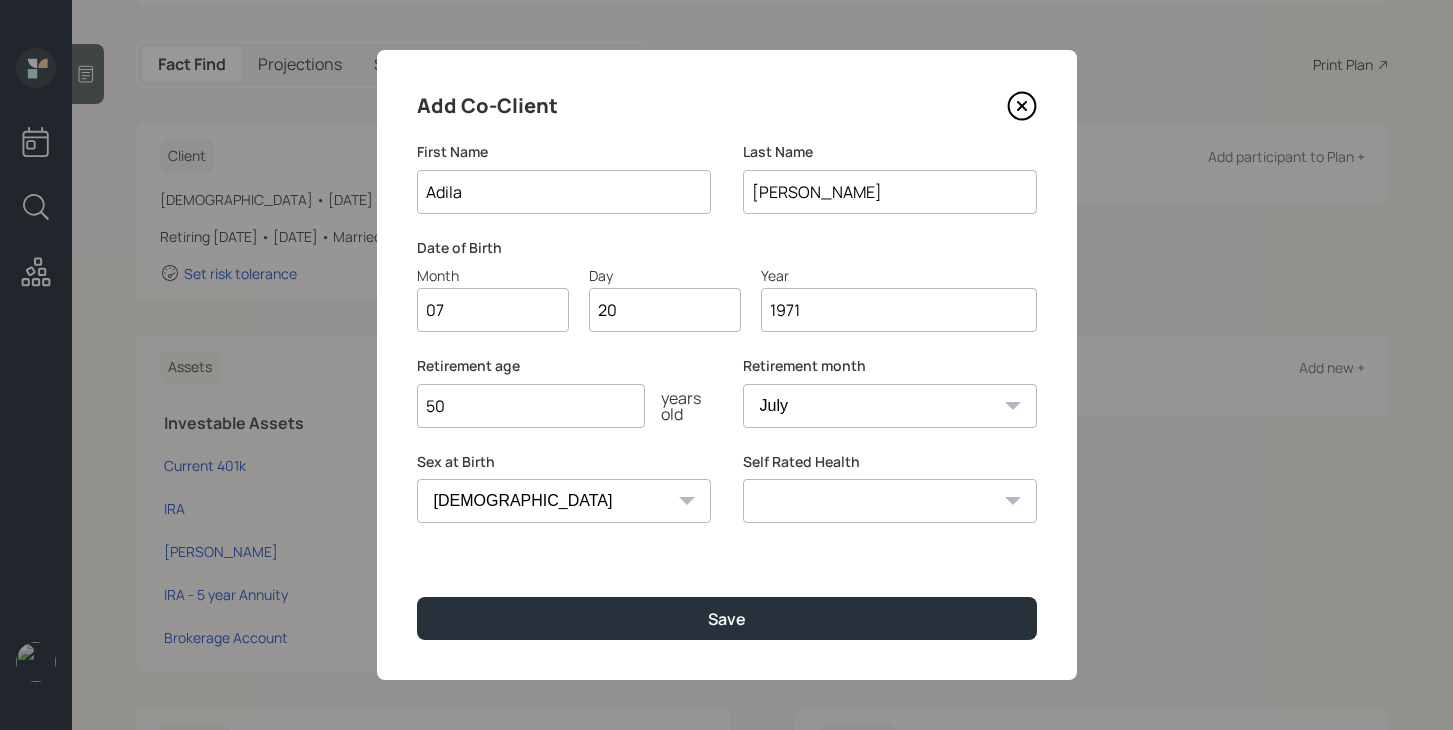 click on "Excellent Very Good Good Fair Poor" at bounding box center (890, 501) 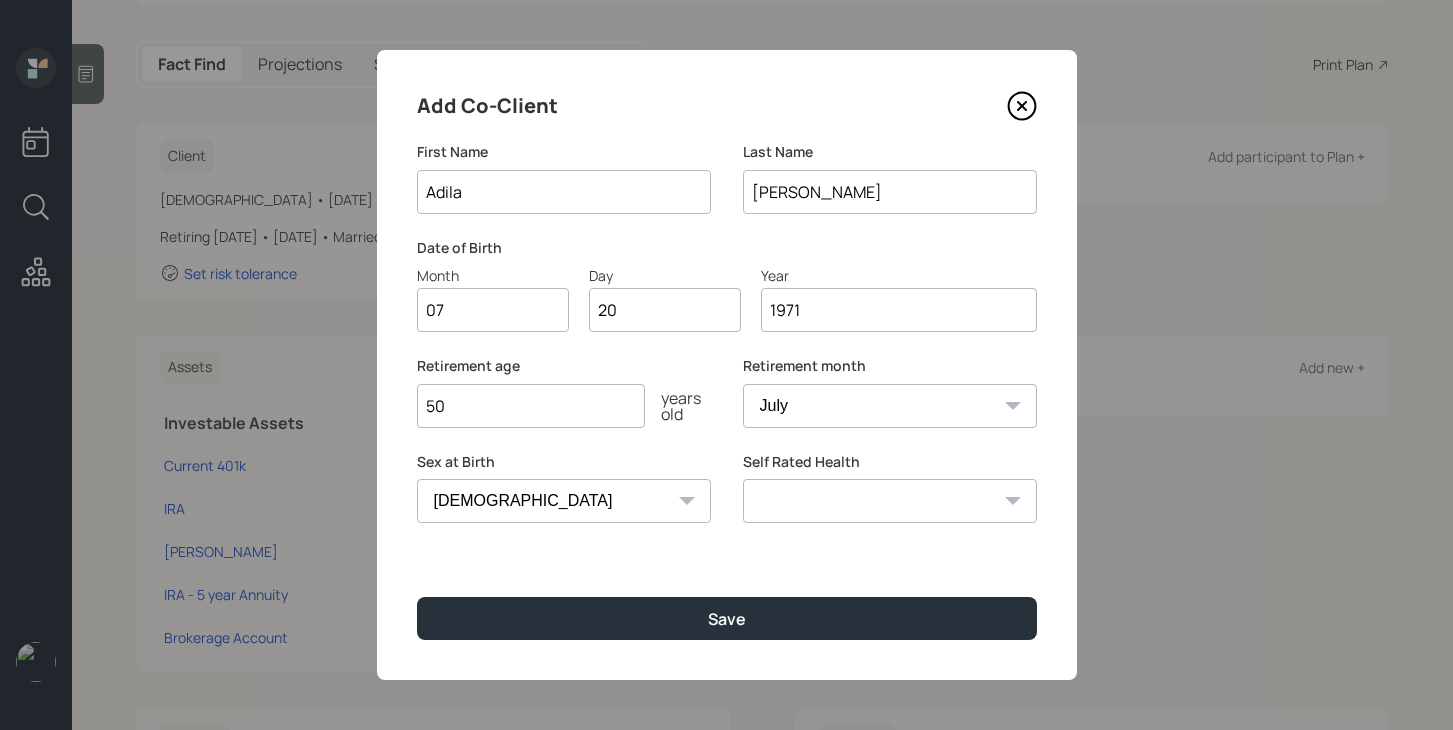 select on "good" 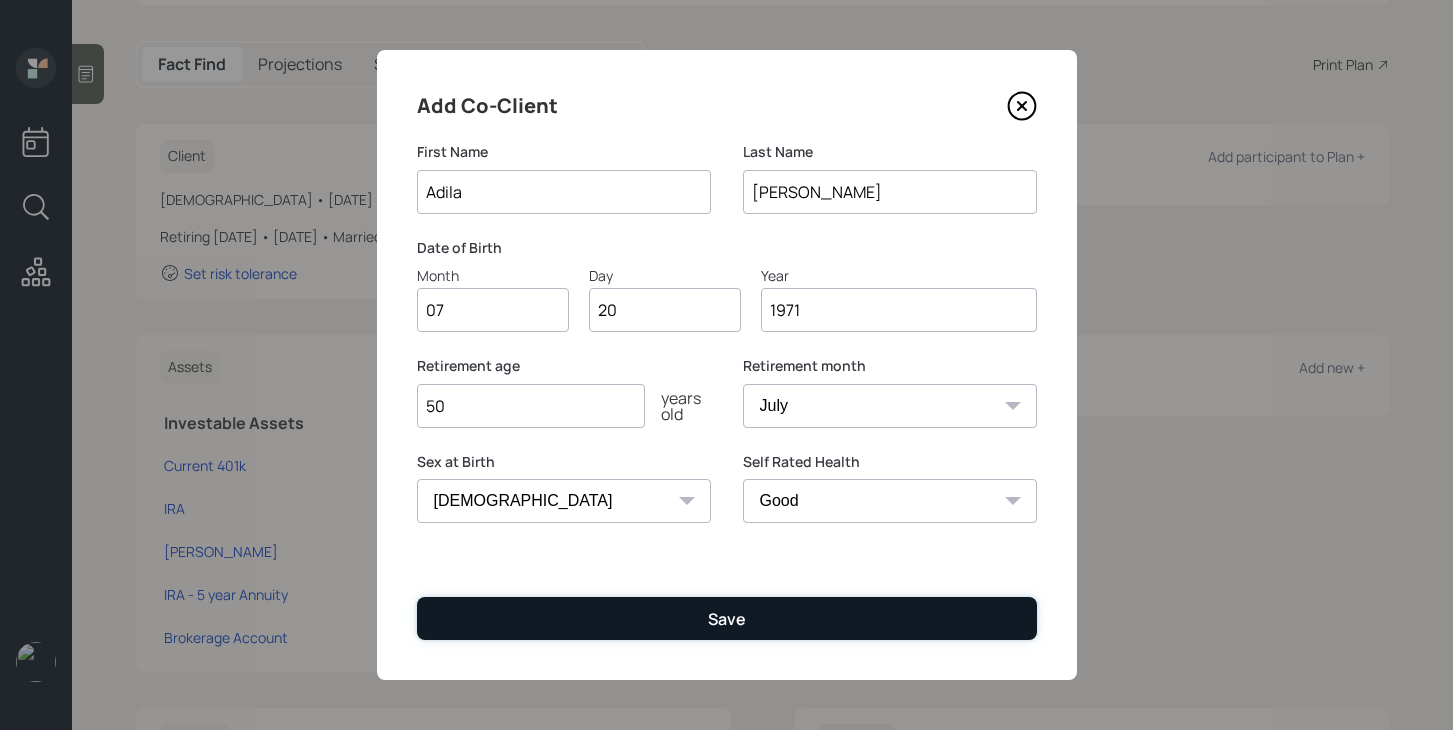 click on "Save" at bounding box center (727, 618) 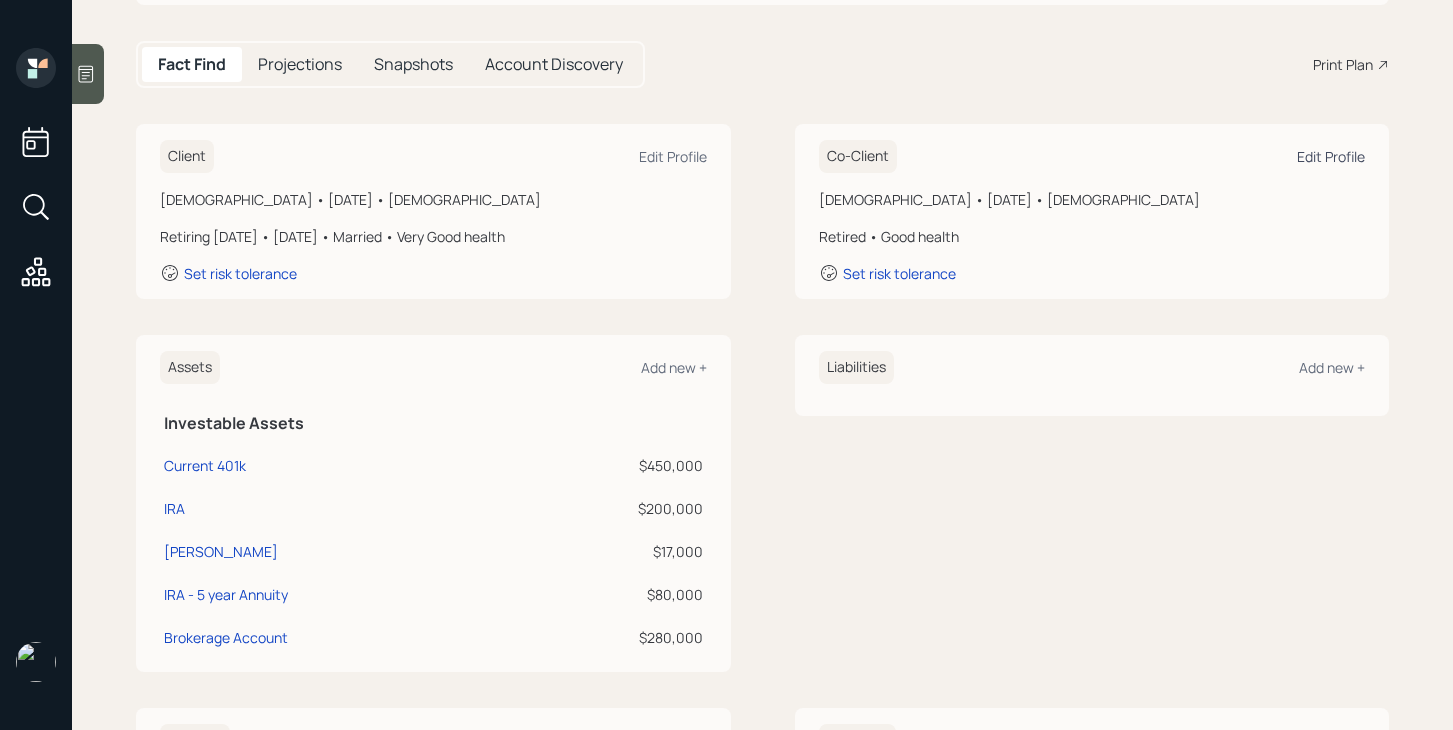 click on "Edit Profile" at bounding box center [1331, 156] 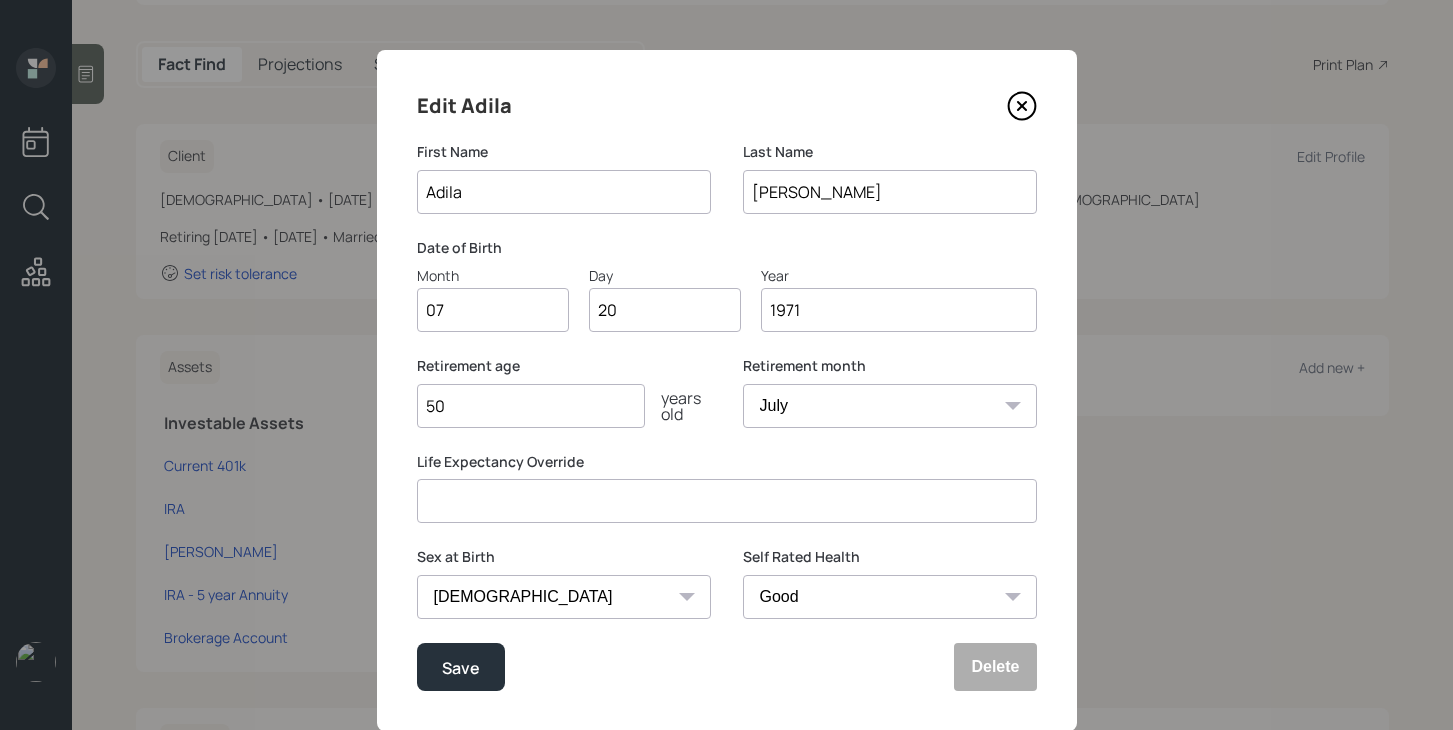 click on "Excellent Very Good Good Fair Poor" at bounding box center [890, 597] 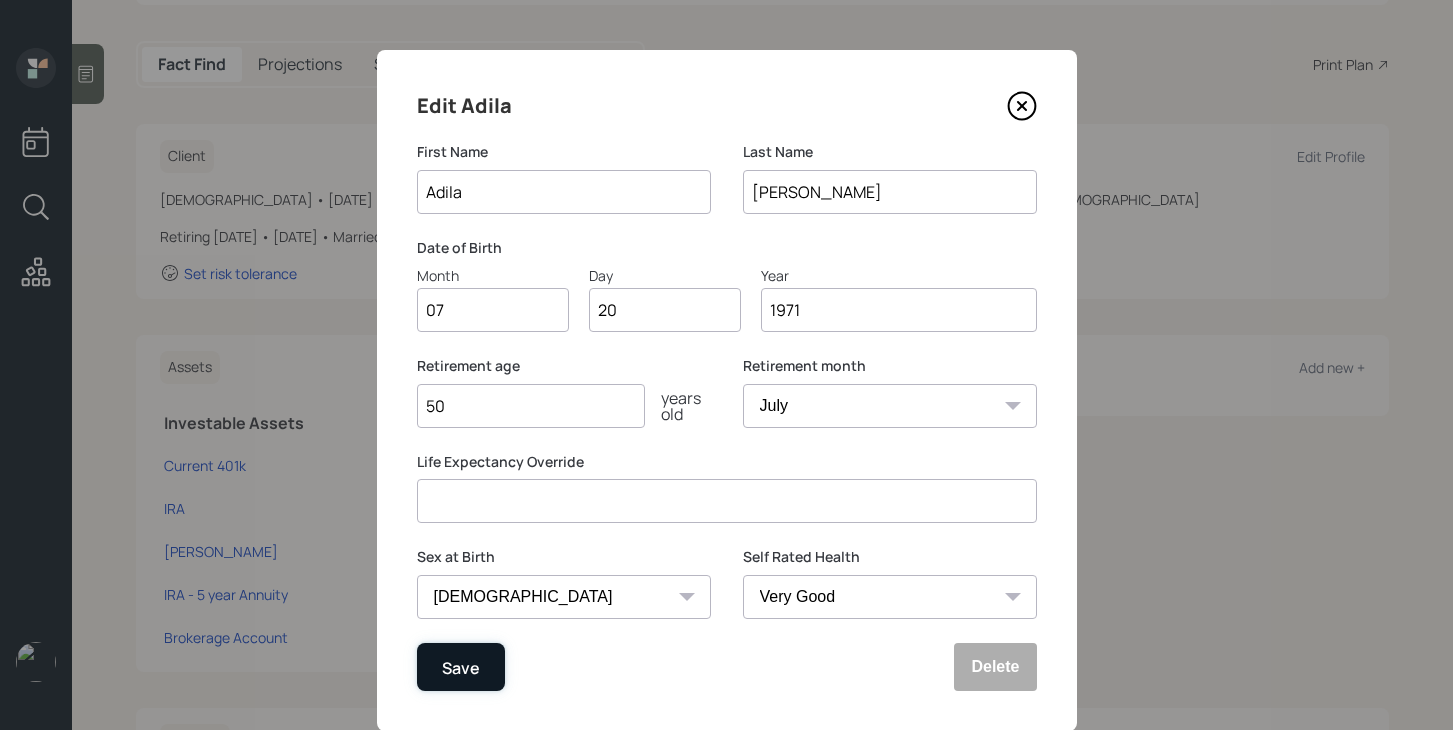 click on "Save" at bounding box center [461, 667] 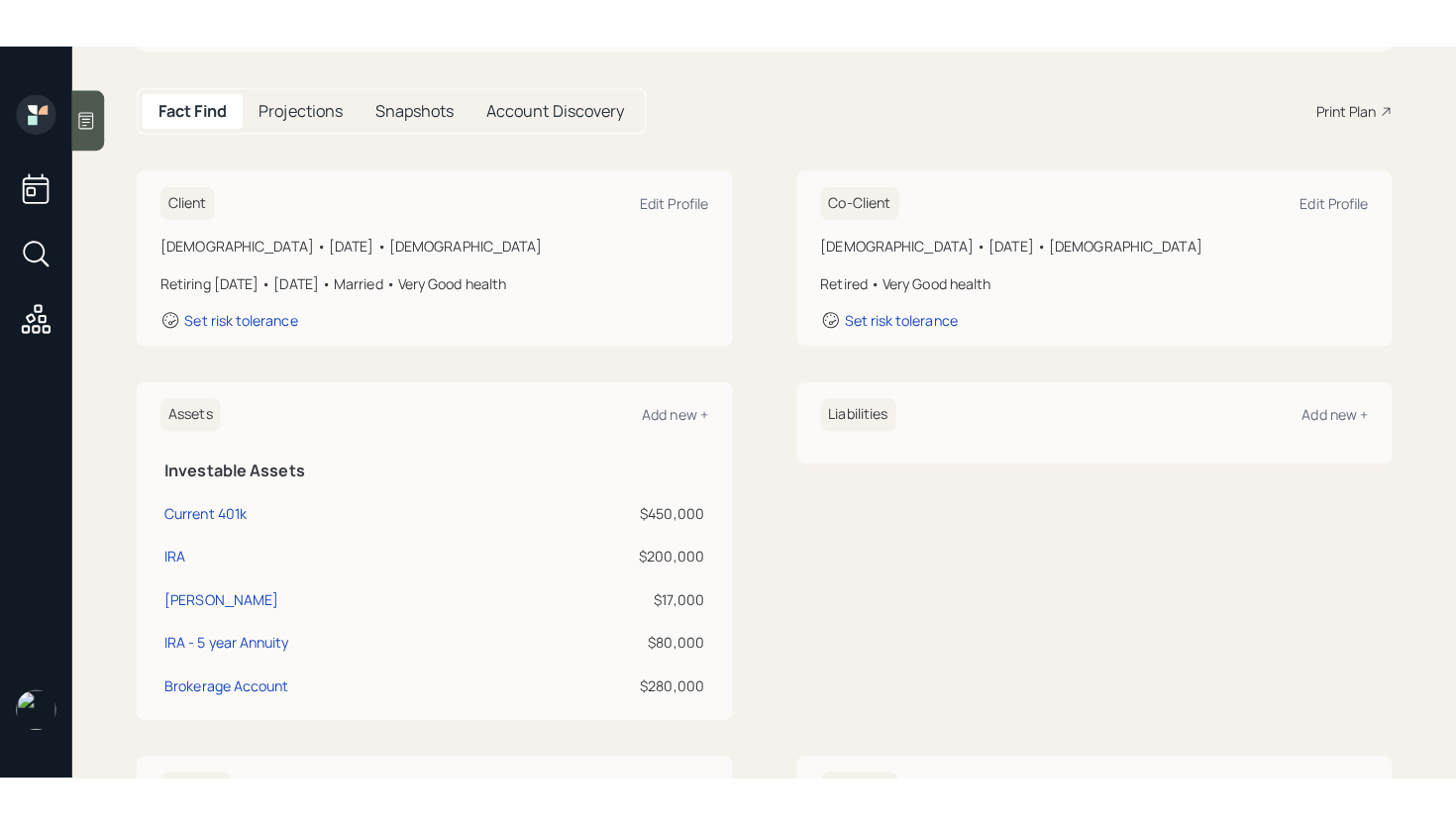 scroll, scrollTop: 0, scrollLeft: 0, axis: both 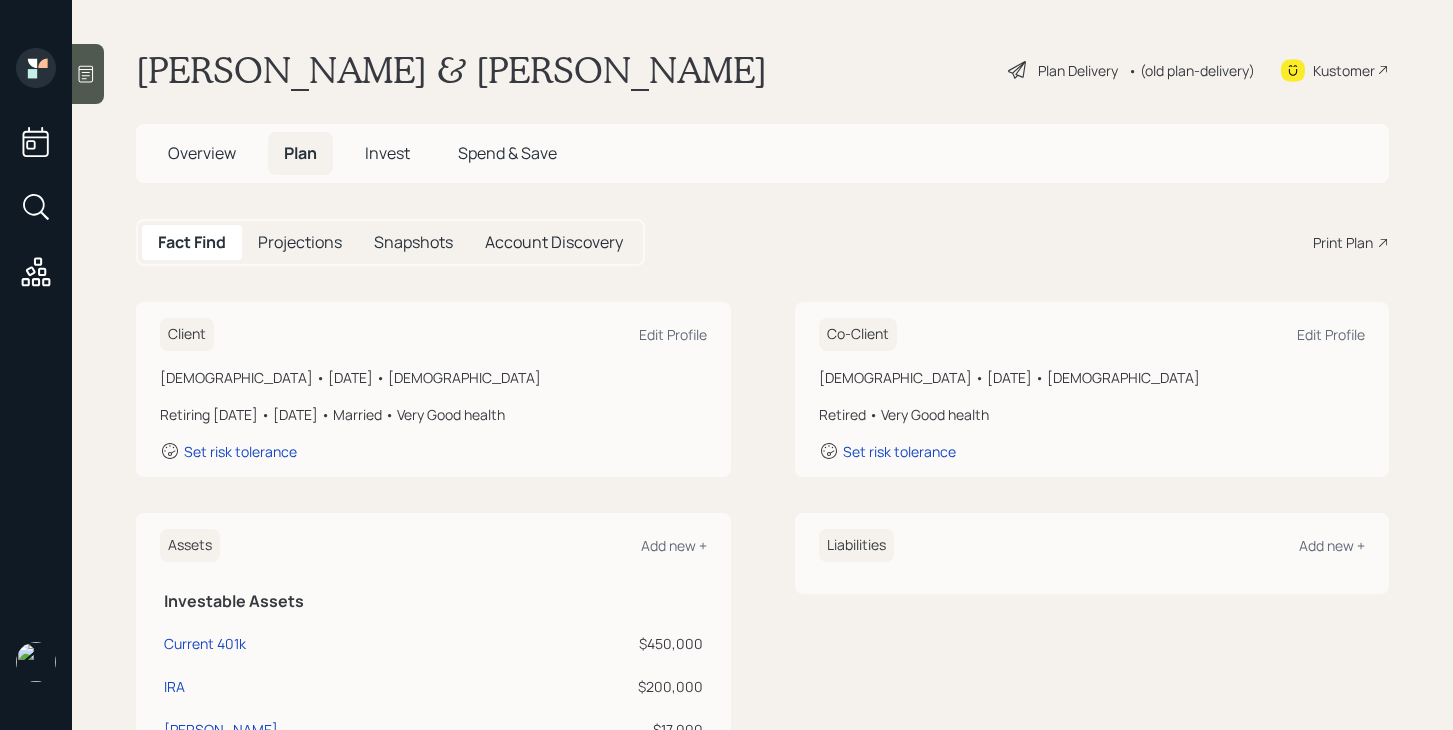click on "Overview" at bounding box center (202, 153) 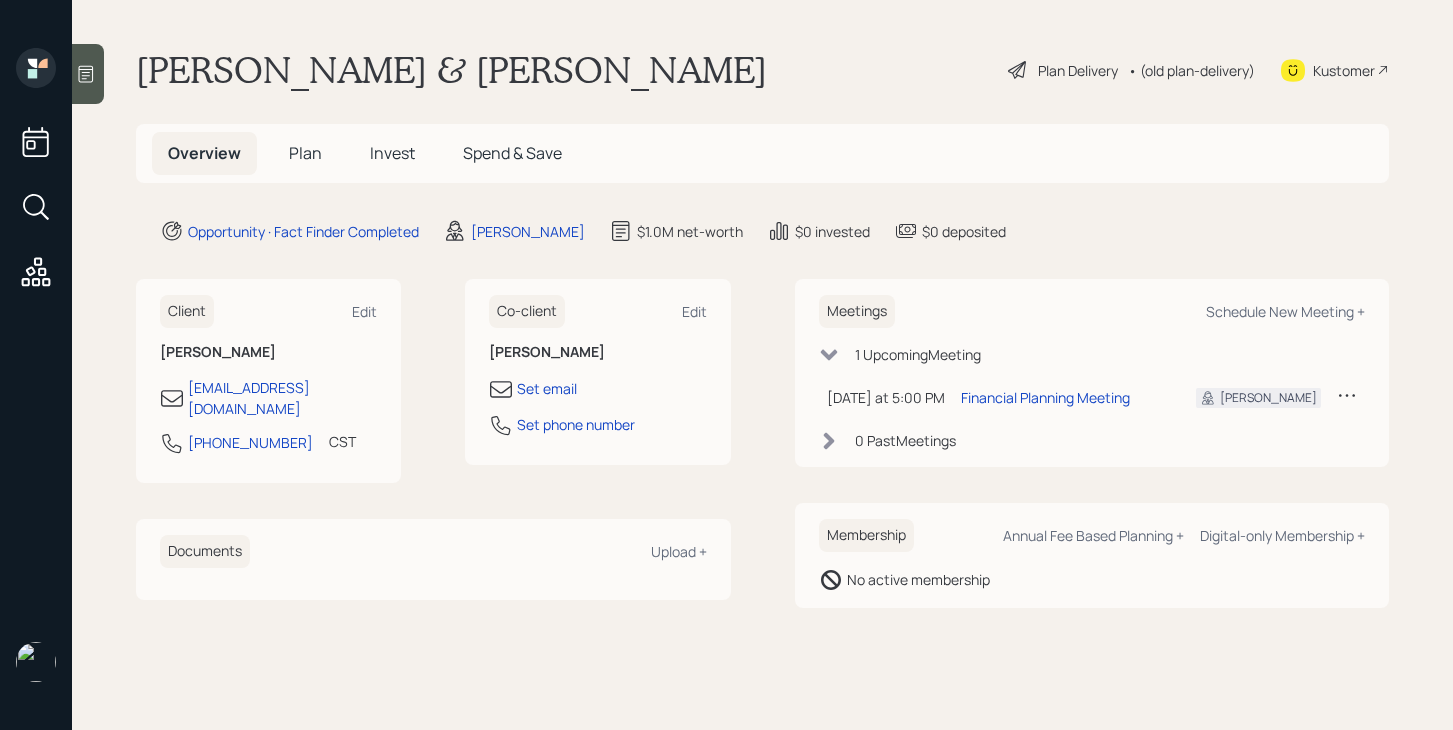 click on "Plan" at bounding box center (305, 153) 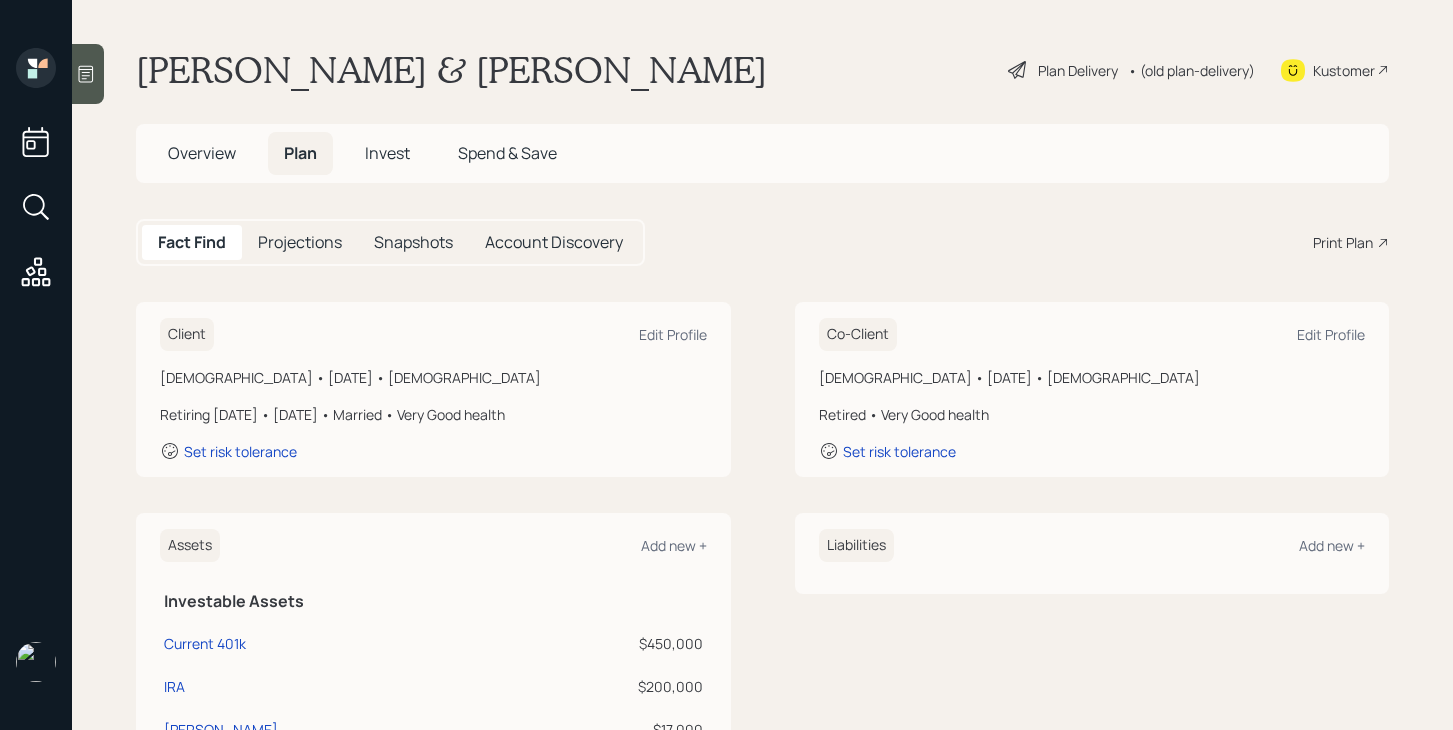 click on "Plan Delivery" at bounding box center [1078, 70] 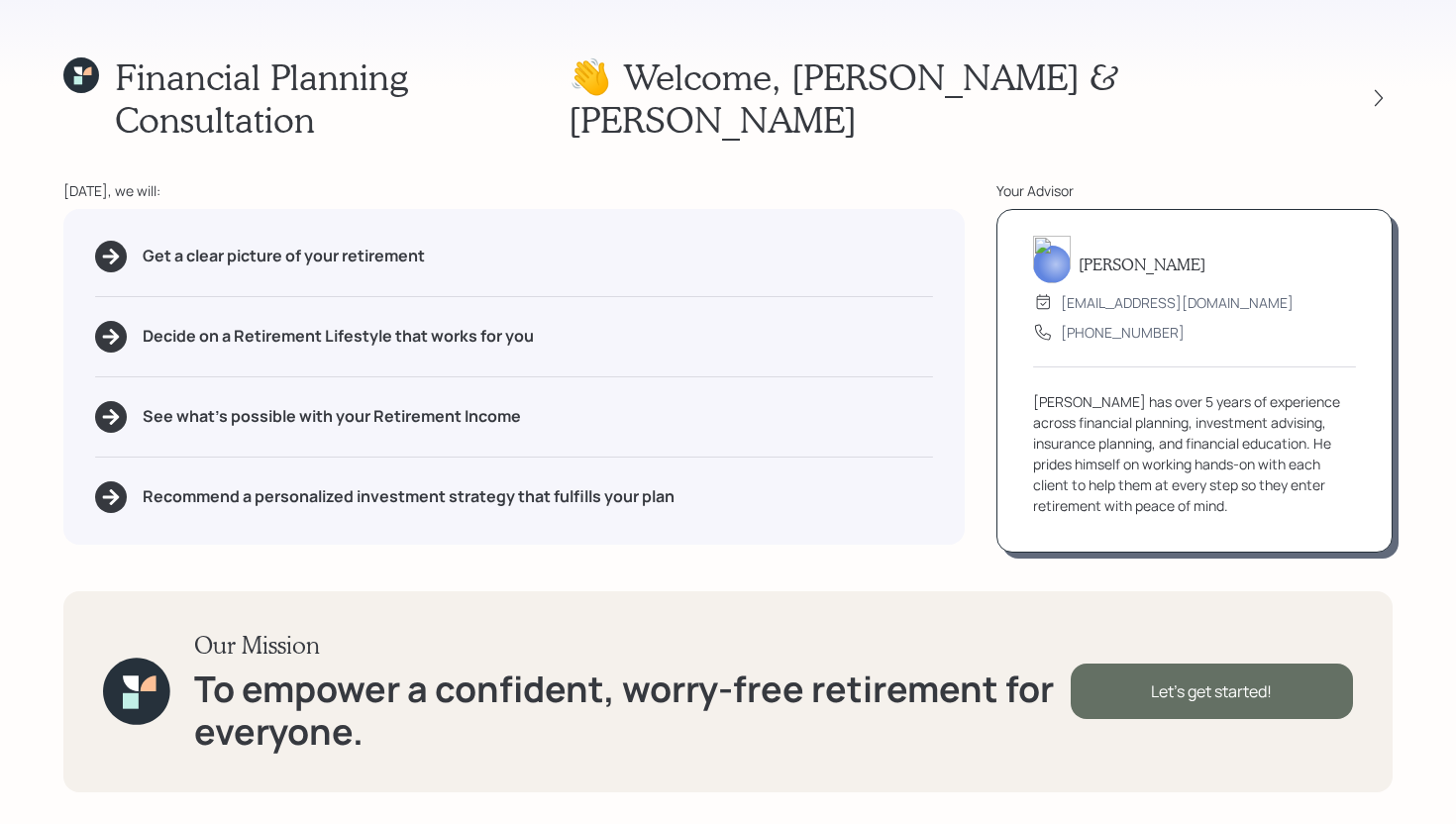 click on "Let's get started!" at bounding box center (1211, 691) 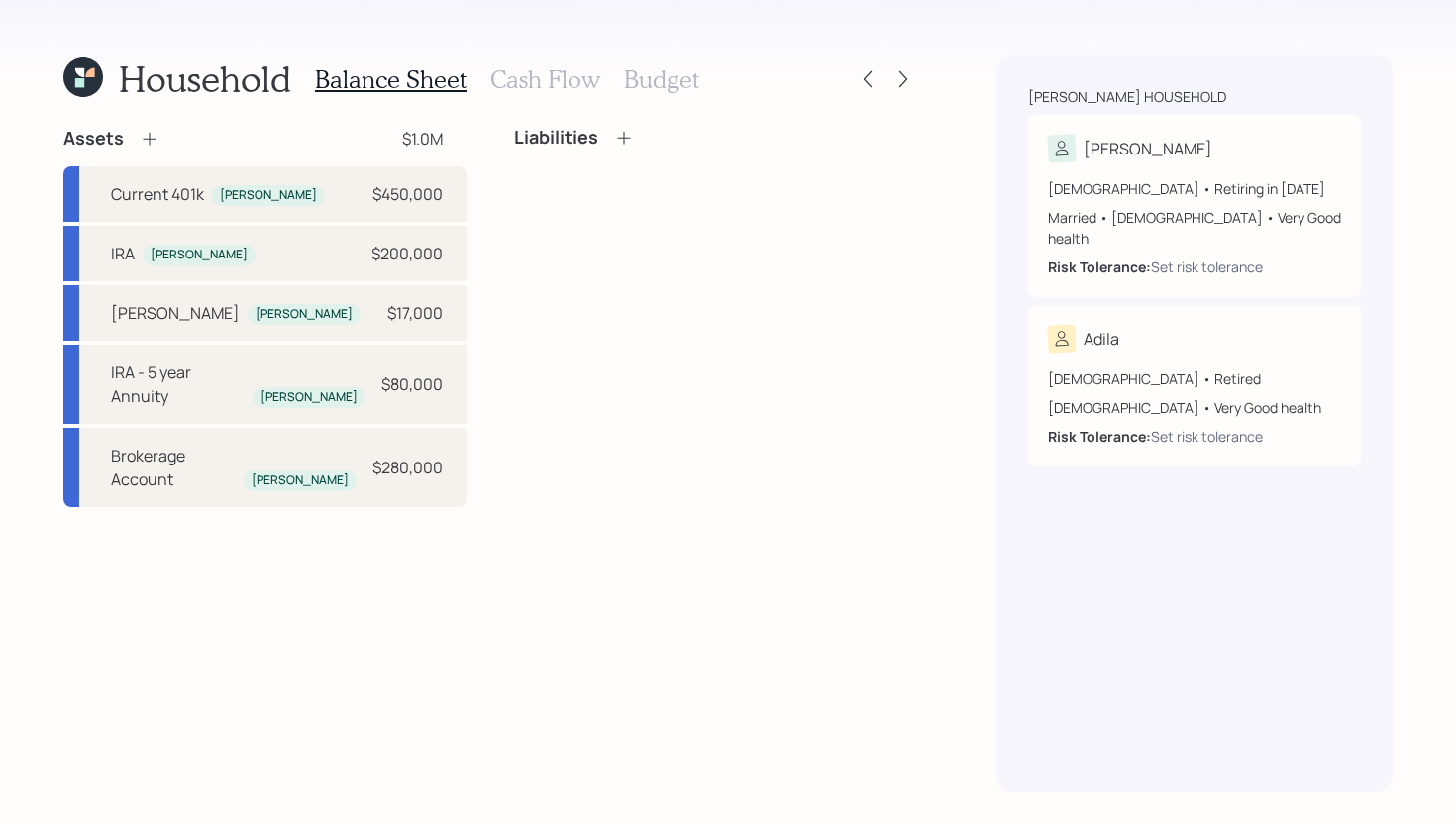 click 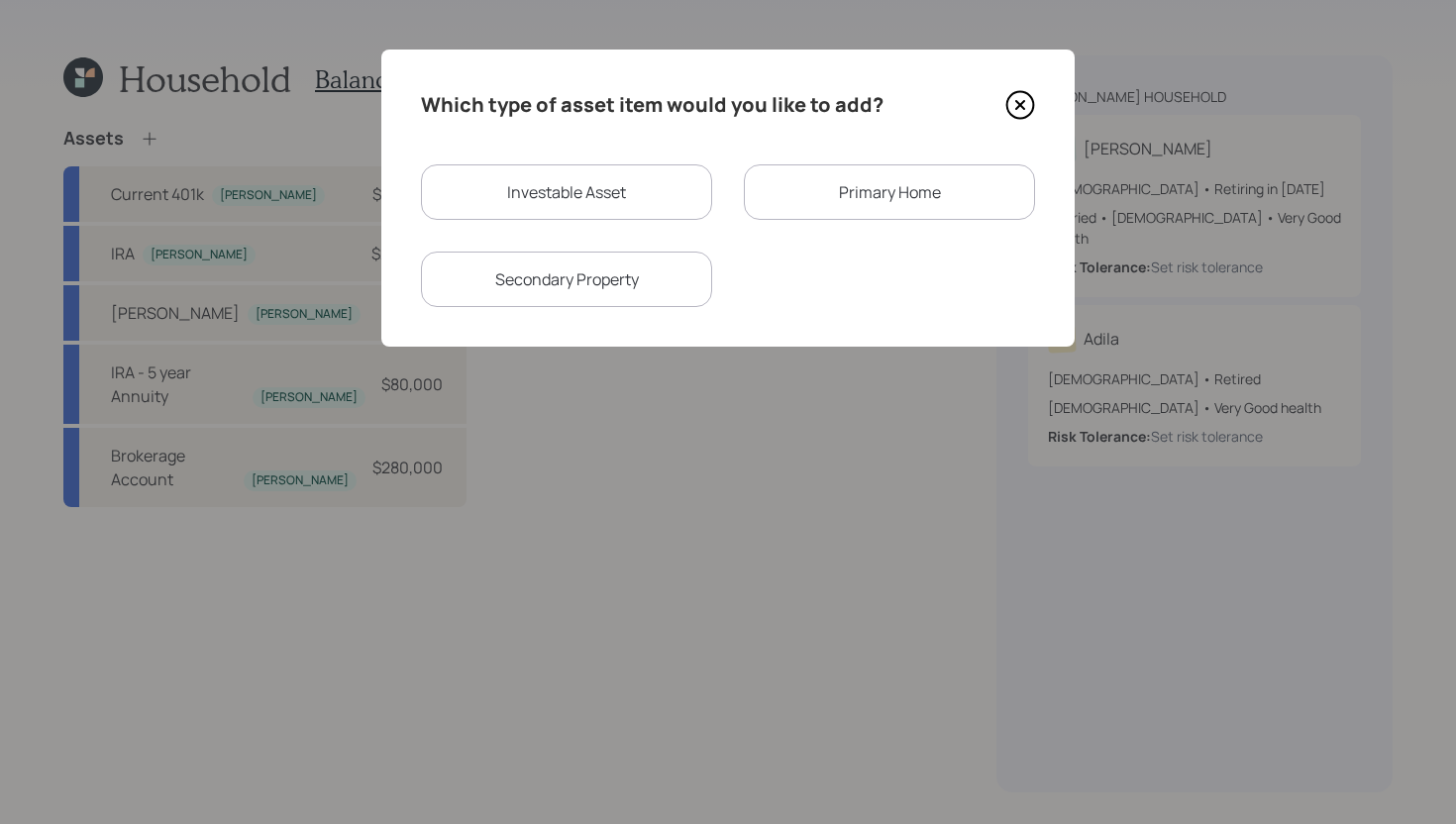 click on "Investable Asset" at bounding box center [567, 192] 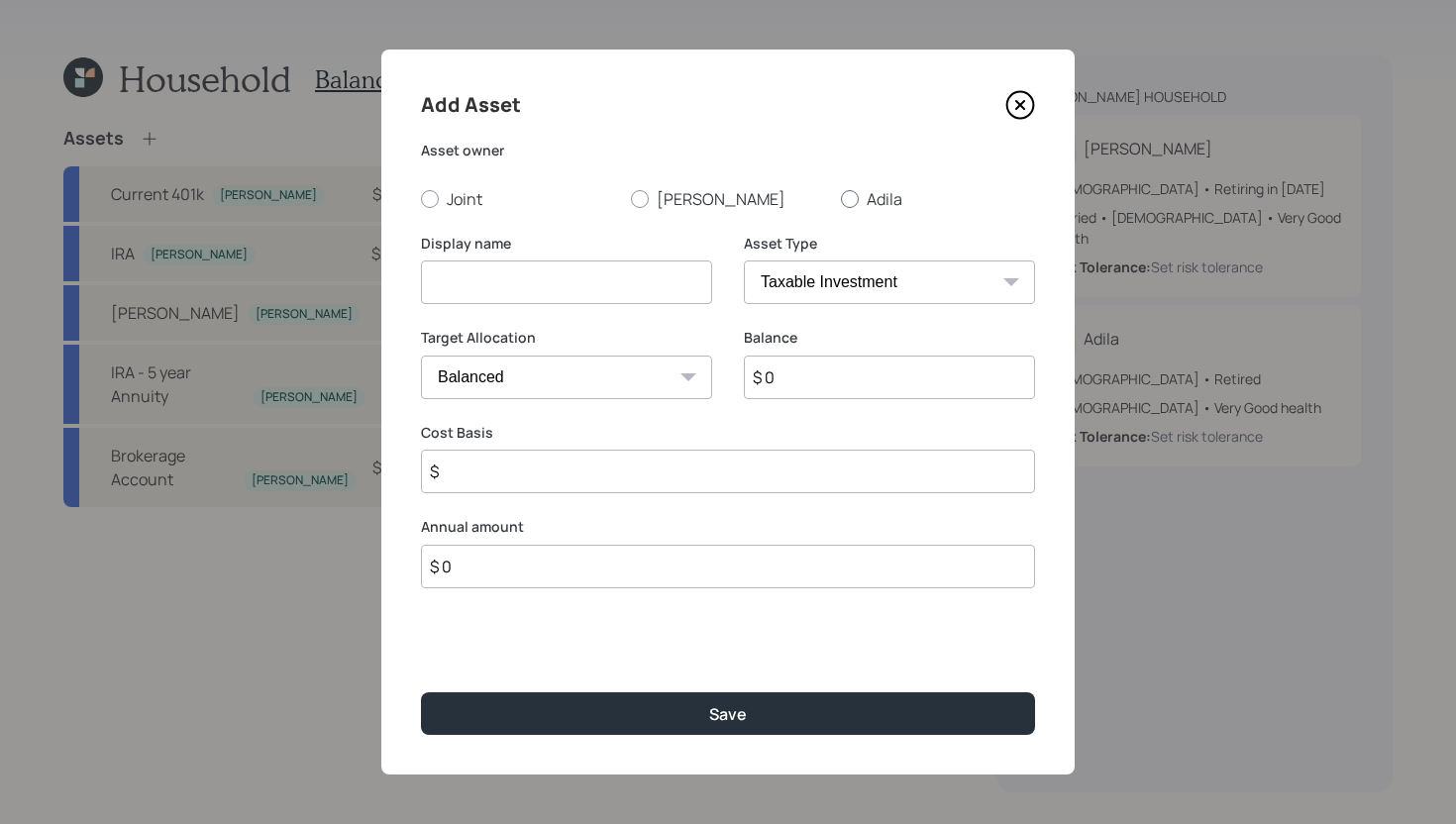 click on "Adila" at bounding box center (938, 199) 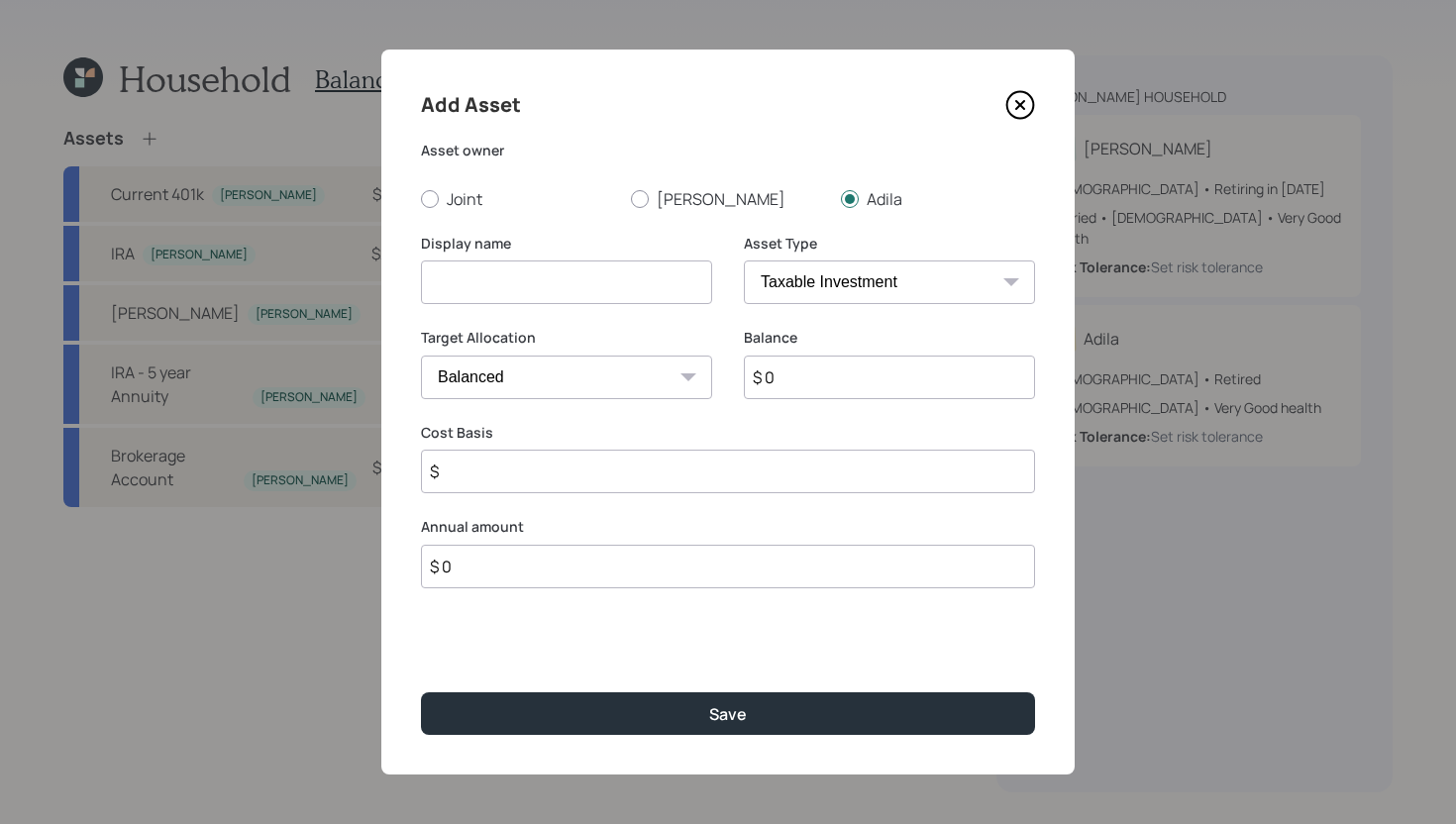 click at bounding box center [567, 282] 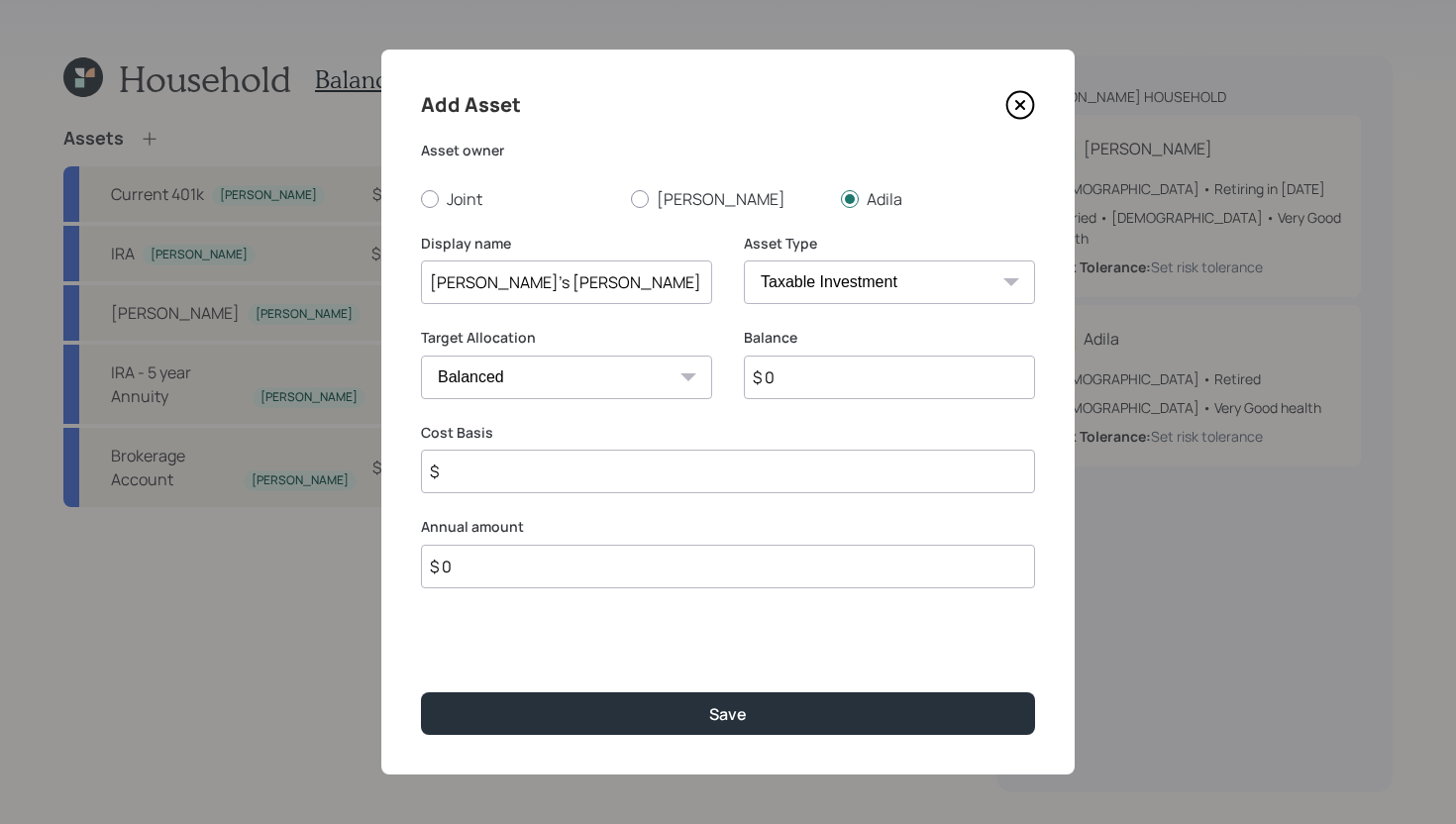 type on "Adila's Roth" 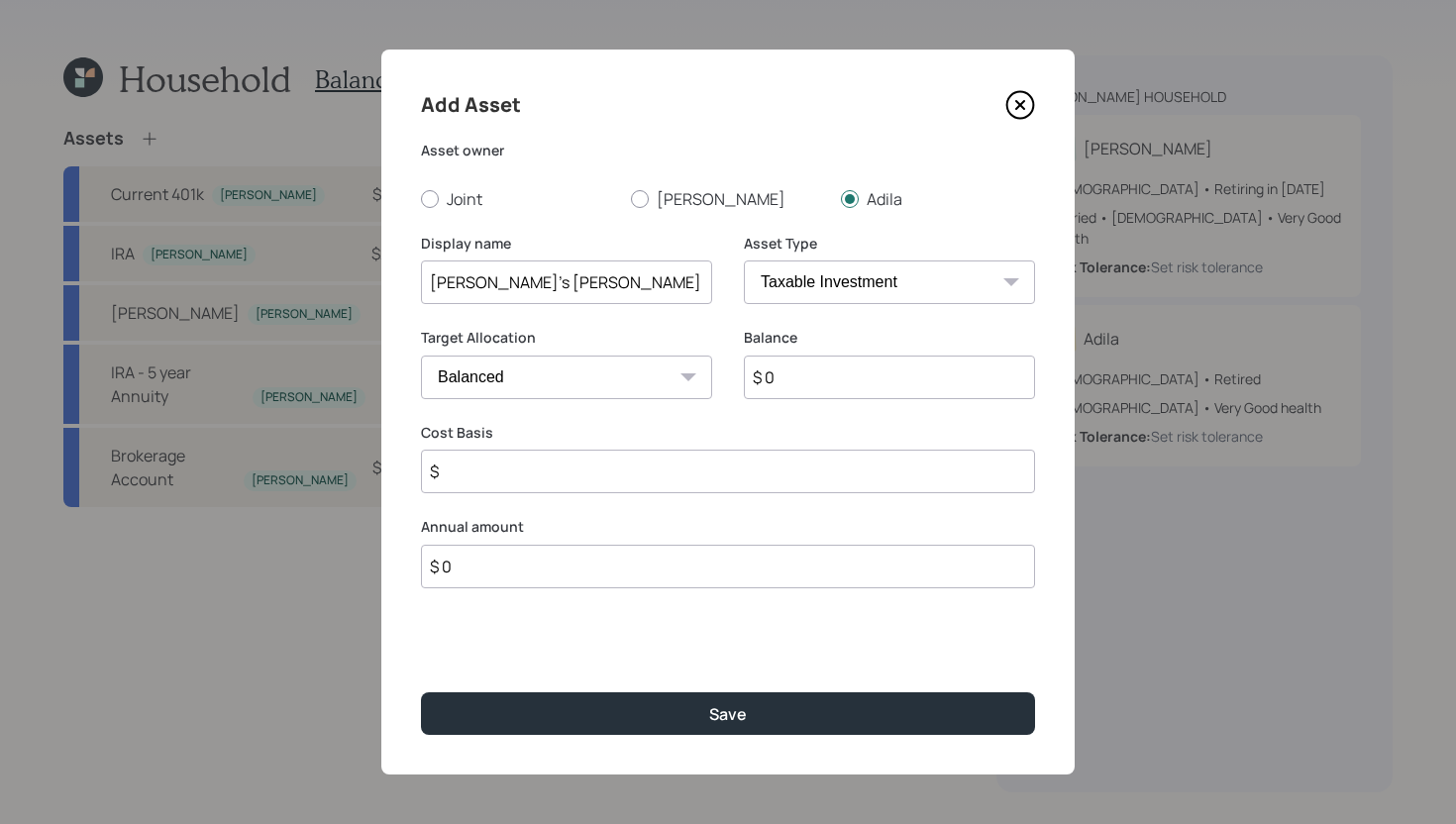 click on "SEP IRA IRA Roth IRA 401(k) Roth 401(k) 403(b) Roth 403(b) 457(b) Roth 457(b) Health Savings Account 529 Taxable Investment Checking / Savings Emergency Fund" at bounding box center (889, 282) 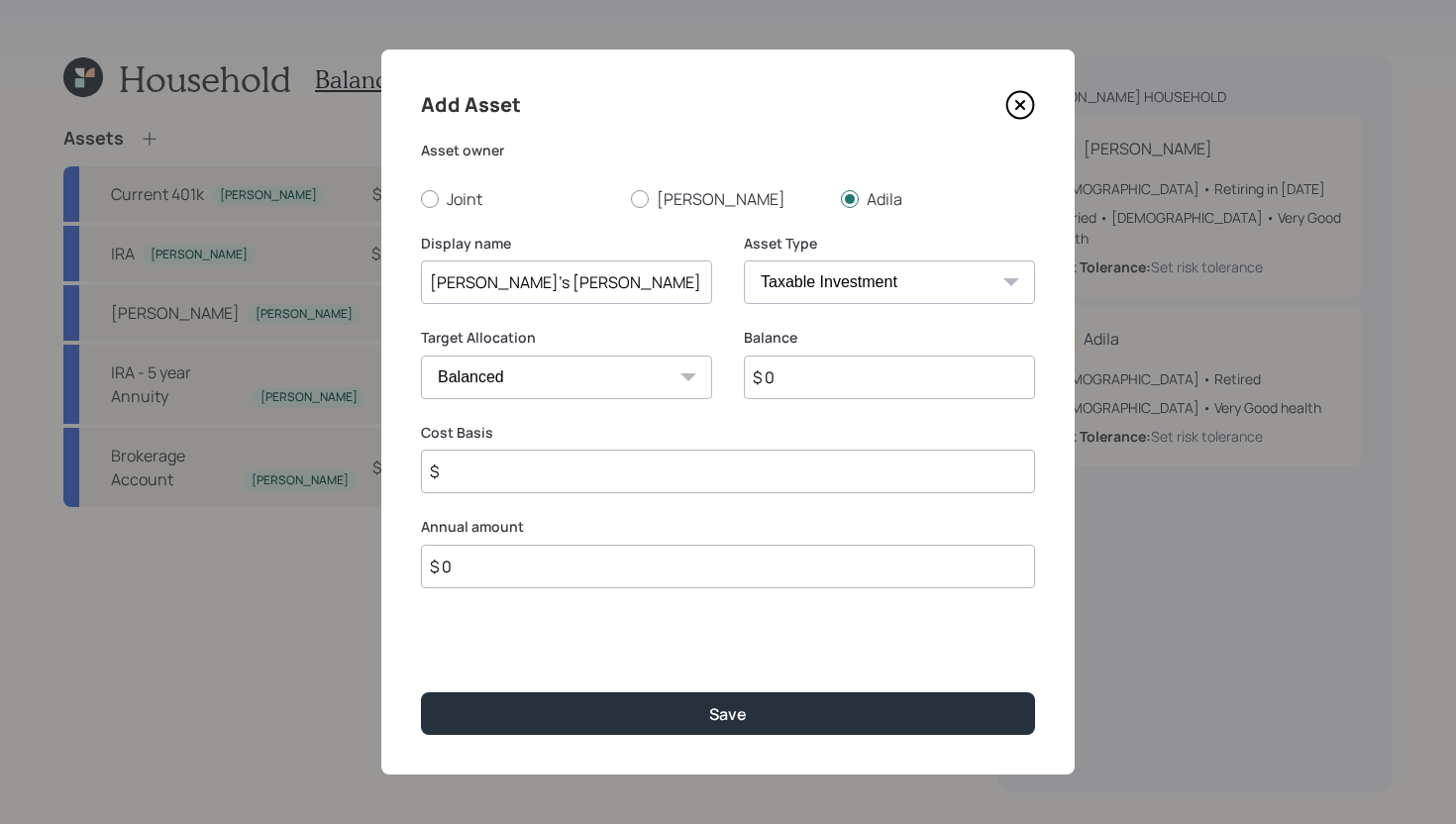 select on "roth_ira" 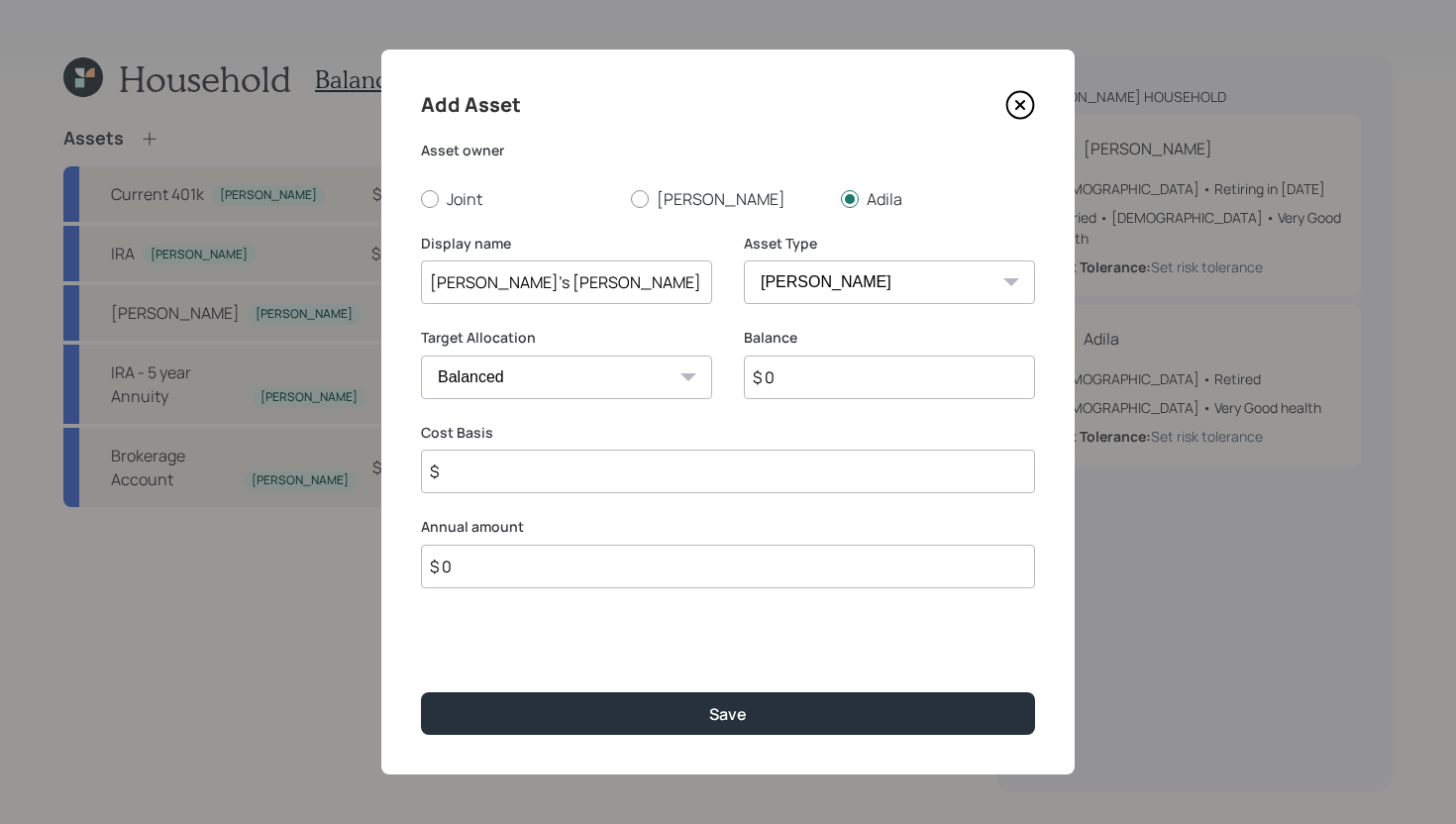 type on "$" 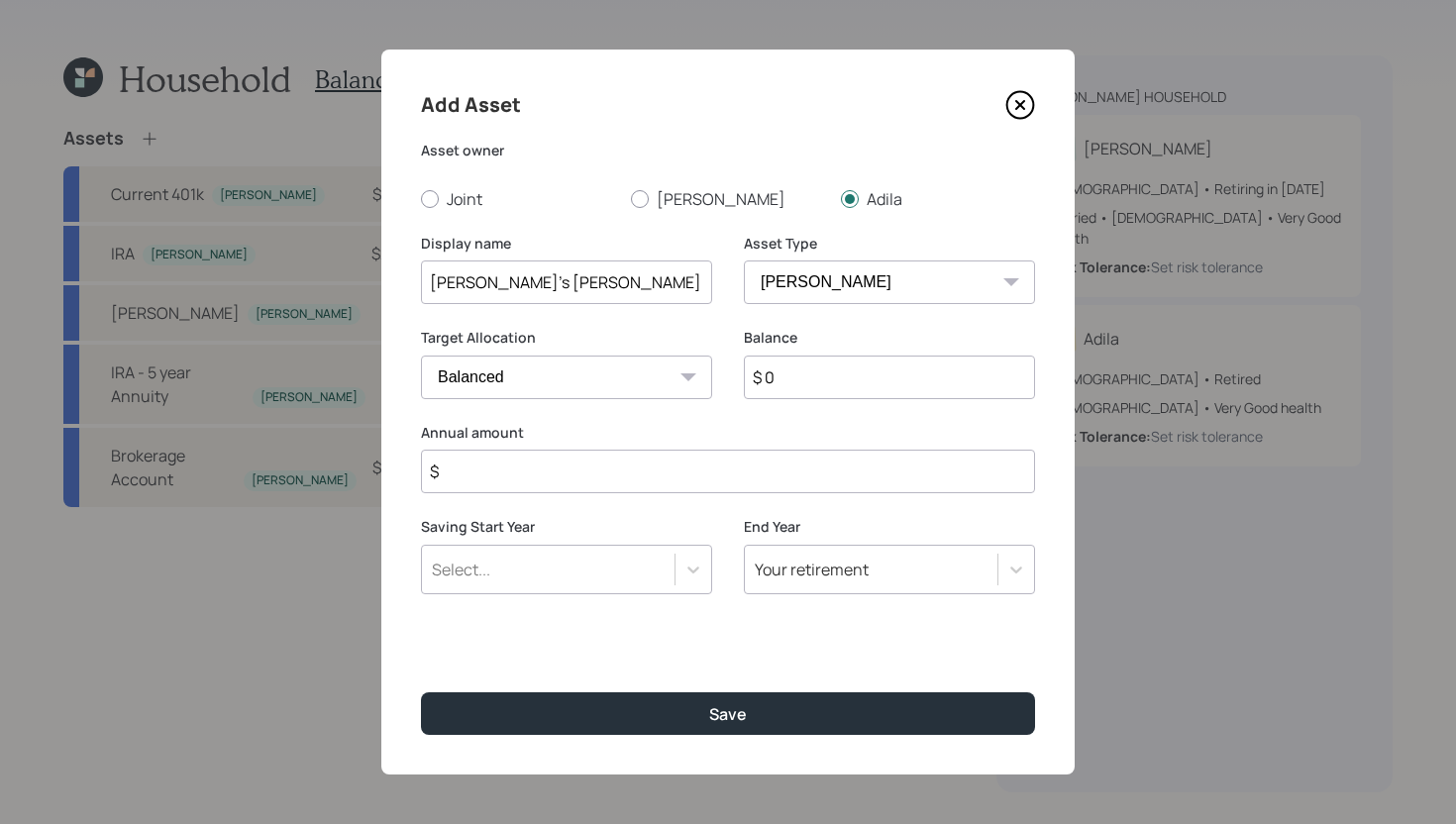 click on "$ 0" at bounding box center [889, 377] 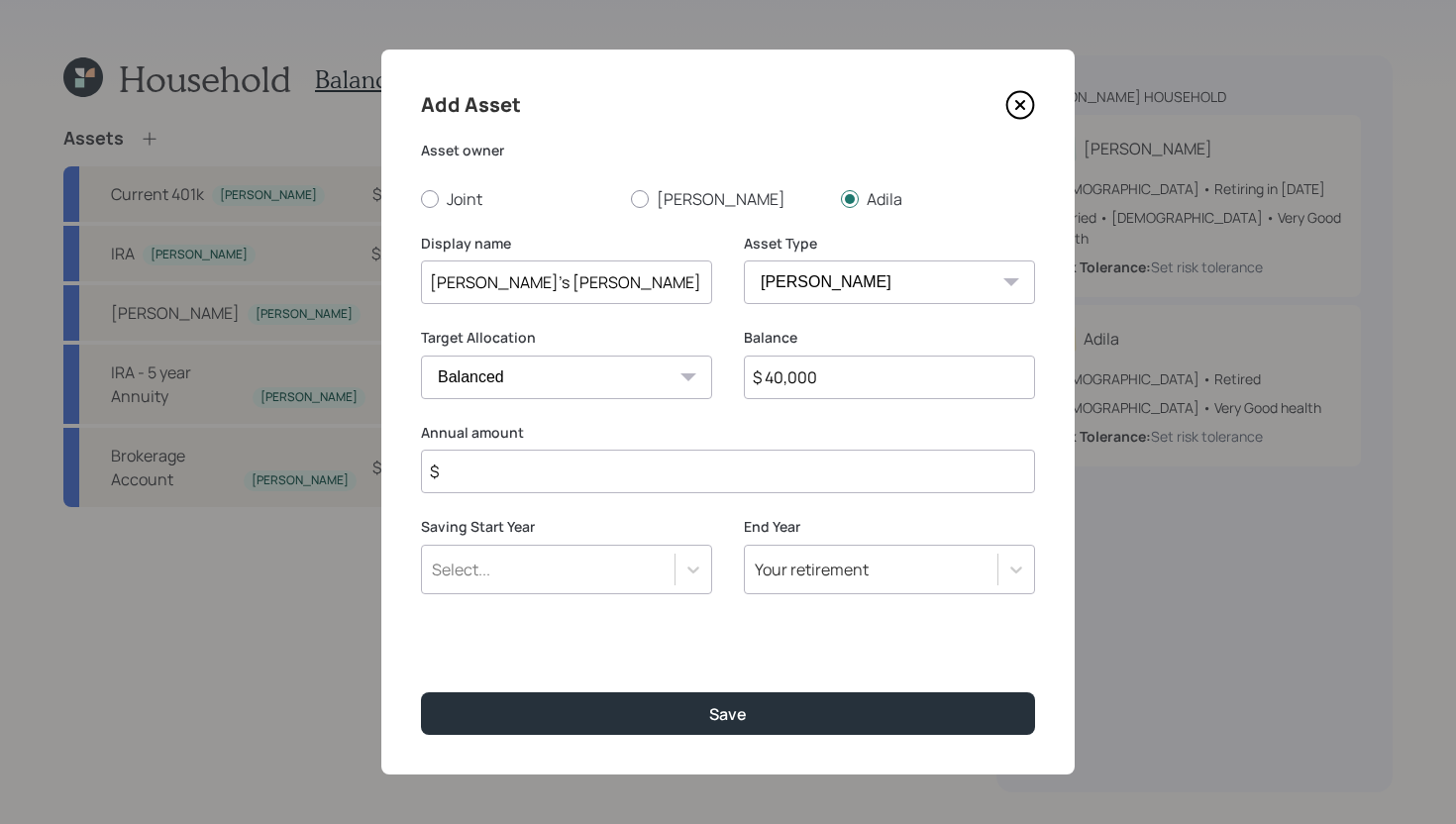 type on "$ 40,000" 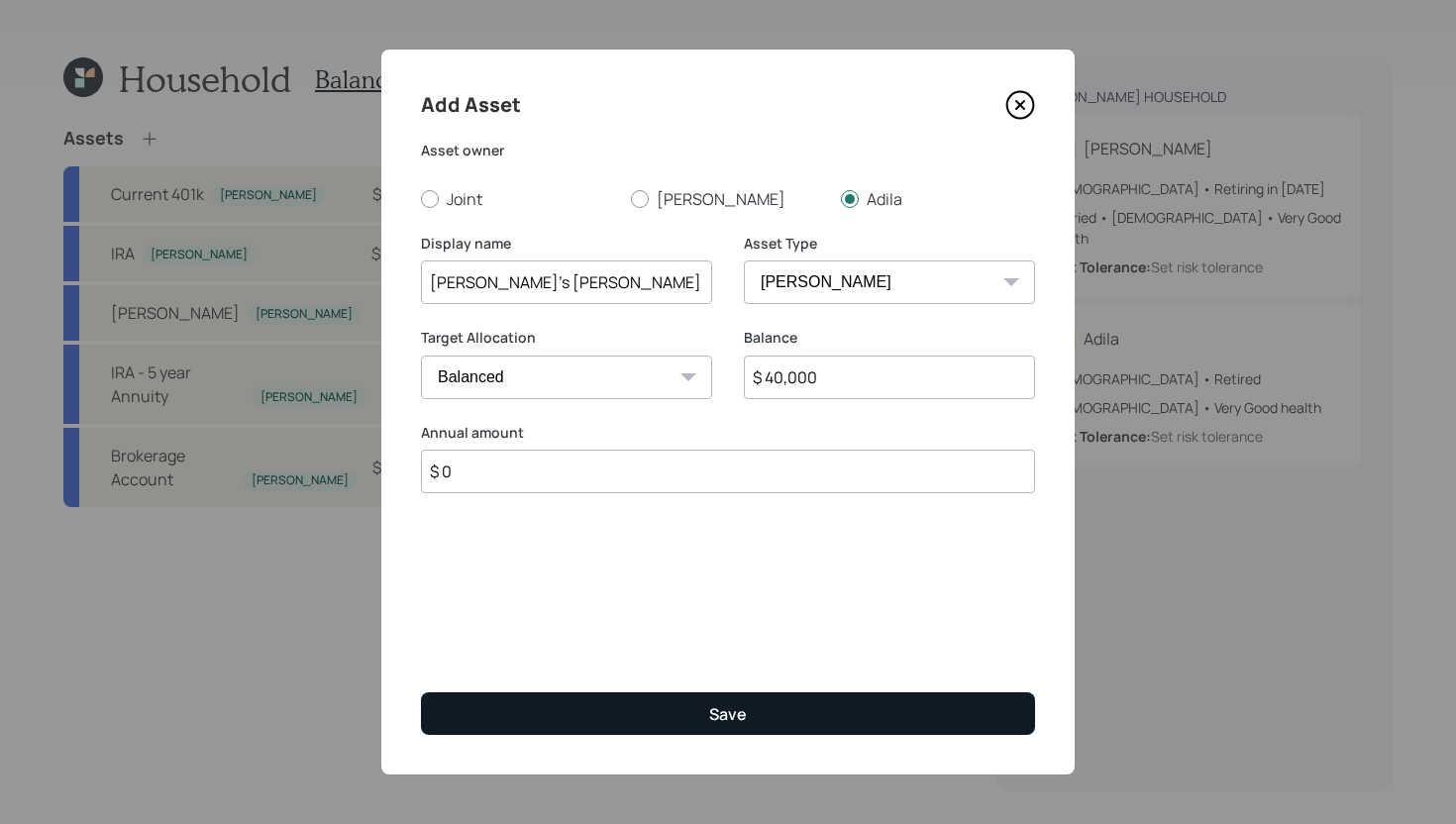 type on "$ 0" 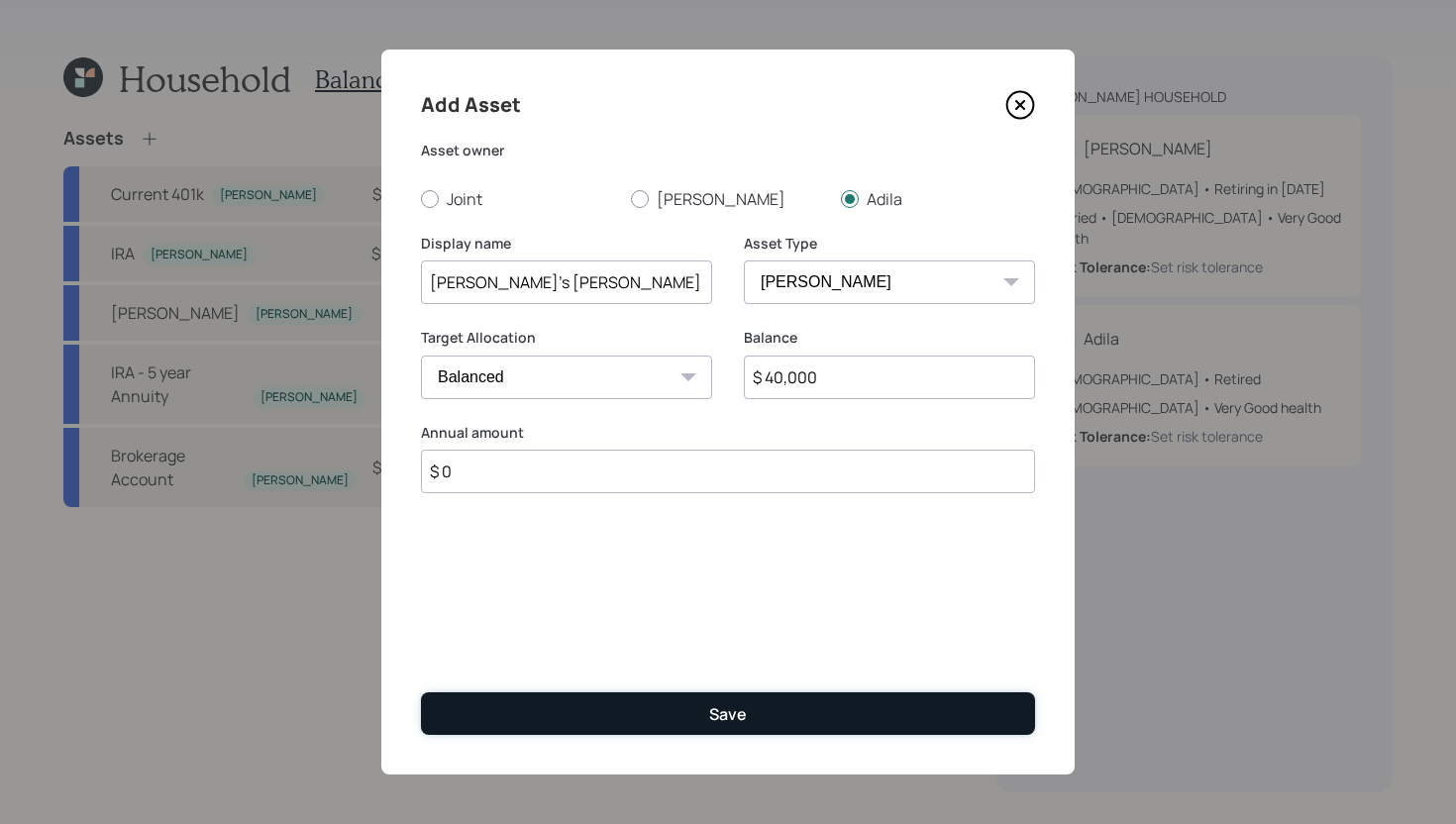 click on "Save" at bounding box center (728, 713) 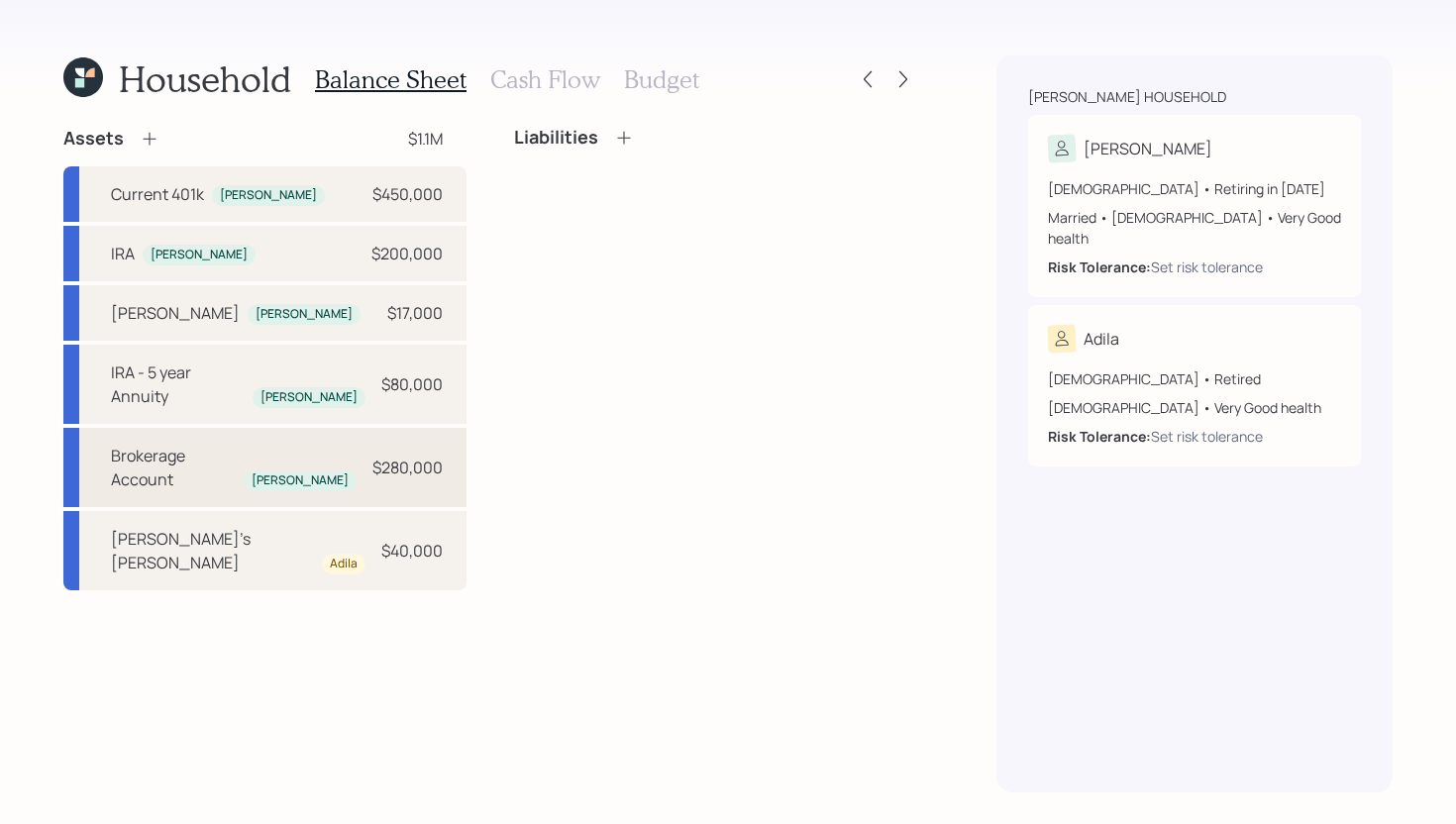 click on "Brokerage Account" at bounding box center [173, 467] 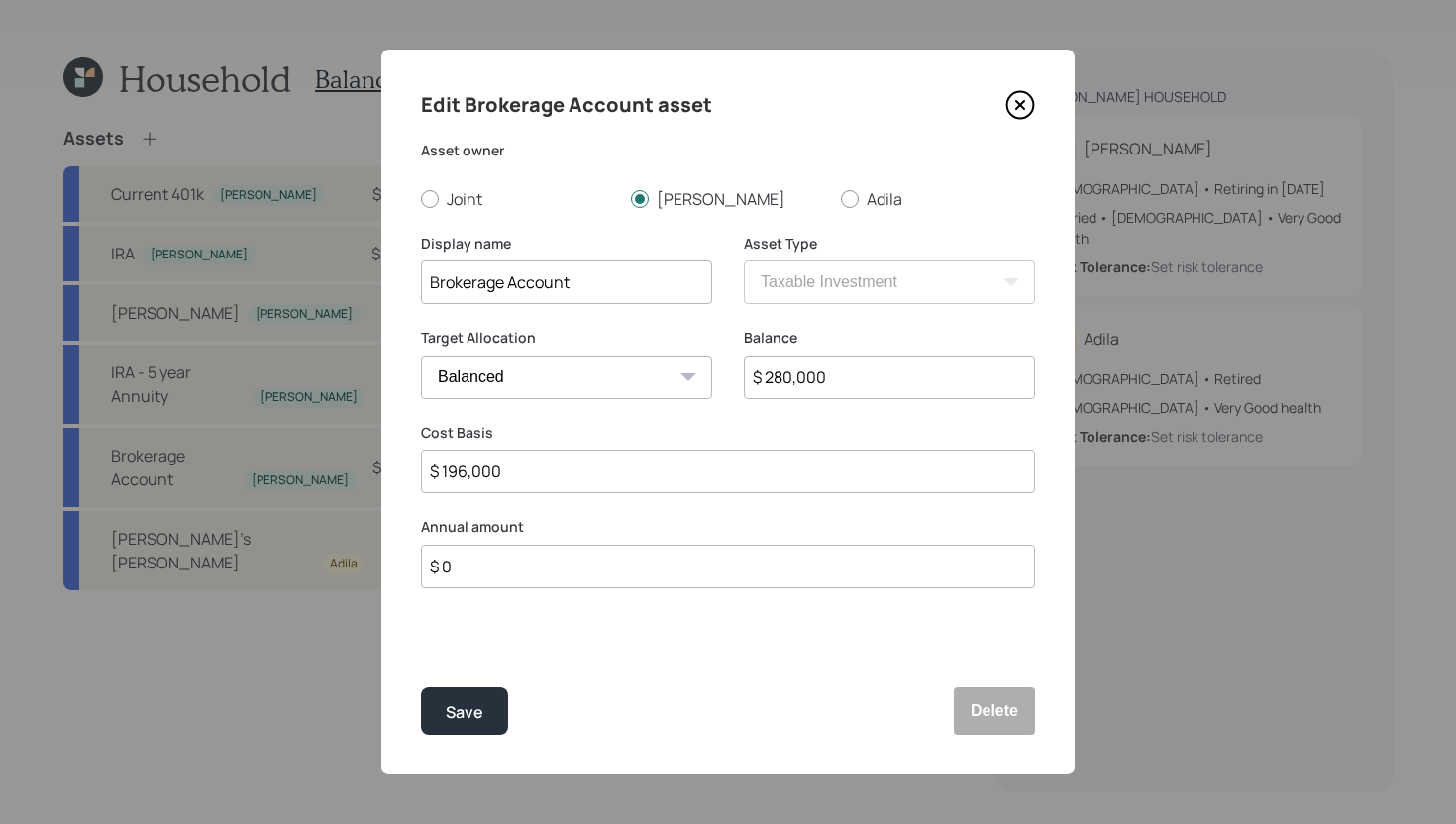click on "$ 280,000" at bounding box center [889, 377] 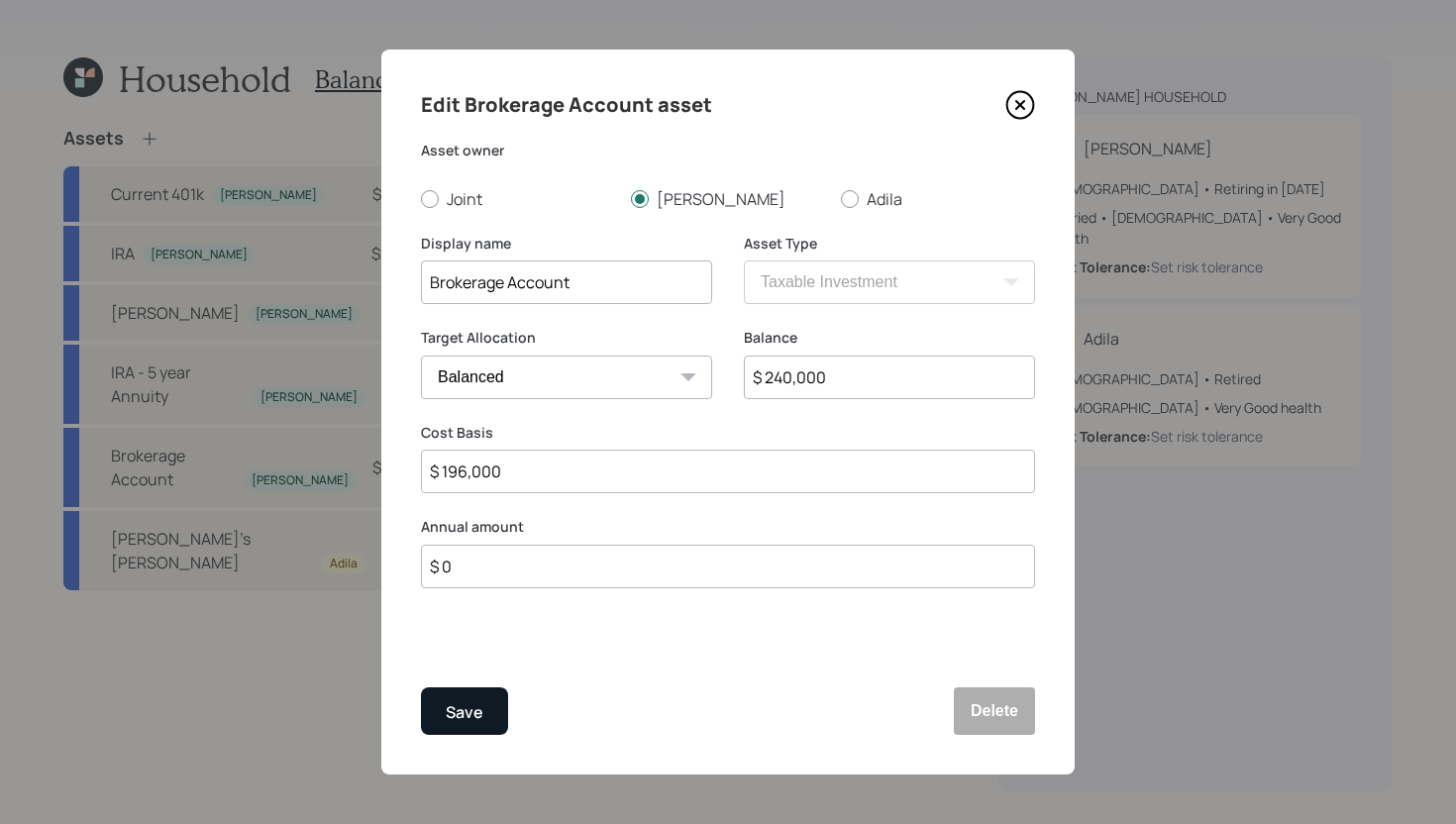 type on "$ 240,000" 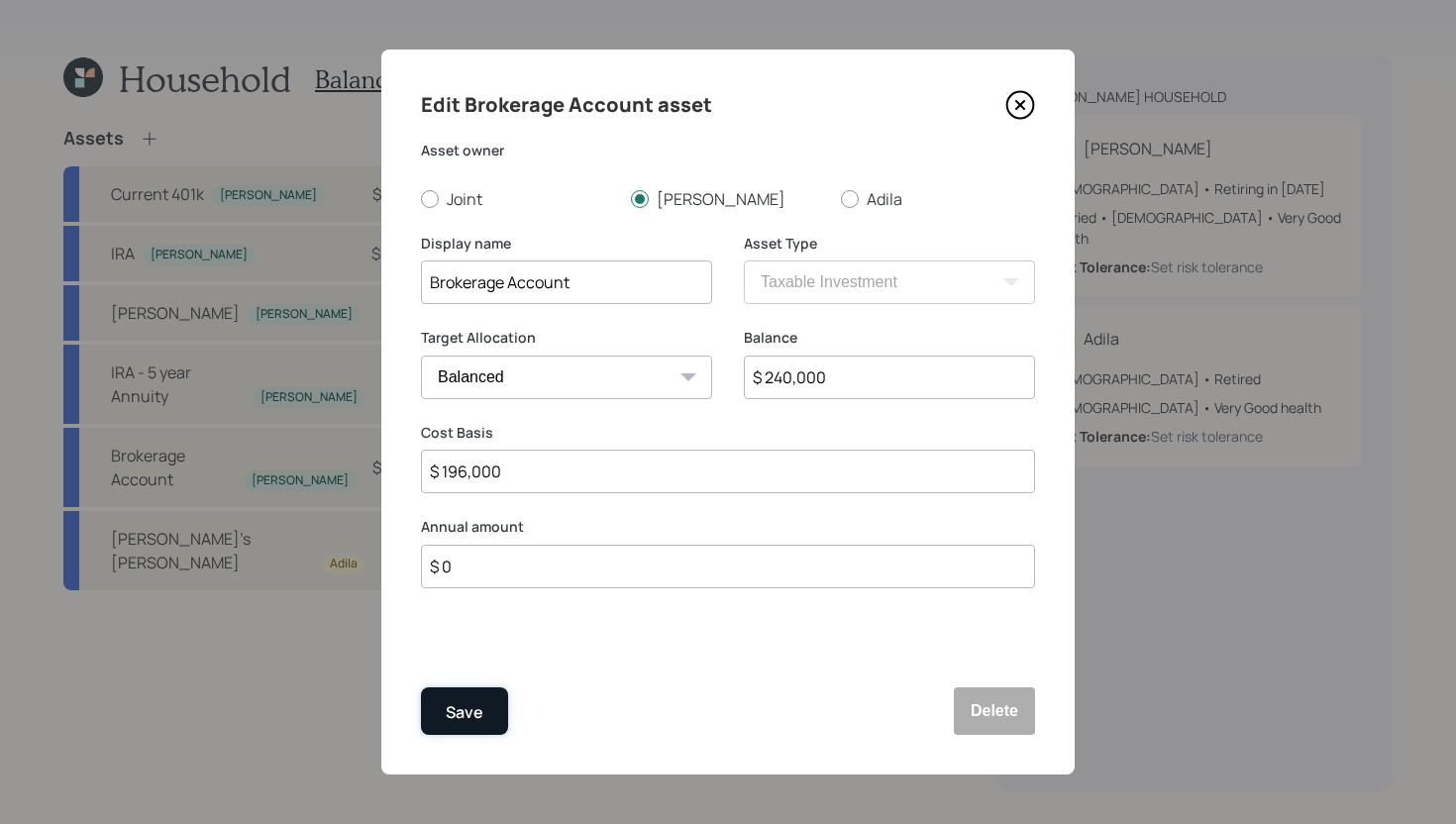 click on "Save" at bounding box center [465, 712] 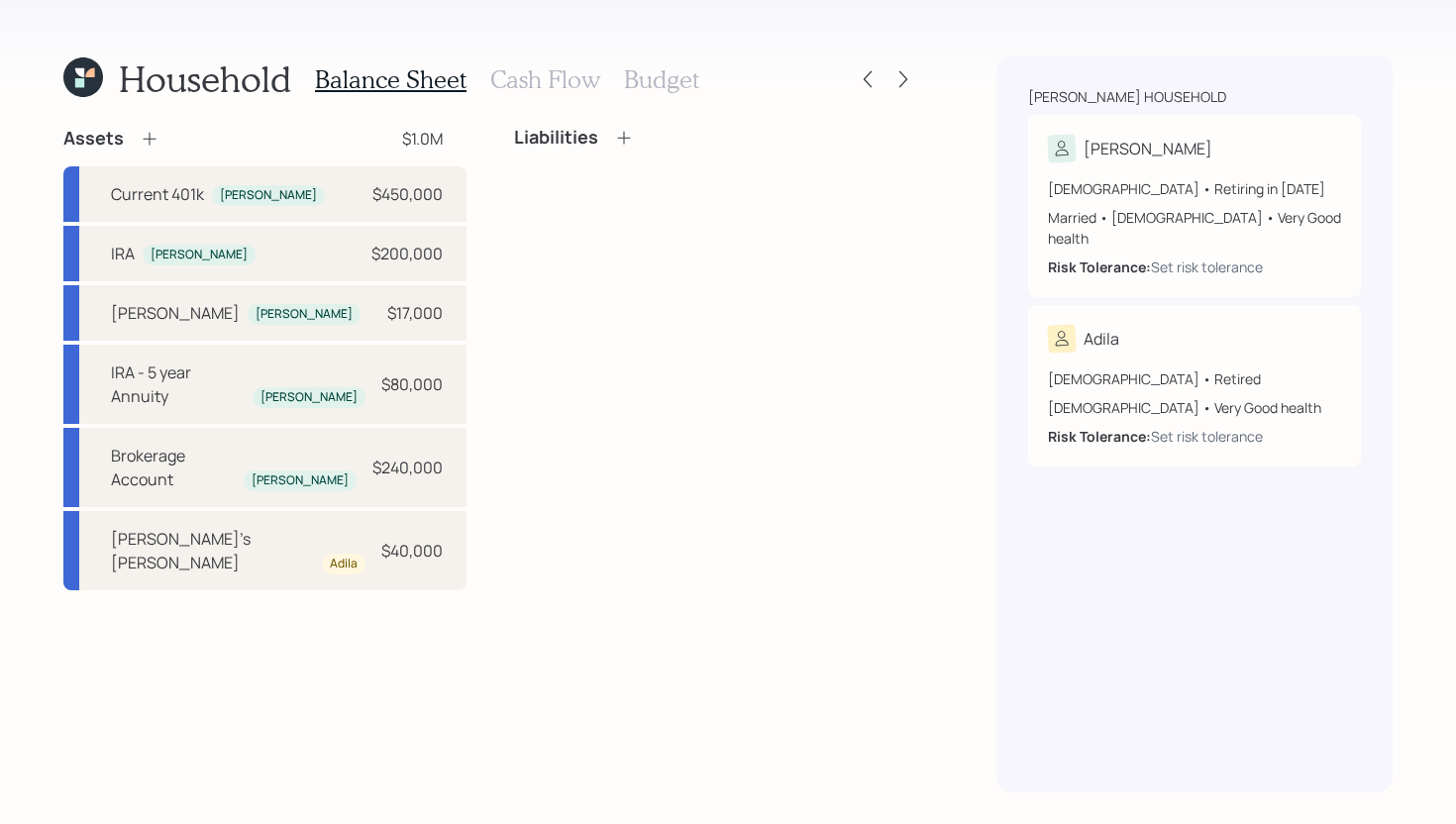 click 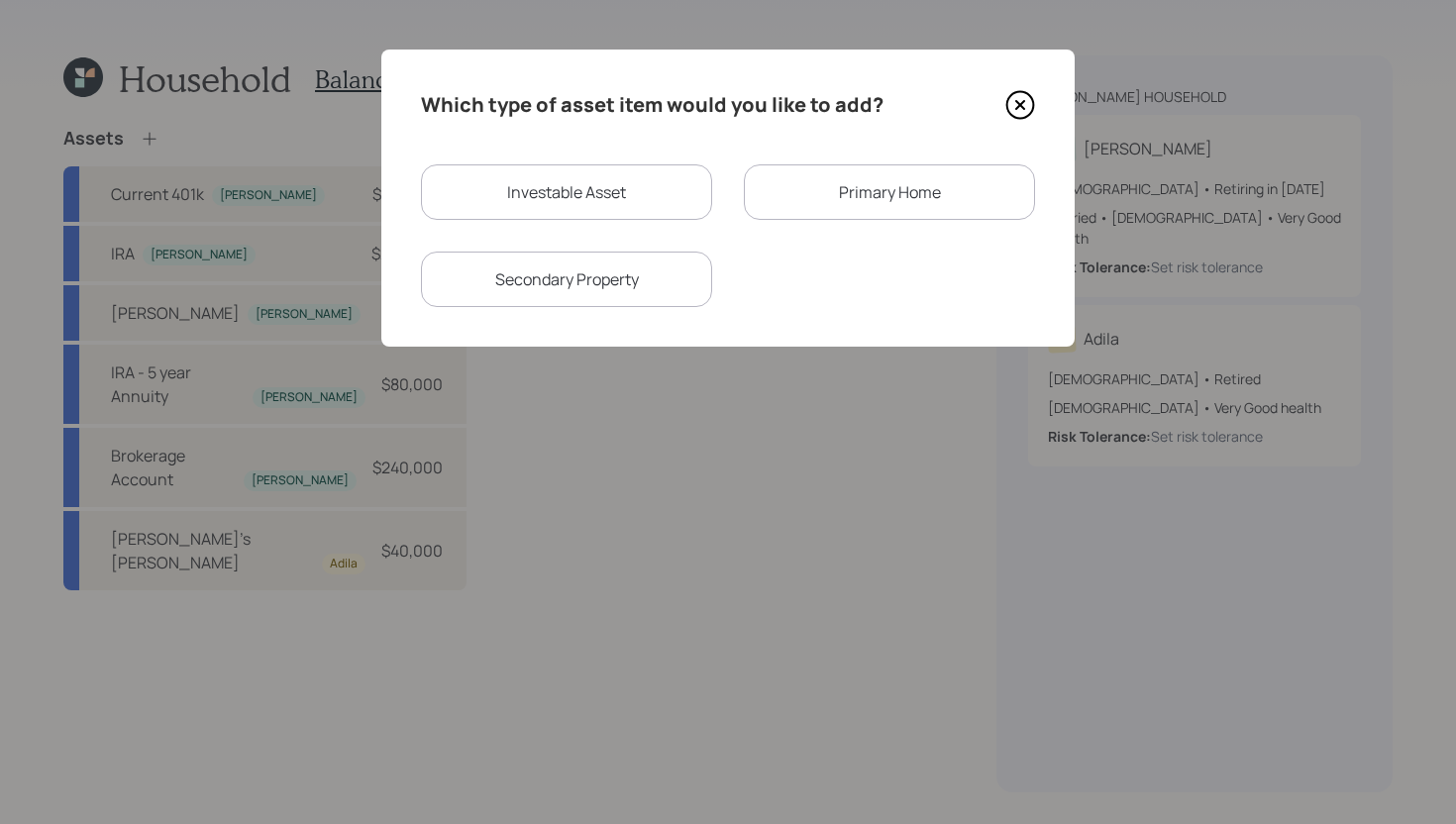 click on "Investable Asset" at bounding box center [567, 192] 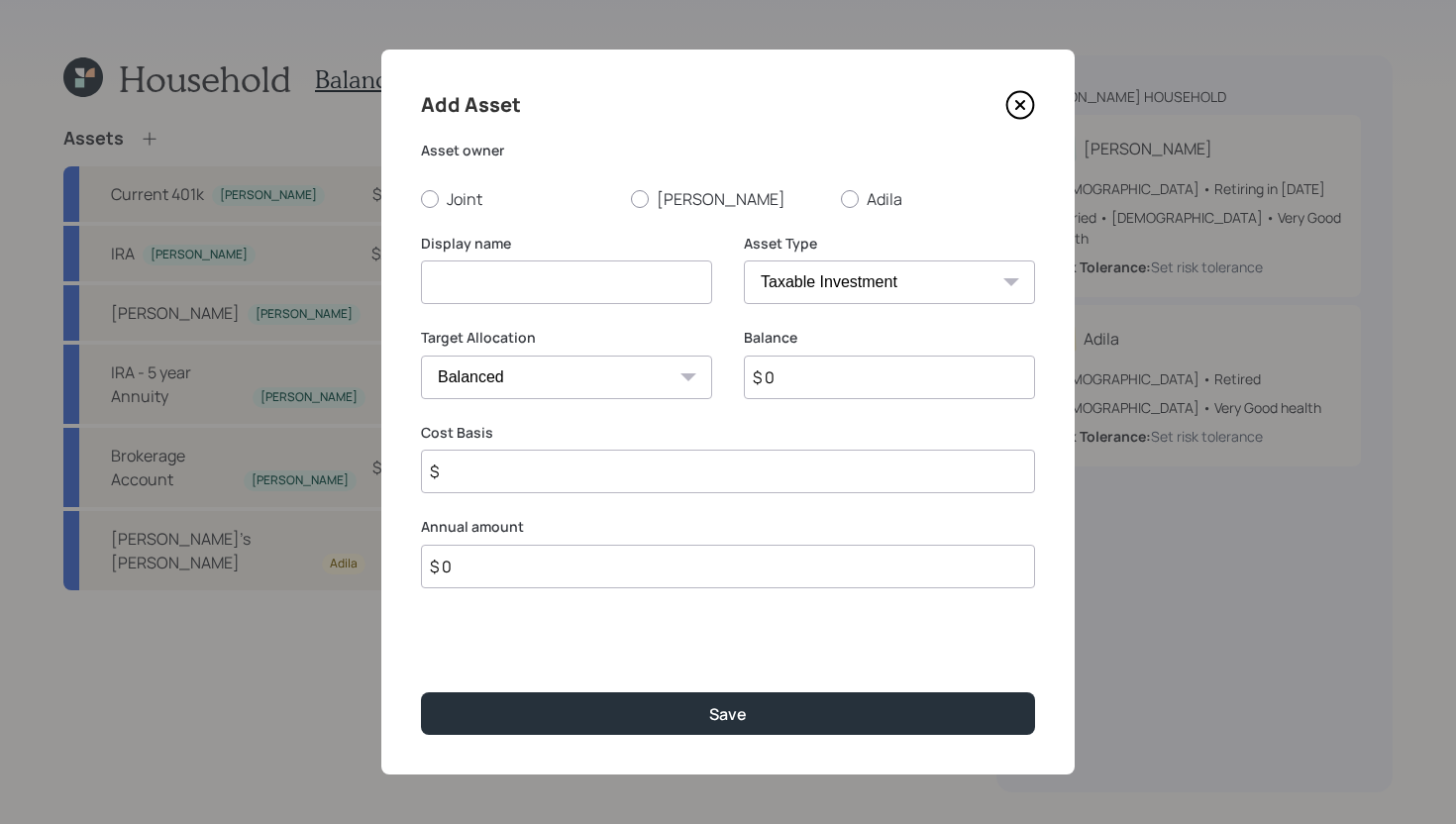click on "Add Asset Asset owner Joint Yousef Adila Display name Asset Type SEP IRA IRA Roth IRA 401(k) Roth 401(k) 403(b) Roth 403(b) 457(b) Roth 457(b) Health Savings Account 529 Taxable Investment Checking / Savings Emergency Fund Target Allocation Cash Conservative Balanced Aggressive Balance $ 0 Cost Basis $ Annual amount $ 0 Save" at bounding box center (728, 412) 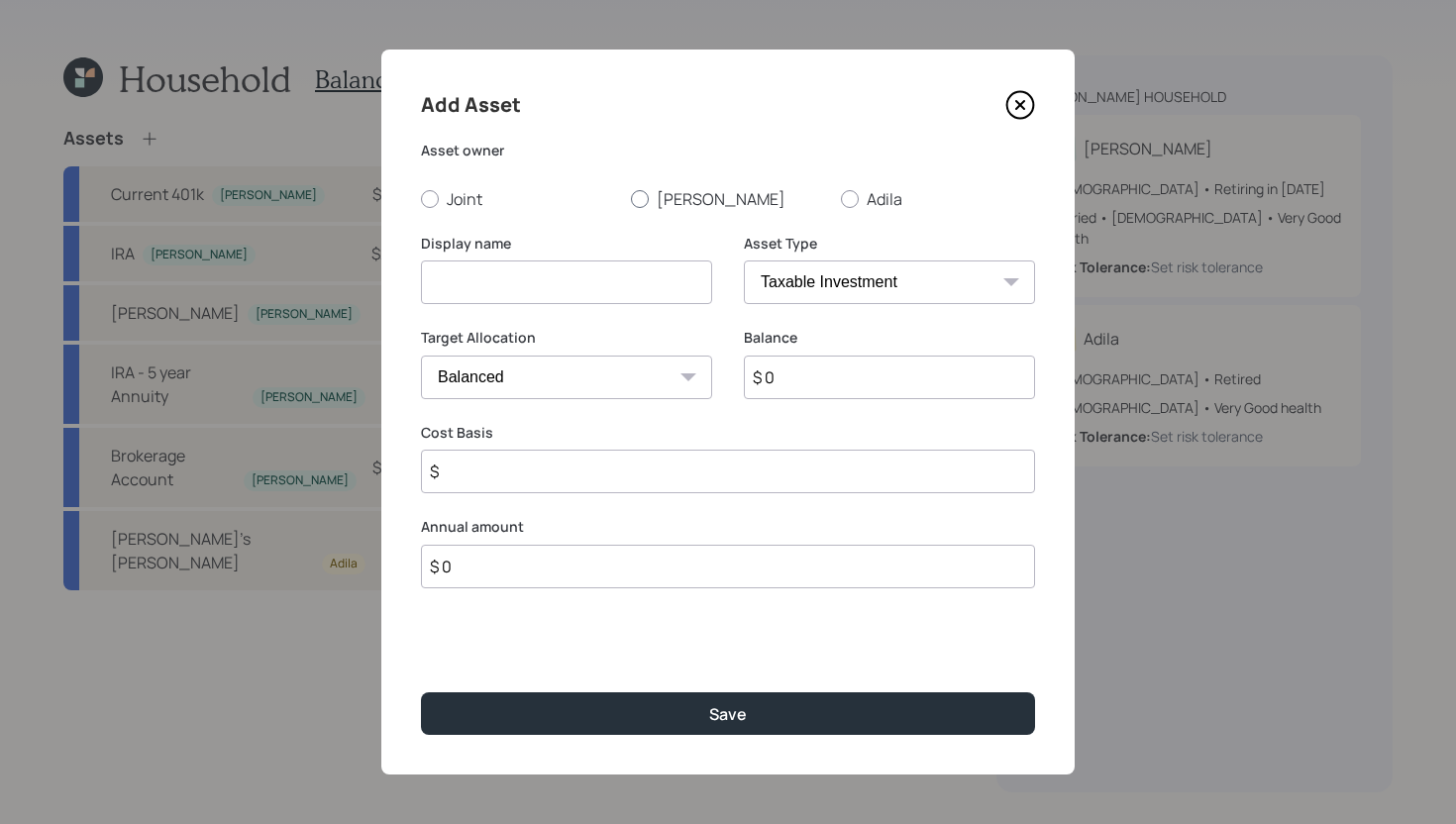 click on "Yousef" at bounding box center [728, 199] 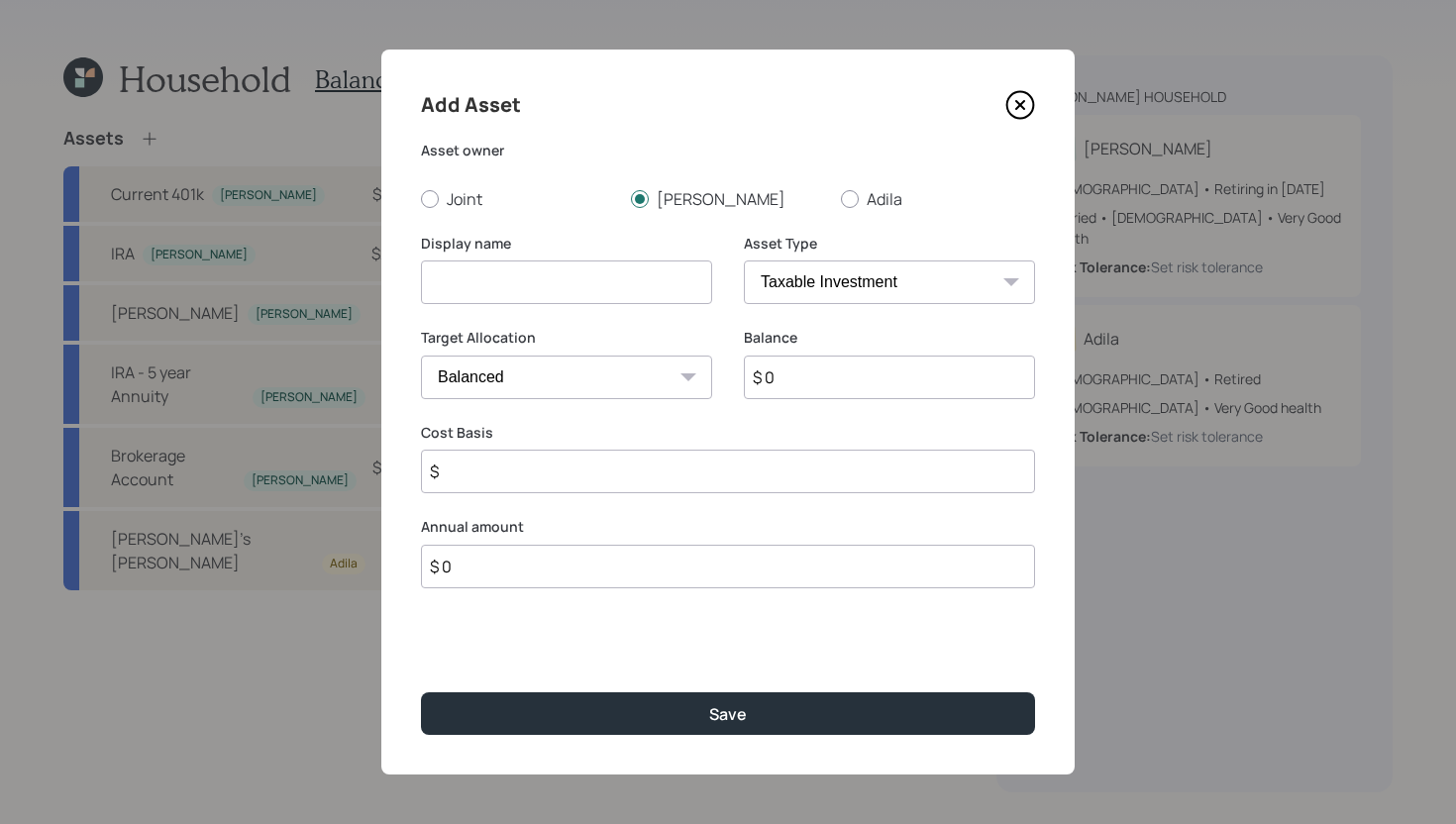 click at bounding box center (567, 282) 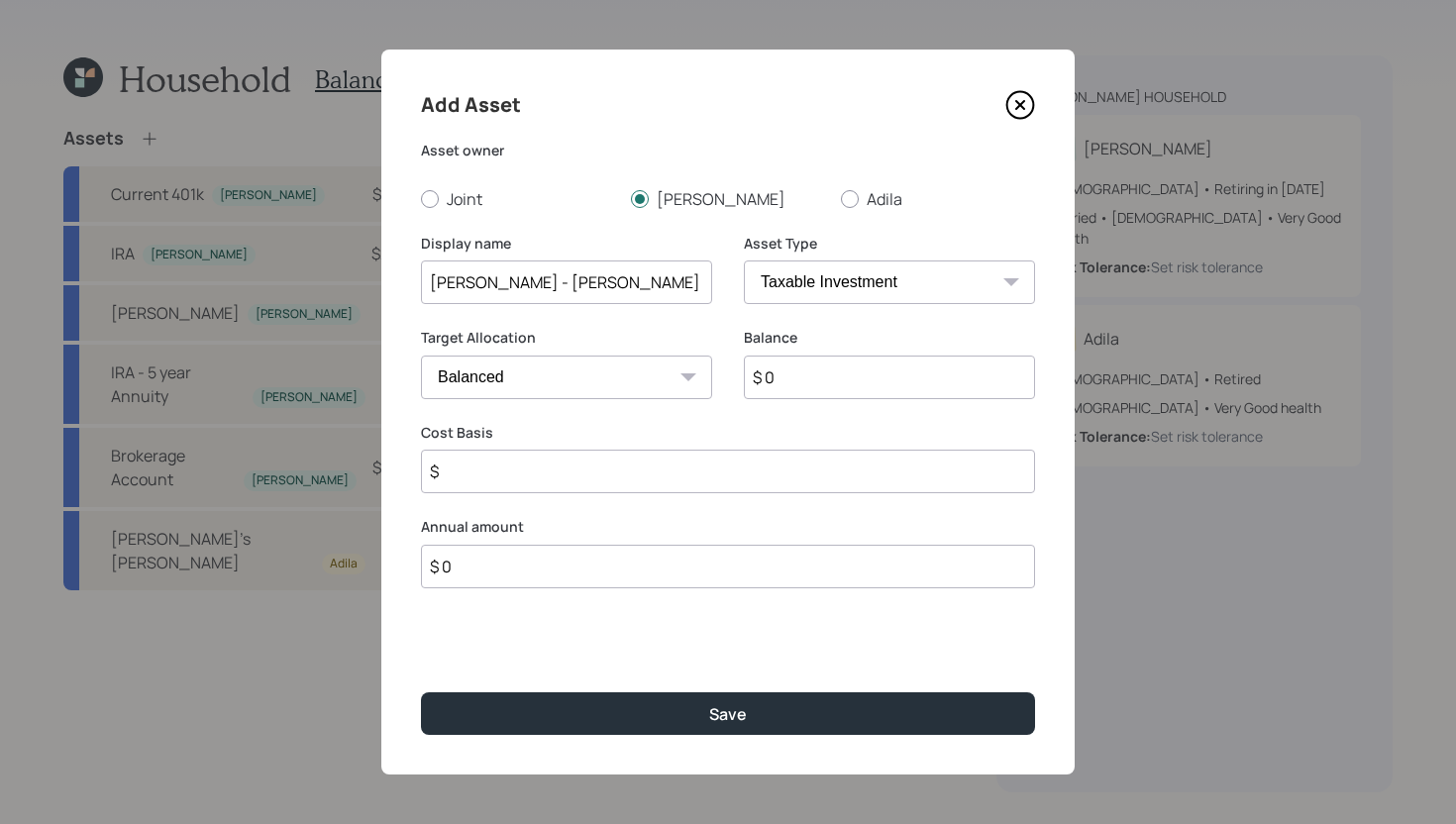 type on "Roth IRA - Schwab" 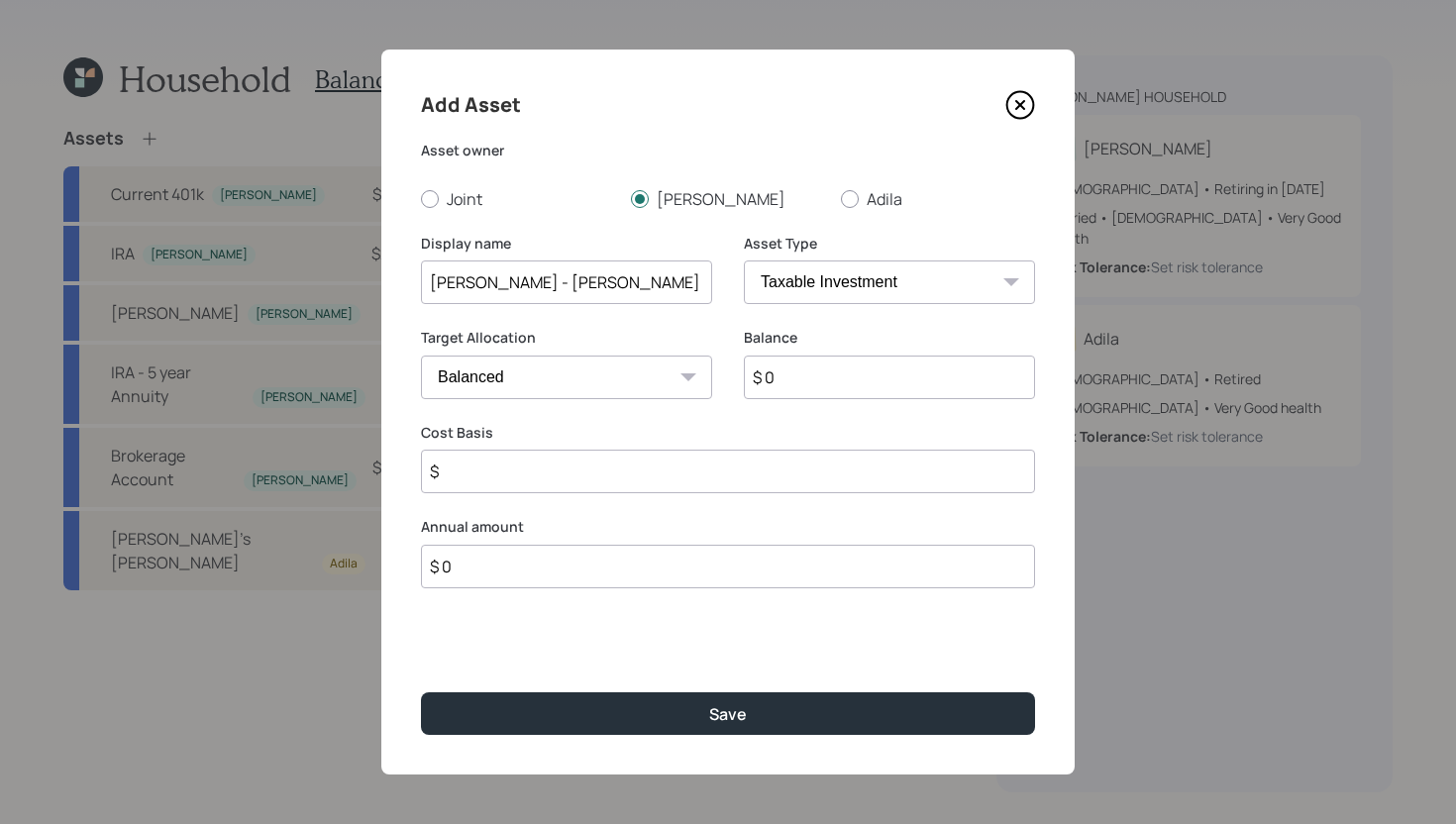 click on "SEP IRA IRA Roth IRA 401(k) Roth 401(k) 403(b) Roth 403(b) 457(b) Roth 457(b) Health Savings Account 529 Taxable Investment Checking / Savings Emergency Fund" at bounding box center (889, 282) 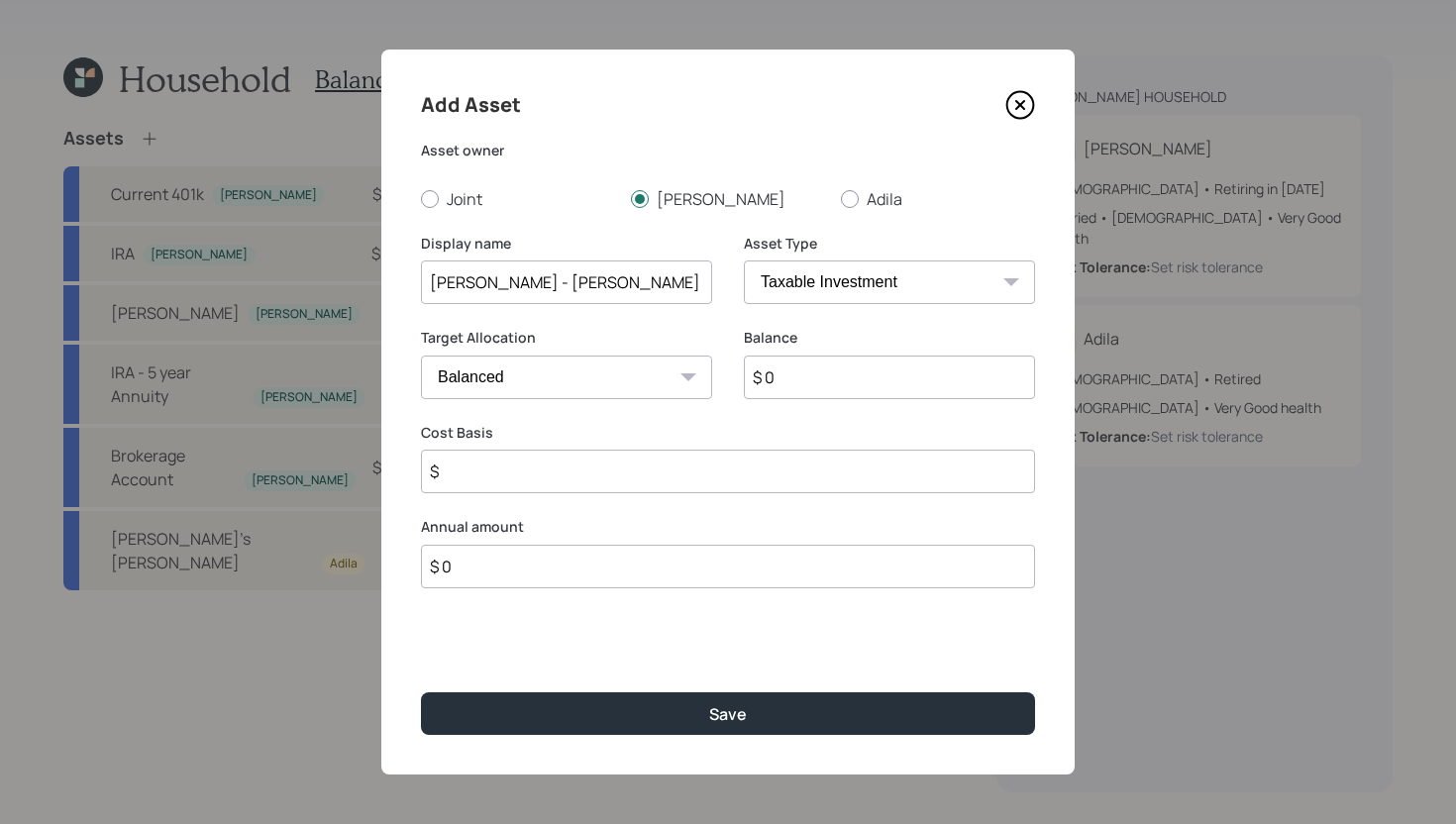 select on "roth_ira" 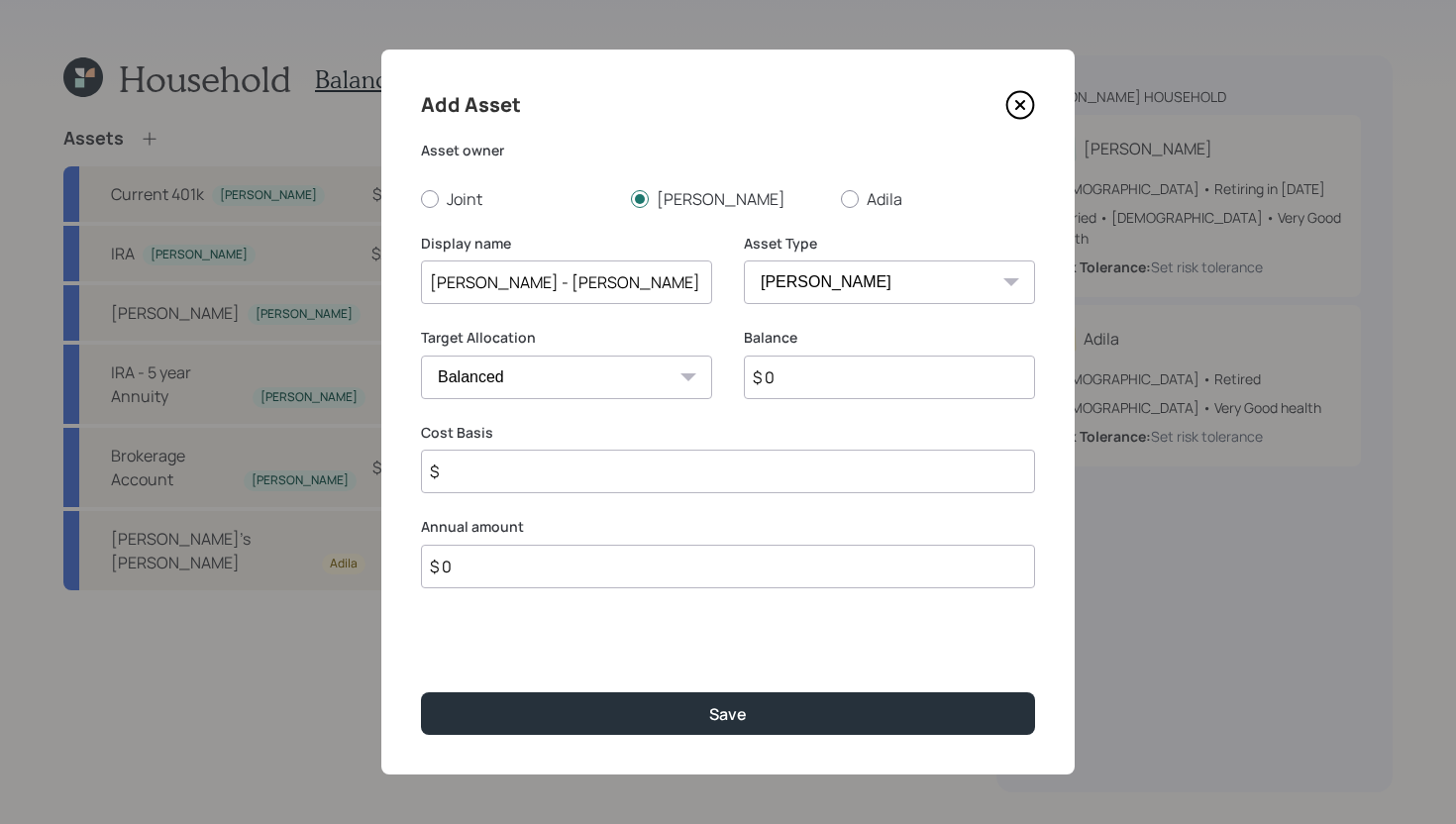 type on "$" 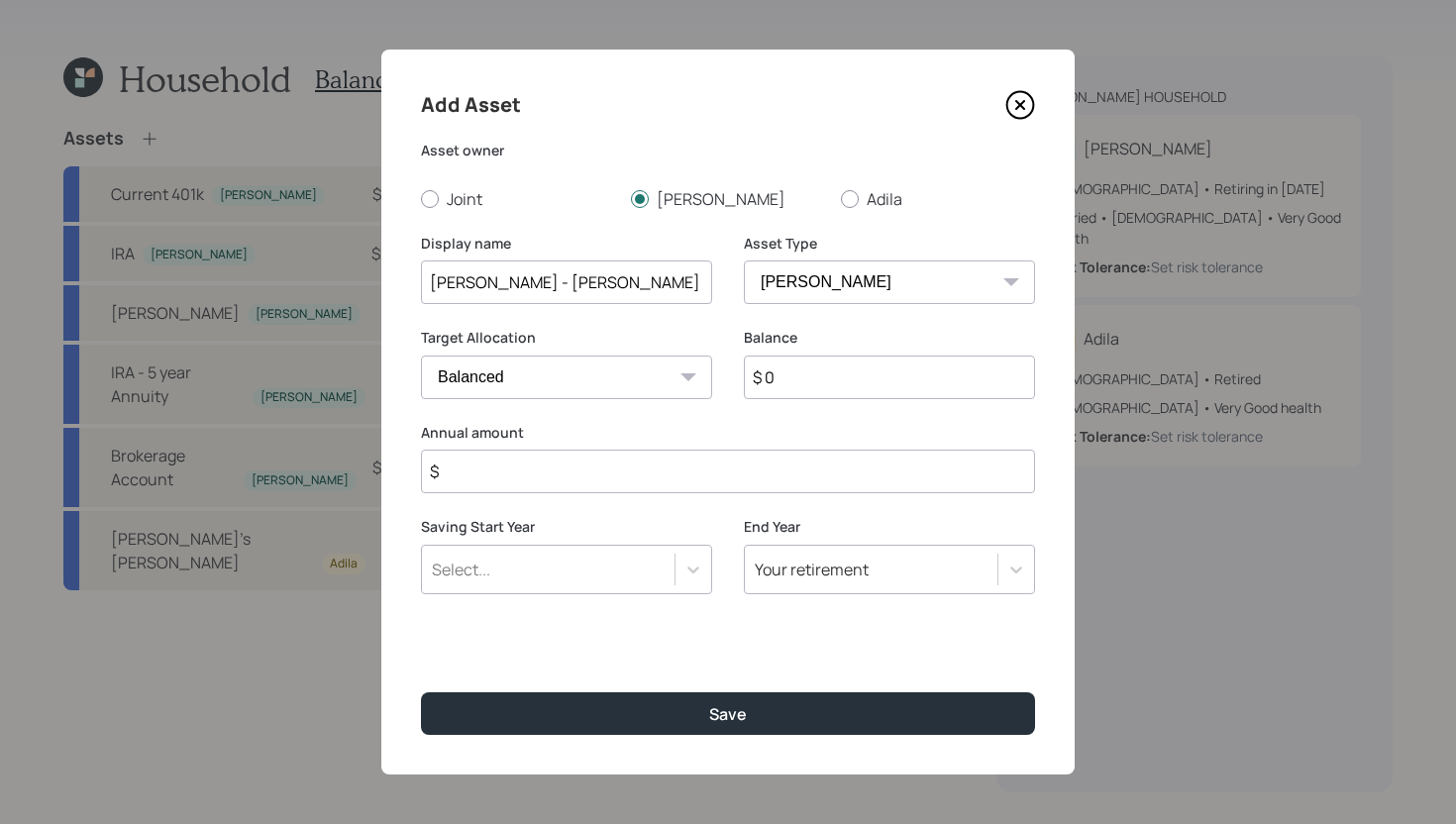 click on "$ 0" at bounding box center [889, 377] 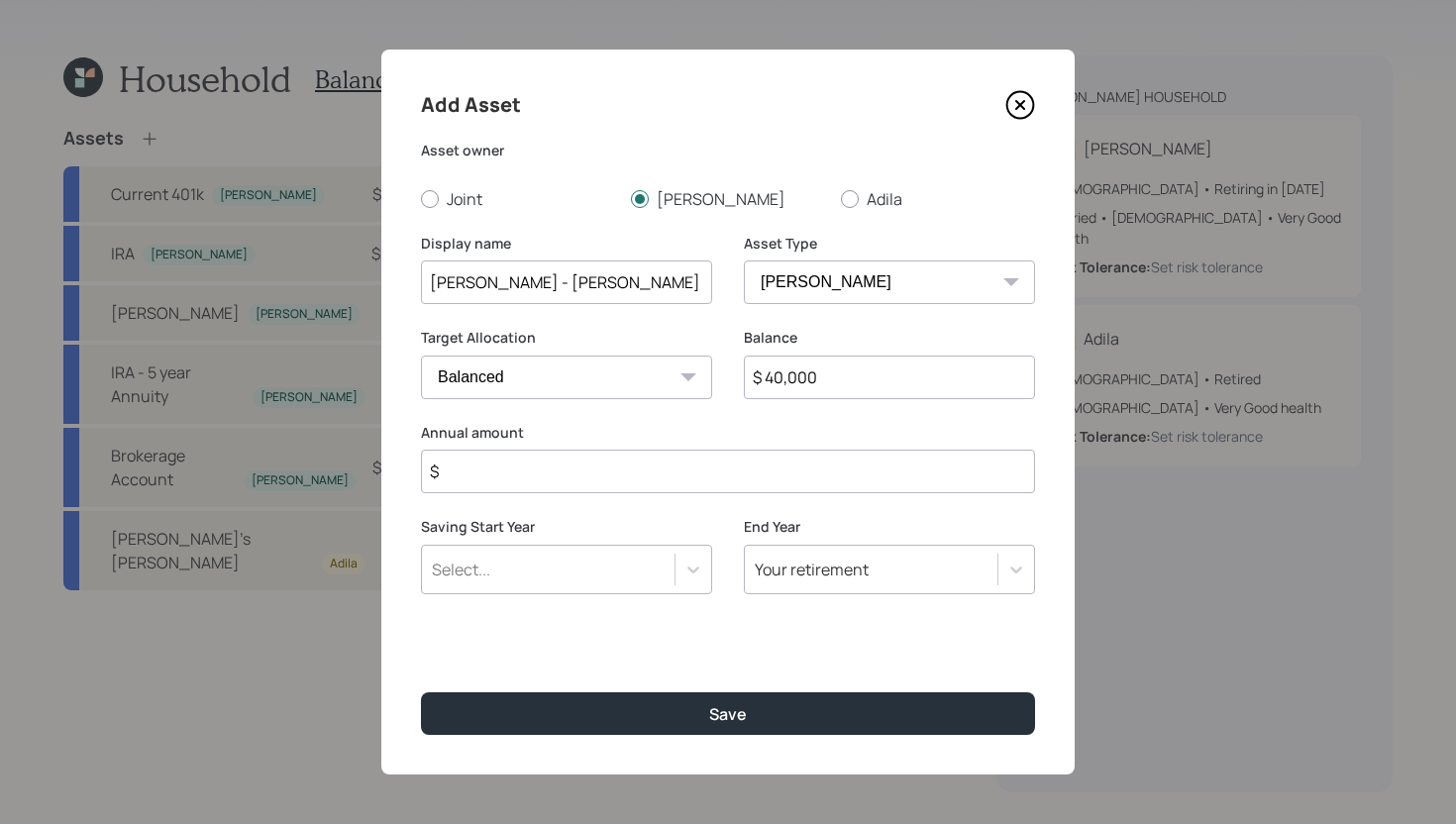 type on "$ 40,000" 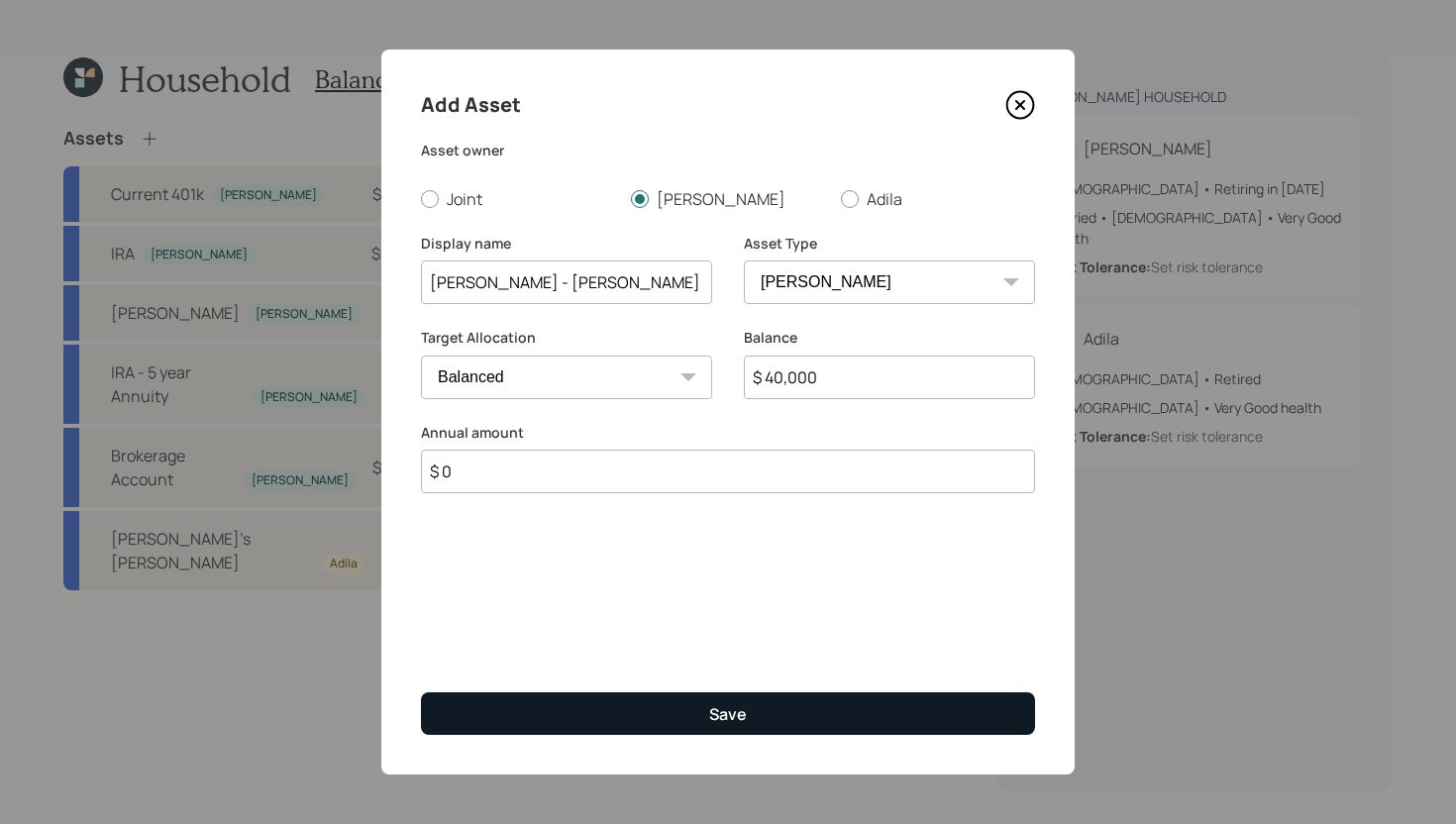 type on "$ 0" 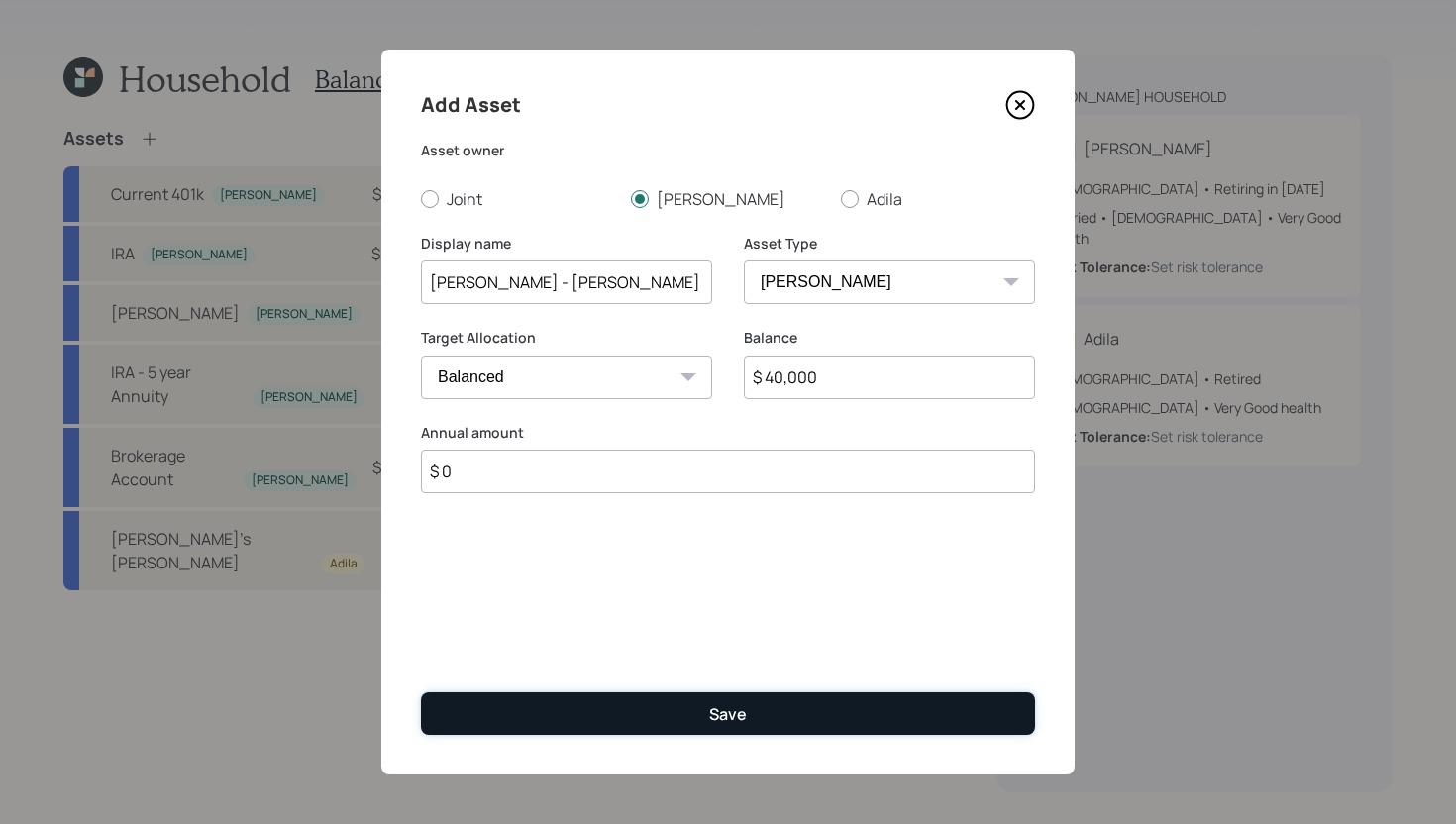 click on "Save" at bounding box center (728, 713) 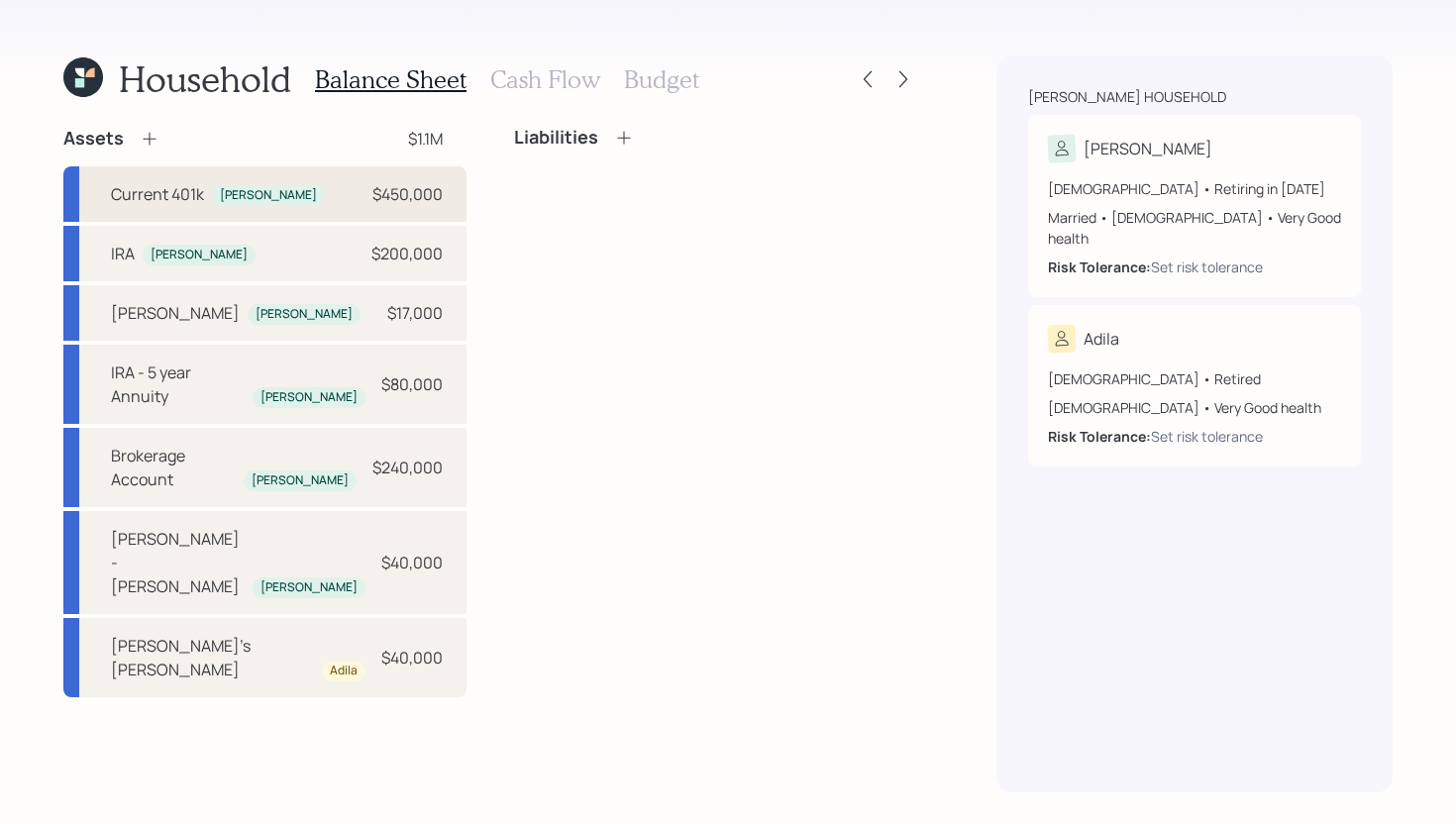 click on "Current 401k Yousef $450,000" at bounding box center [264, 194] 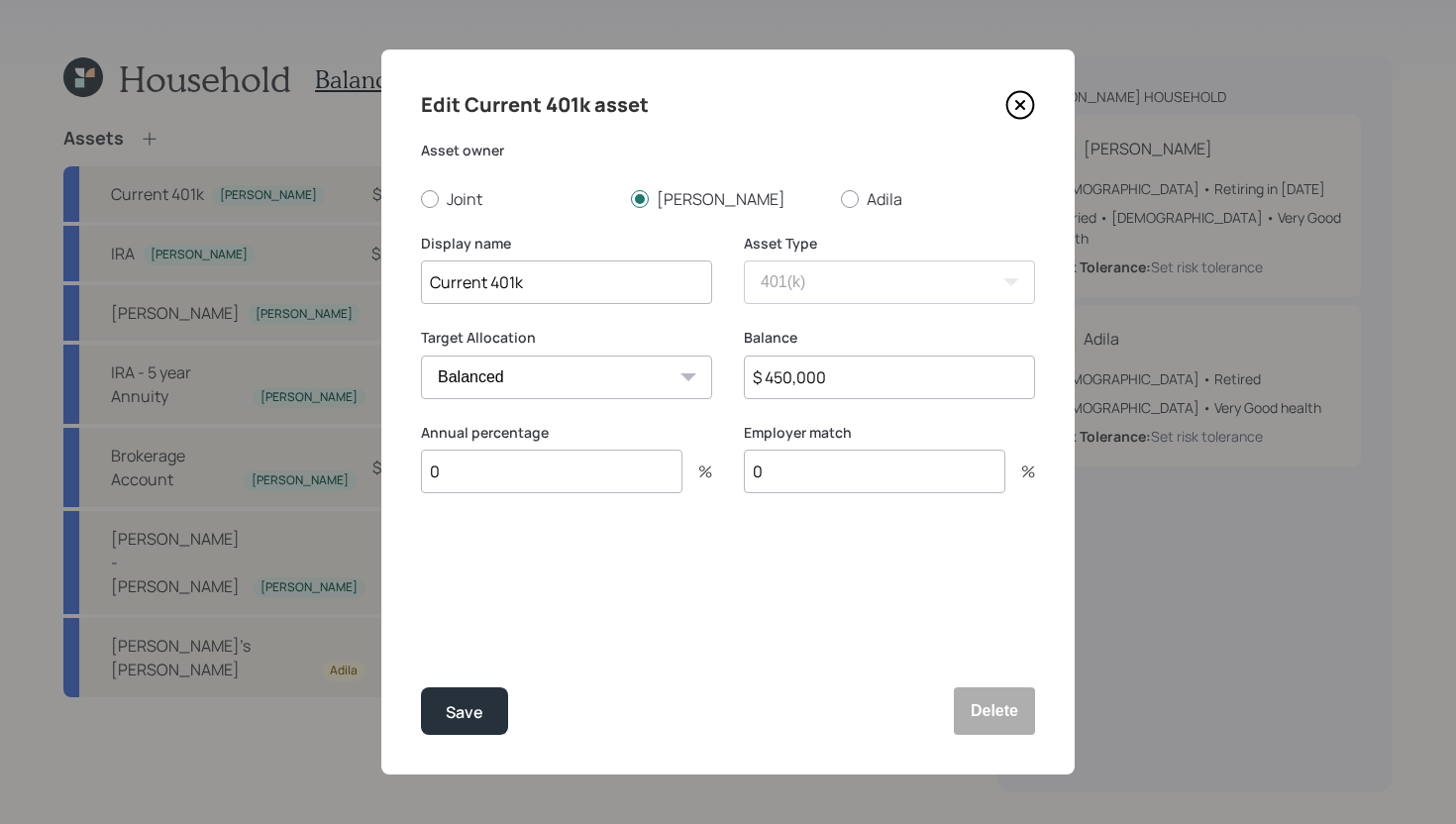 click on "0" at bounding box center (552, 471) 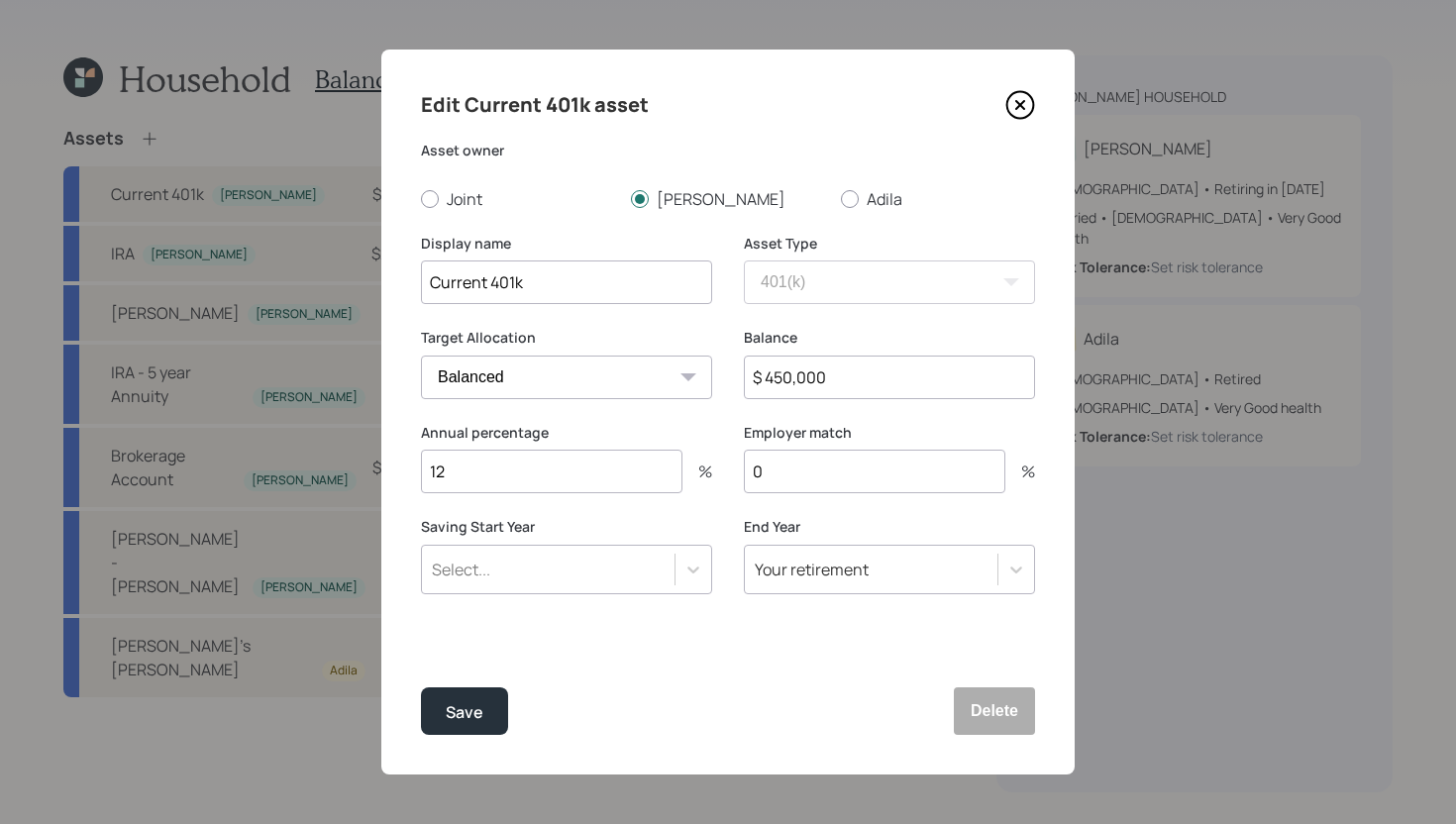 type on "12" 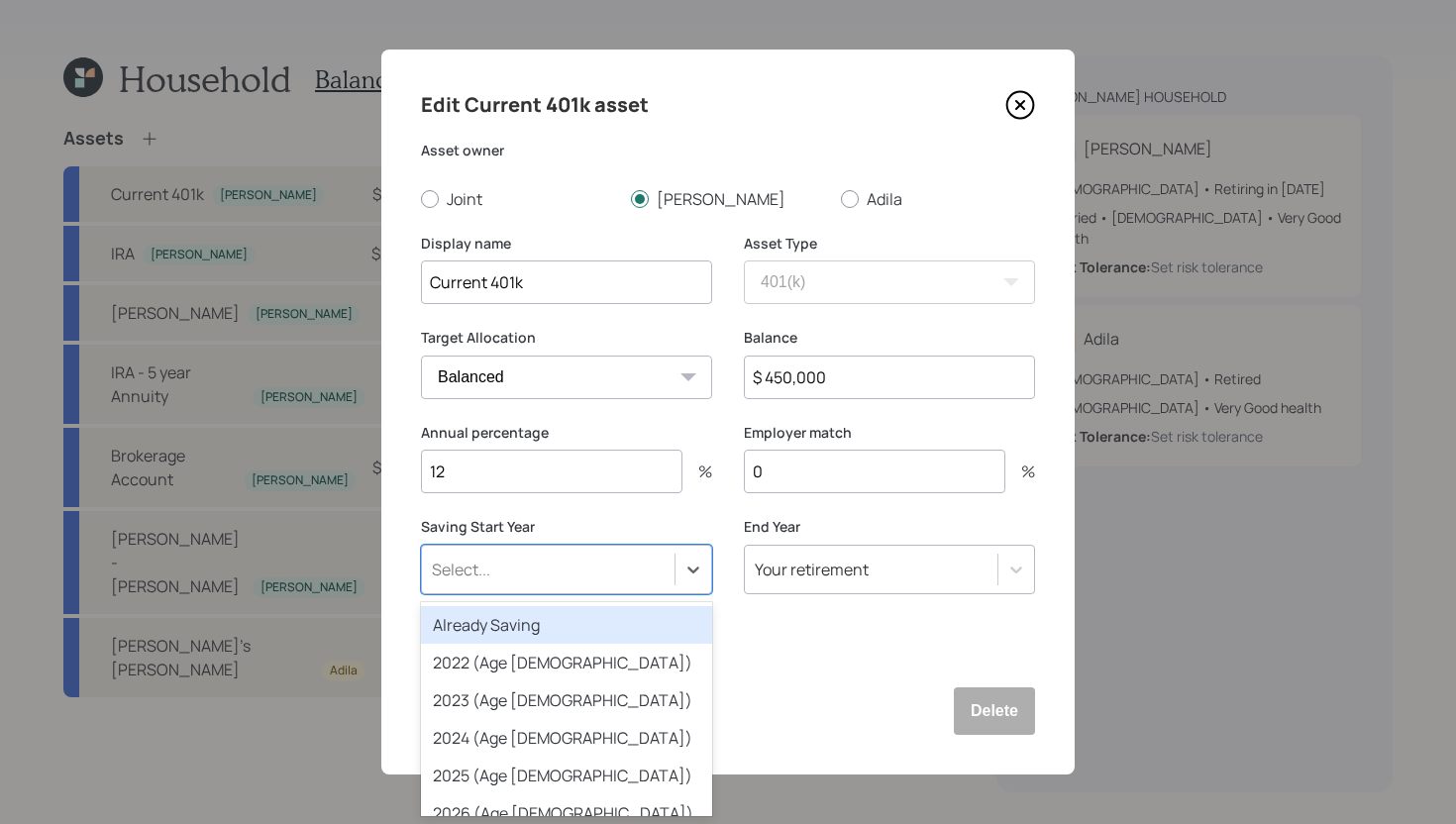 click on "Select..." at bounding box center [548, 569] 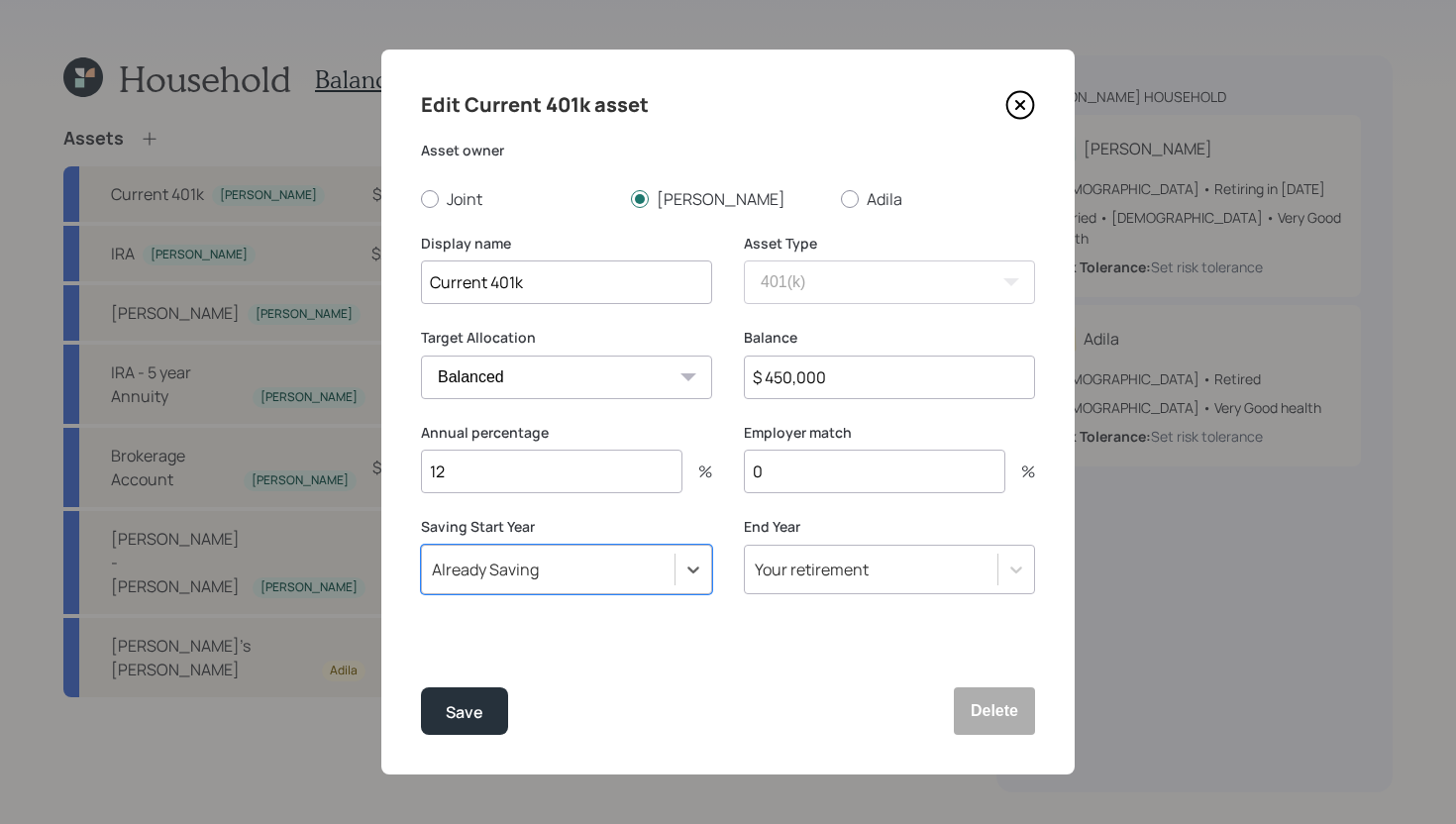 click on "0" at bounding box center (875, 471) 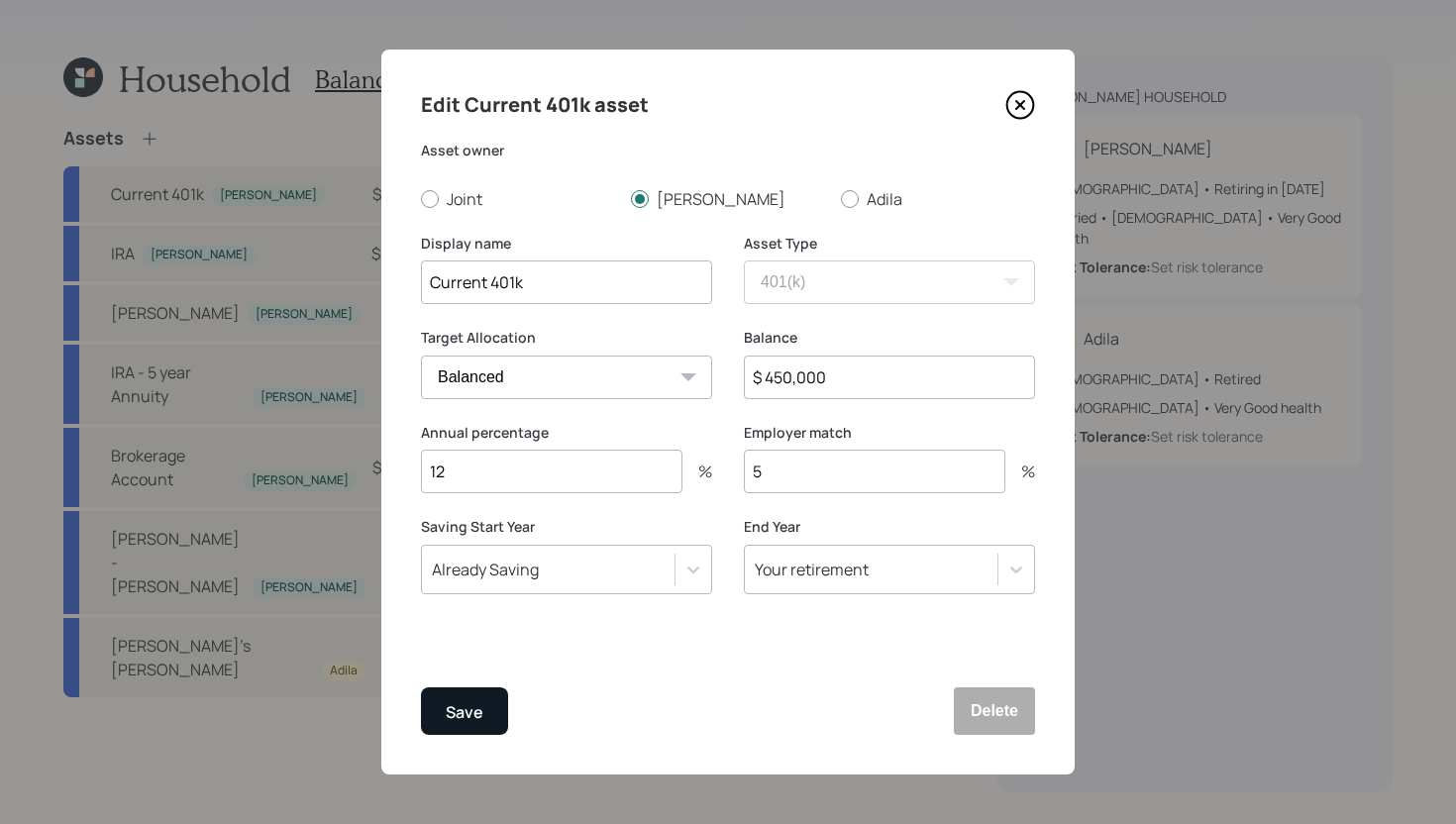 type on "5" 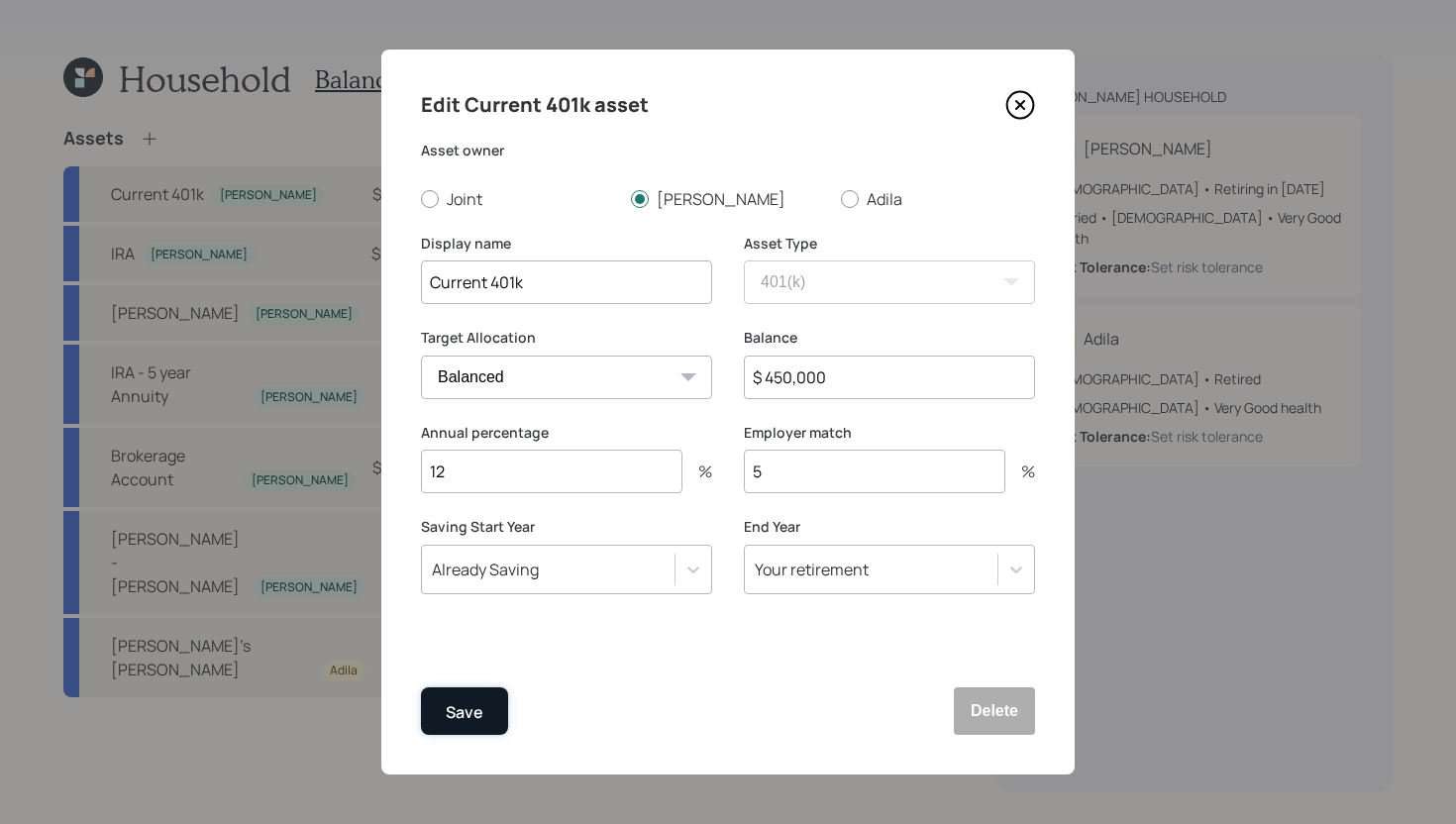 click on "Save" at bounding box center [465, 711] 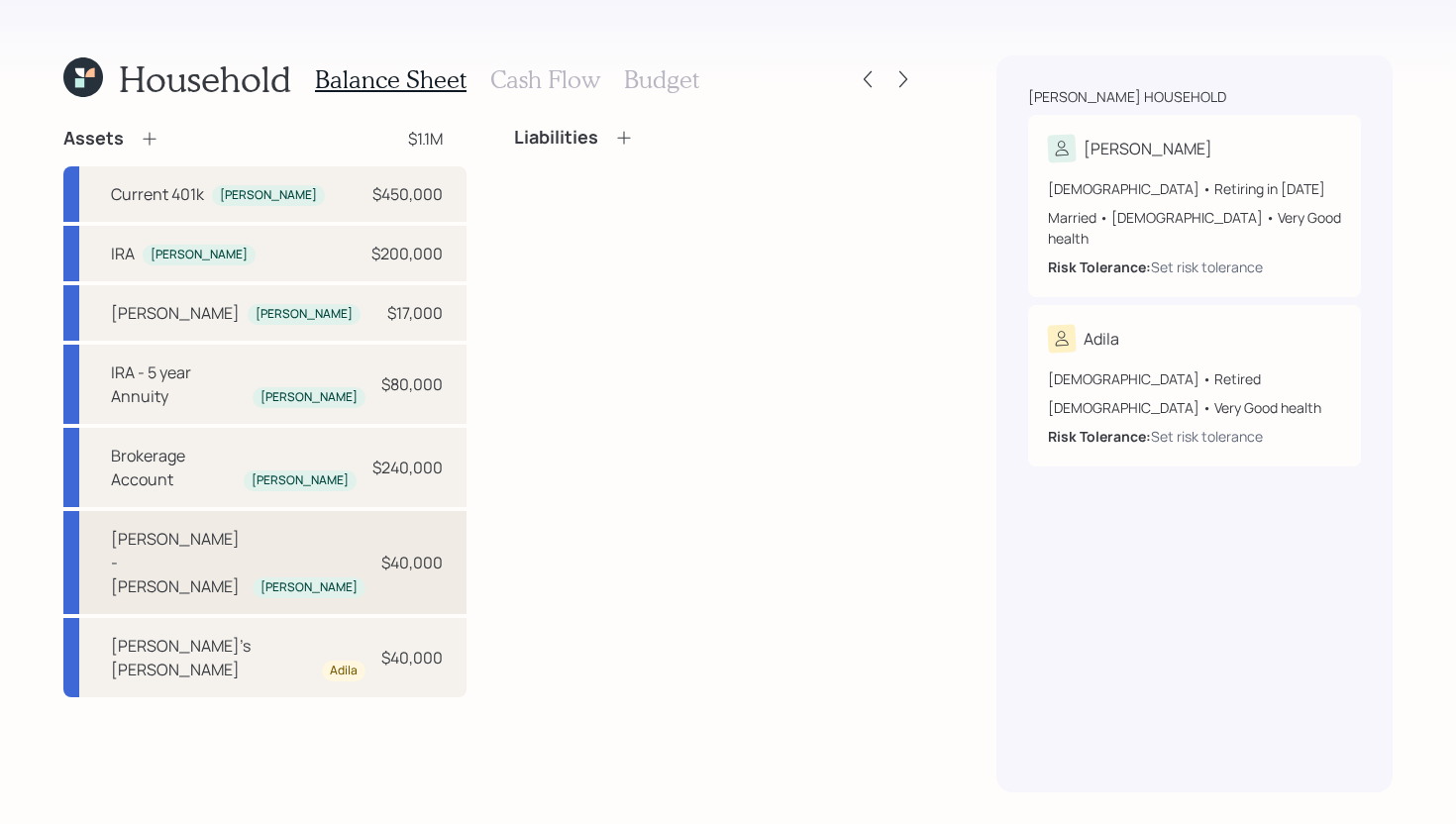 click on "Roth IRA - Schwab Yousef $40,000" at bounding box center [264, 563] 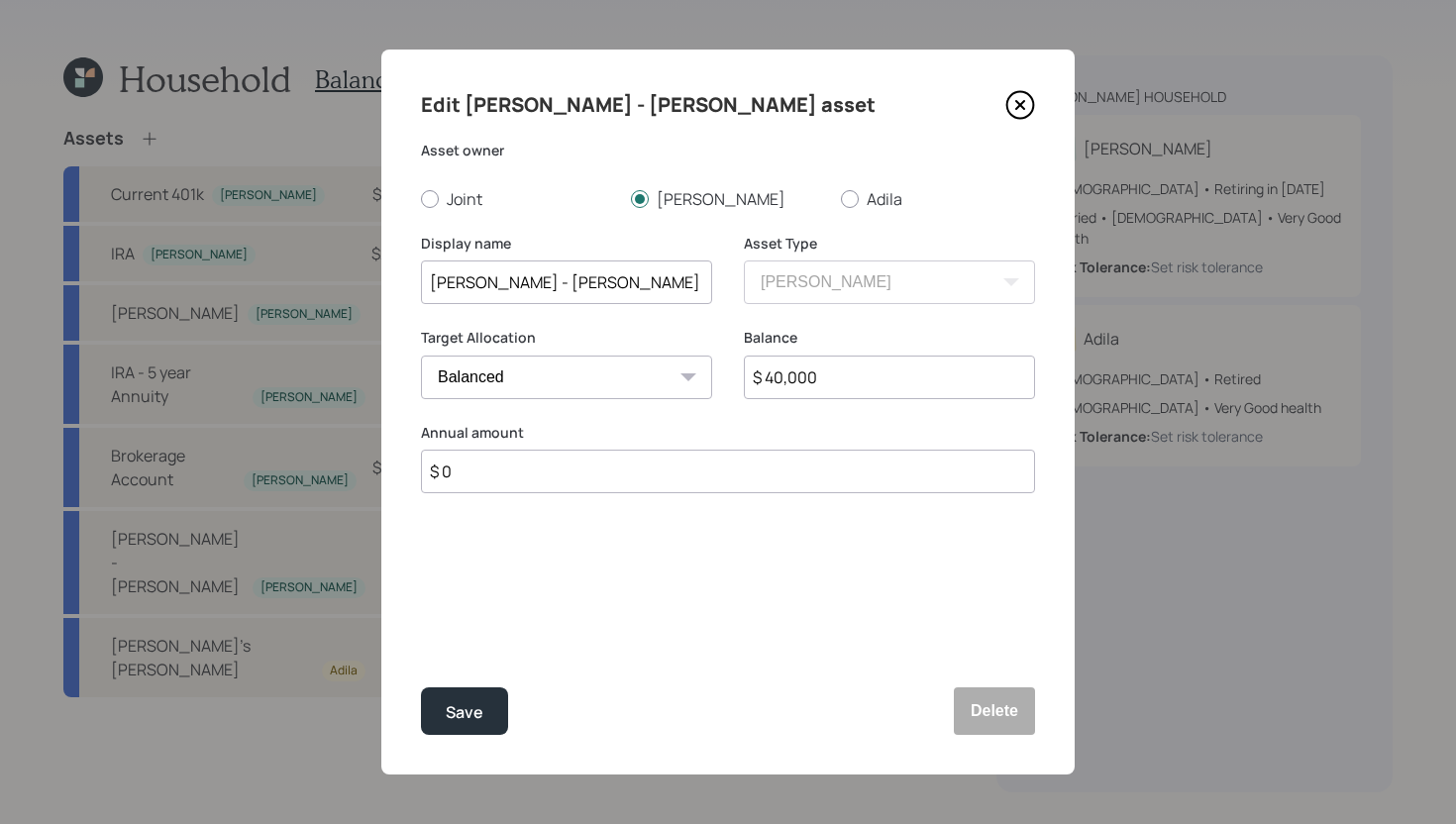 click on "$ 0" at bounding box center (728, 471) 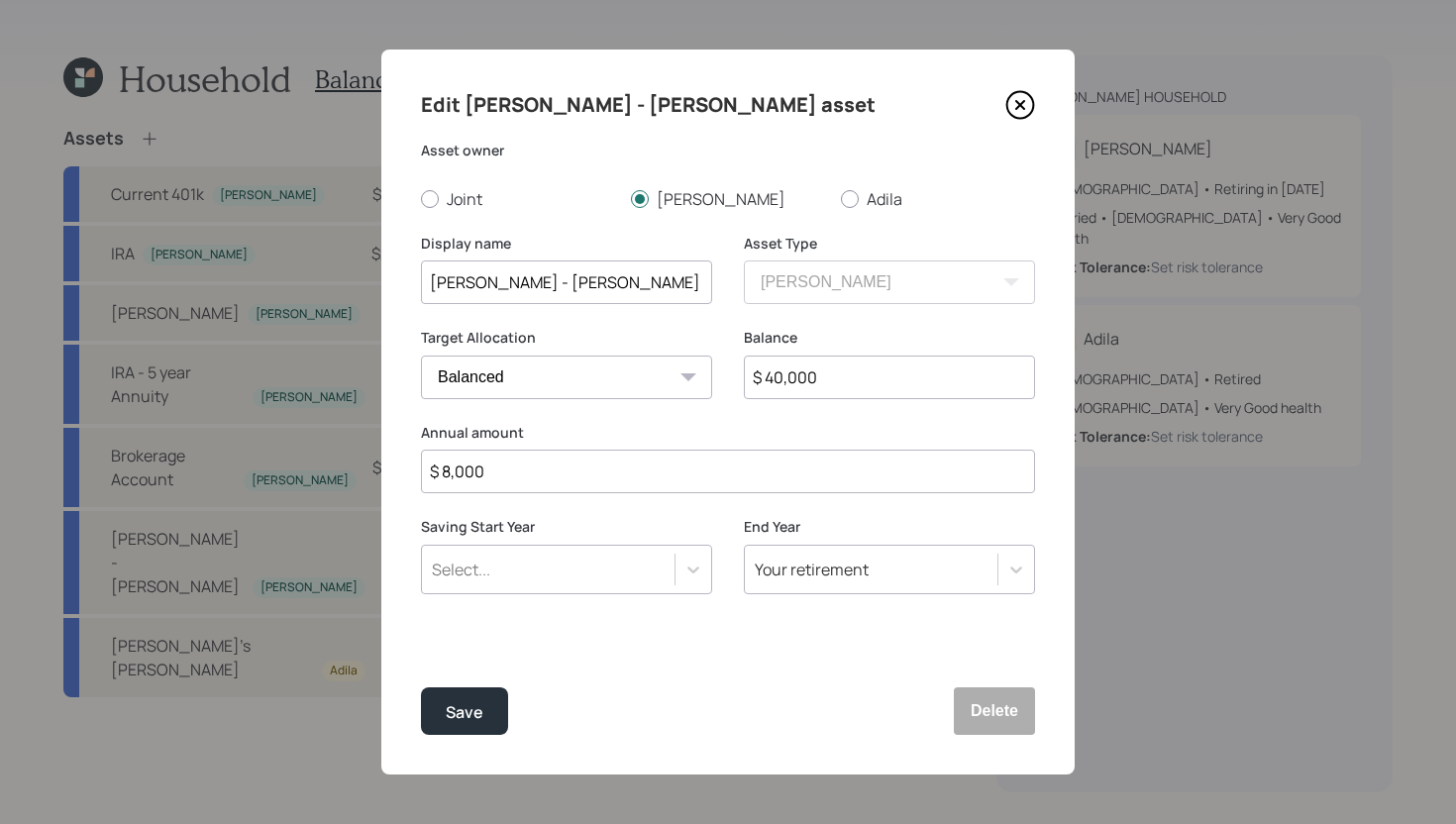 type on "$ 8,000" 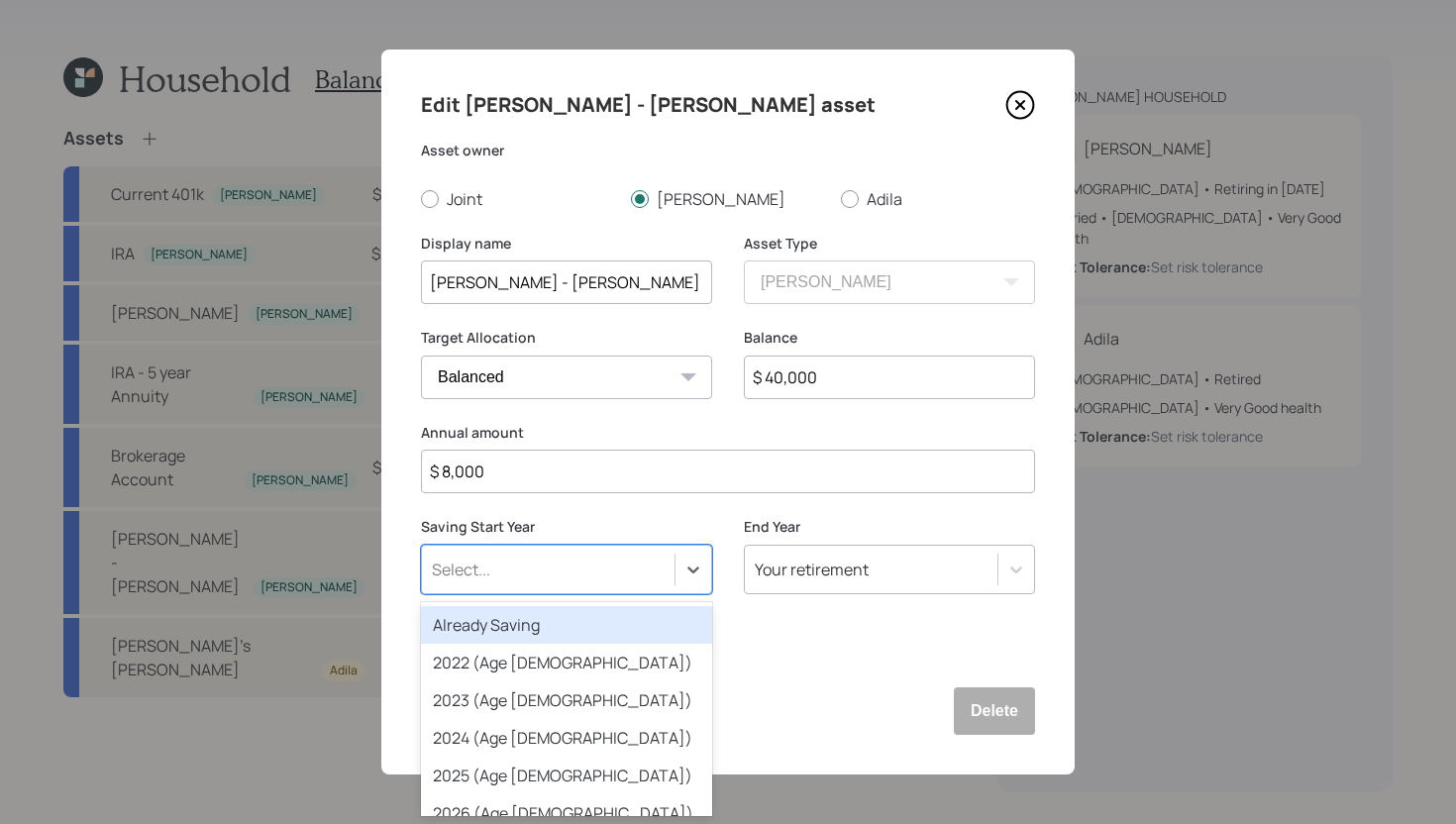 click on "Select..." at bounding box center [548, 569] 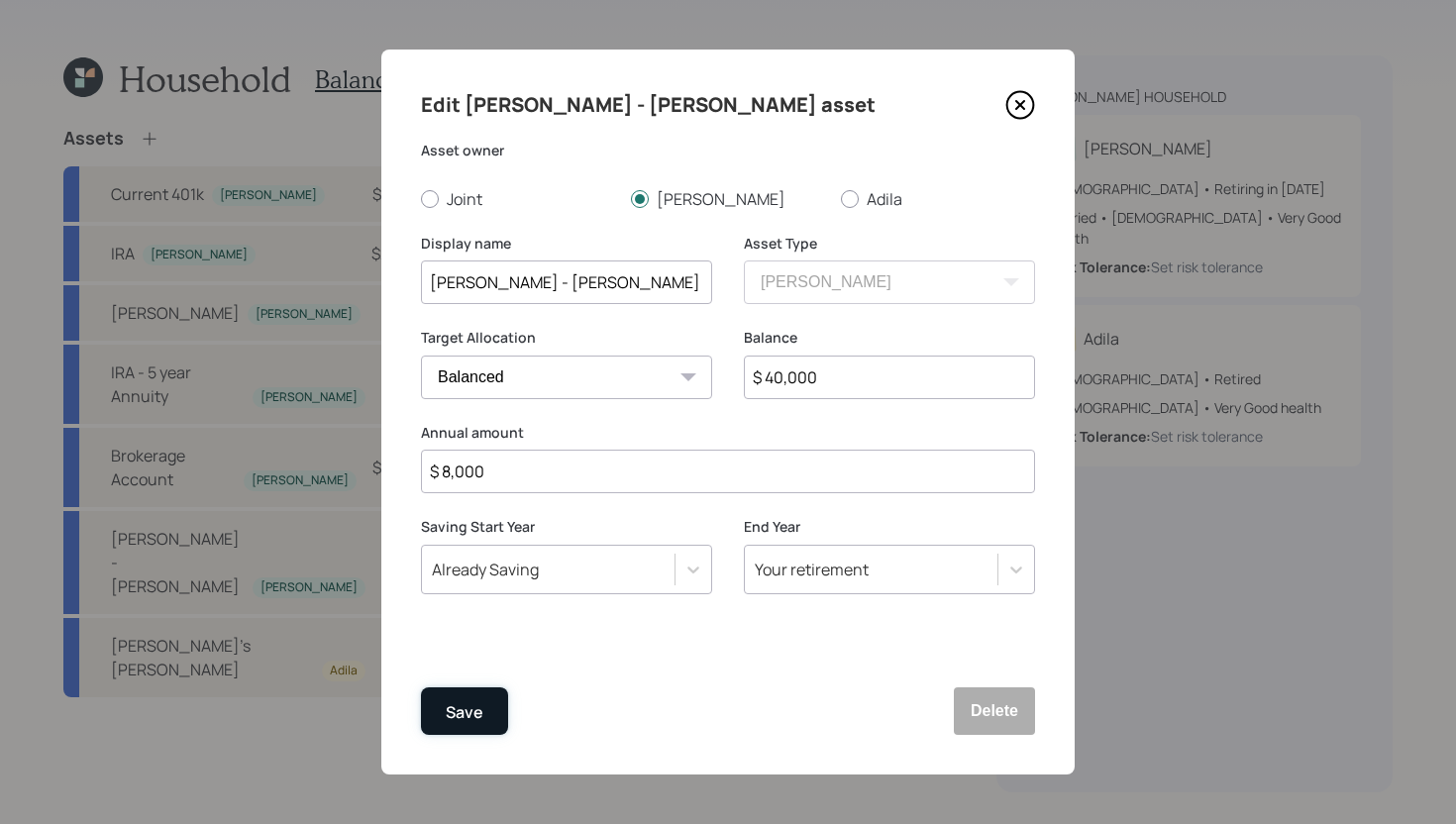 click on "Save" at bounding box center (465, 712) 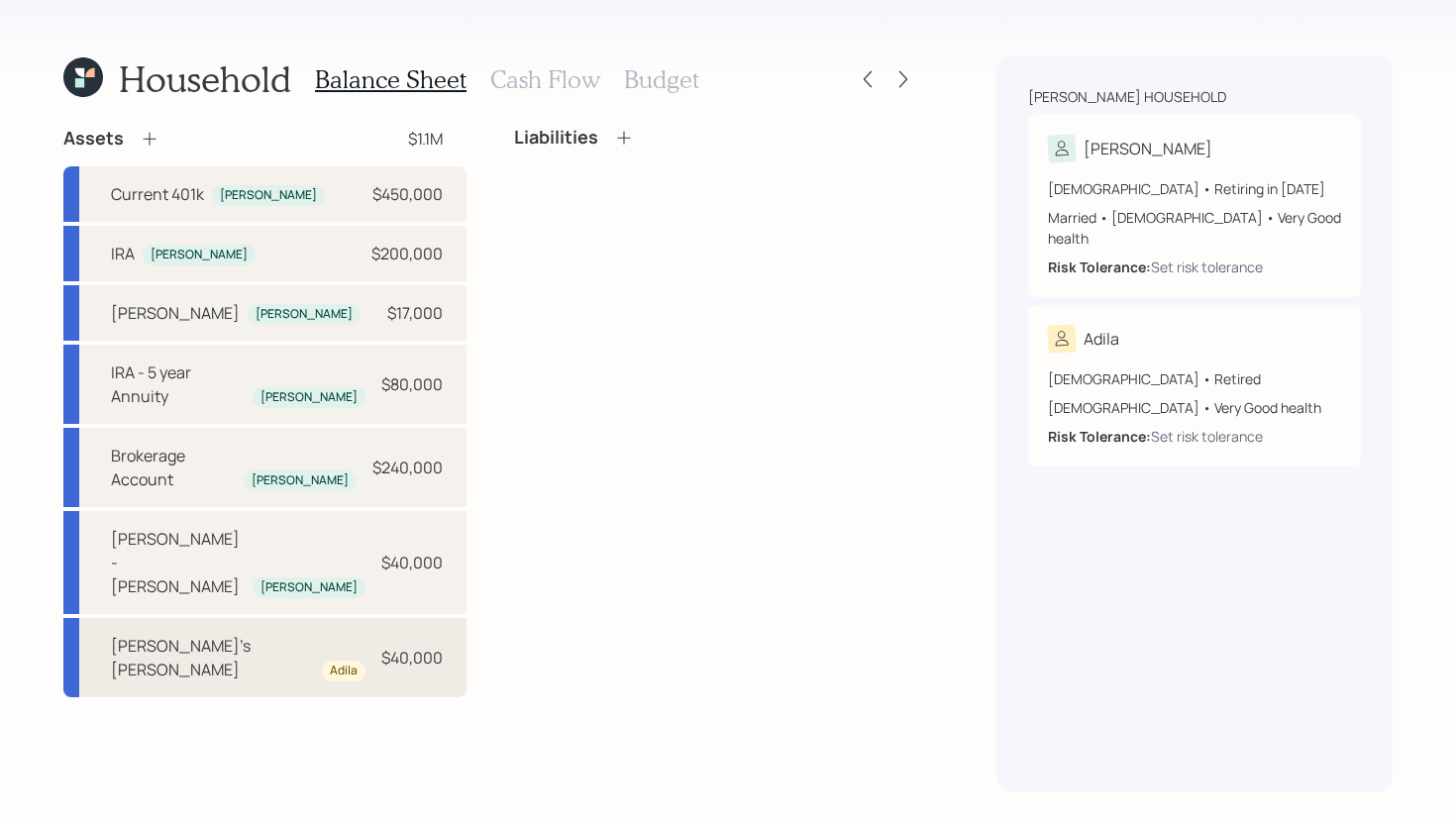 click on "Adila's Roth Adila $40,000" at bounding box center [264, 658] 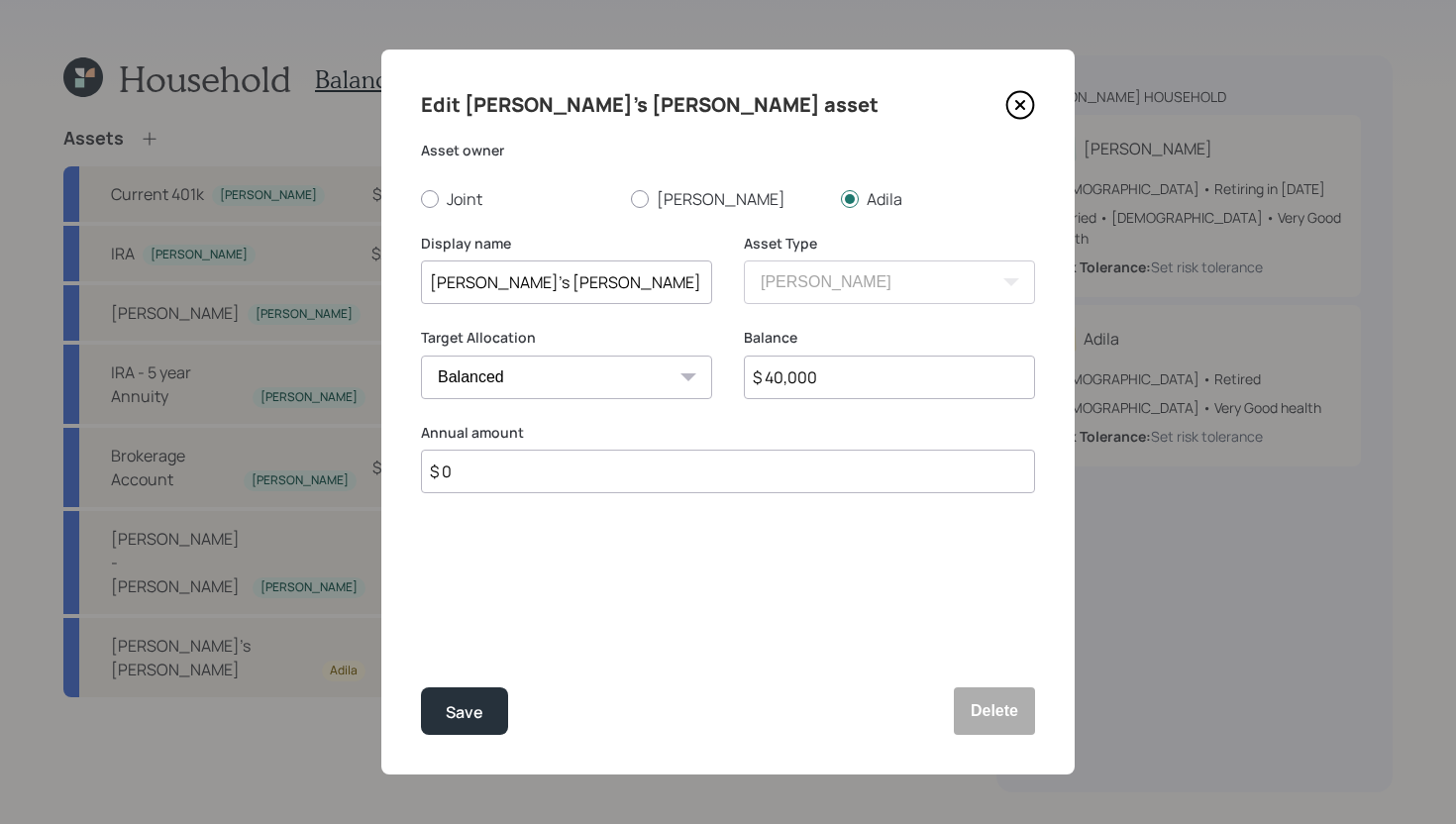 click on "$ 0" at bounding box center (728, 471) 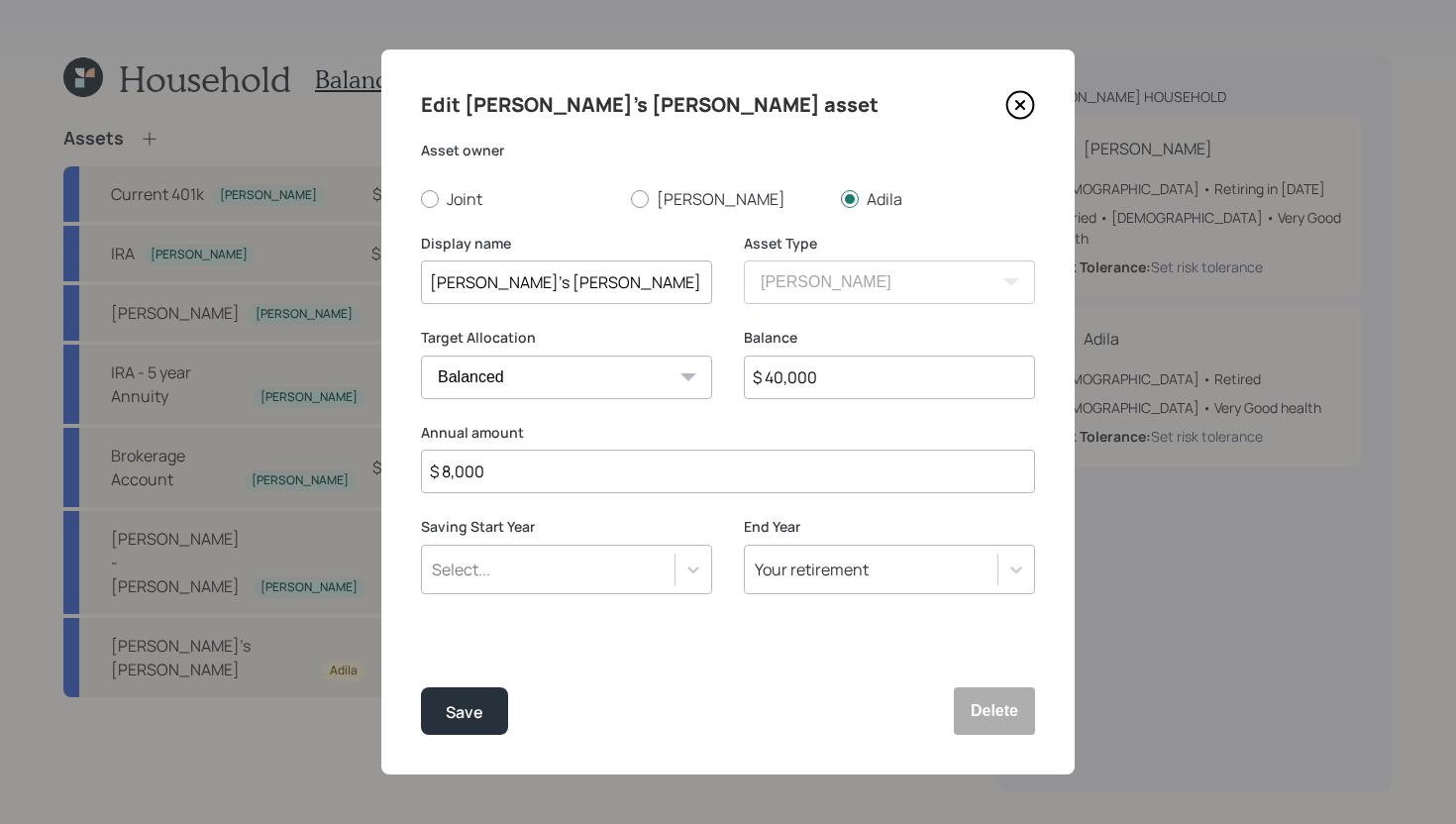 type on "$ 8,000" 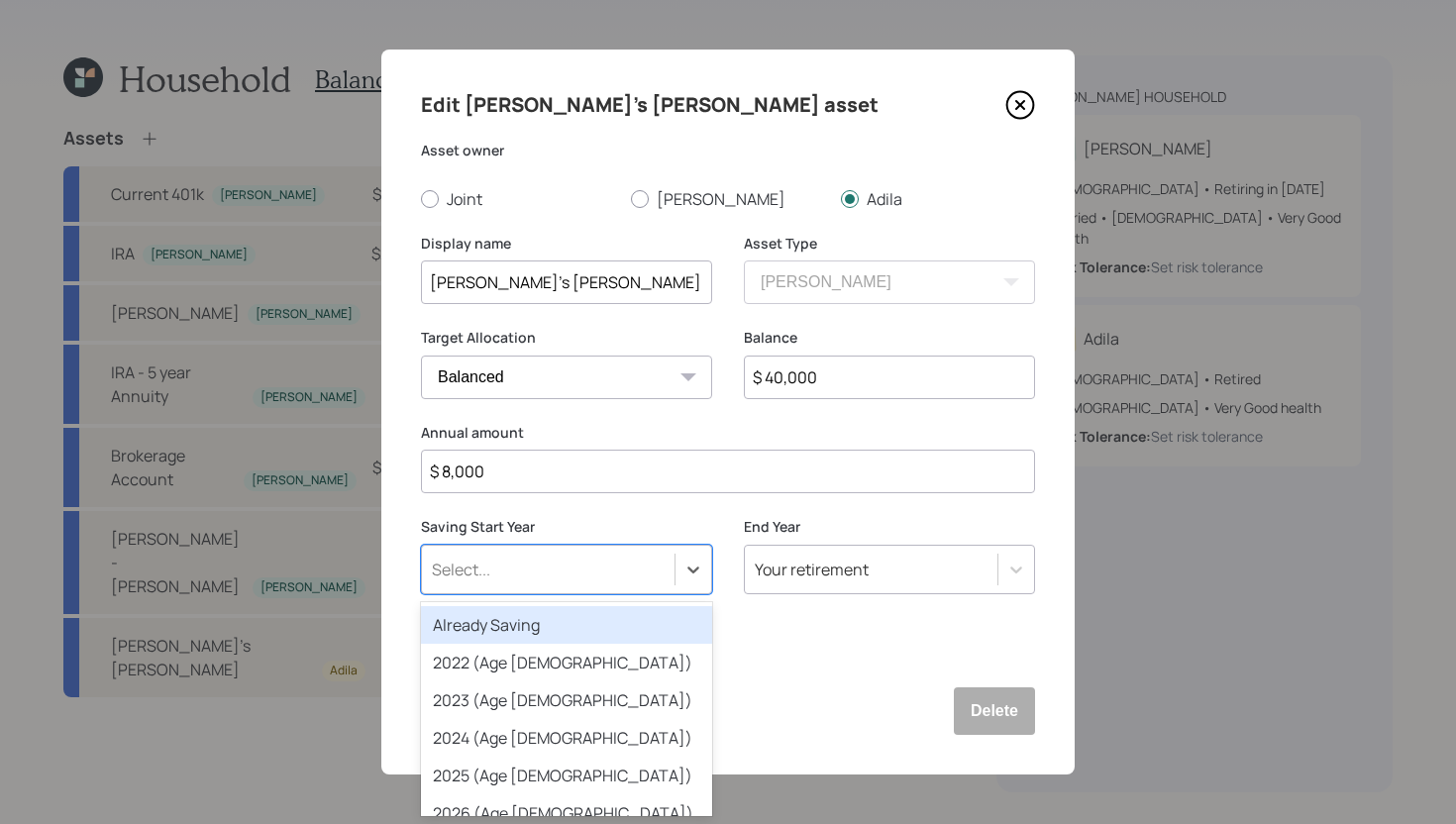 scroll, scrollTop: 0, scrollLeft: 0, axis: both 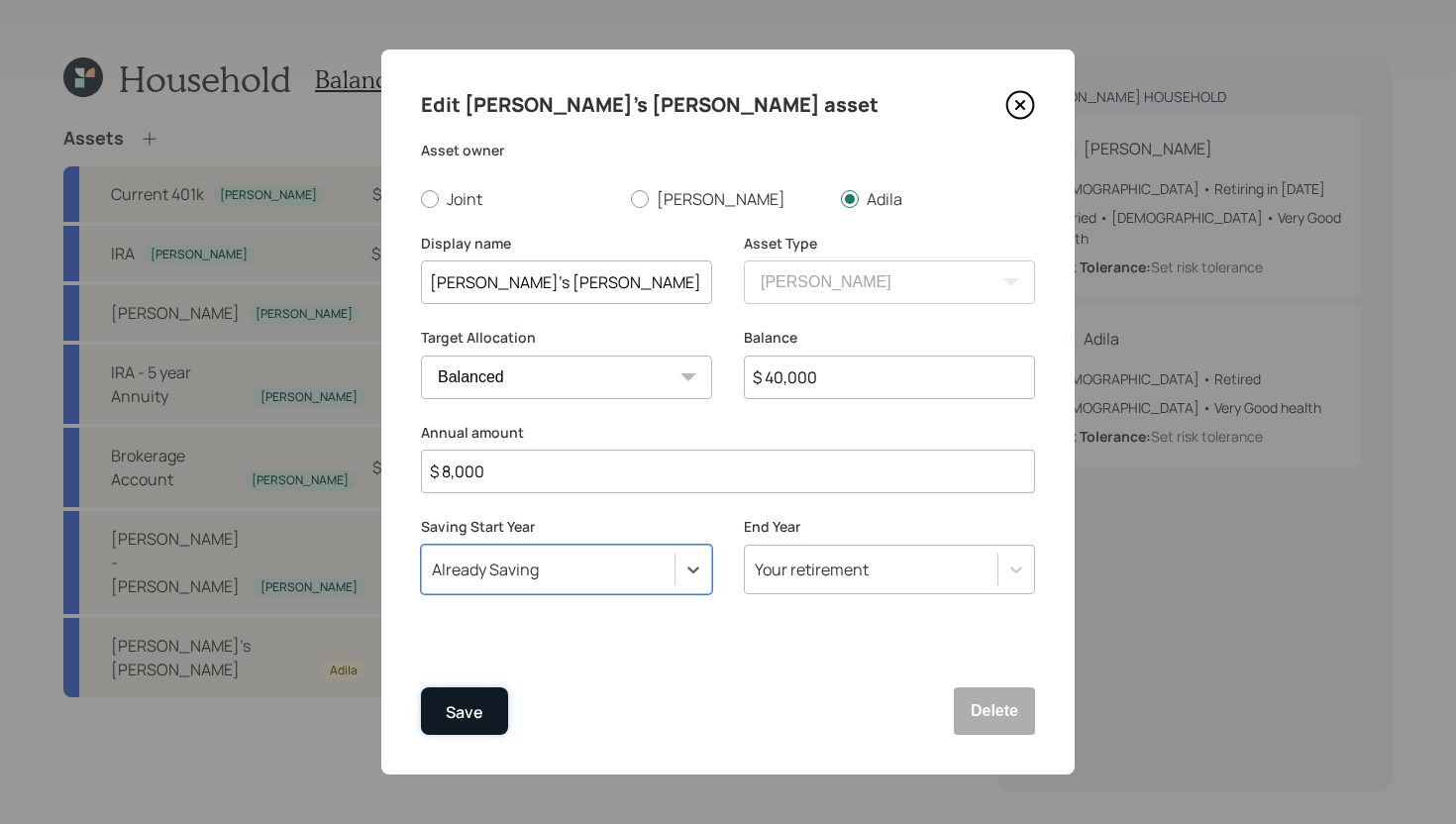 click on "Save" at bounding box center [465, 711] 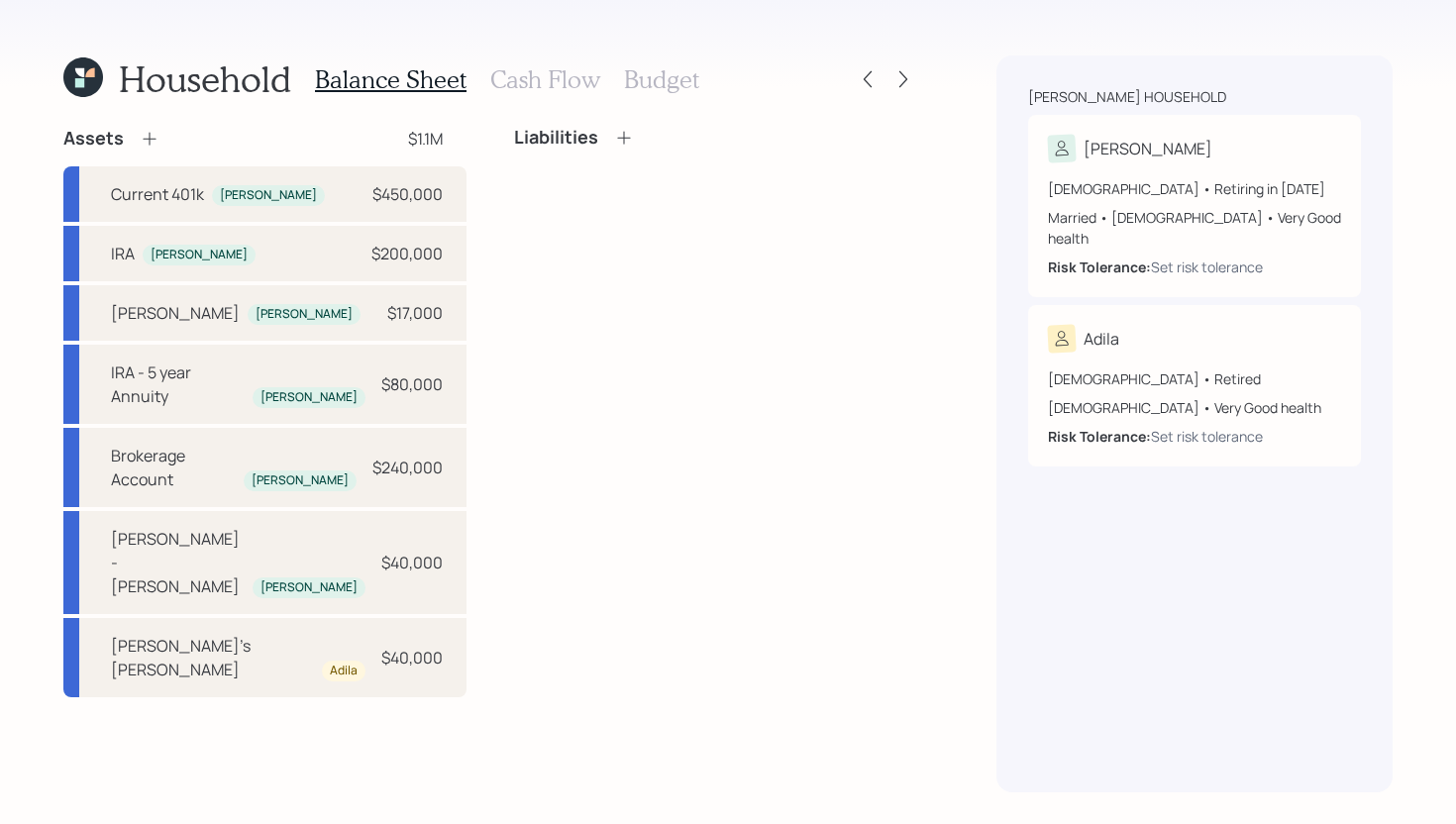 click 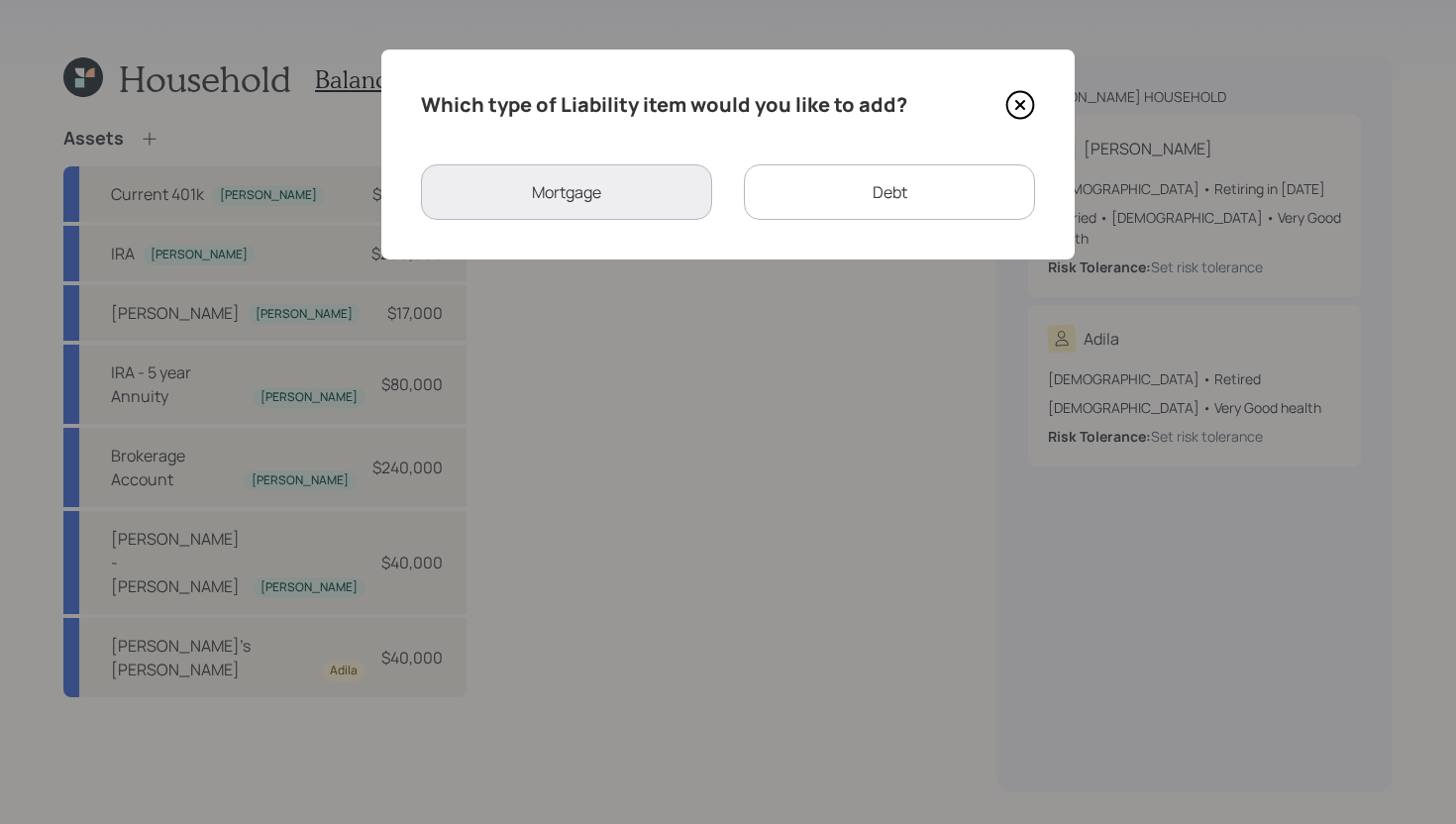 click on "Debt" at bounding box center (889, 192) 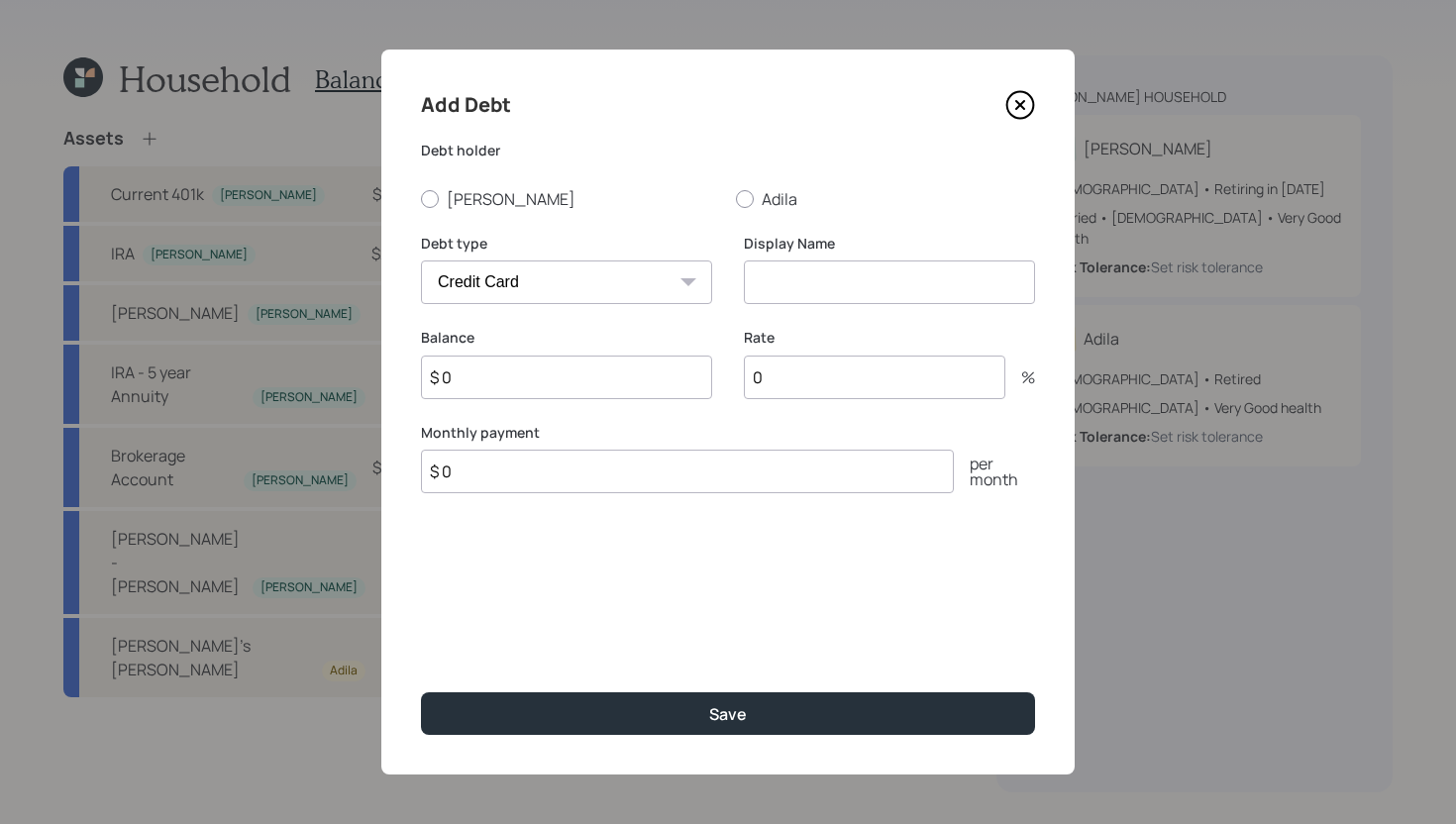 click at bounding box center [889, 282] 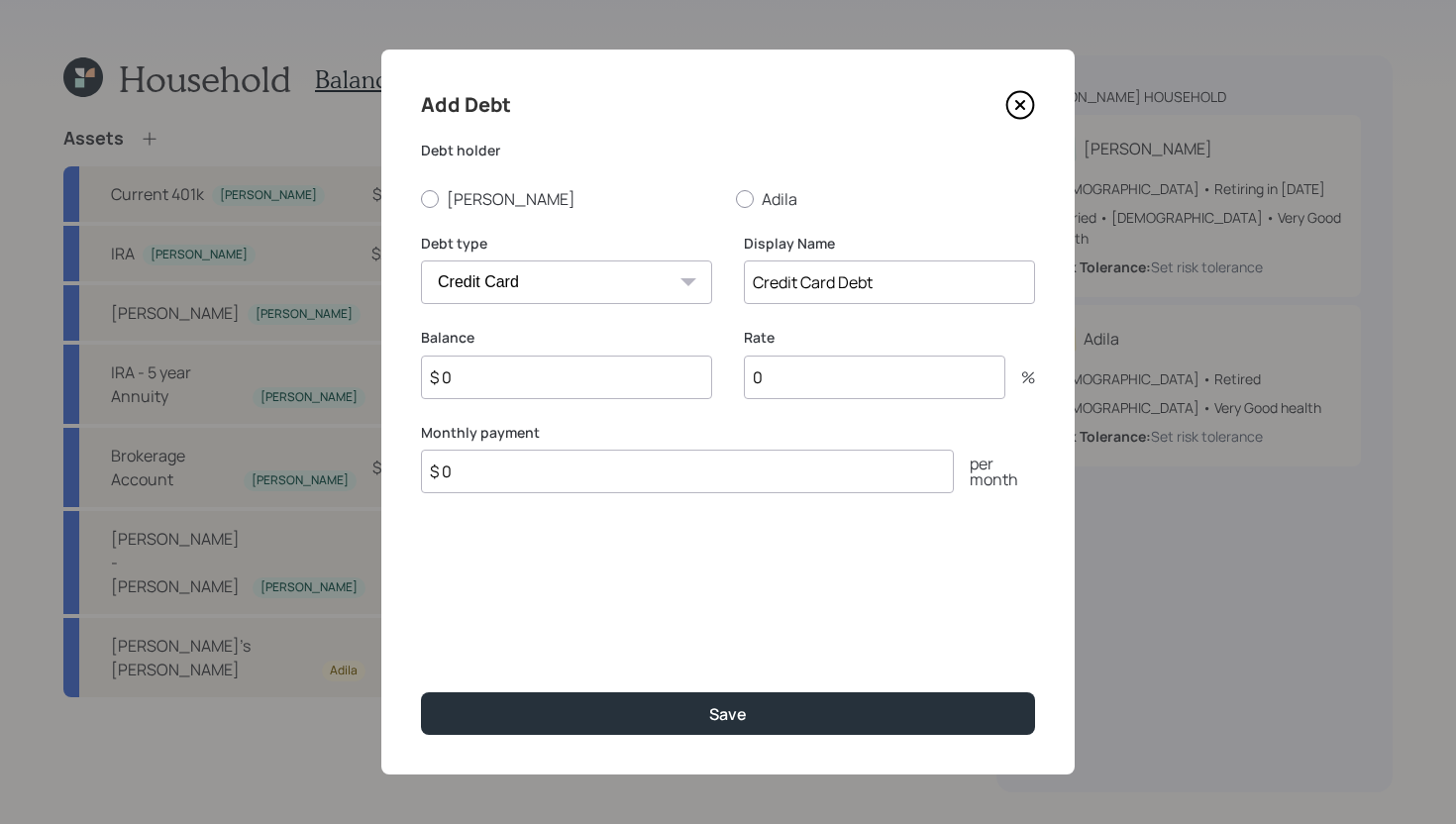 type on "Credit Card Debt" 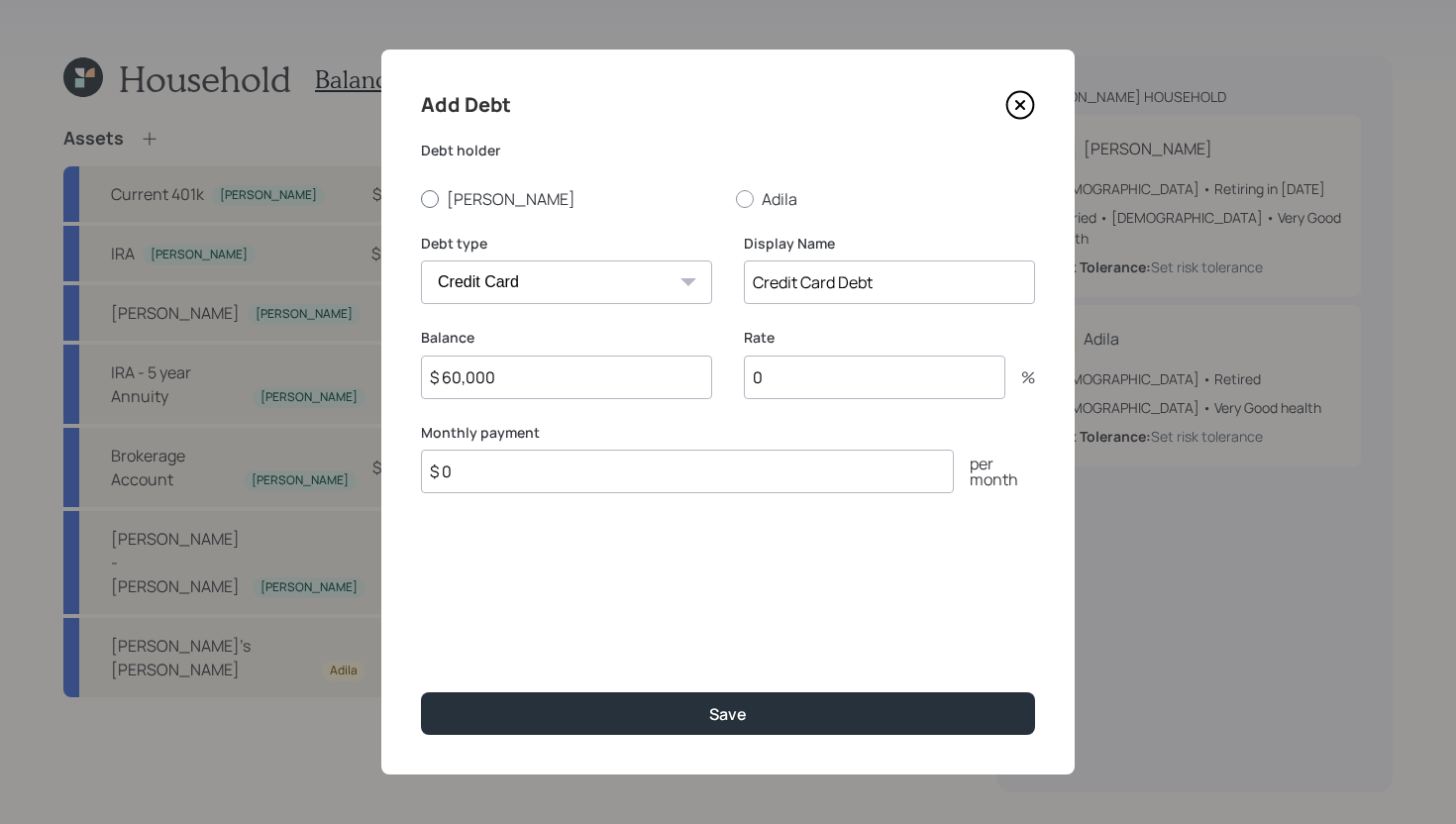 type on "$ 60,000" 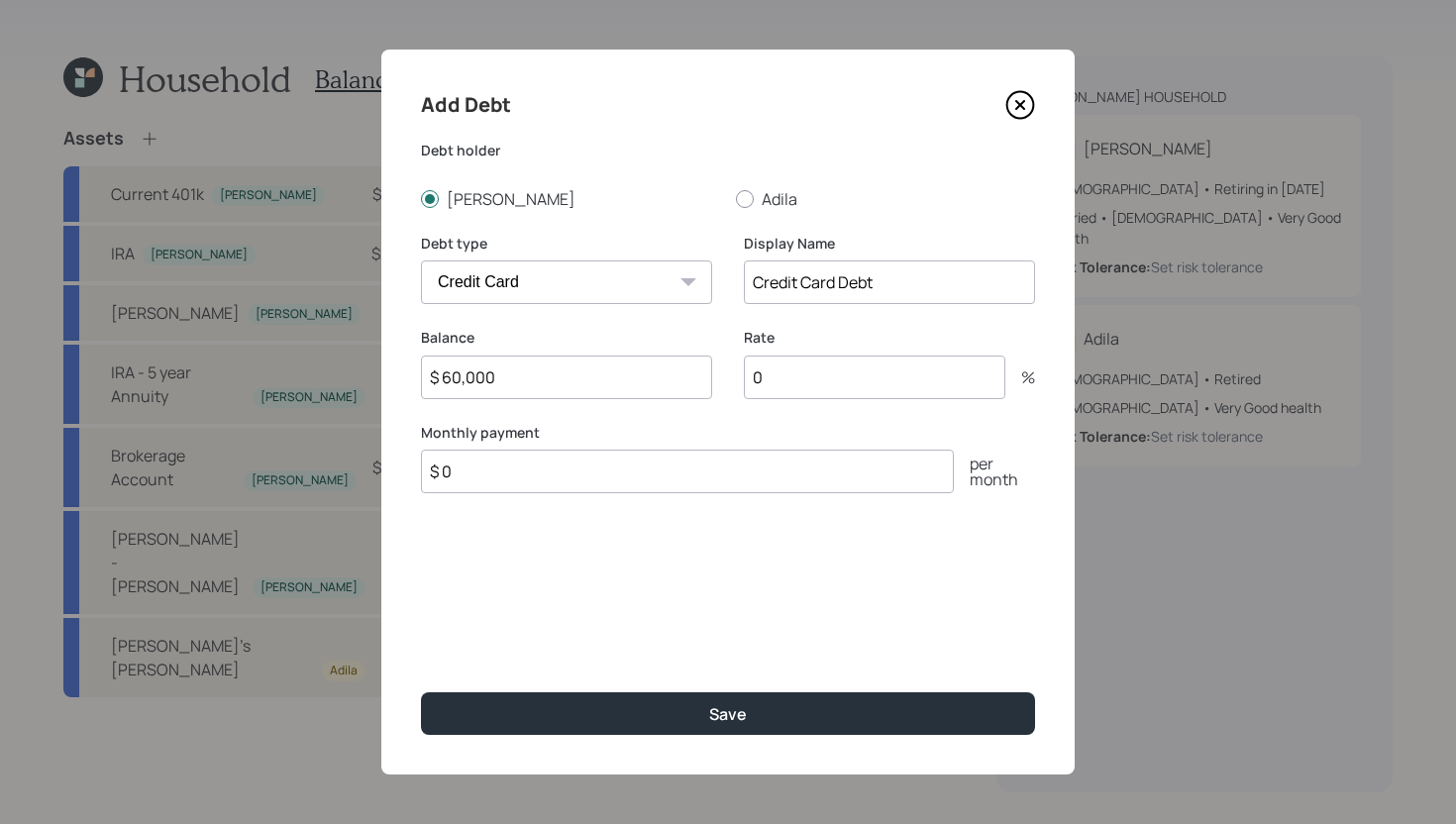 click on "0" at bounding box center [875, 377] 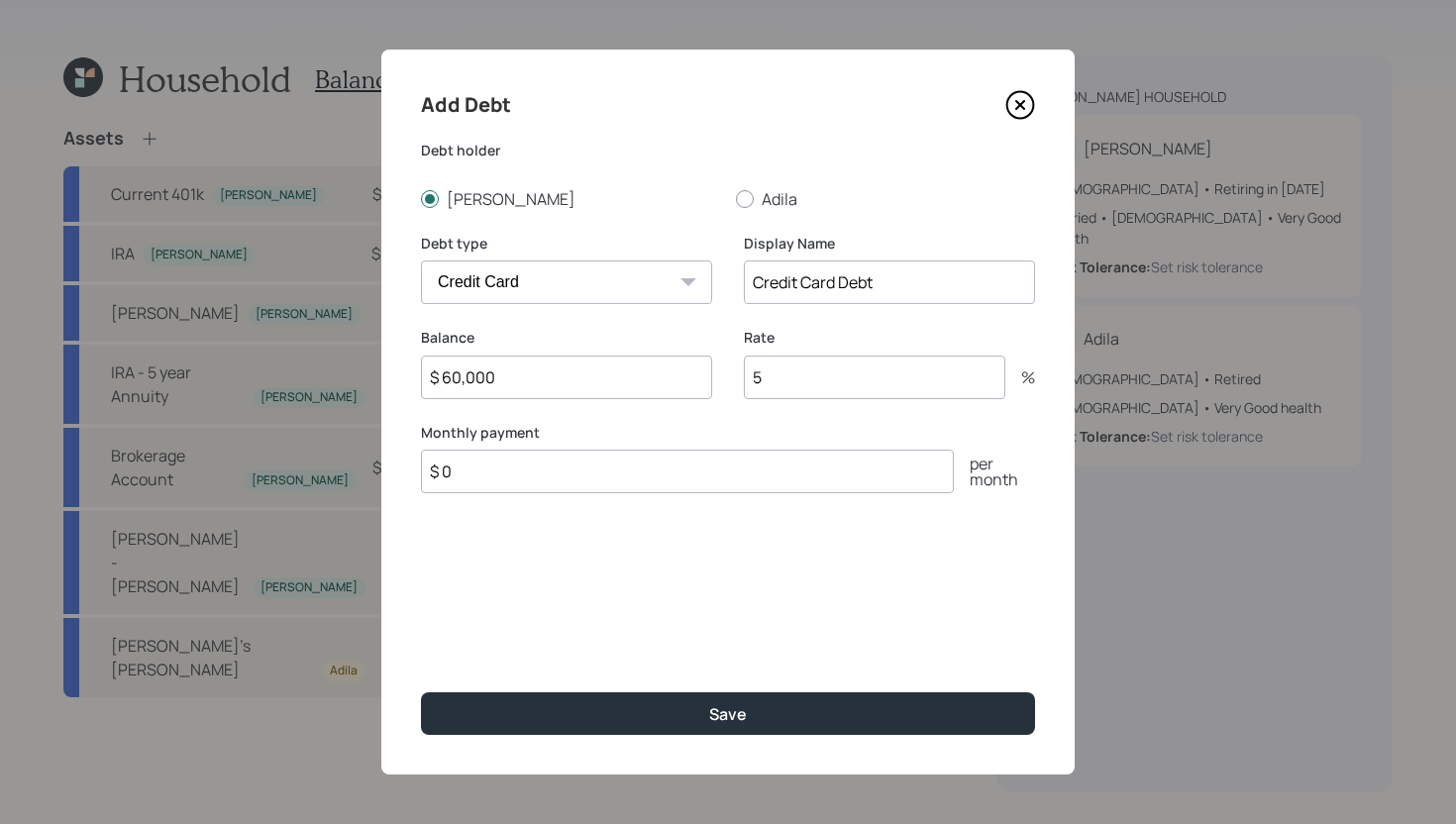 type on "5" 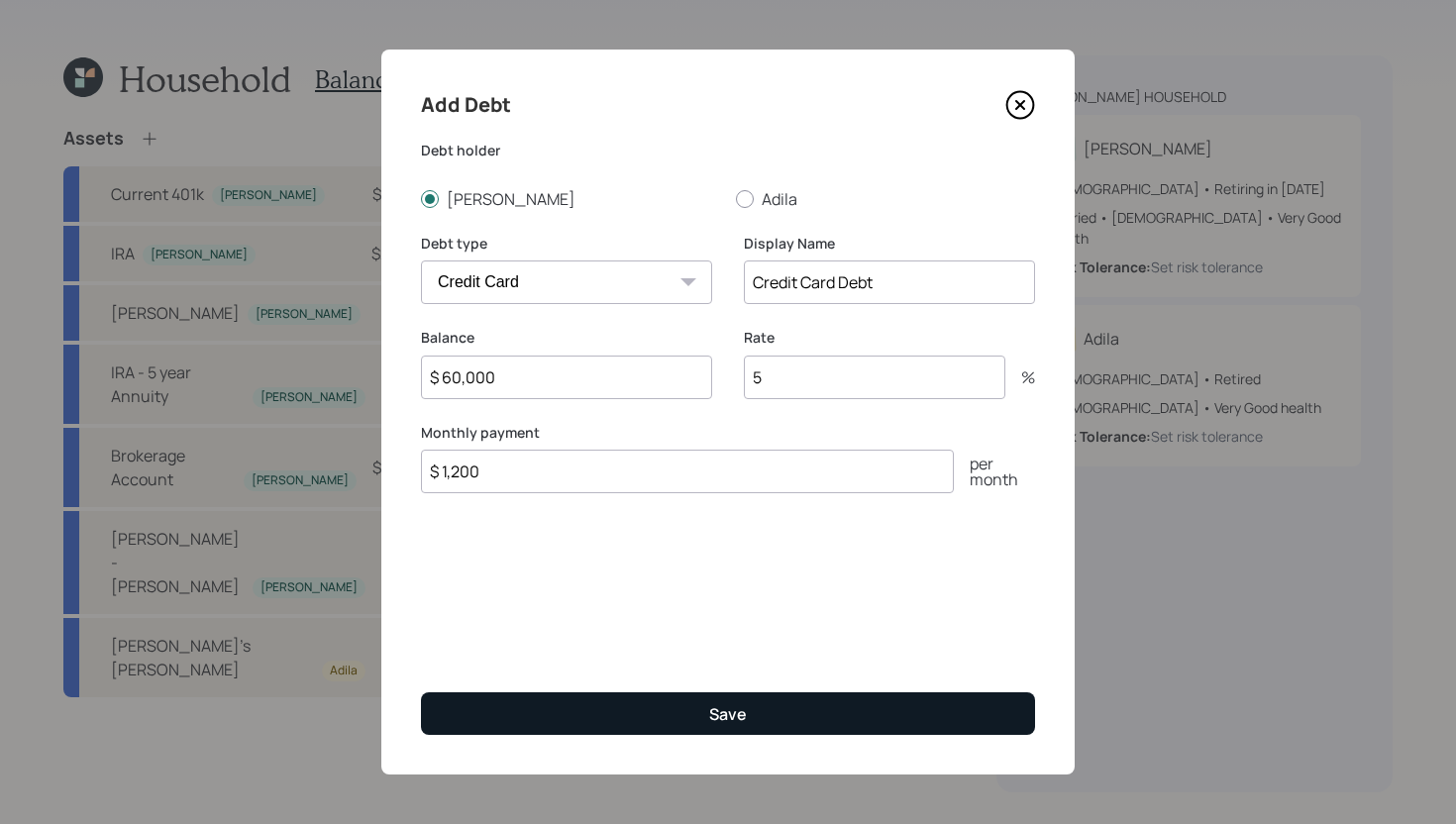 type on "$ 1,200" 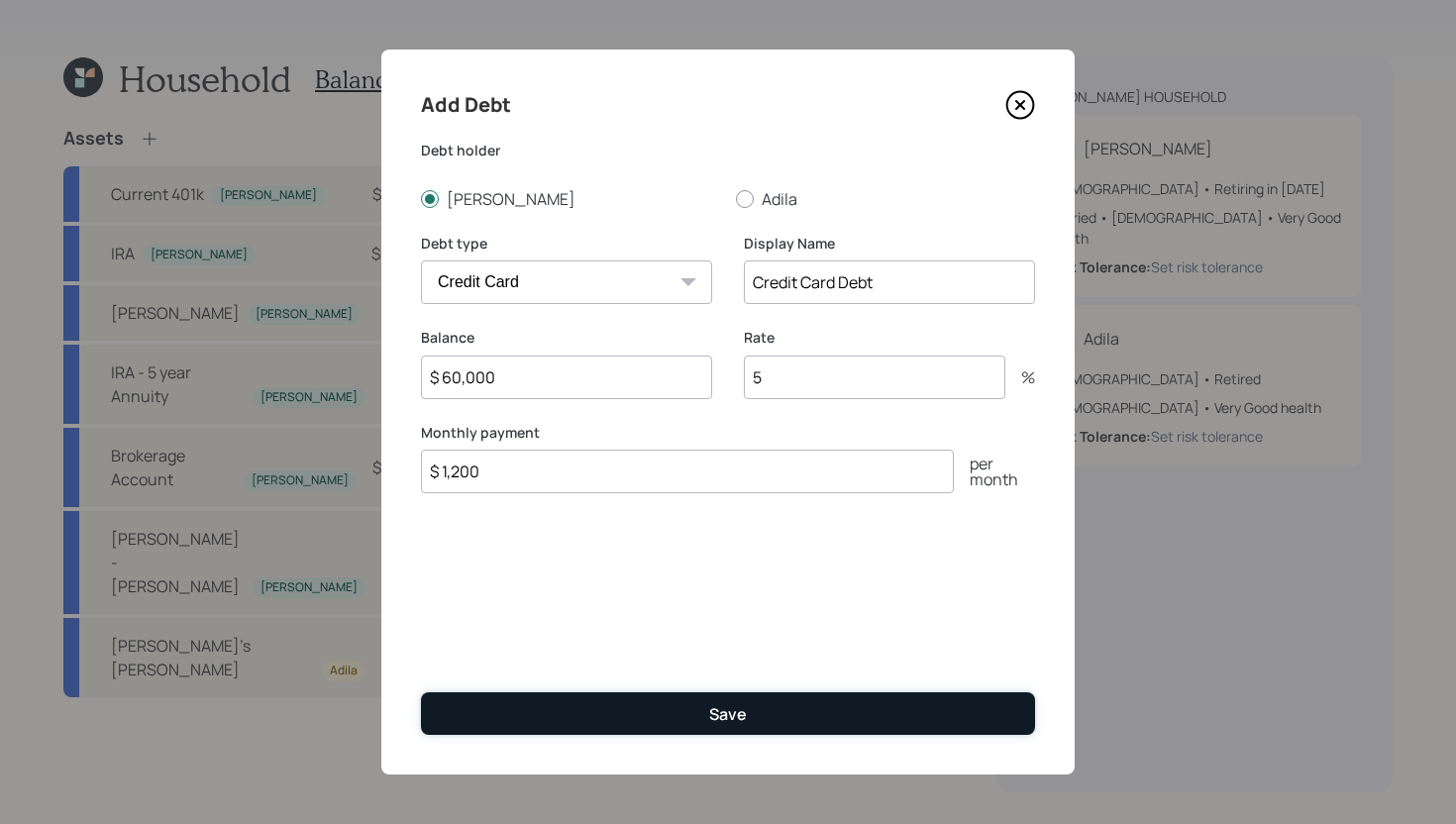 click on "Save" at bounding box center [728, 713] 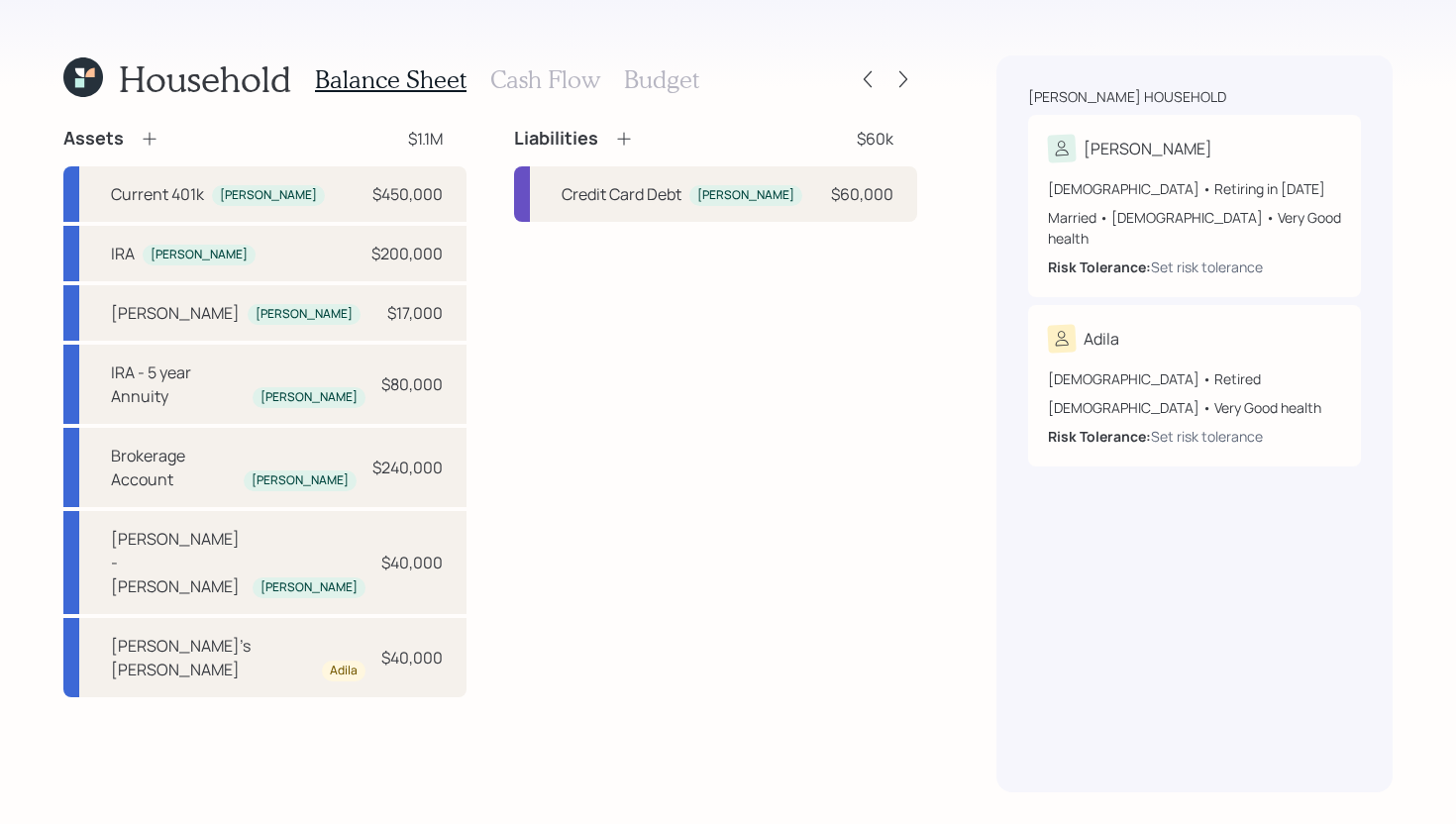 click 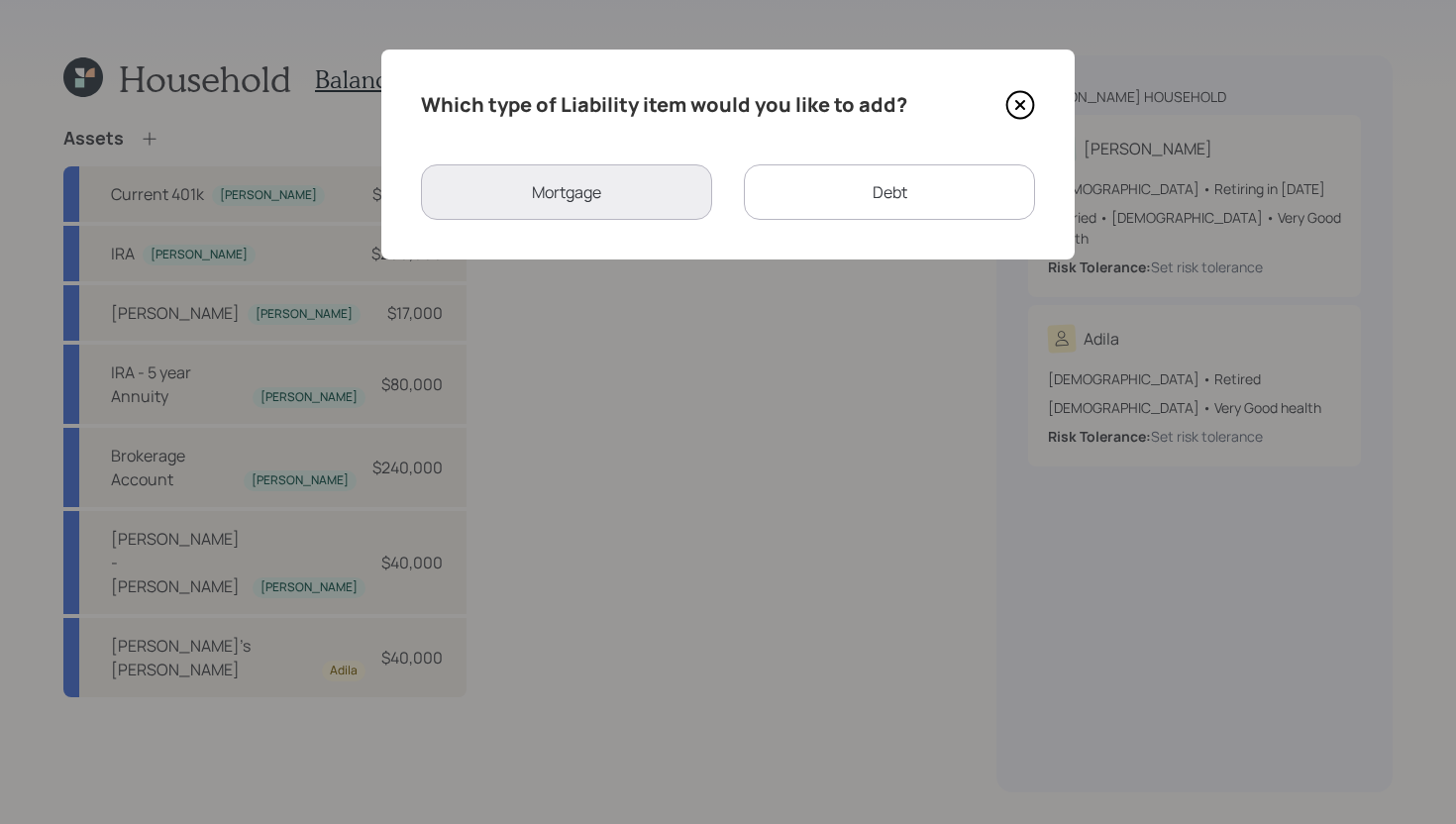 click on "Debt" at bounding box center [889, 192] 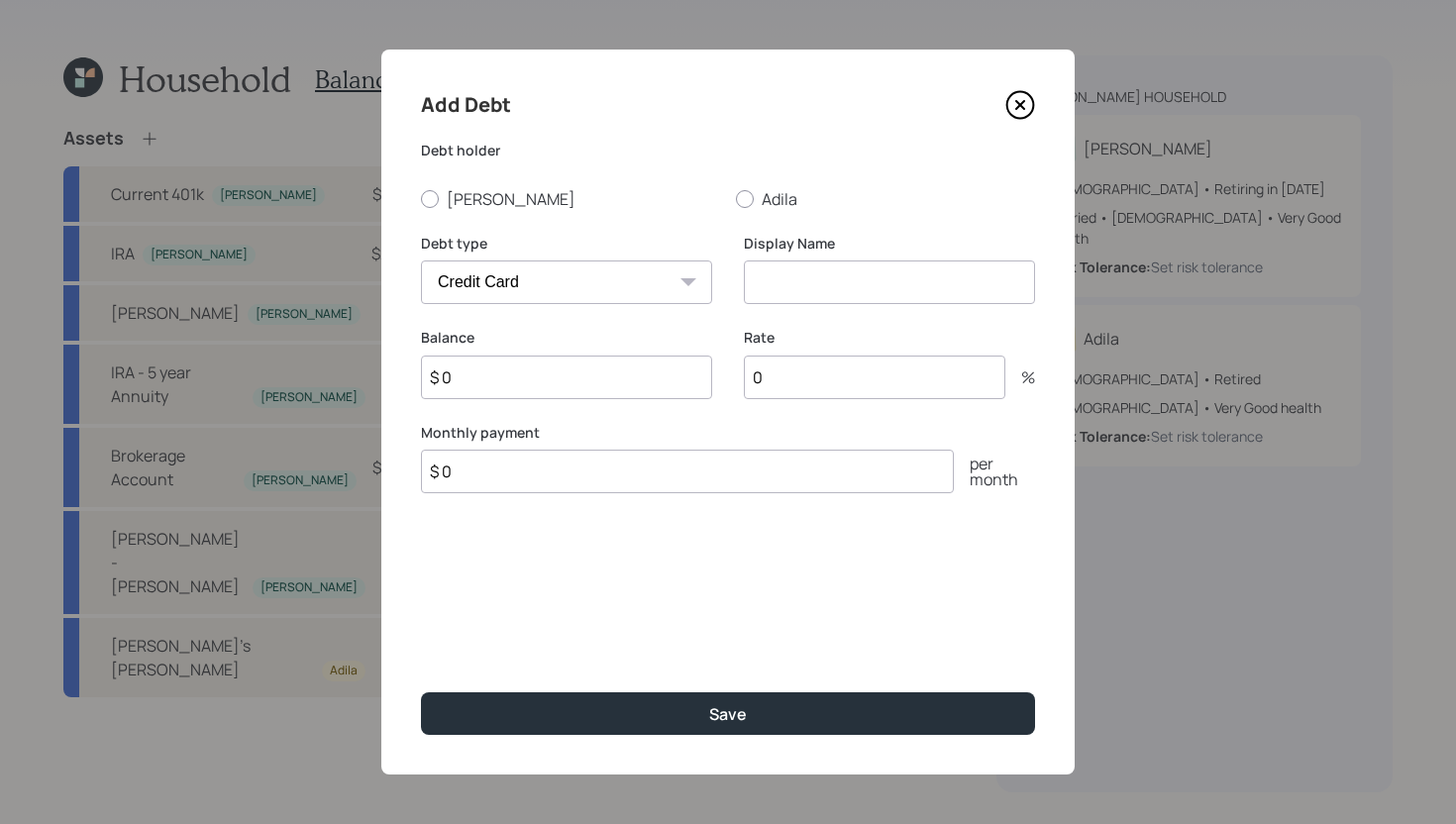 click on "Car Credit Card Medical Student Other" at bounding box center [567, 282] 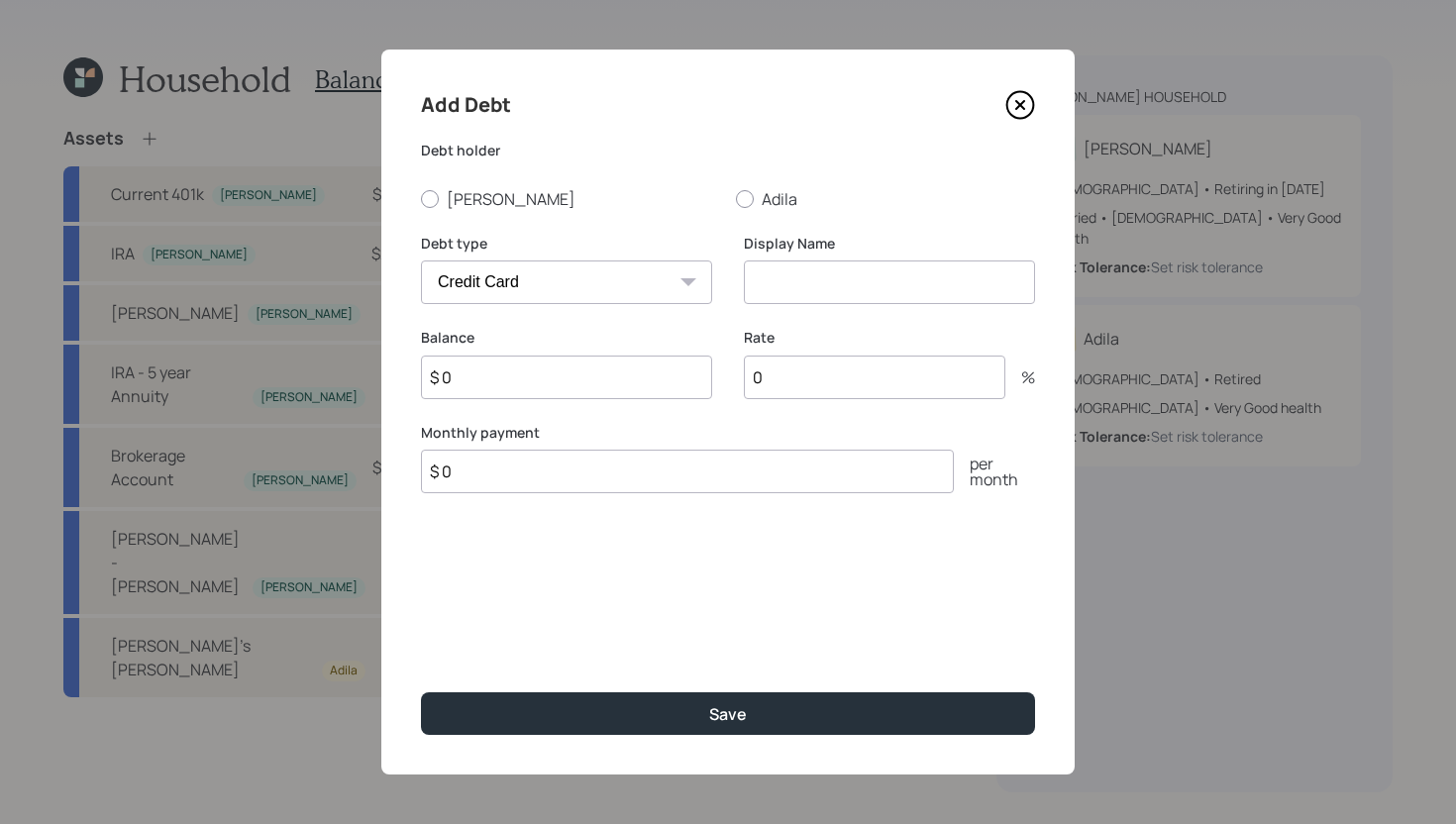 select on "car" 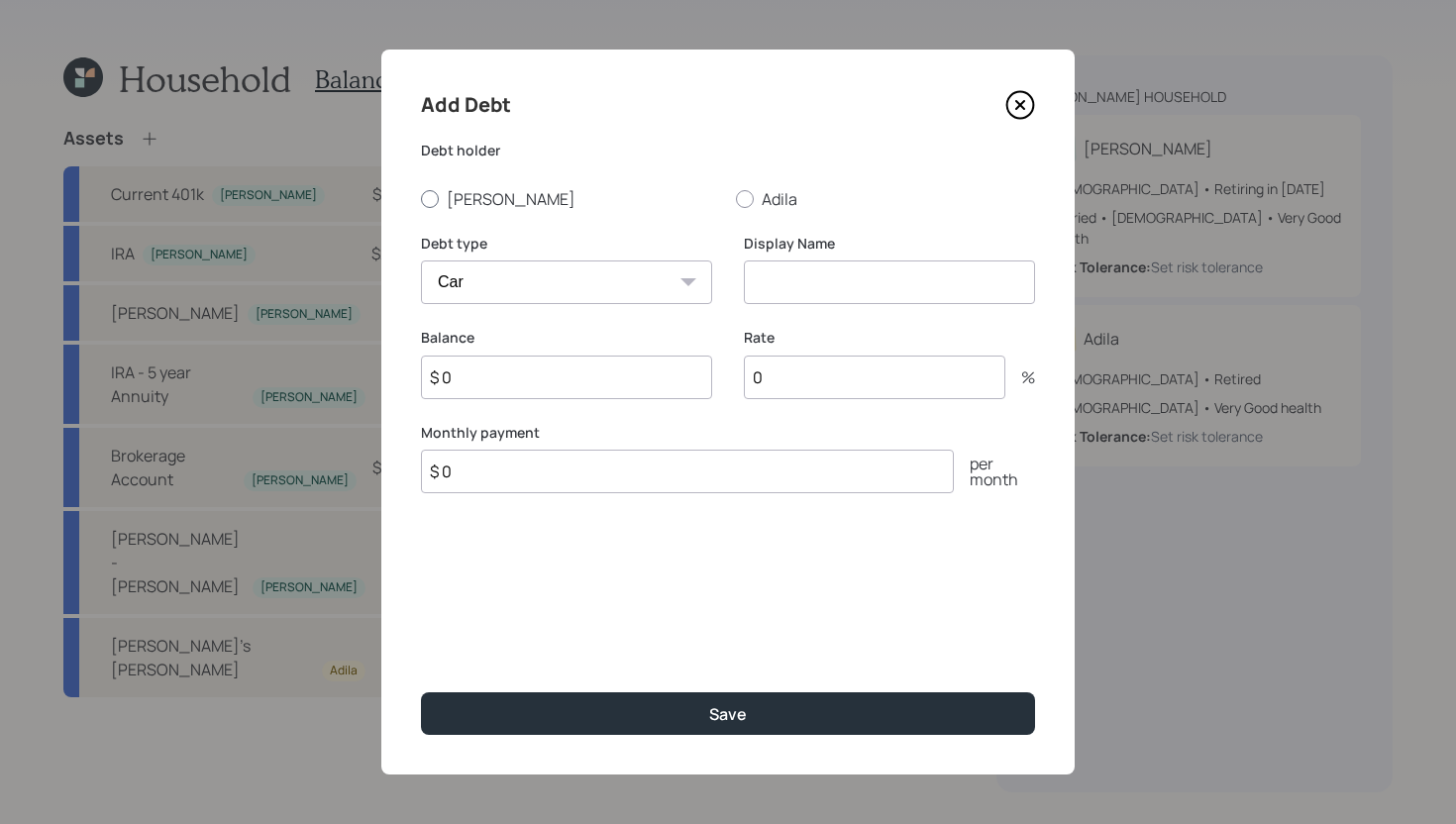 click on "Yousef" at bounding box center (571, 199) 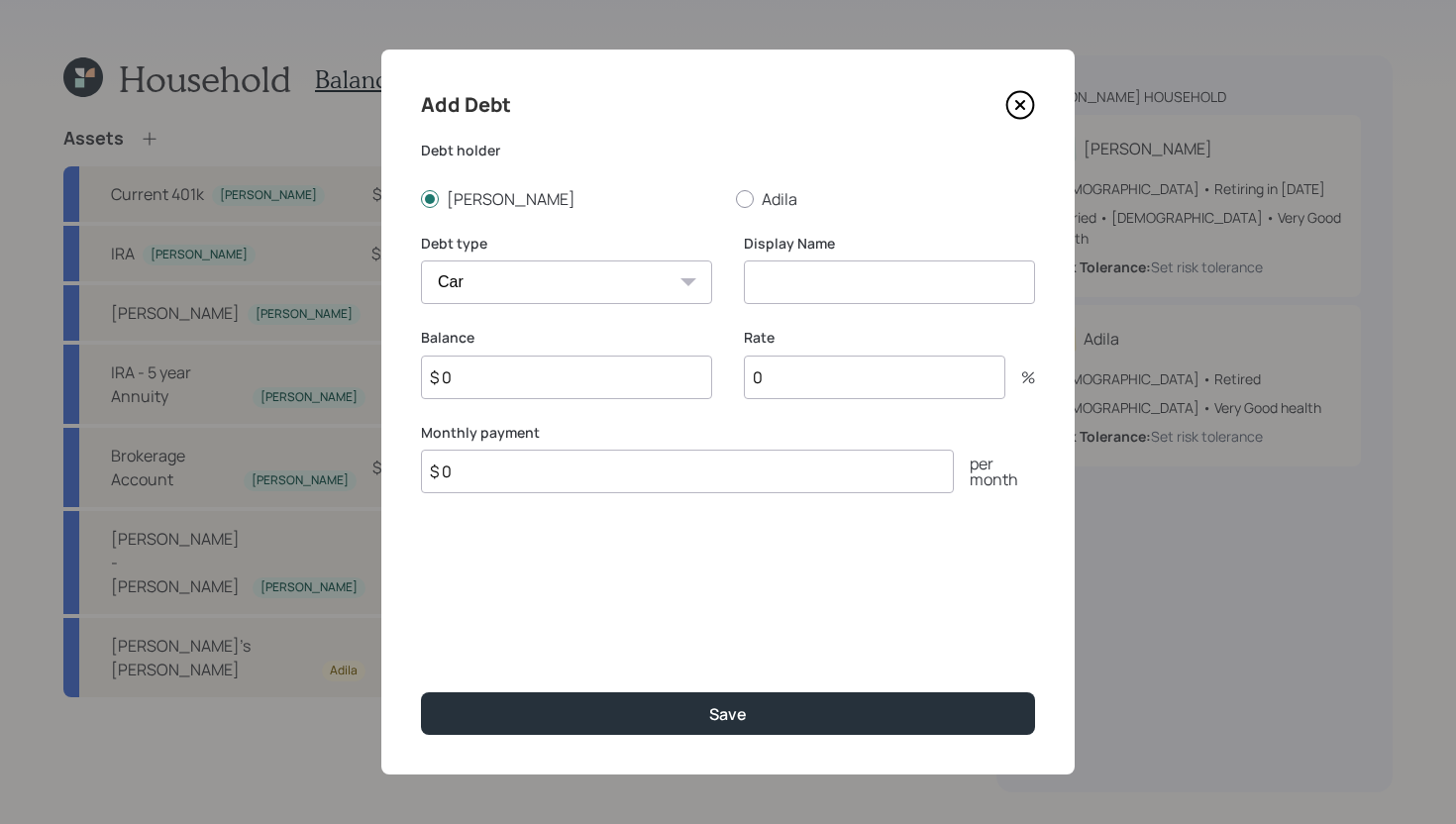 click at bounding box center [889, 282] 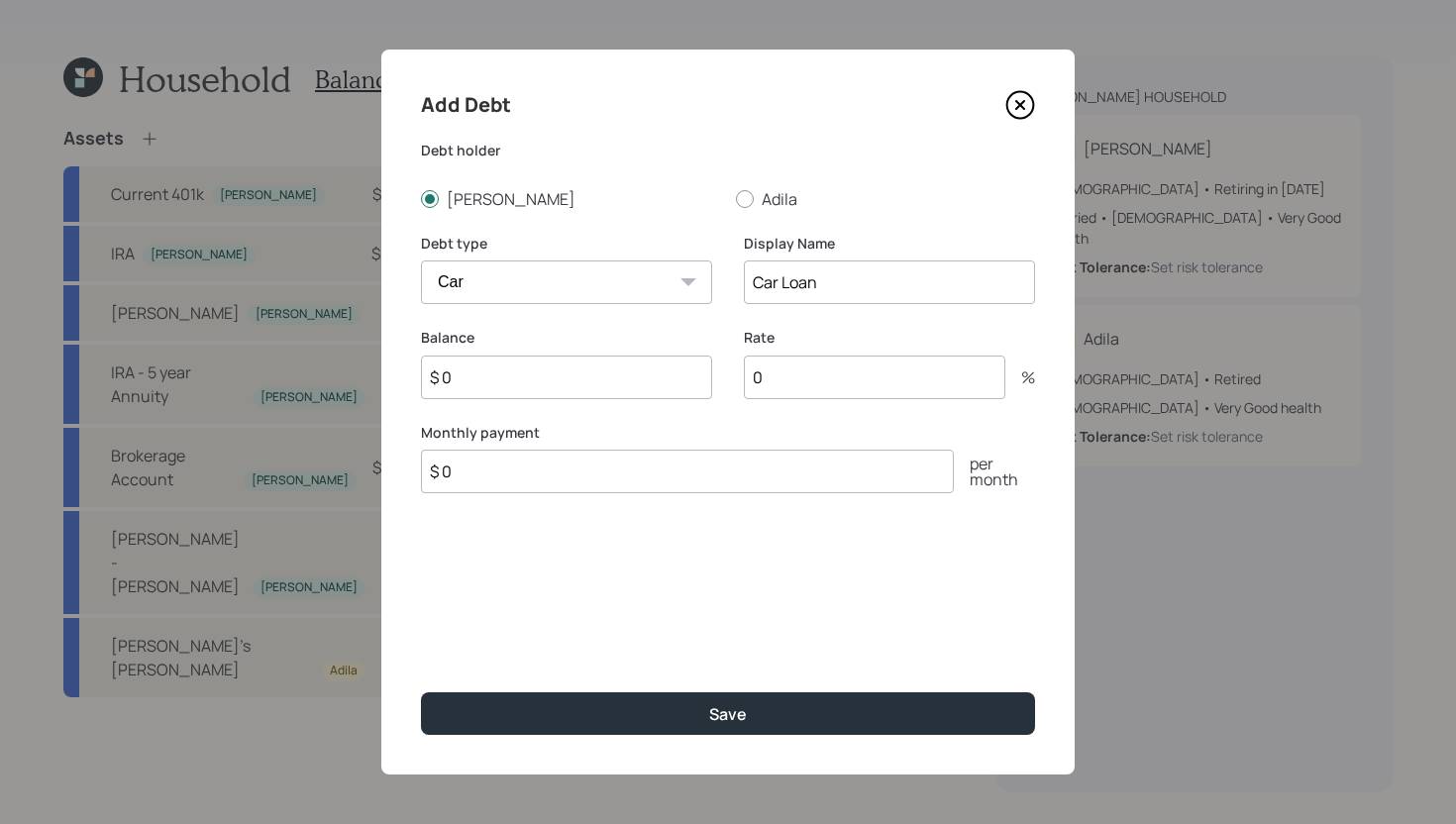 type on "Car Loan" 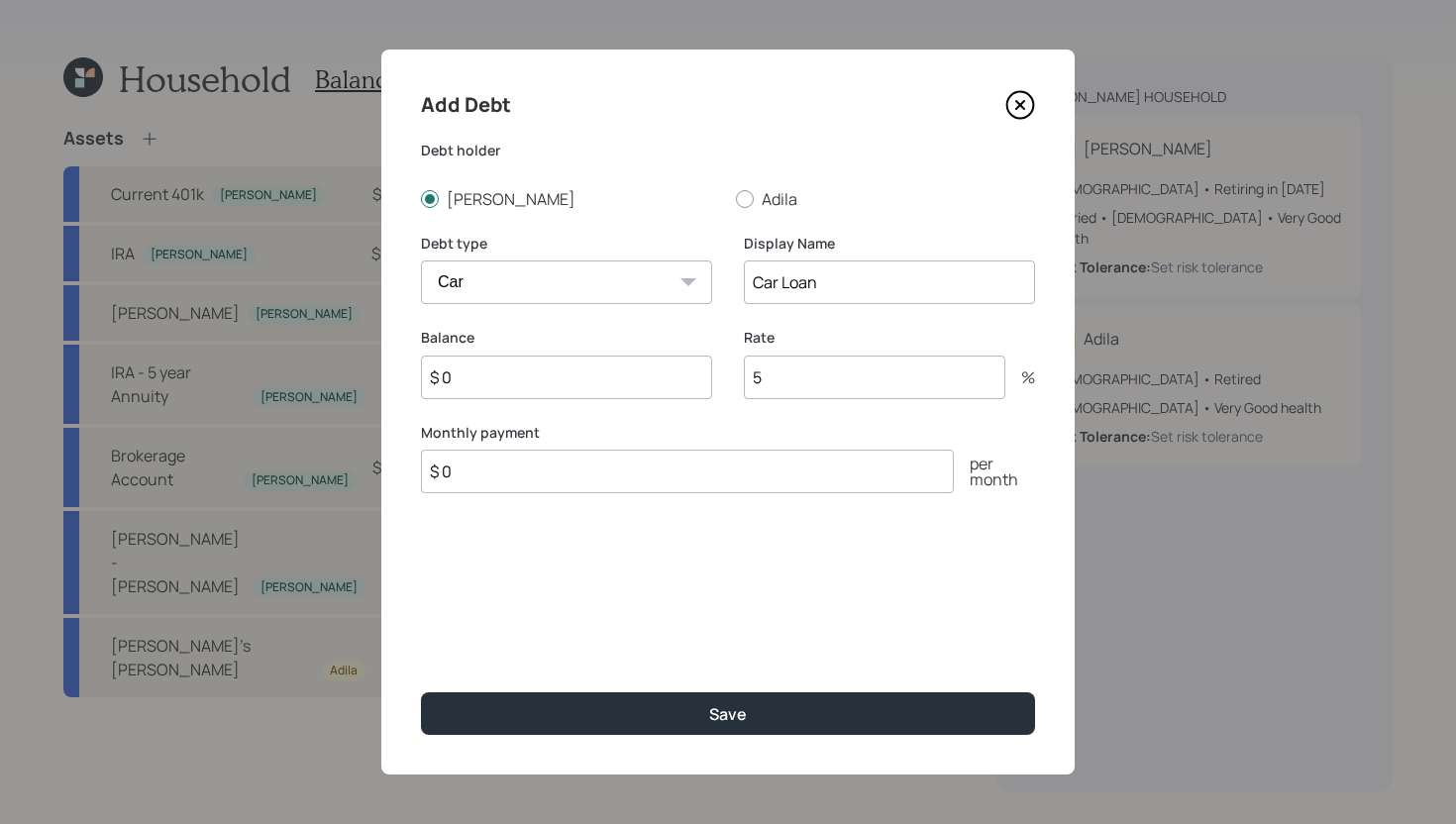 type on "5" 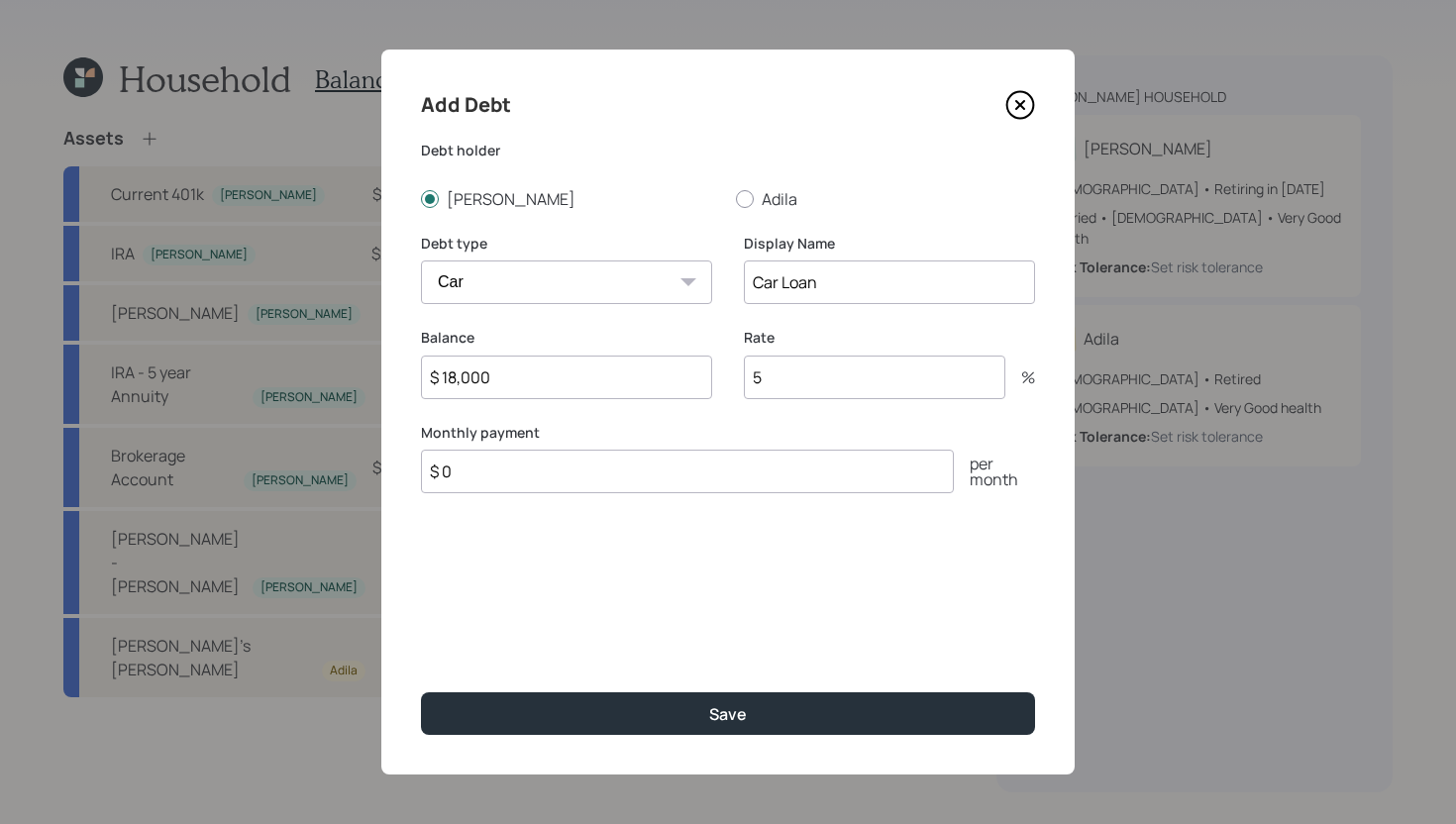 type on "$ 18,000" 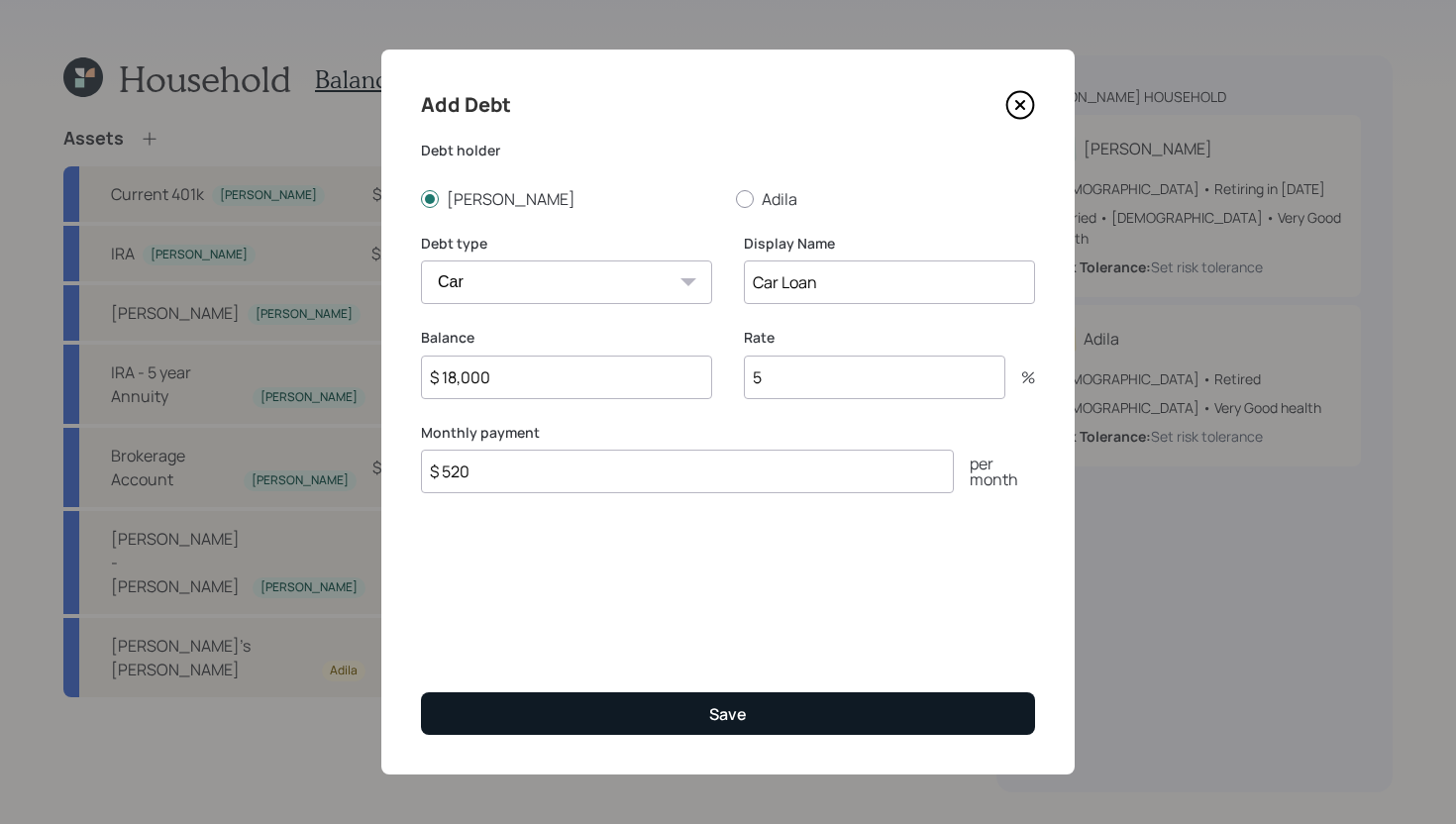 type on "$ 520" 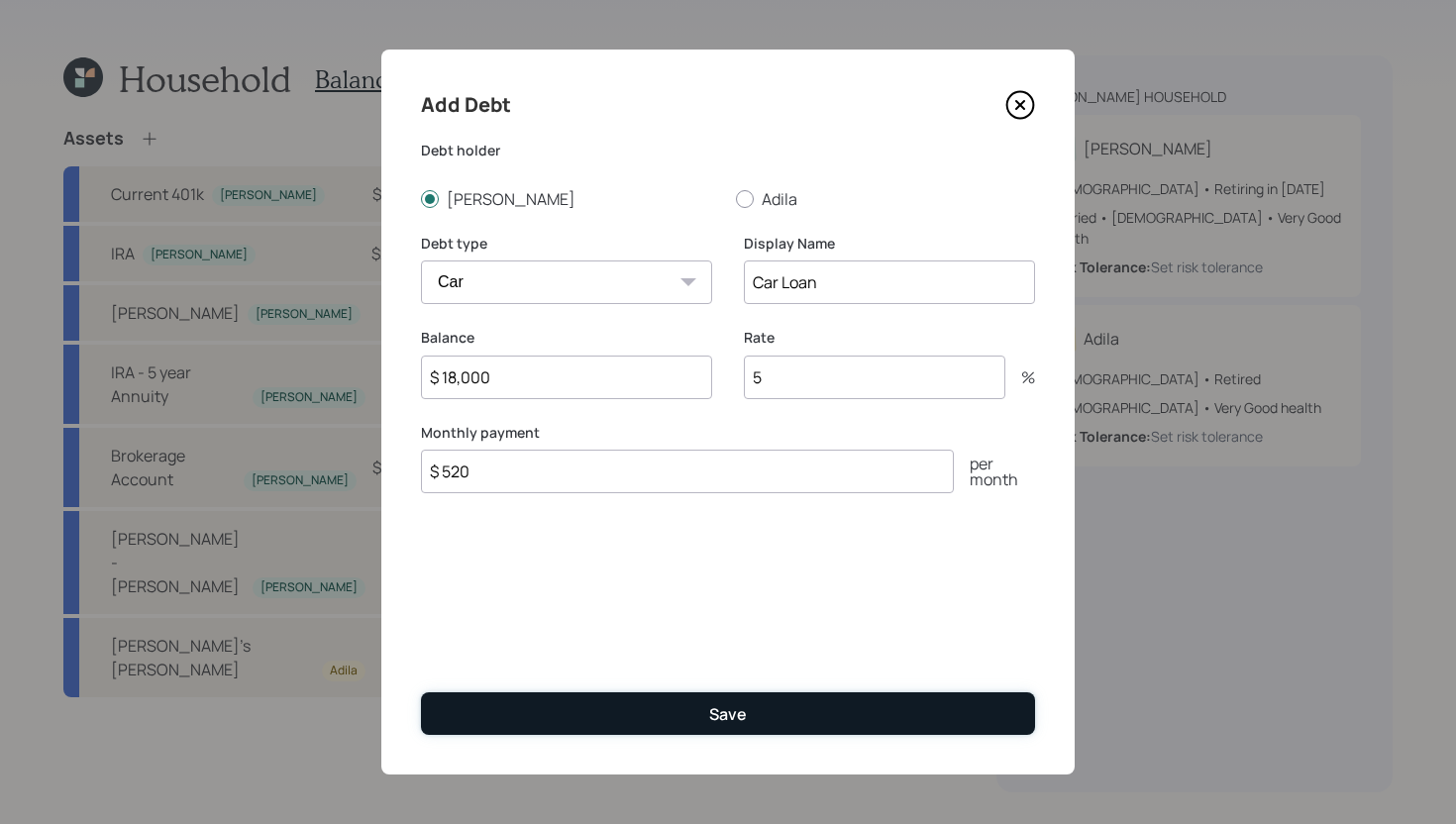 click on "Save" at bounding box center [728, 713] 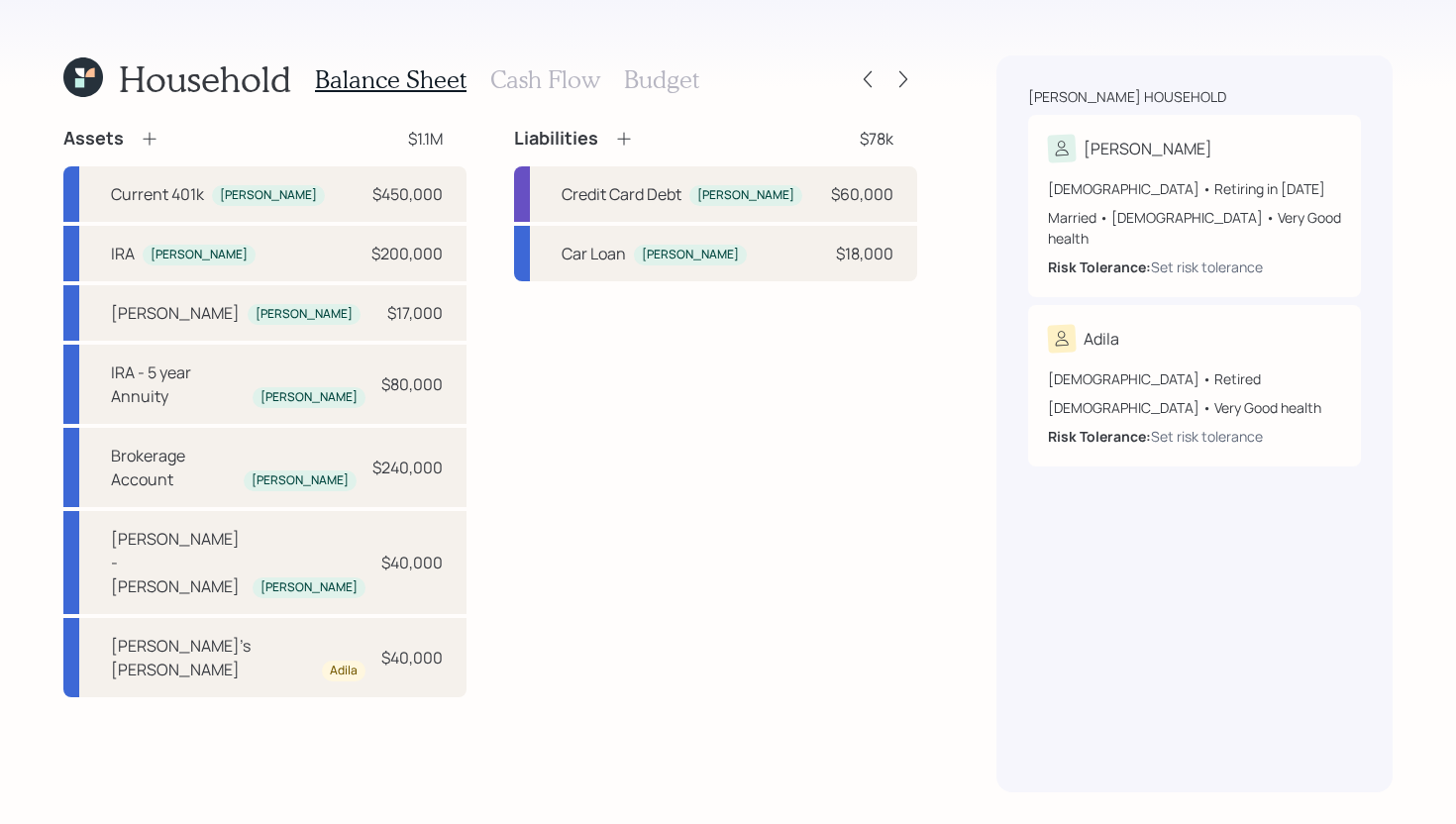 click 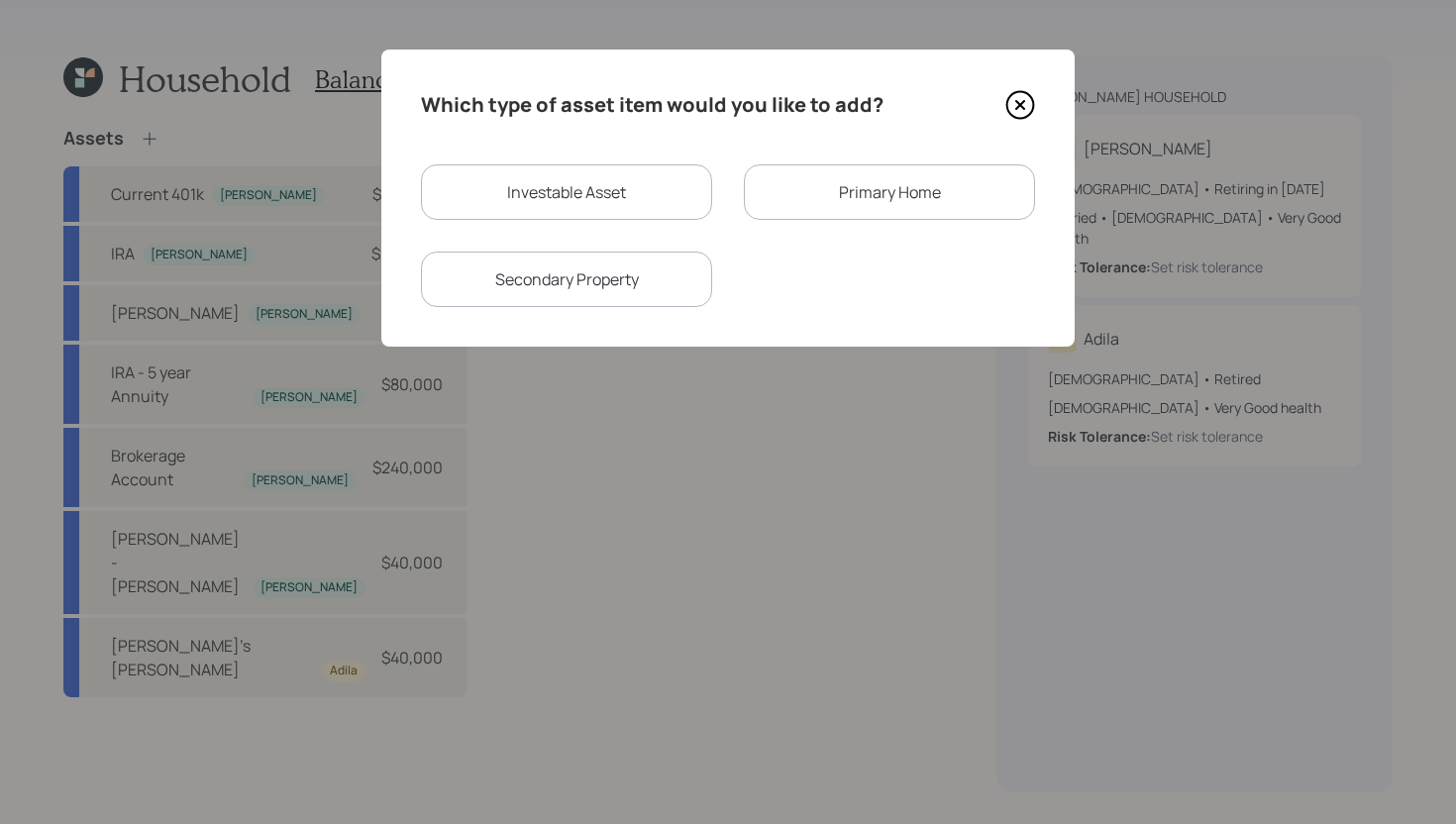 click on "Primary Home" at bounding box center [889, 192] 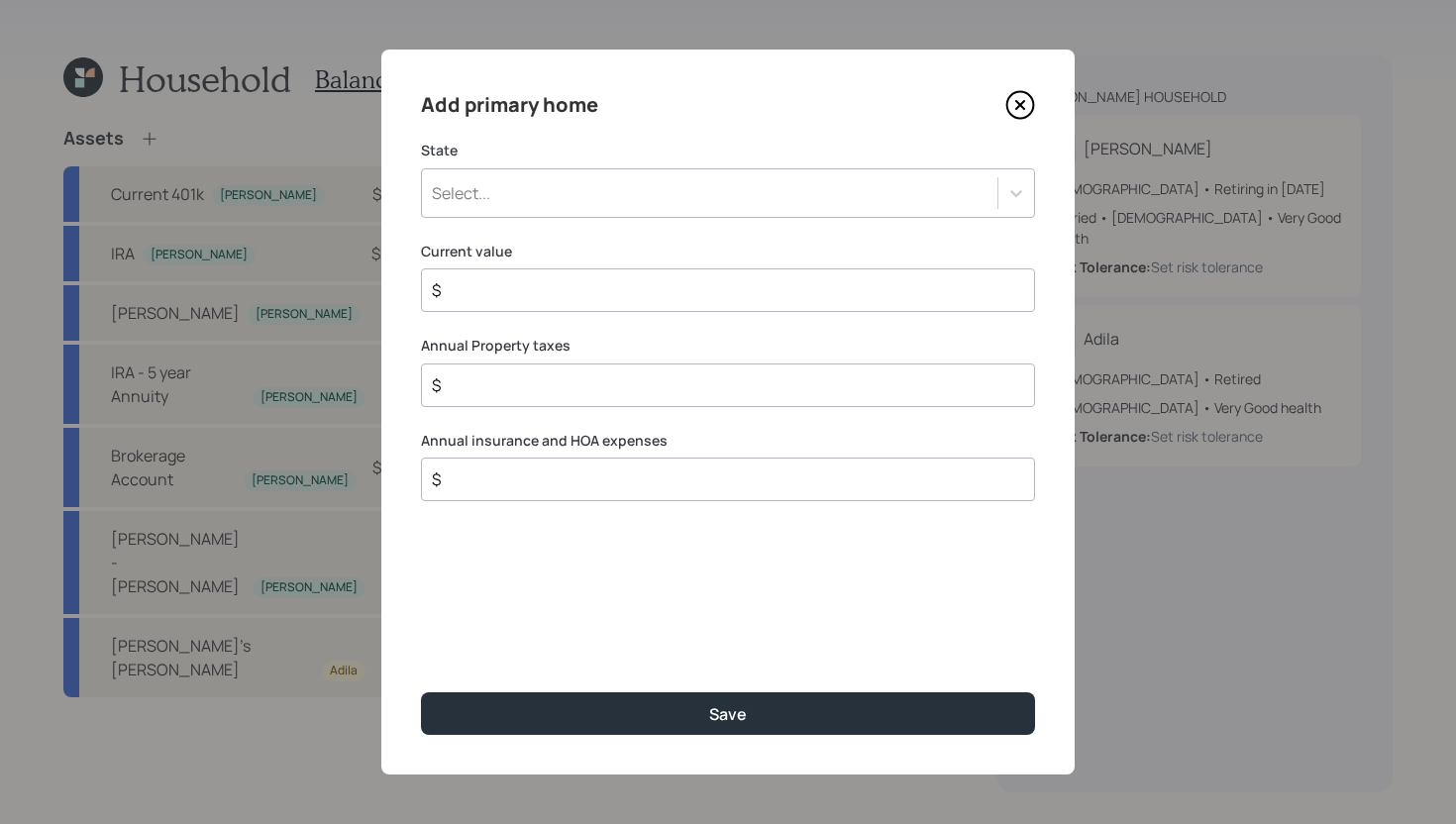 click on "Select..." at bounding box center (709, 193) 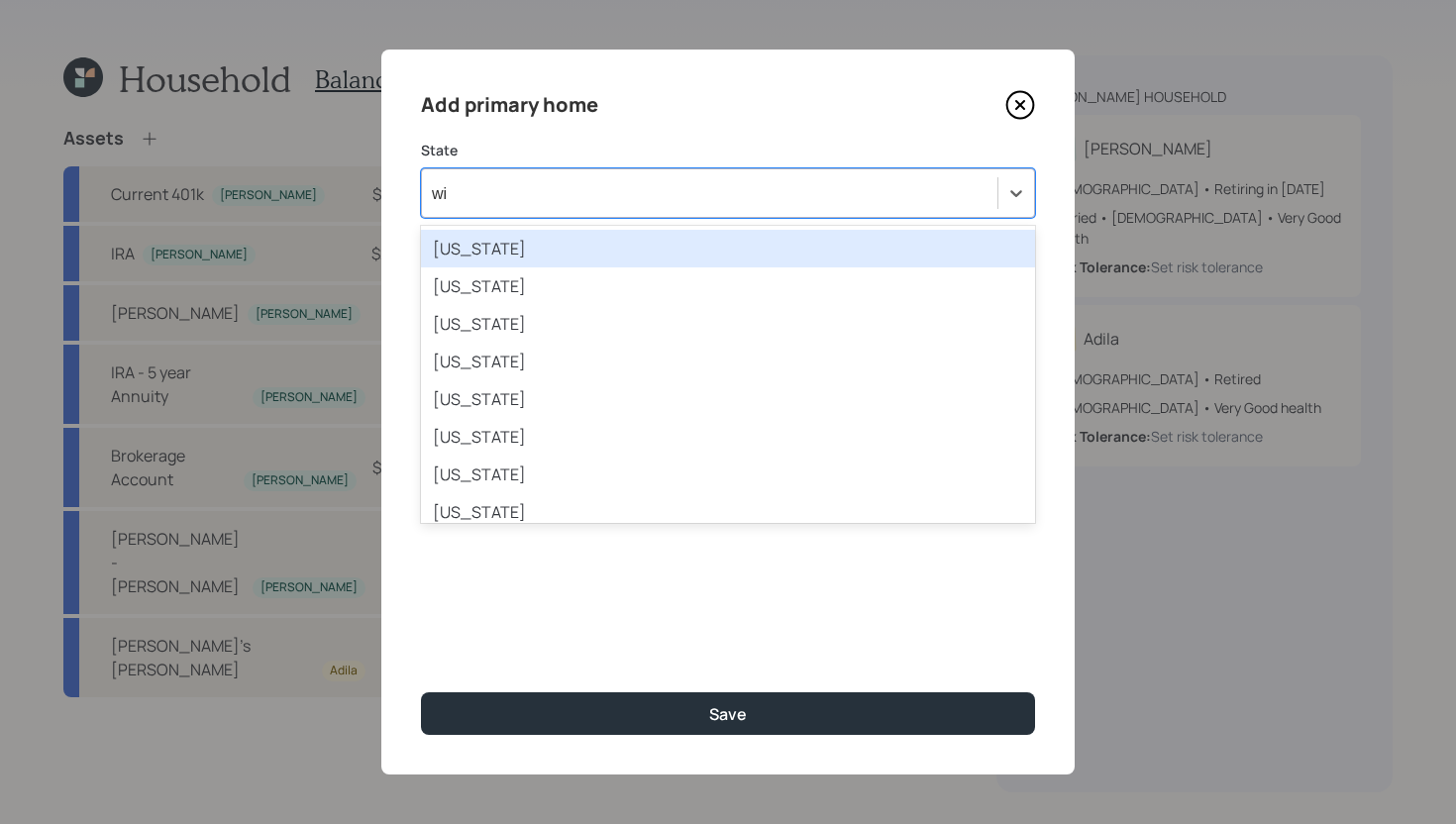 type on "wis" 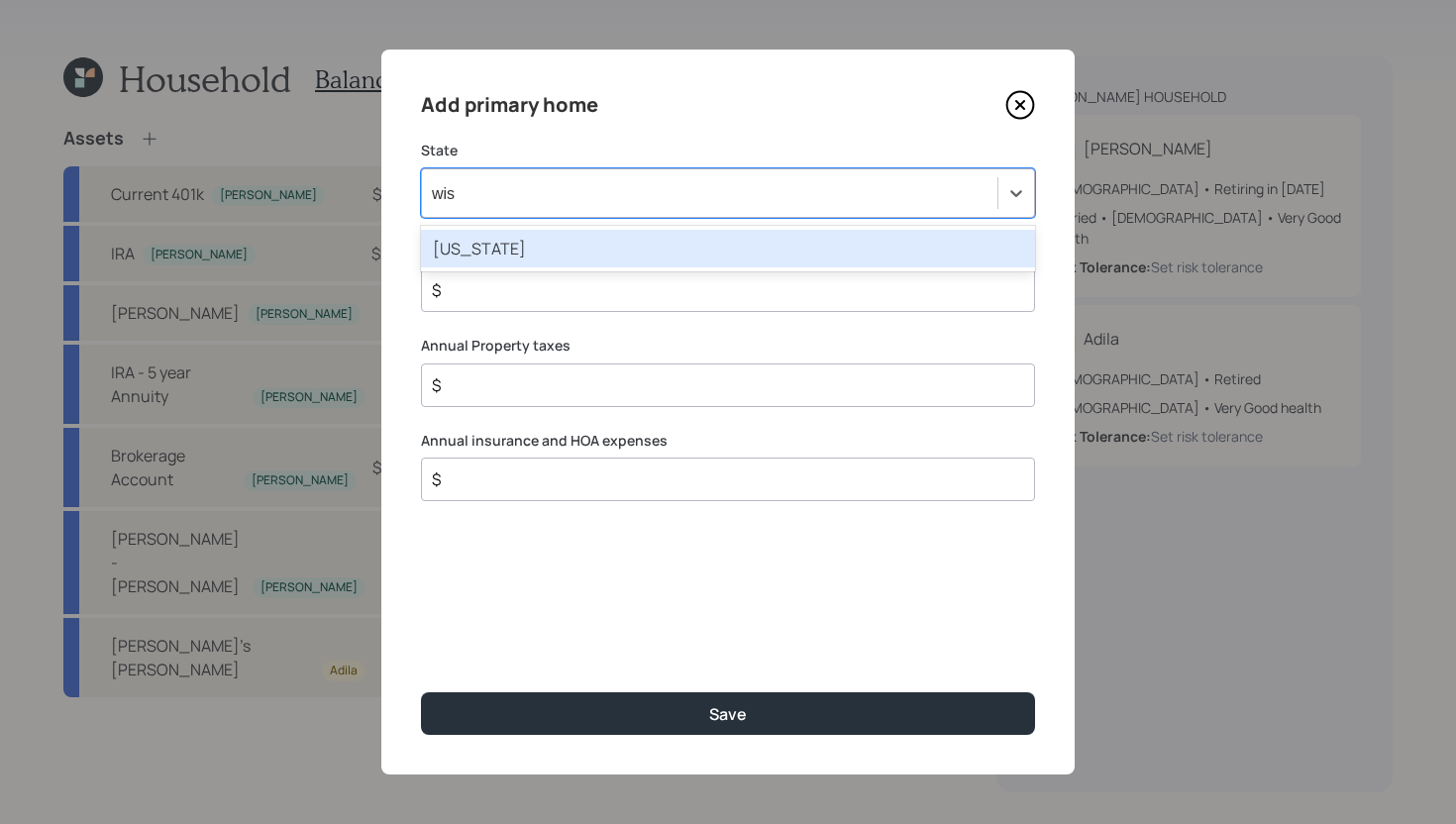 click on "Wisconsin" at bounding box center [728, 249] 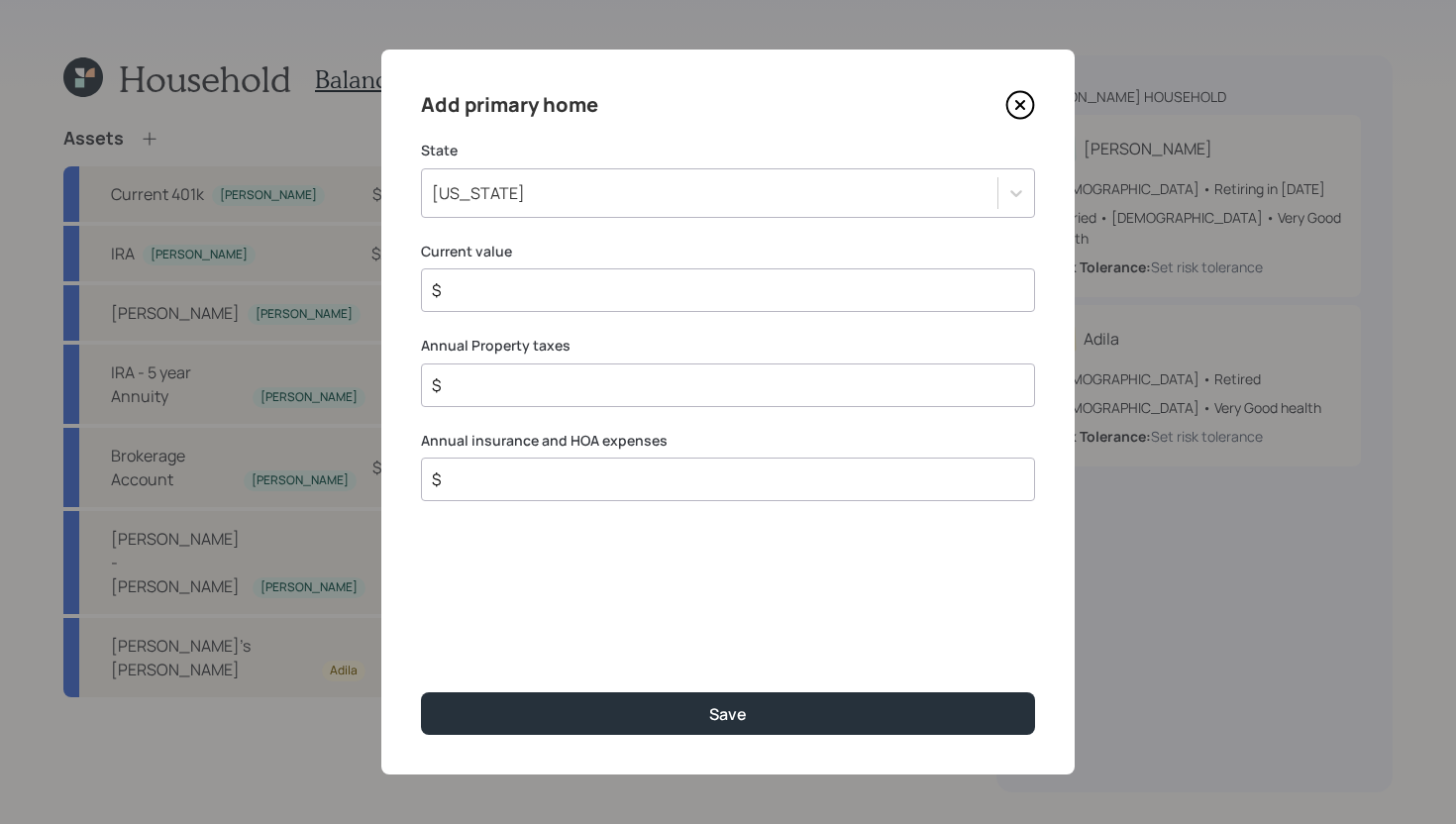 click on "$" at bounding box center [720, 290] 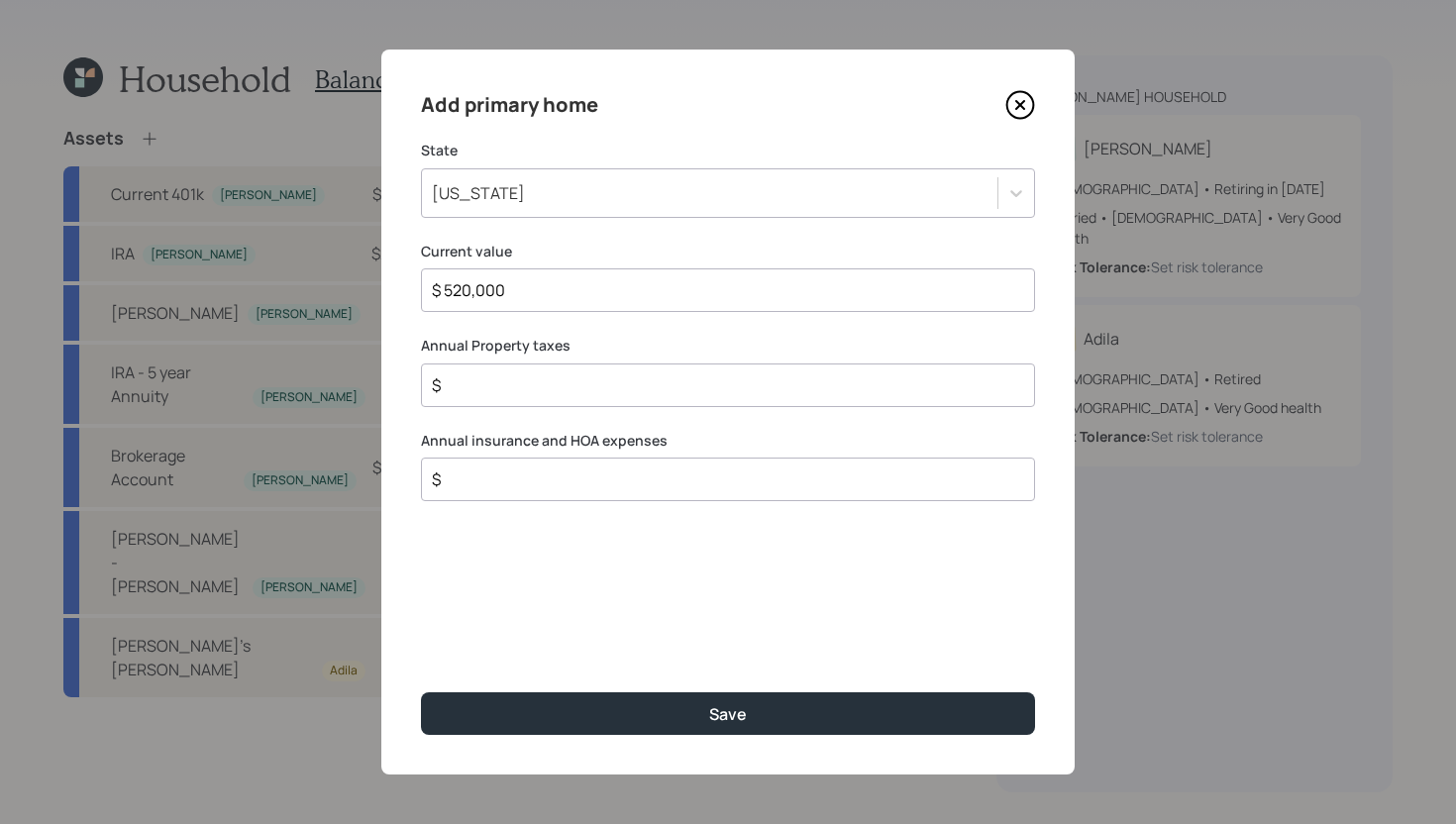 type on "$ 520,000" 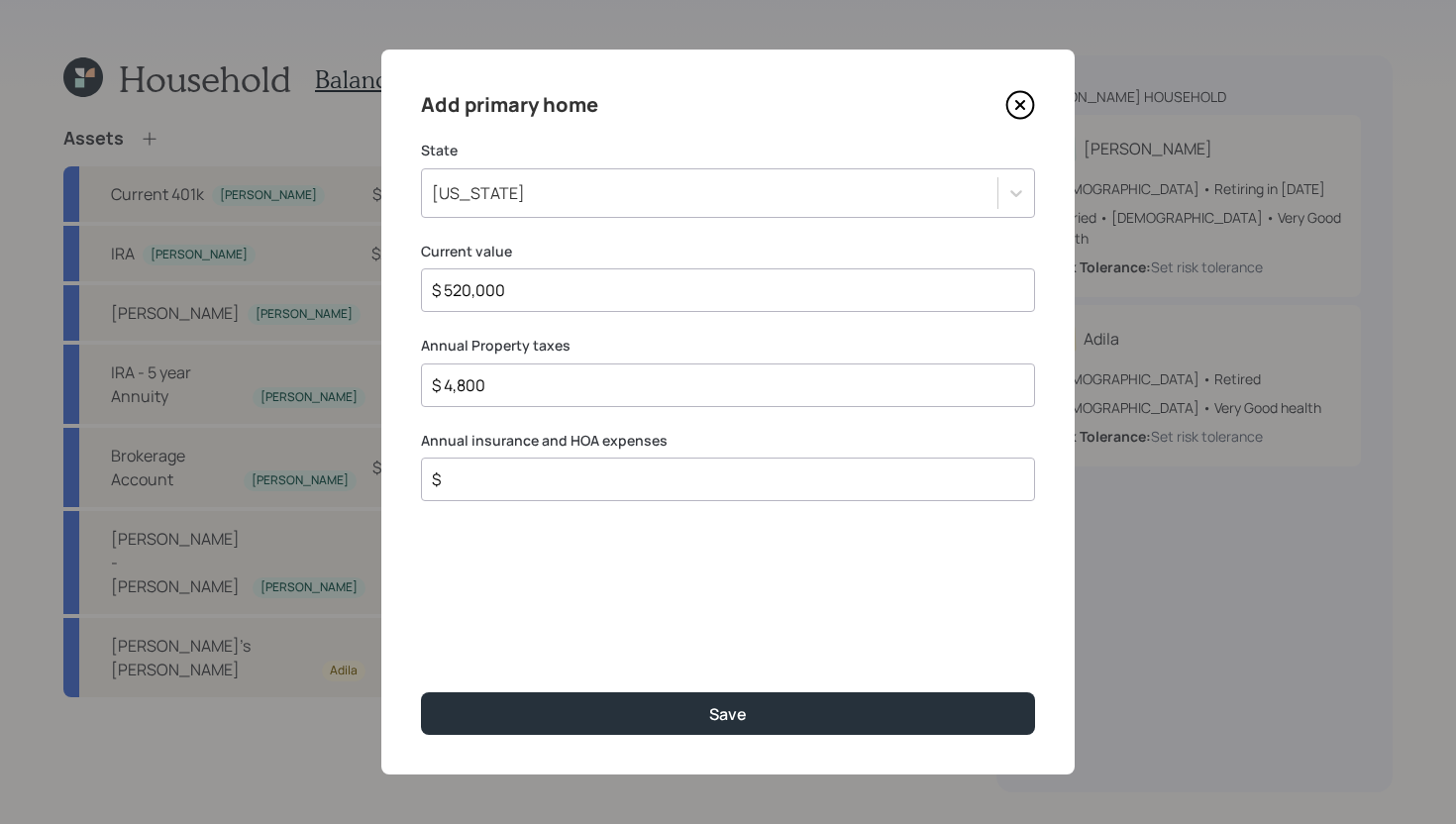 type on "$ 4,800" 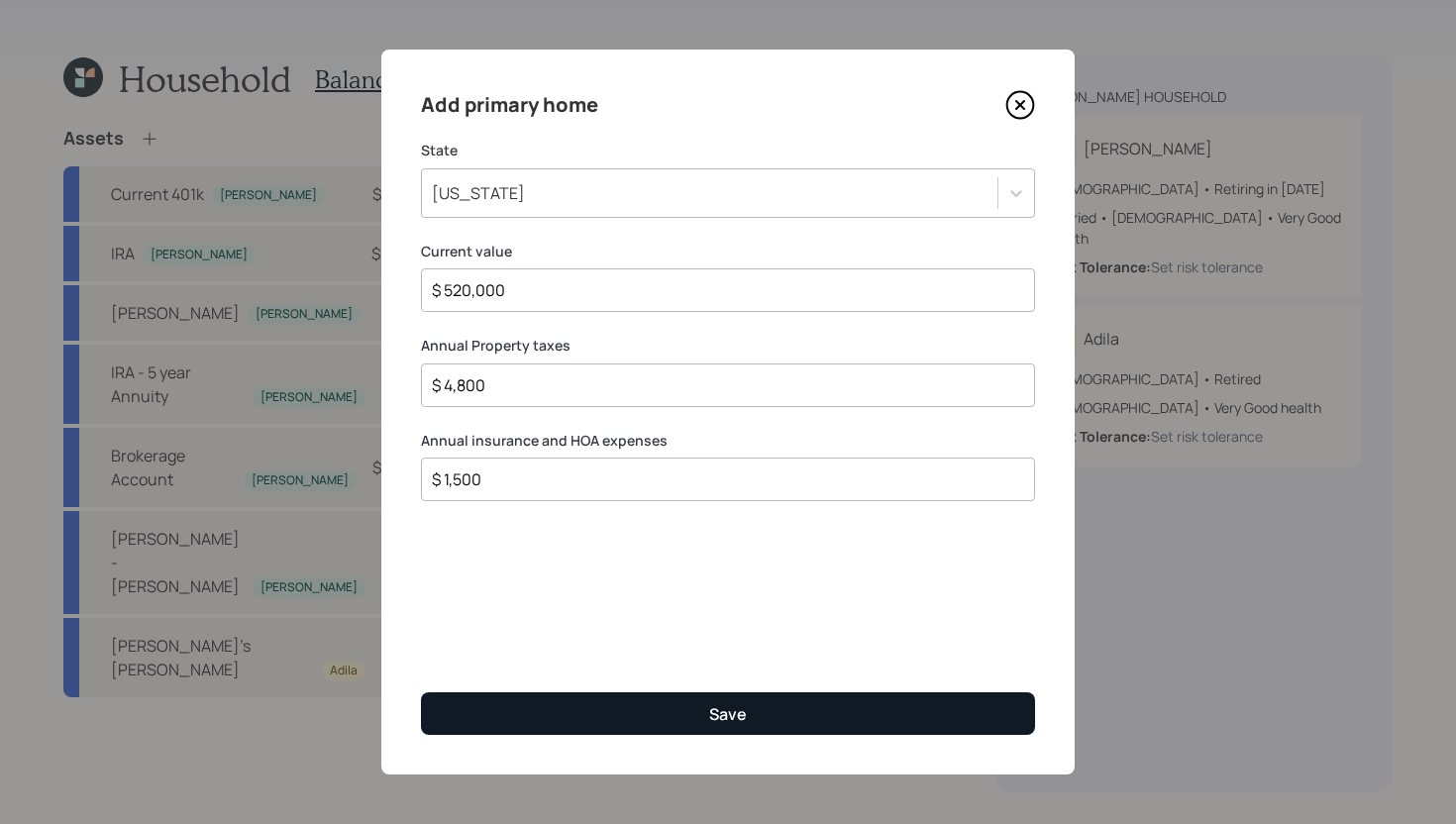 type on "$ 1,500" 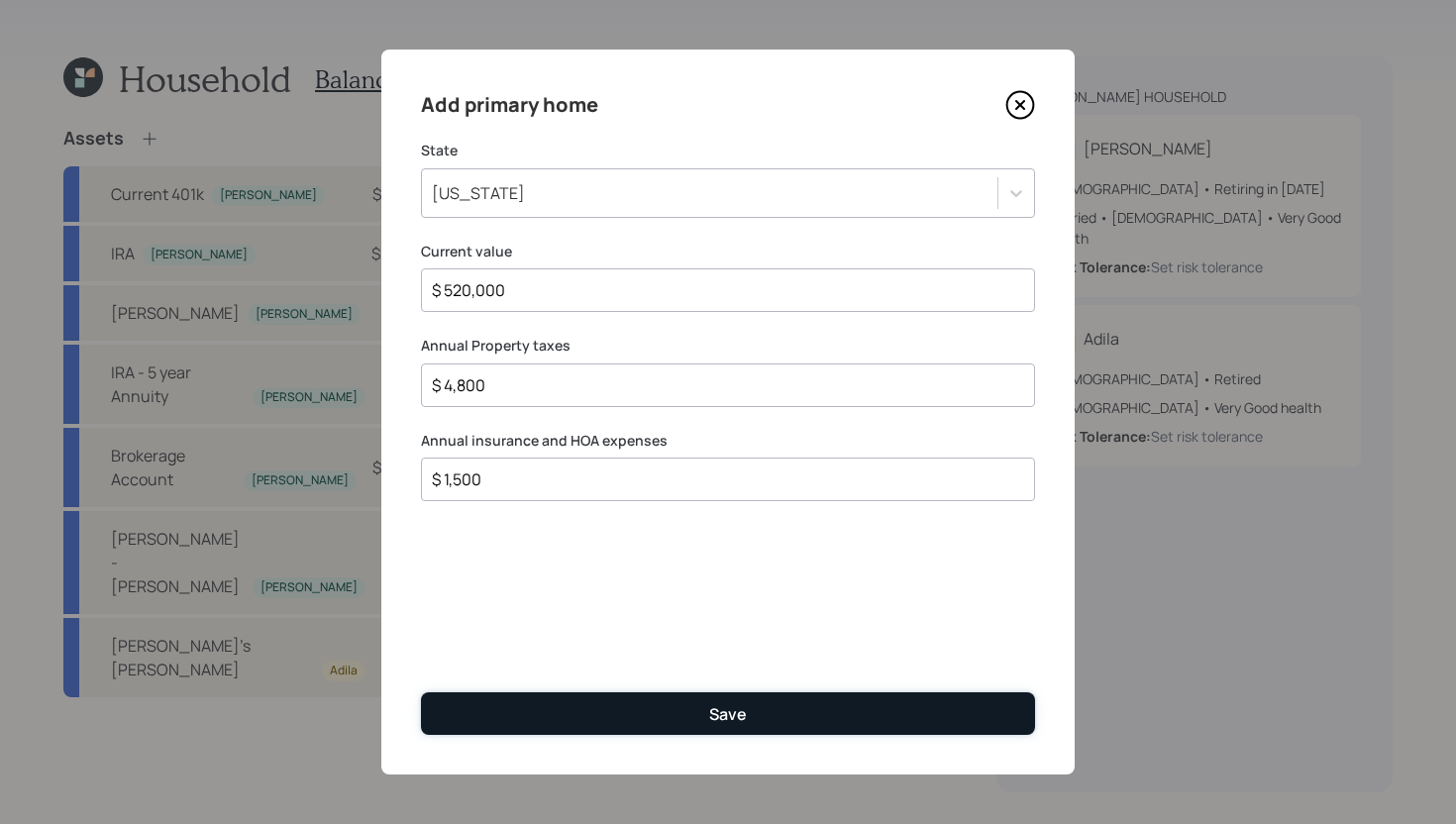 click on "Save" at bounding box center [728, 713] 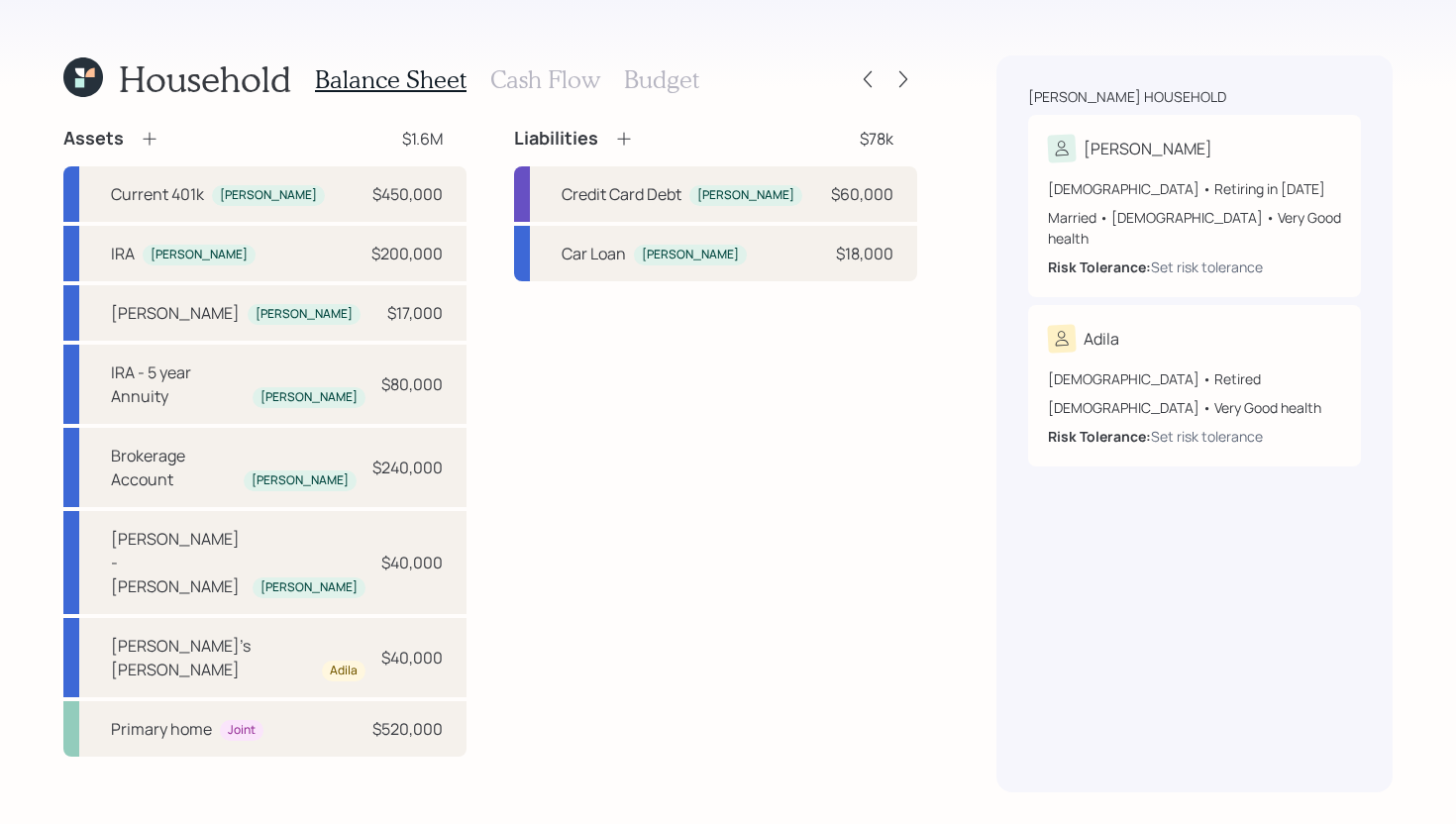 click 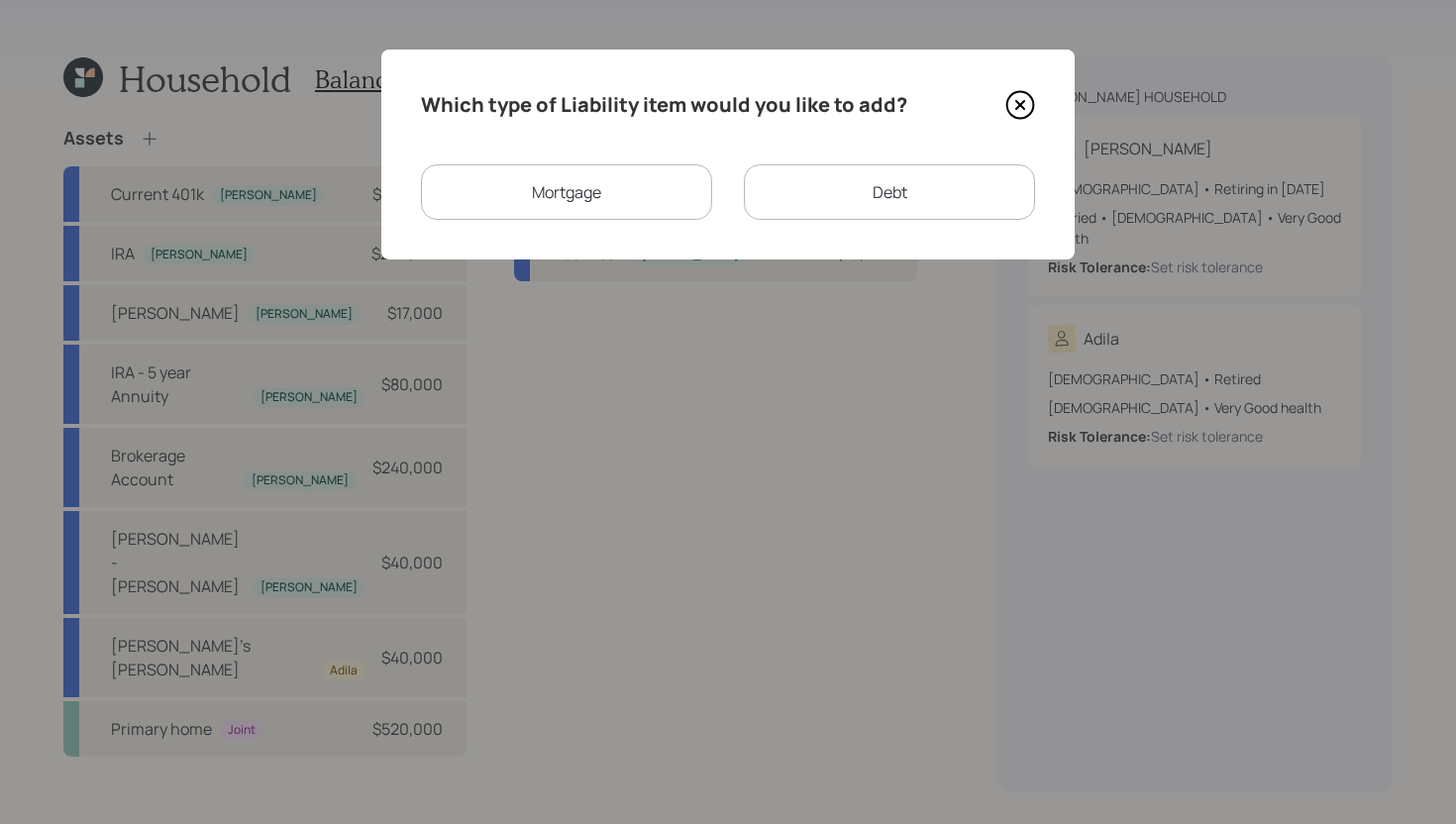 click on "Mortgage" at bounding box center [567, 192] 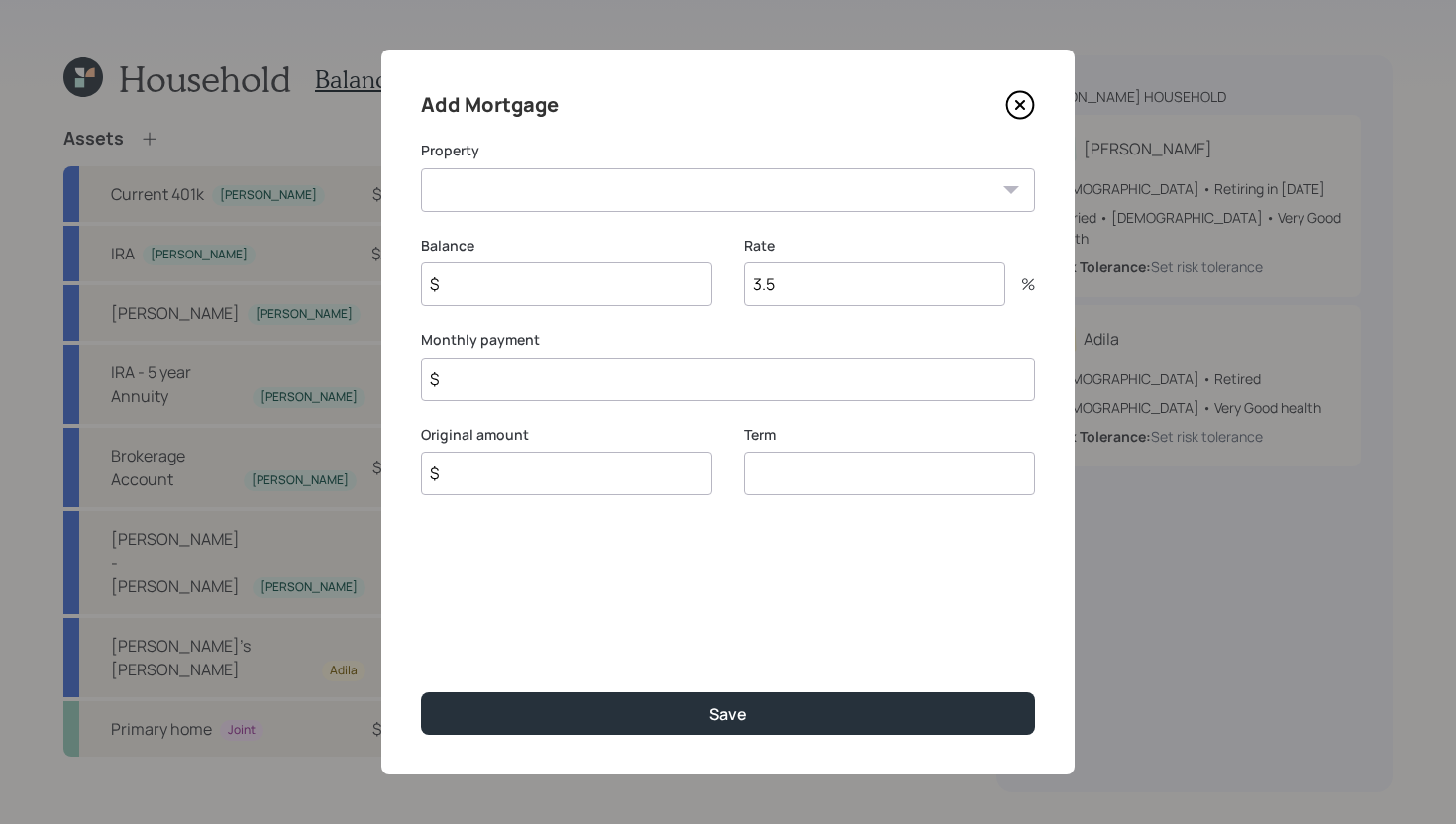 click on "WI Primary home" at bounding box center (728, 190) 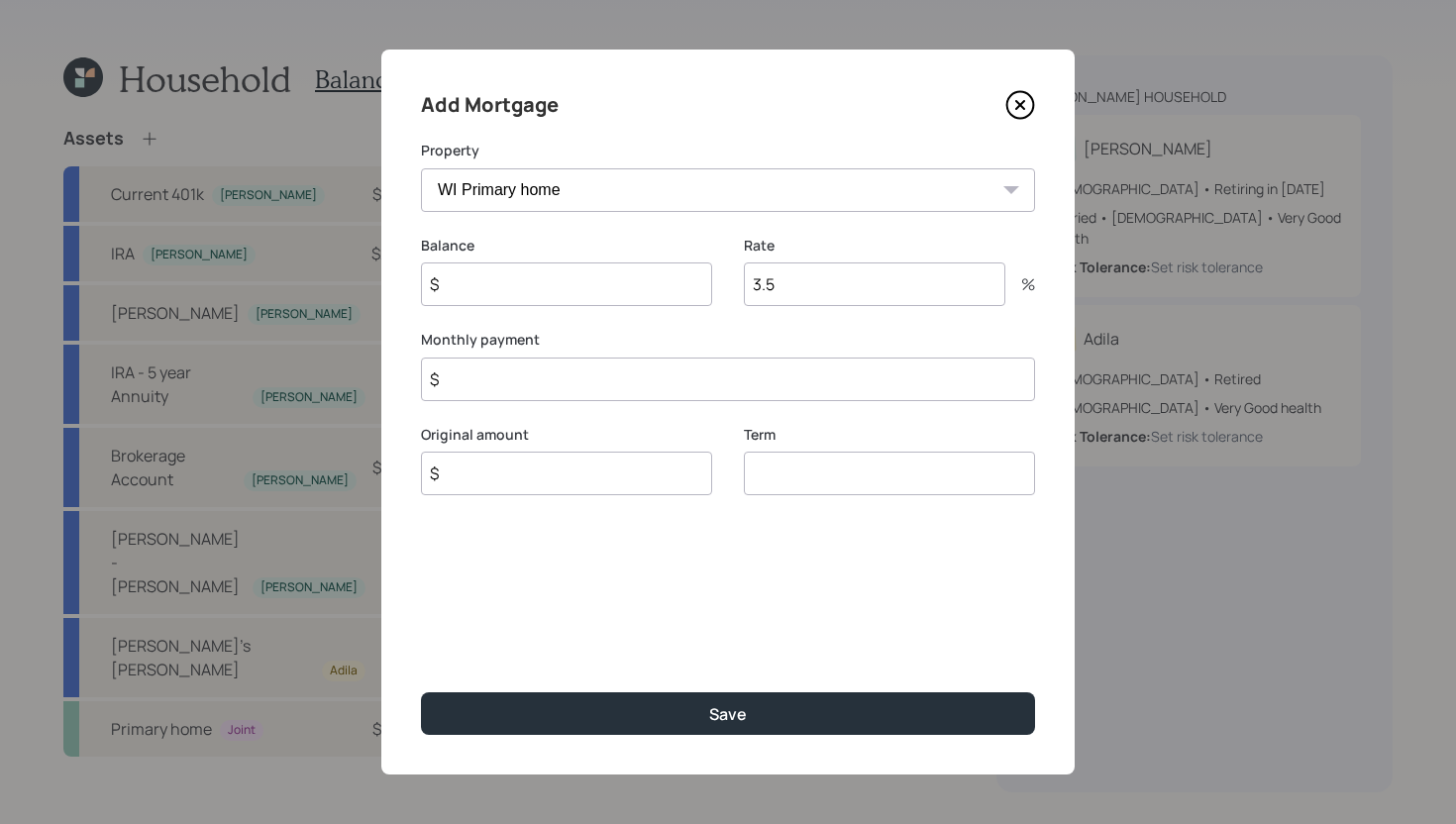 click on "$" at bounding box center (567, 284) 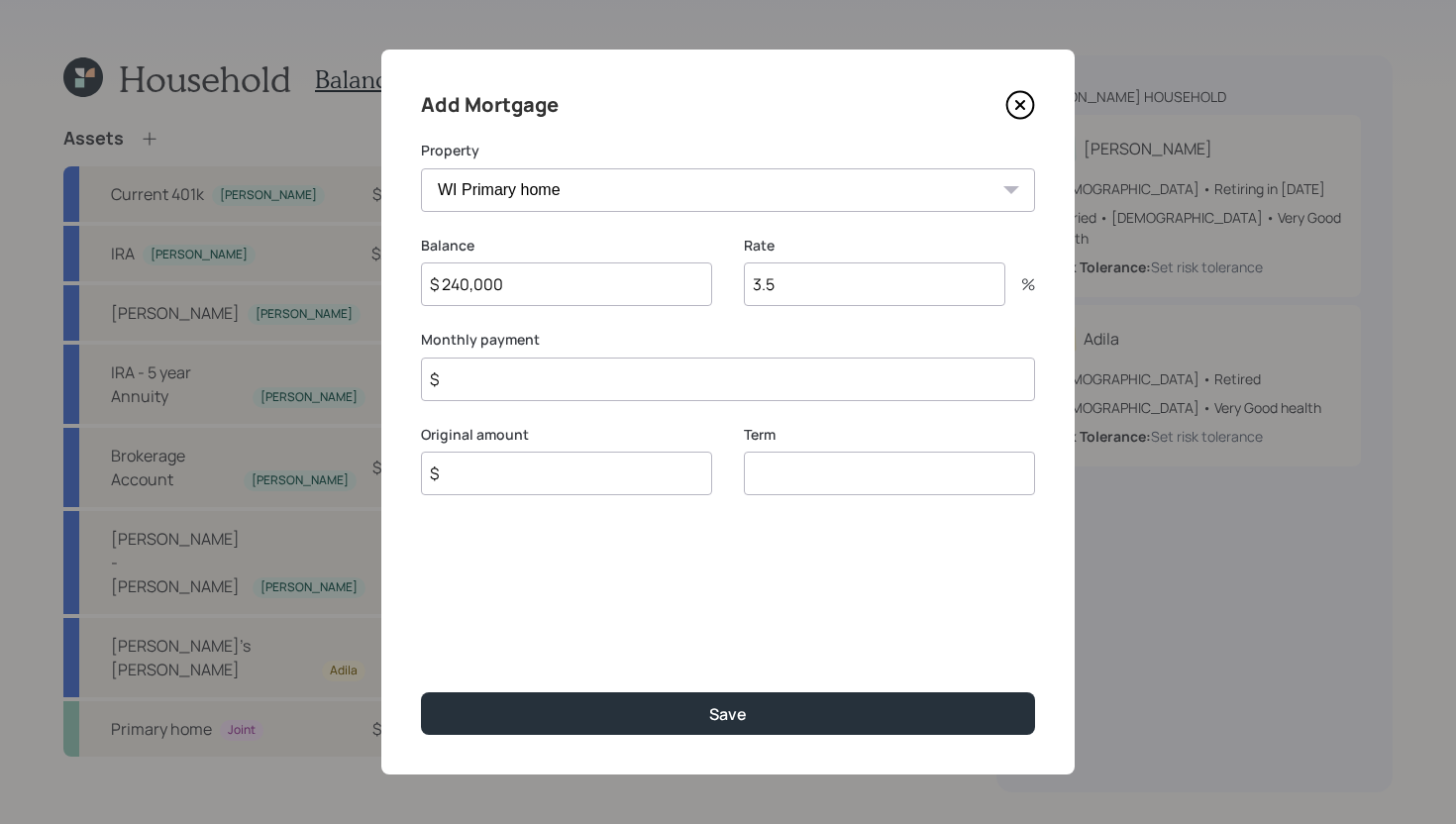 type on "$ 240,000" 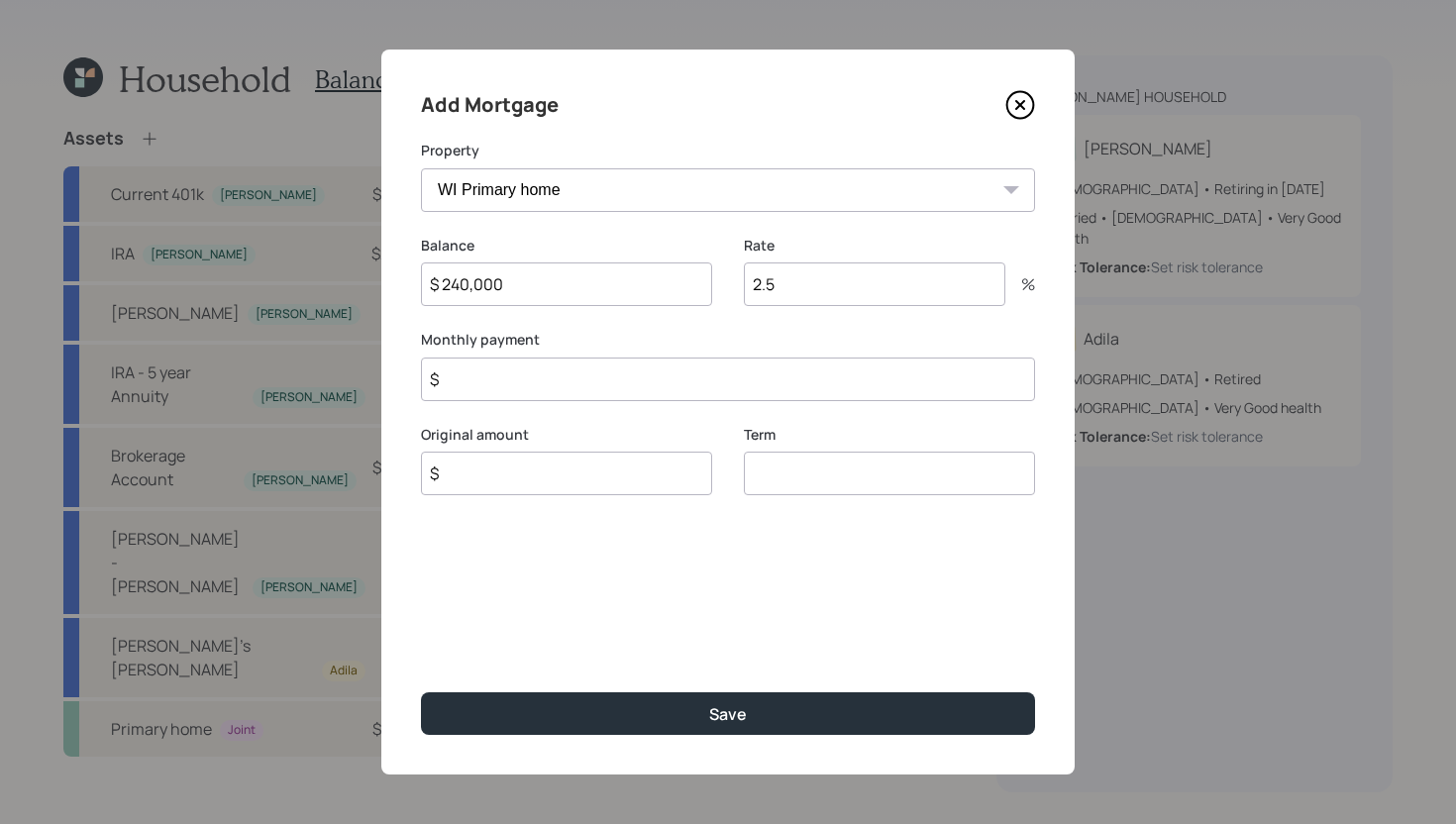 type on "2.5" 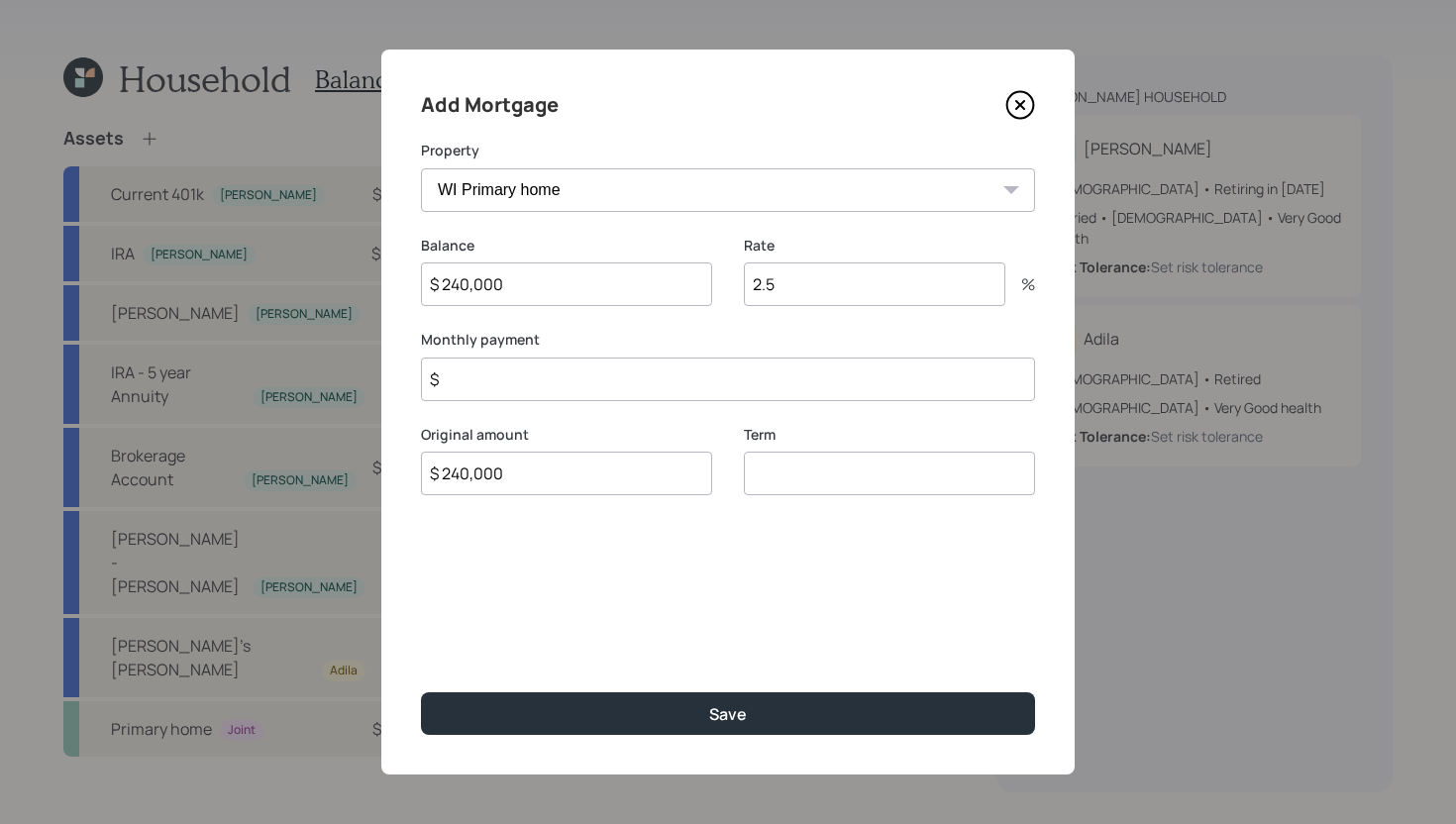type on "$ 240,000" 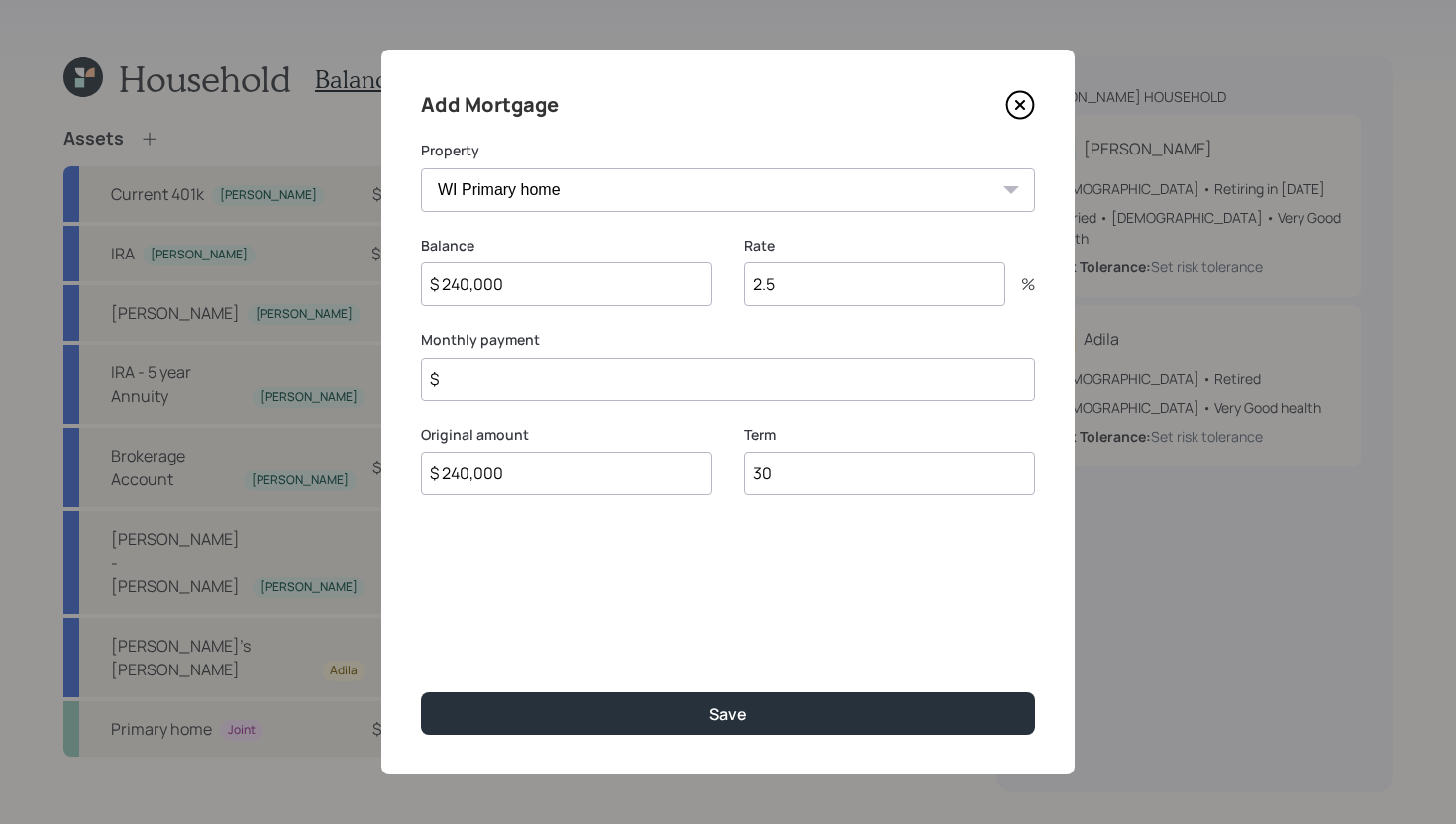 type on "30" 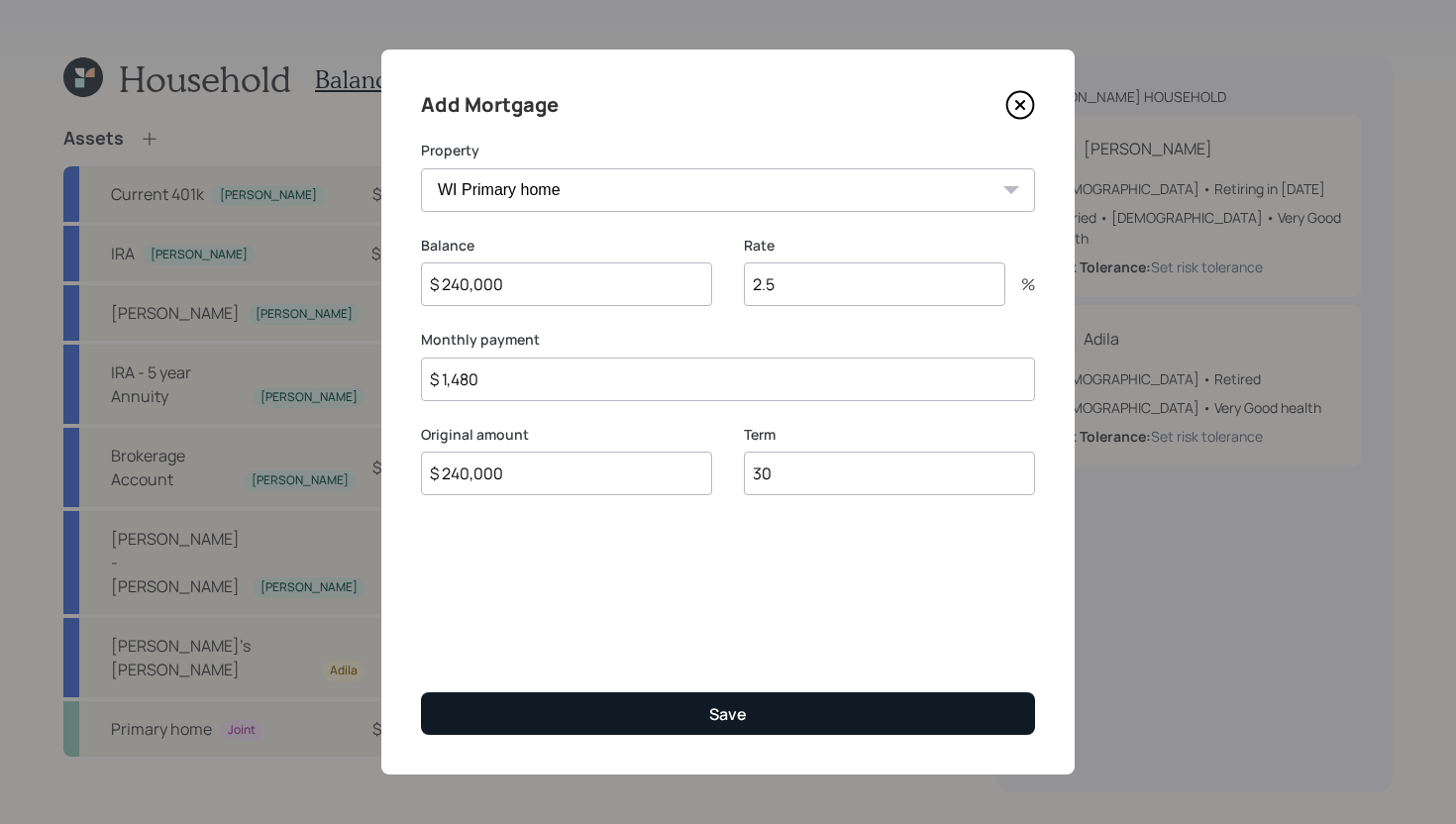 type on "$ 1,480" 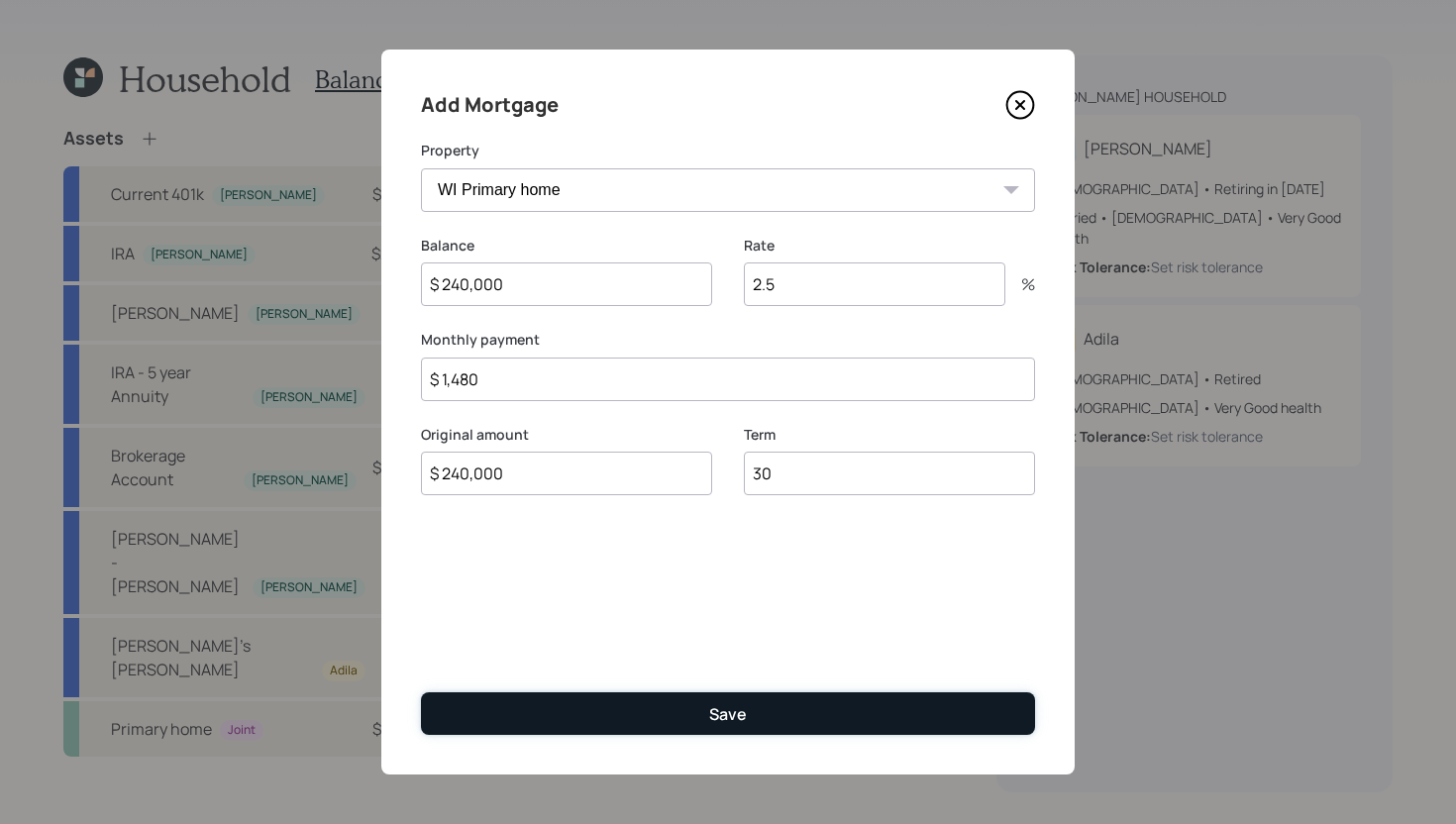 click on "Save" at bounding box center [728, 713] 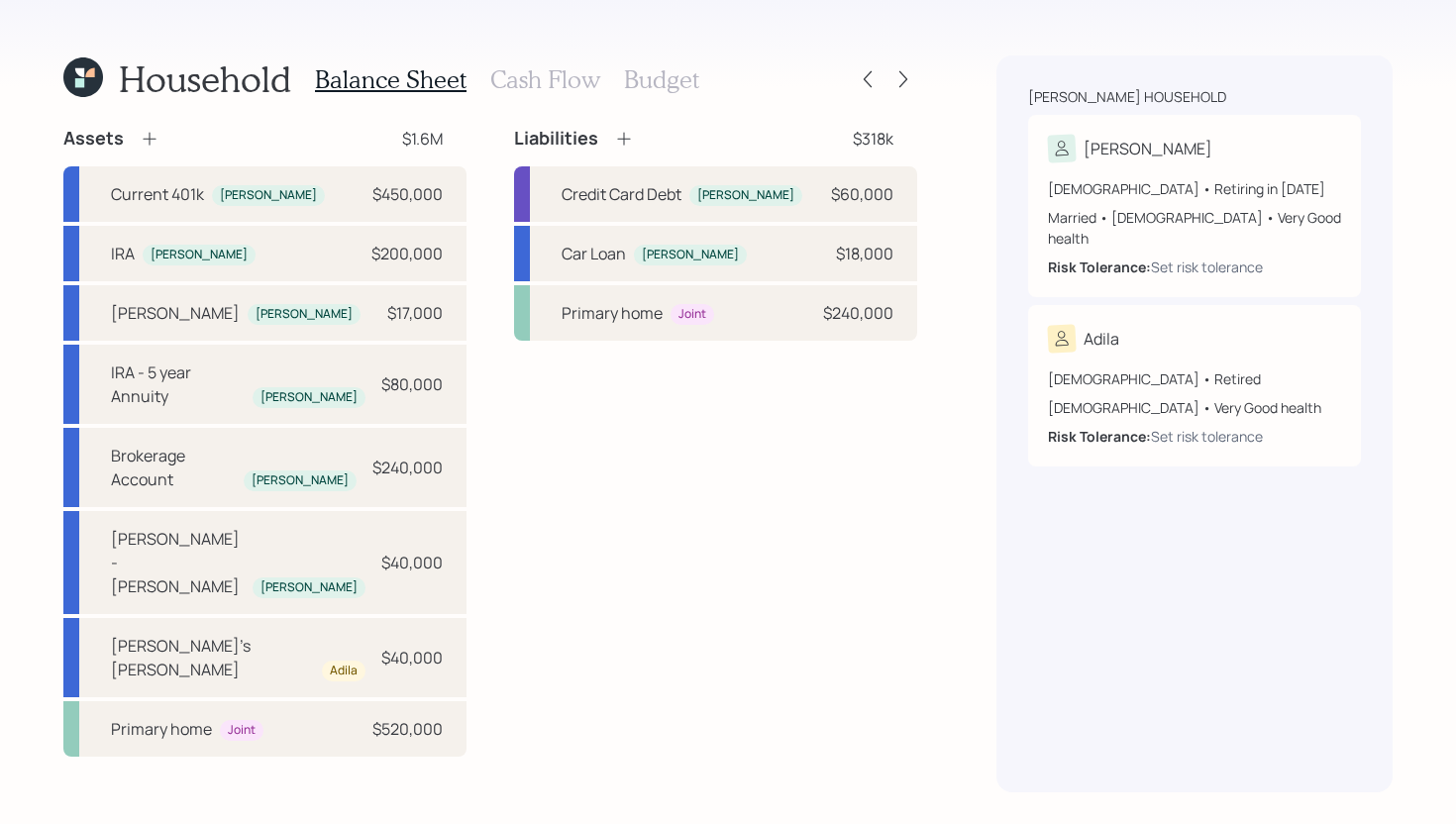 click on "Assets $1.6M" at bounding box center (264, 139) 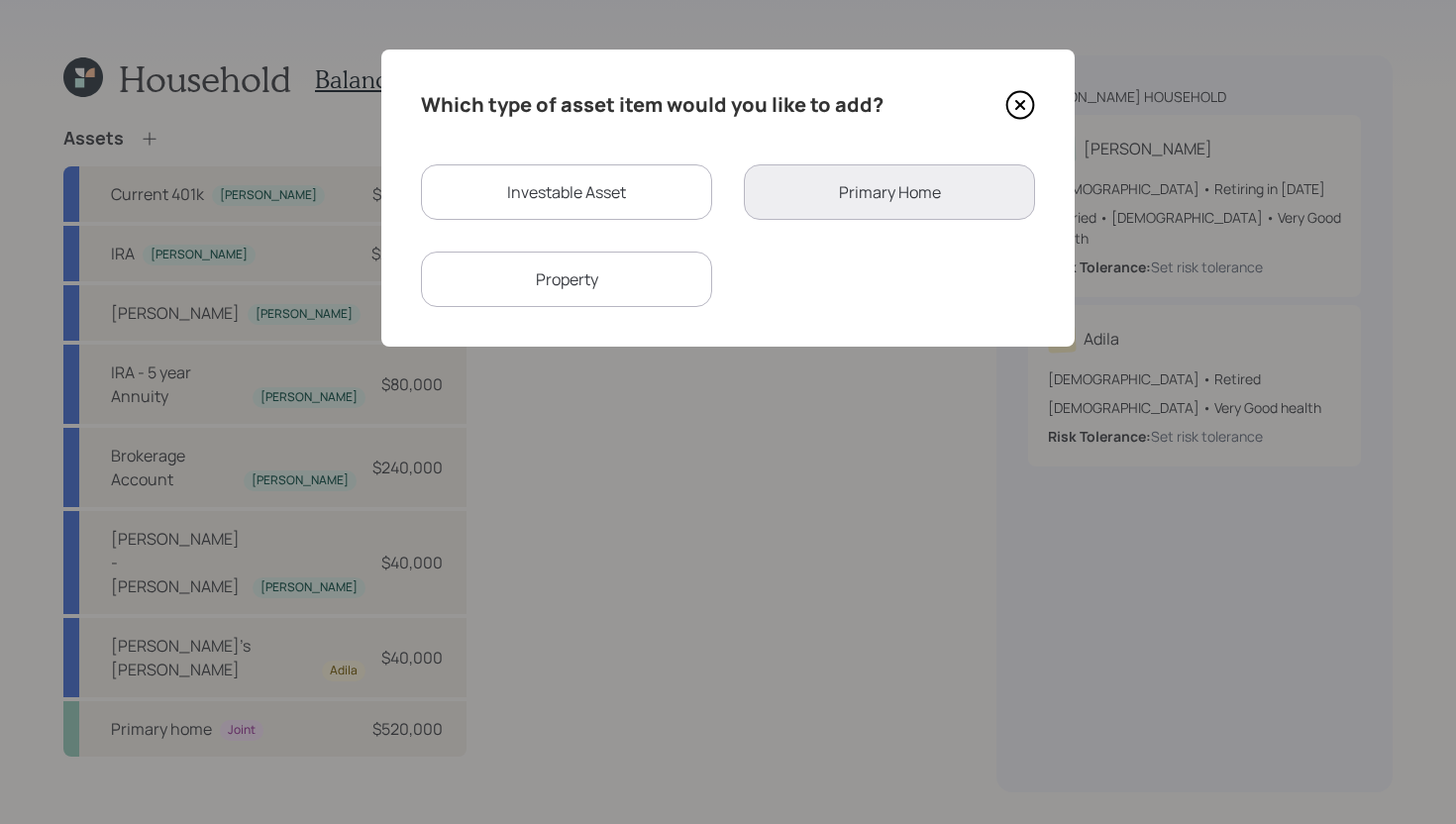 click 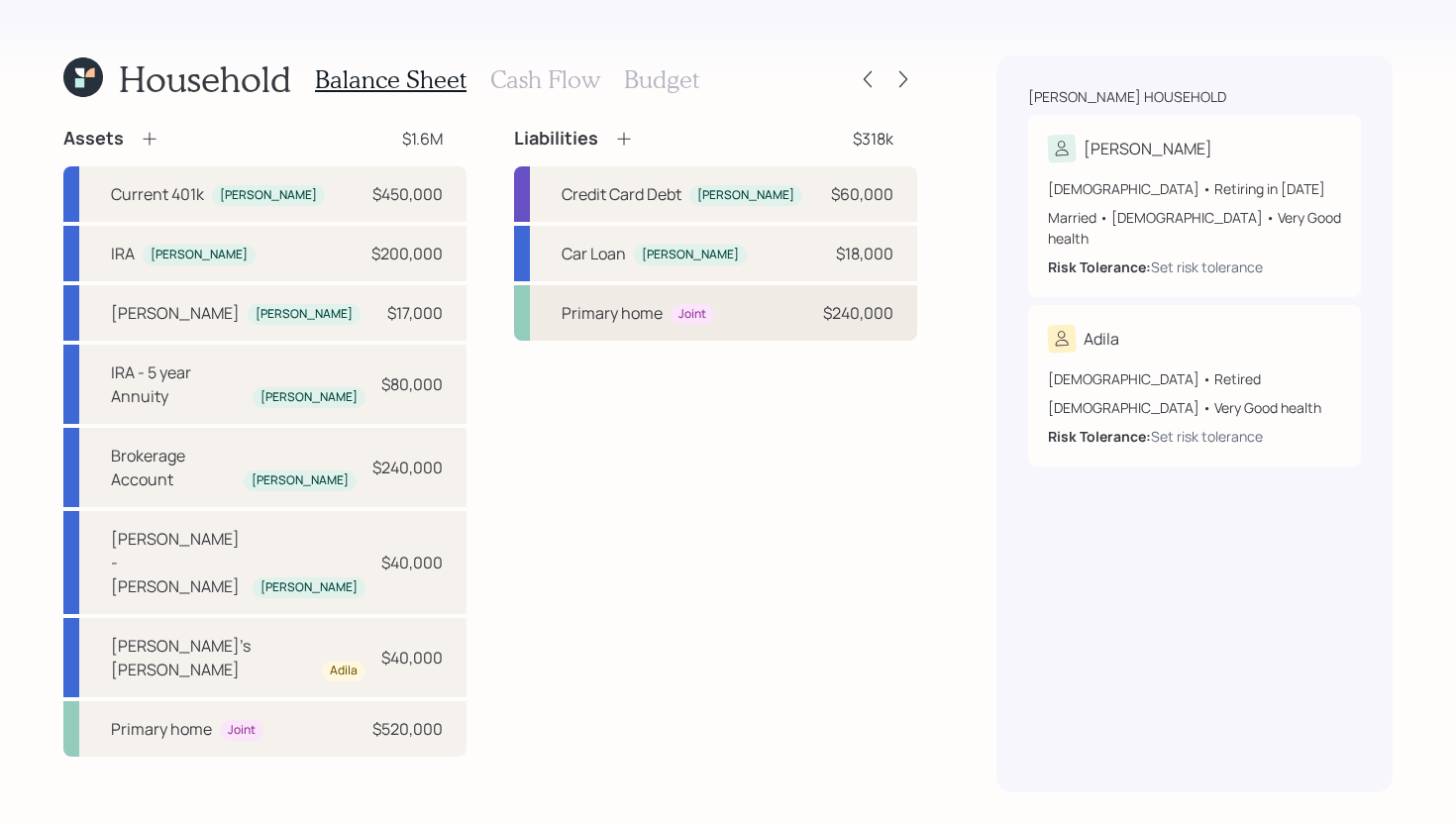 click on "Primary home" at bounding box center (612, 313) 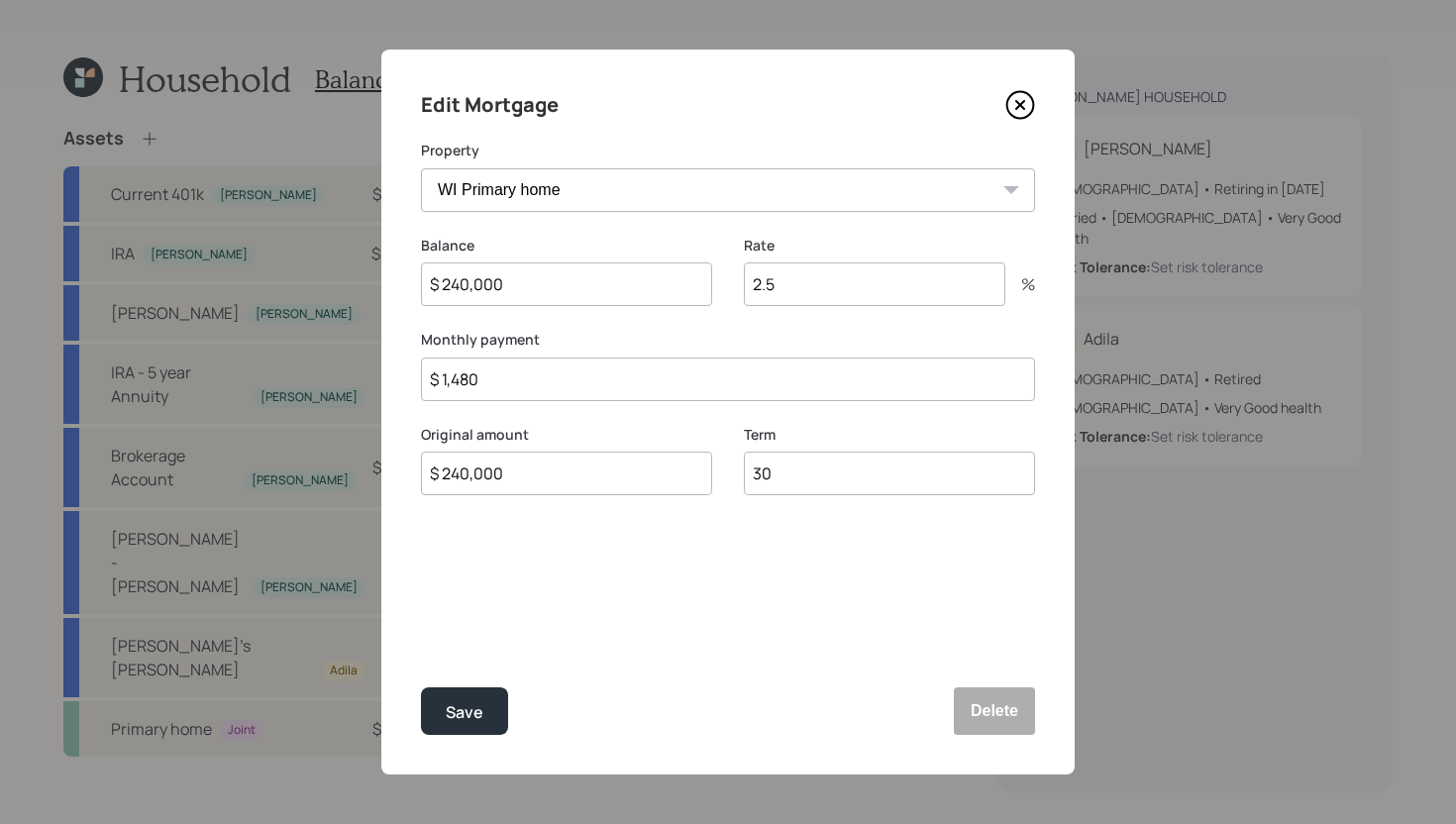 click on "30" at bounding box center (889, 473) 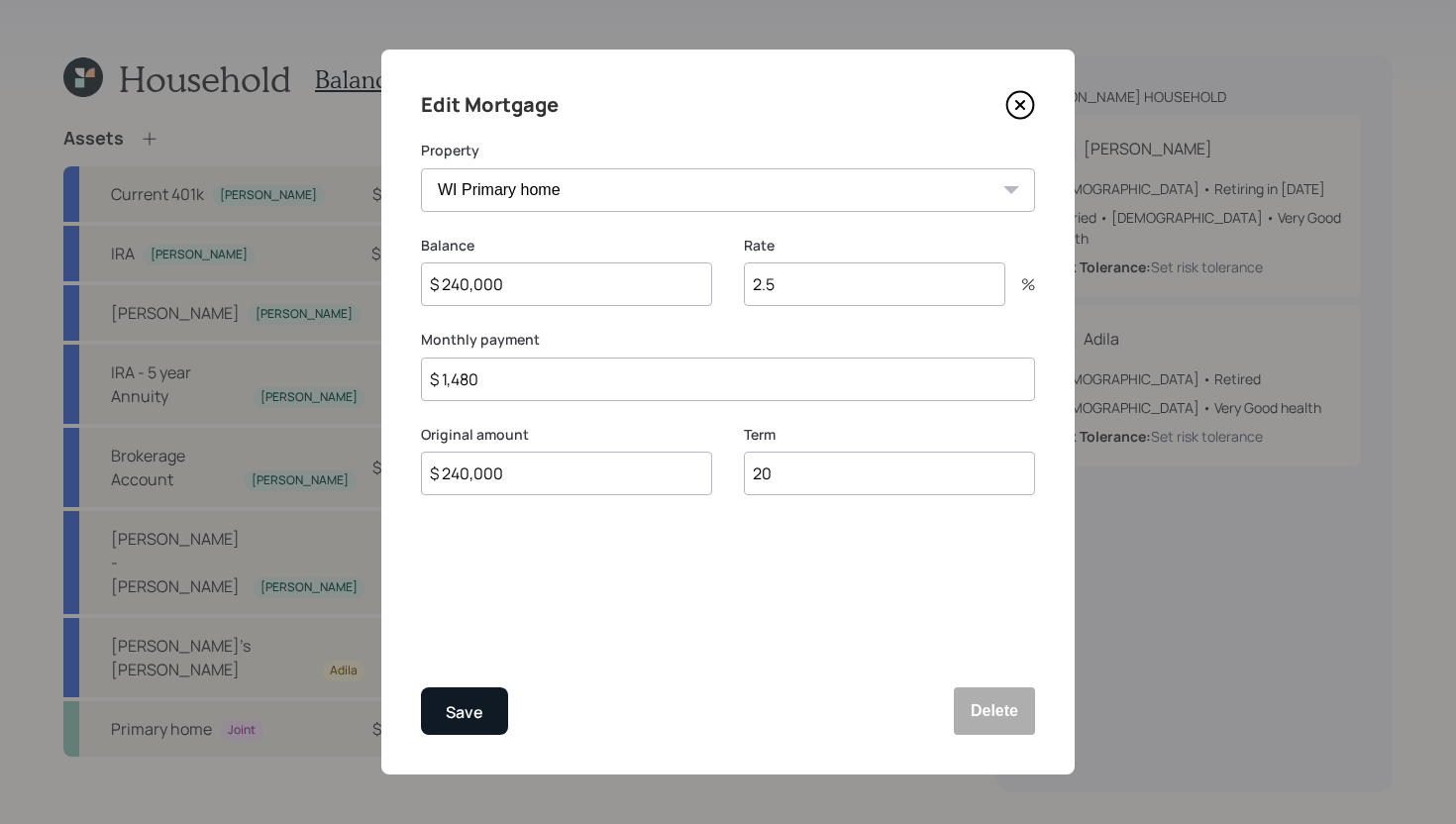 type on "20" 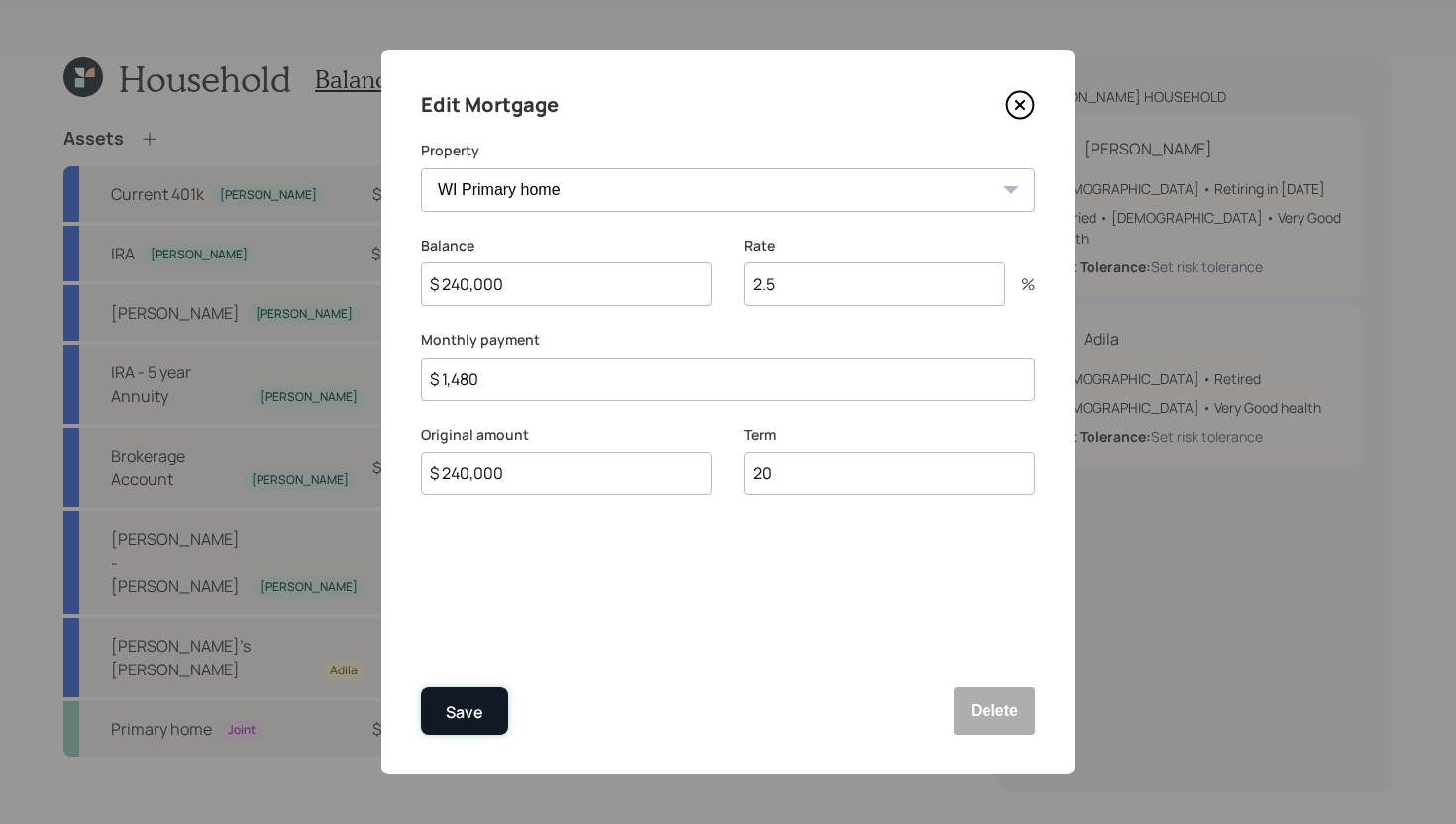 click on "Save" at bounding box center (465, 711) 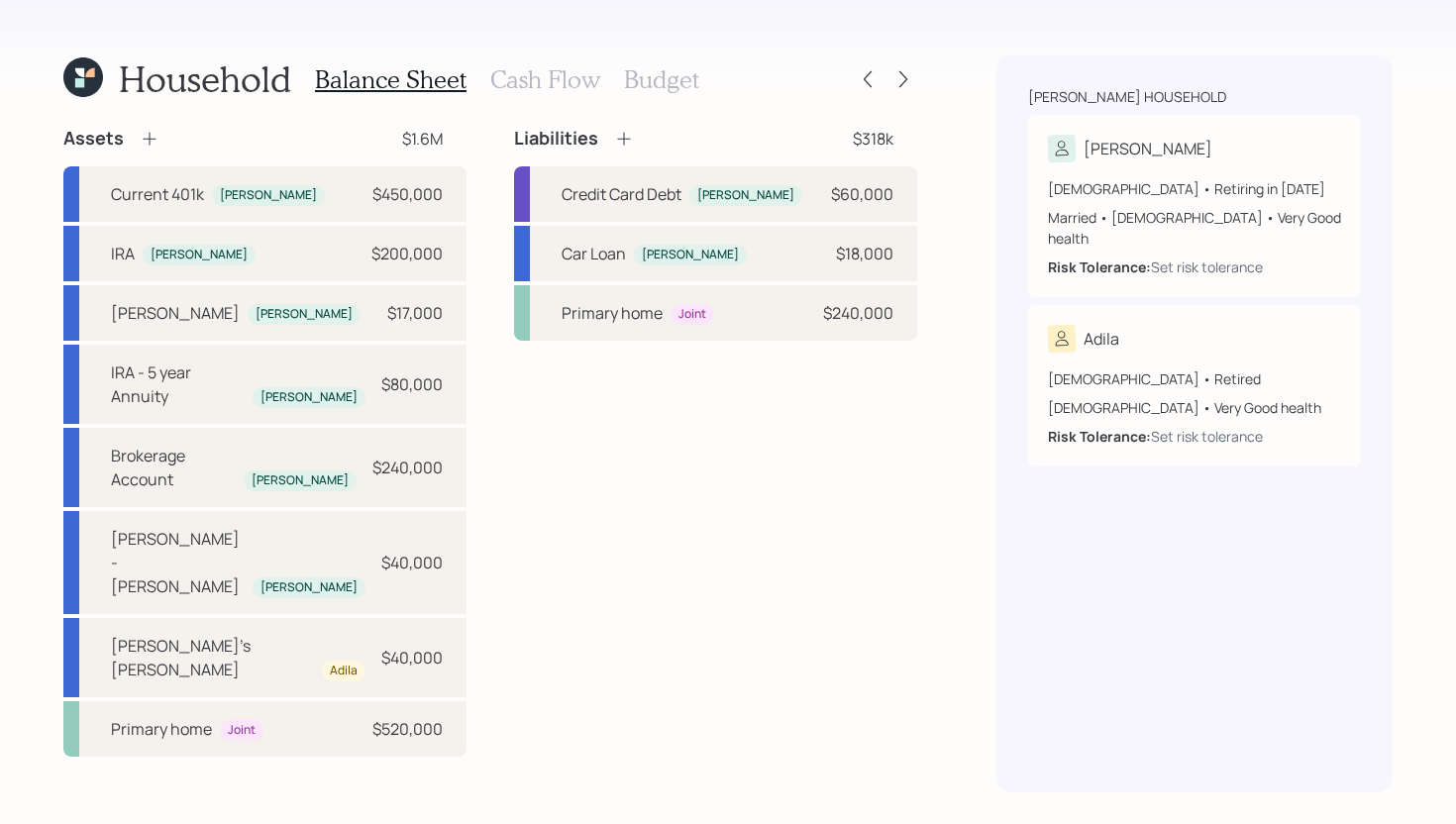 click 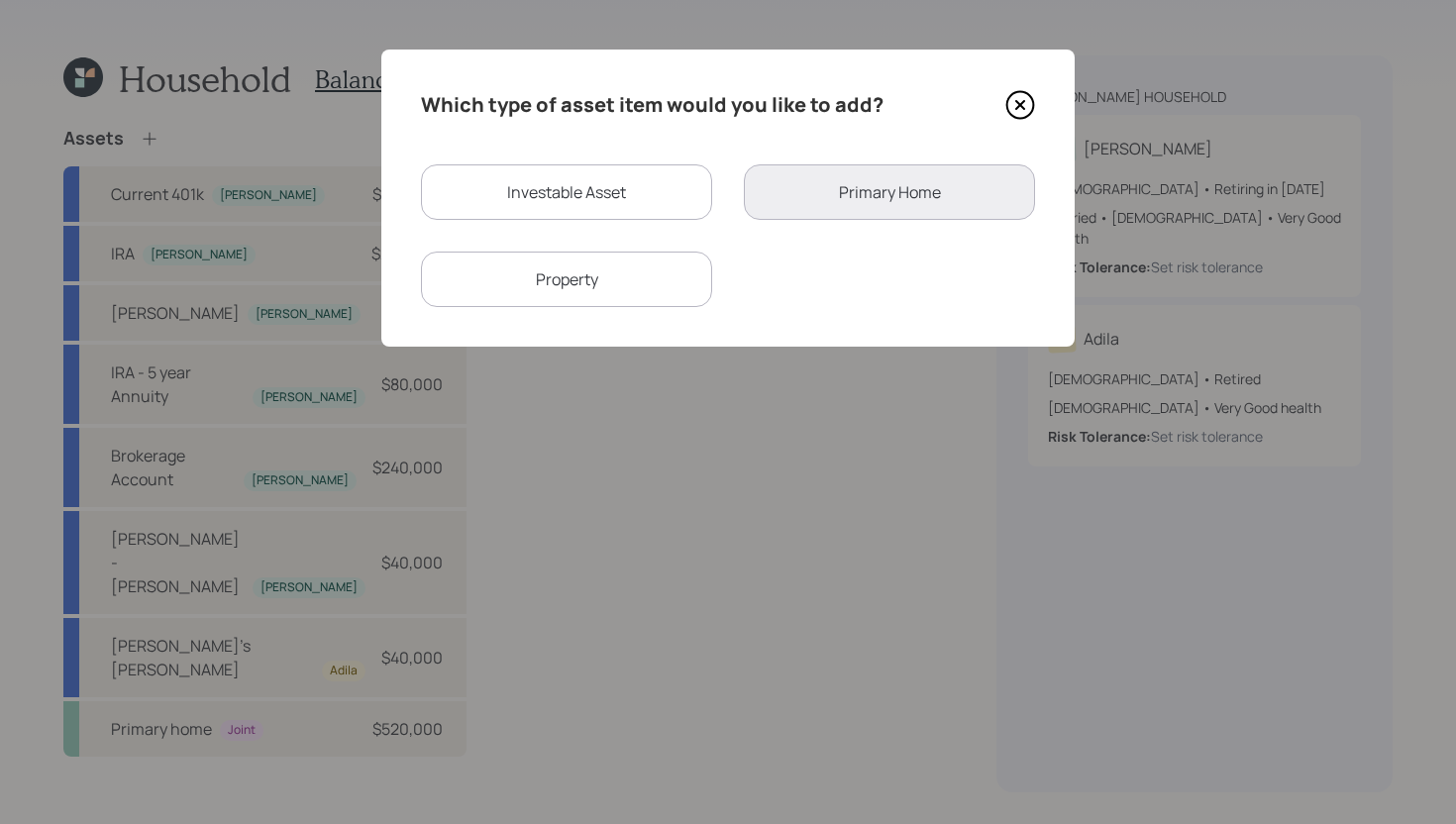 click on "Property" at bounding box center (567, 279) 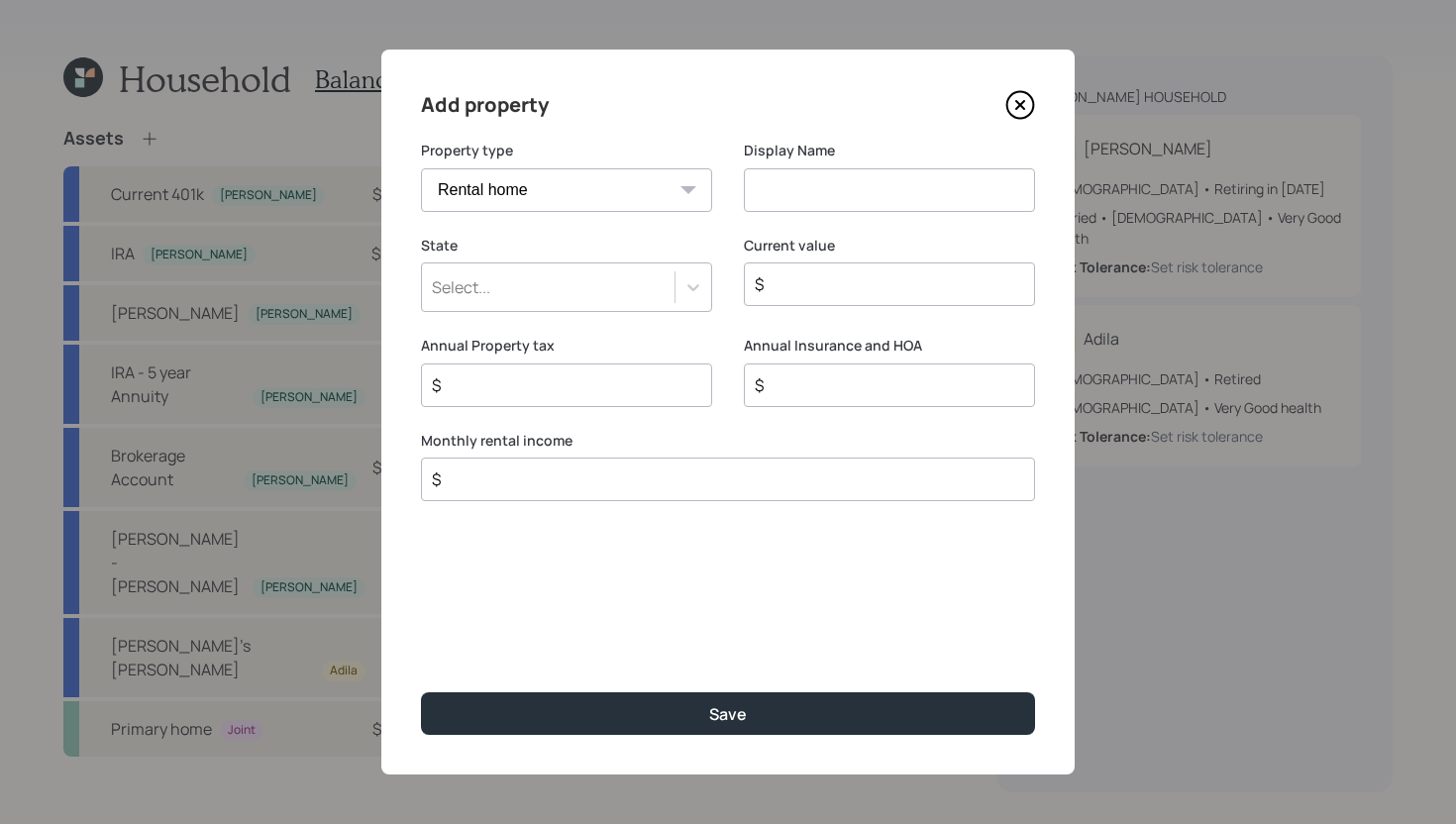 click at bounding box center (889, 190) 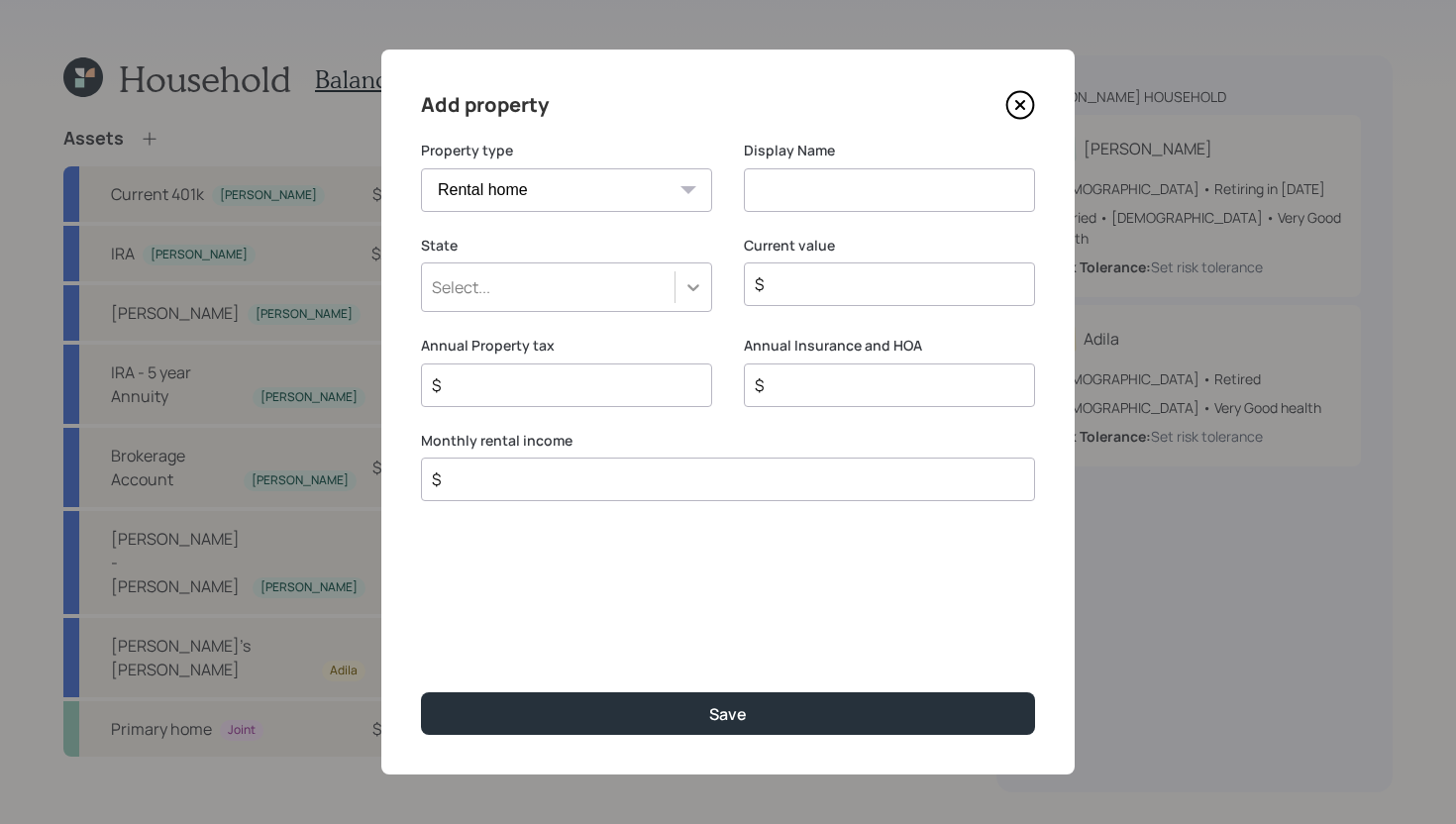 click 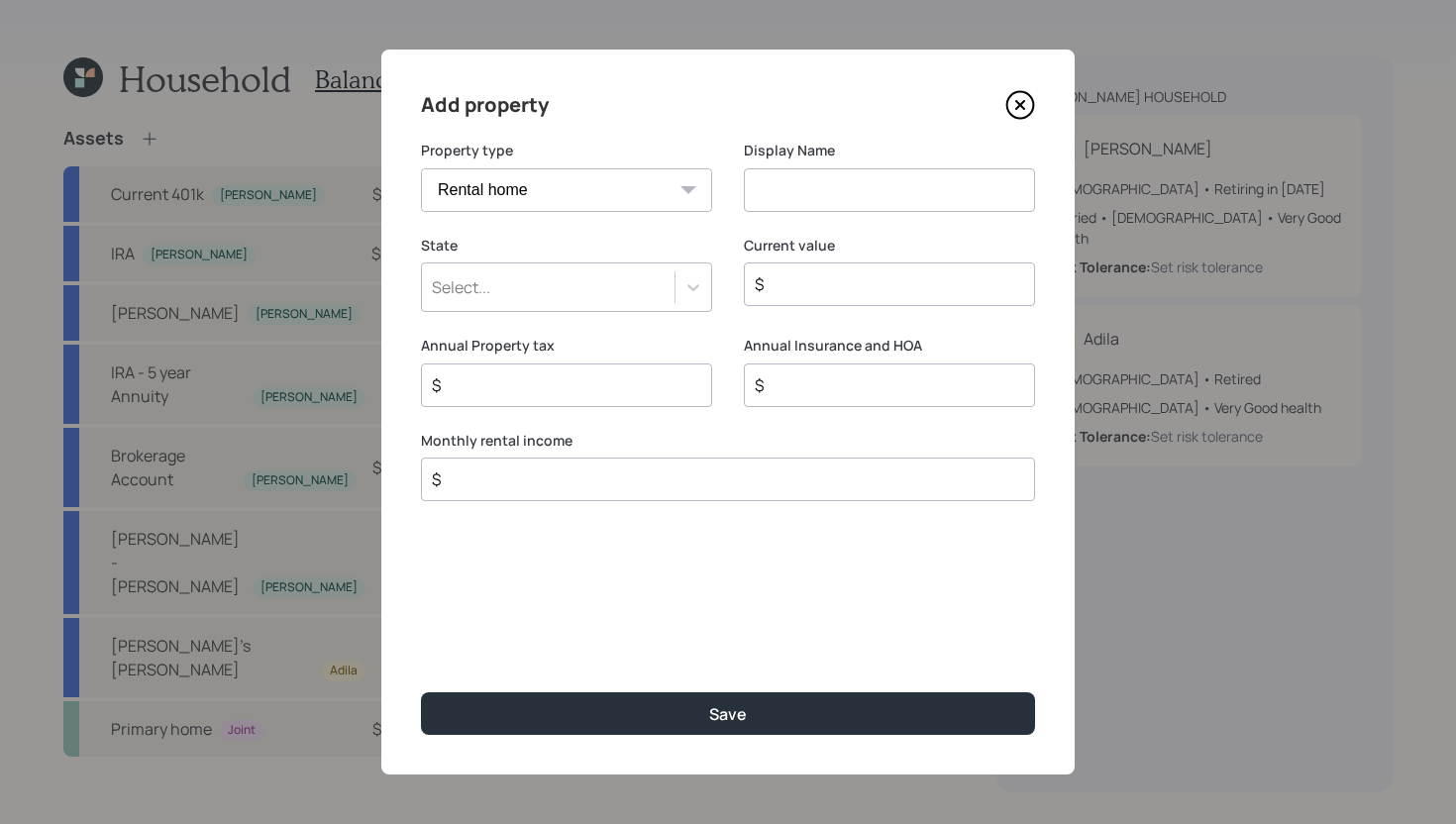 click at bounding box center [889, 190] 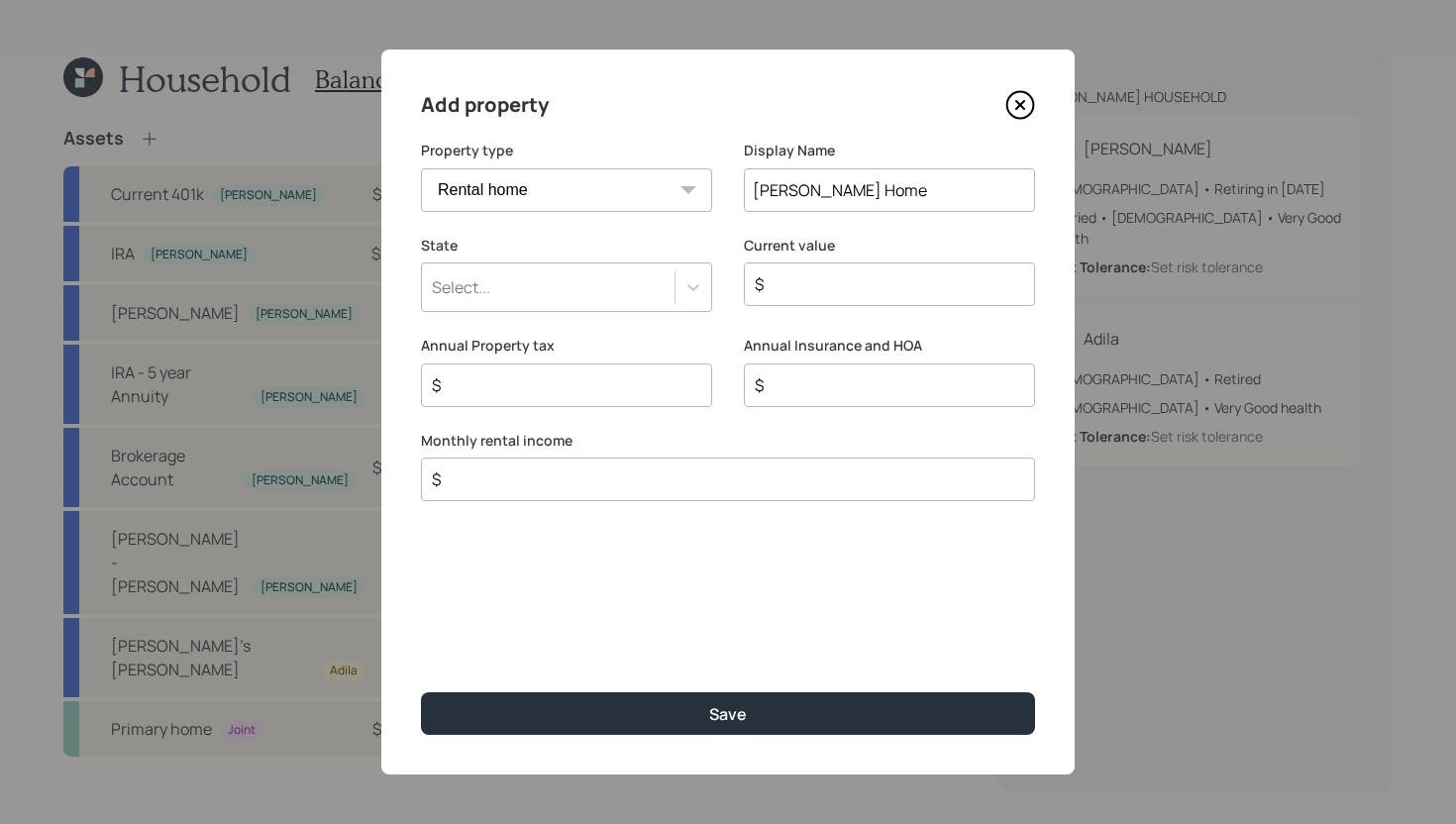 type on "Murray Home" 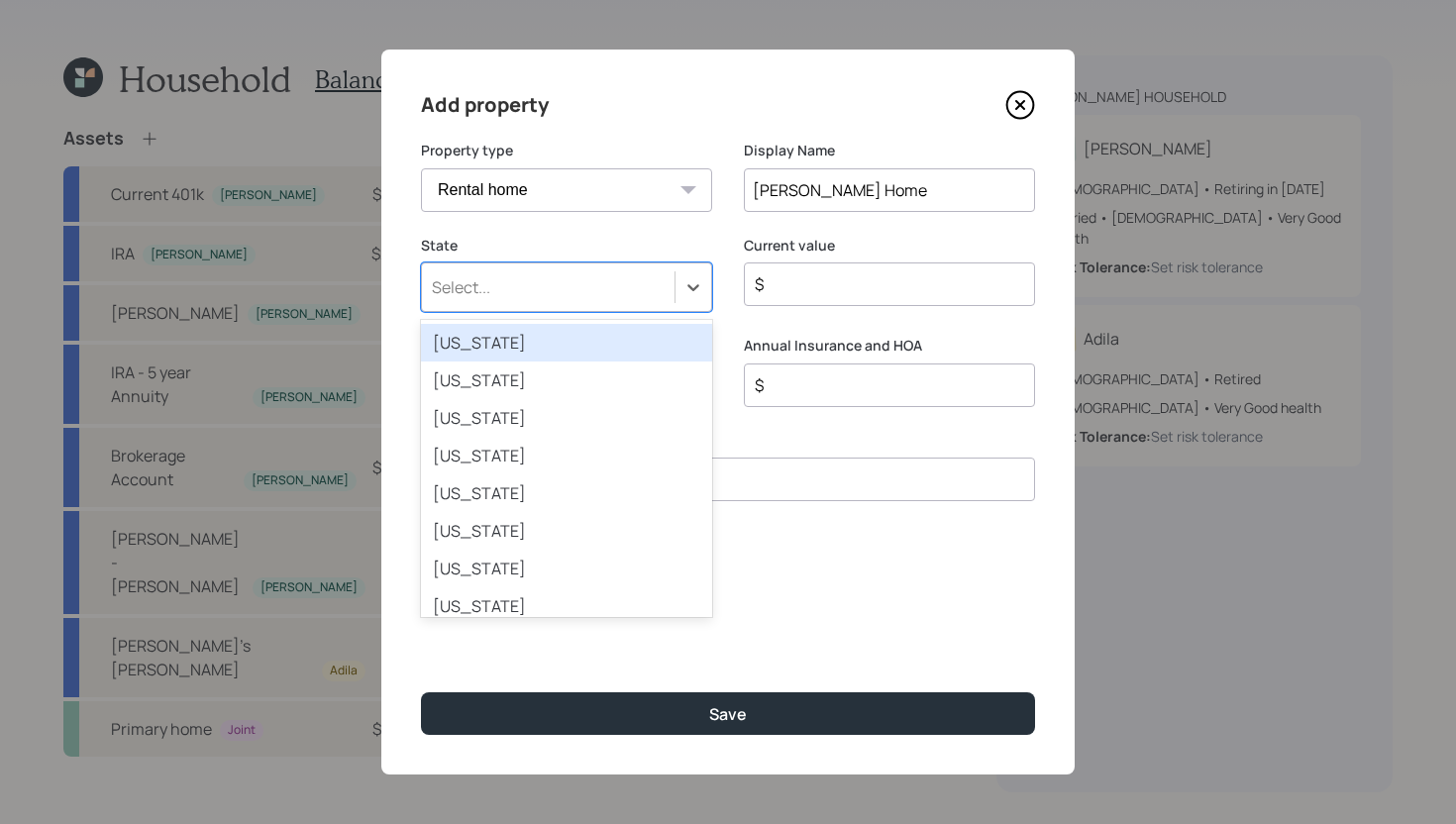 click on "Select..." at bounding box center [548, 287] 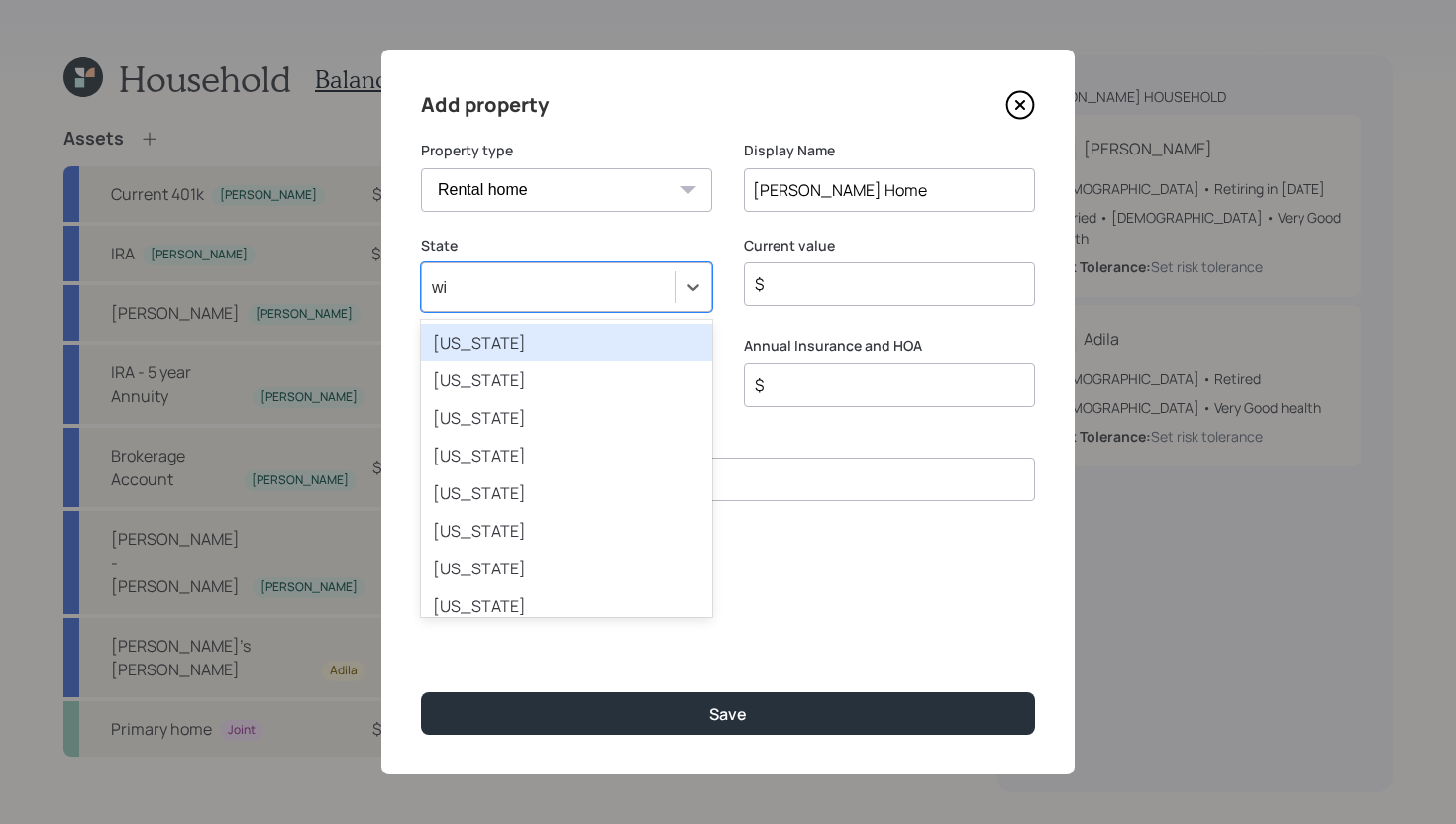 type on "wis" 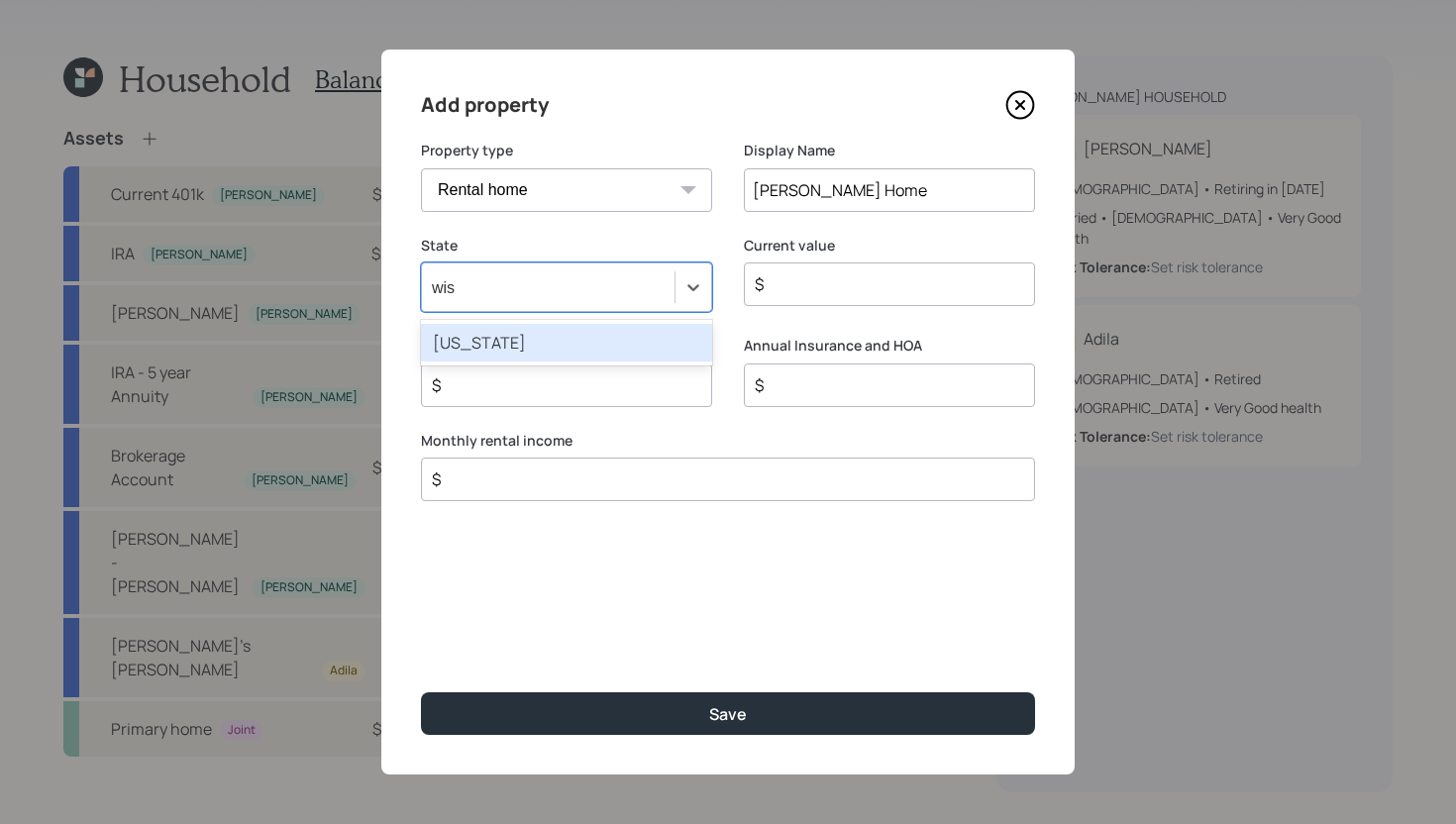 click on "Wisconsin" at bounding box center [567, 343] 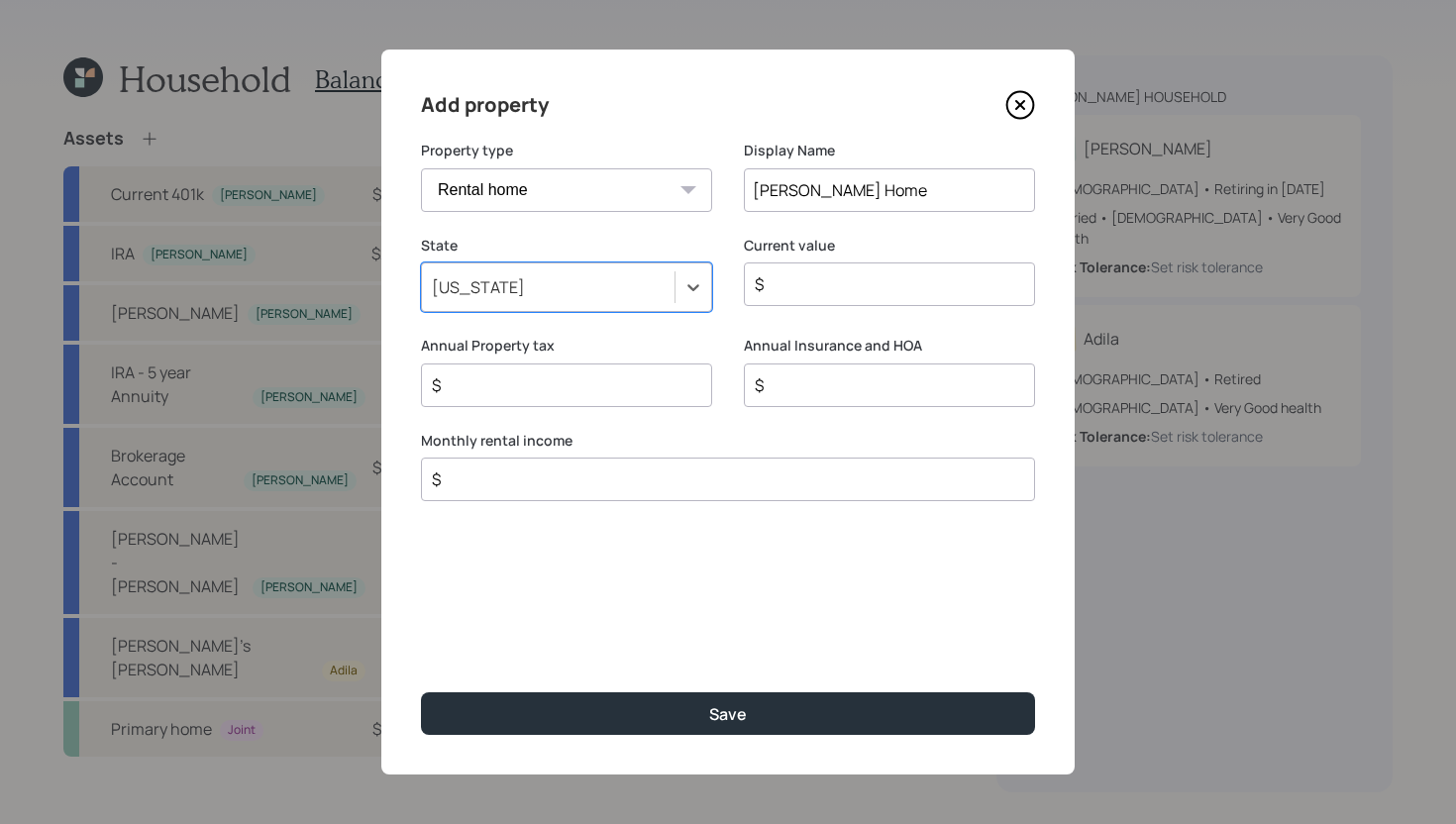 click on "$" at bounding box center [882, 284] 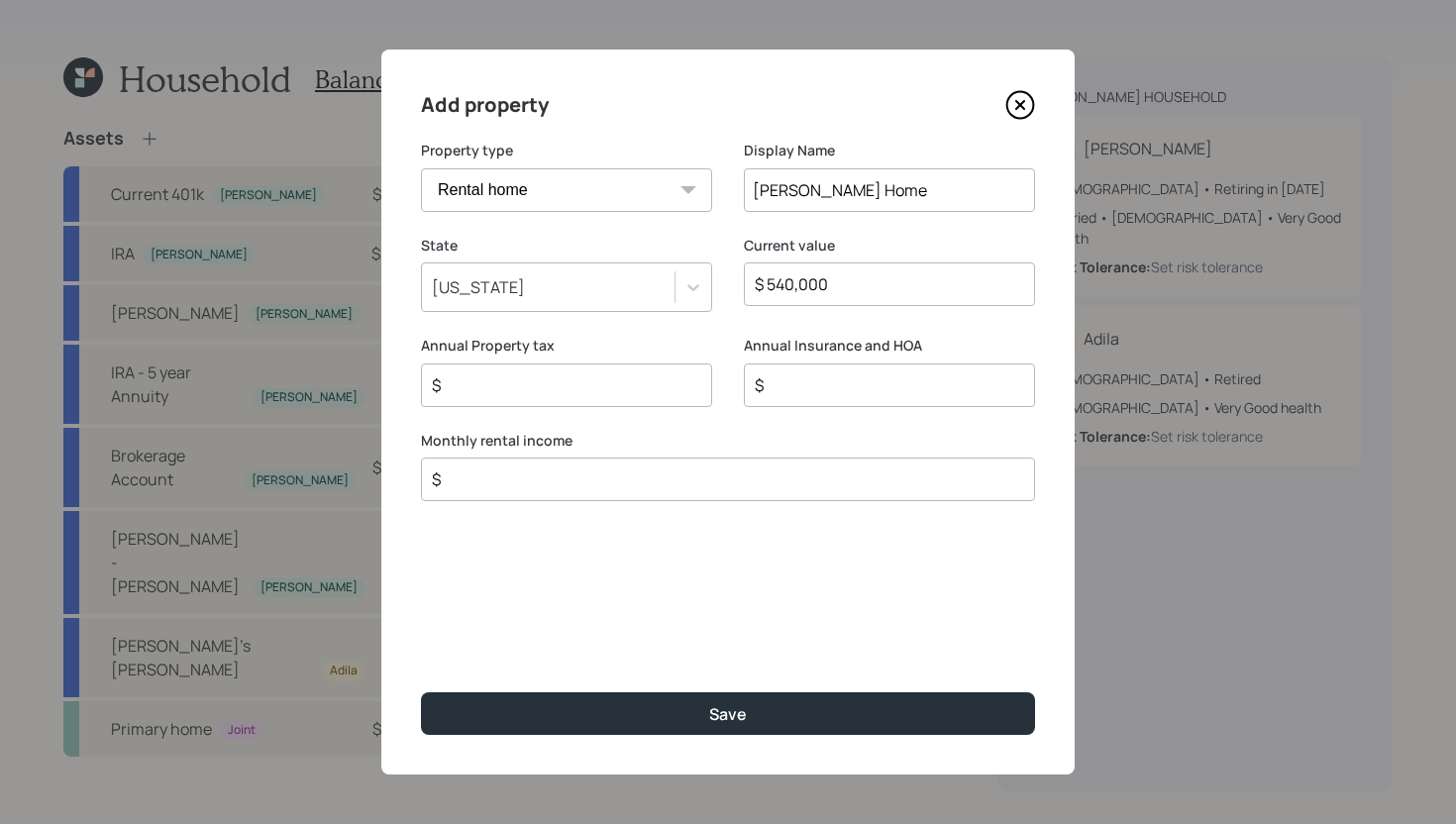 type on "$ 540,000" 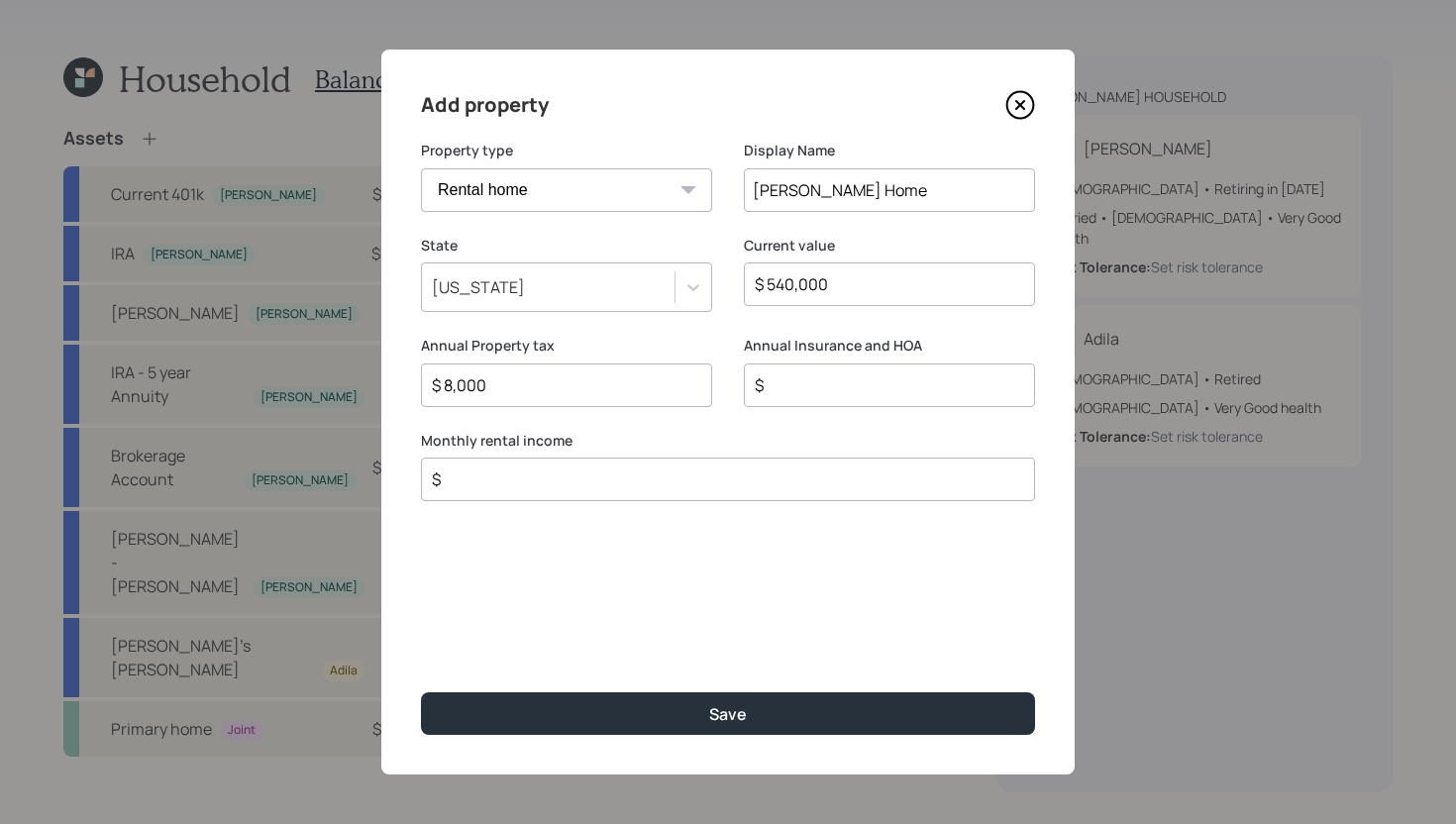 type on "$ 8,000" 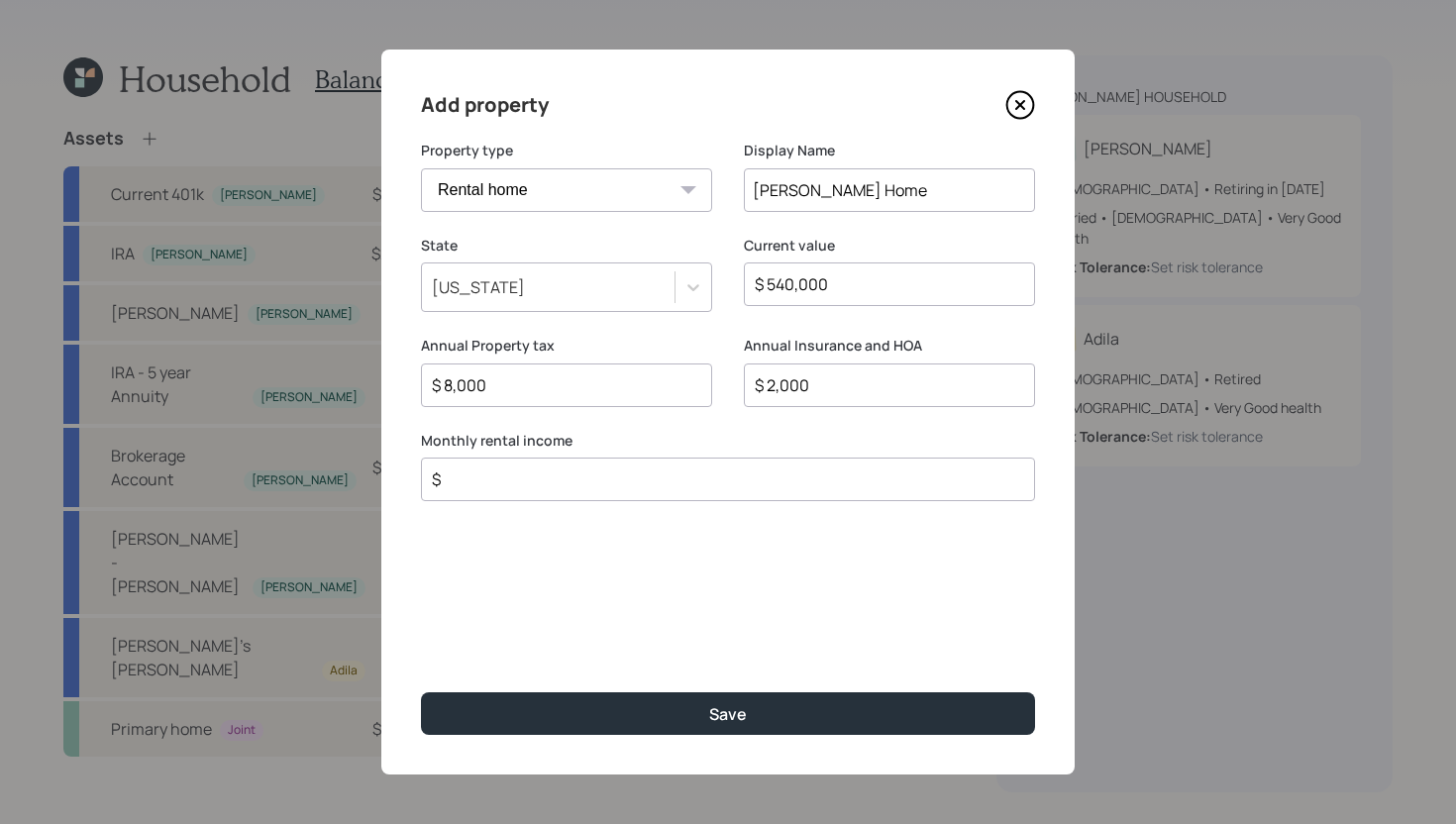 type on "$ 2,000" 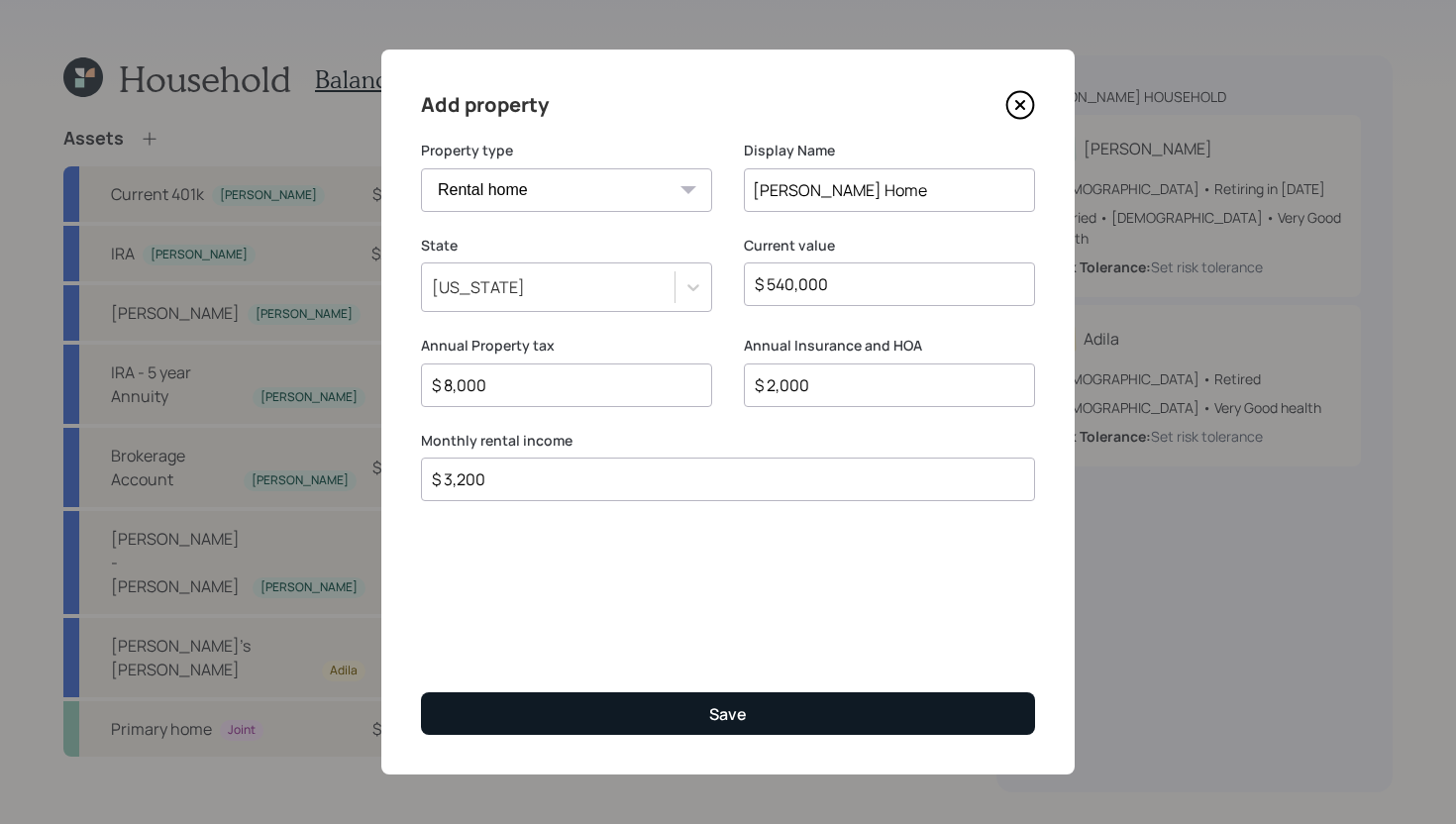 type on "$ 3,200" 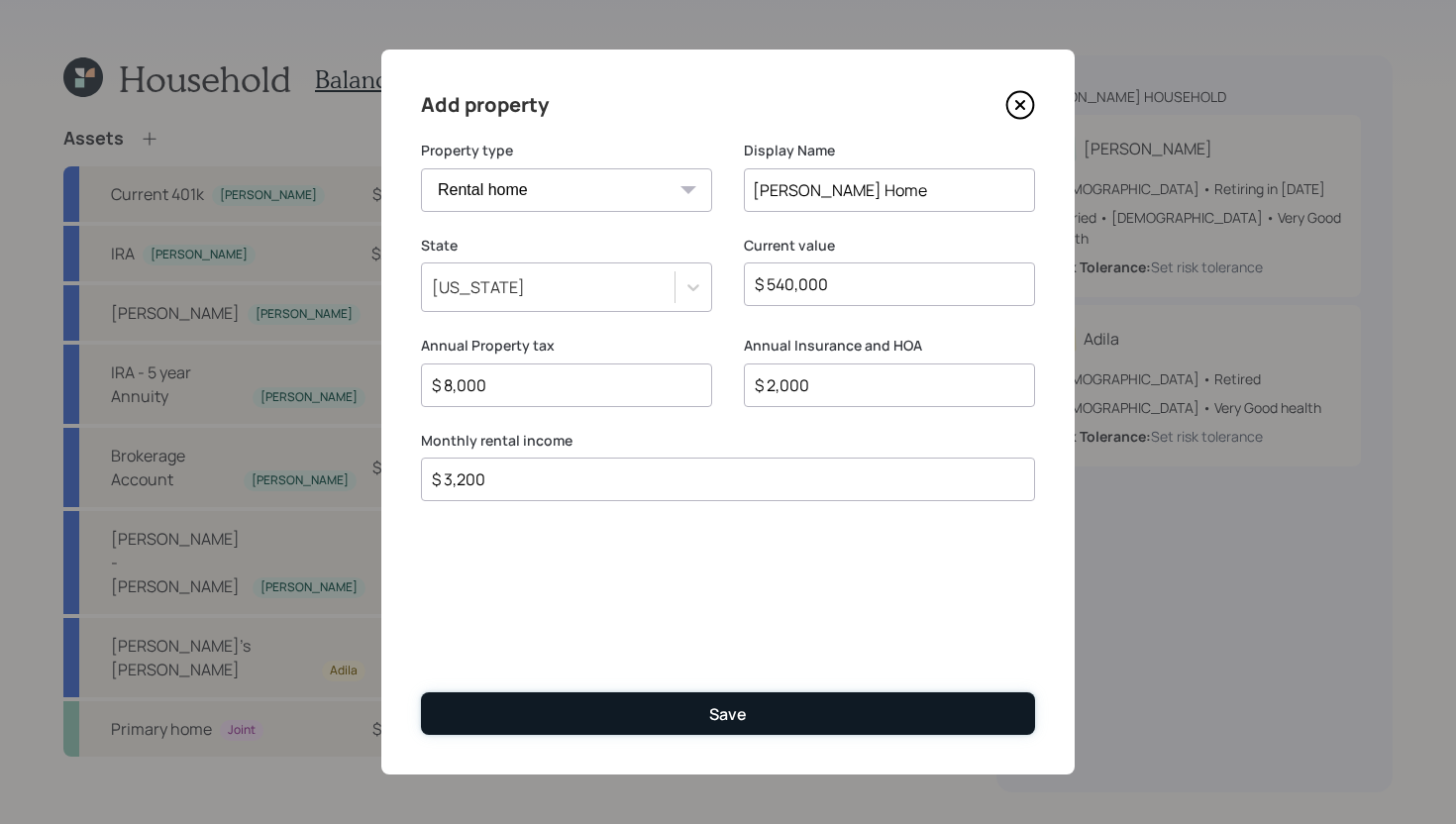 click on "Save" at bounding box center [728, 714] 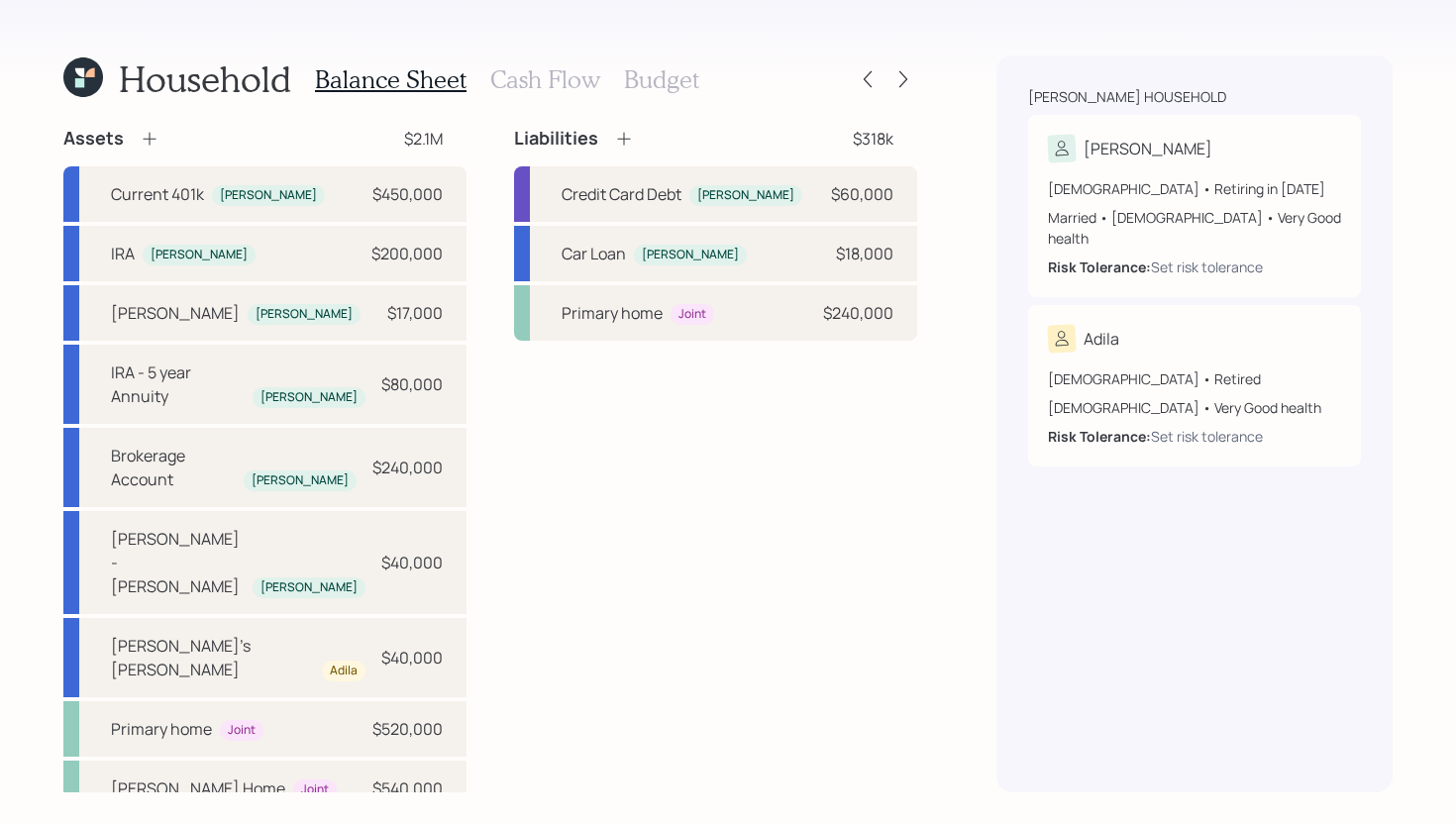 click 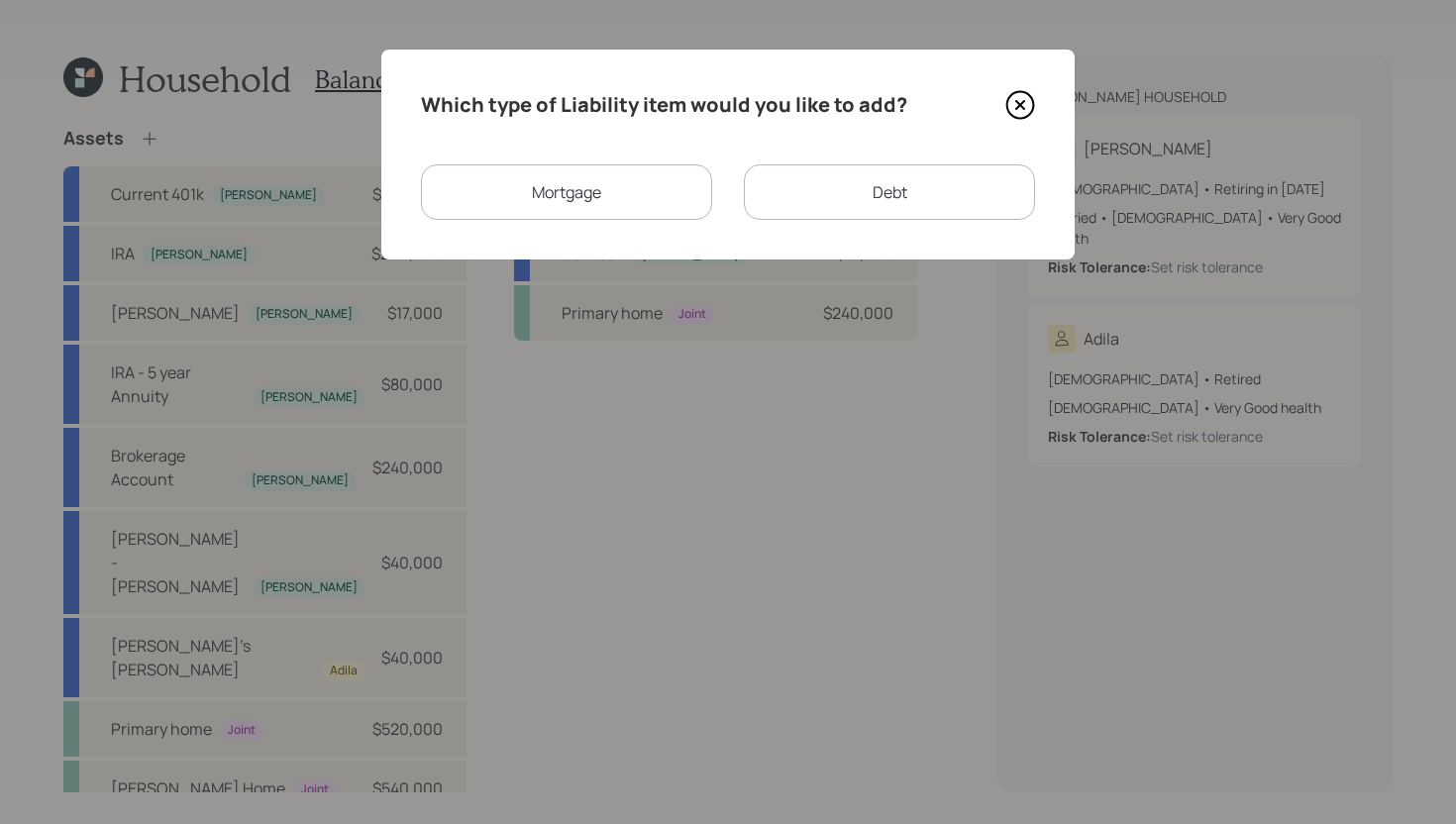 click on "Mortgage" at bounding box center [567, 192] 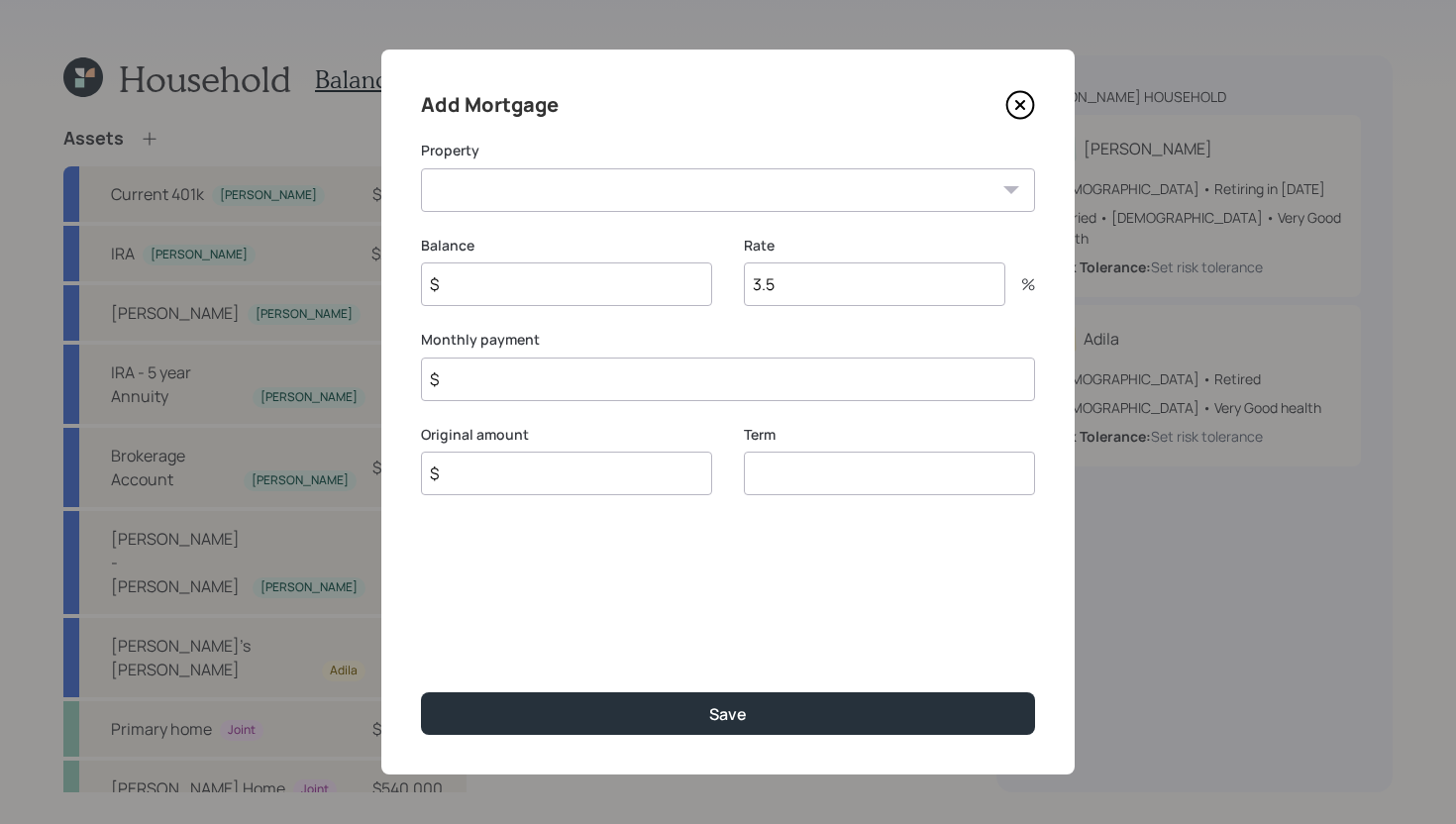 click on "Murray Home" at bounding box center [728, 190] 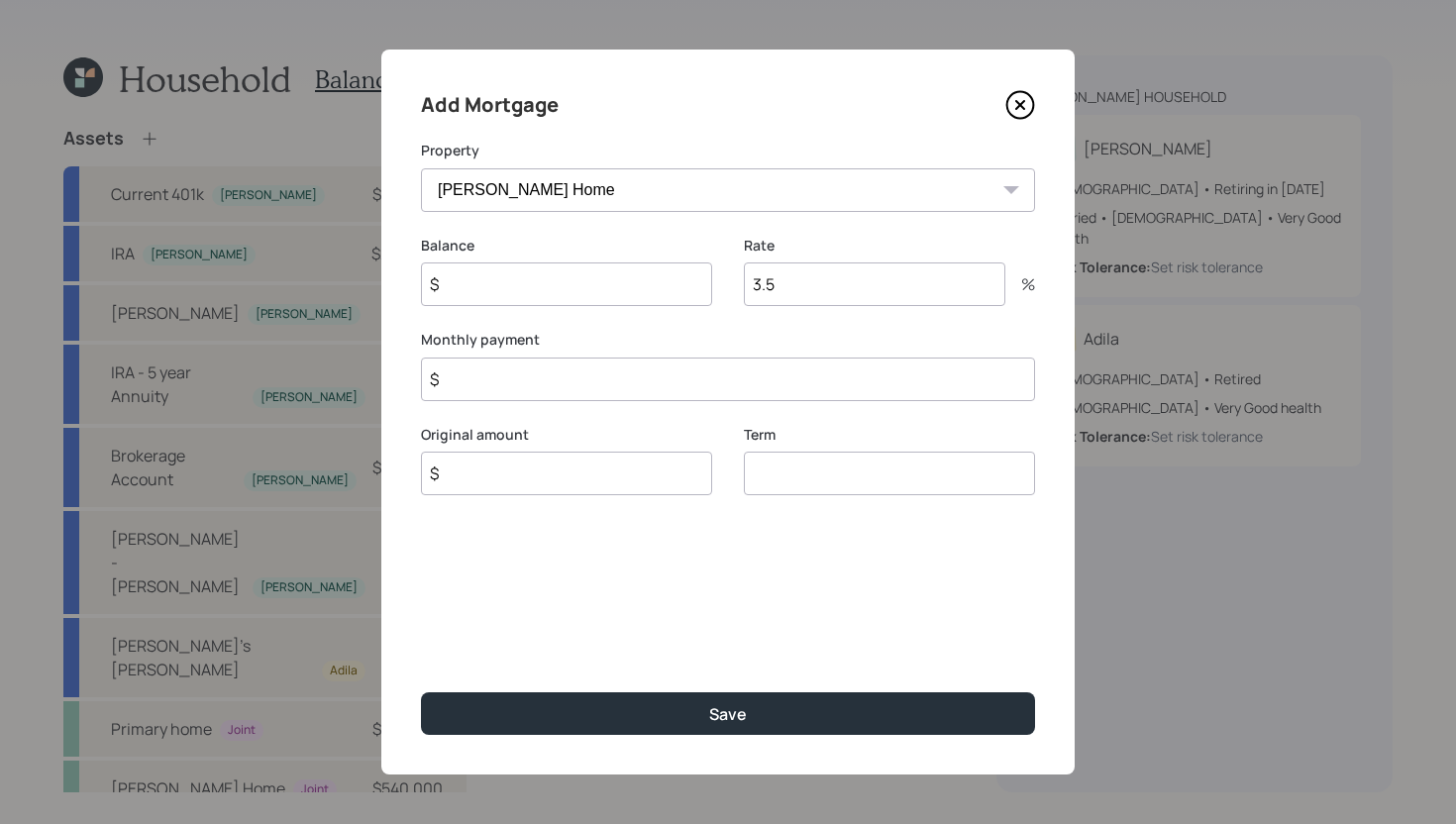 click on "$" at bounding box center [567, 284] 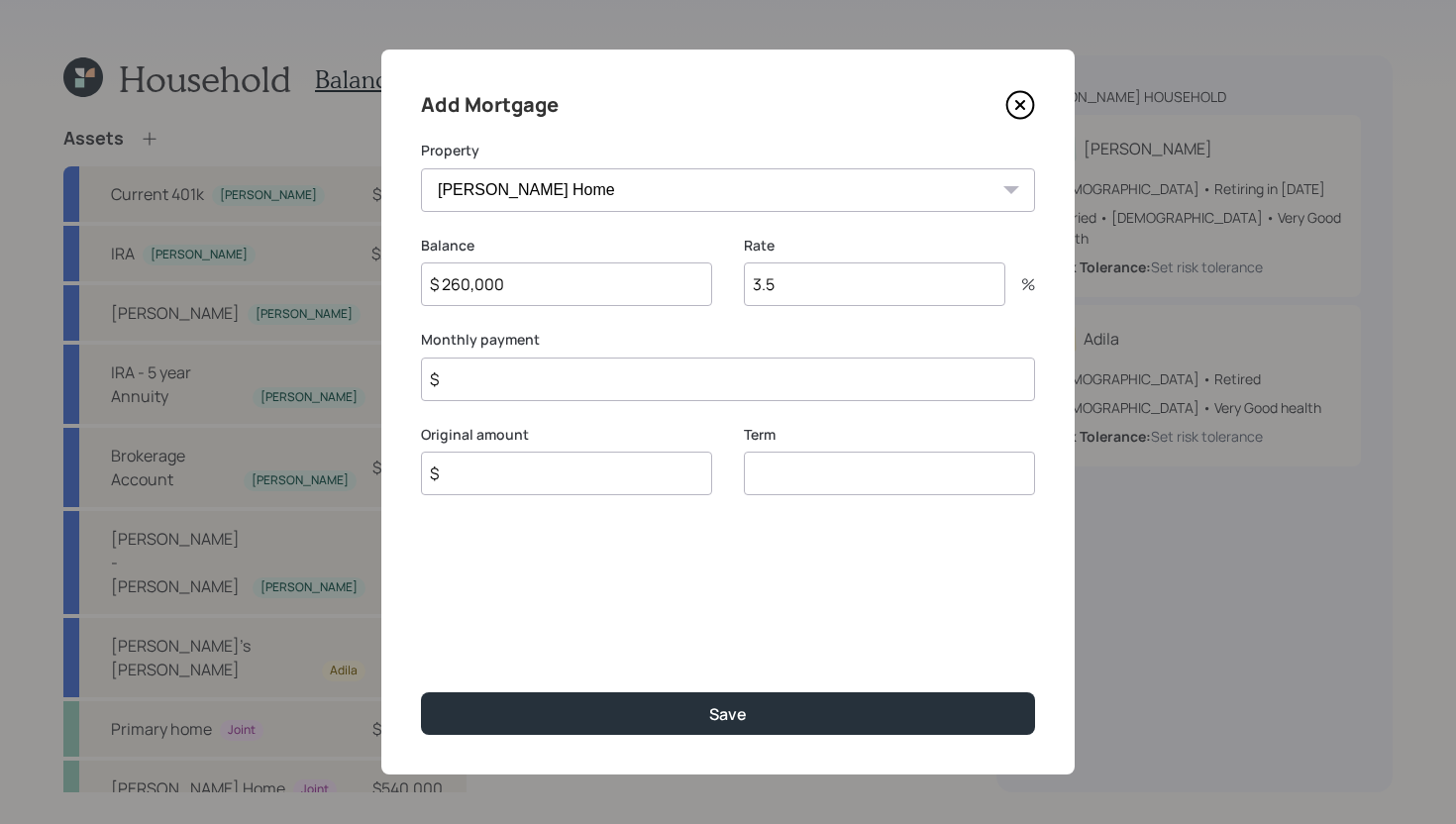 type on "$ 260,000" 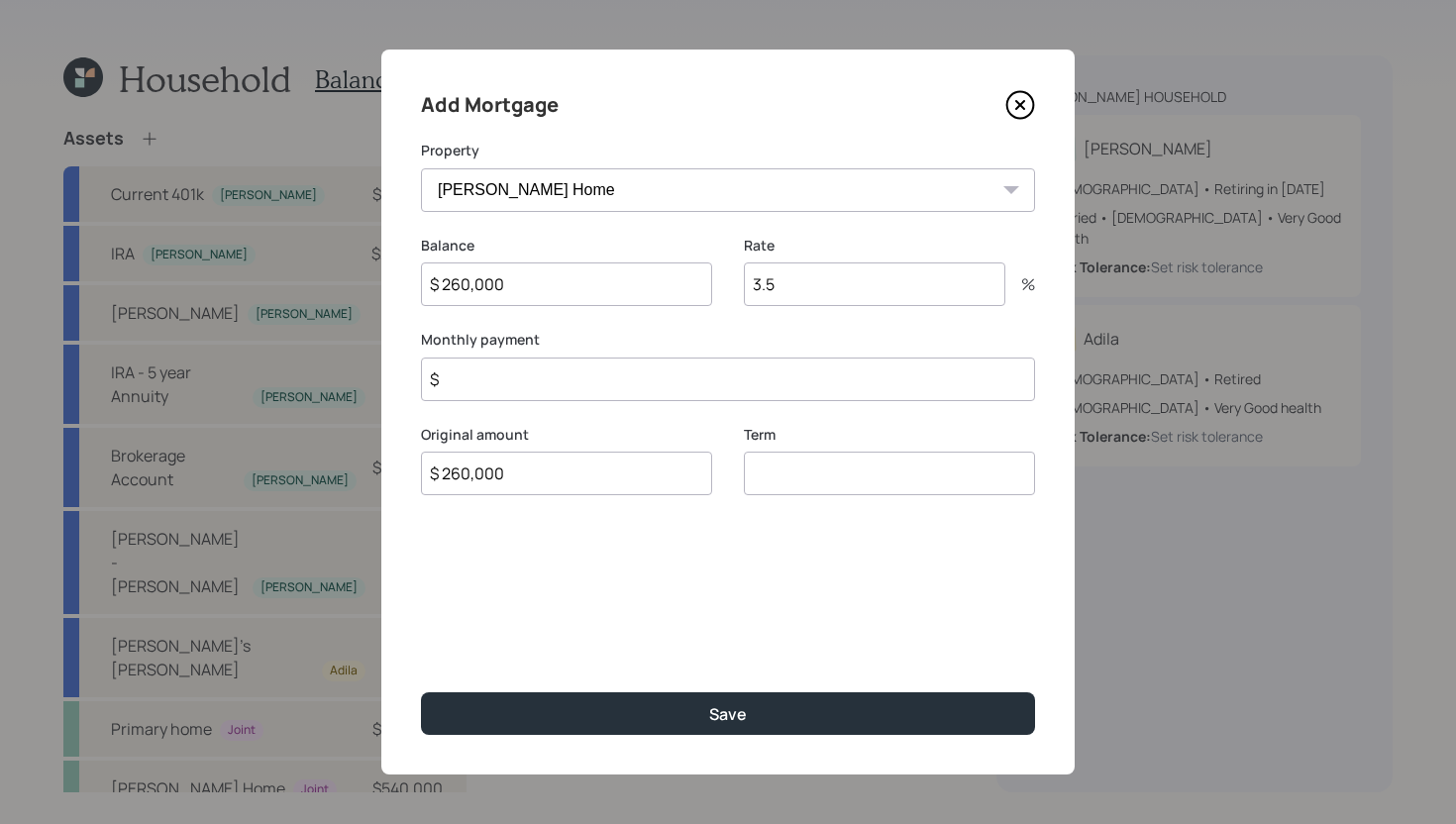 type on "$ 260,000" 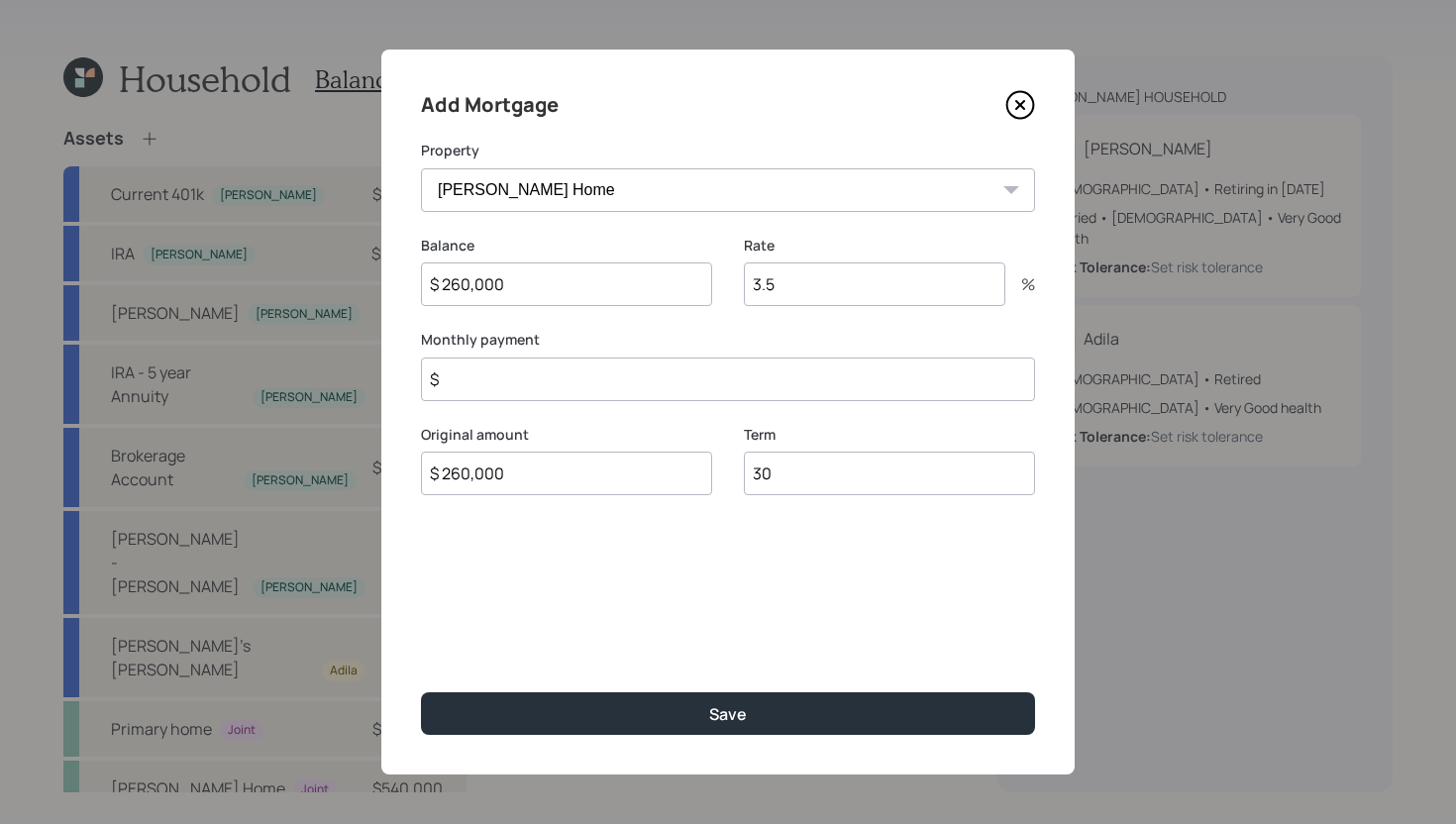 type on "30" 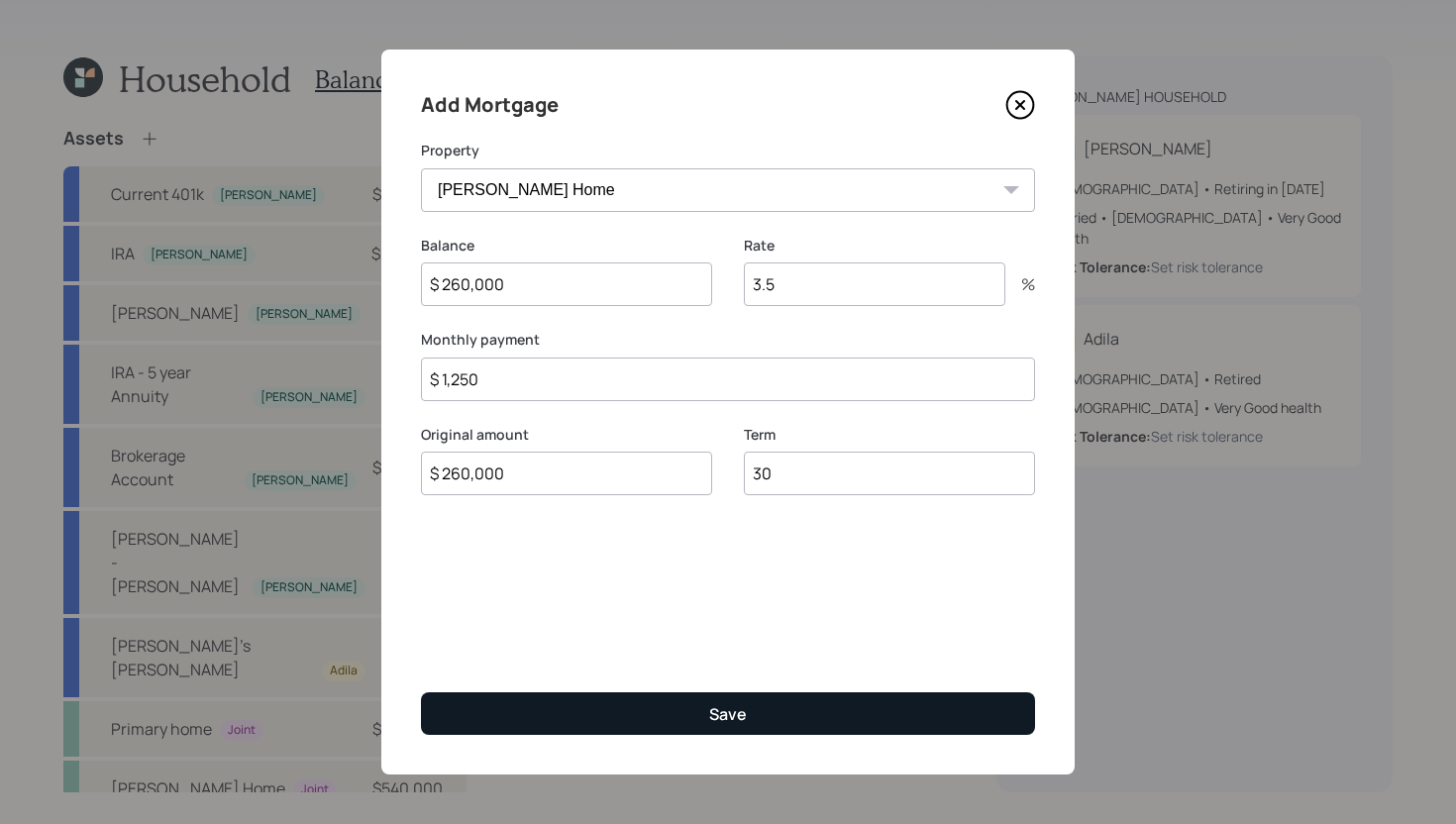 type on "$ 1,250" 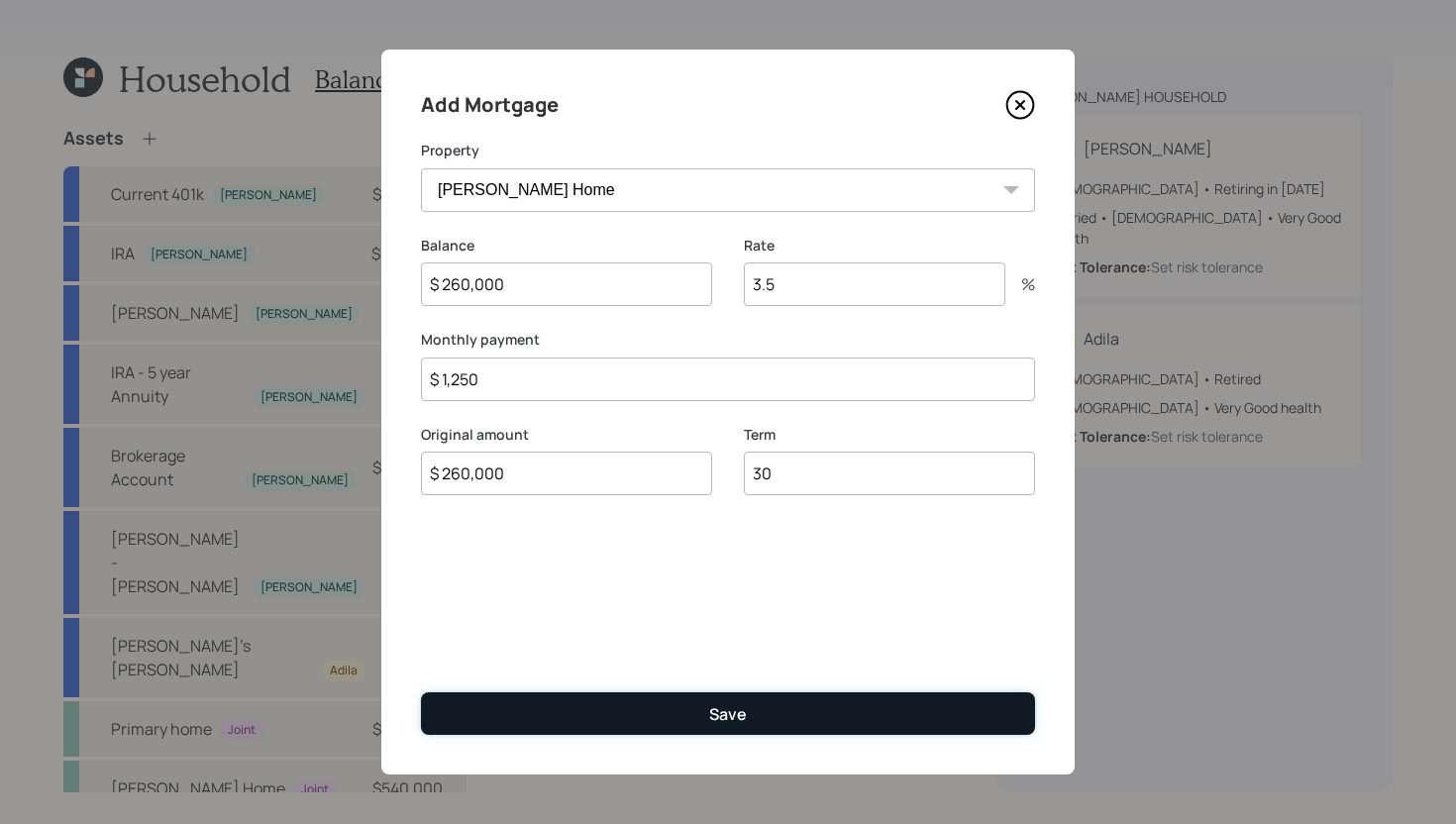 click on "Save" at bounding box center [728, 713] 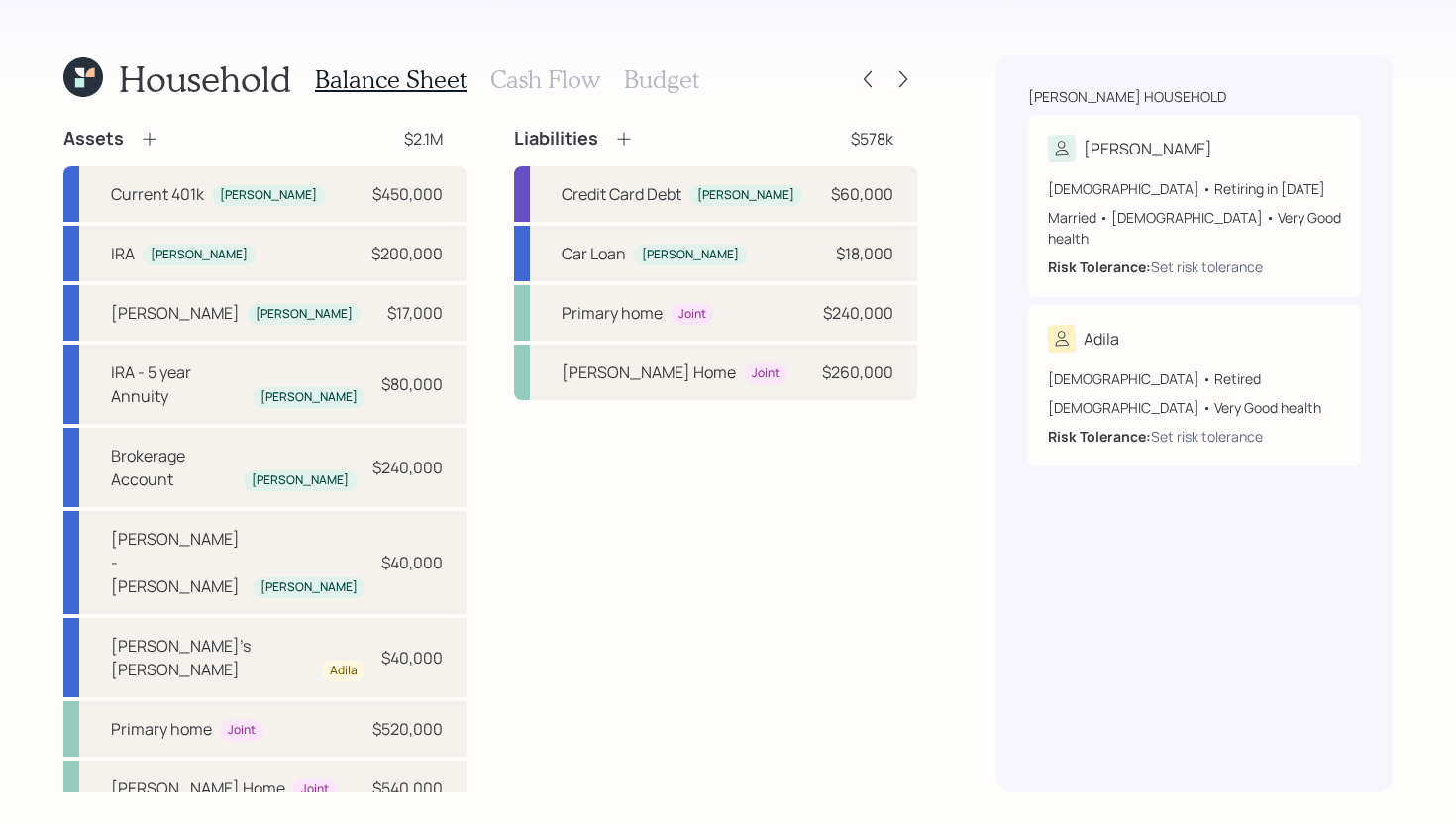 click 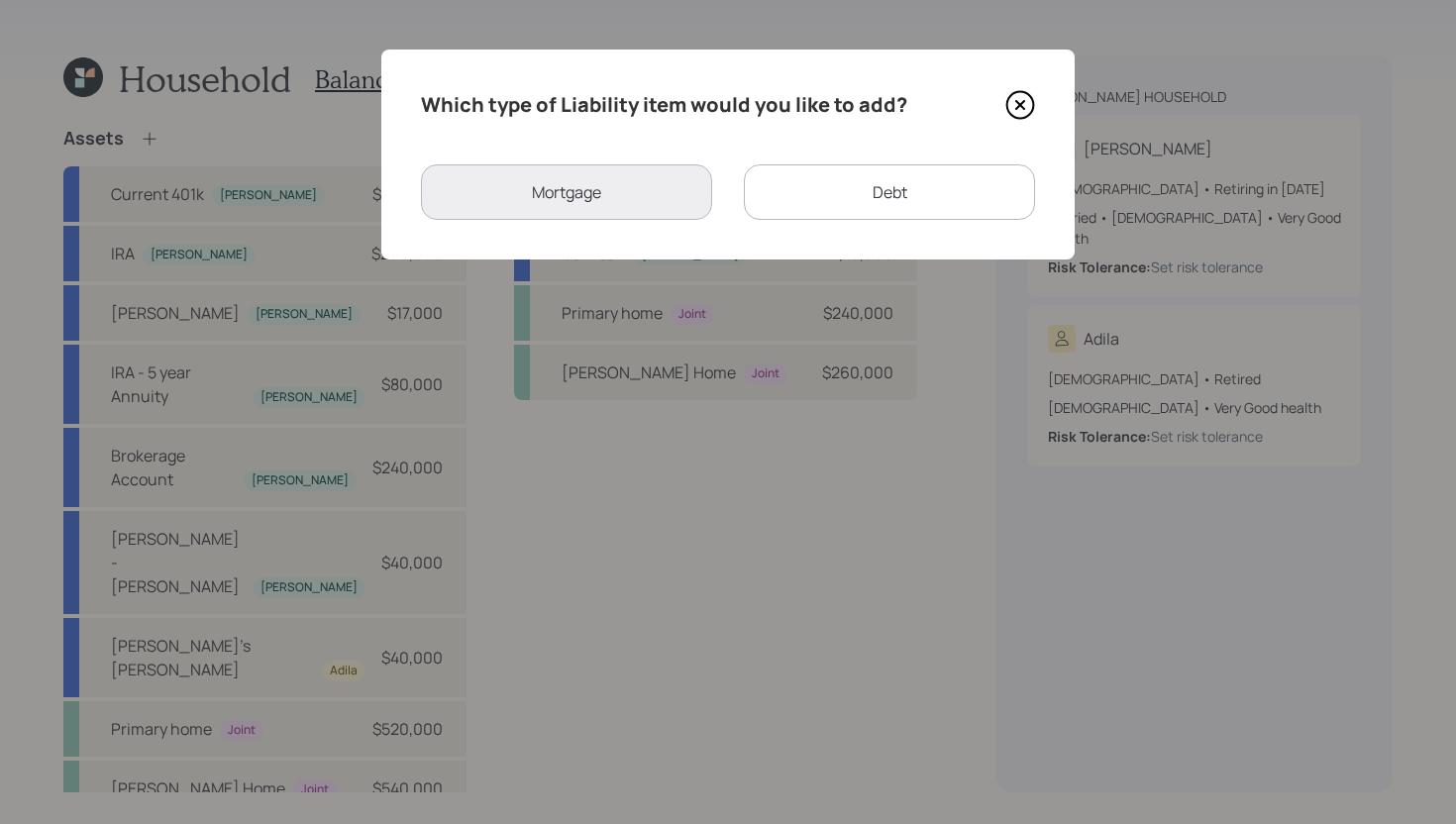 click on "Debt" at bounding box center [889, 192] 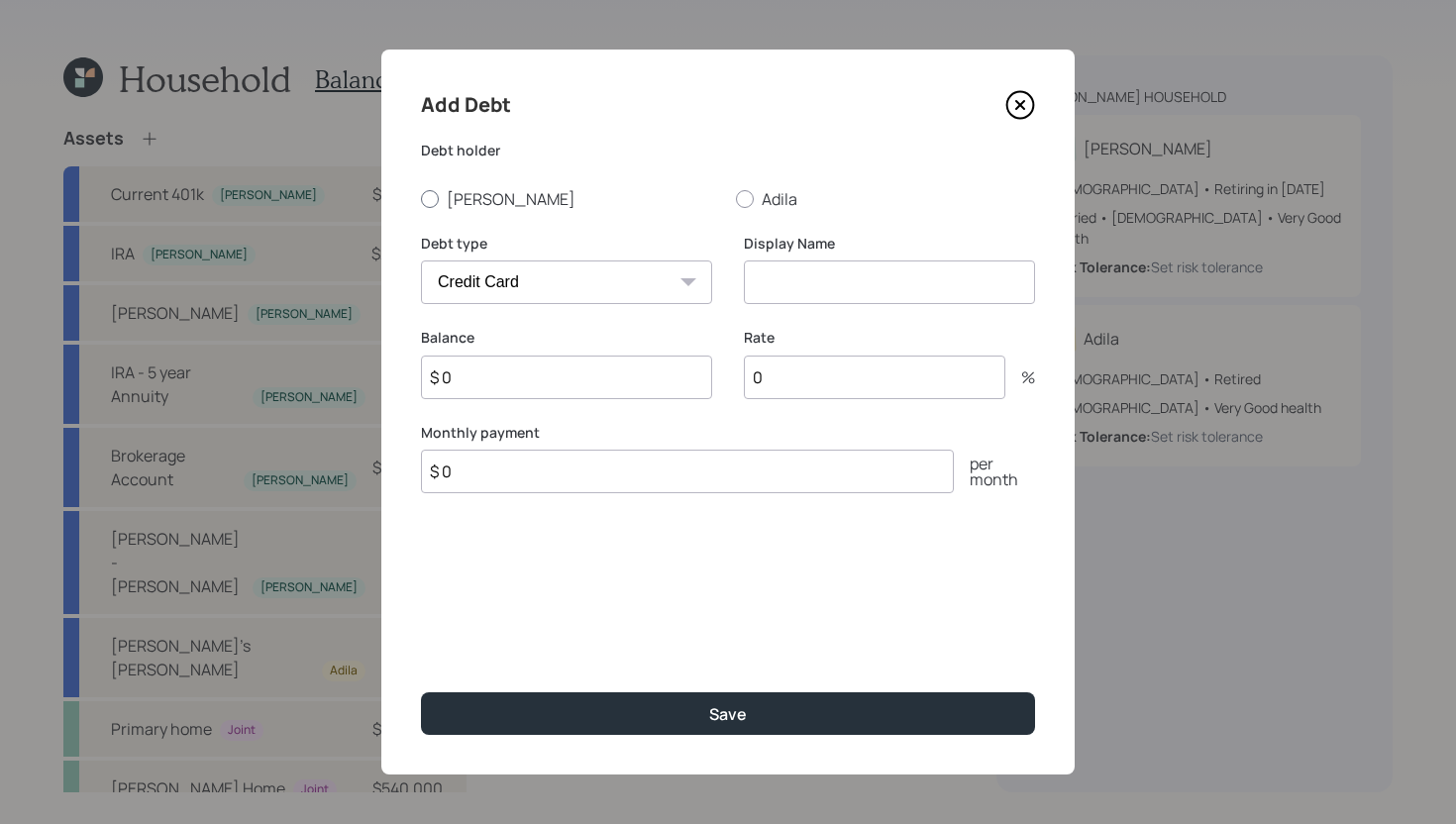 click on "Yousef" at bounding box center (571, 199) 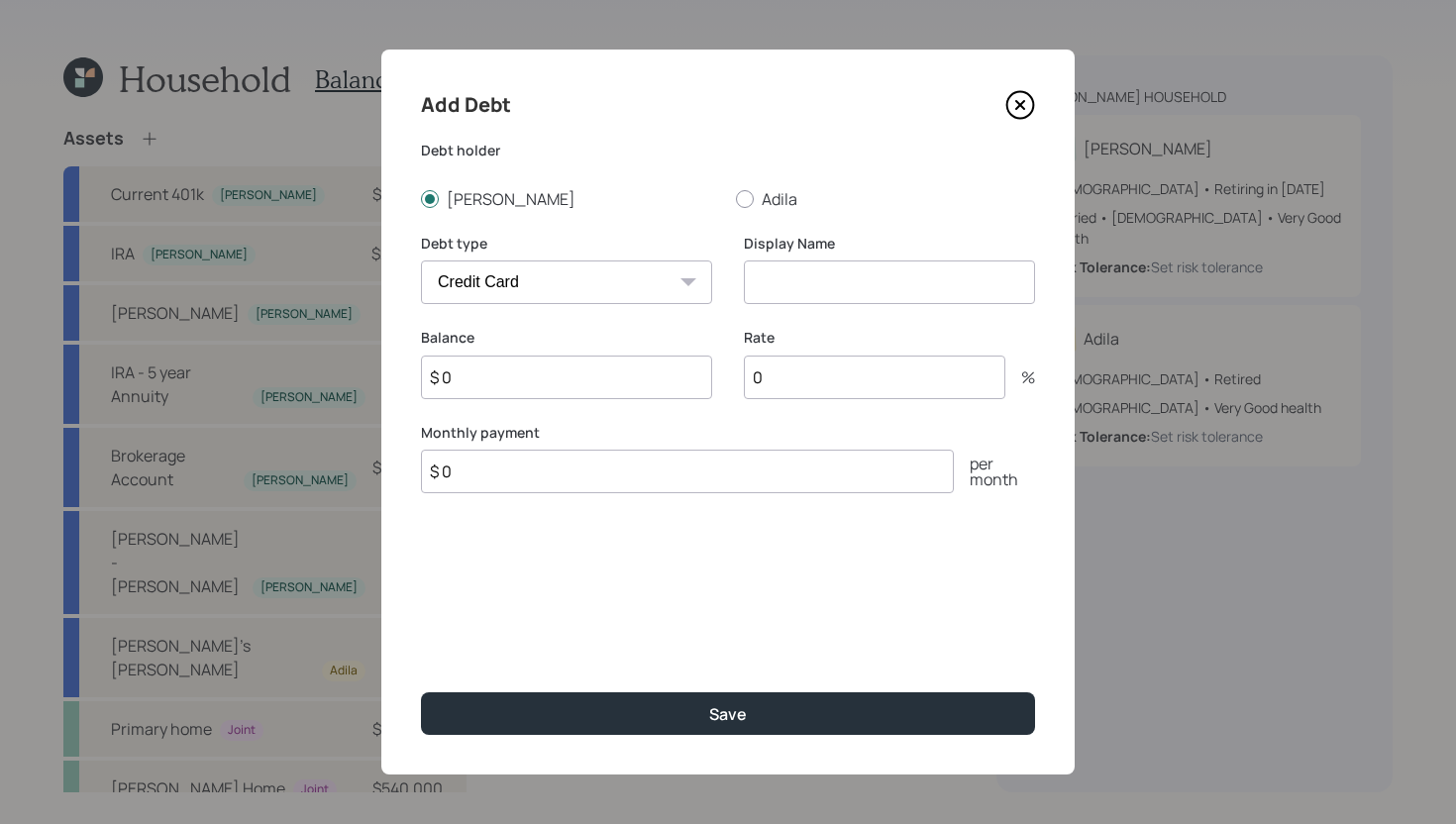click on "Car Credit Card Medical Student Other" at bounding box center (567, 282) 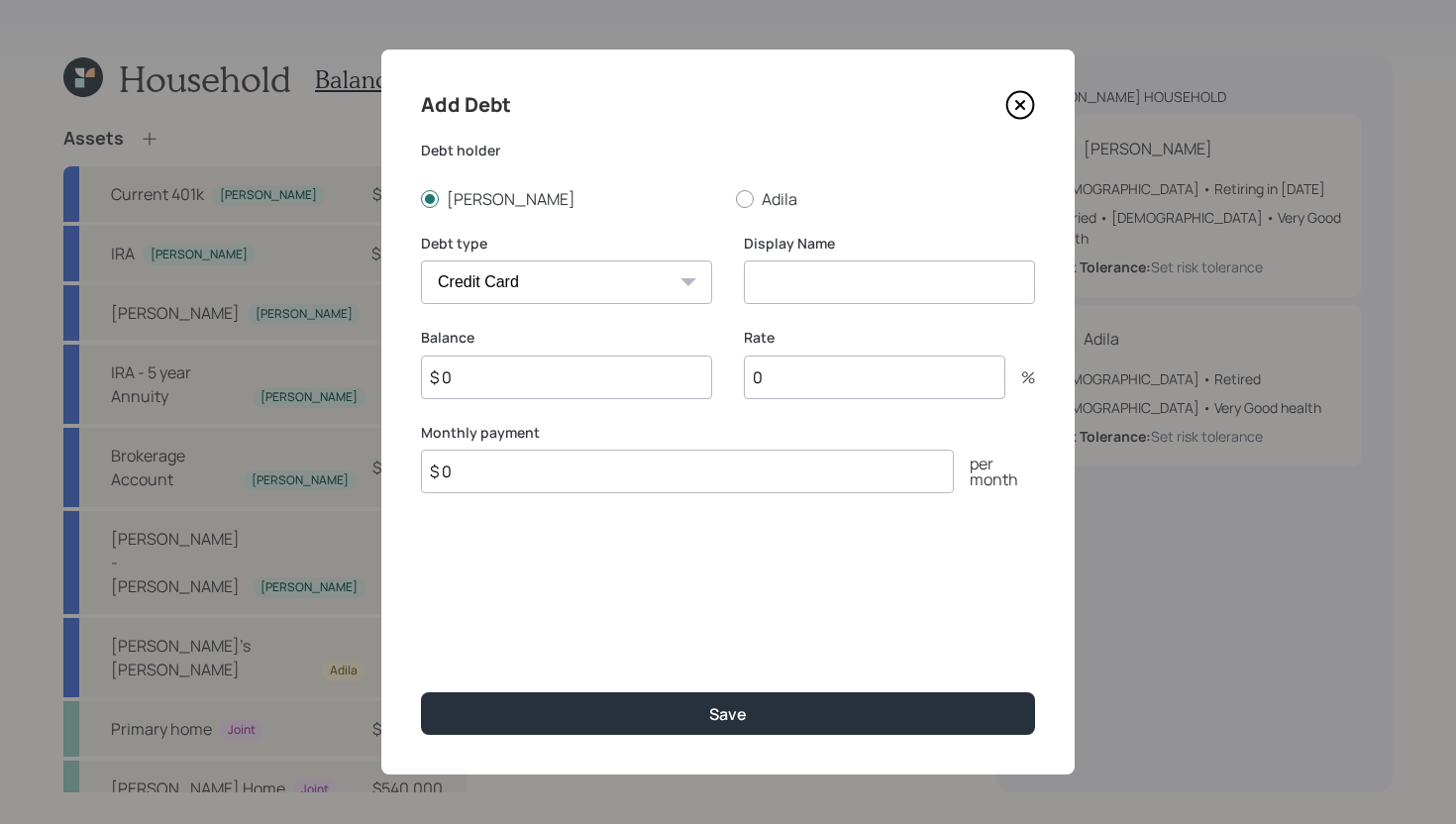 select on "other" 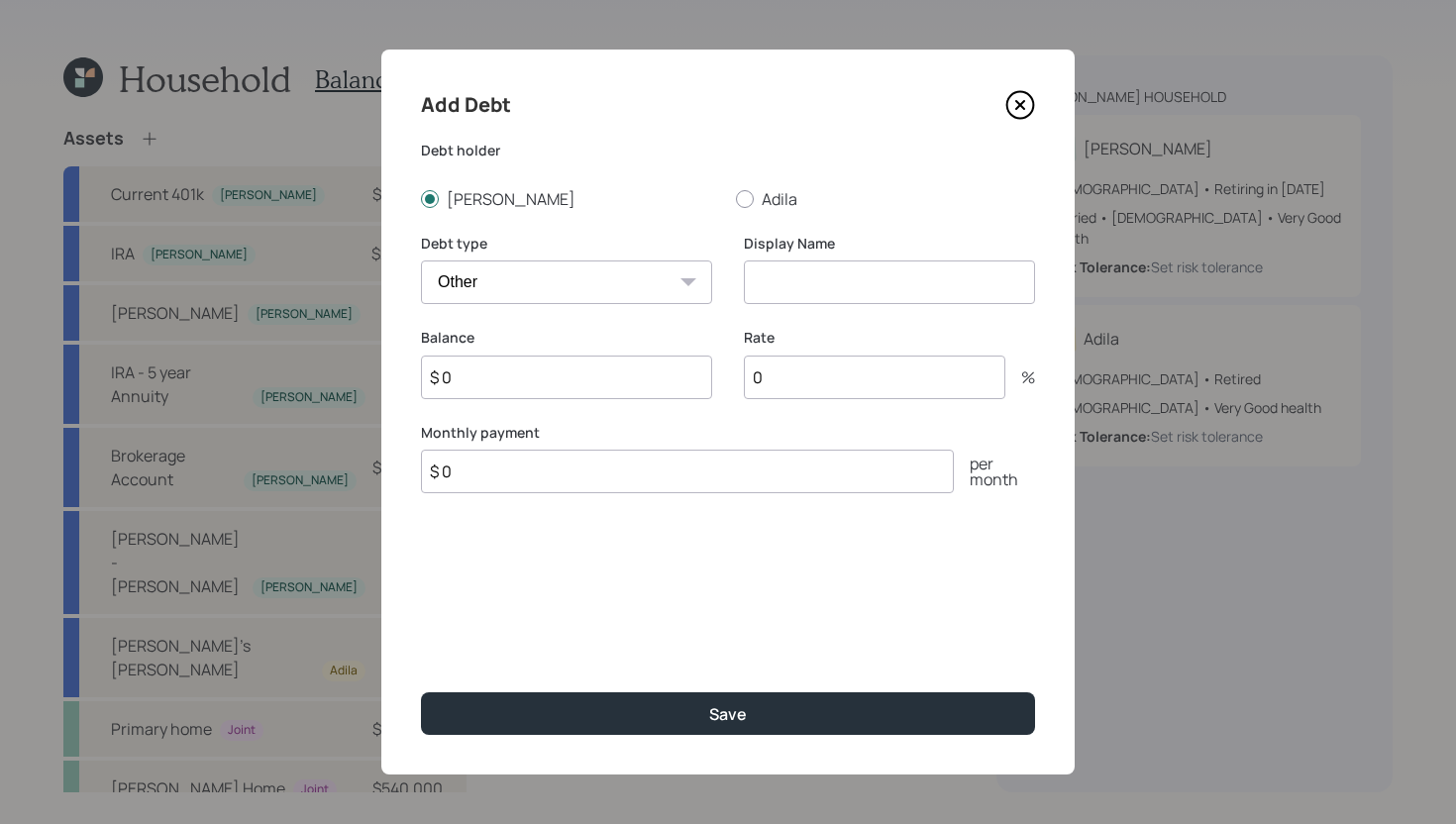 click at bounding box center (889, 282) 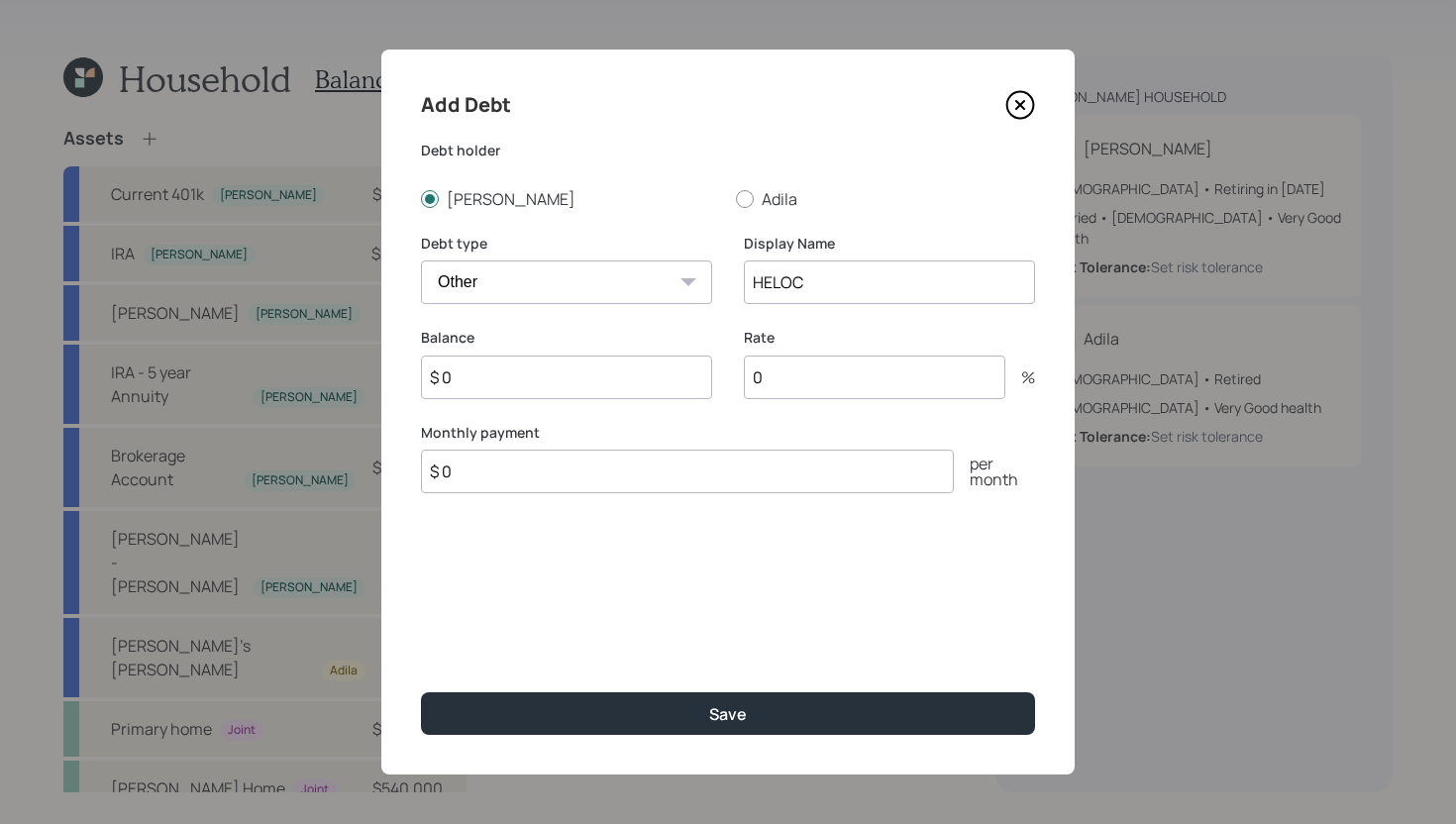 type on "HELOC" 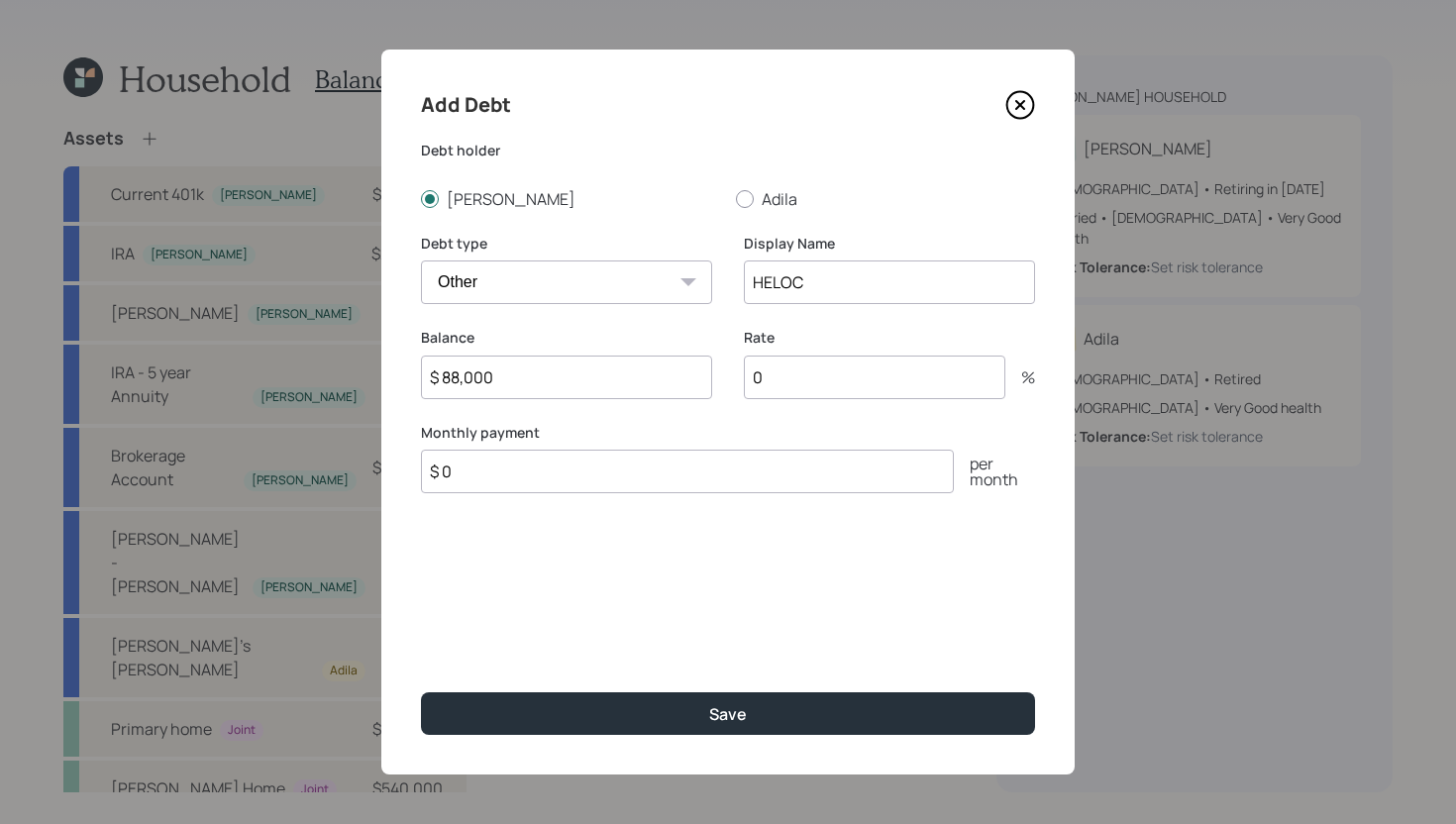 type on "$ 88,000" 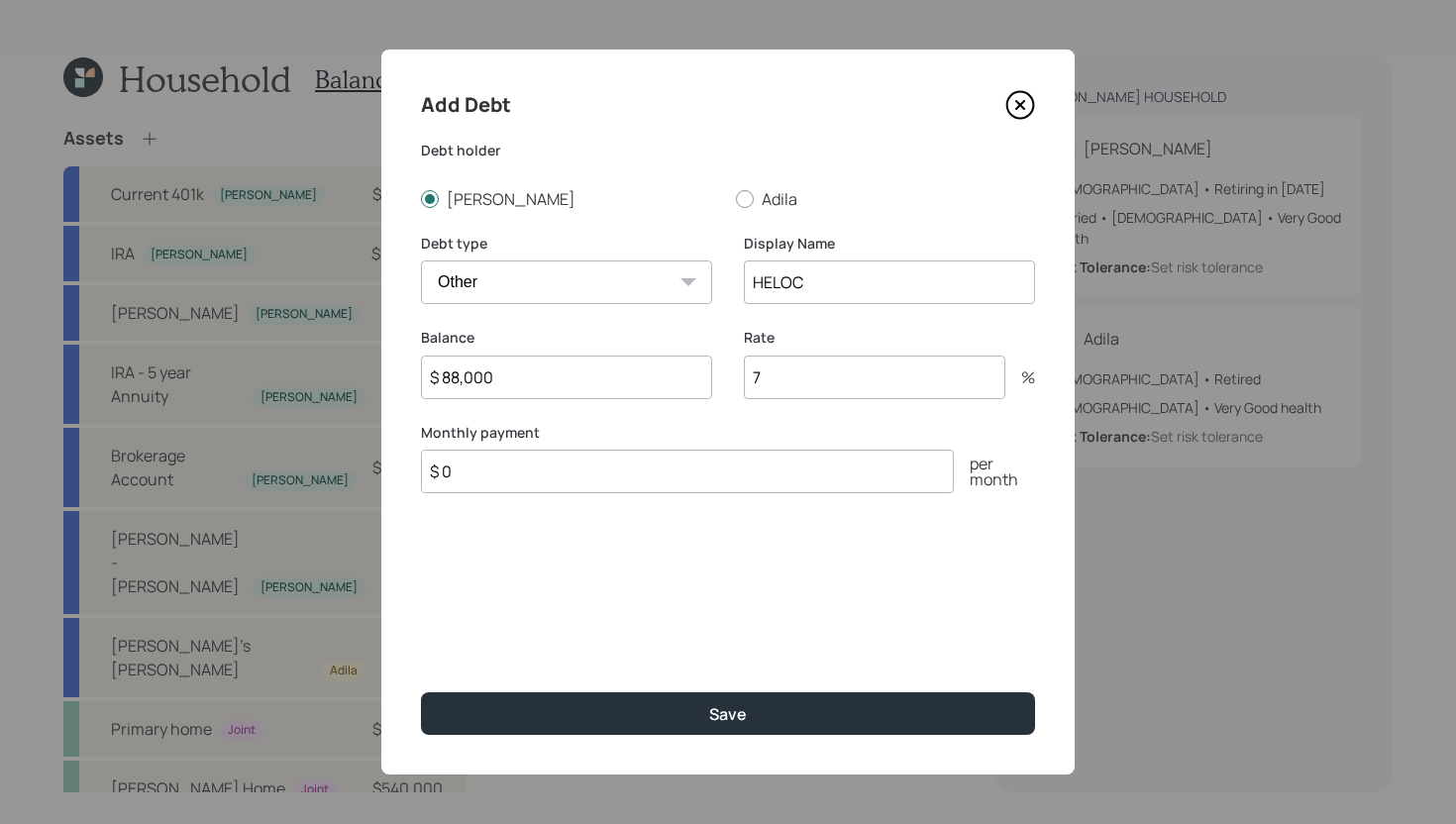 type on "7" 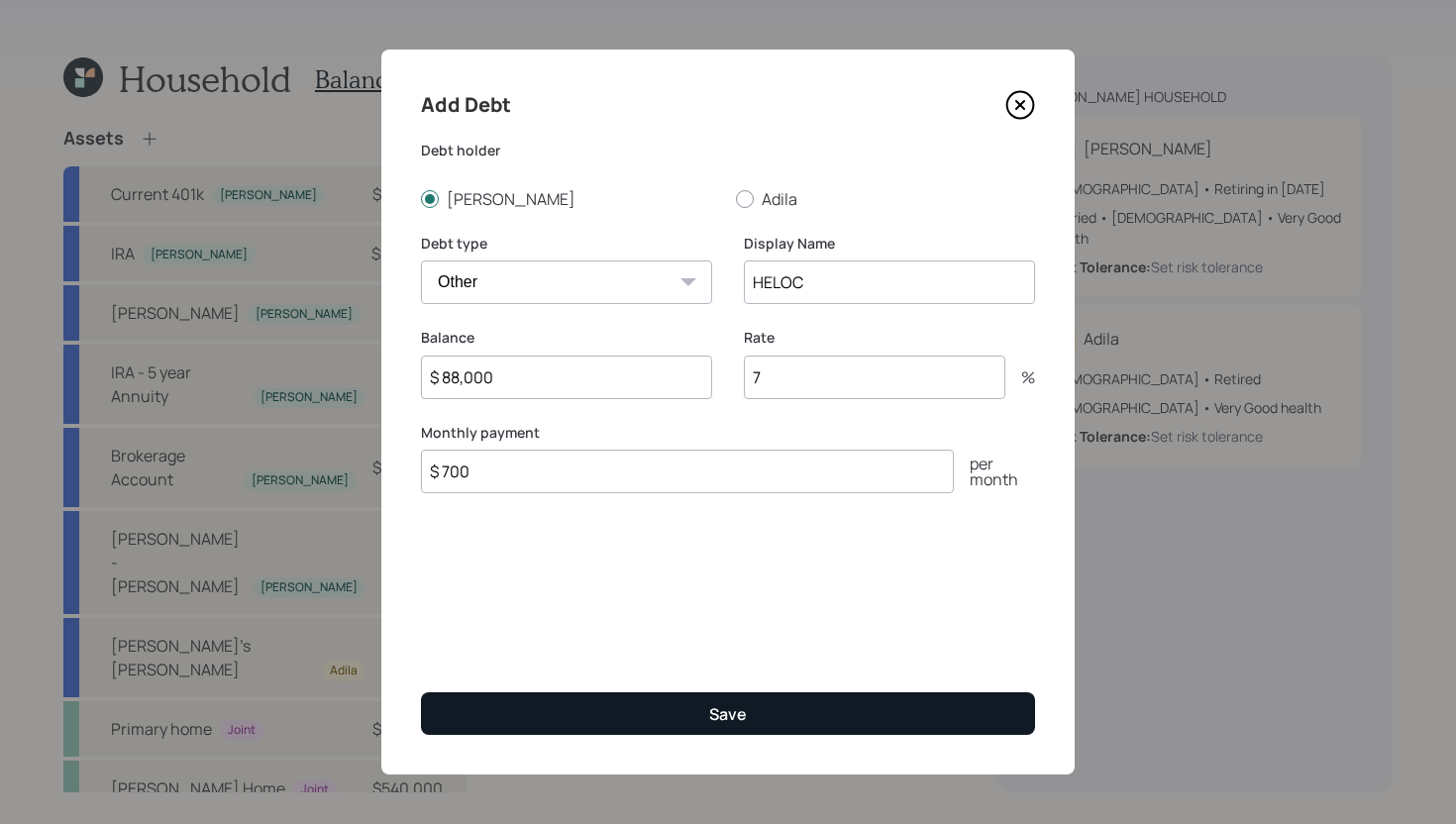 type on "$ 700" 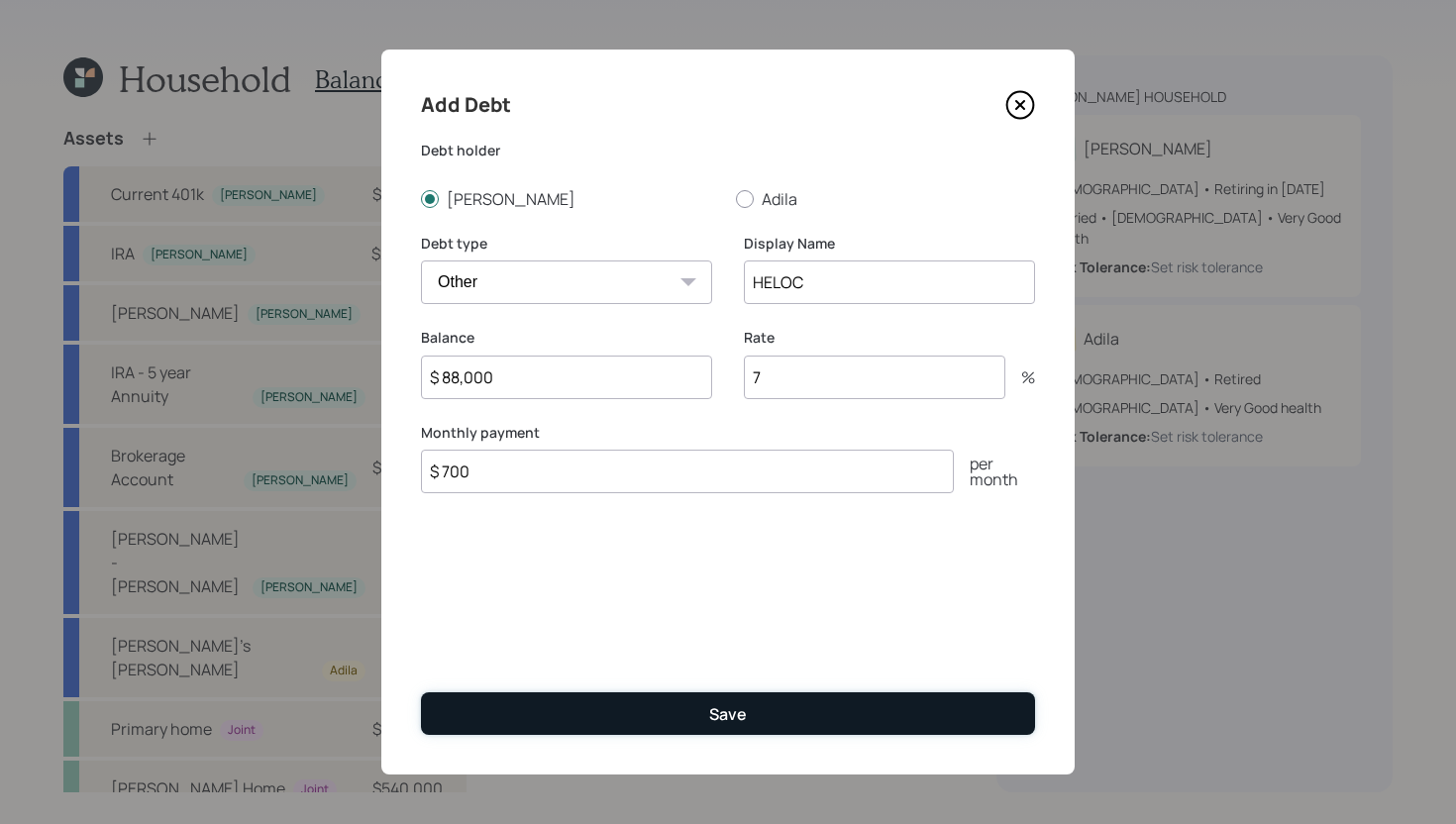 click on "Save" at bounding box center [728, 713] 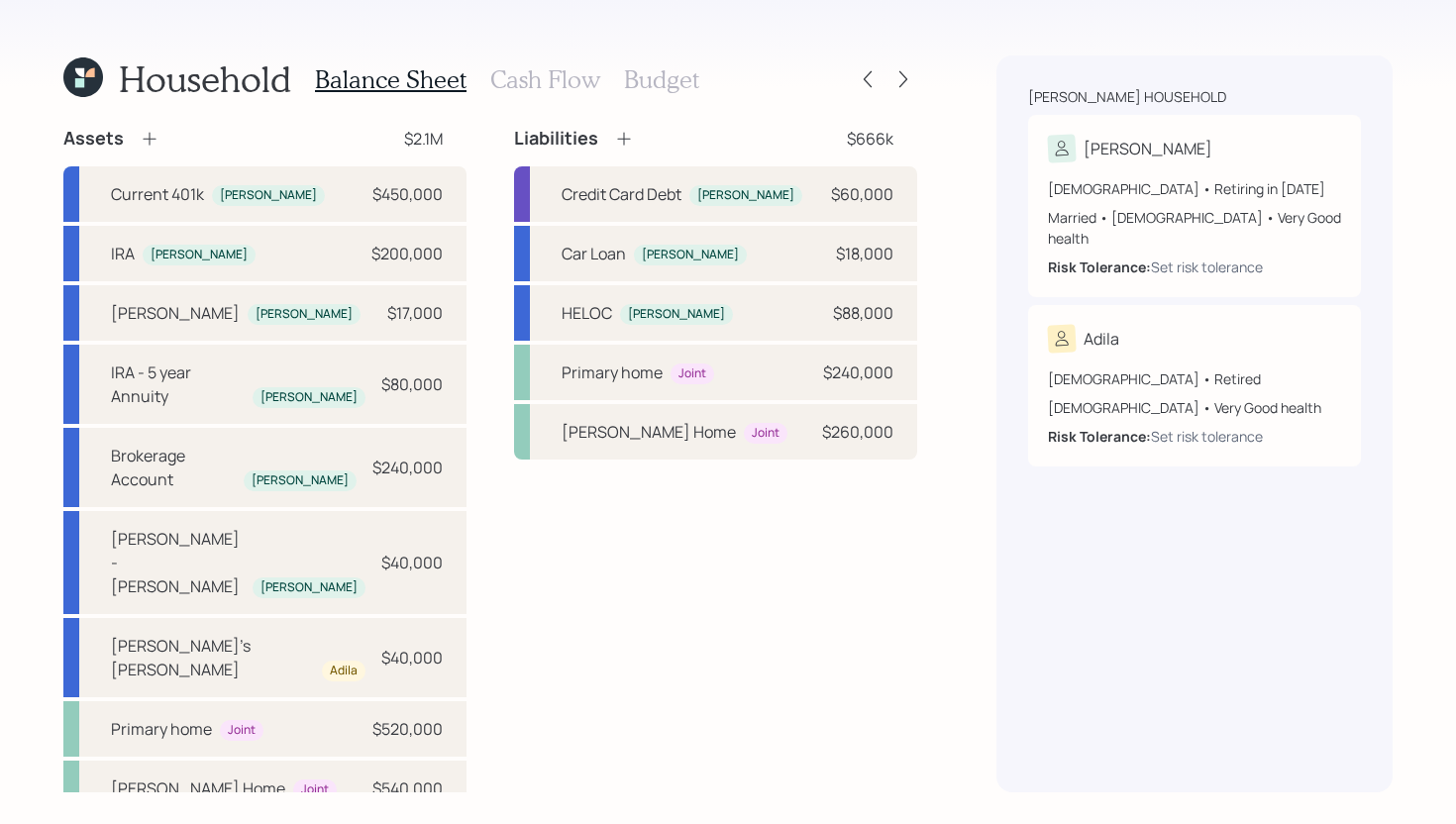 click 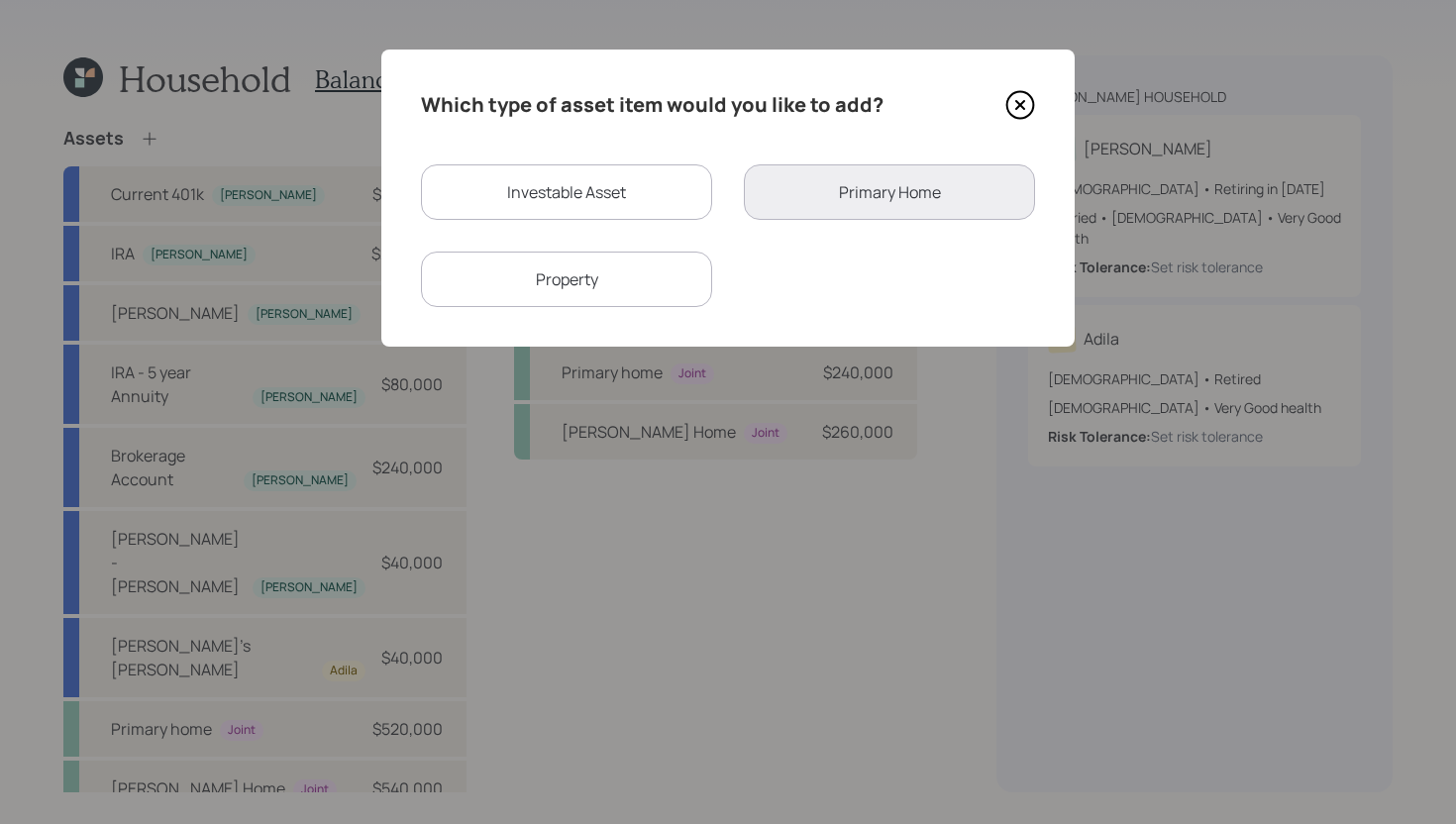 click on "Investable Asset" at bounding box center [567, 192] 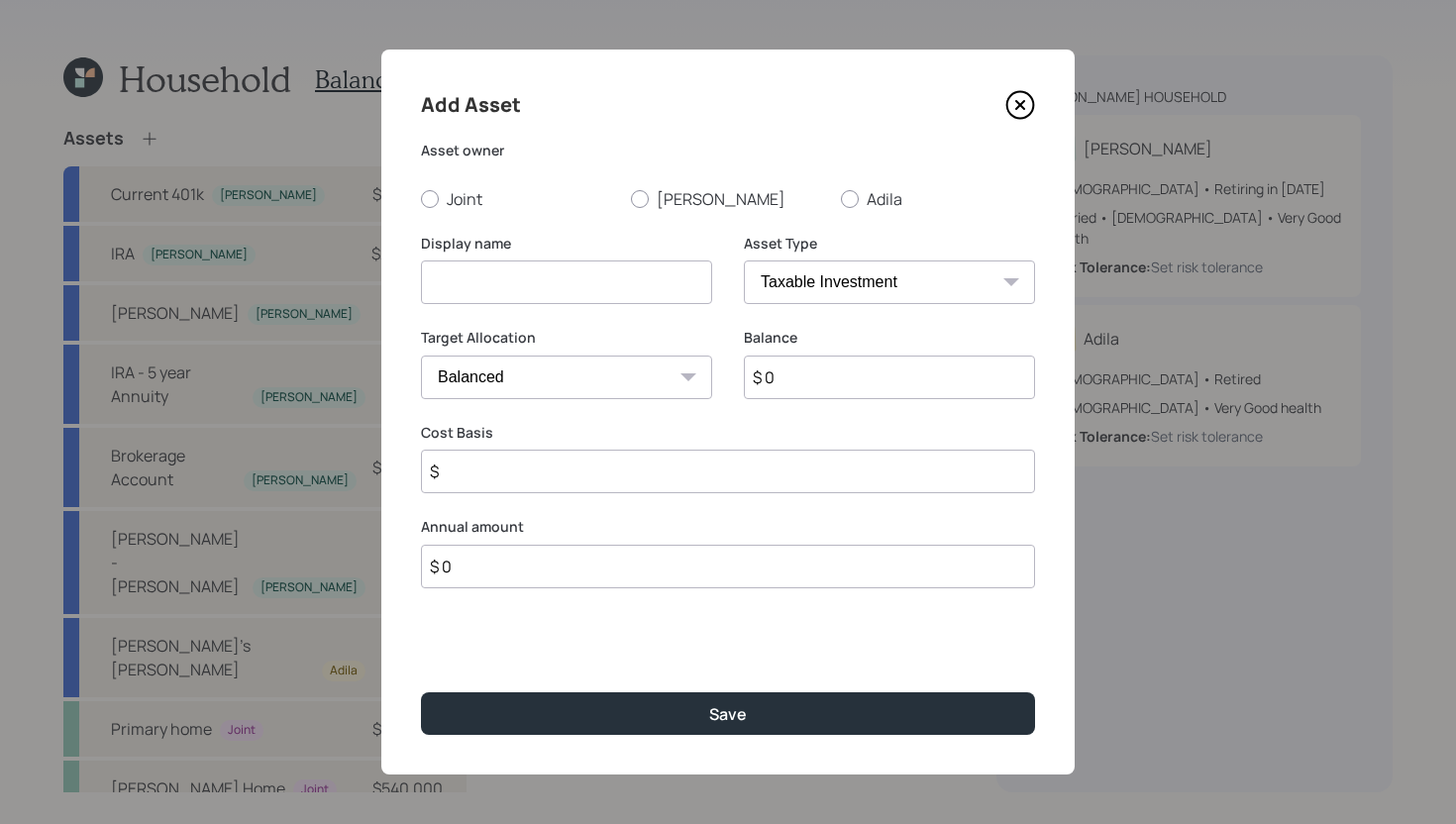click 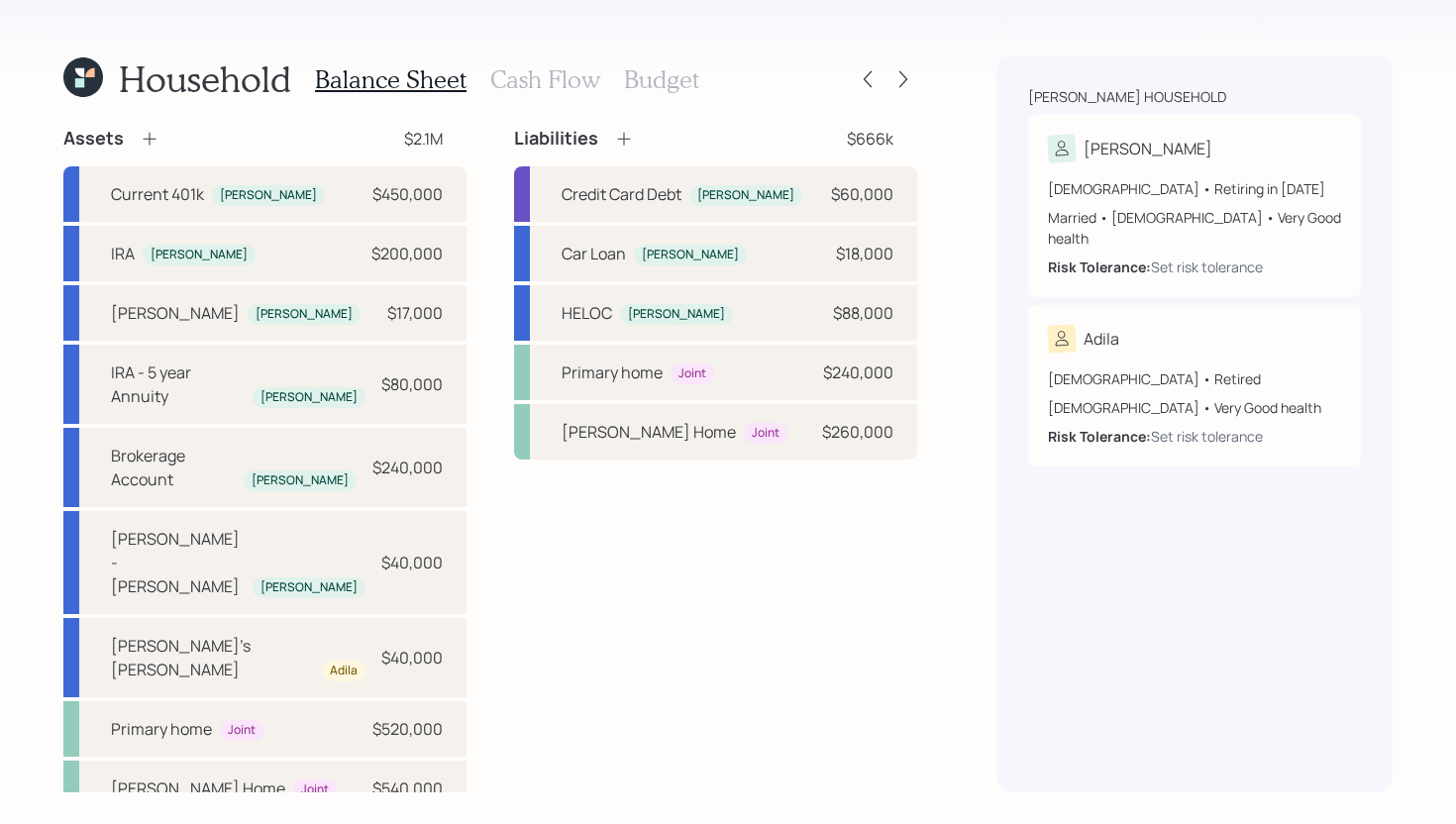 click on "Cash Flow" at bounding box center [545, 79] 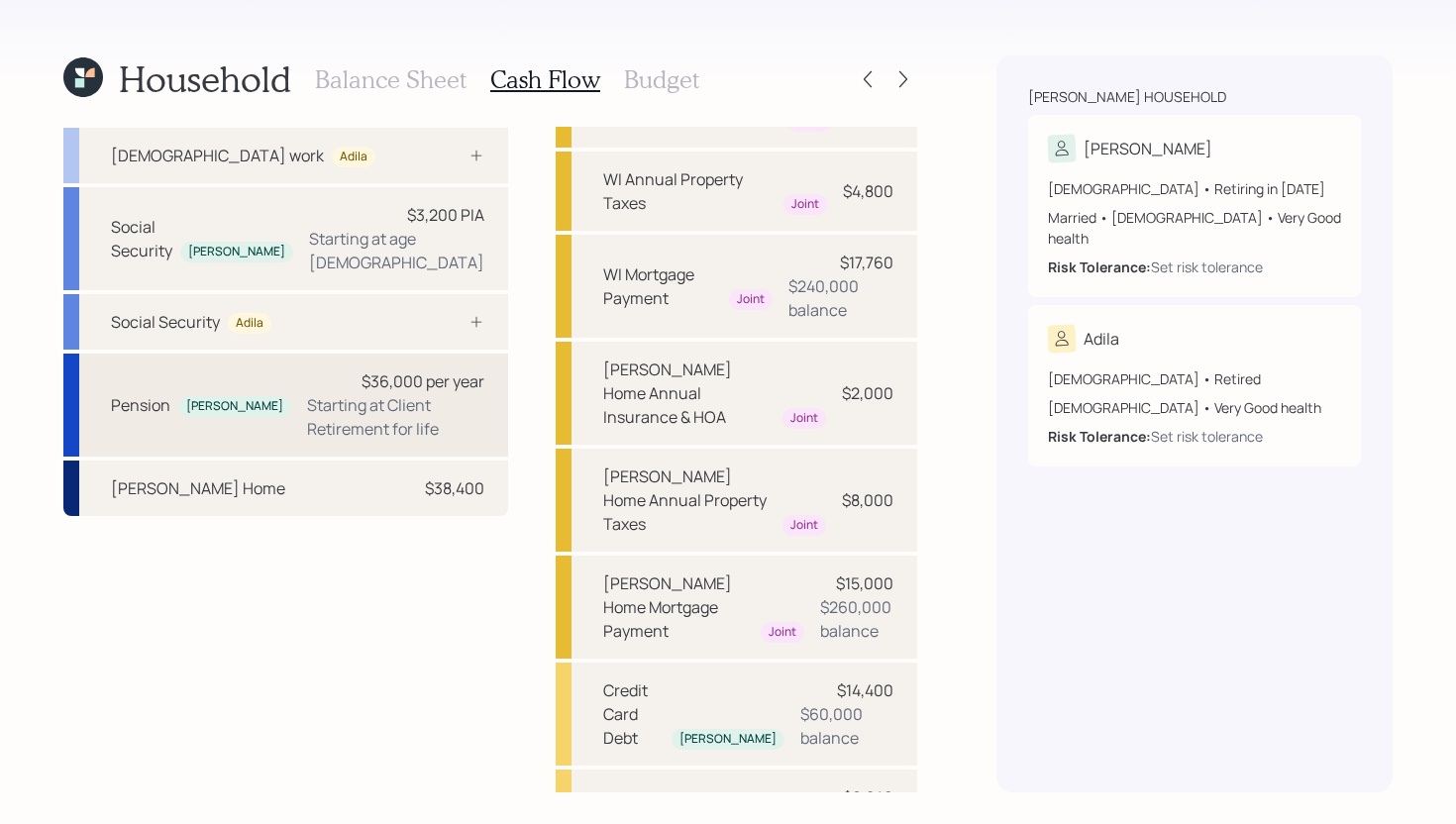 scroll, scrollTop: 0, scrollLeft: 0, axis: both 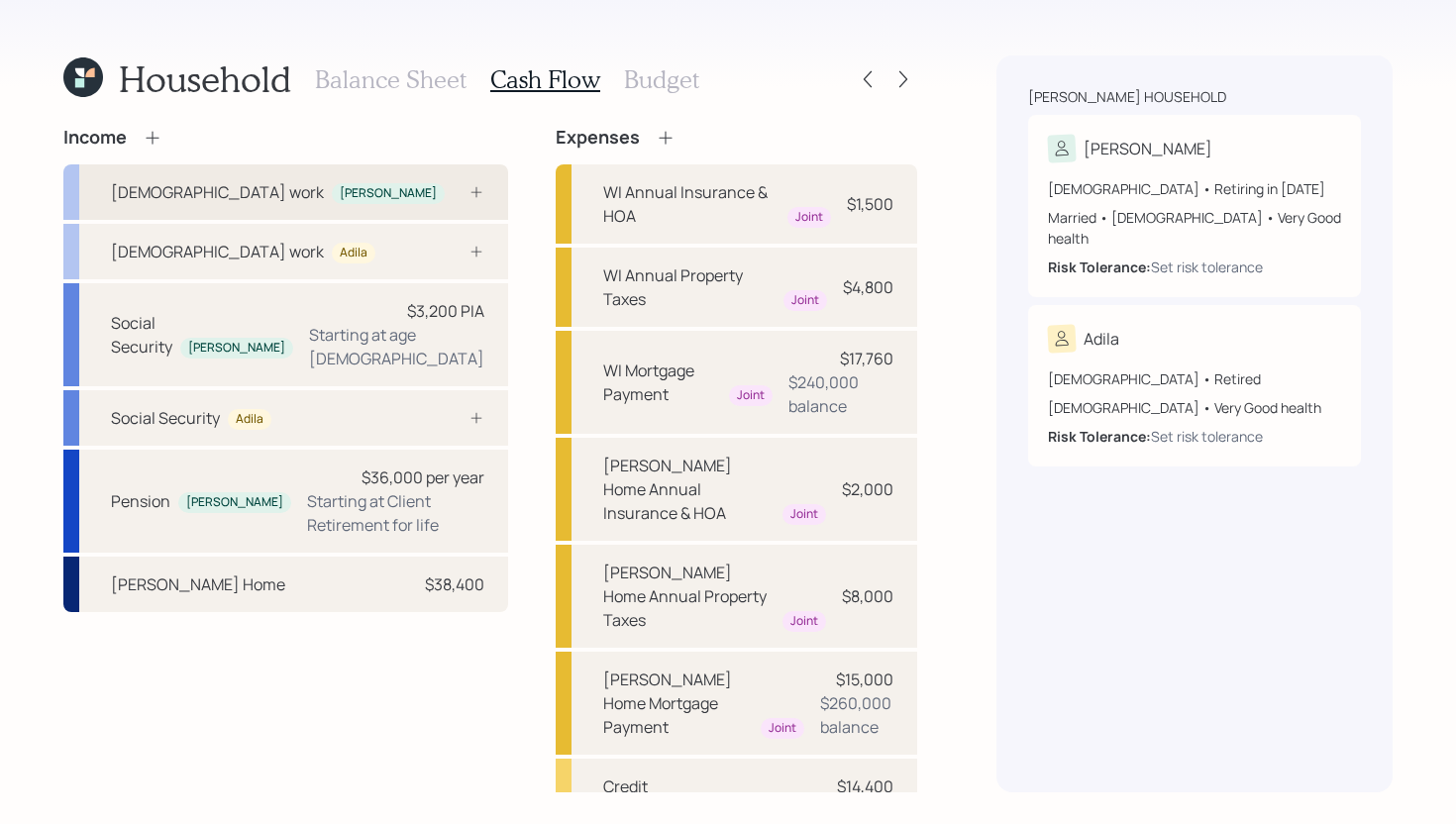 click on "Full-time work Yousef" at bounding box center [285, 192] 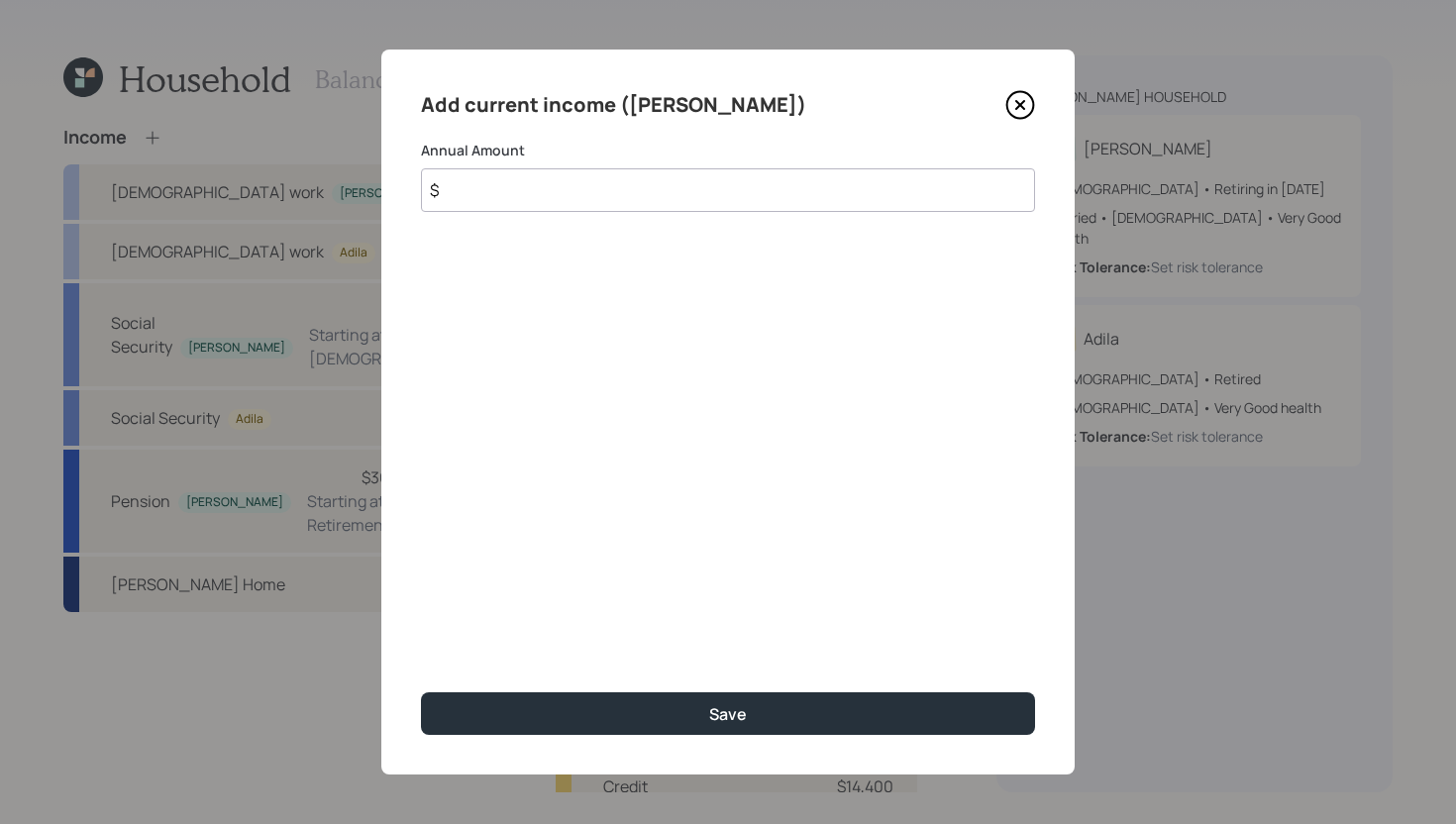 click on "$" at bounding box center [728, 190] 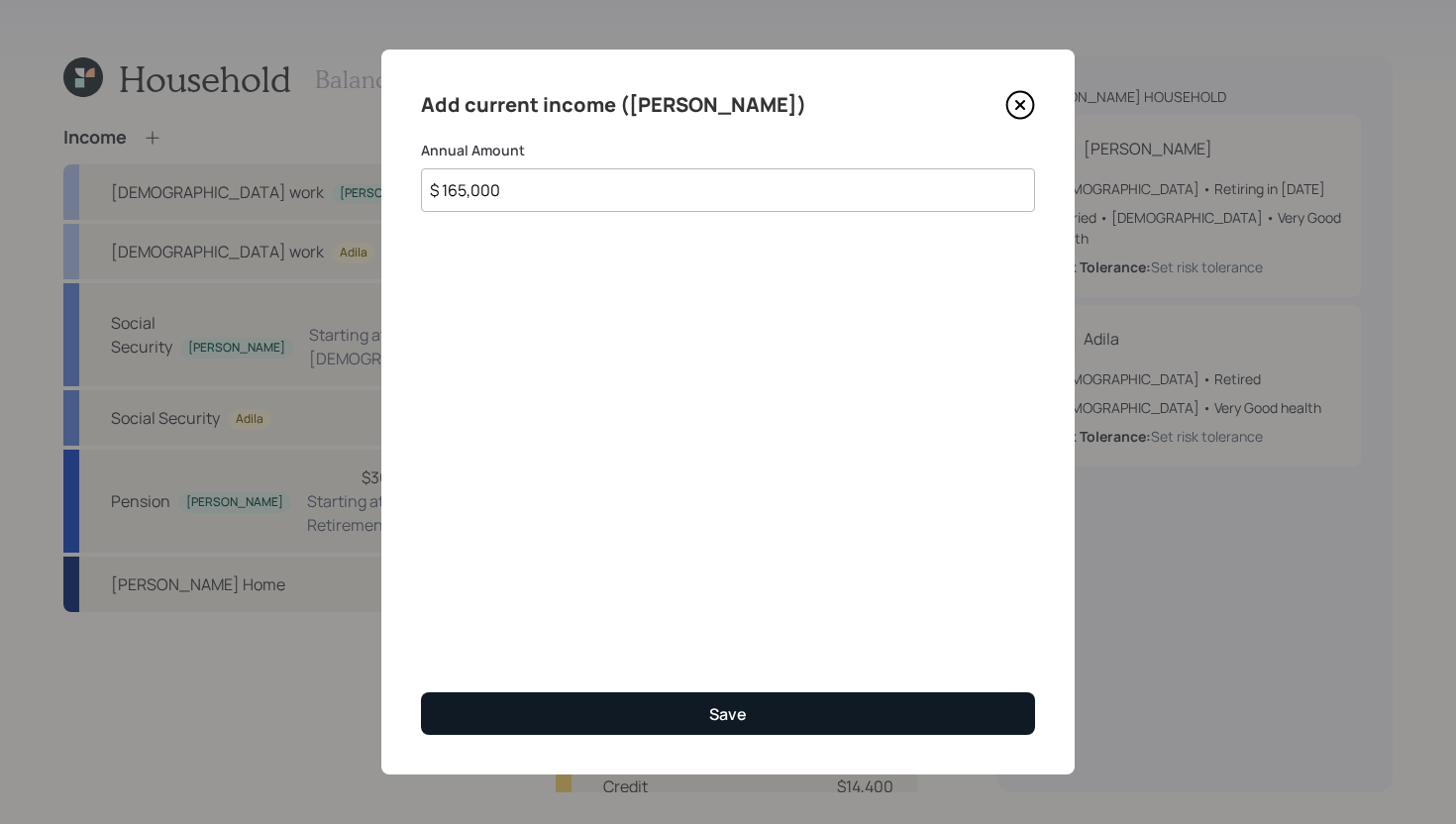 type on "$ 165,000" 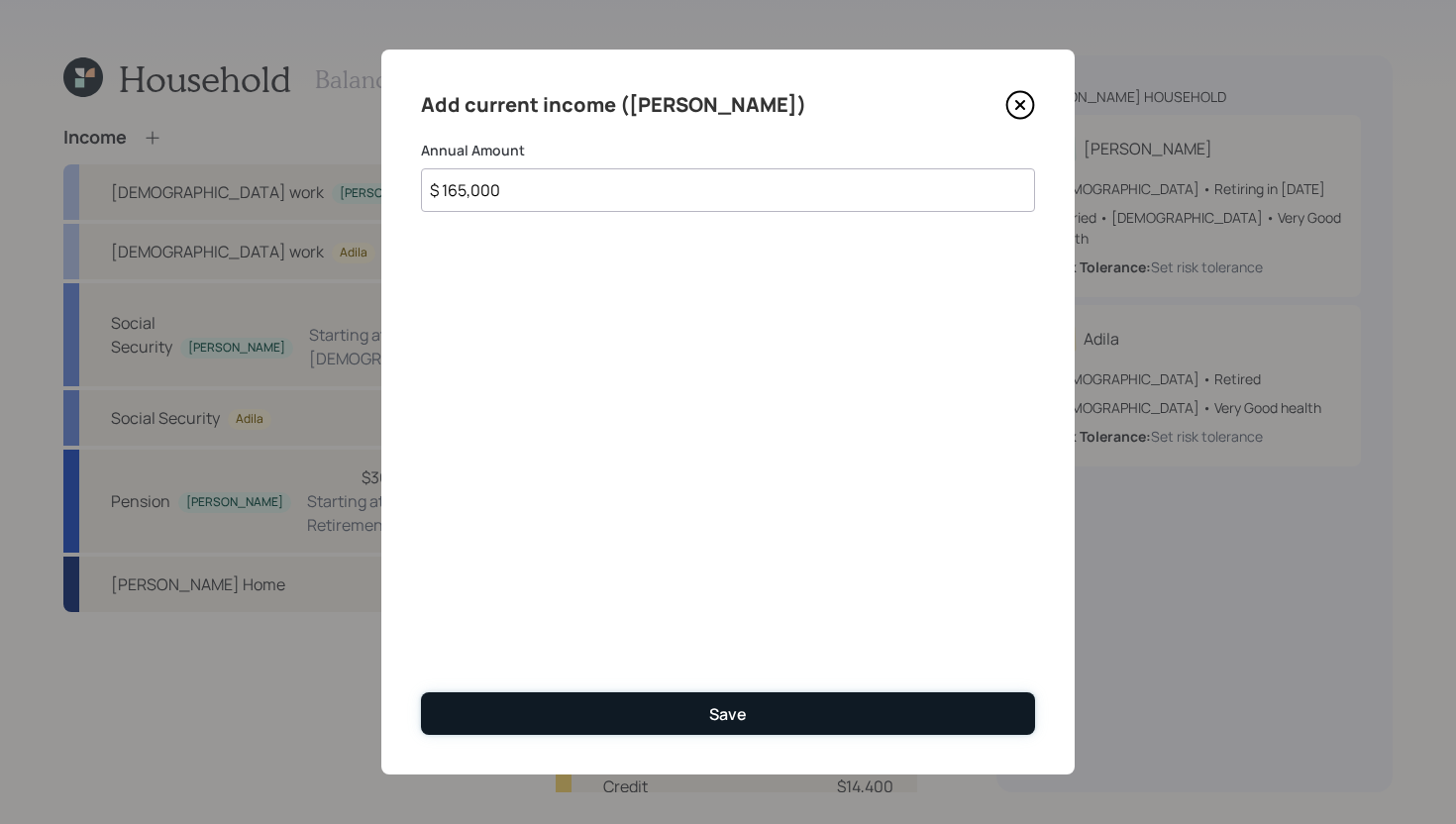 click on "Save" at bounding box center (728, 713) 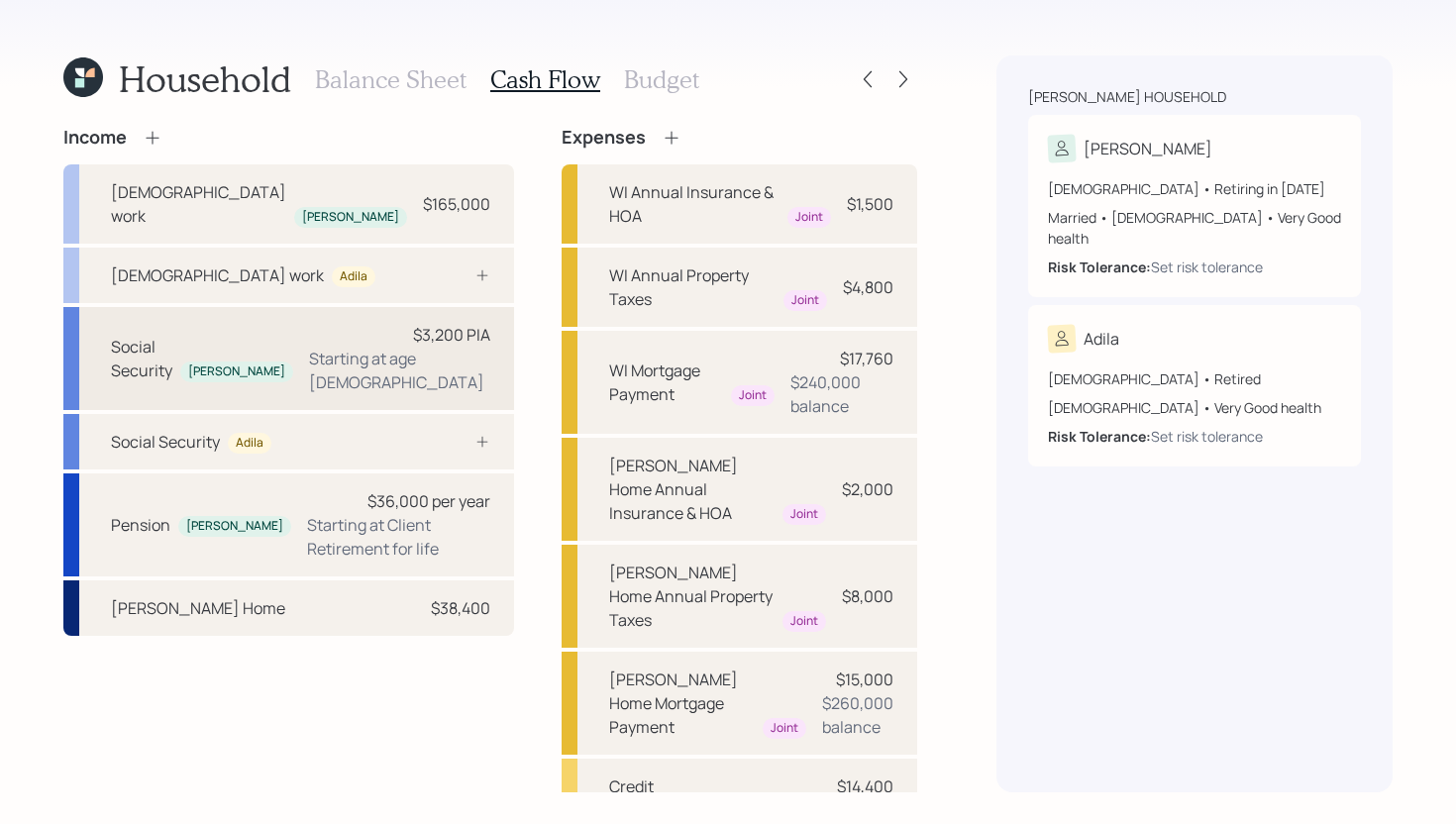 click on "Social Security Yousef $3,200 PIA Starting at age 67" at bounding box center [288, 359] 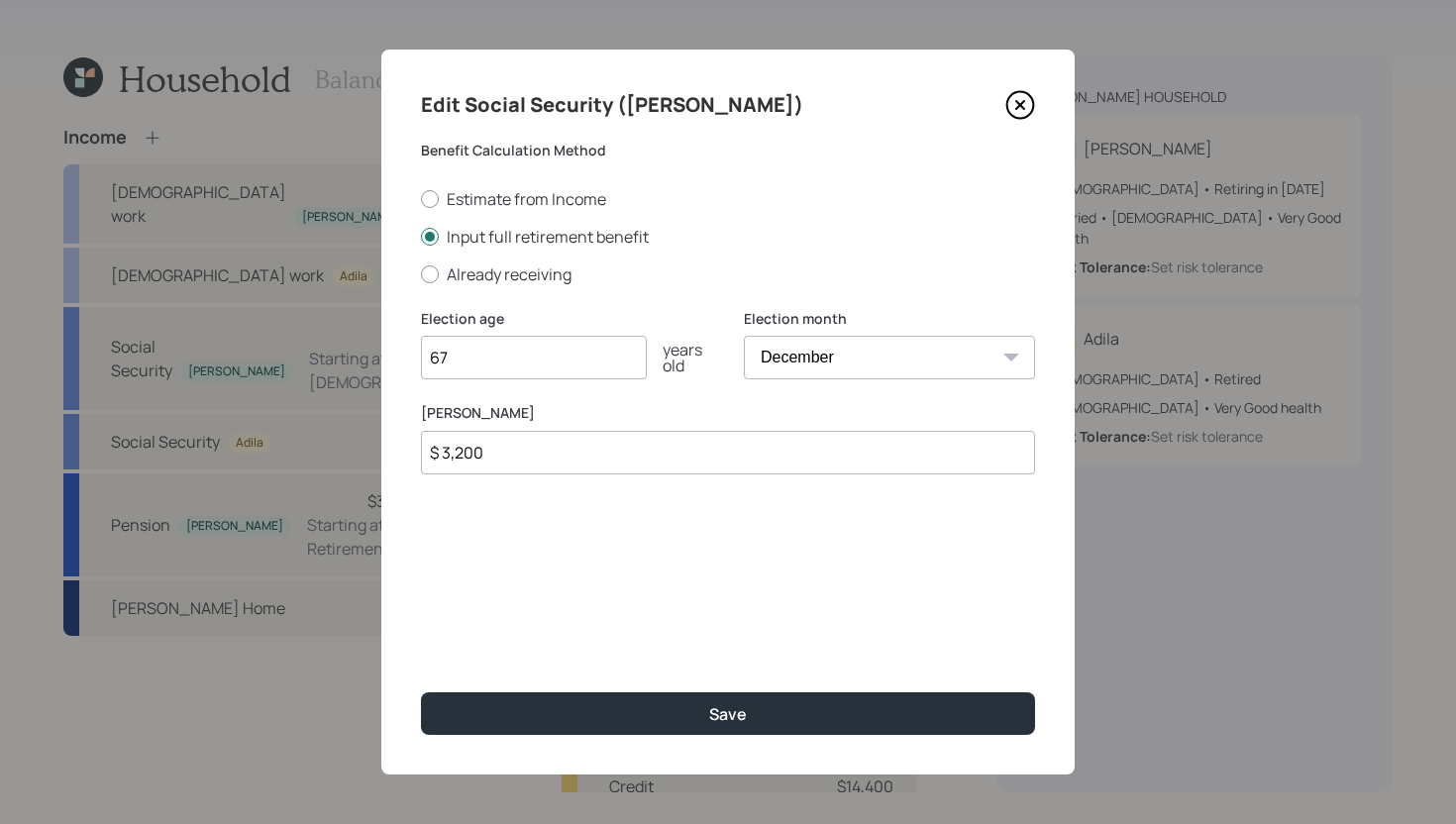 click on "$ 3,200" at bounding box center (728, 453) 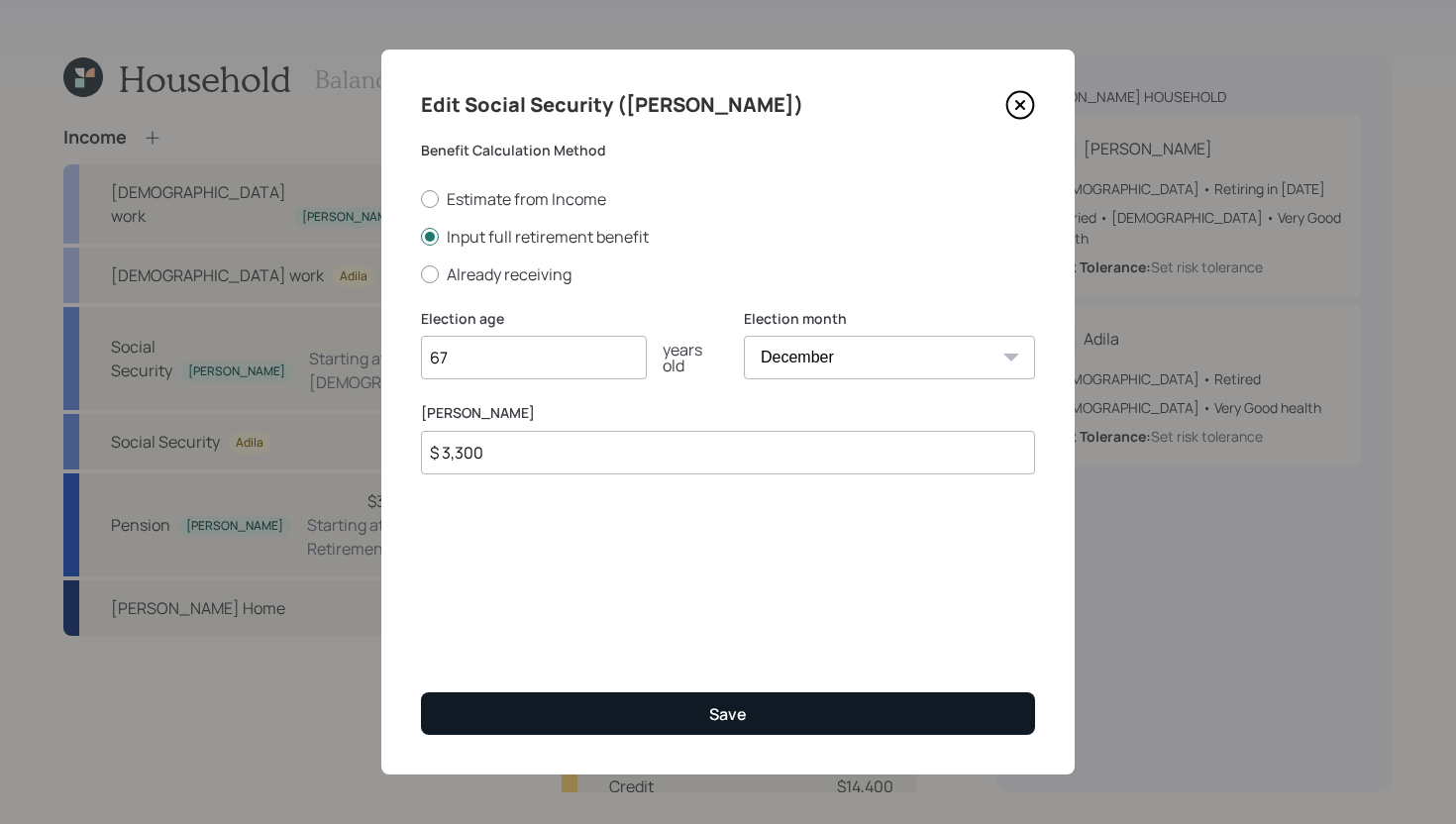 type on "$ 3,300" 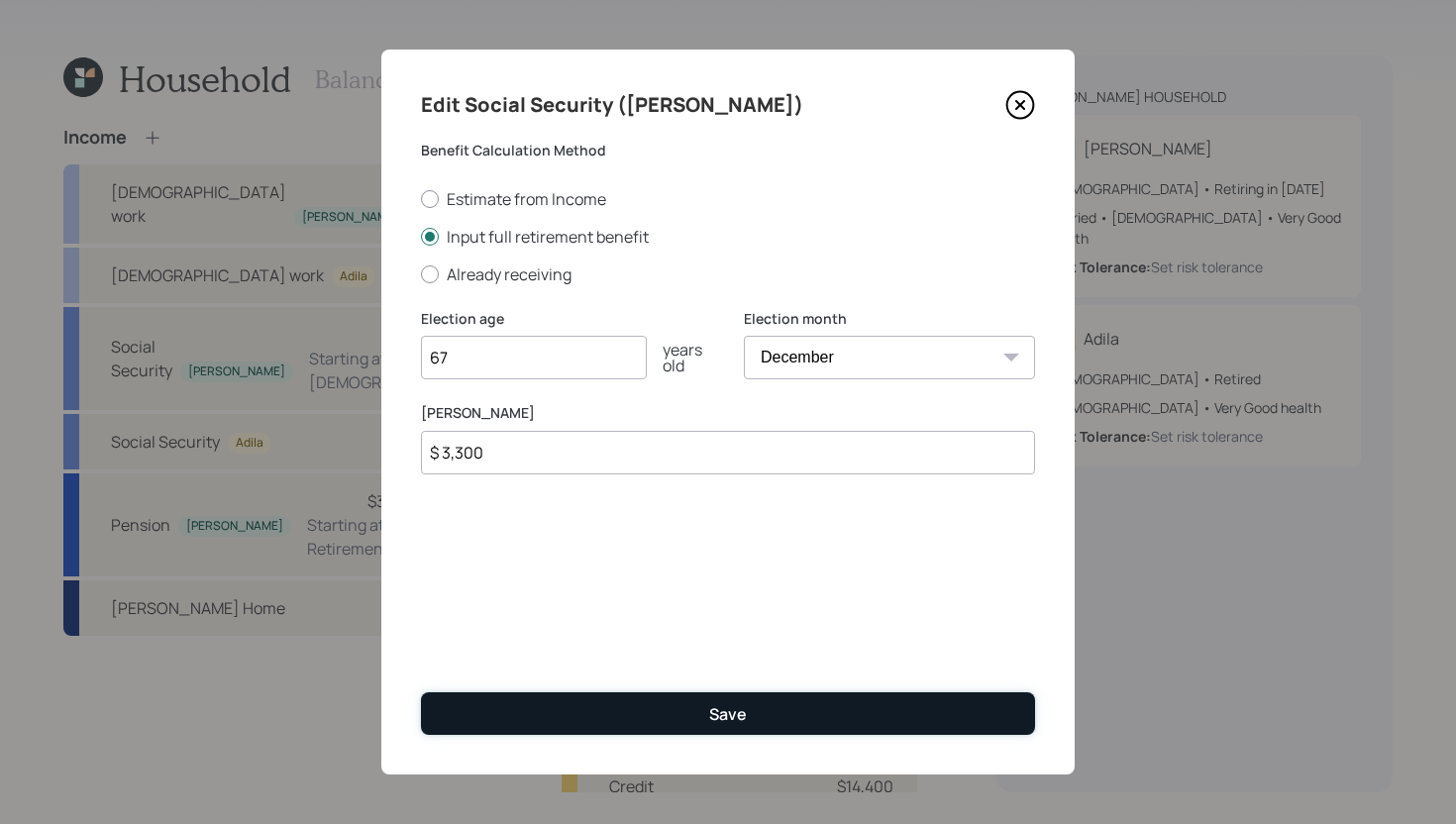 click on "Save" at bounding box center (728, 713) 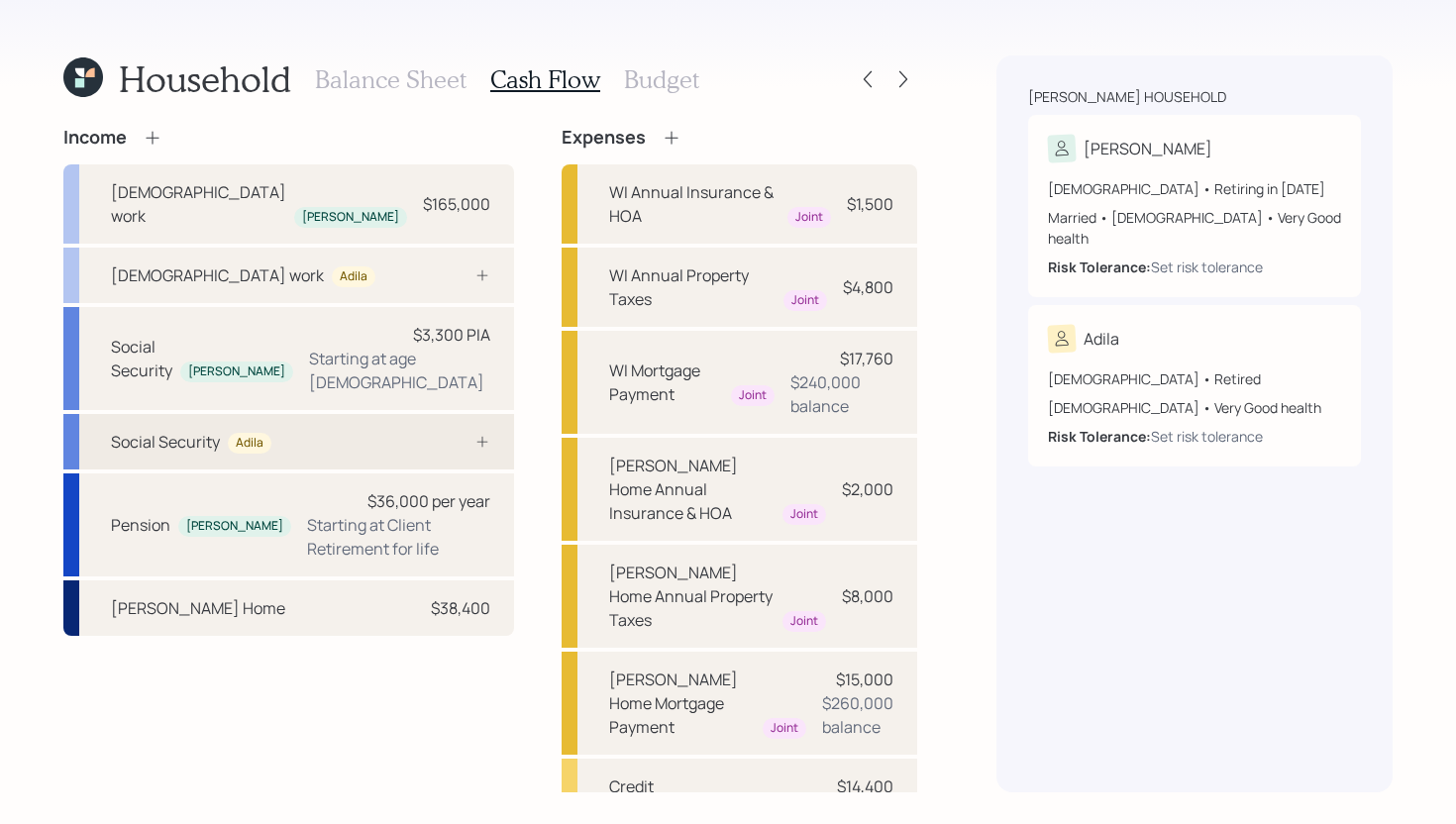 click on "Social Security Adila" at bounding box center (288, 442) 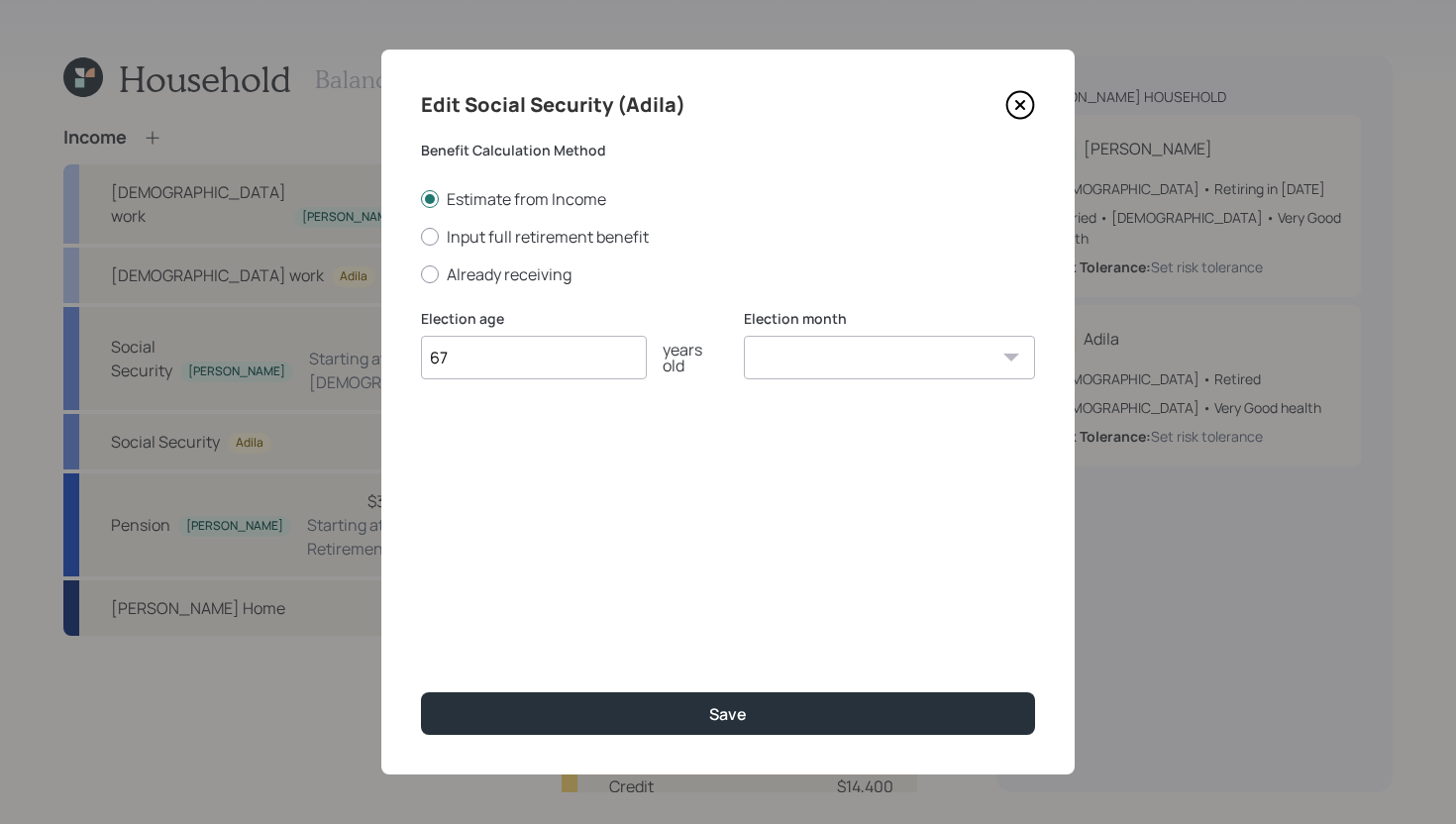 type on "67" 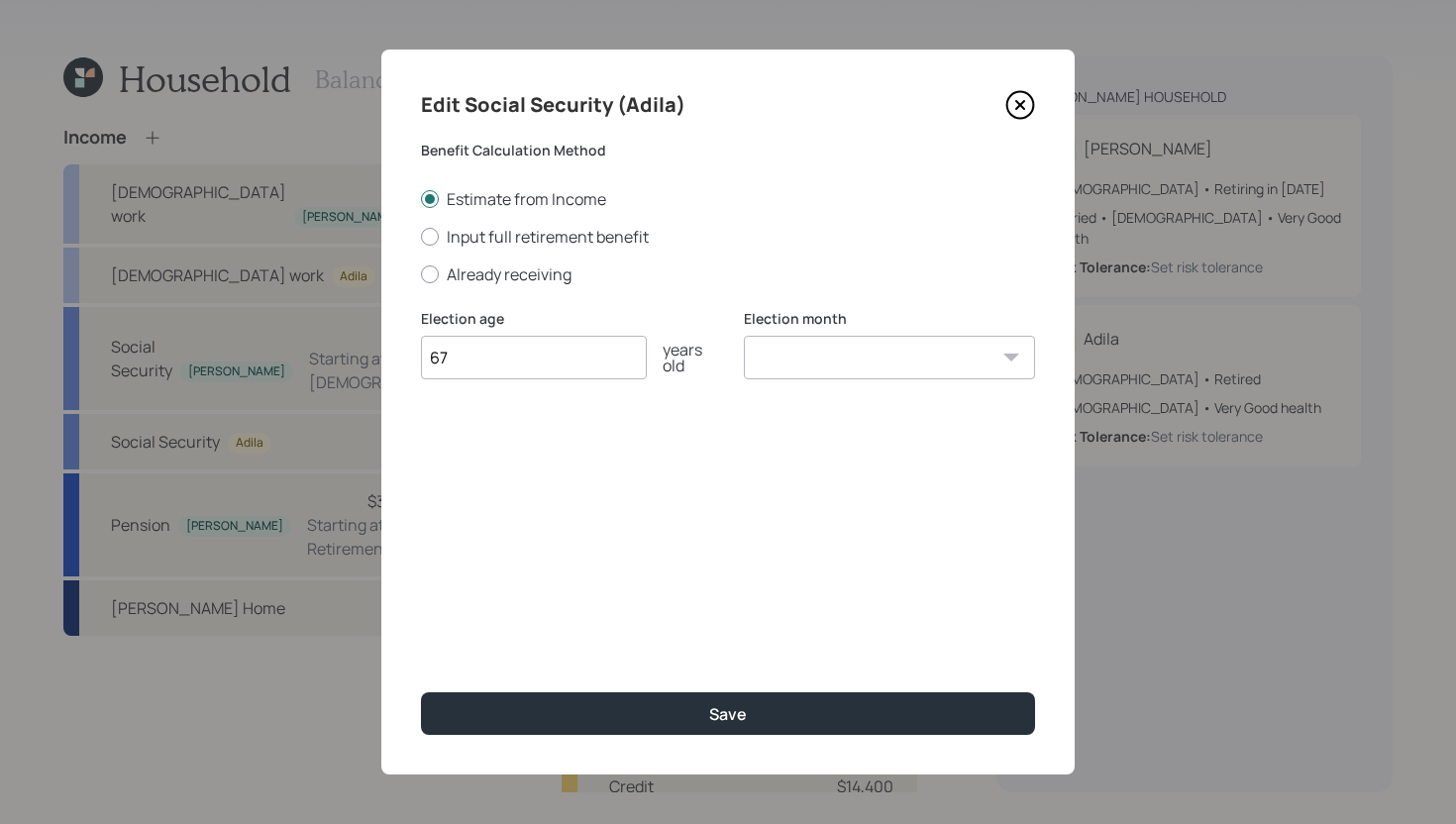 click on "January February March April May June July August September October November December" at bounding box center (889, 358) 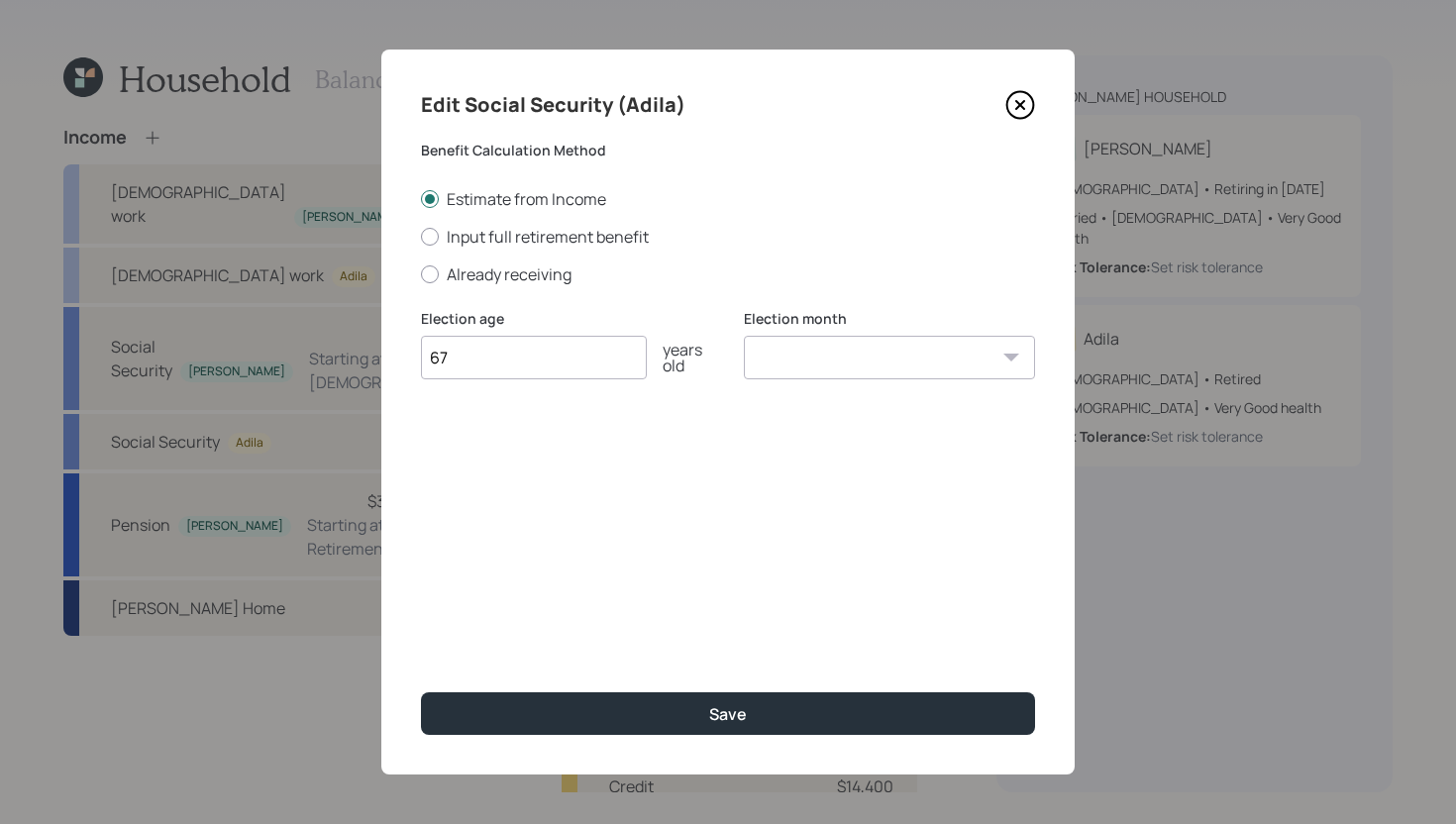 select on "12" 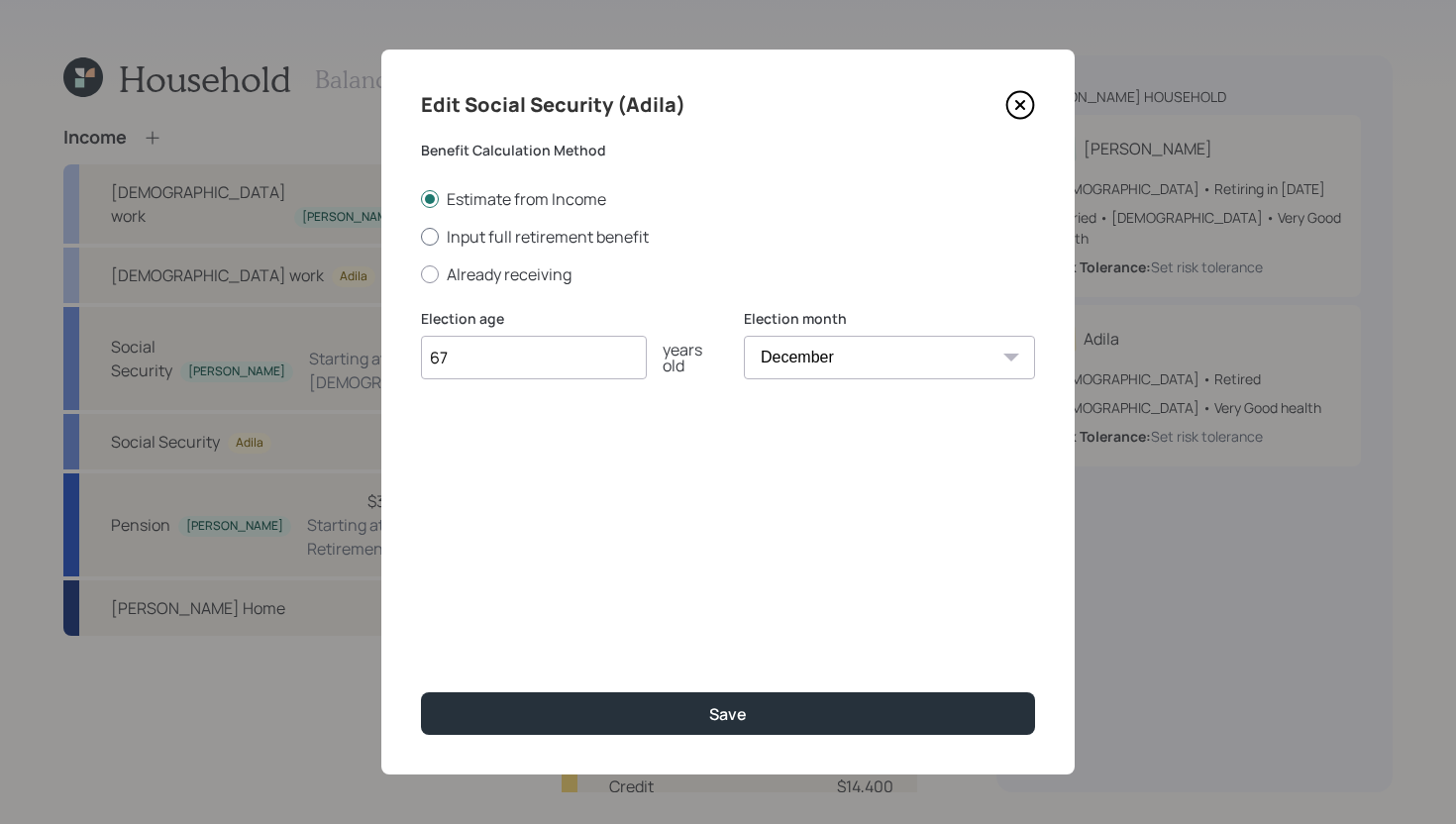 click on "Input full retirement benefit" at bounding box center (728, 237) 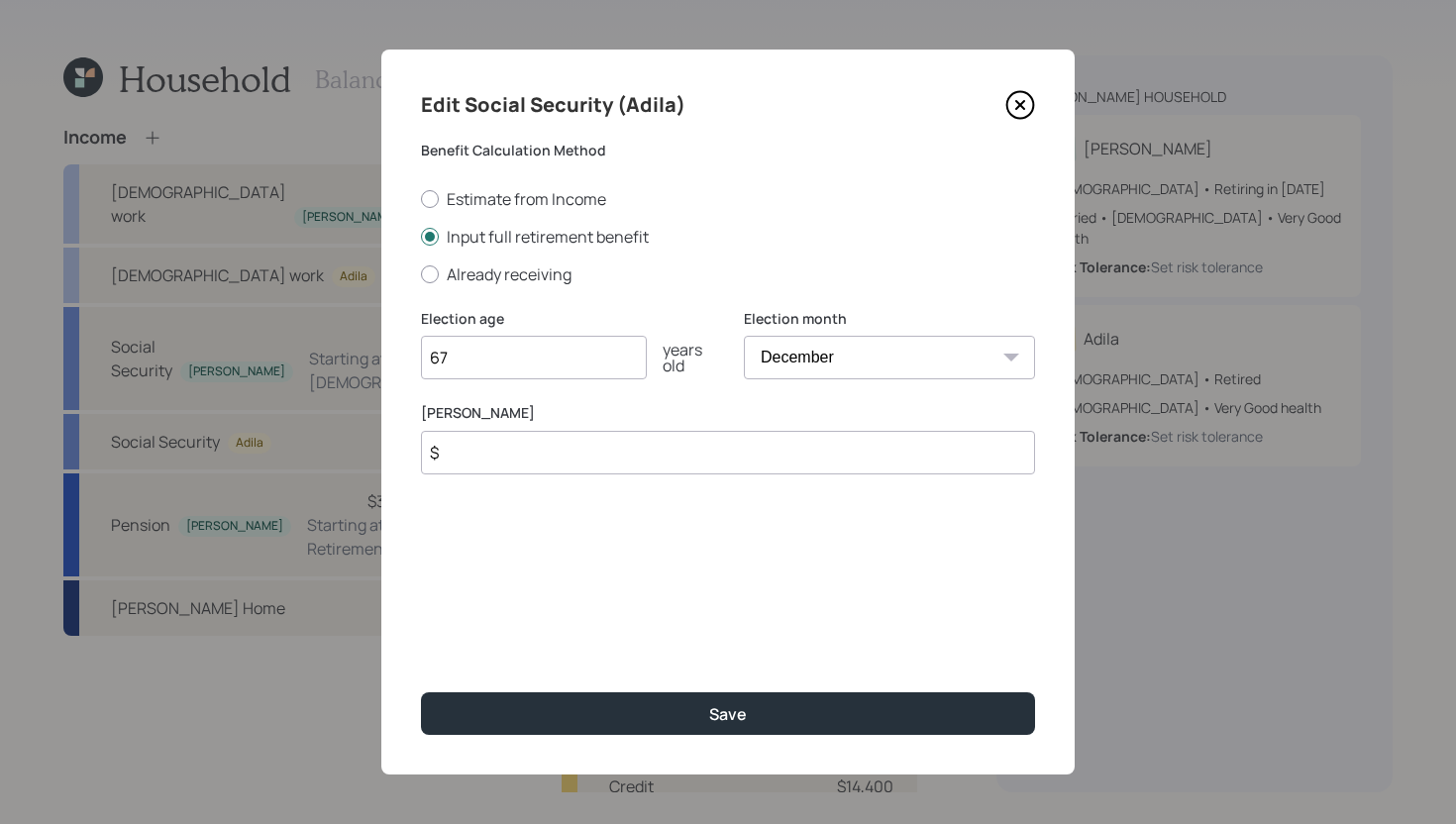 click on "$" at bounding box center [728, 453] 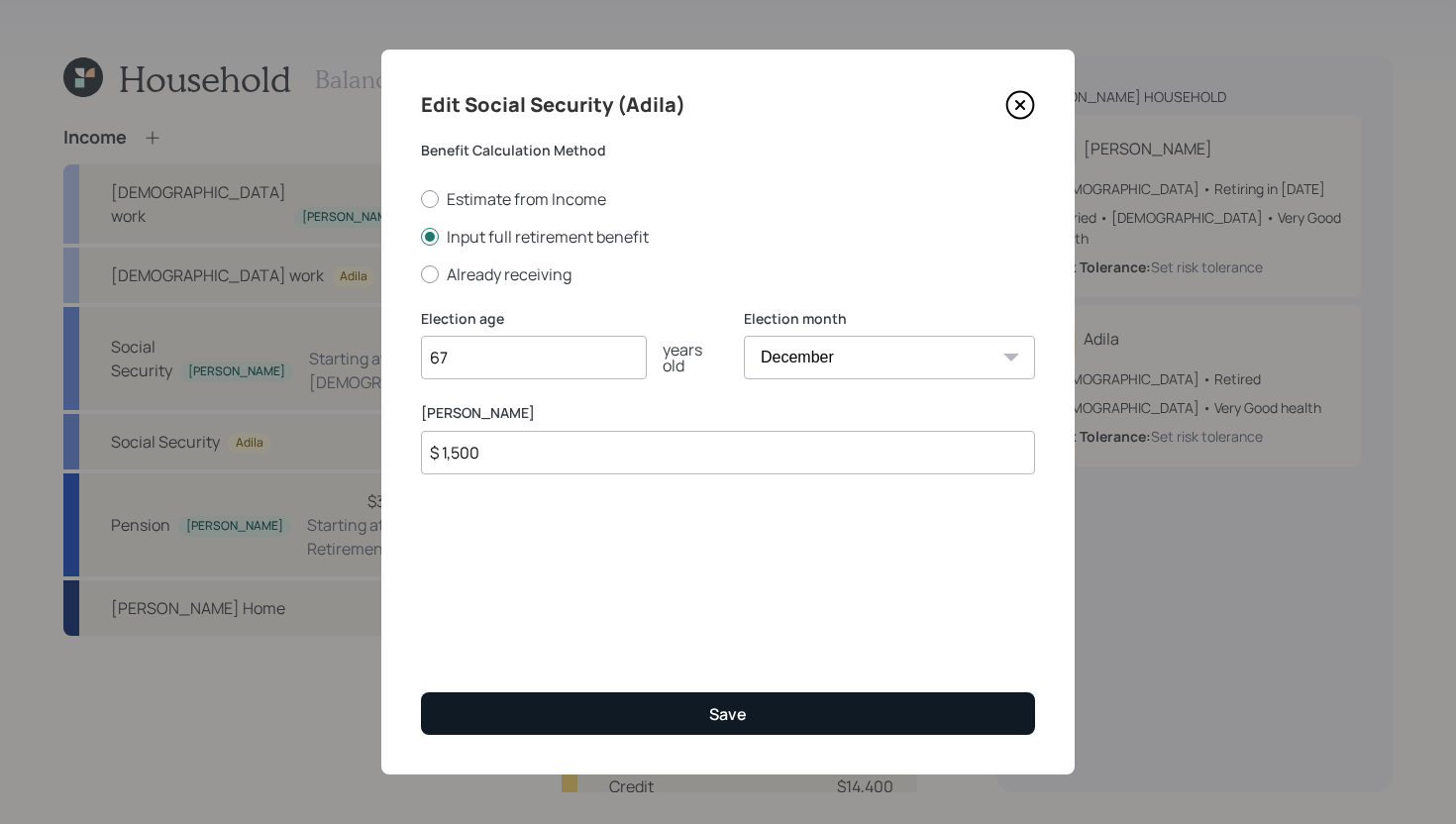 type on "$ 1,500" 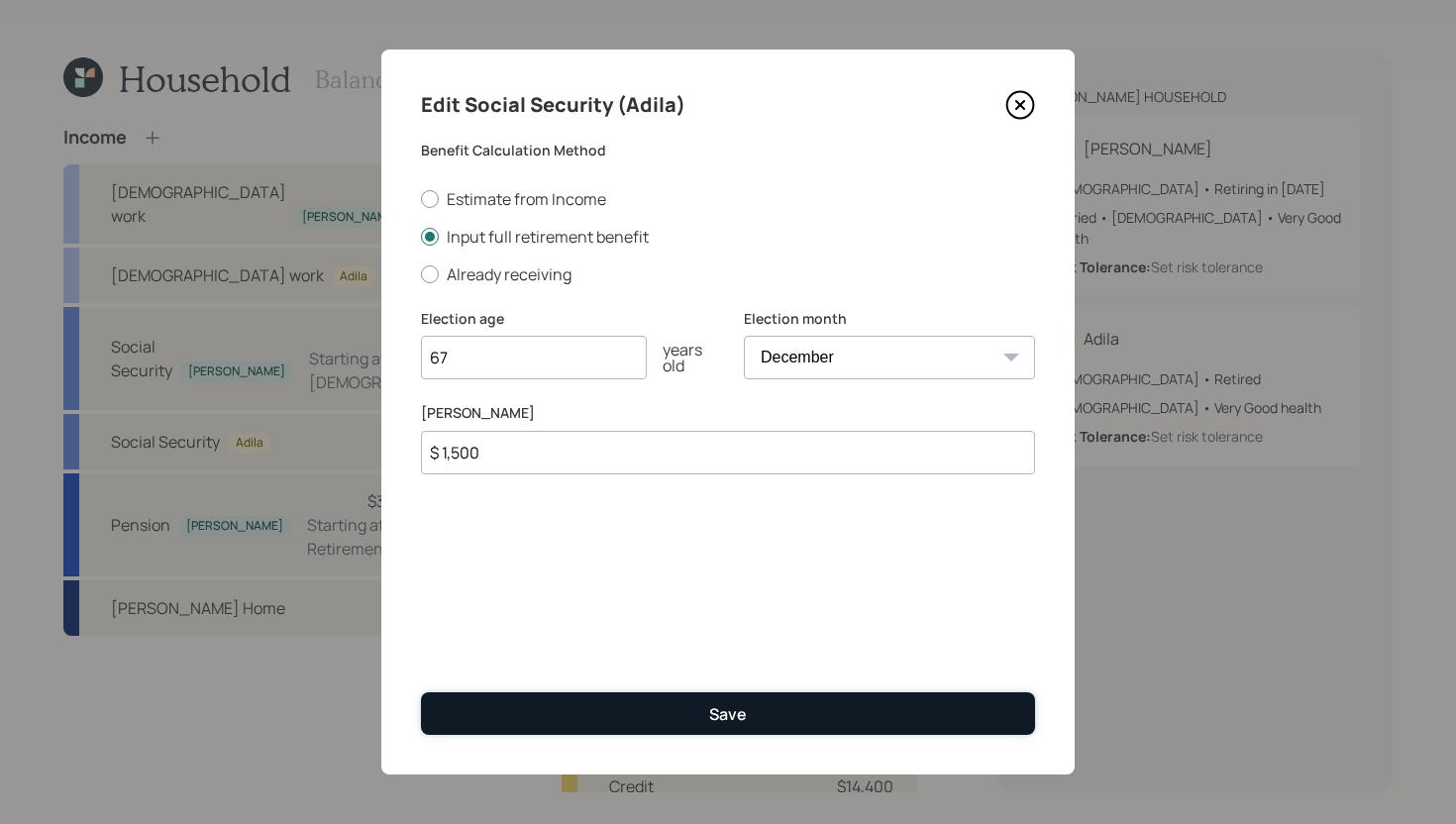 click on "Save" at bounding box center (728, 713) 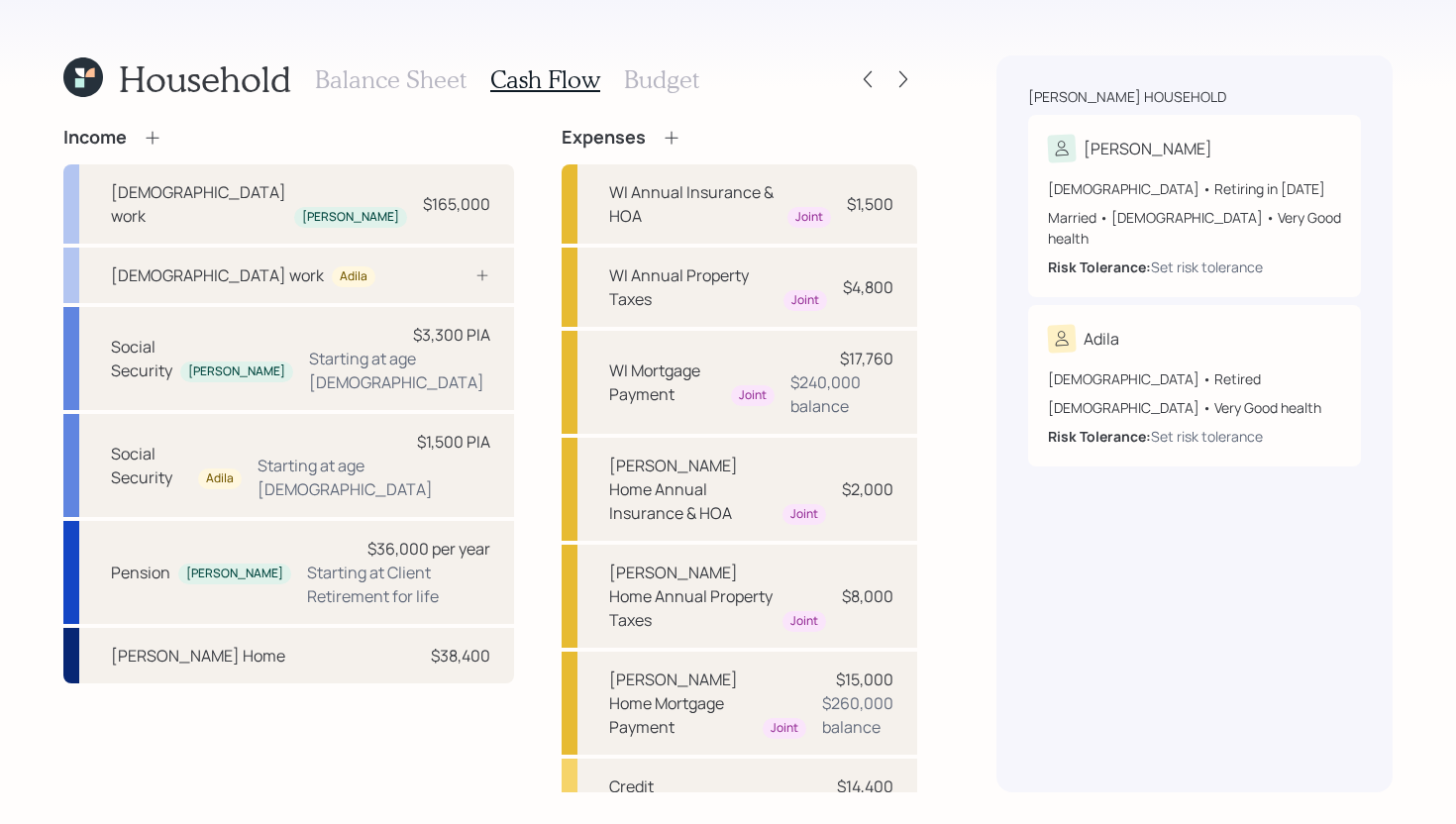 click 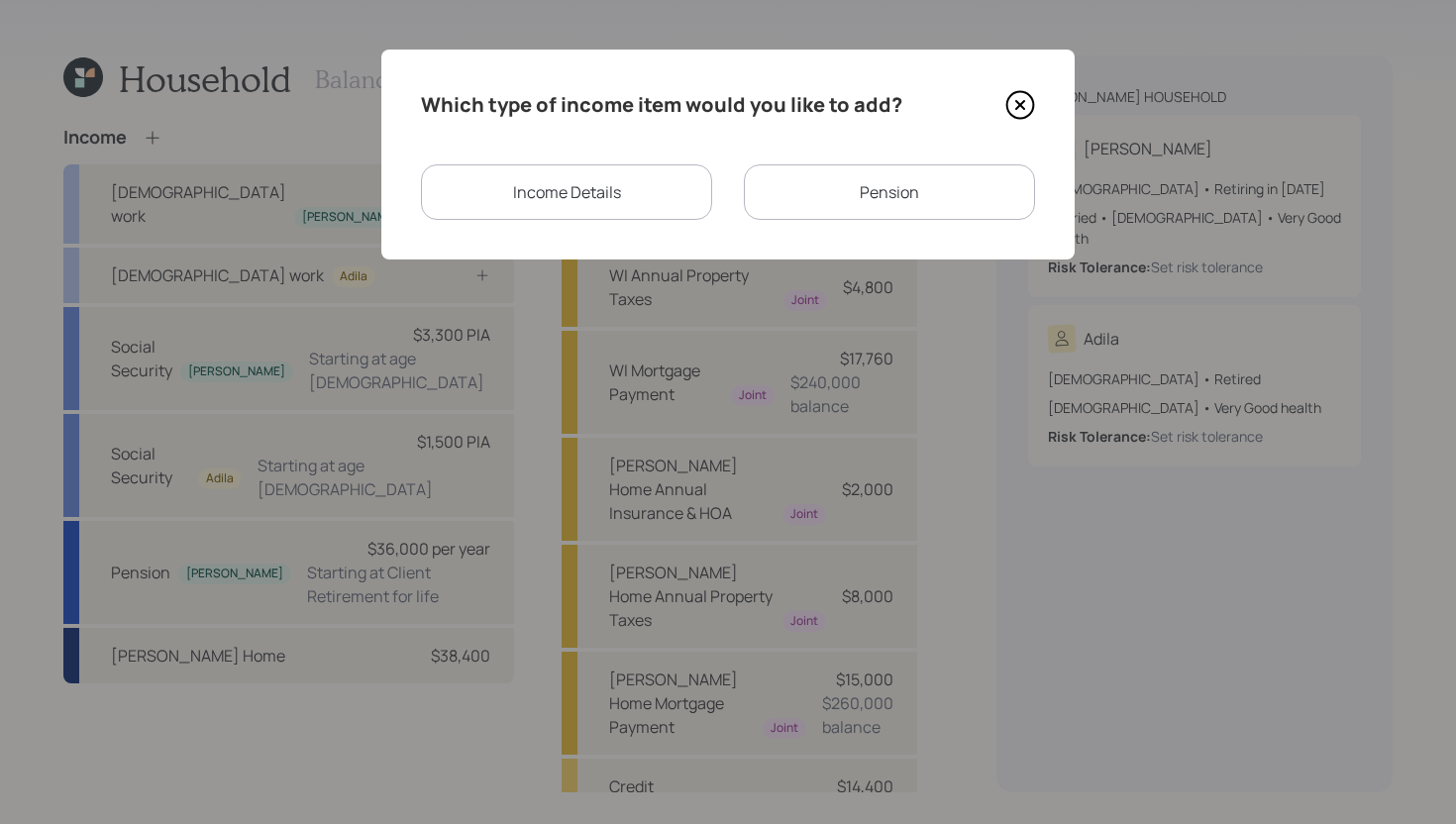click on "Income Details" at bounding box center (567, 192) 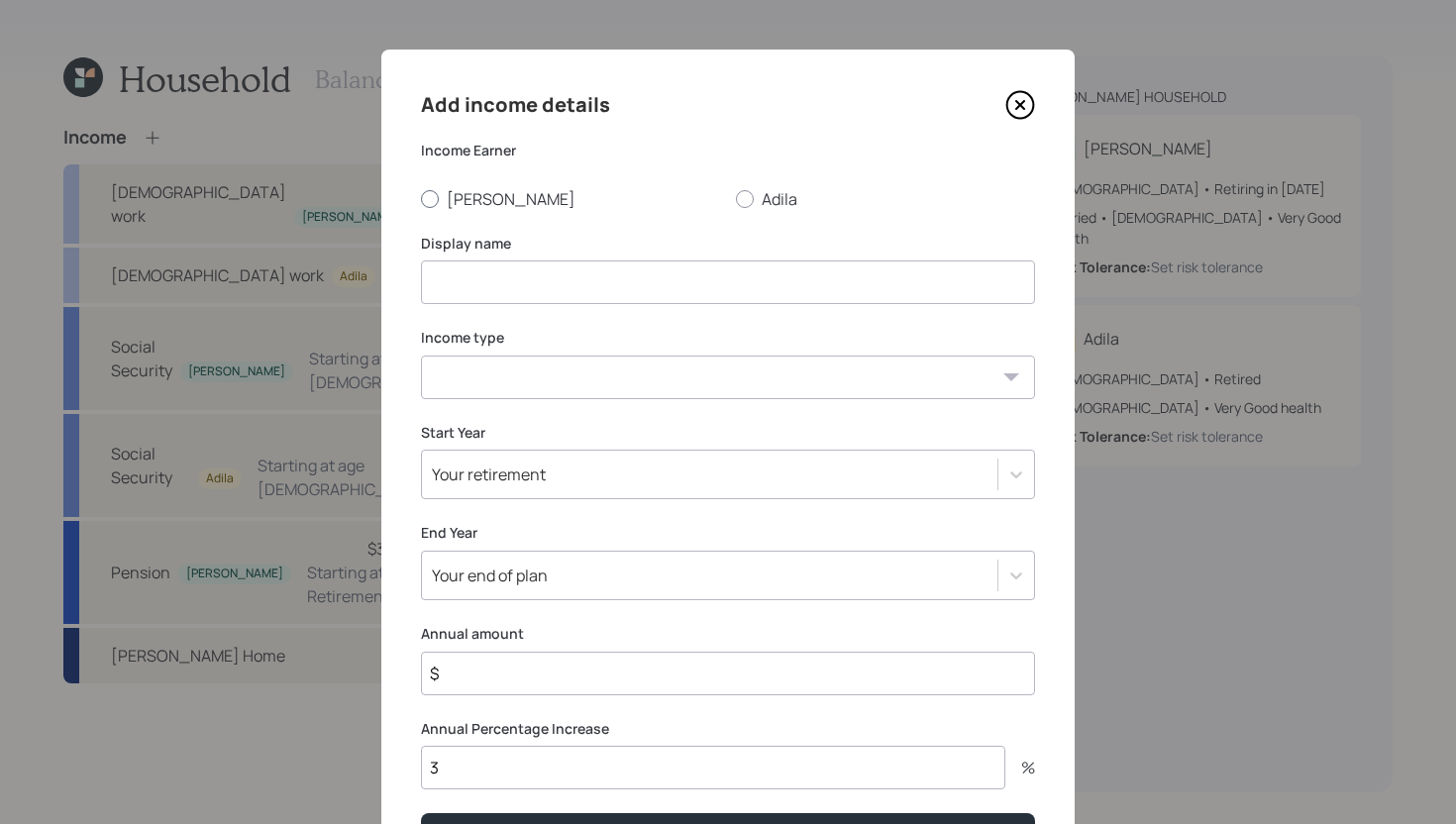 click on "Yousef" at bounding box center (571, 199) 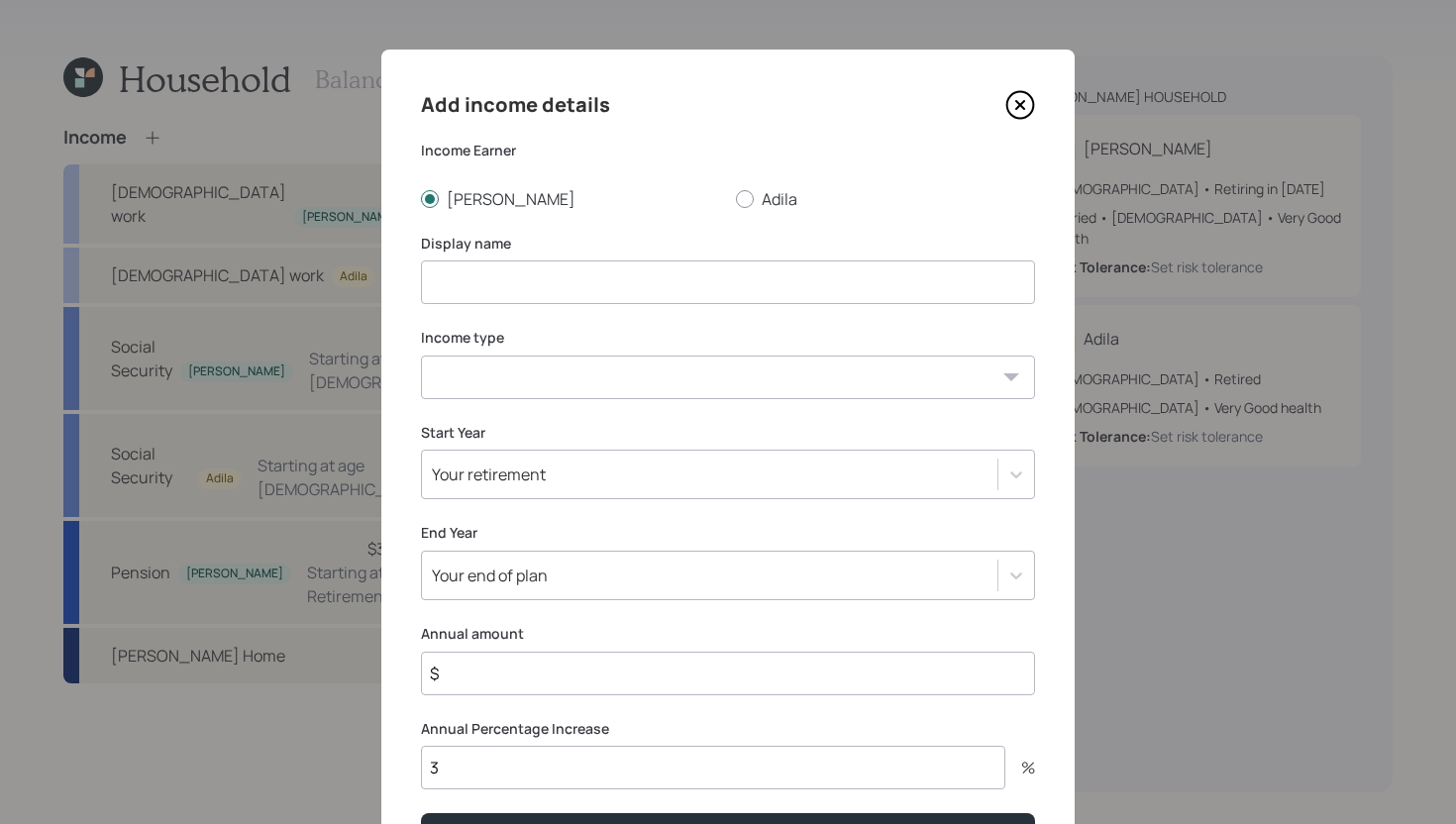 click at bounding box center (728, 282) 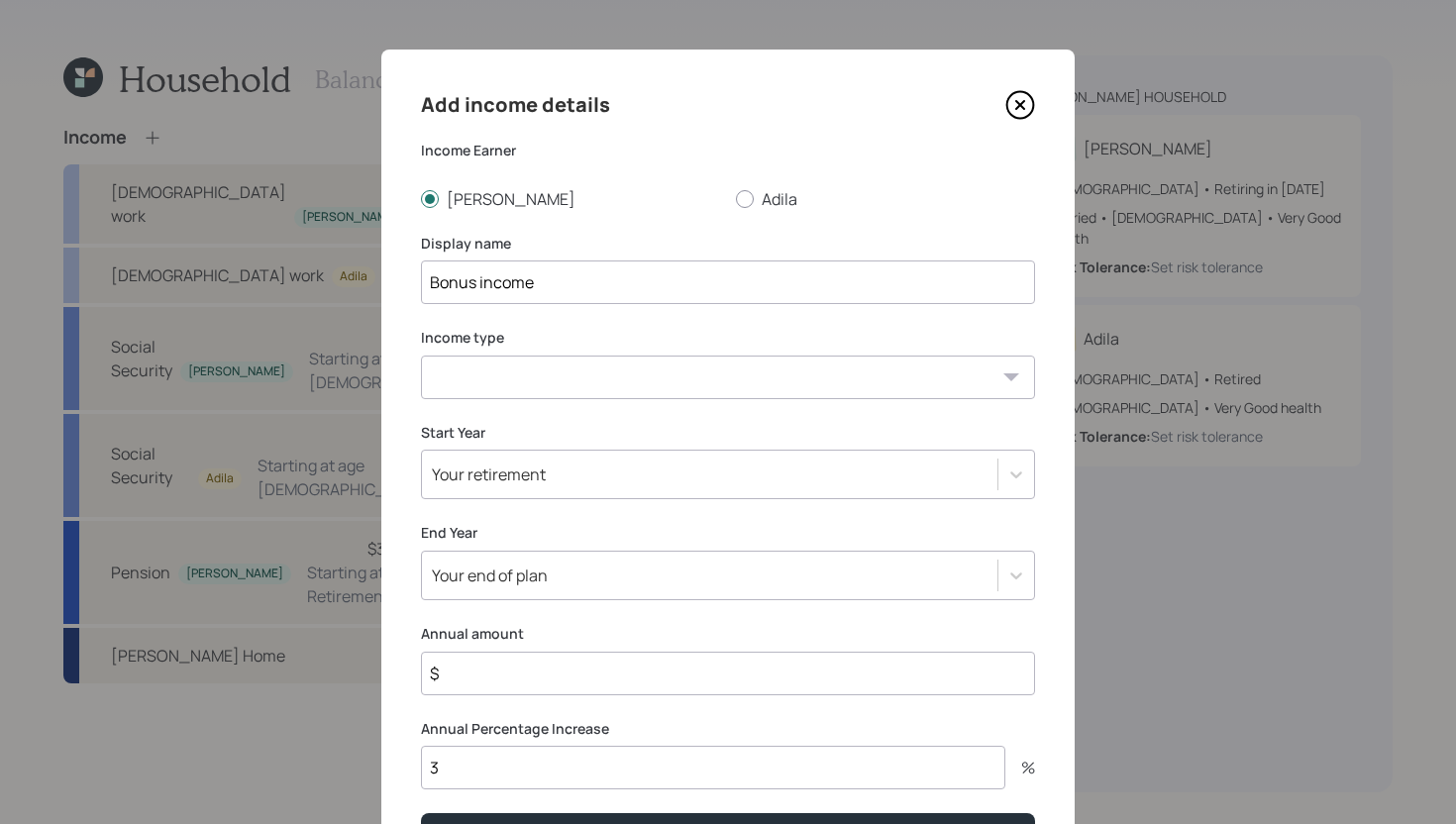 type on "Bonus income" 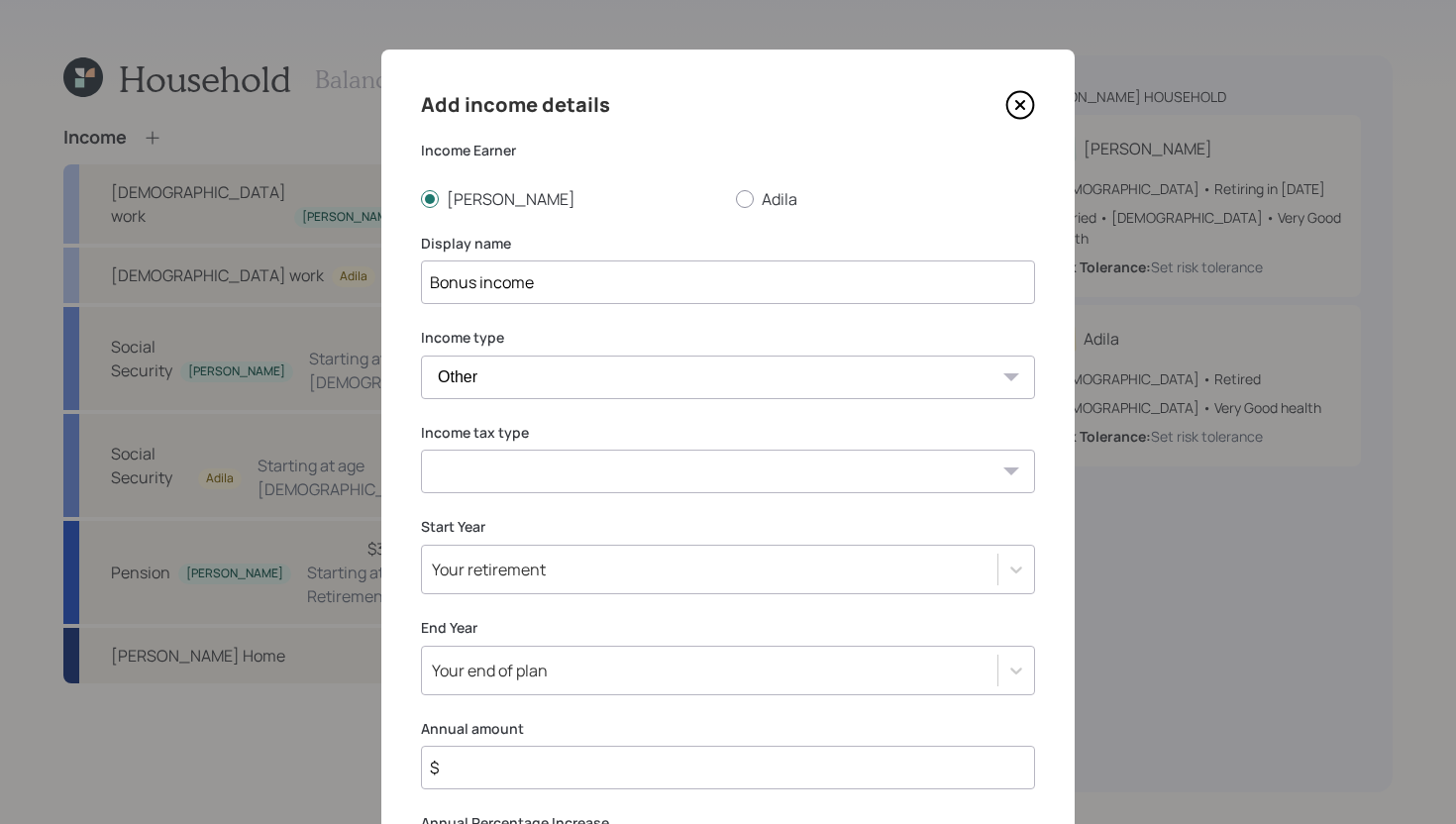 click on "Tax-free Earned Self Employment Alimony Royalties Pension / Annuity Interest Dividend Short-Term Gain Long-Term Gain Social Security" at bounding box center (728, 471) 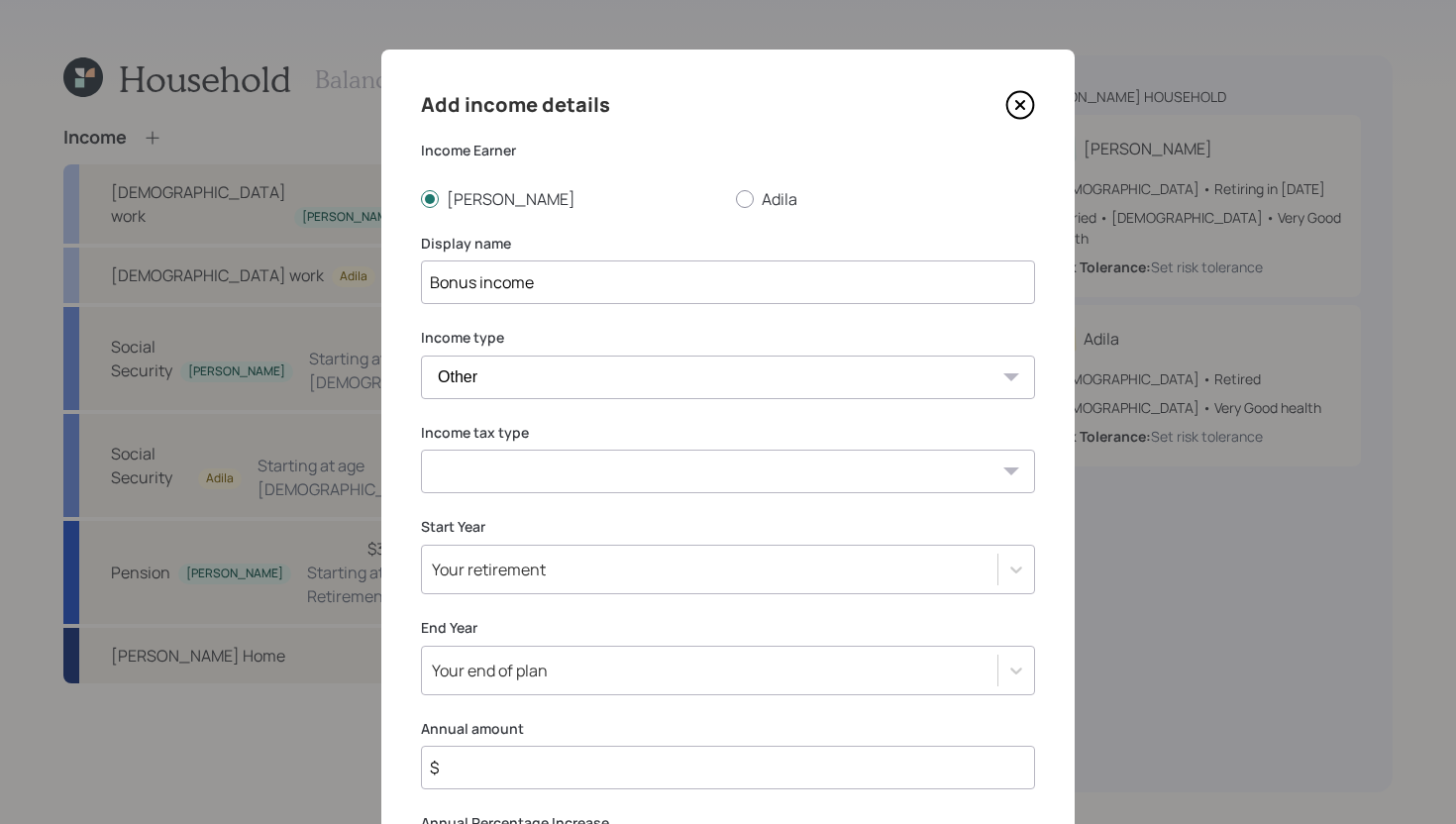 select on "earned" 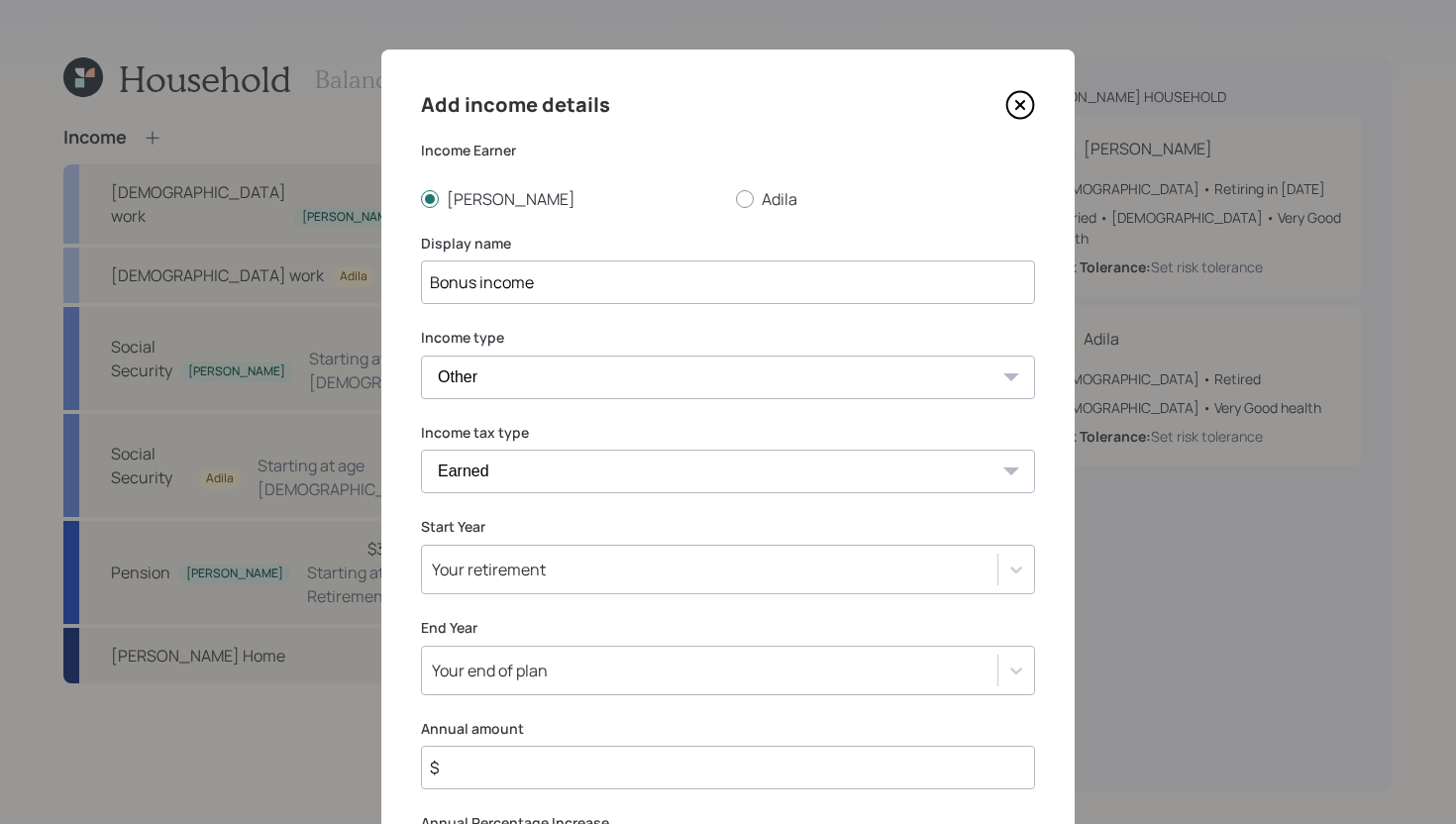 click on "Your retirement" at bounding box center (728, 569) 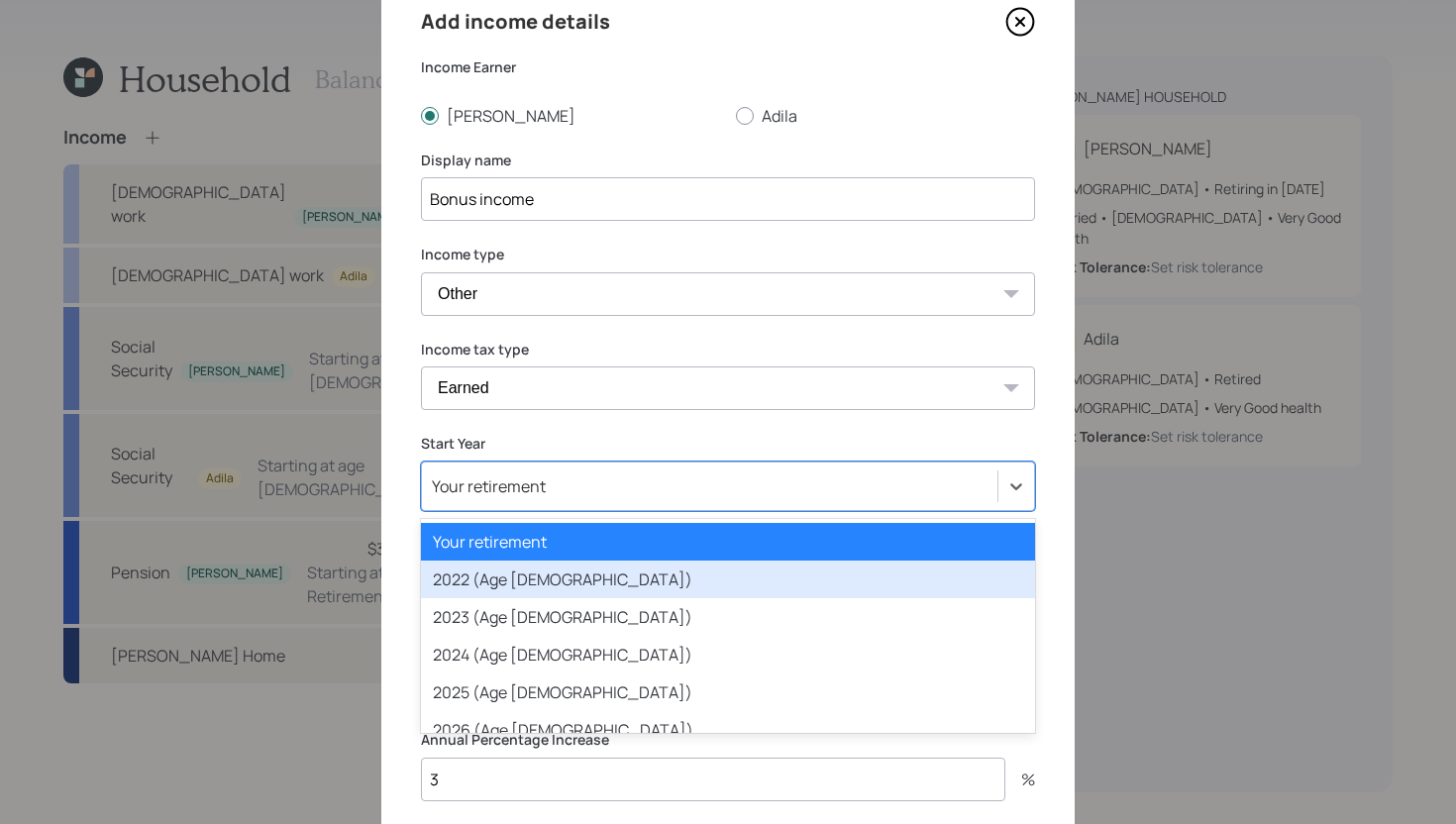 scroll, scrollTop: 83, scrollLeft: 0, axis: vertical 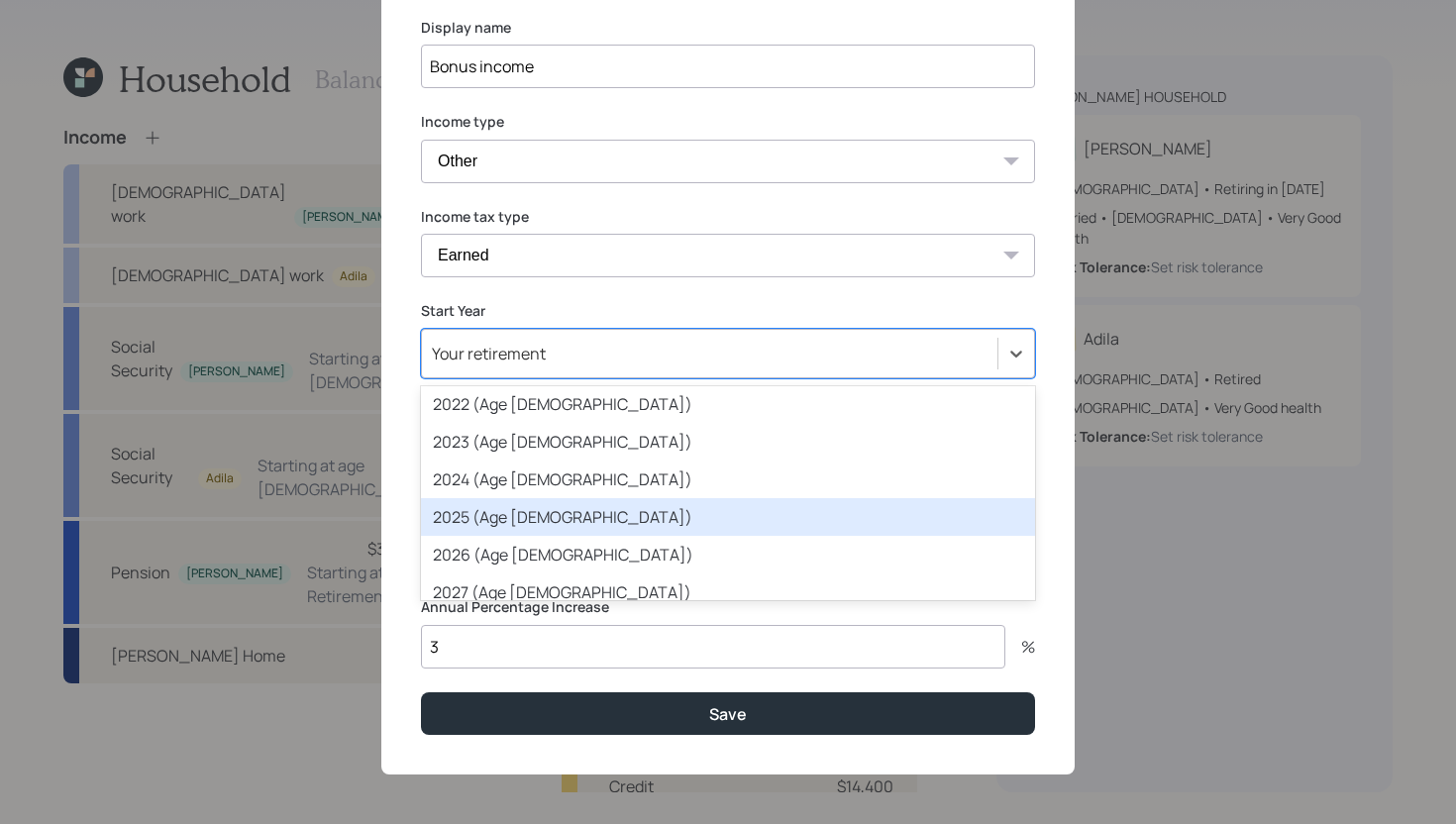 click on "2025 (Age 64)" at bounding box center [728, 517] 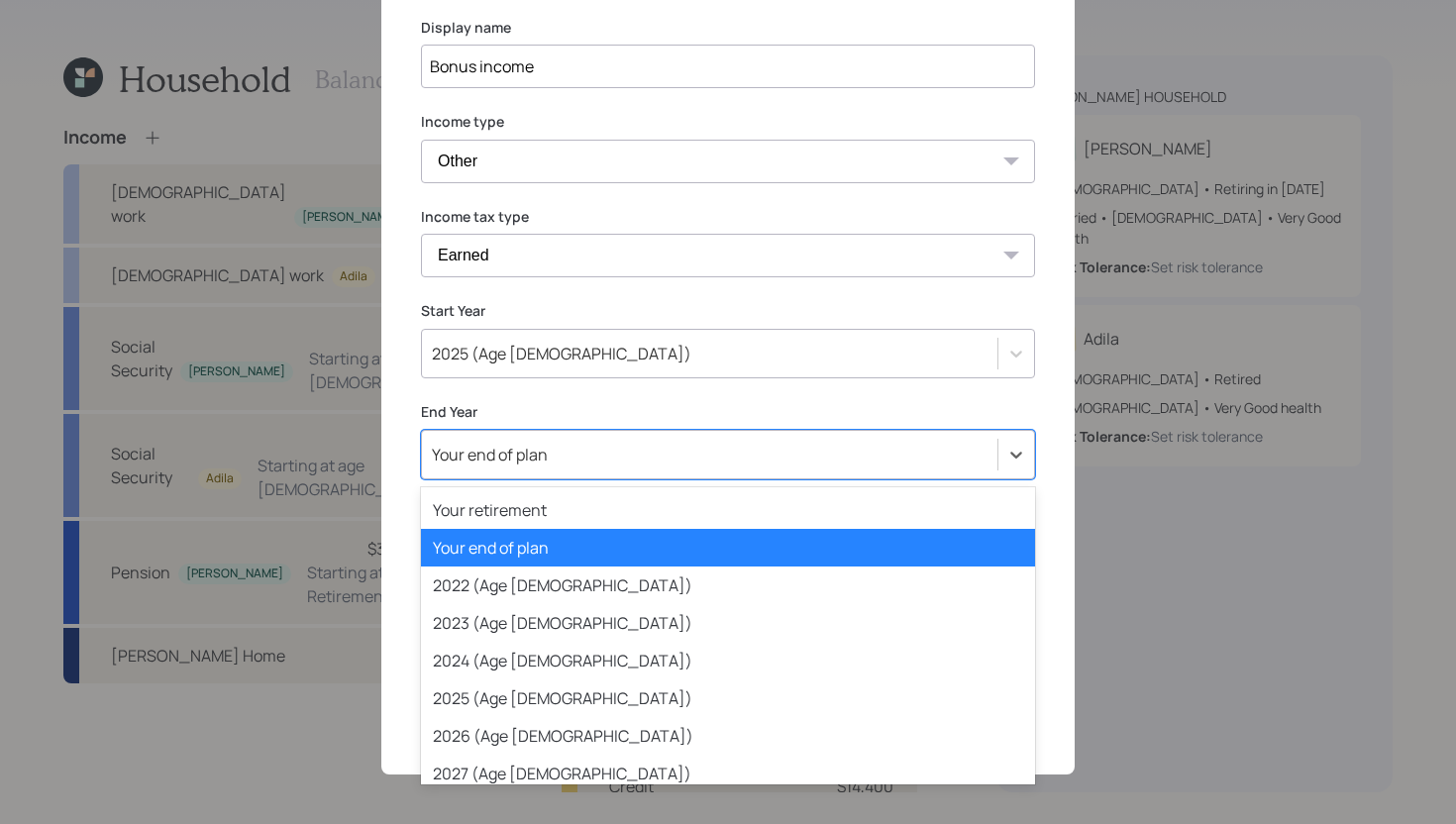 click on "Your end of plan" at bounding box center [709, 455] 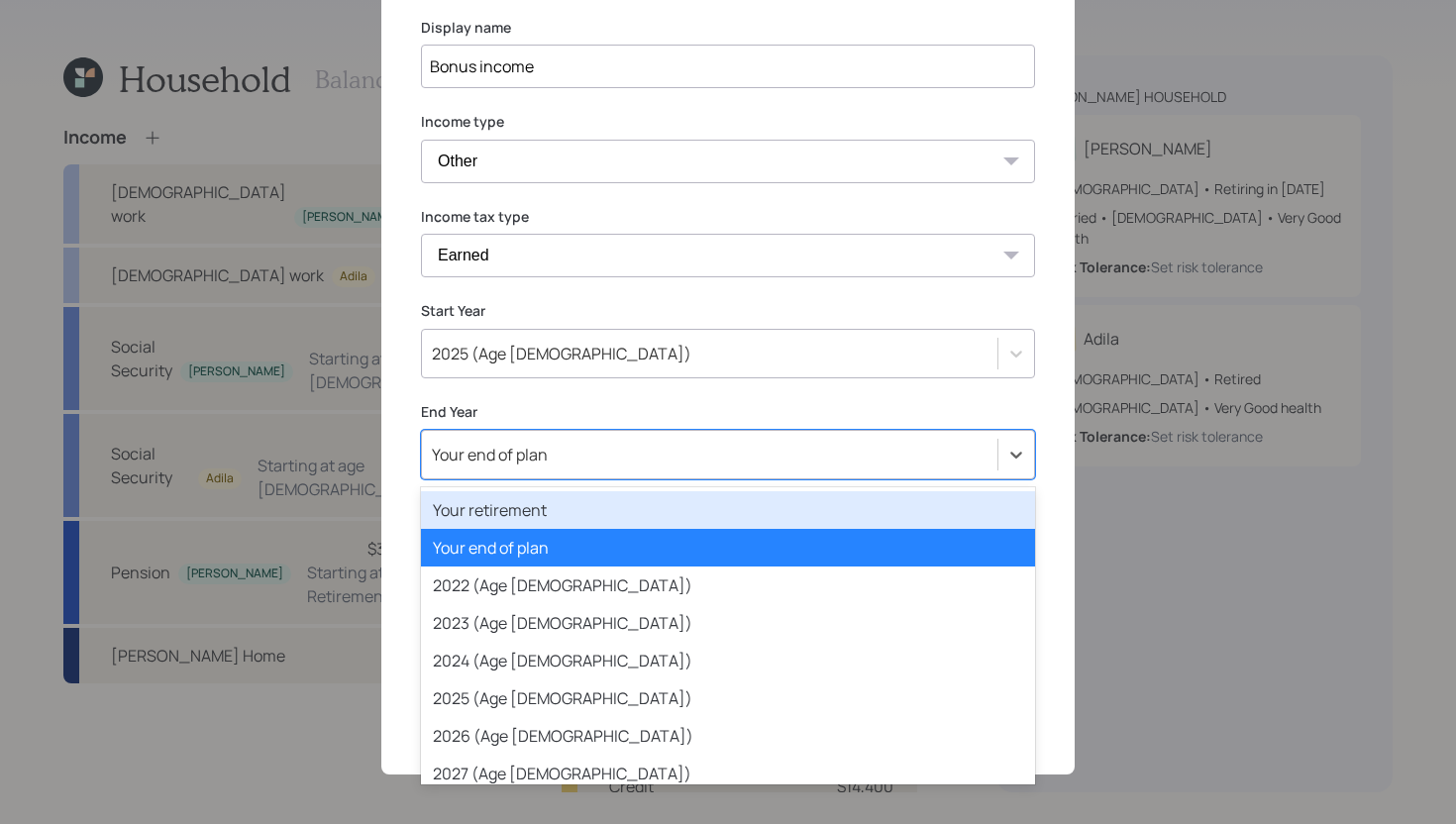 click on "Your retirement" at bounding box center [728, 510] 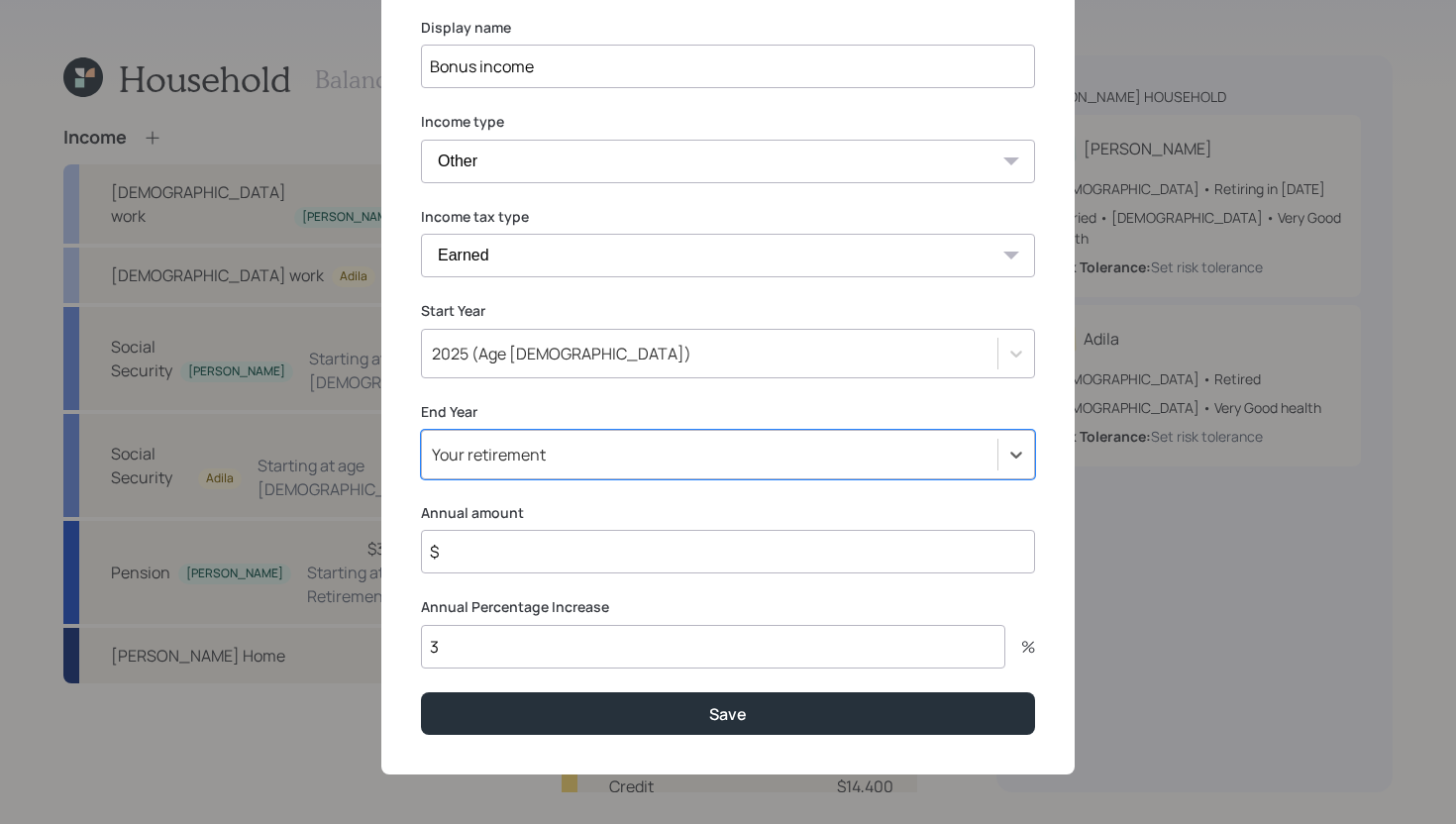 click on "Add income details Income Earner Yousef Adila Display name Bonus income Income type Full-time work Part-time work Self employment Other Income tax type Tax-free Earned Self Employment Alimony Royalties Pension / Annuity Interest Dividend Short-Term Gain Long-Term Gain Social Security Start Year 2025 (Age 64) End Year option Your retirement, selected.   Select is focused ,type to refine list, press Down to open the menu,  Your retirement Annual amount $ Annual Percentage Increase 3 % Save" at bounding box center (728, 304) 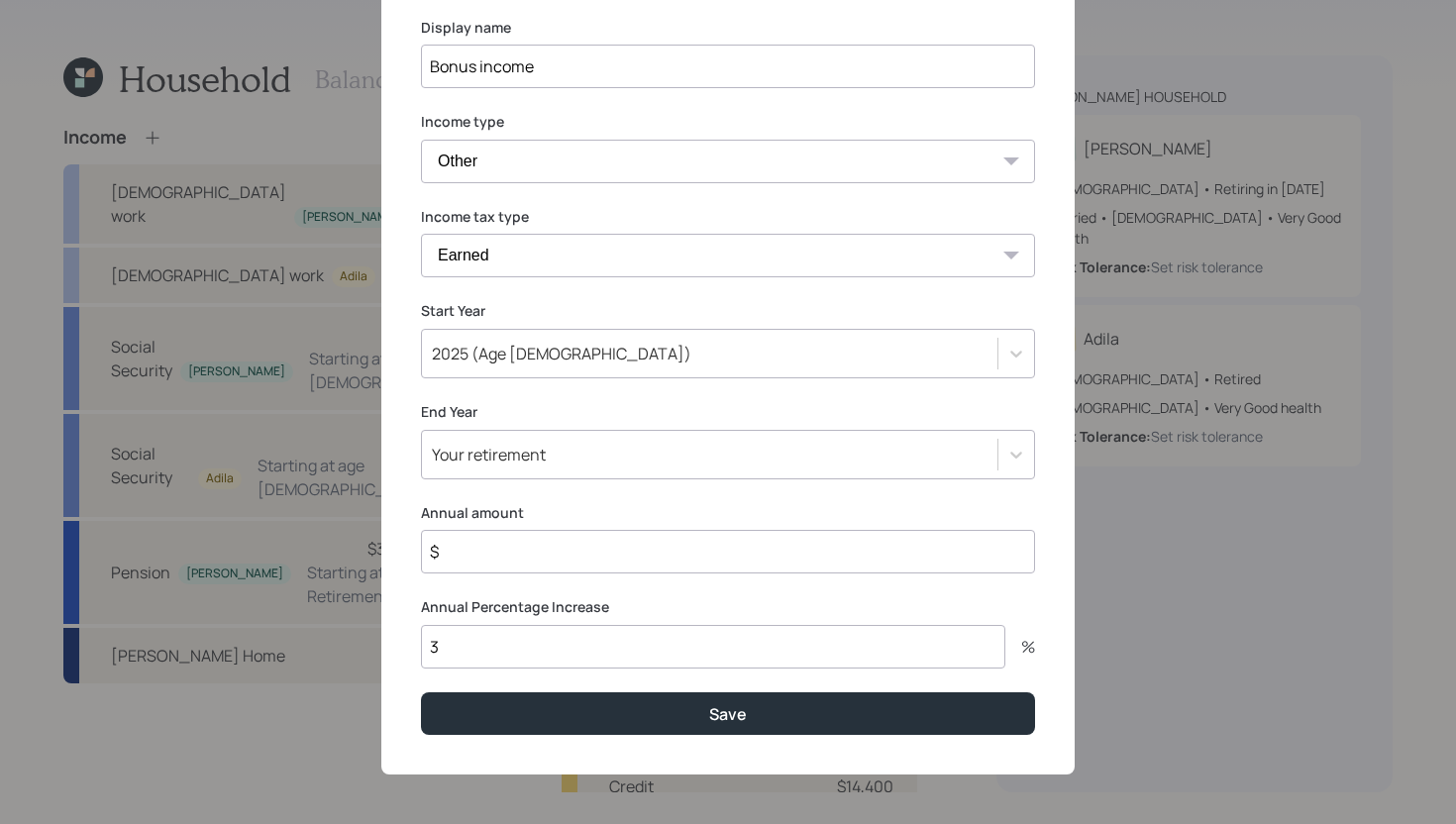 click on "$" at bounding box center (728, 552) 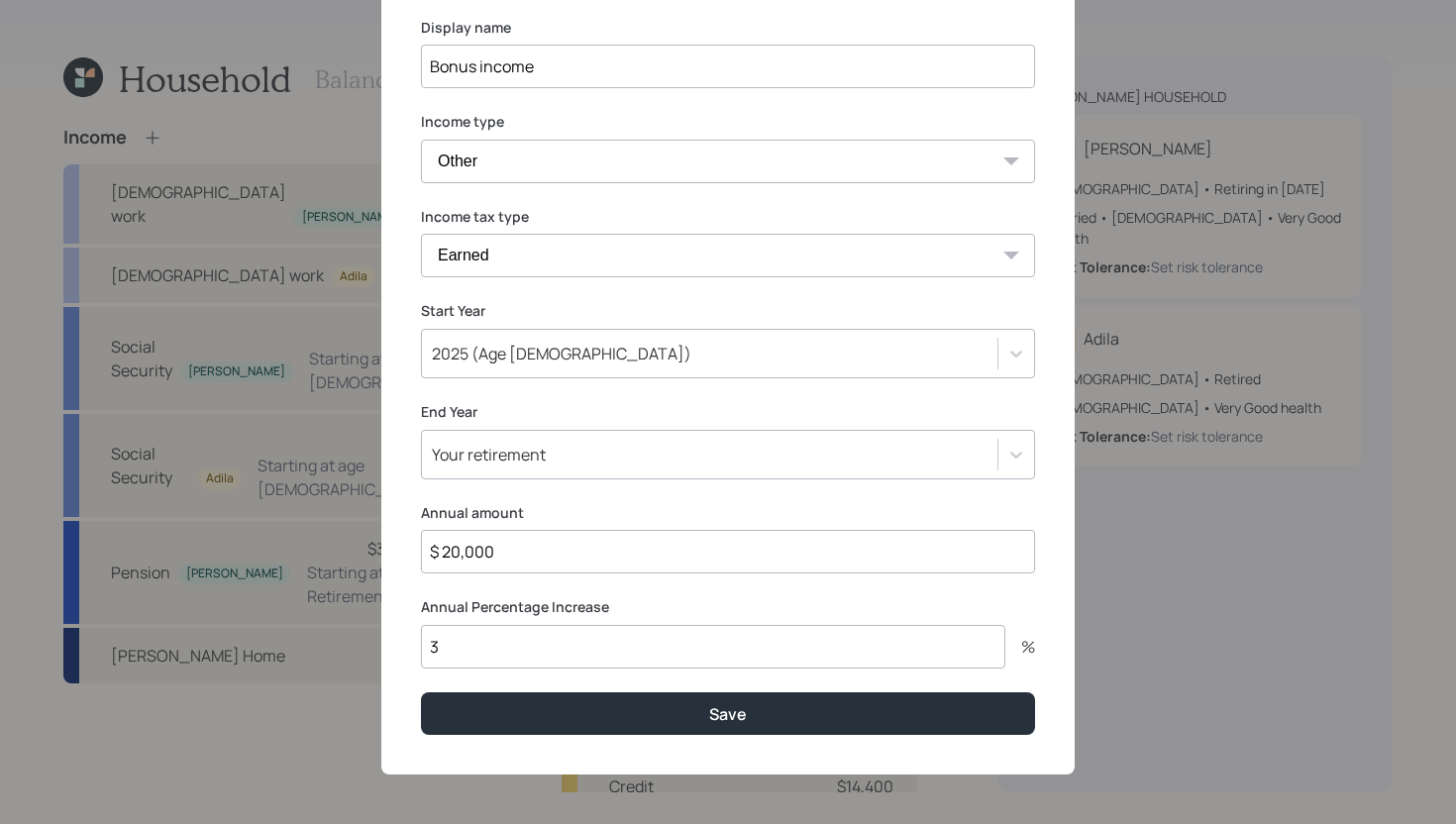 type on "$ 20,000" 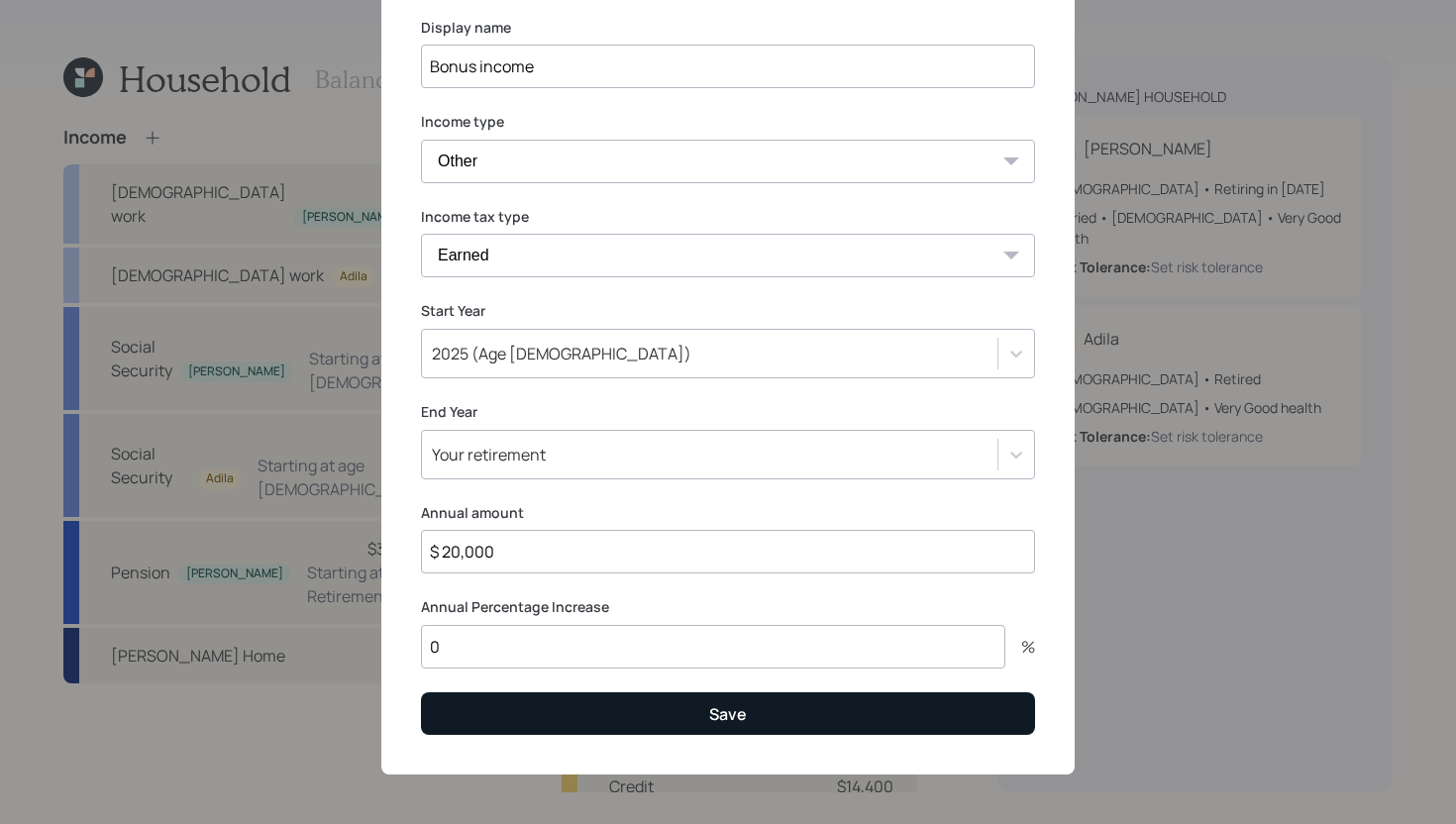 type on "0" 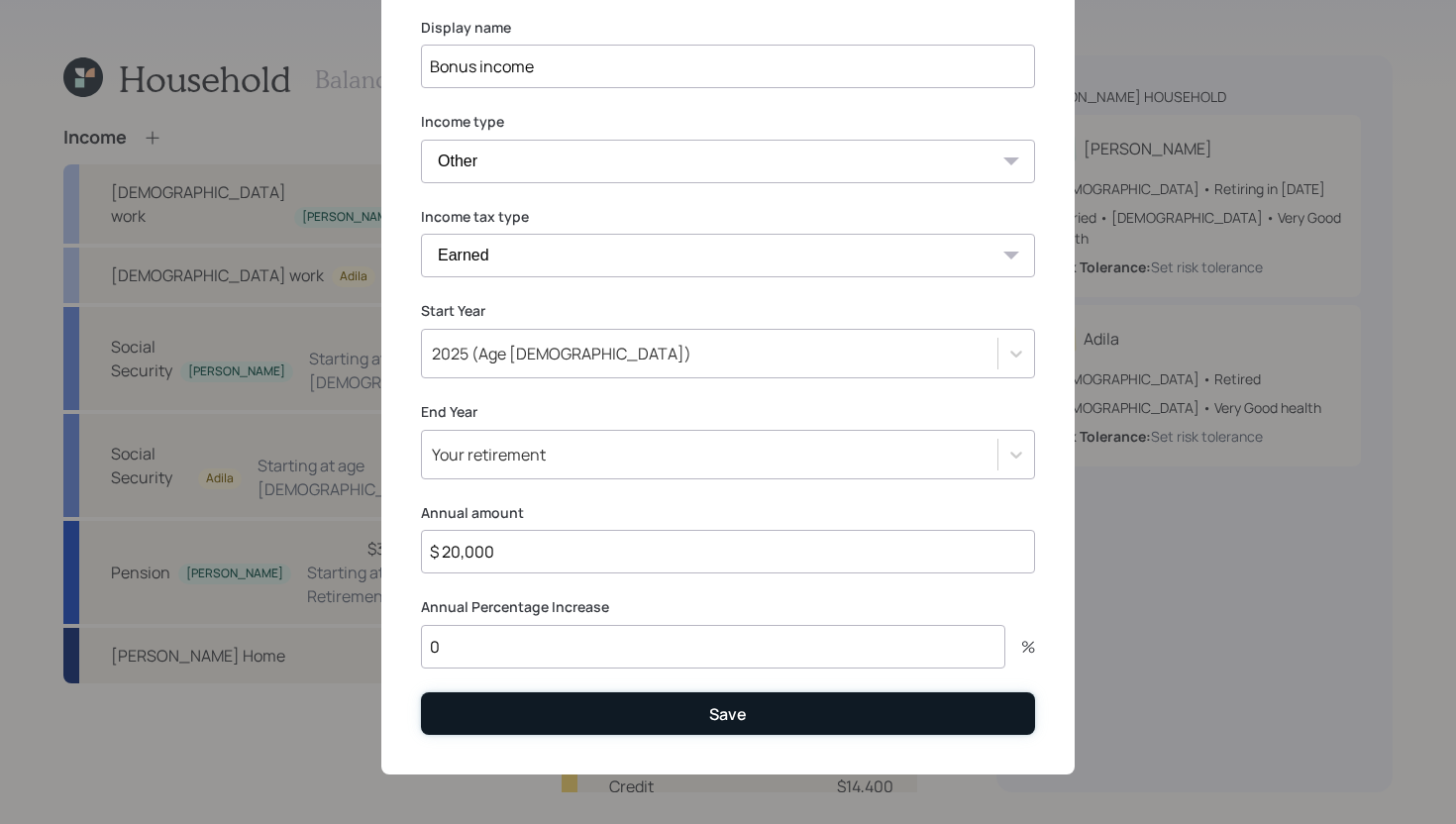 click on "Save" at bounding box center [728, 713] 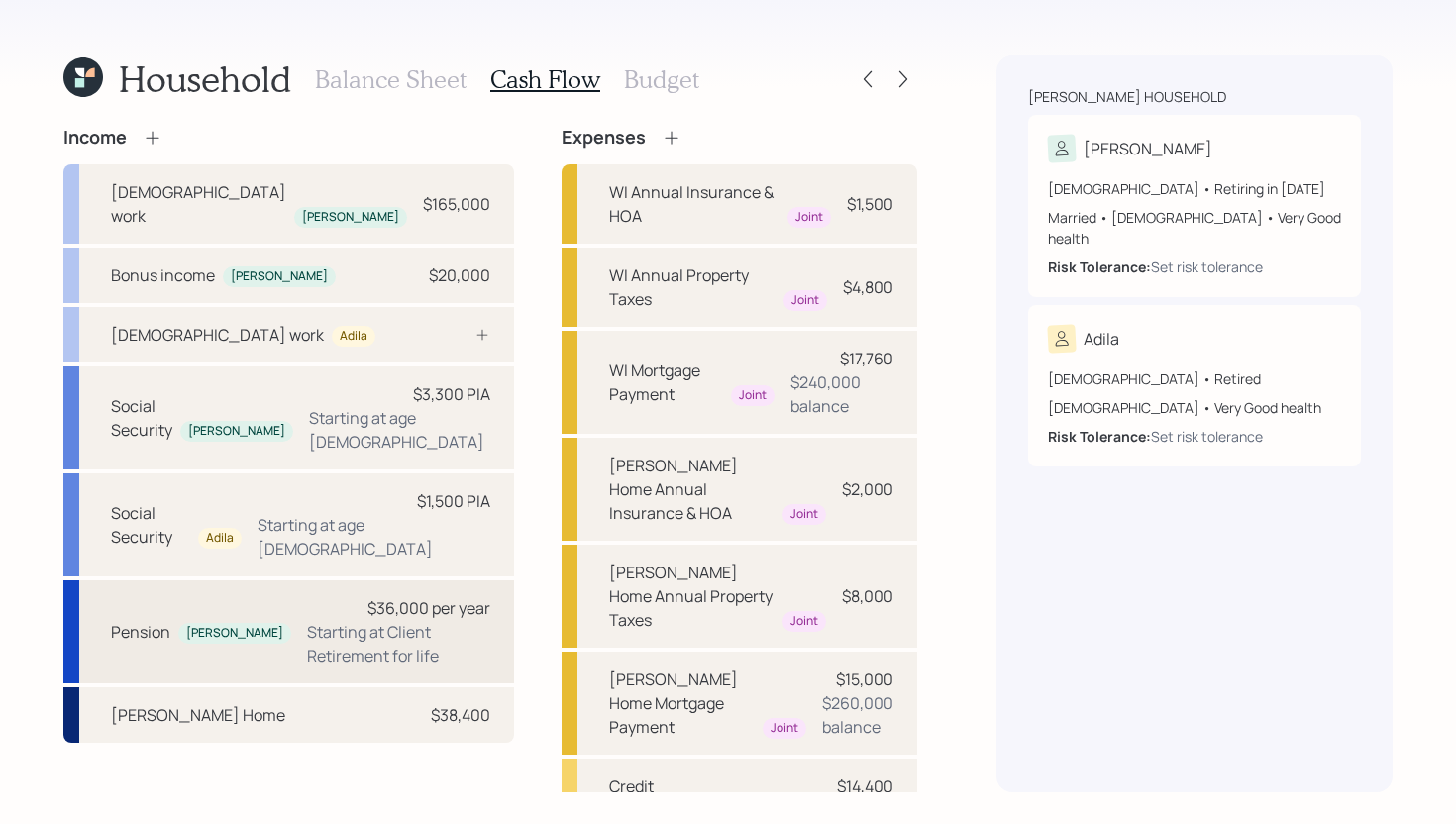 click on "Pension Yousef $36,000 per year Starting at Client Retirement for life" at bounding box center [288, 632] 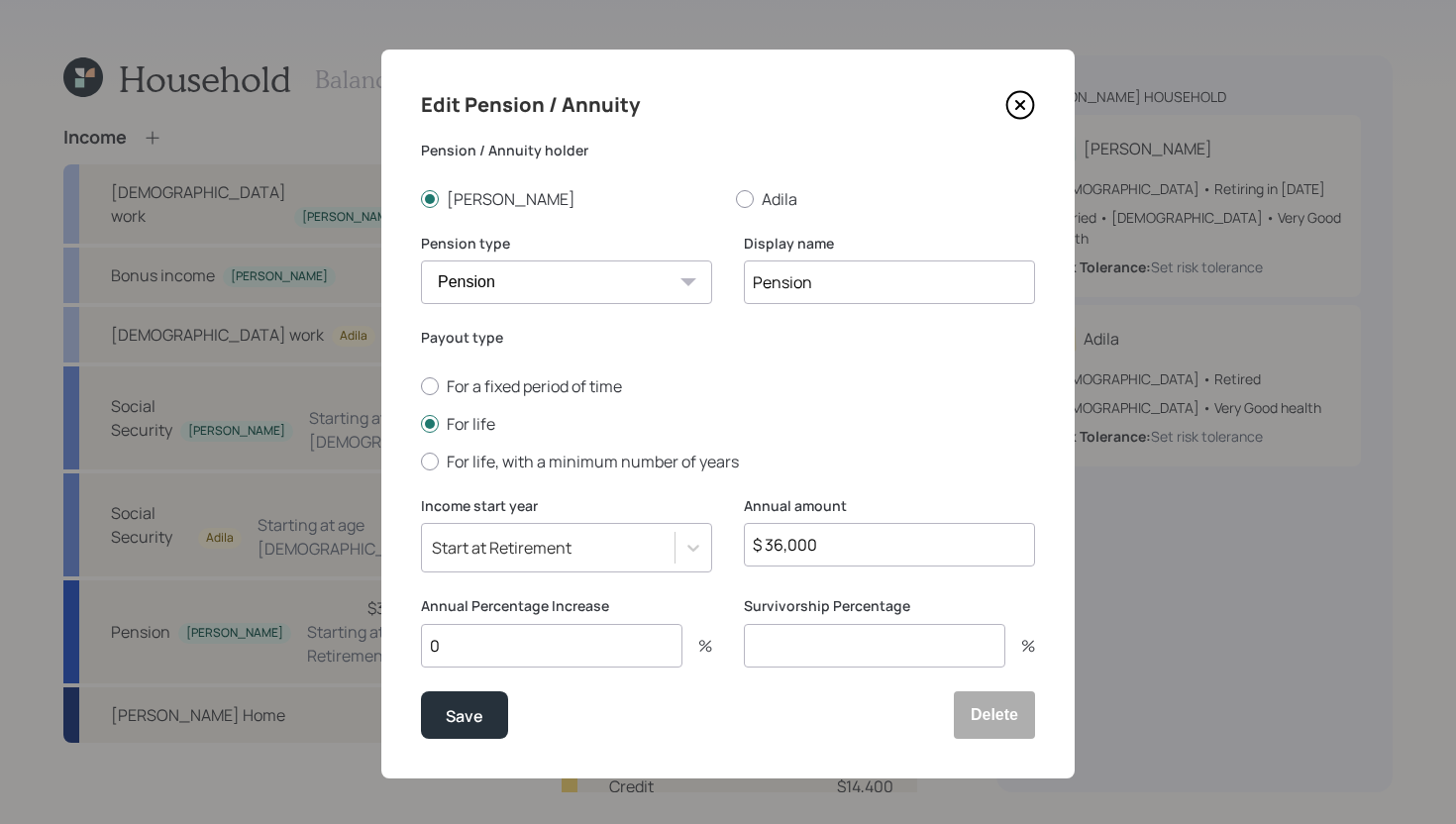 click 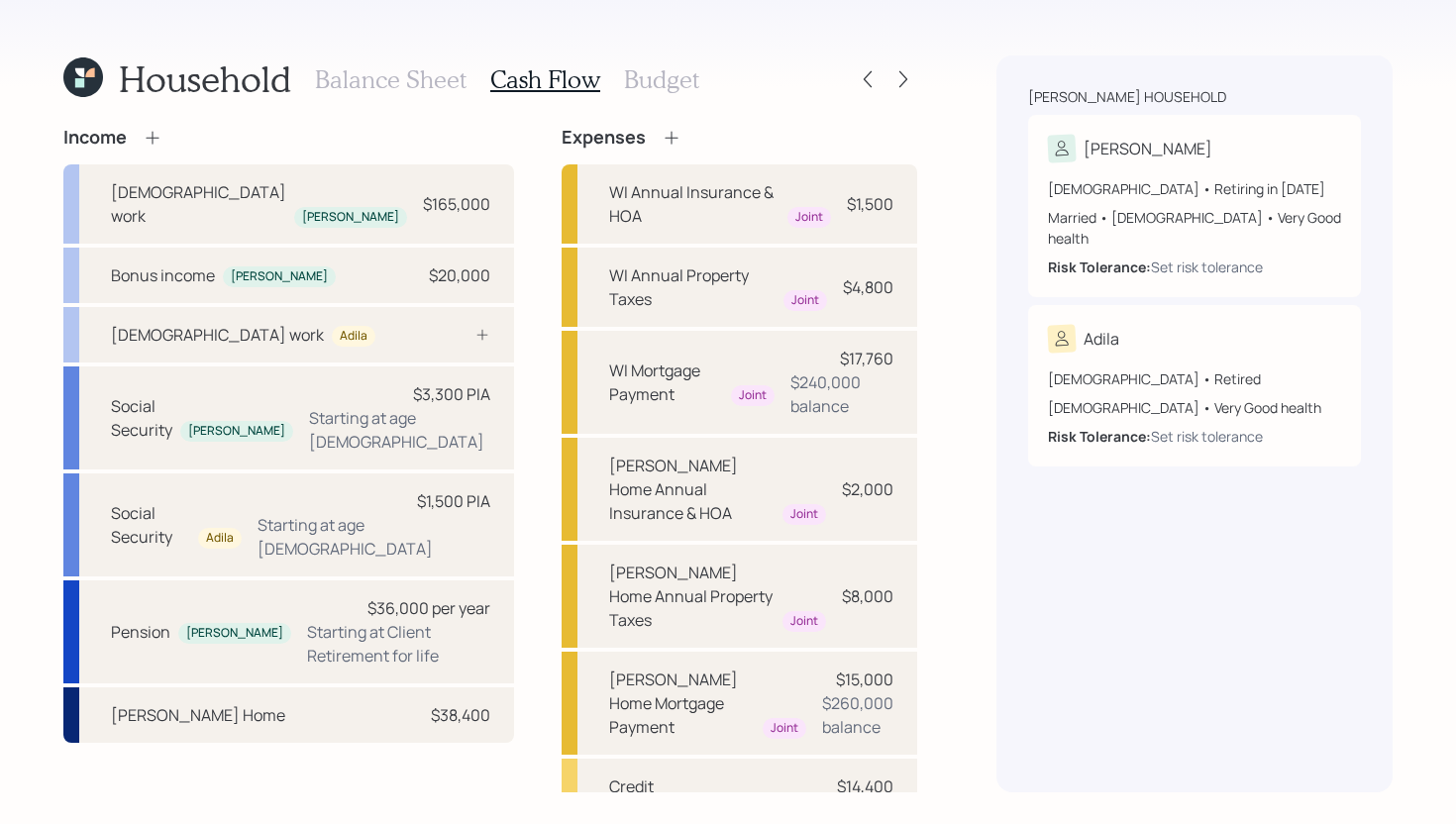 click 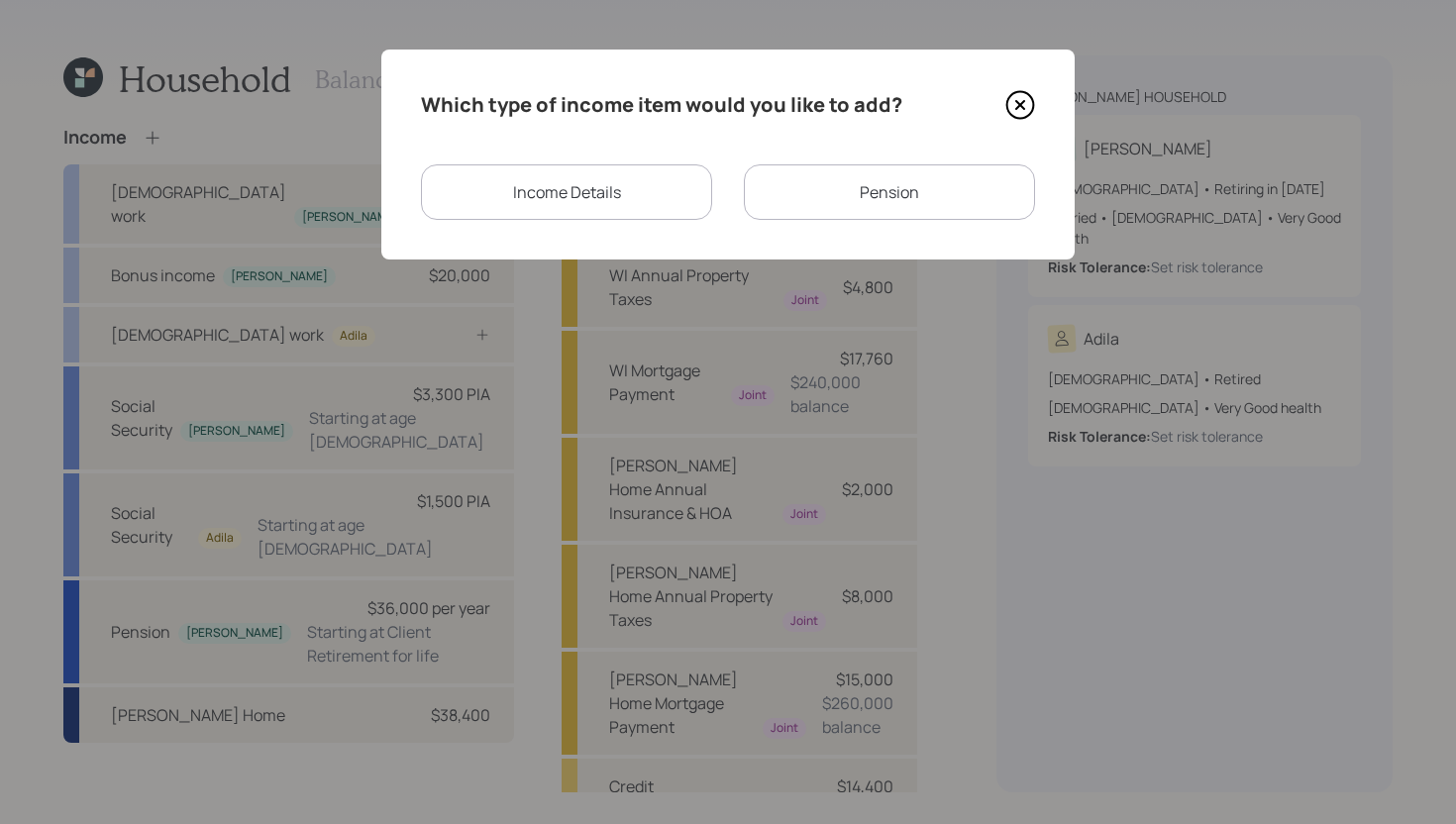 click on "Pension" at bounding box center (889, 192) 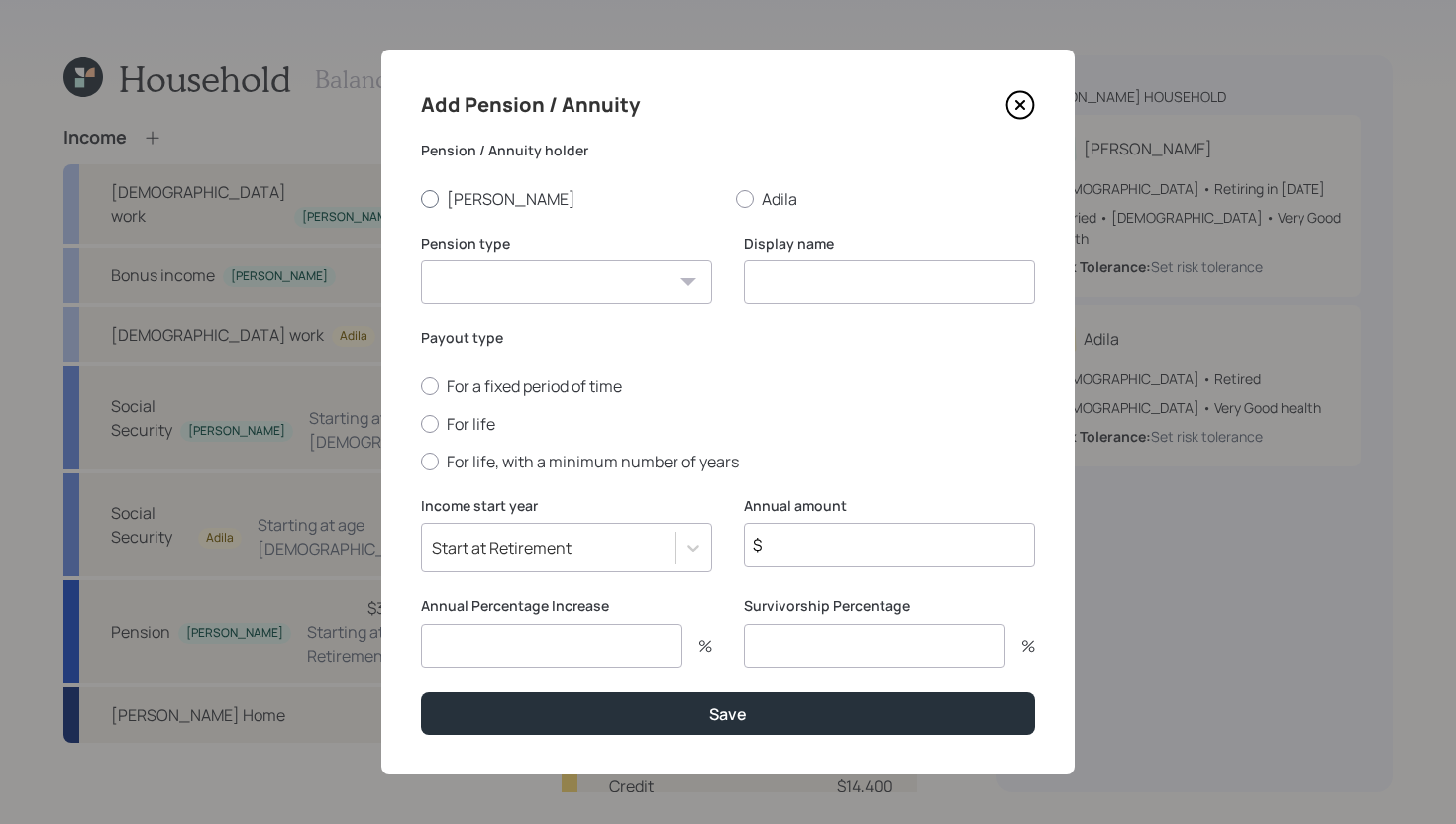 click on "Yousef" at bounding box center (571, 199) 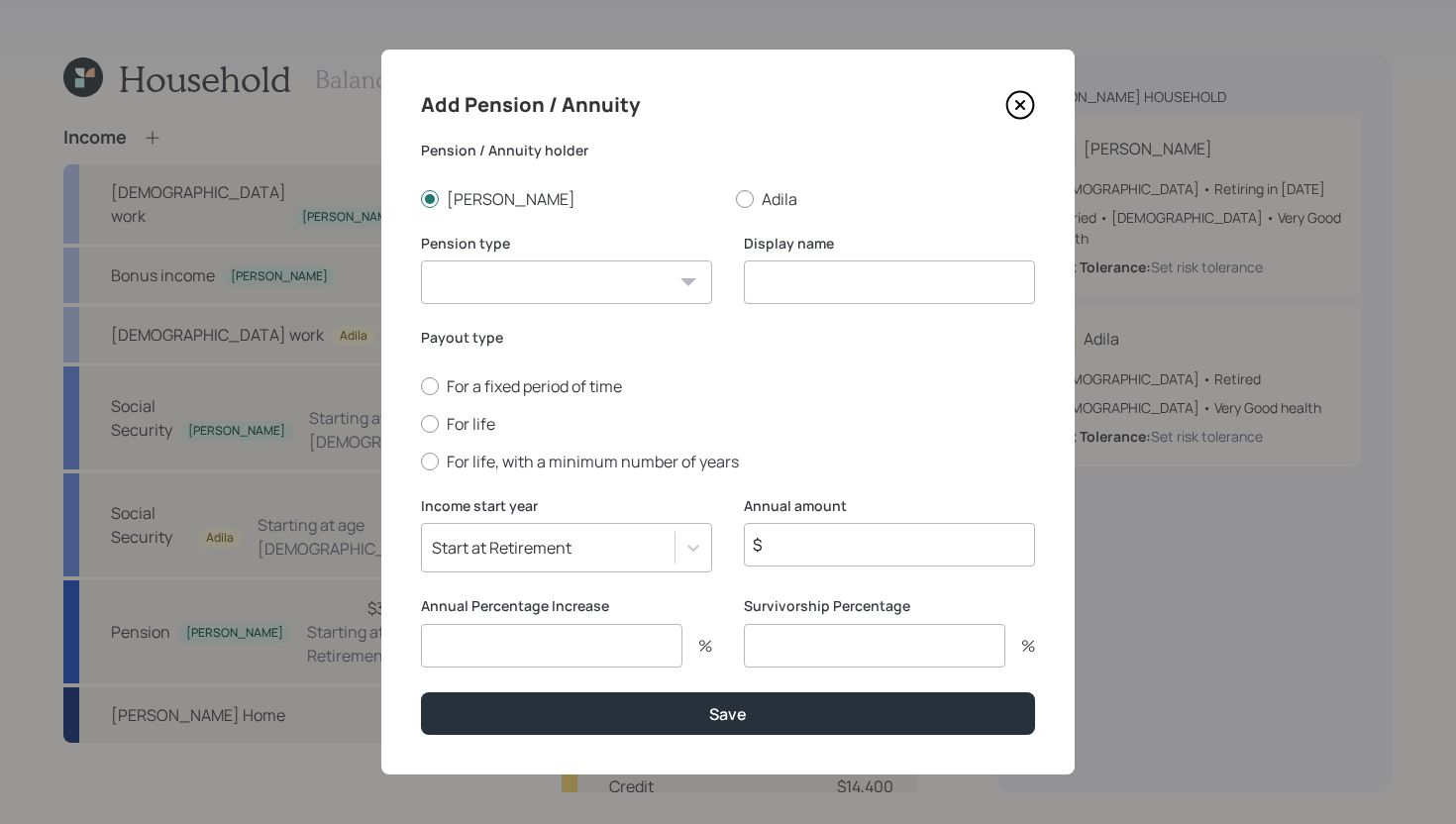 click on "Pension Annuity" at bounding box center [567, 282] 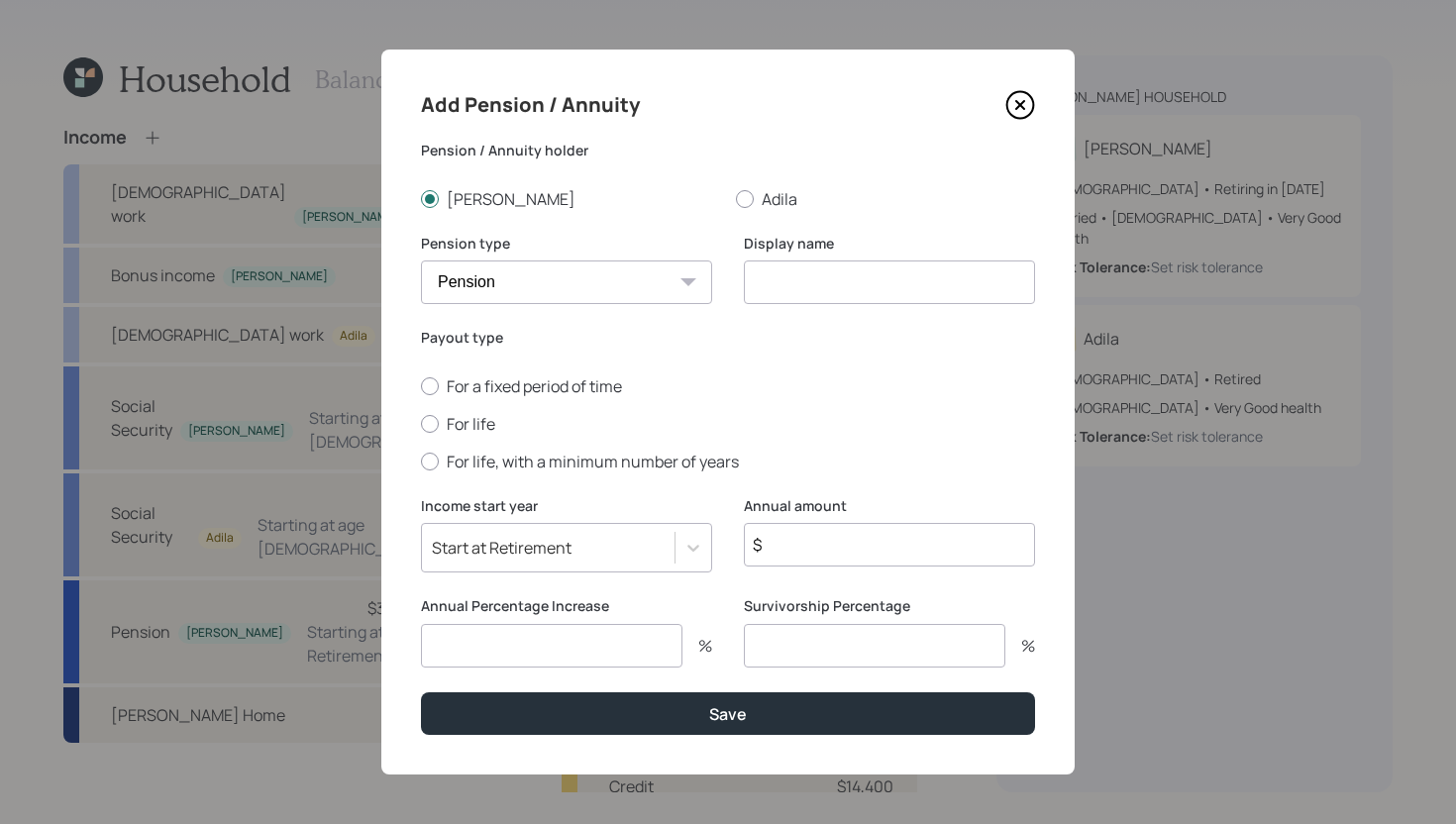 click at bounding box center (889, 282) 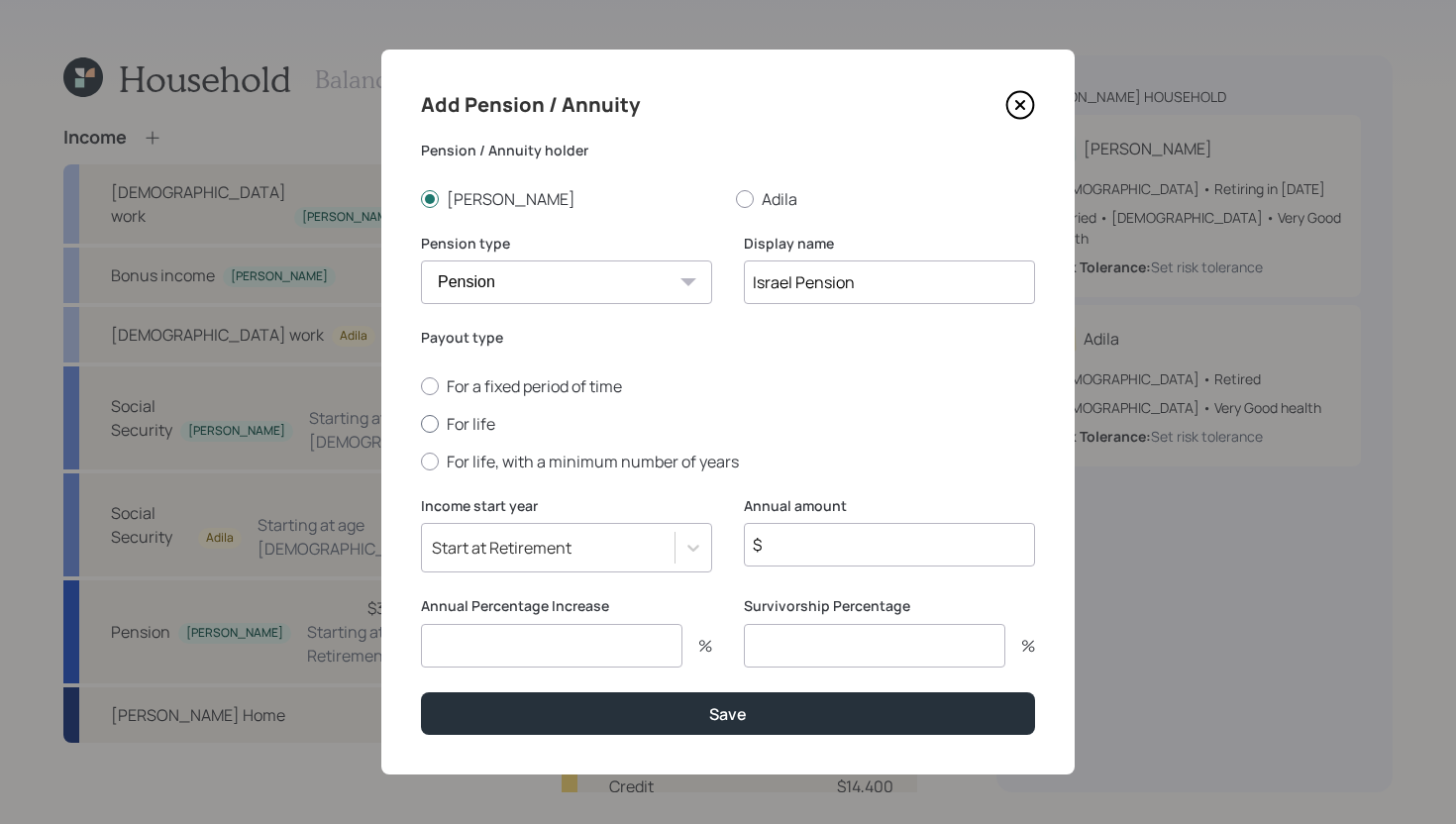 type on "Israel Pension" 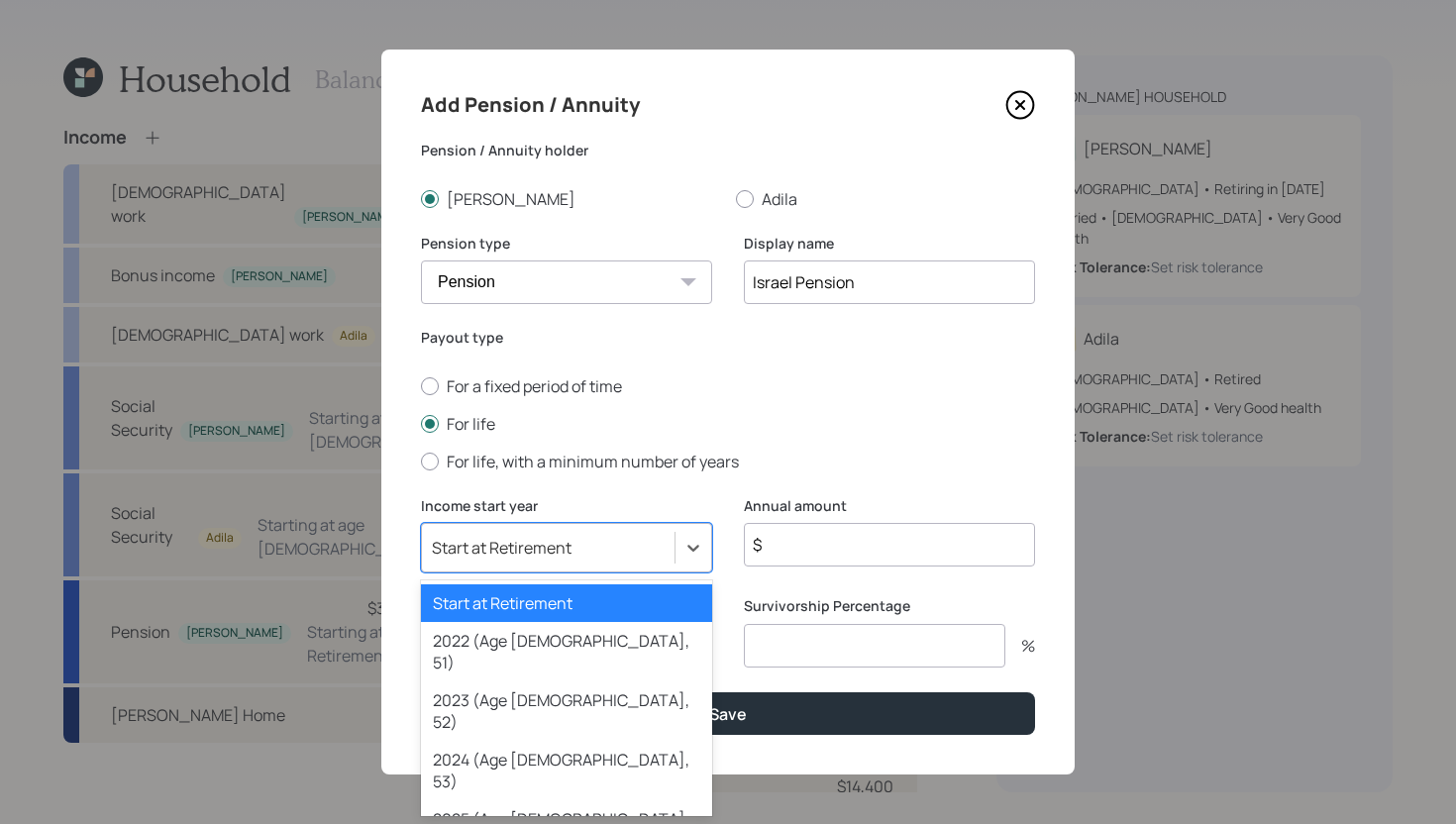 scroll, scrollTop: 0, scrollLeft: 0, axis: both 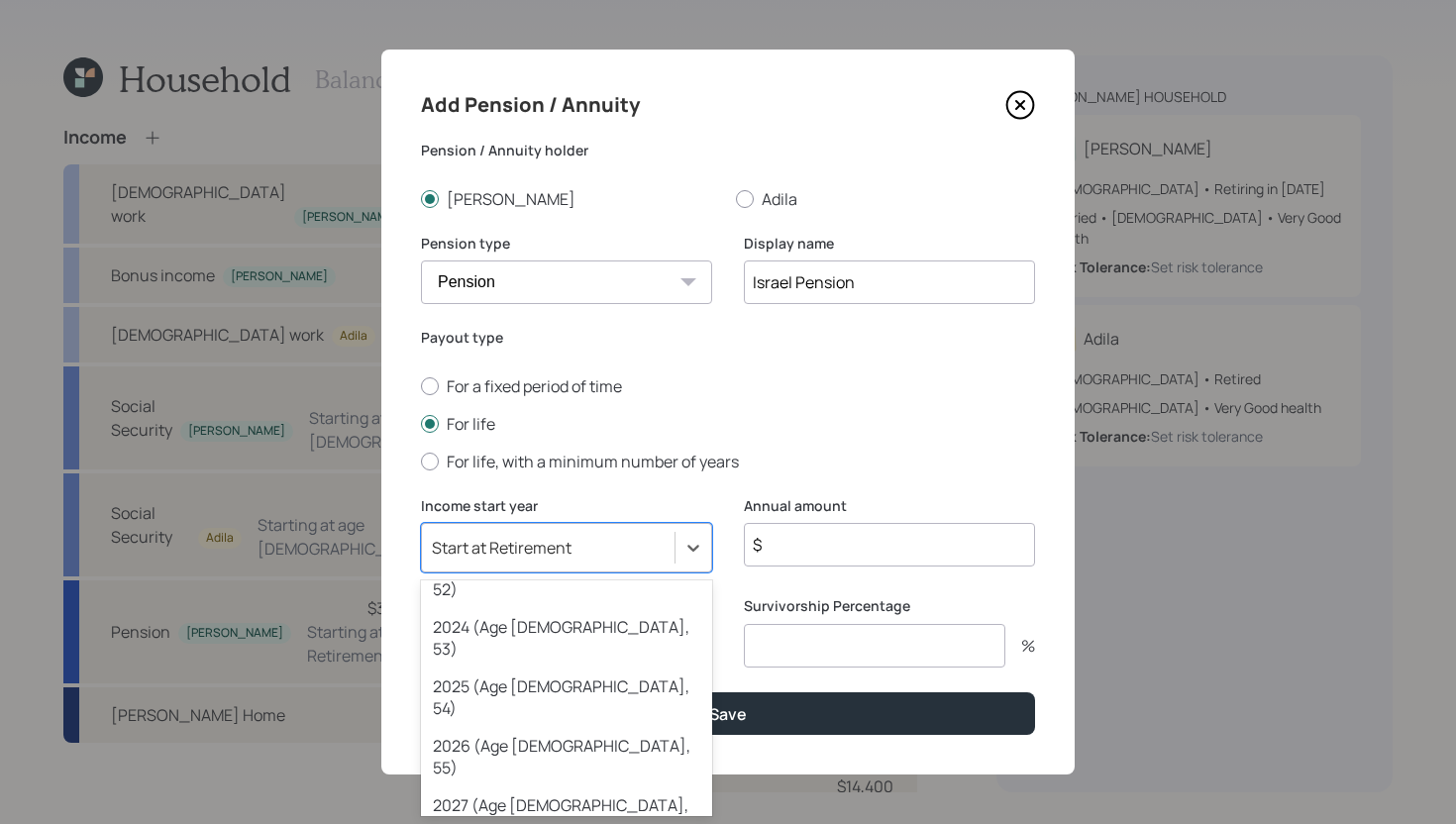 click on "2028 (Age 67, 57)" at bounding box center [567, 876] 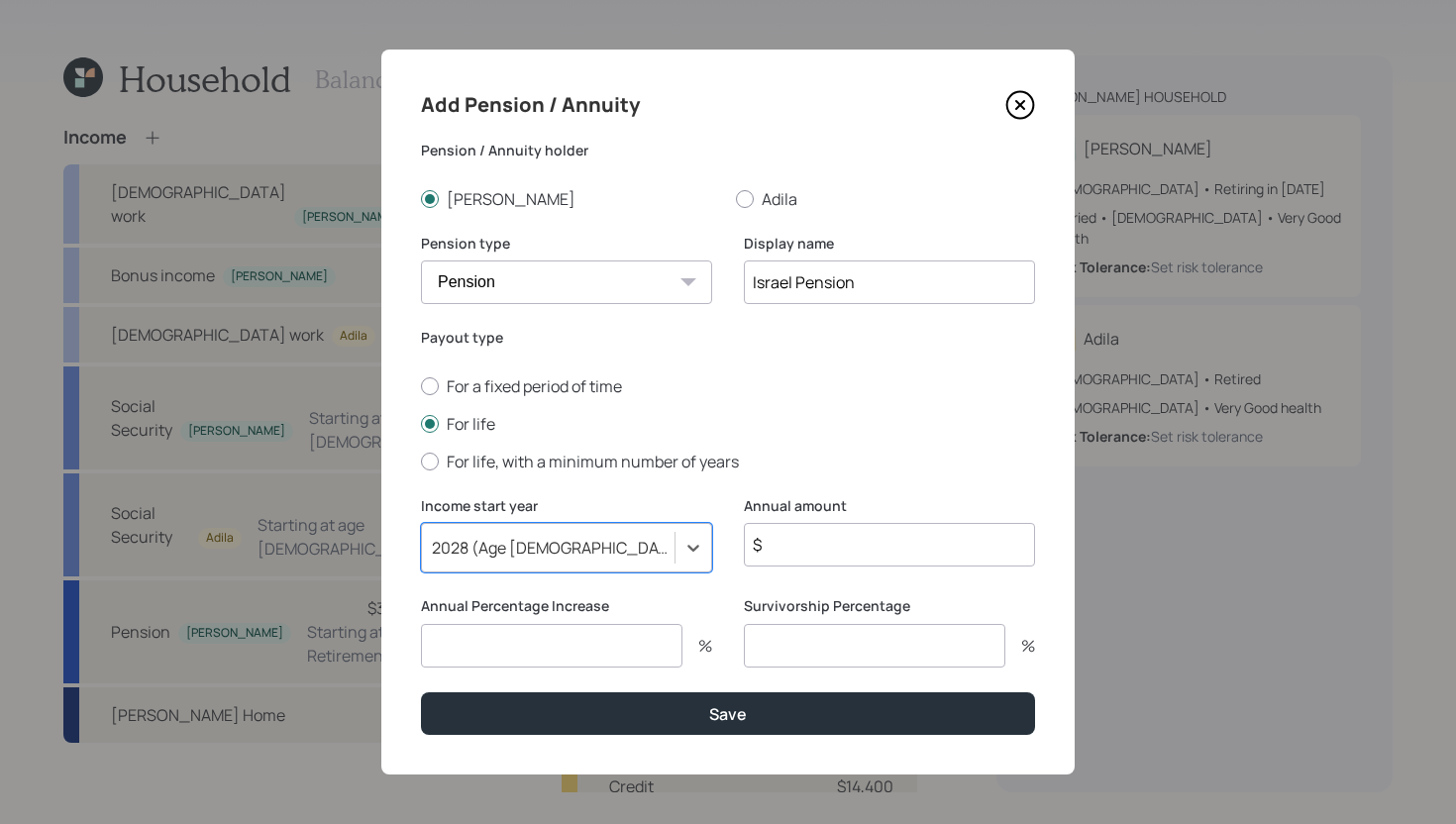click on "$" at bounding box center (889, 545) 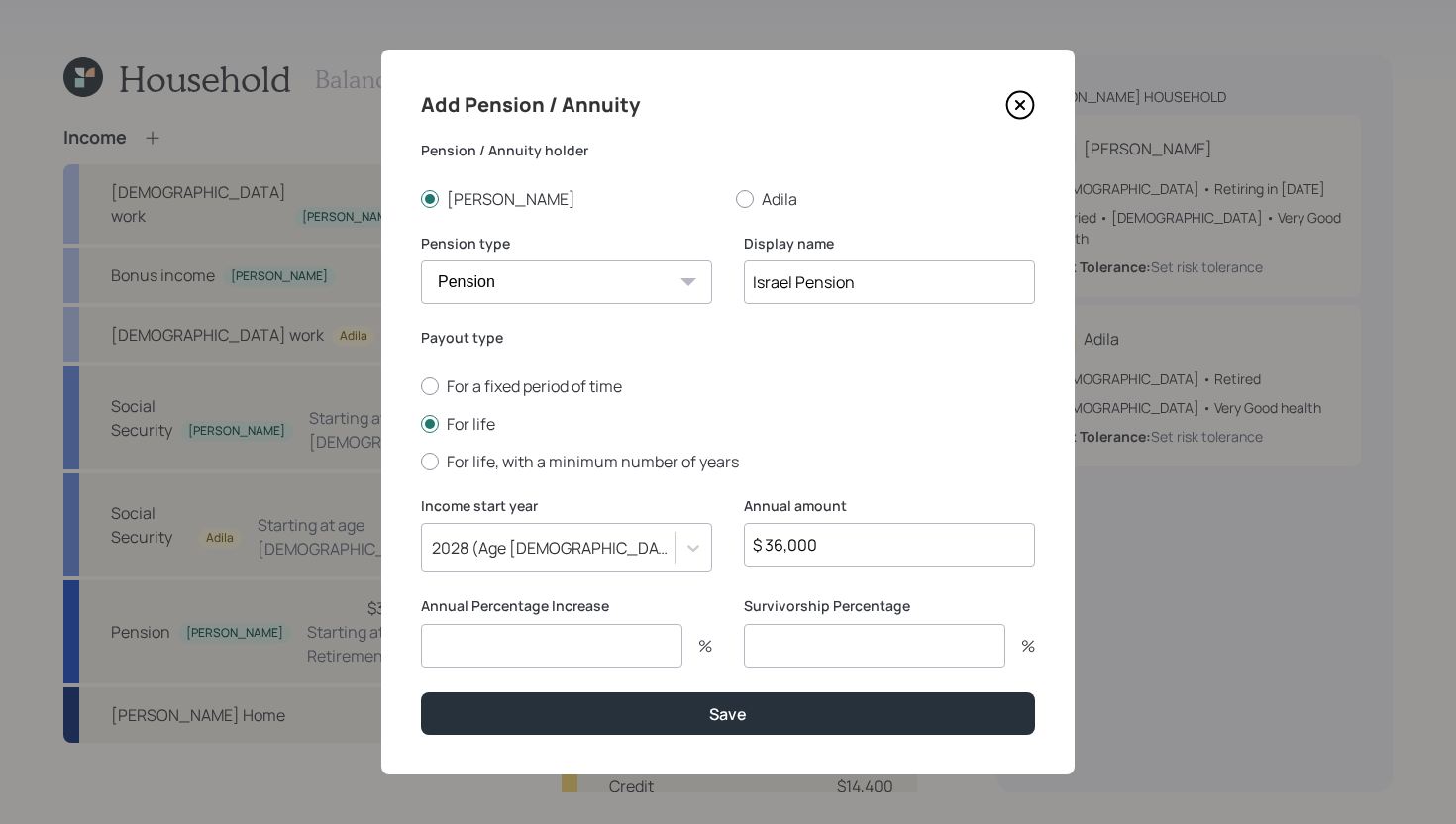 type on "$ 36,000" 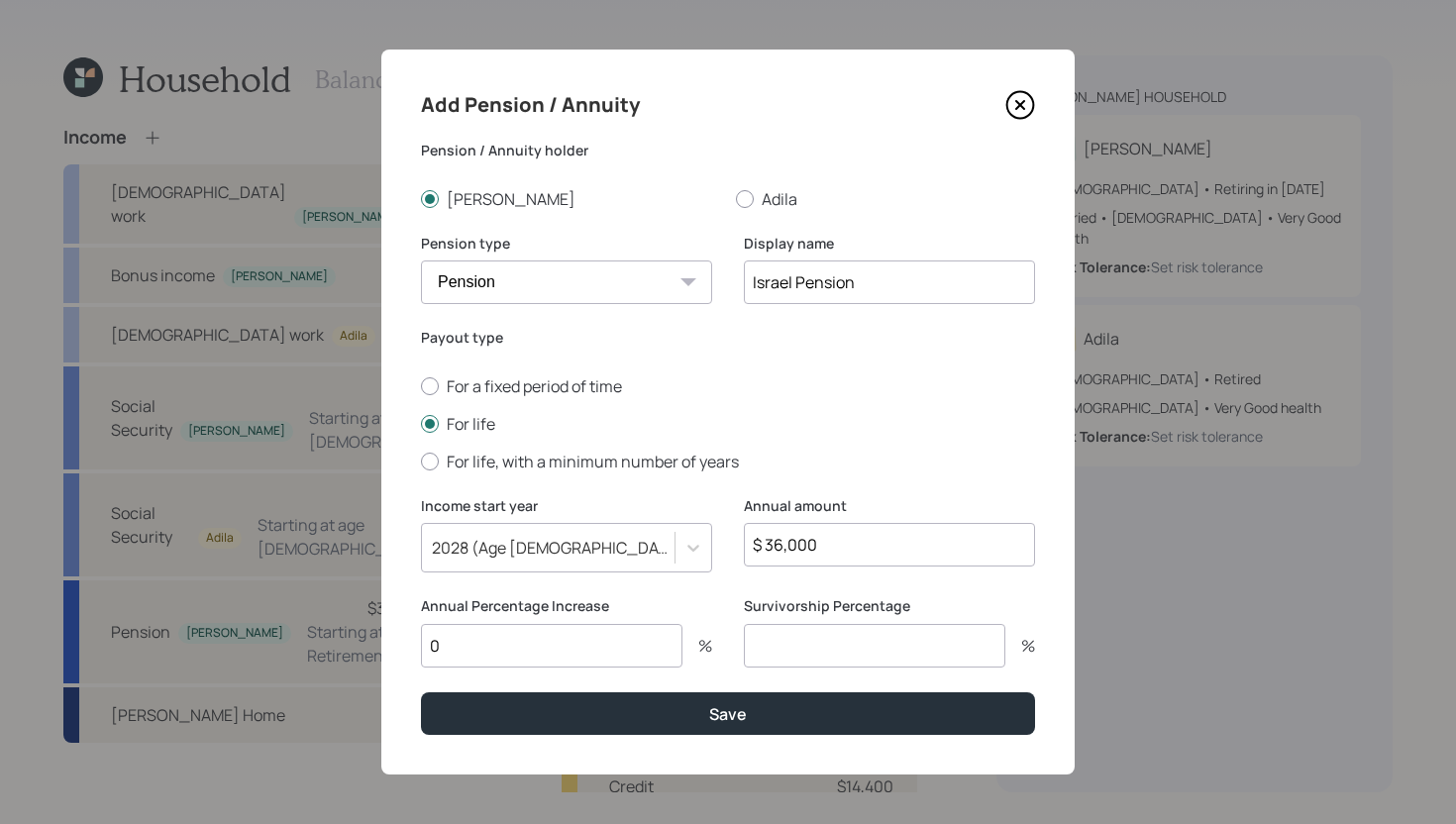 type on "0" 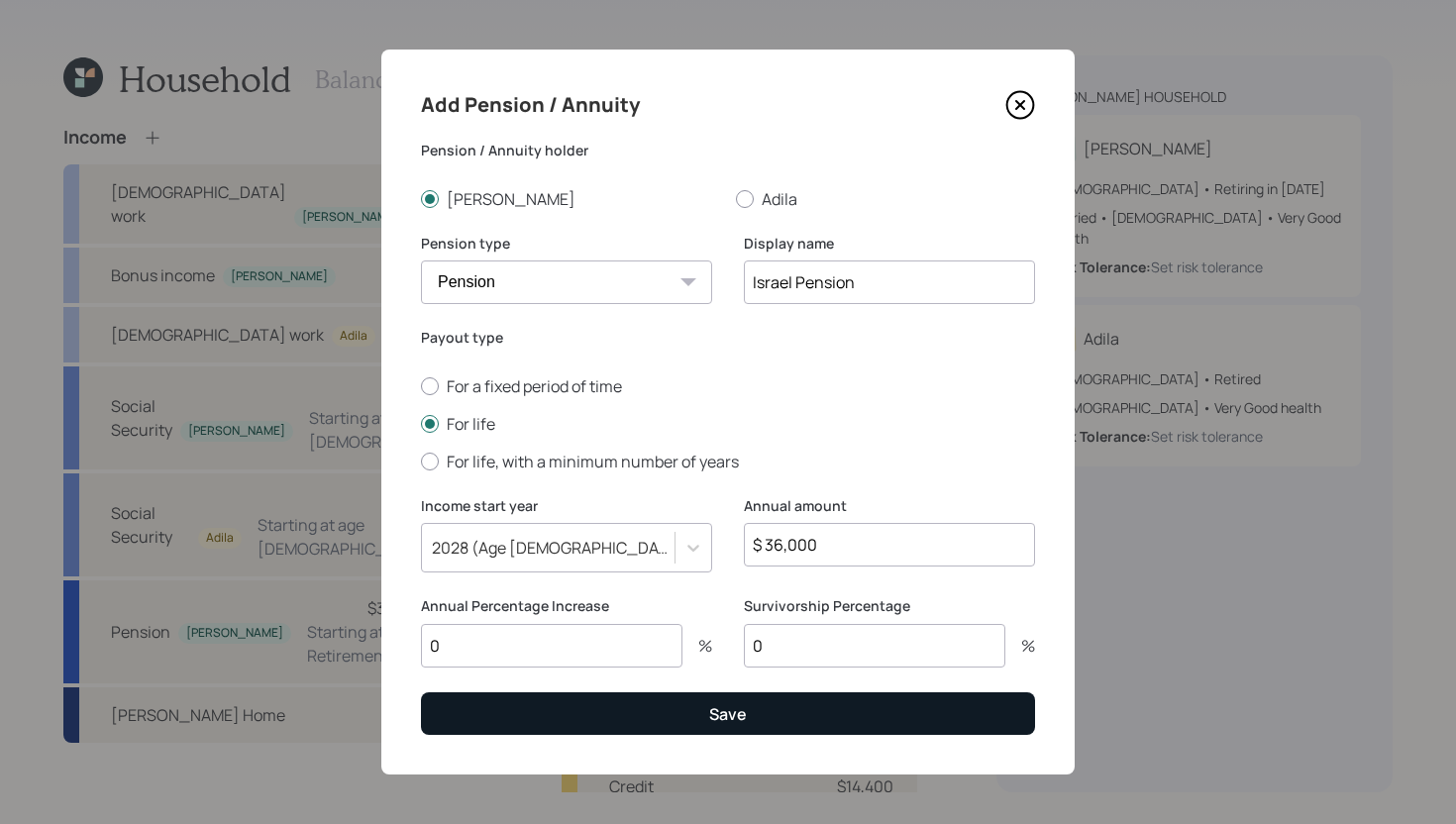 type on "0" 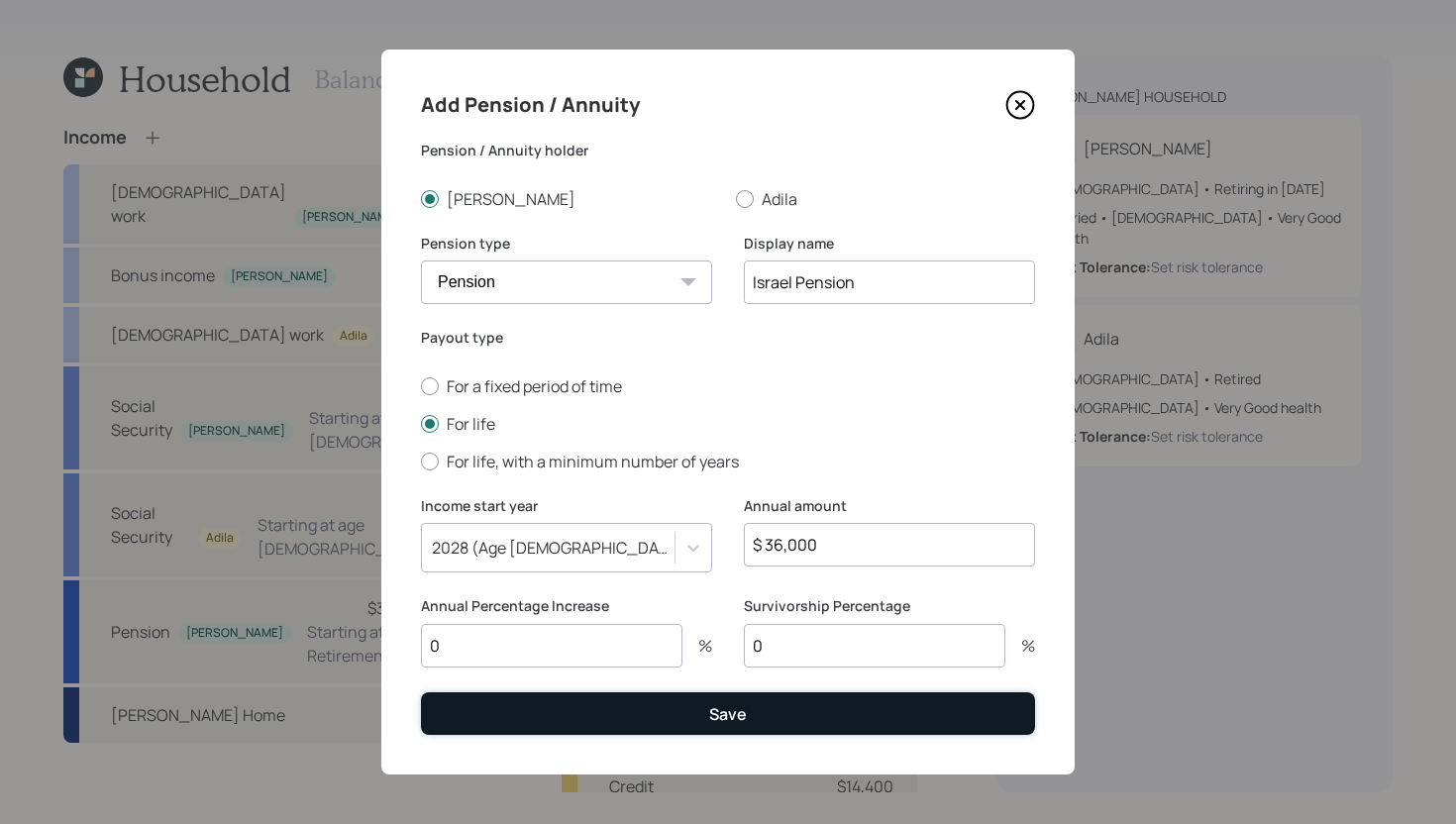 click on "Save" at bounding box center (728, 713) 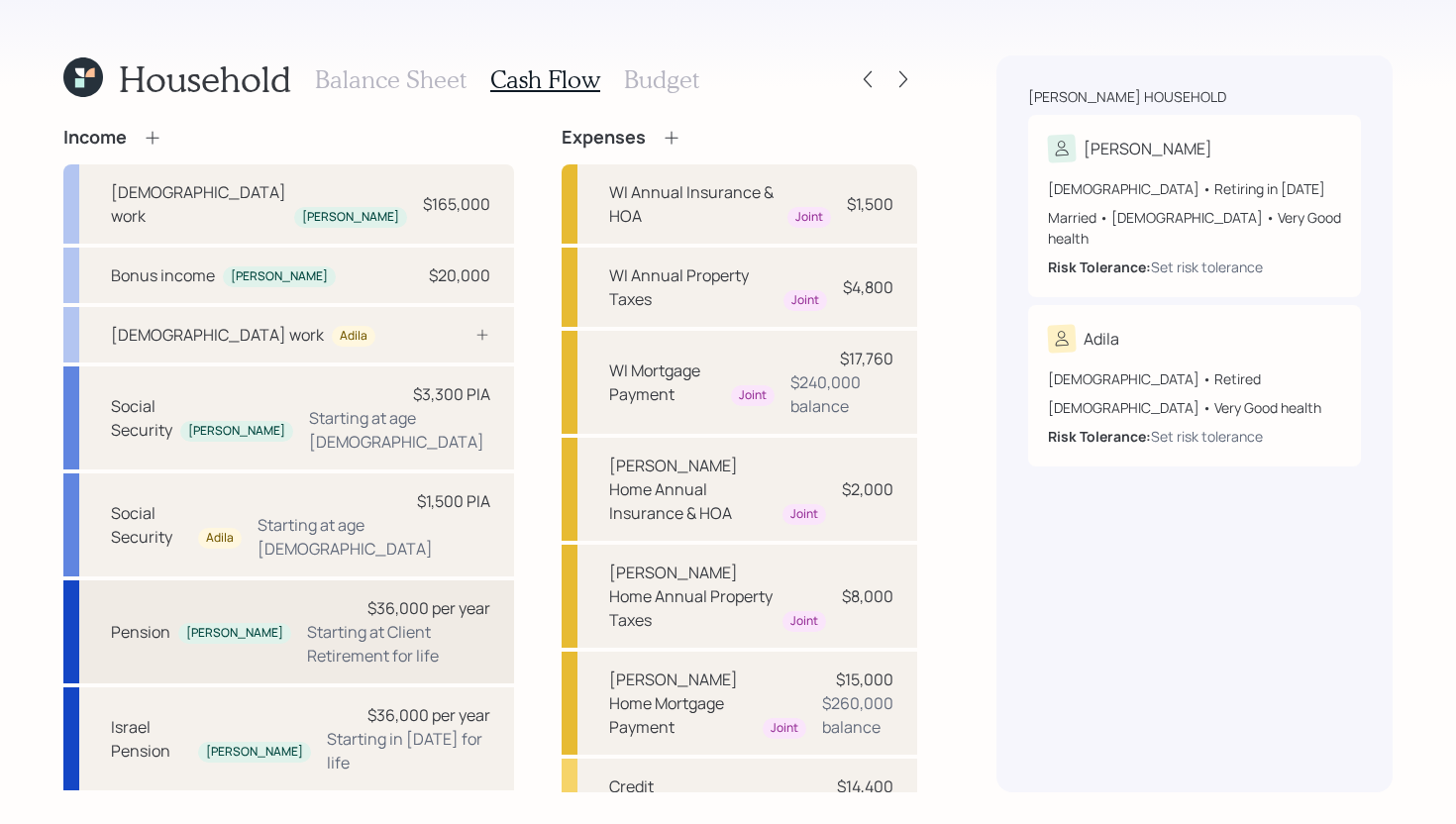 click on "Pension Yousef $36,000 per year Starting at Client Retirement for life" at bounding box center [288, 632] 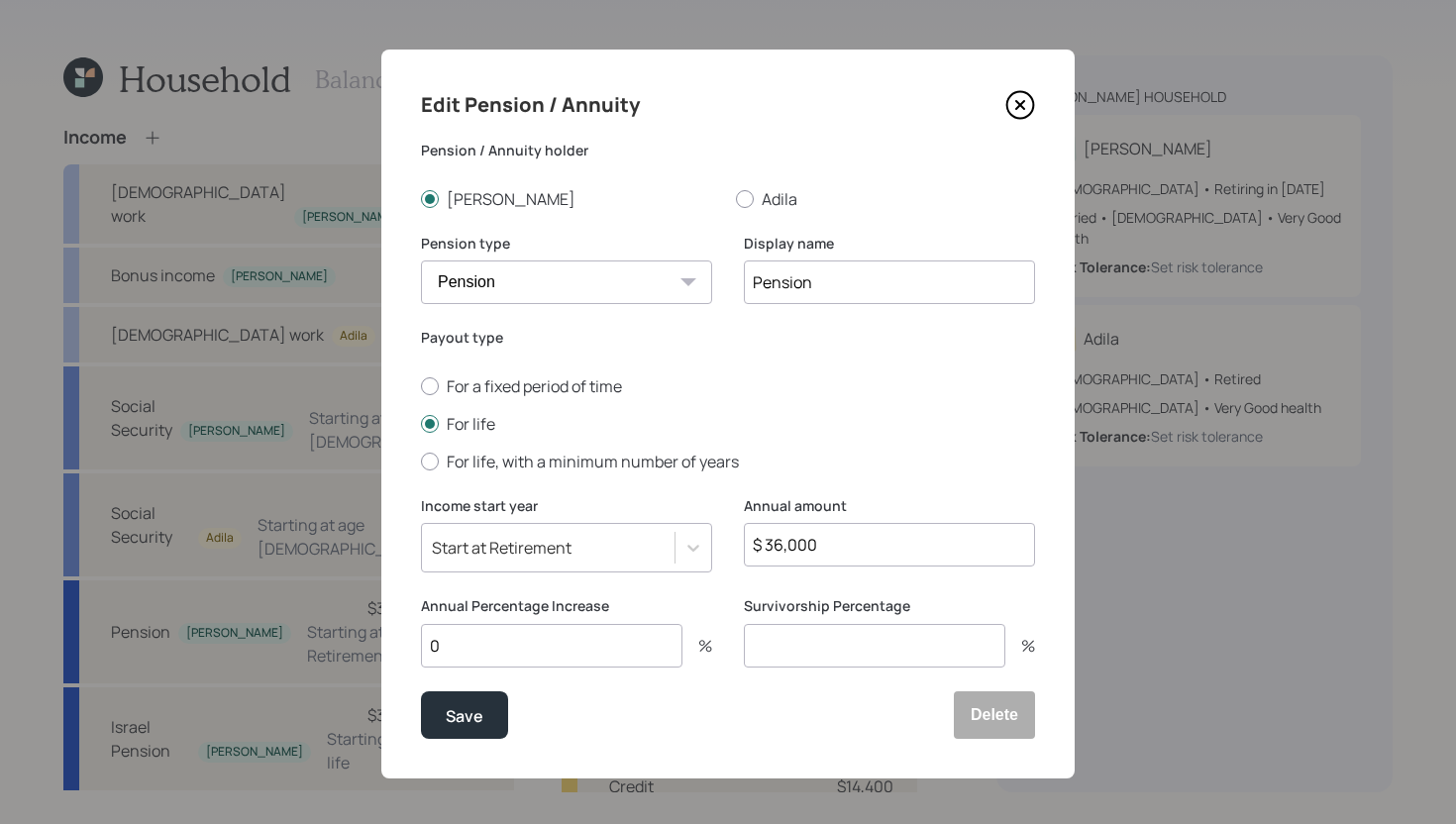 click at bounding box center [875, 646] 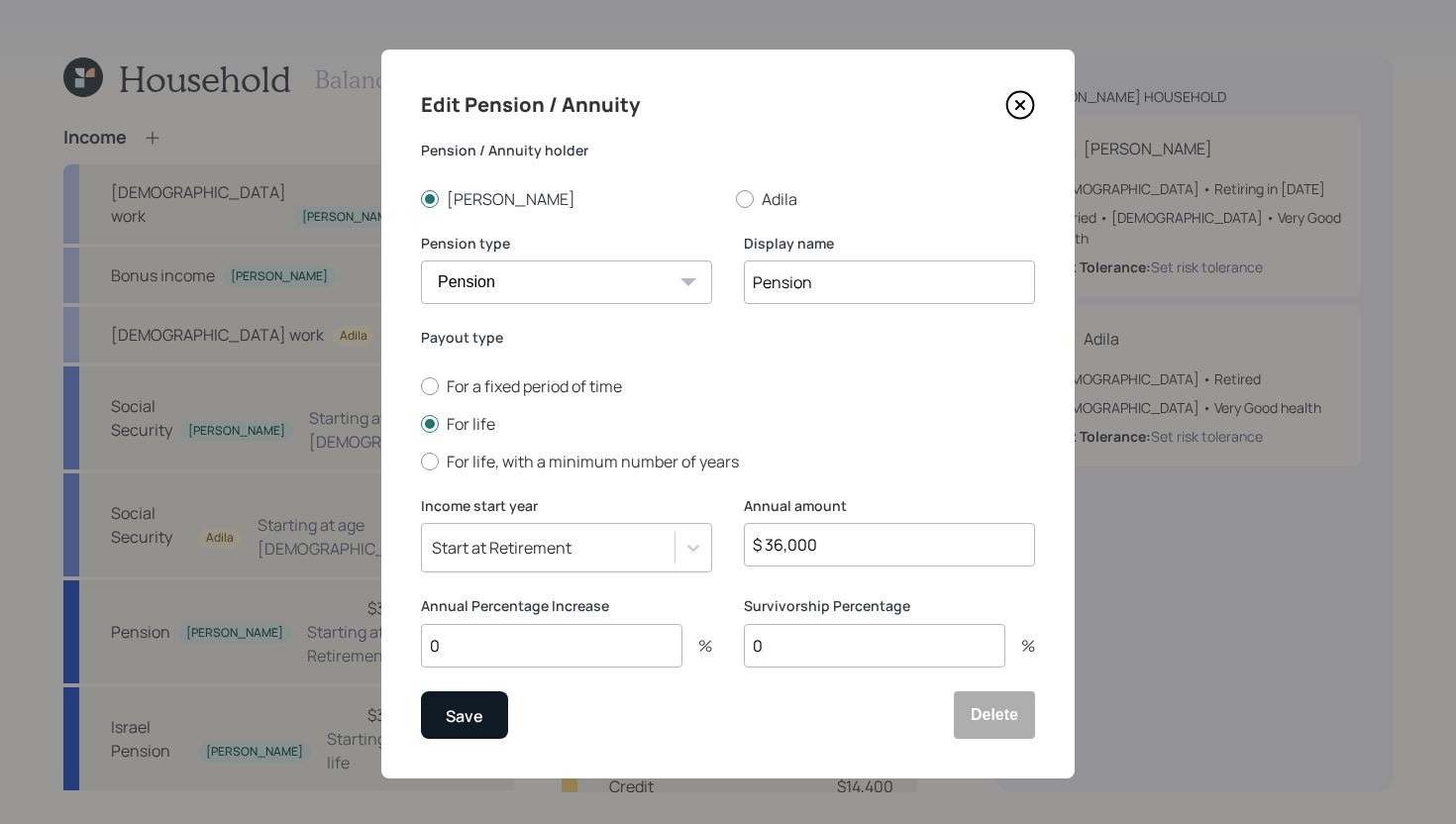 type on "0" 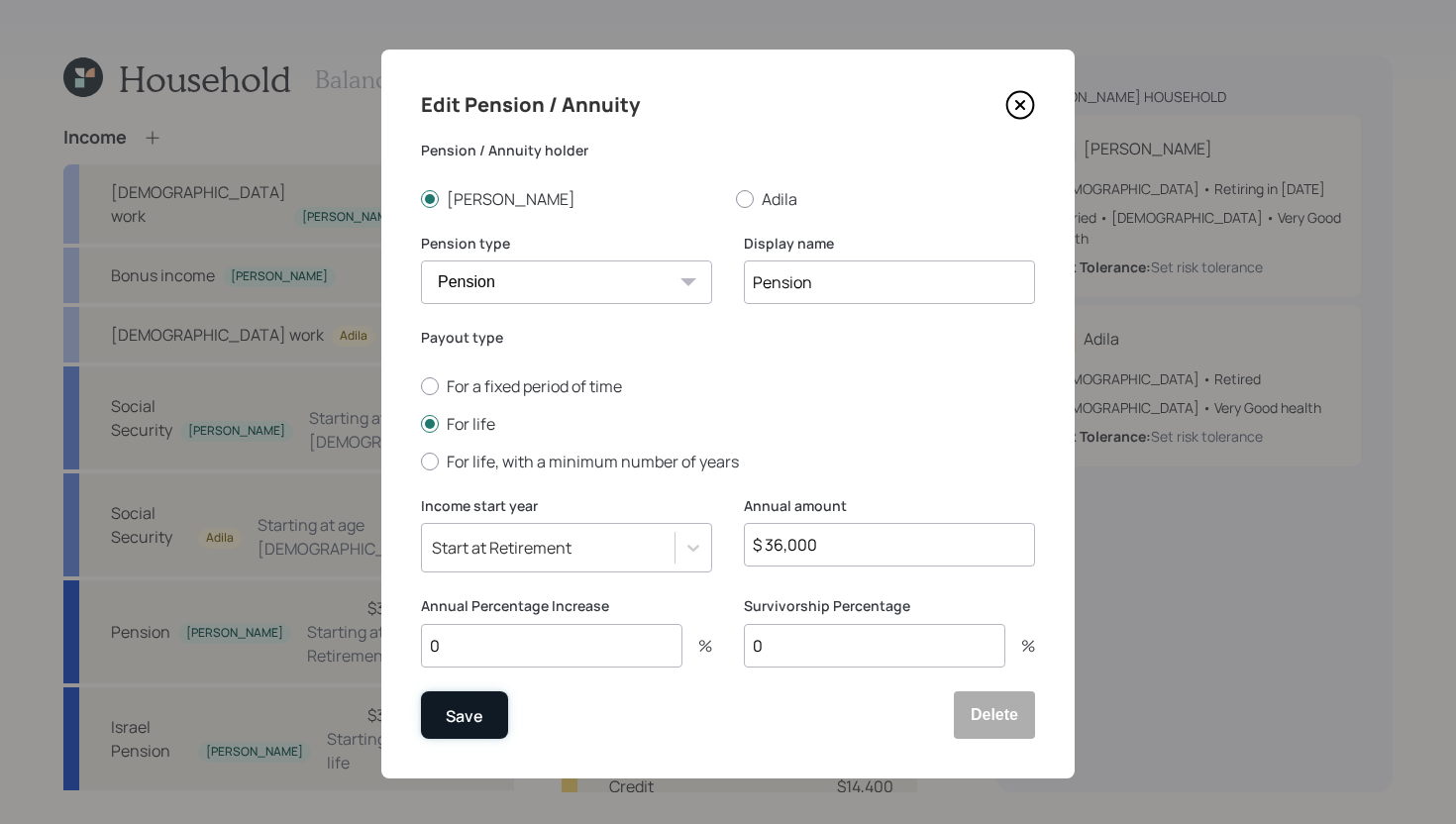 click on "Save" at bounding box center (465, 715) 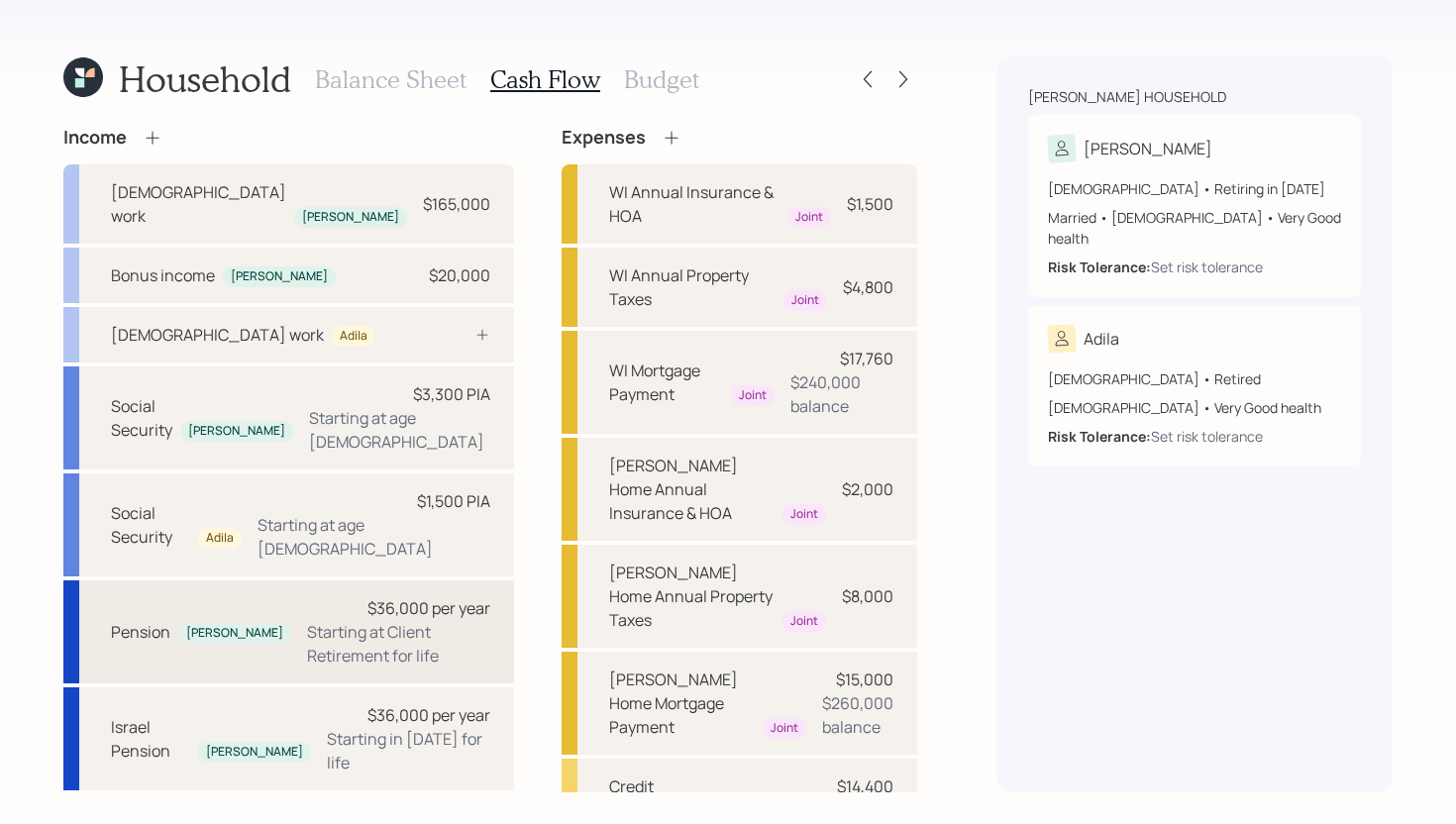 click on "Starting at Client Retirement for life" at bounding box center (398, 644) 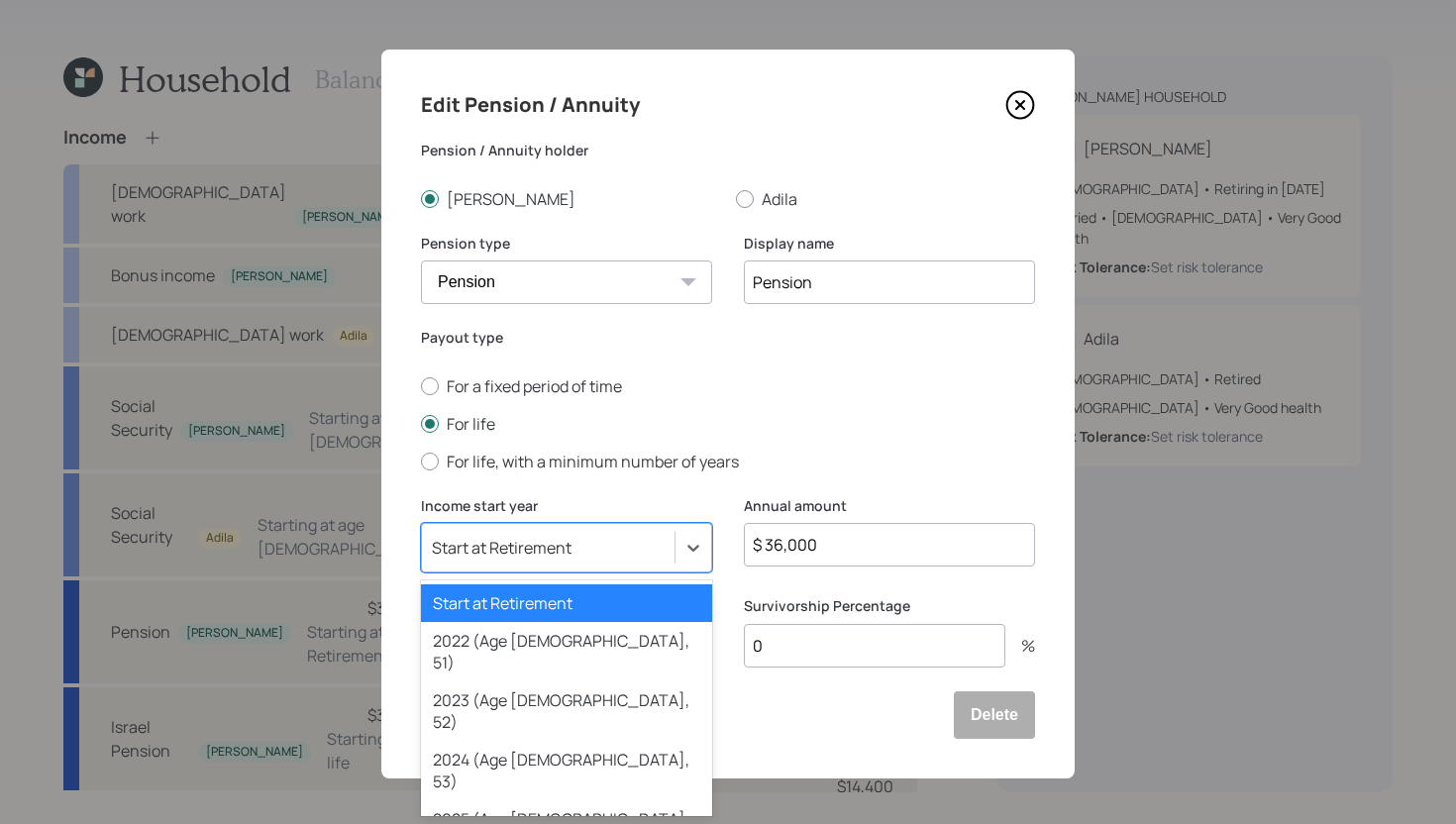 scroll, scrollTop: 4, scrollLeft: 0, axis: vertical 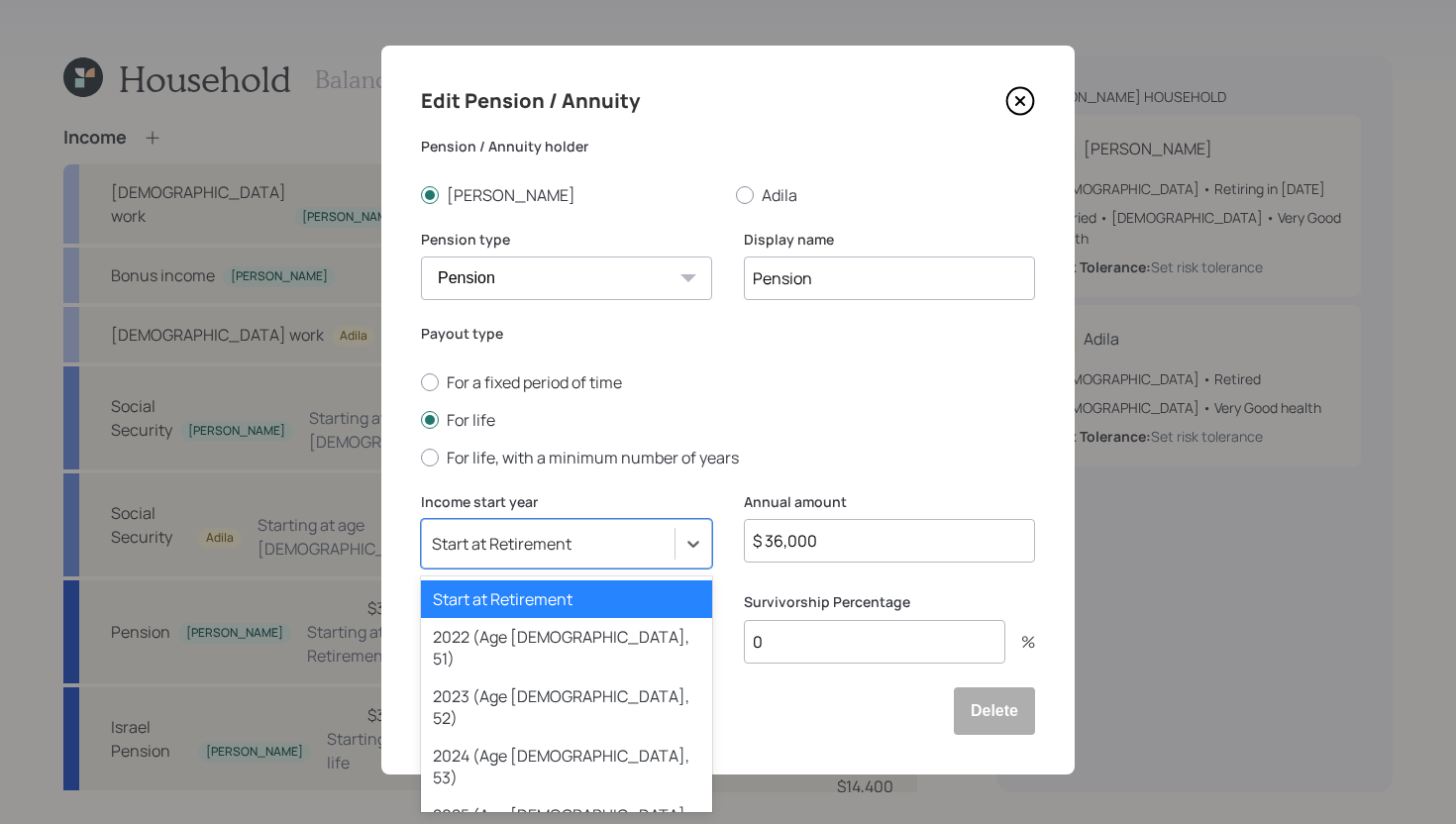 click on "Start at Retirement" at bounding box center [548, 544] 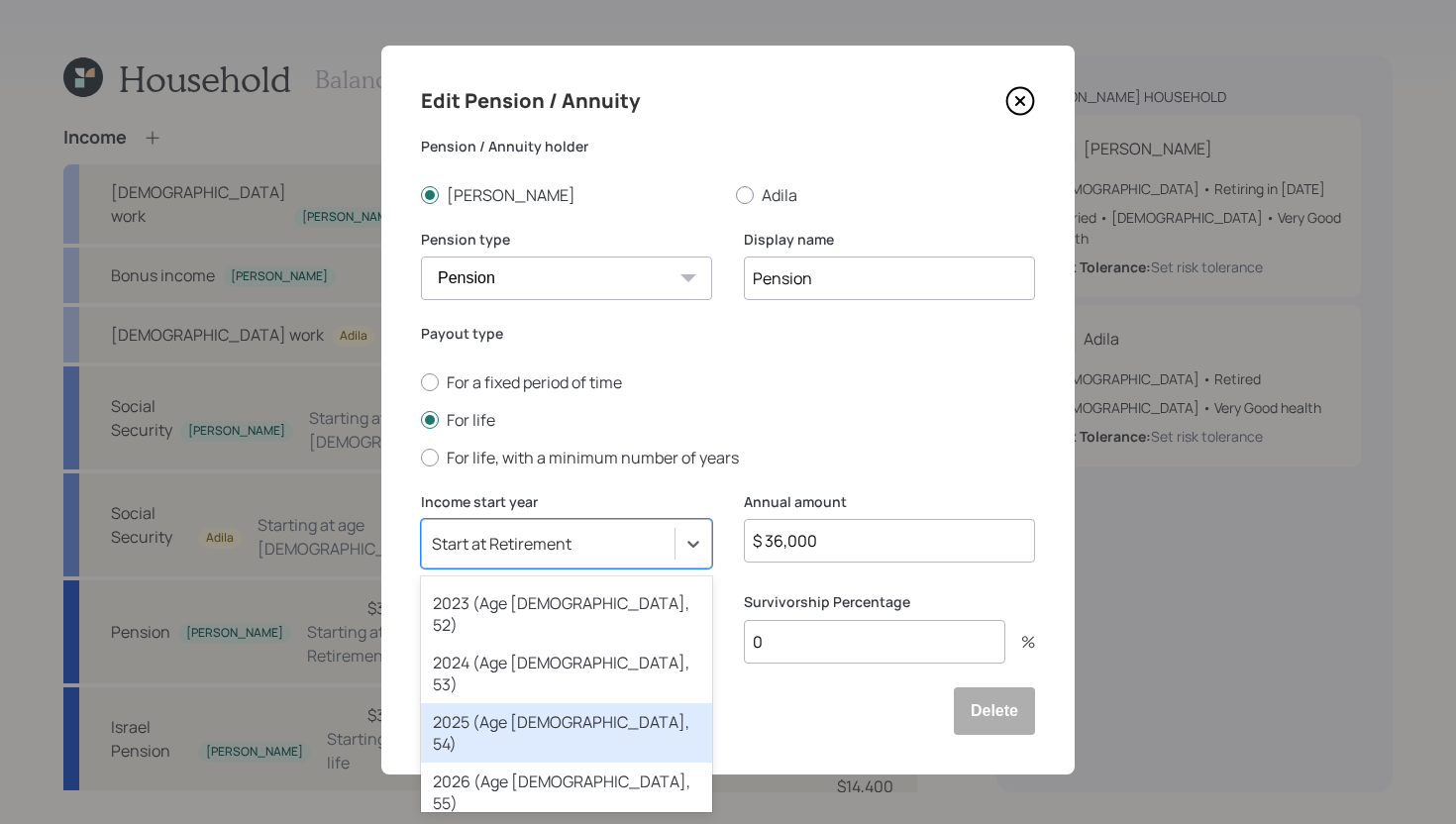 scroll, scrollTop: 100, scrollLeft: 0, axis: vertical 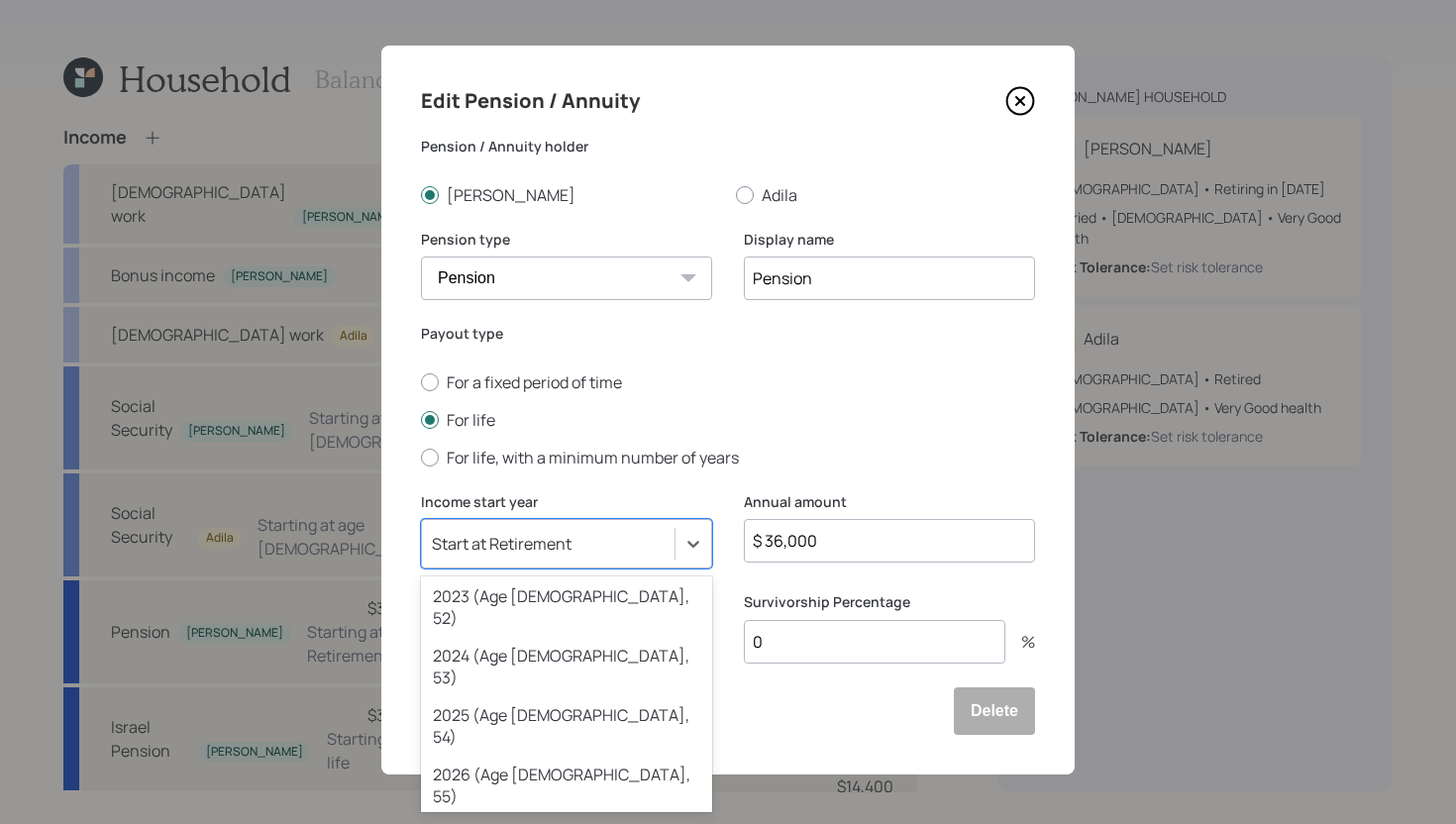 click on "2028 (Age 67, 57)" at bounding box center (567, 904) 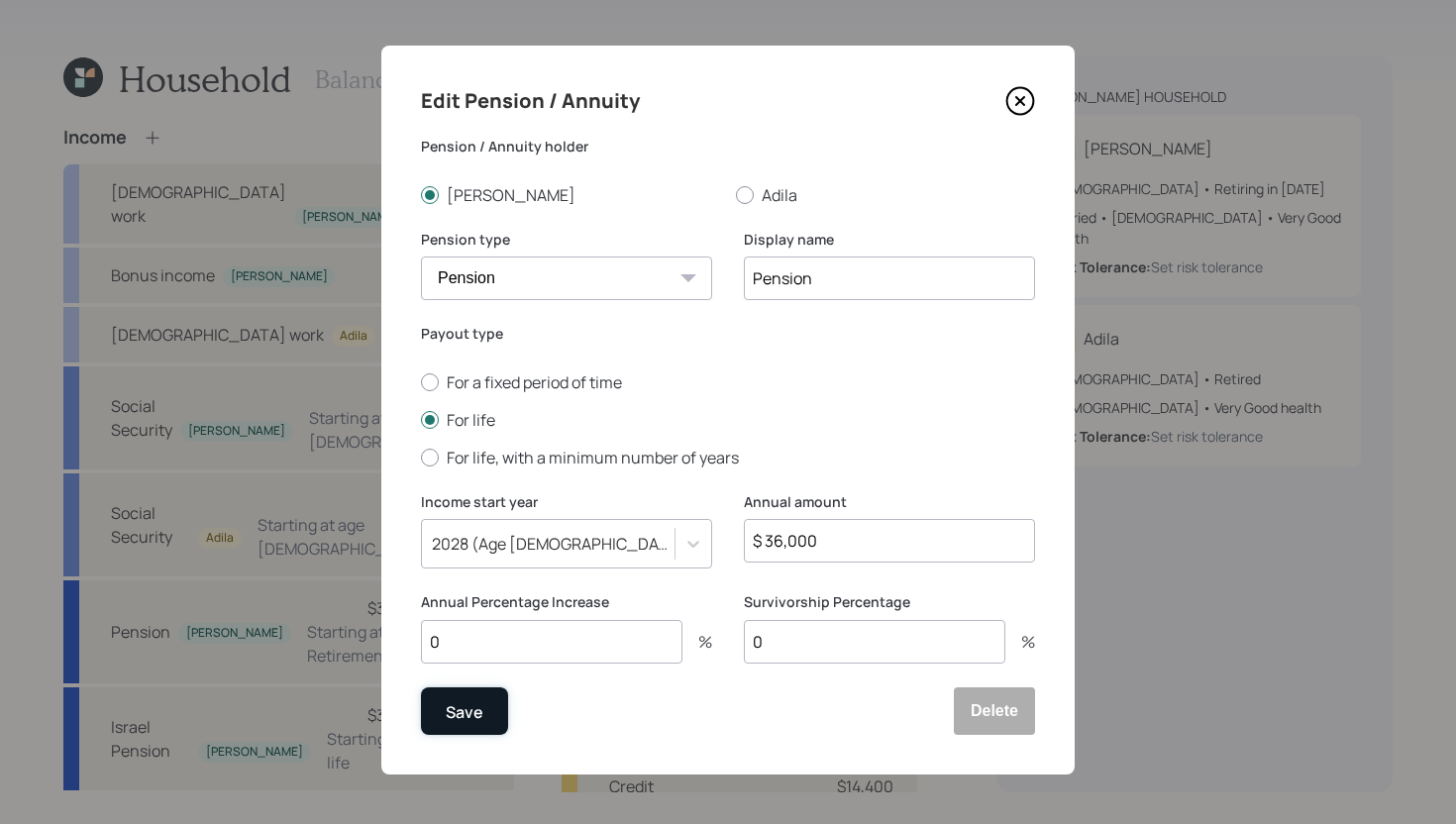 click on "Save" at bounding box center [465, 711] 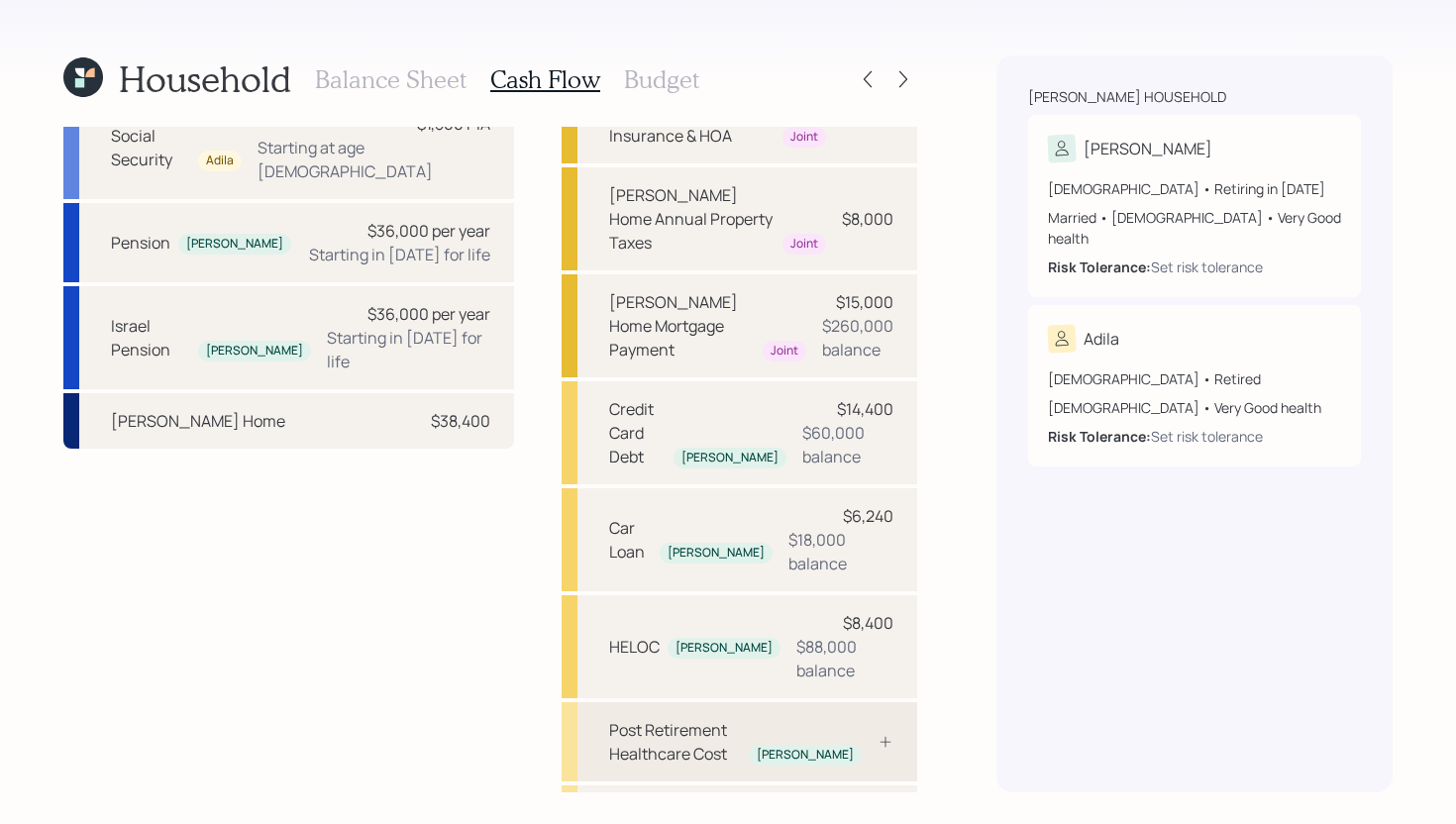 scroll, scrollTop: 0, scrollLeft: 0, axis: both 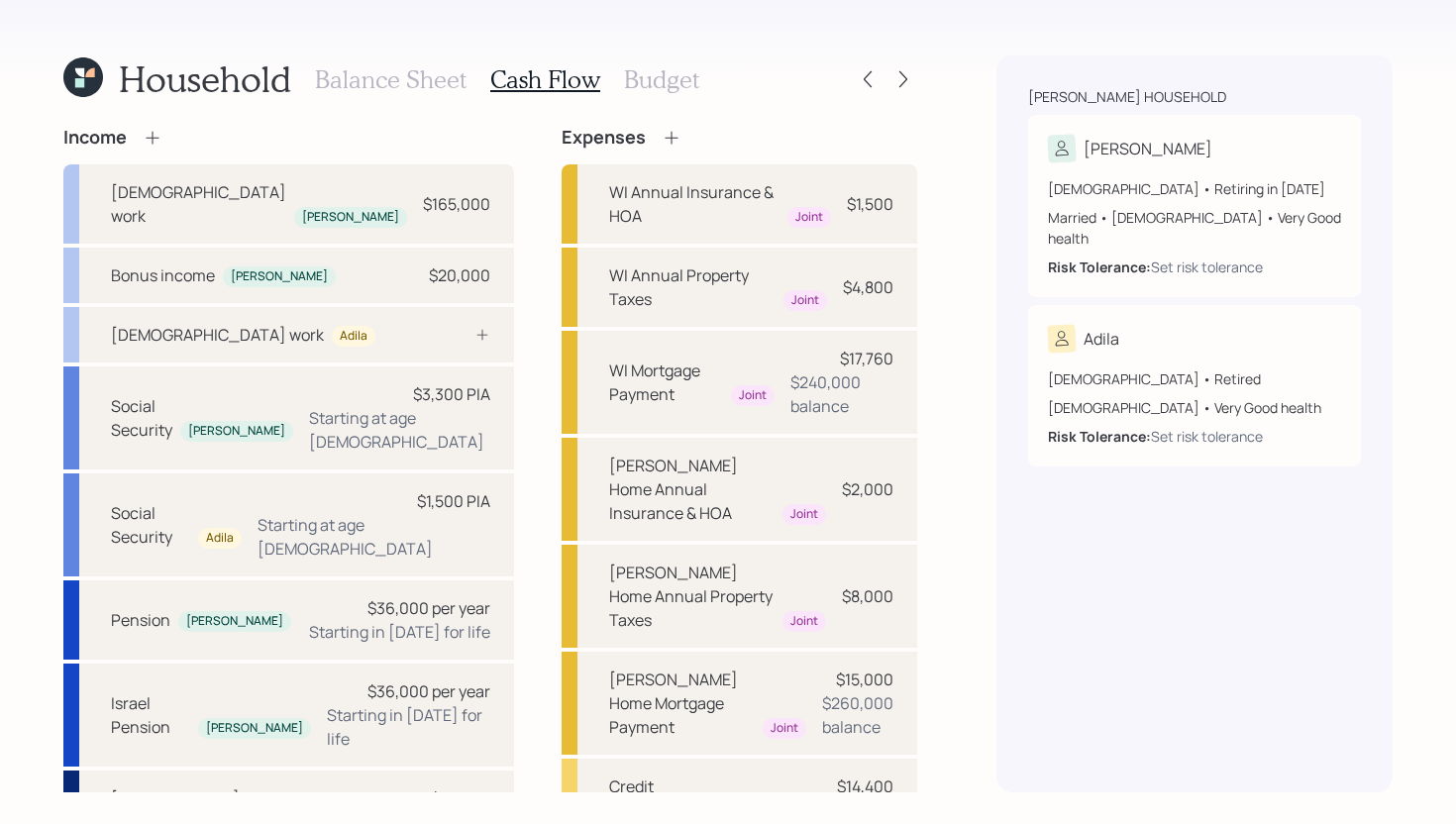 click 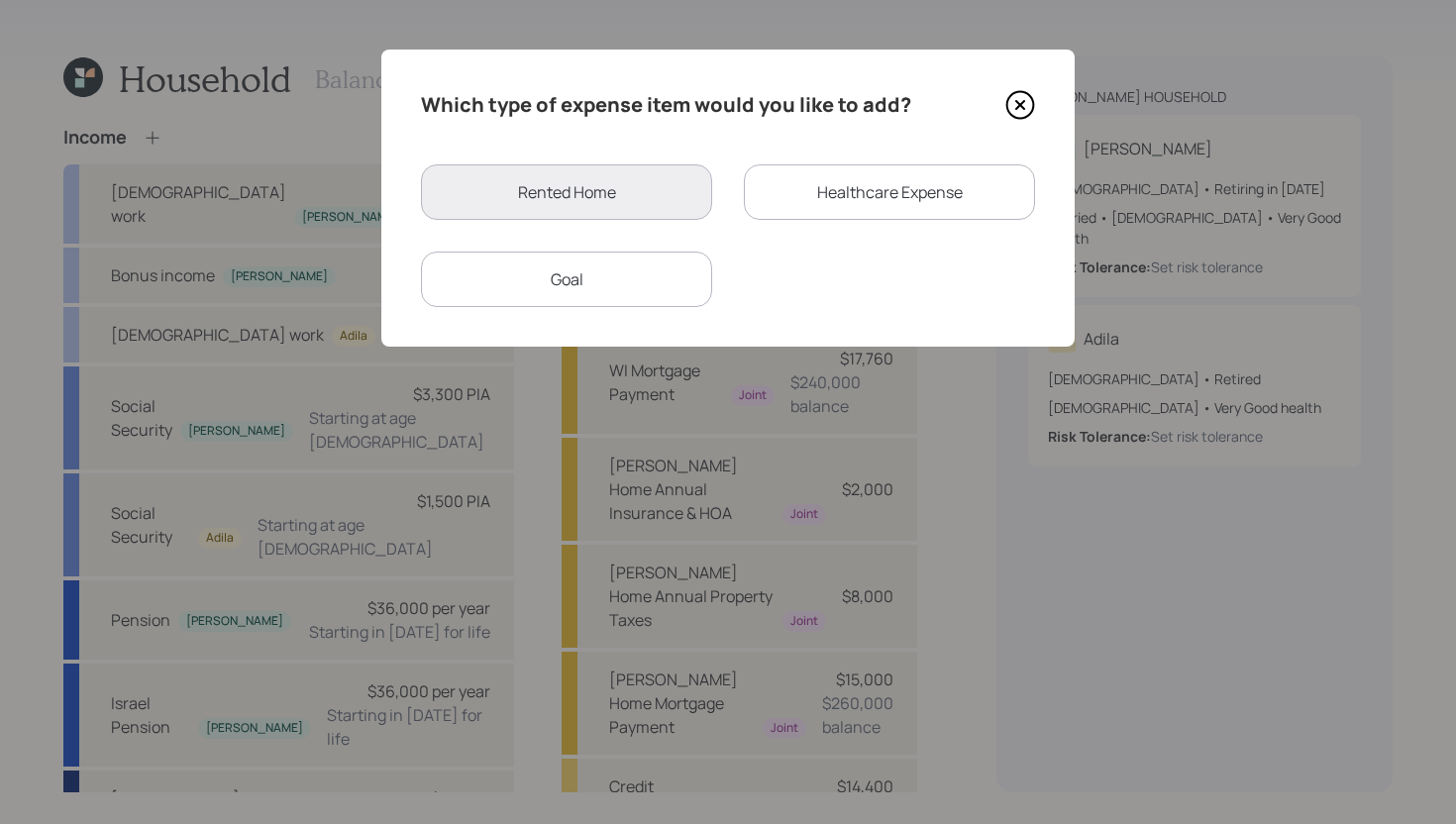 click on "Healthcare Expense" at bounding box center (889, 192) 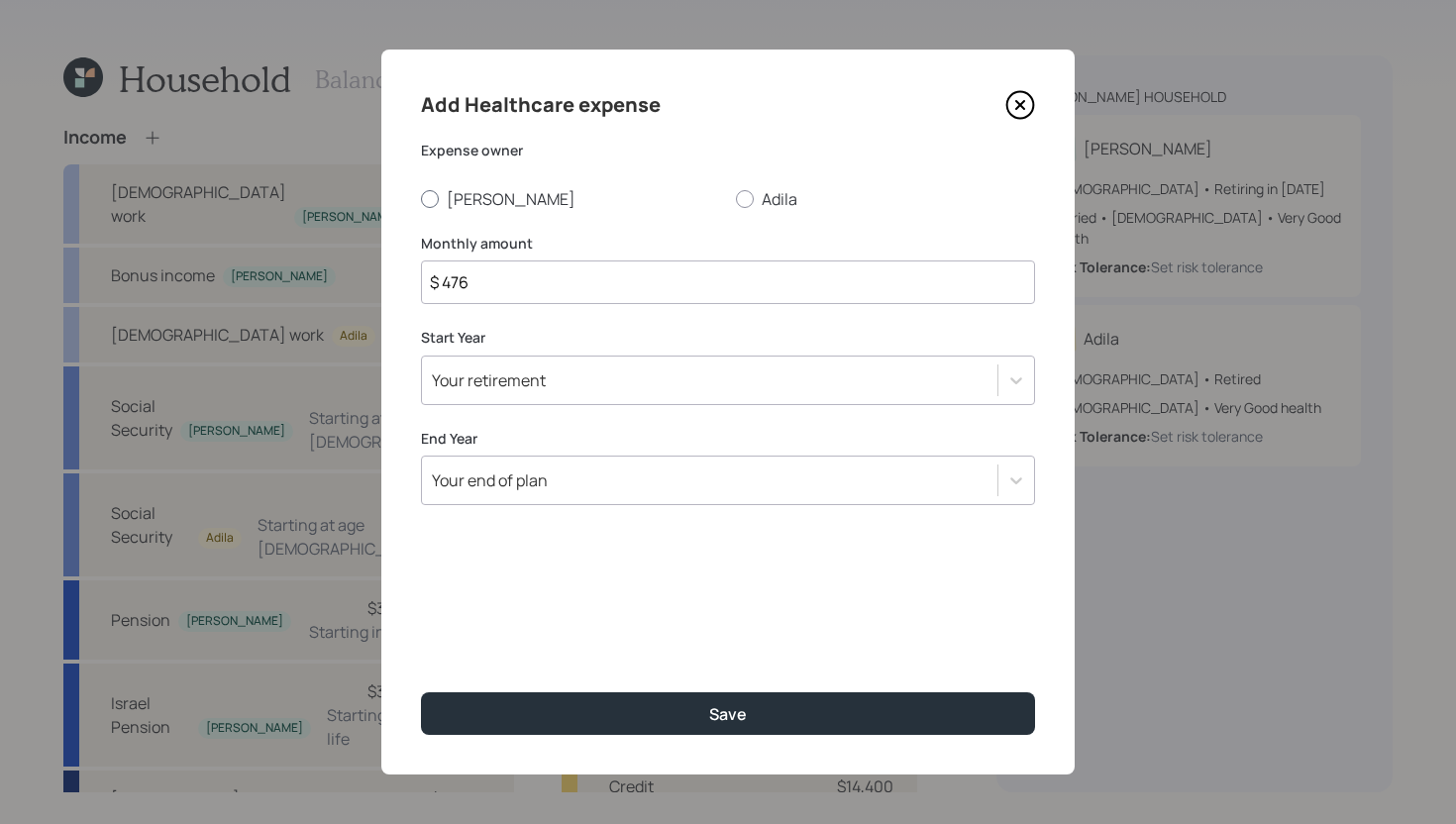 click on "Yousef" at bounding box center [571, 199] 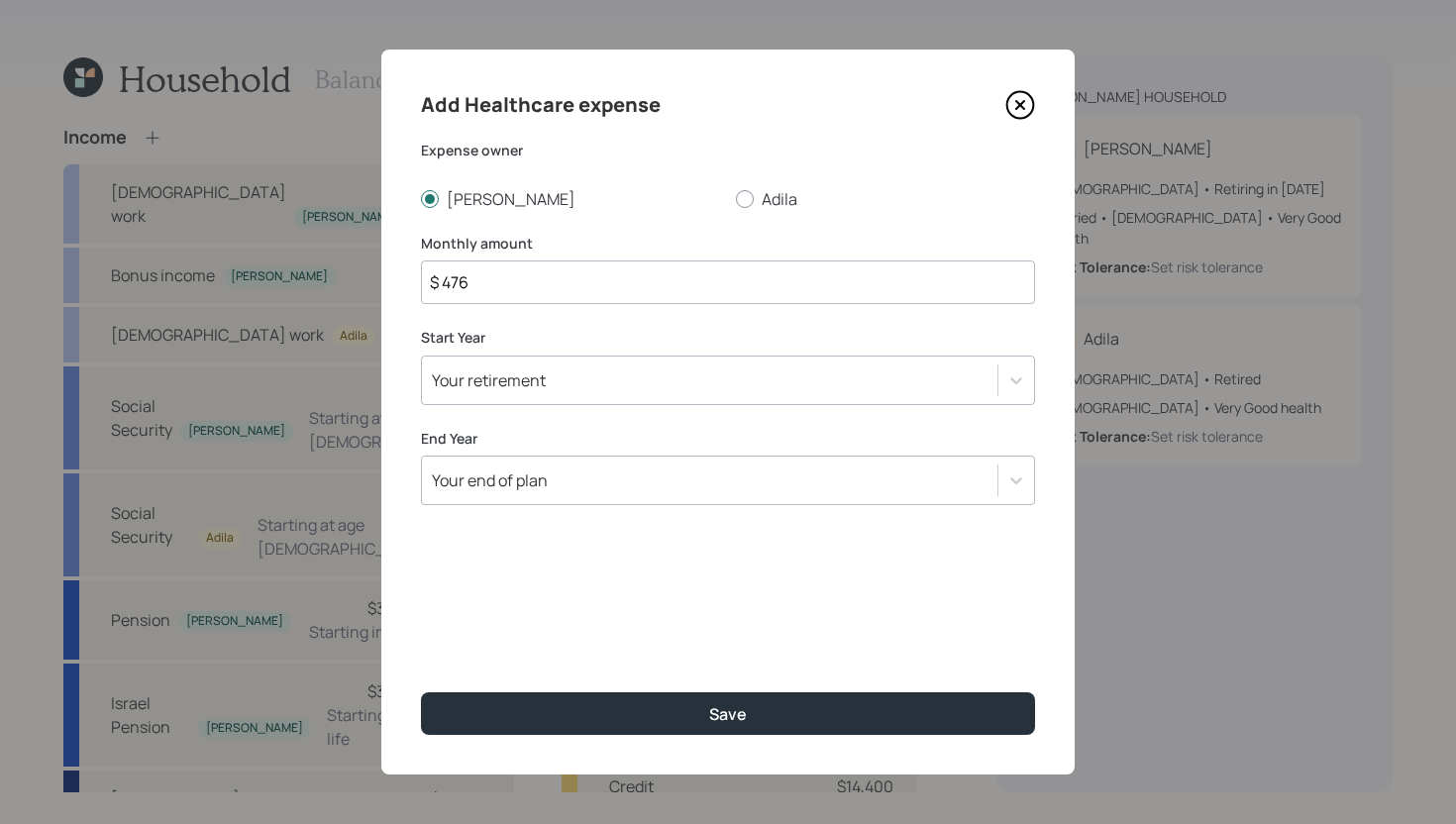 click on "$ 476" at bounding box center [728, 282] 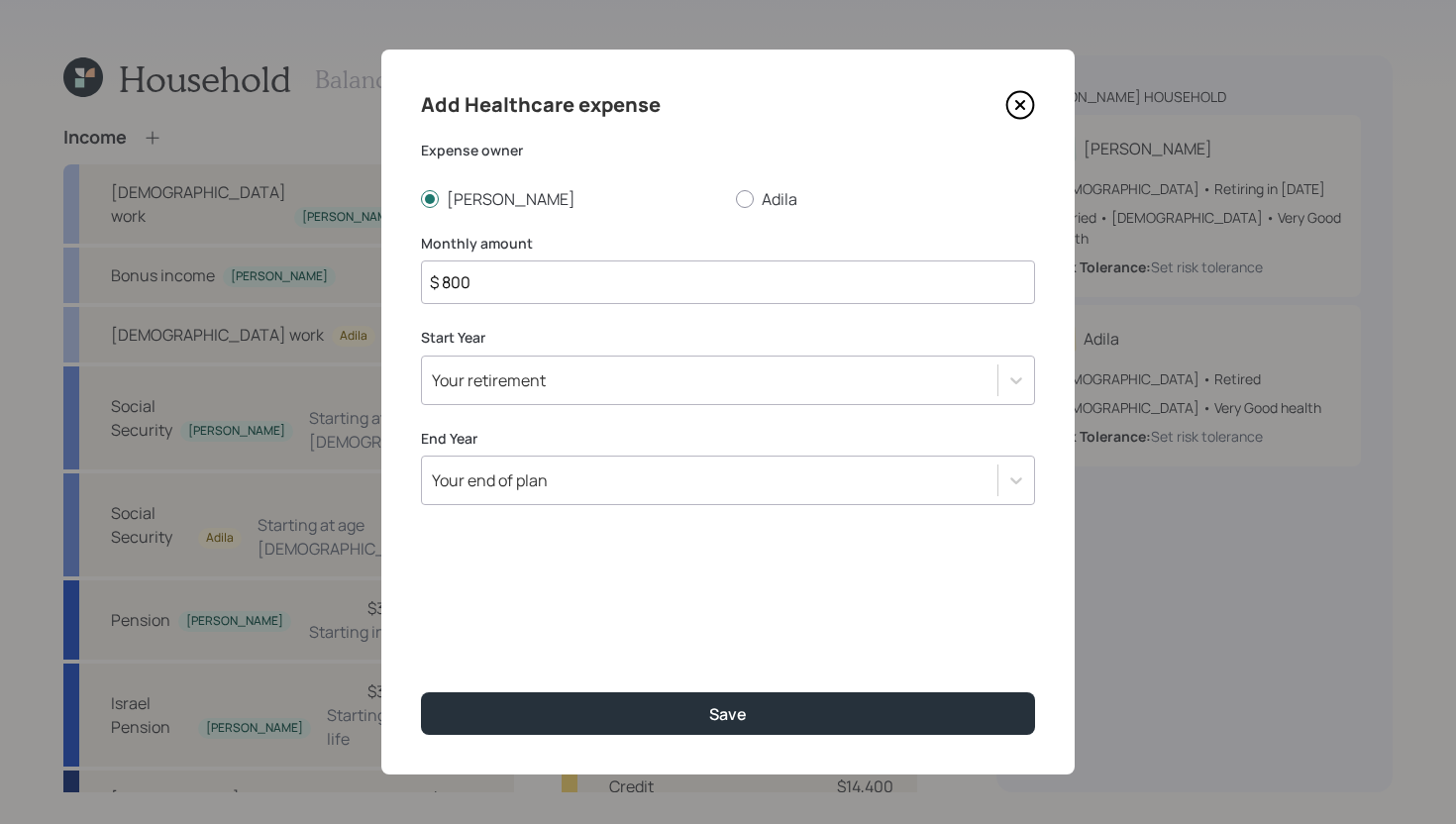 type on "$ 800" 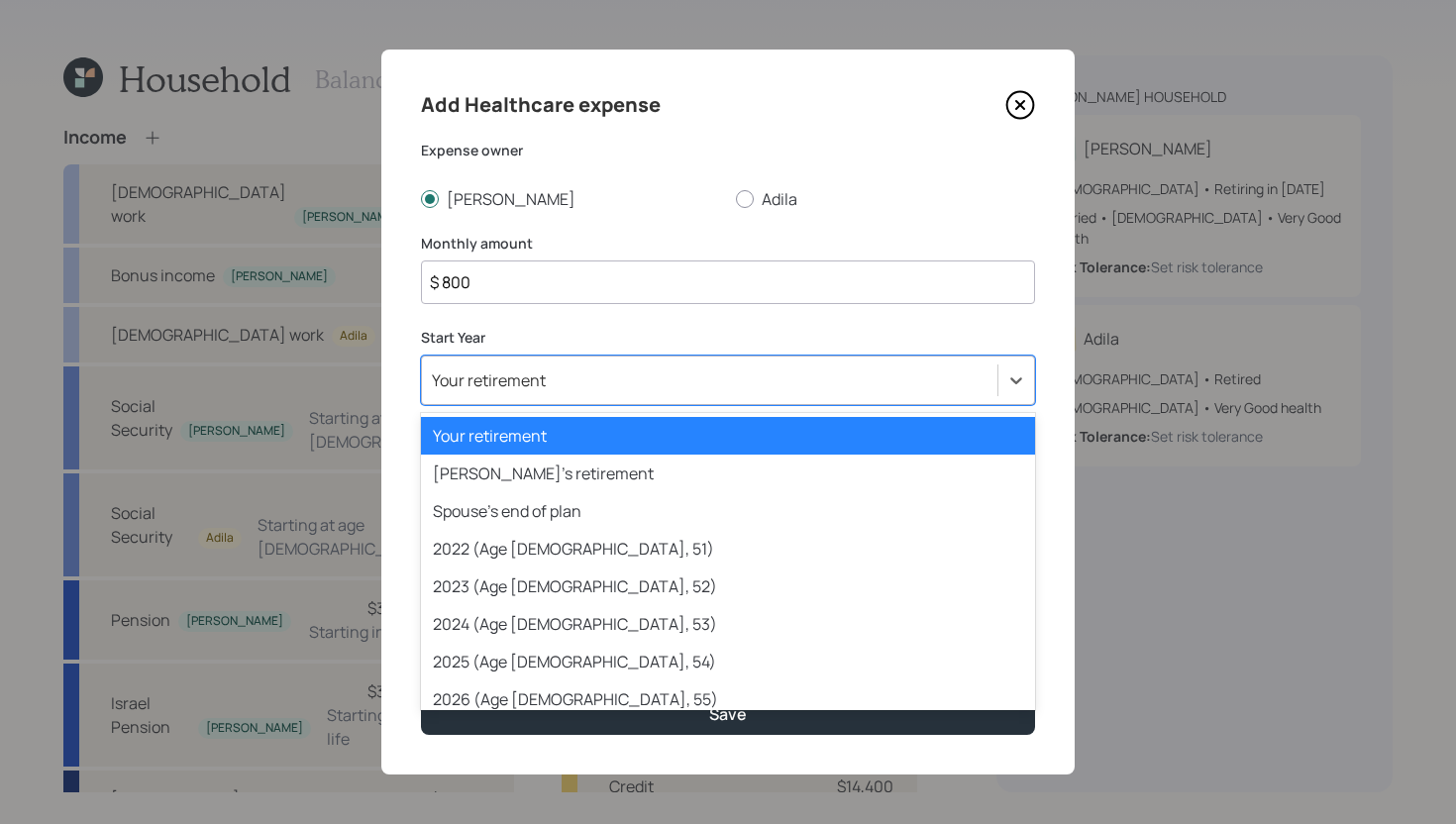 click on "Your retirement" at bounding box center [709, 380] 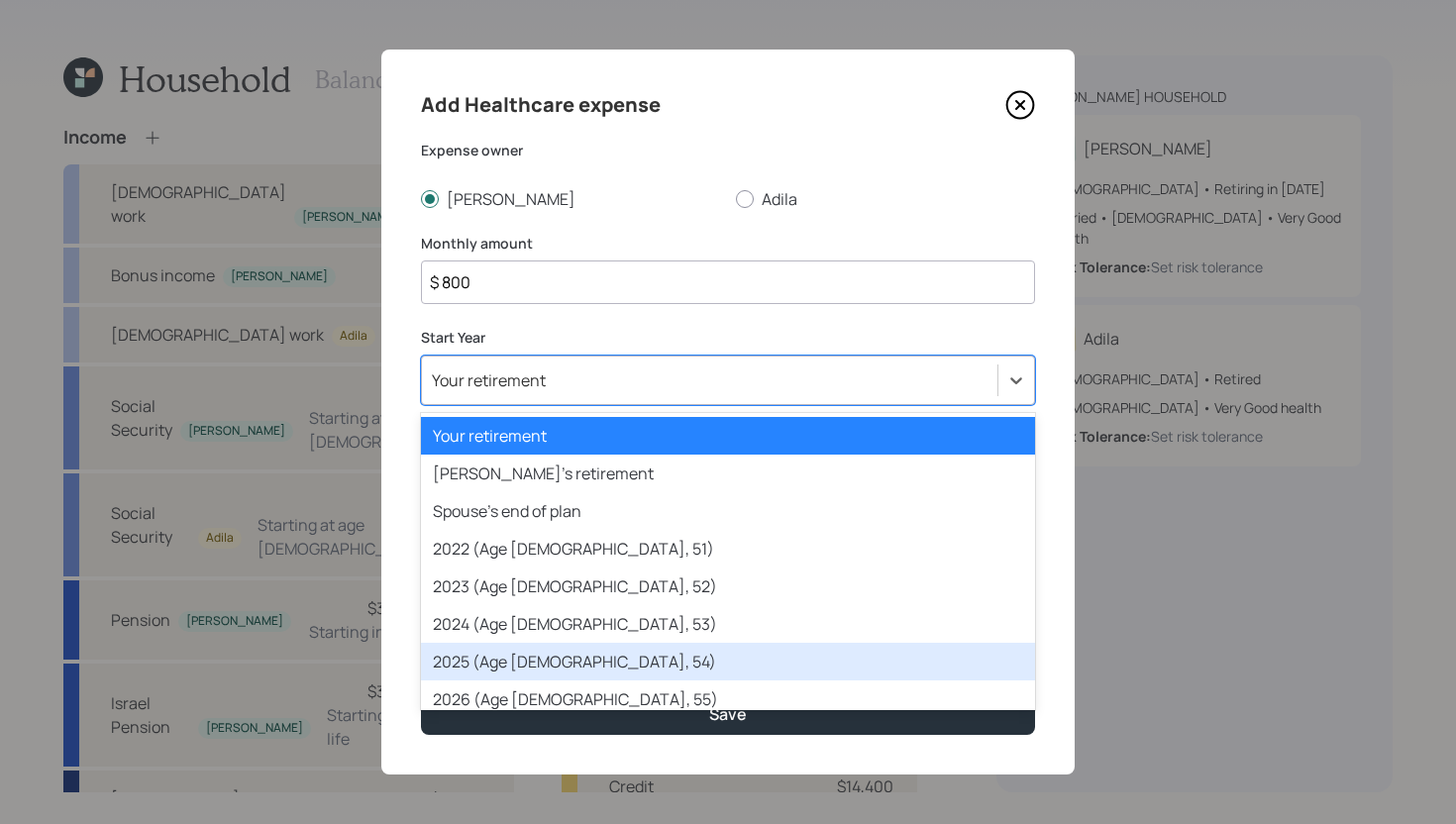 click on "2025 (Age 64, 54)" at bounding box center [728, 662] 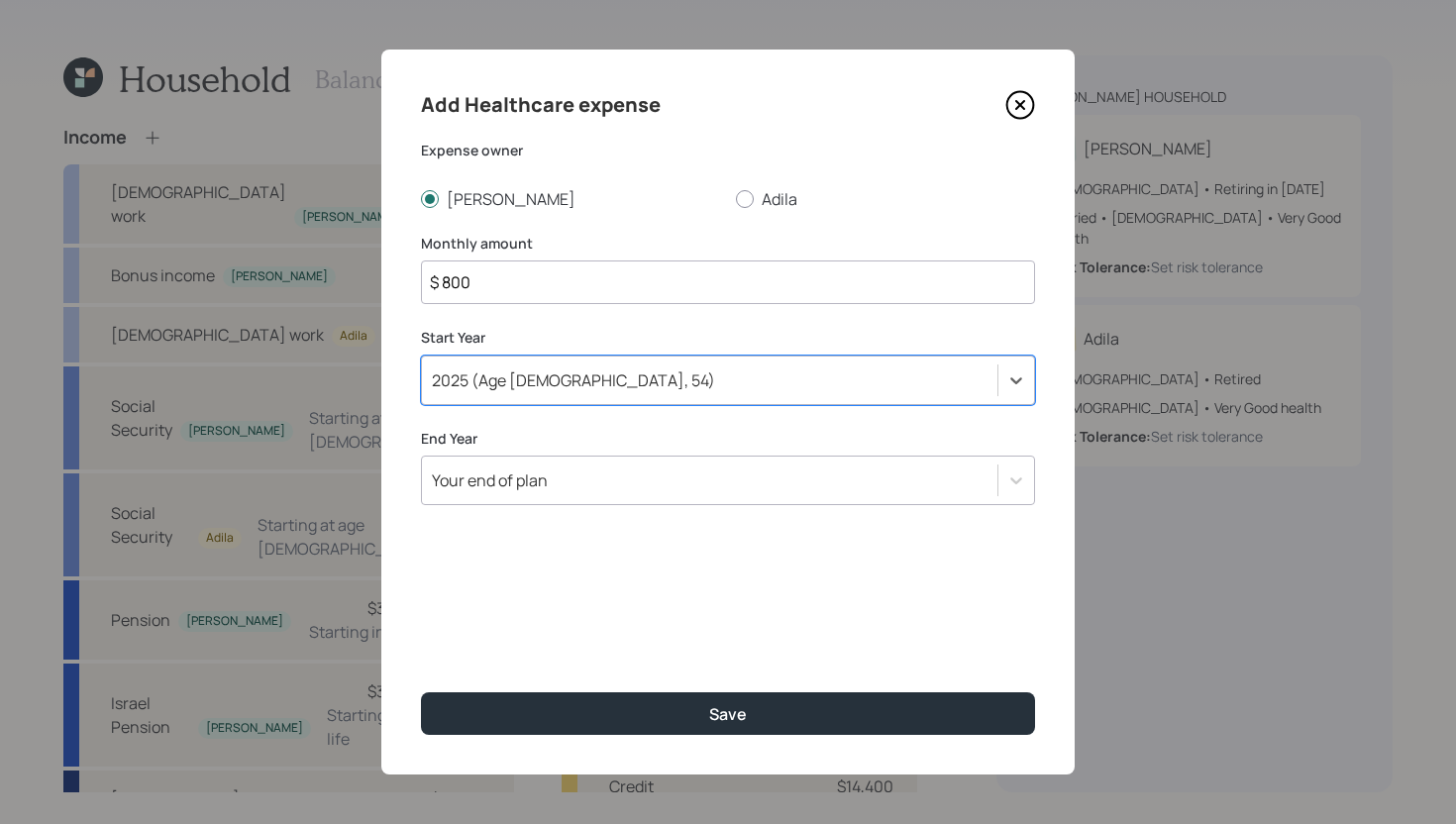 click on "Your end of plan" at bounding box center (709, 480) 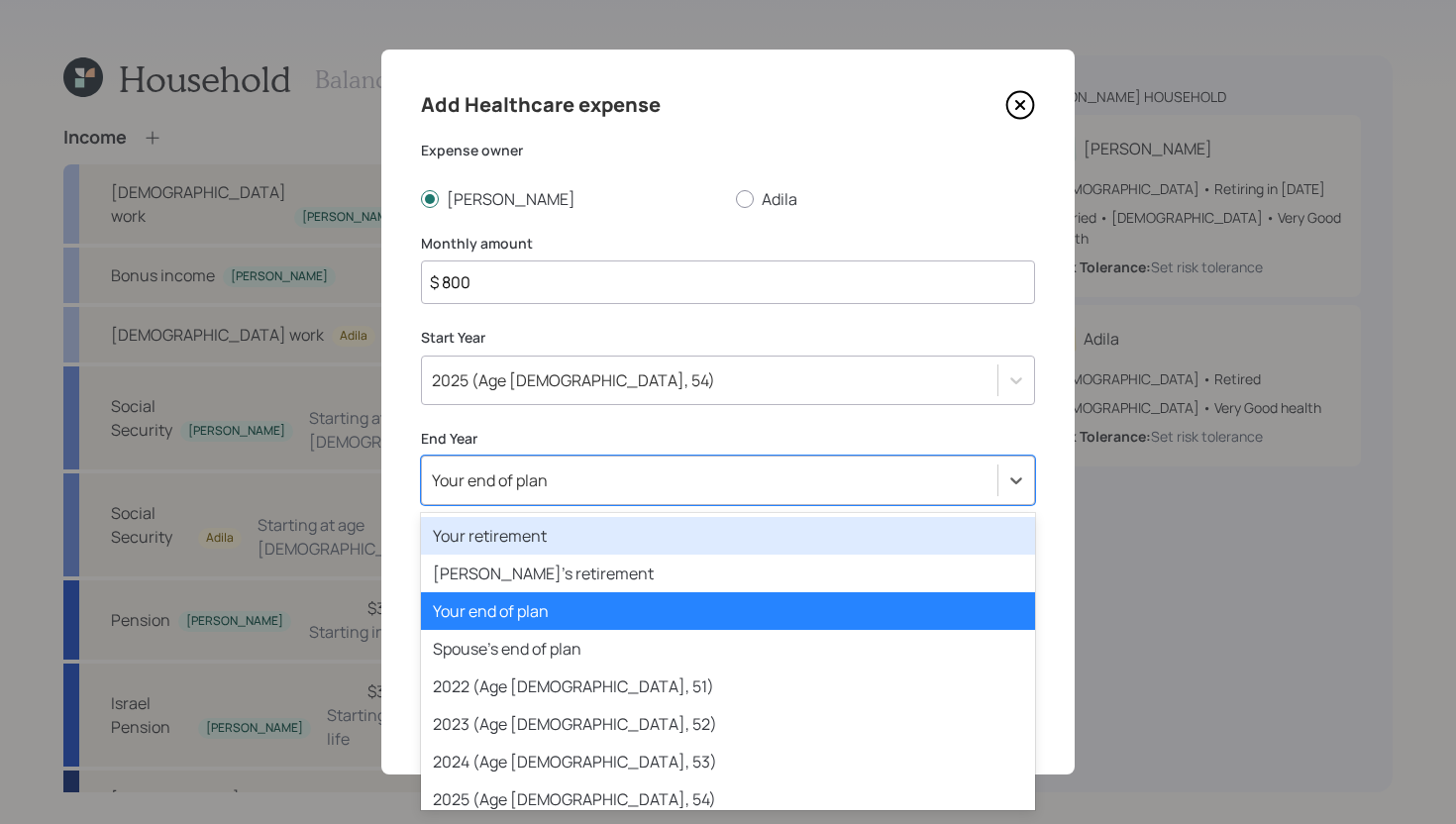 click on "Your retirement" at bounding box center (728, 536) 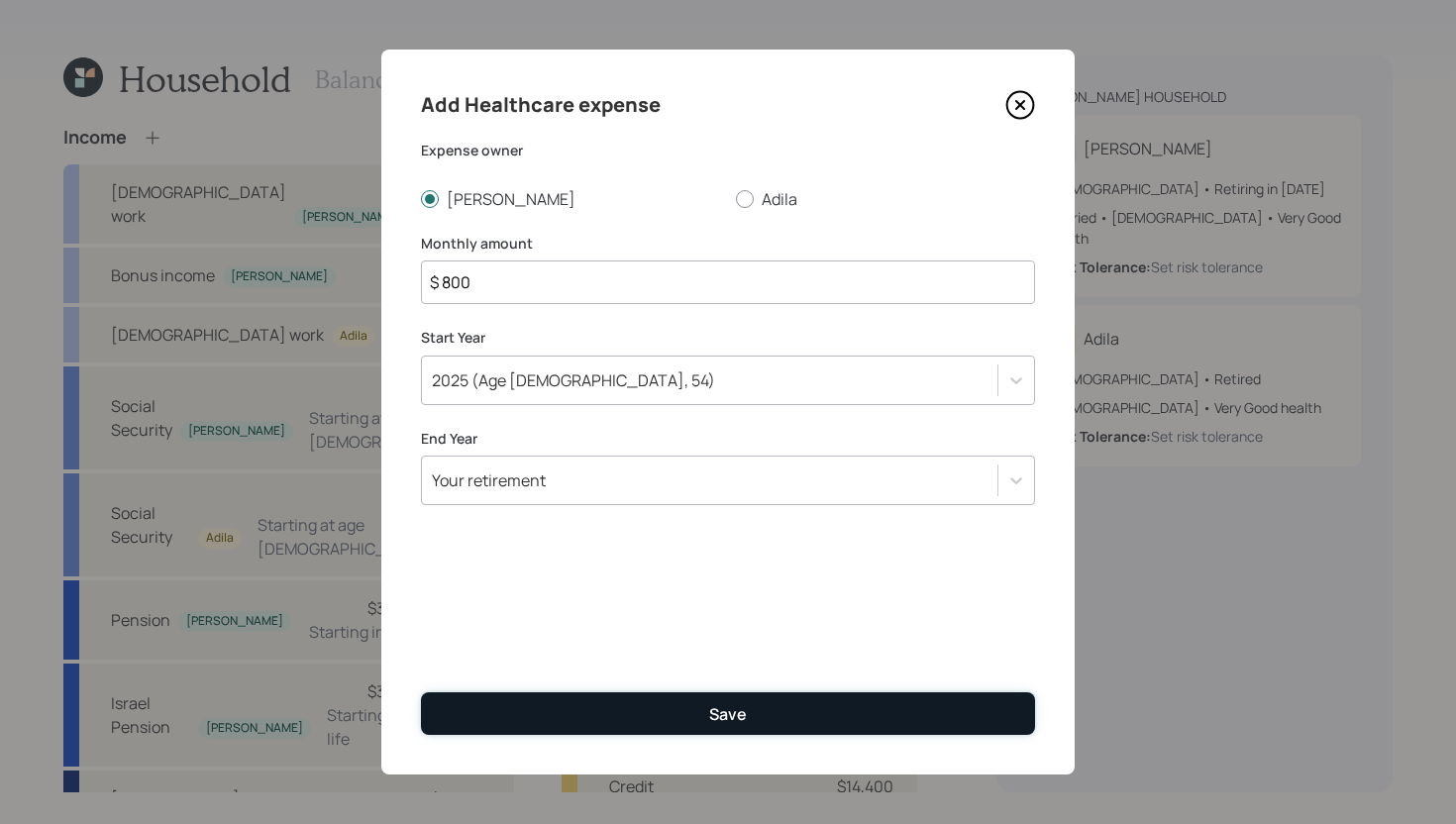 click on "Save" at bounding box center (728, 713) 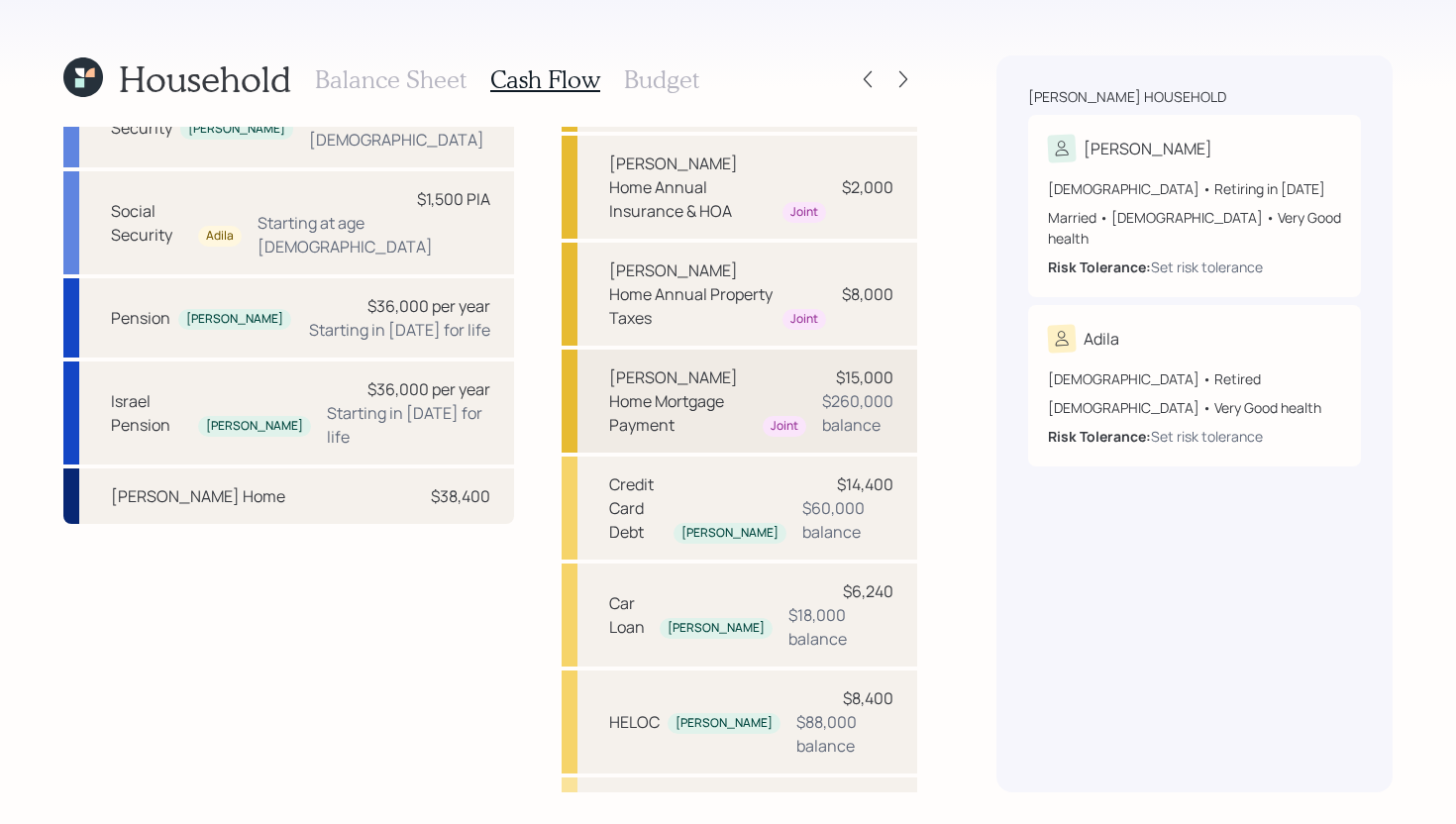 scroll, scrollTop: 437, scrollLeft: 0, axis: vertical 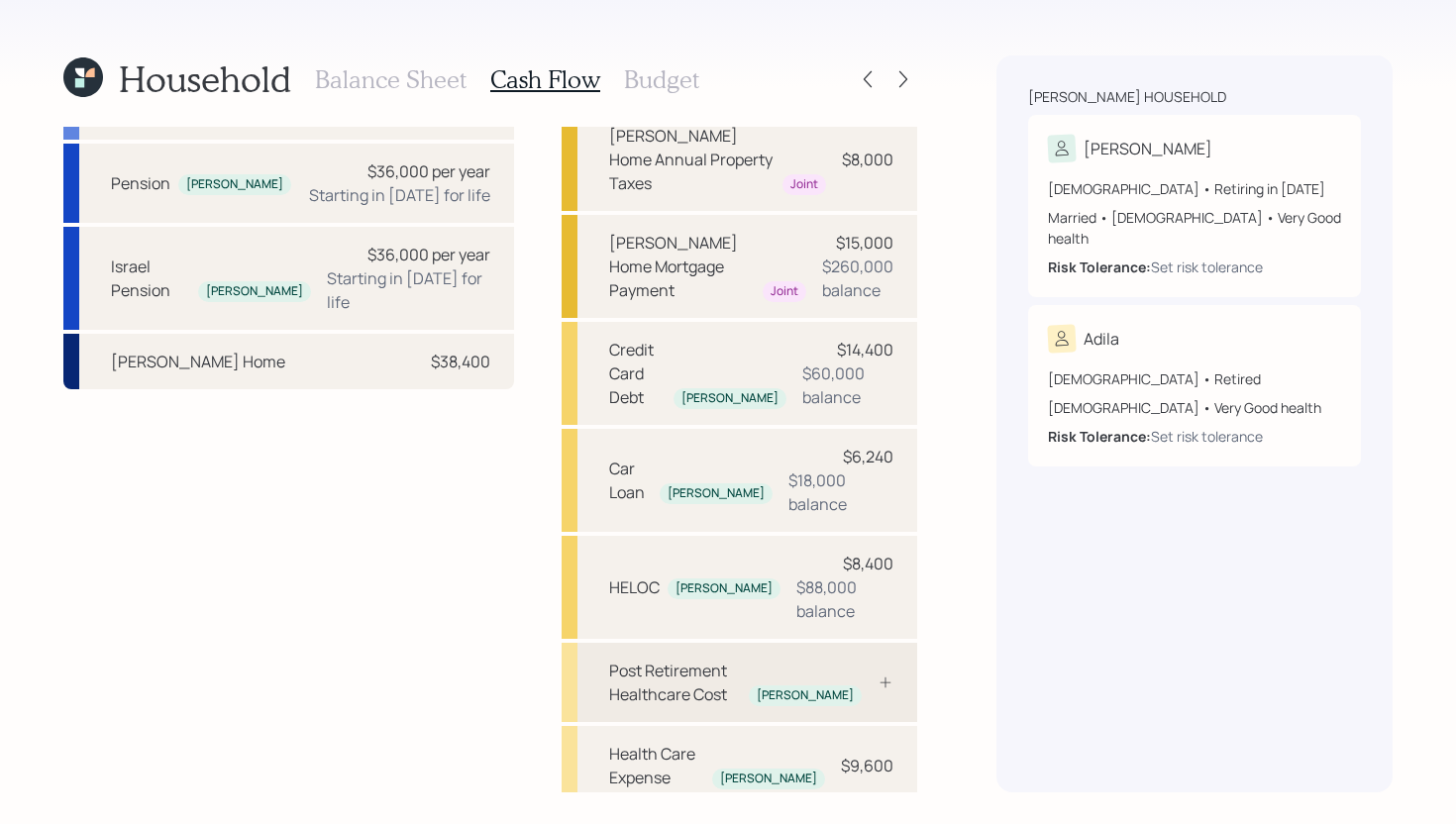 click on "Post Retirement Healthcare Cost Yousef" at bounding box center (739, 682) 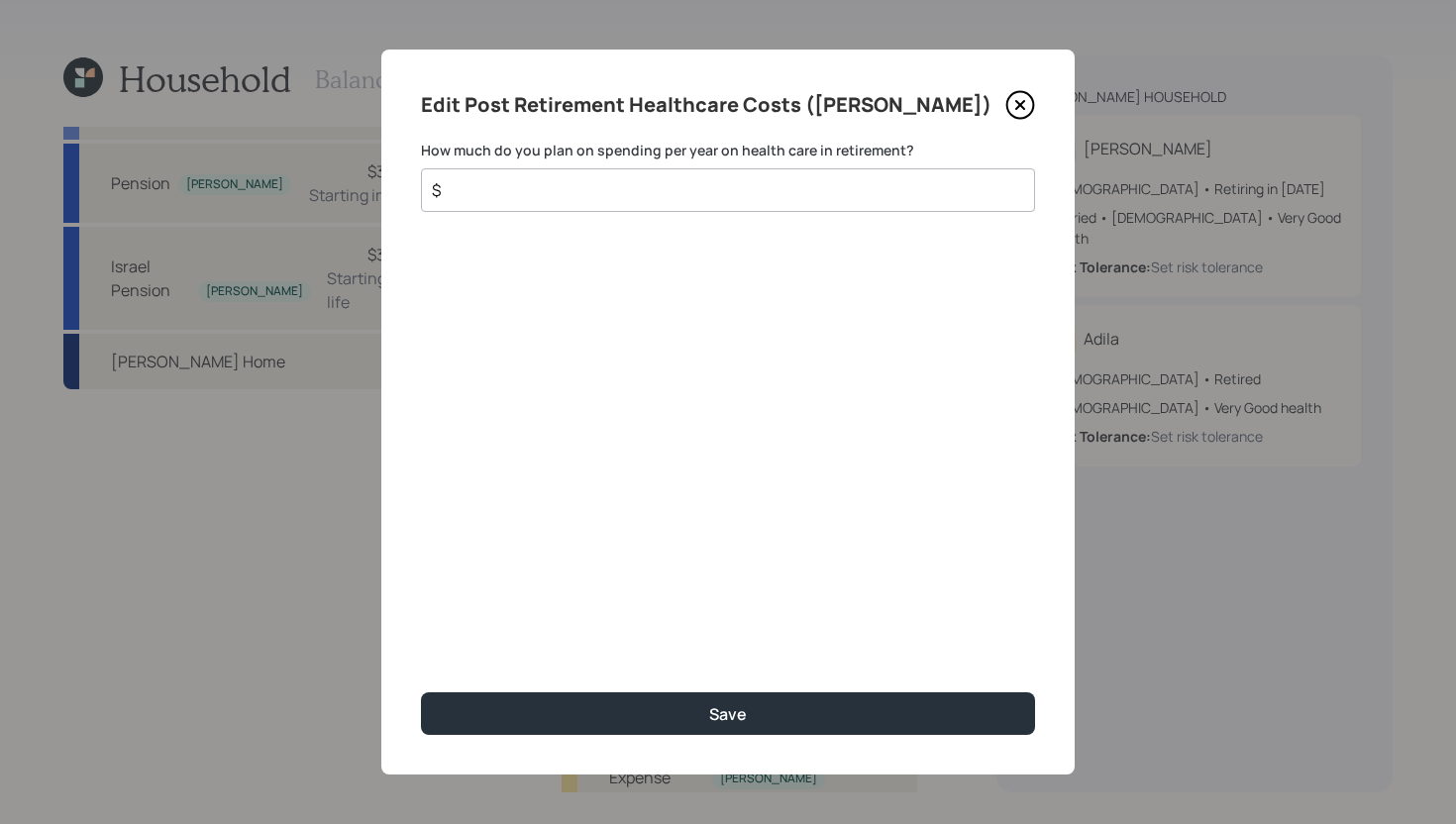 click 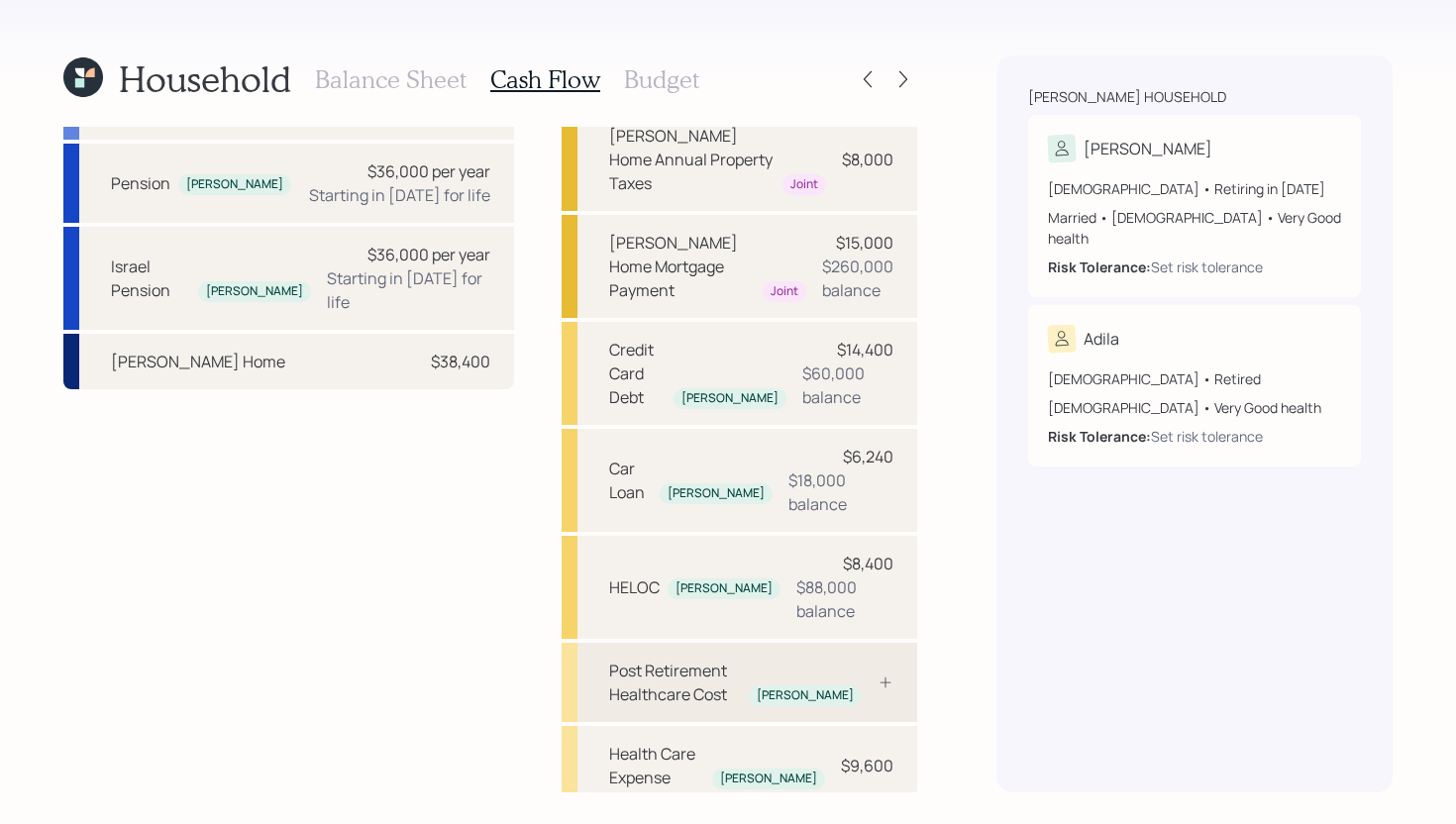 click on "Post Retirement Healthcare Cost" at bounding box center (675, 682) 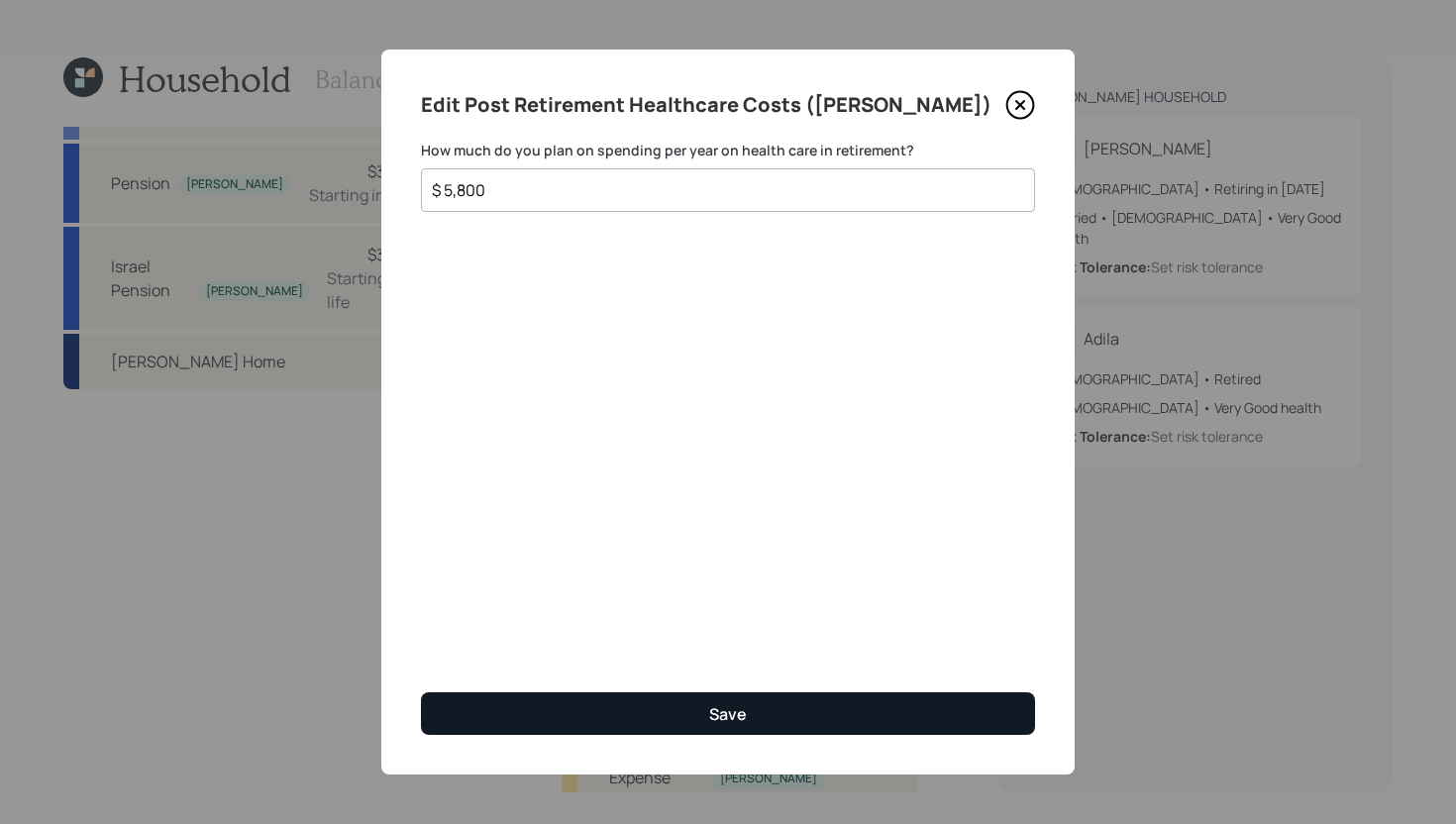 type on "$ 5,800" 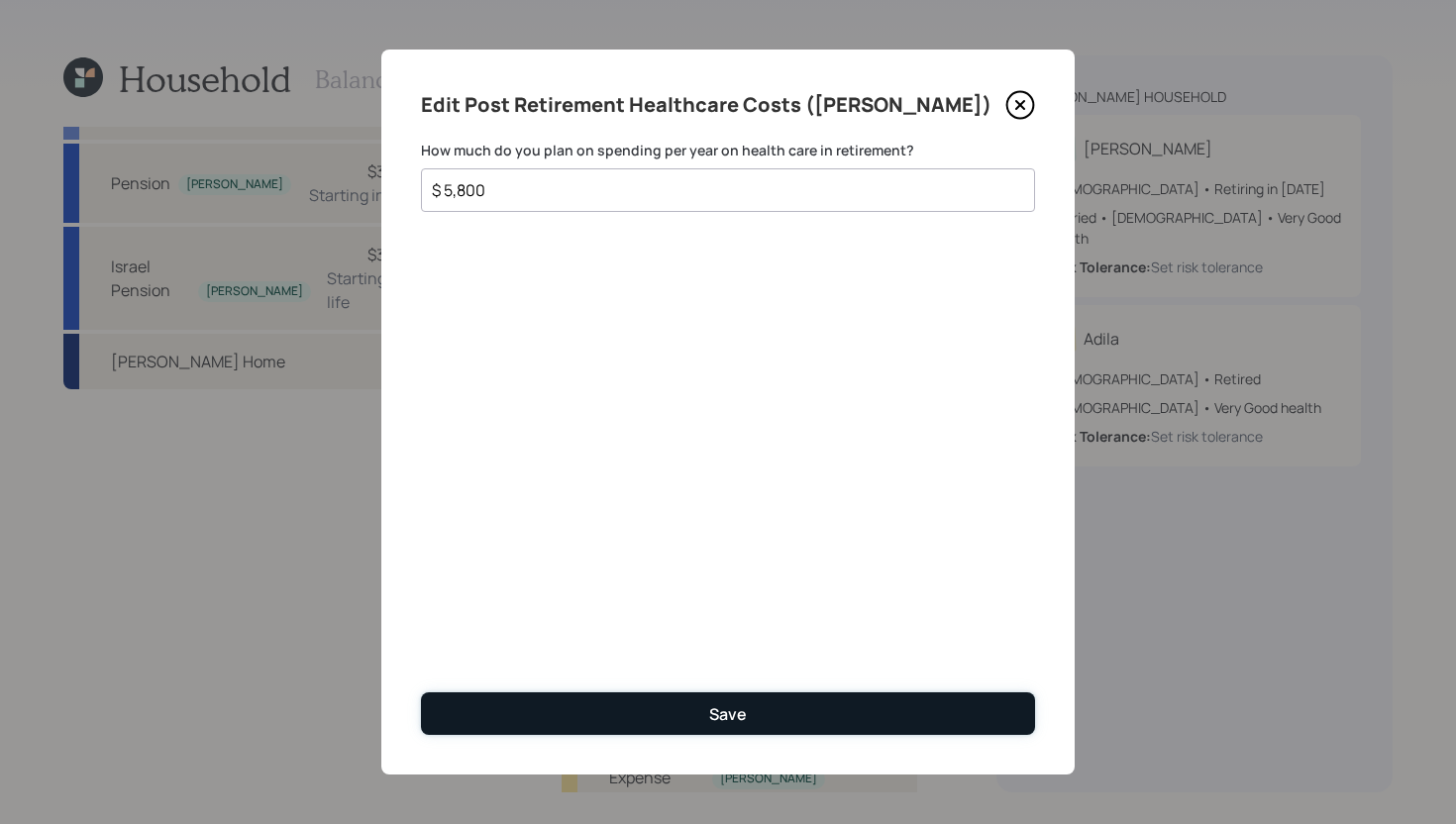 click on "Save" at bounding box center (728, 713) 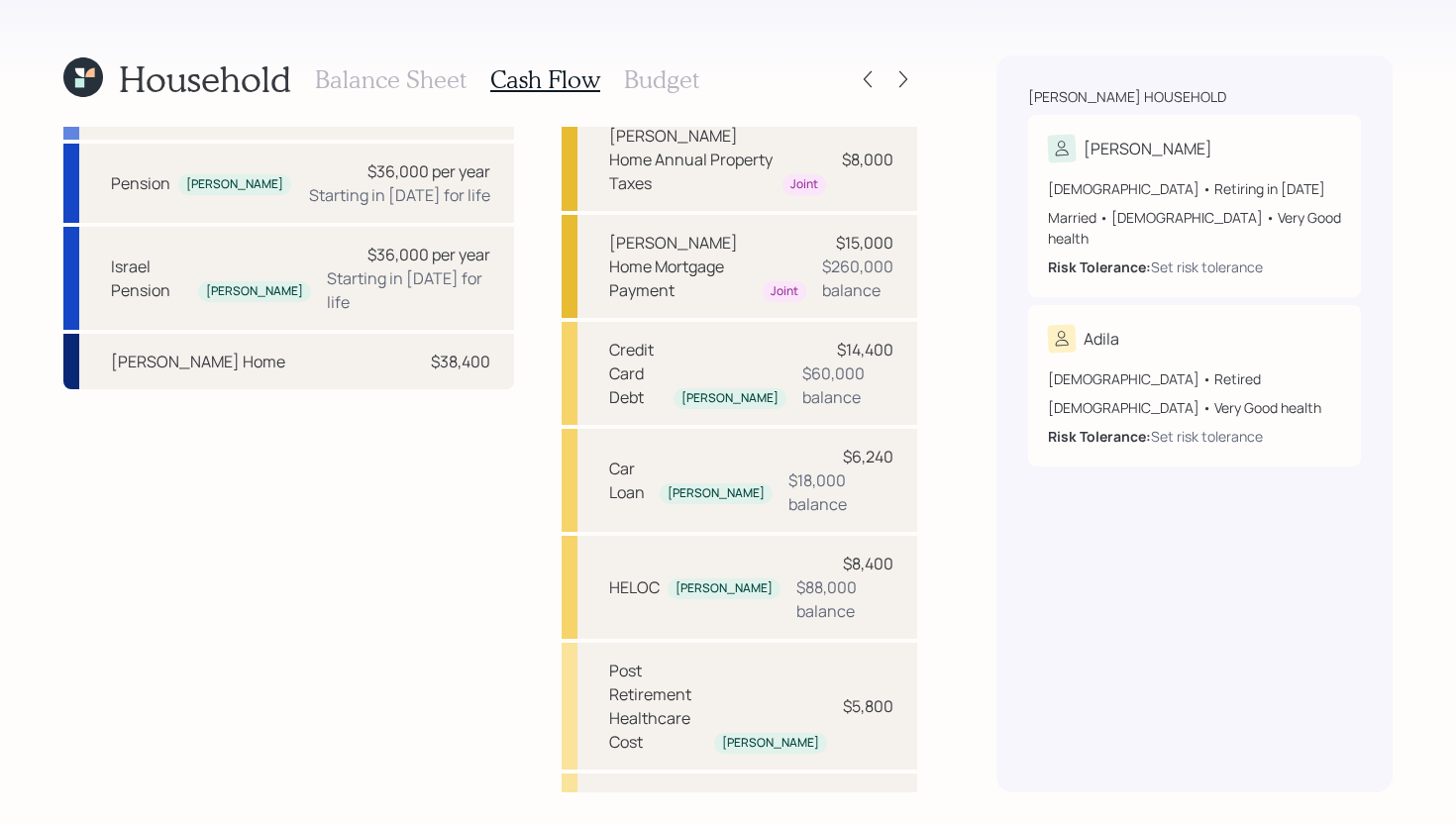 click on "Post Retirement Healthcare Cost" at bounding box center [709, 896] 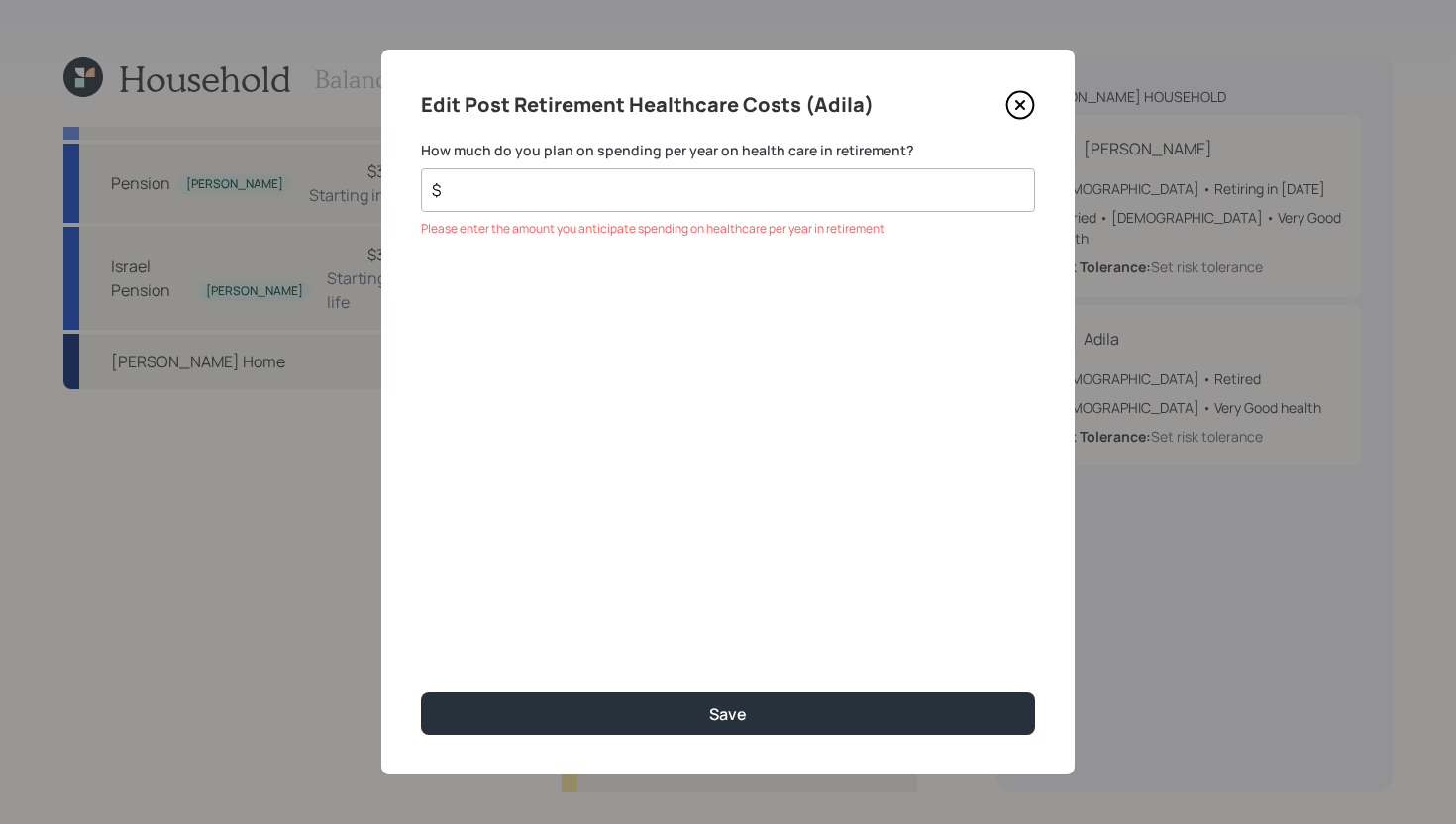 click 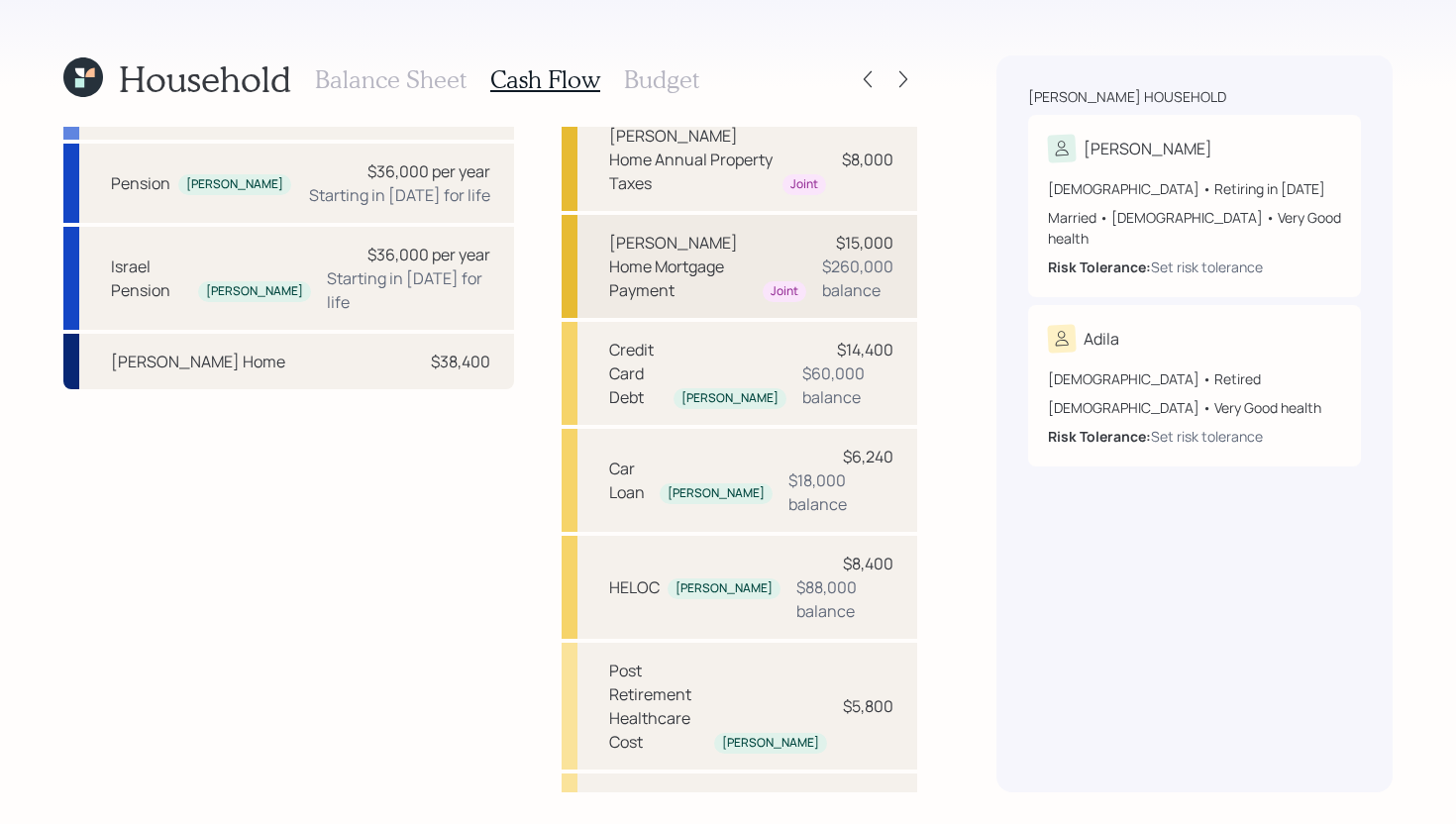 scroll, scrollTop: 0, scrollLeft: 0, axis: both 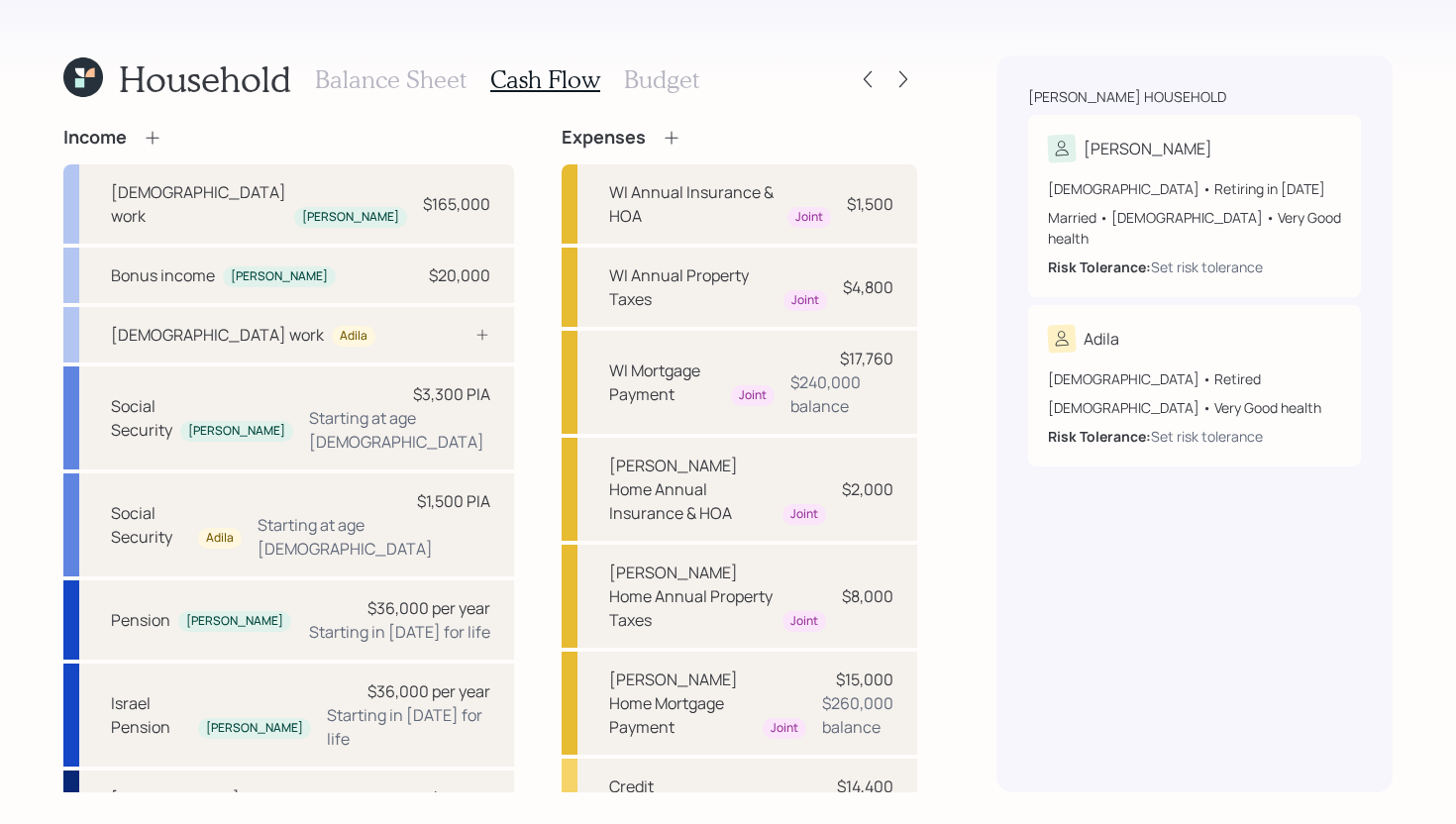 click 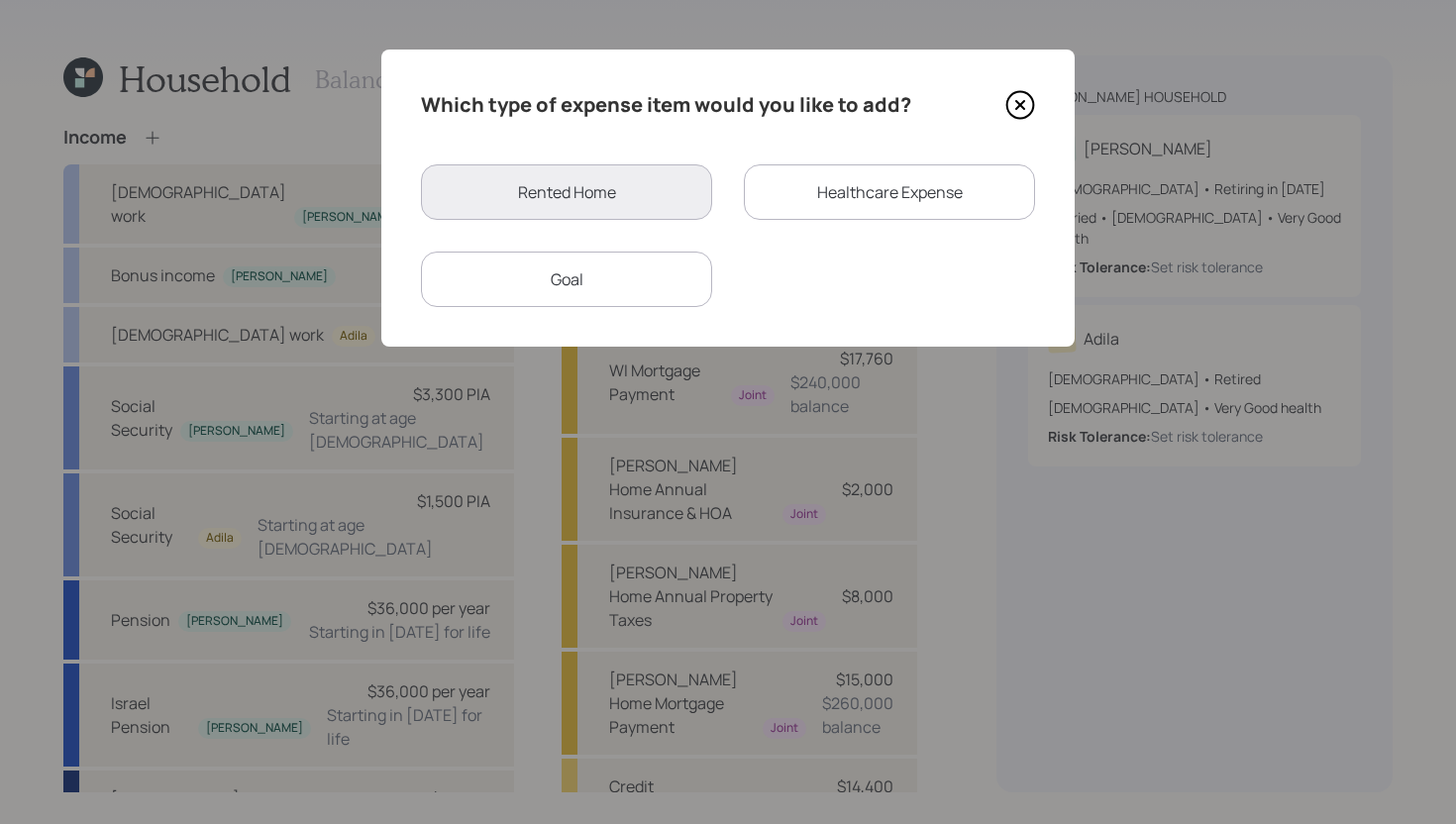 click on "Healthcare Expense" at bounding box center (889, 192) 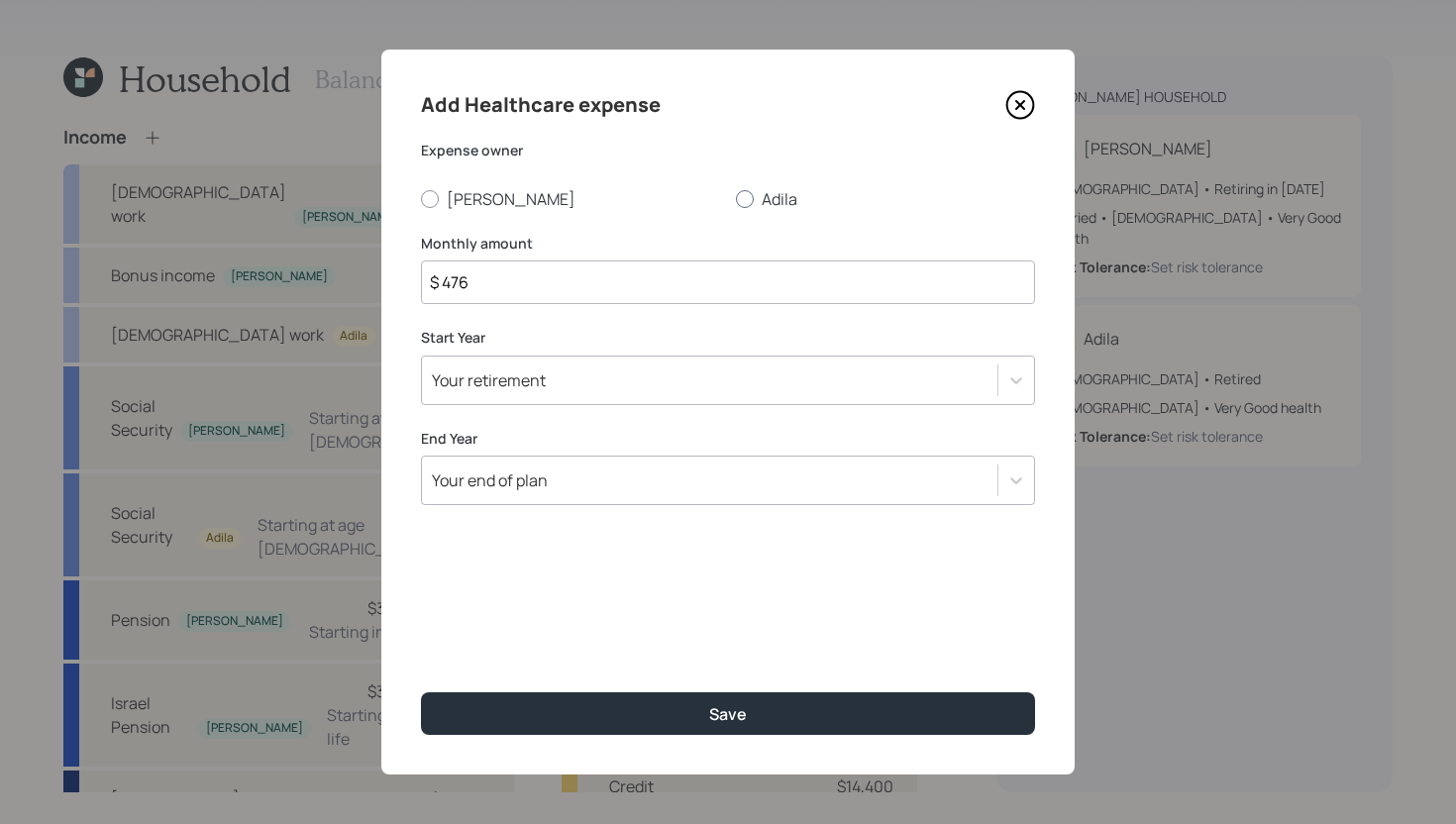 click on "Adila" at bounding box center [885, 199] 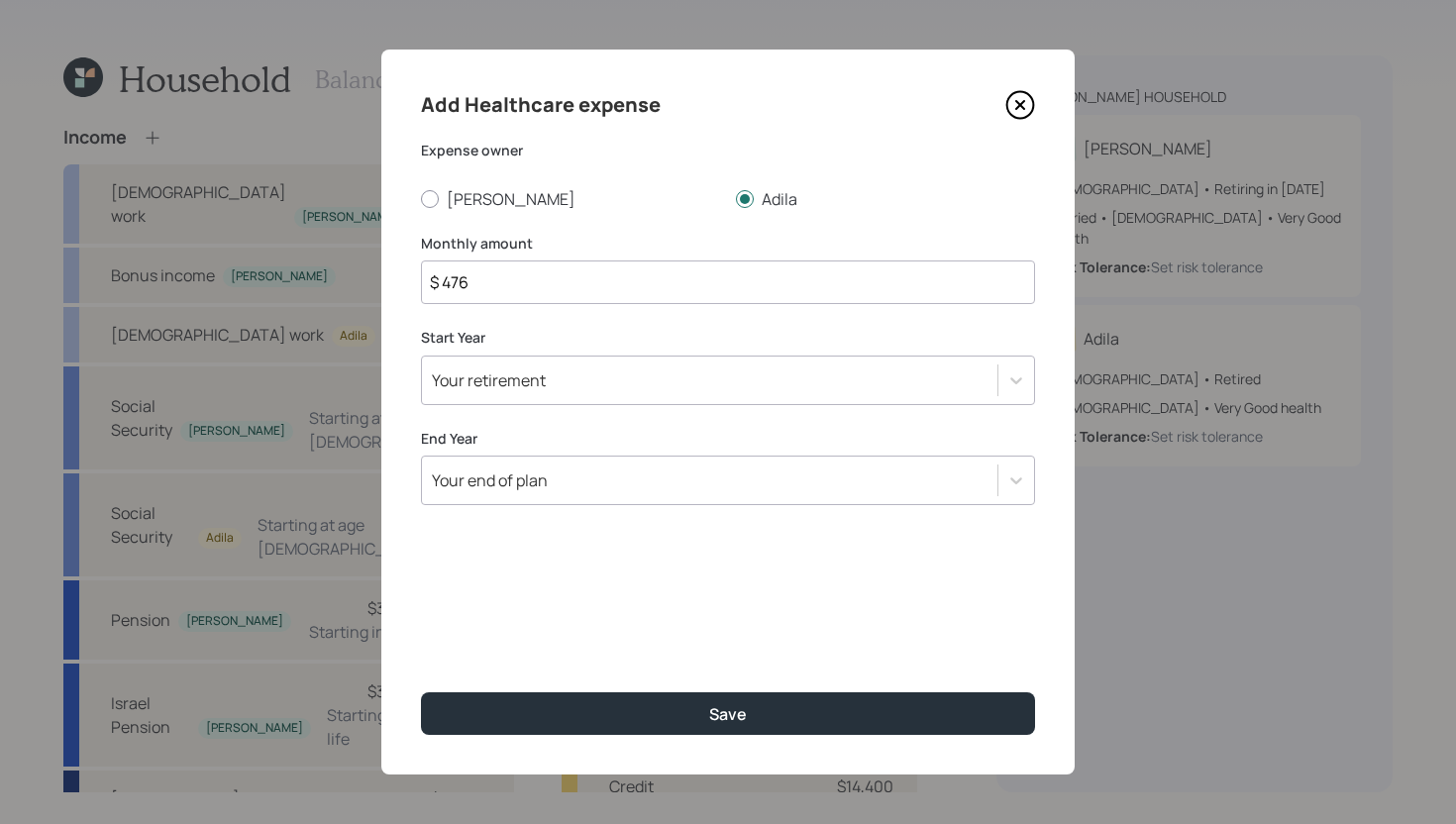 click on "$ 476" at bounding box center [728, 282] 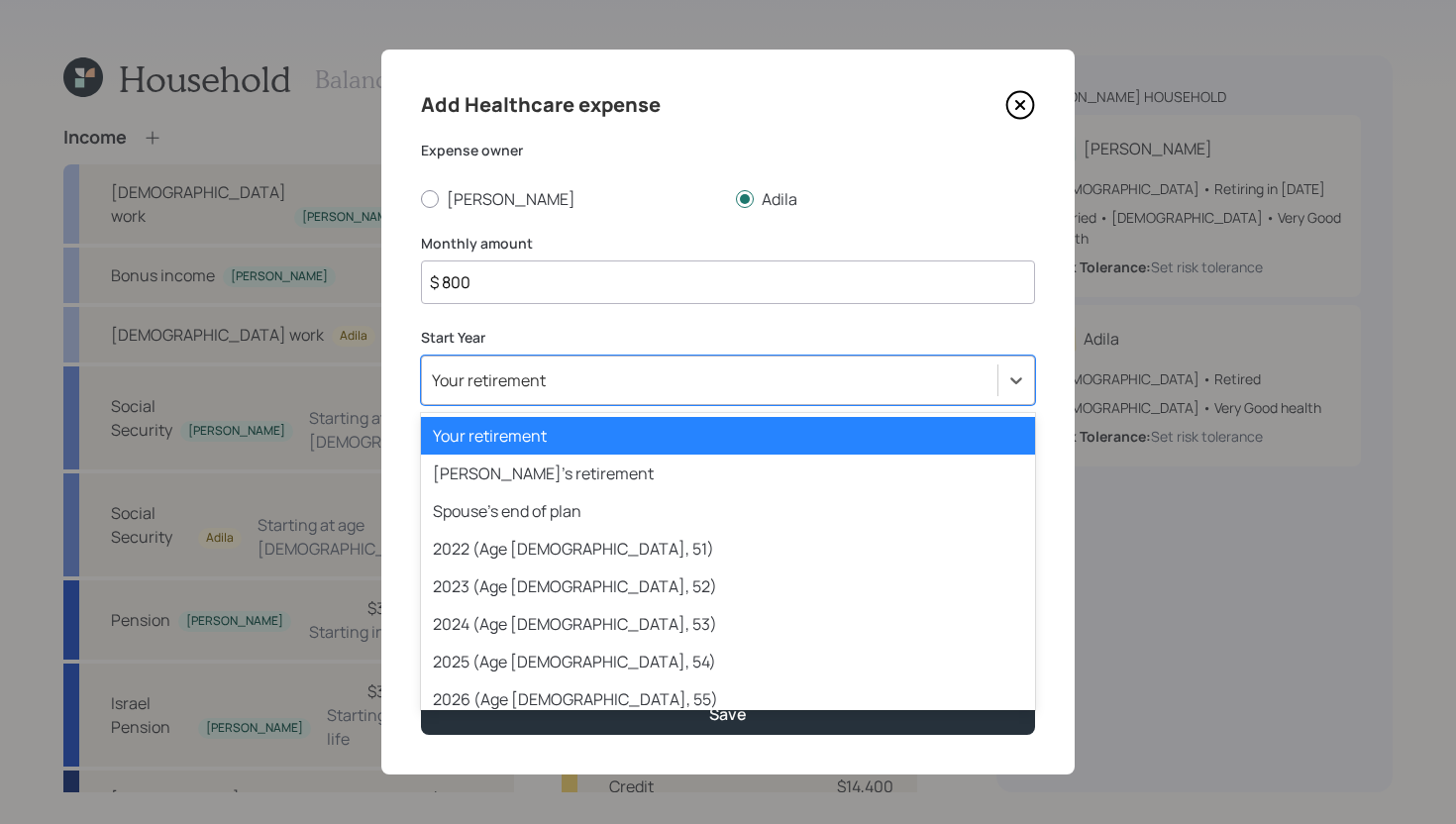 click on "Your retirement" at bounding box center (488, 380) 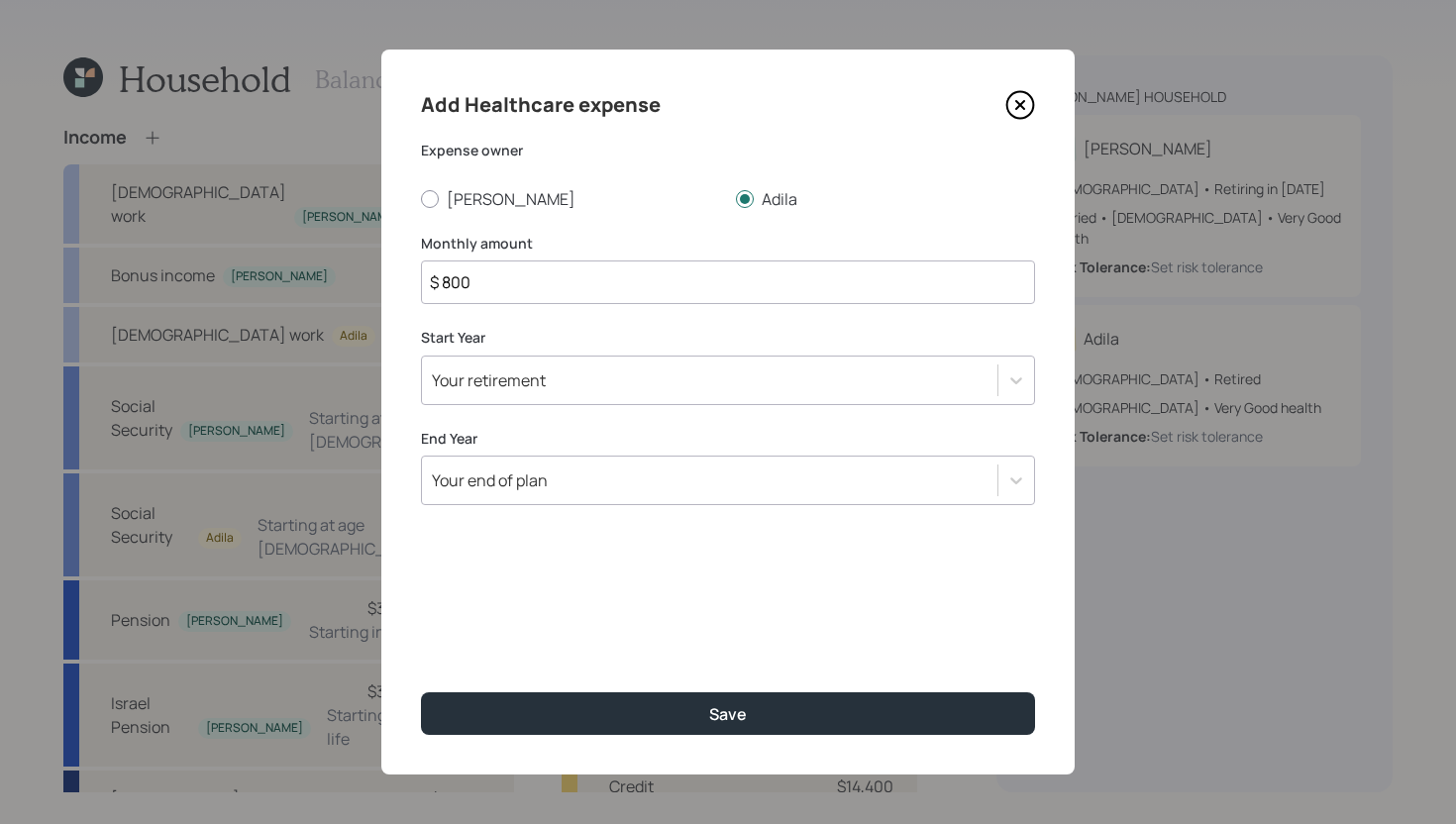 click on "$ 800" at bounding box center [728, 282] 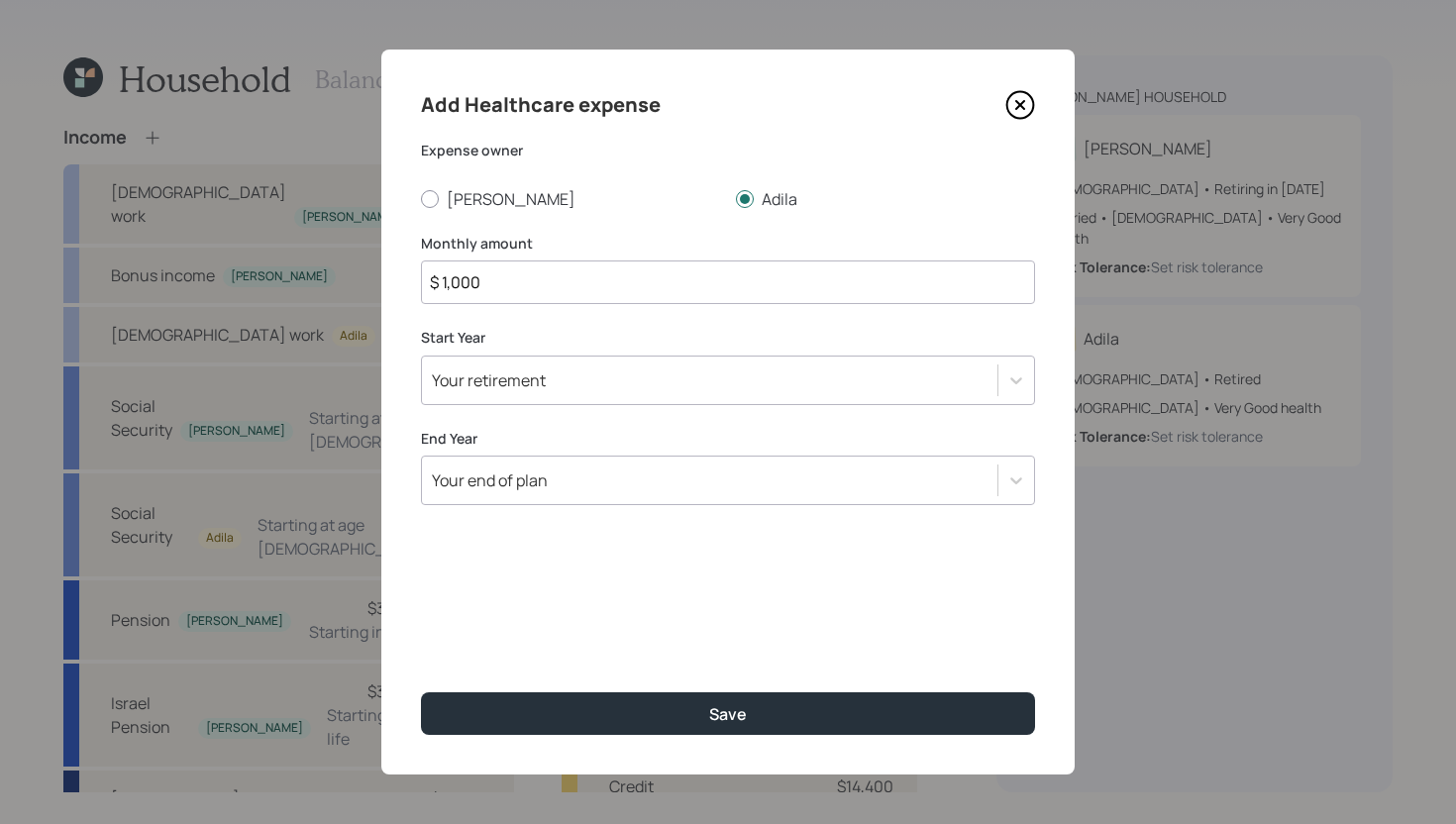 type on "$ 1,000" 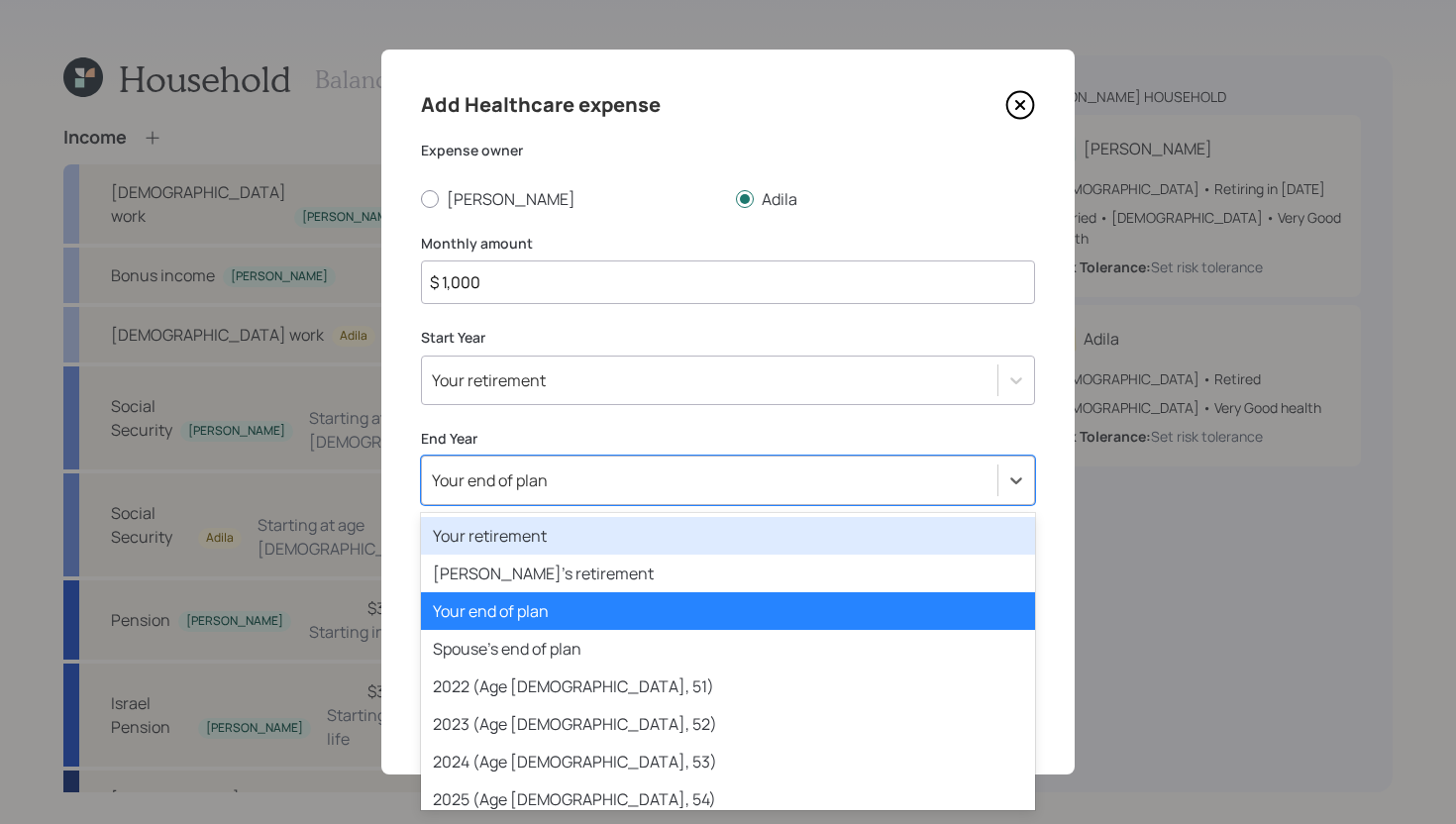 click on "Your end of plan" at bounding box center [709, 480] 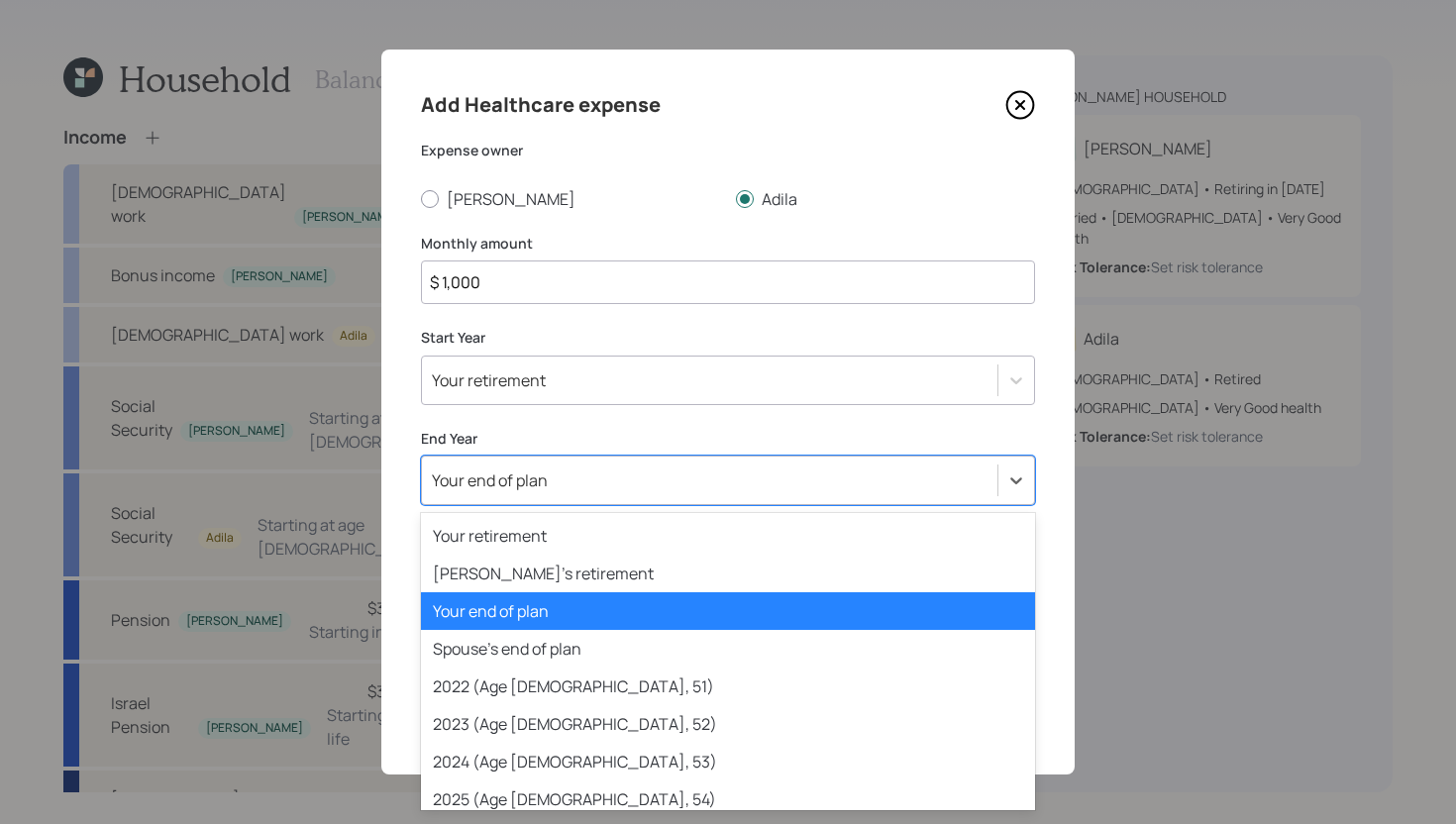 scroll, scrollTop: 14, scrollLeft: 0, axis: vertical 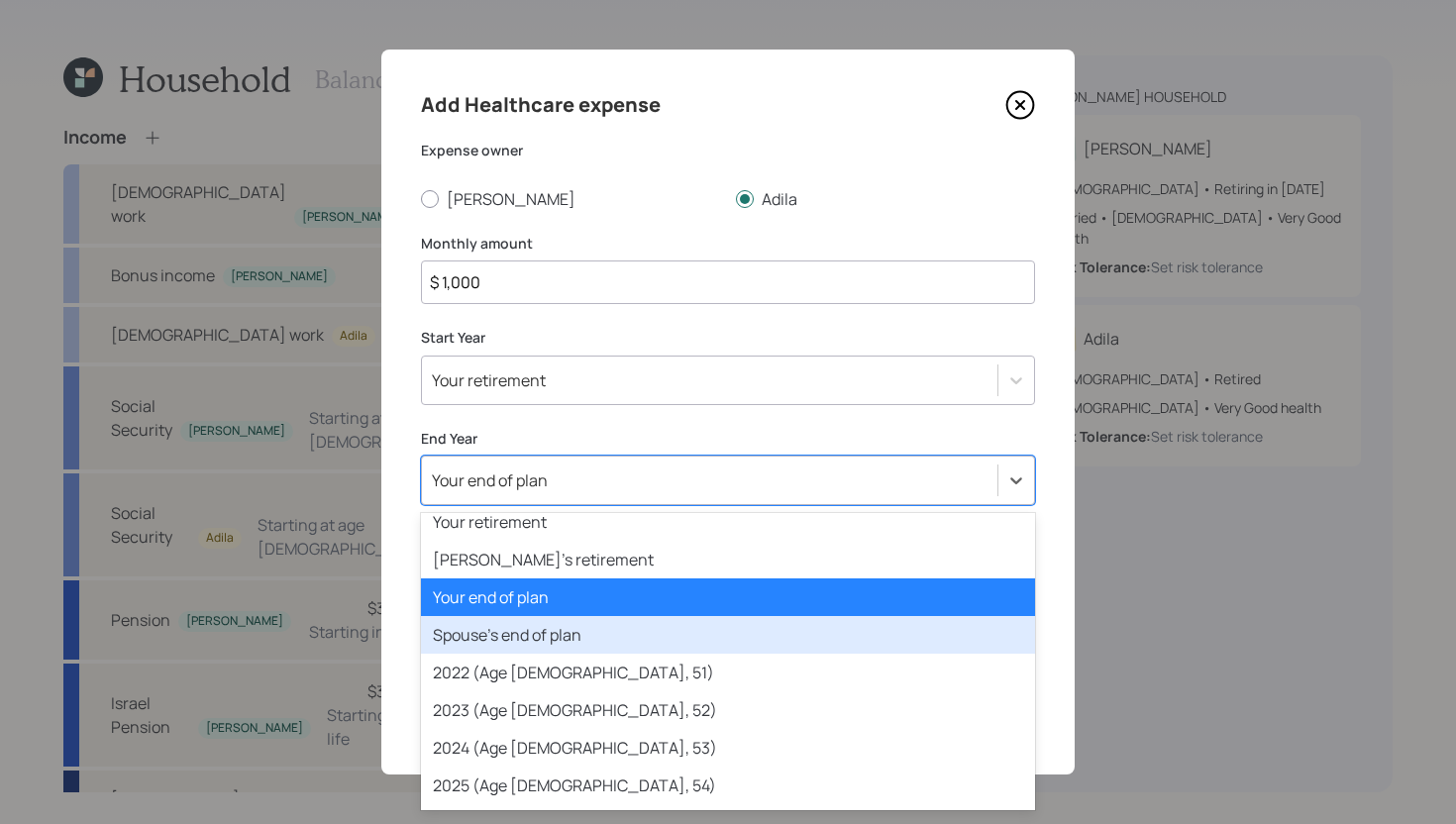 click on "Spouse's end of plan" at bounding box center [728, 635] 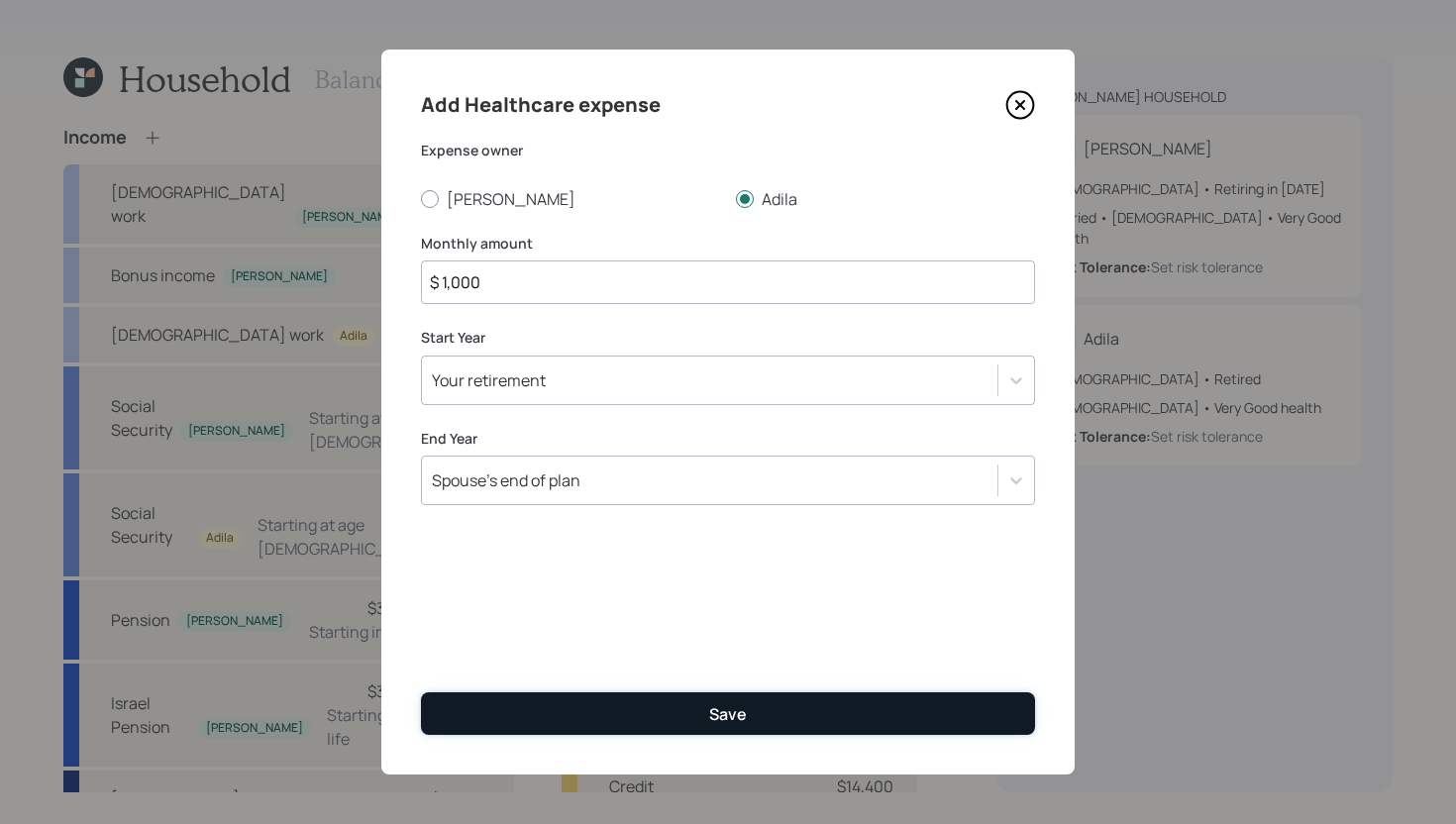 click on "Save" at bounding box center (728, 713) 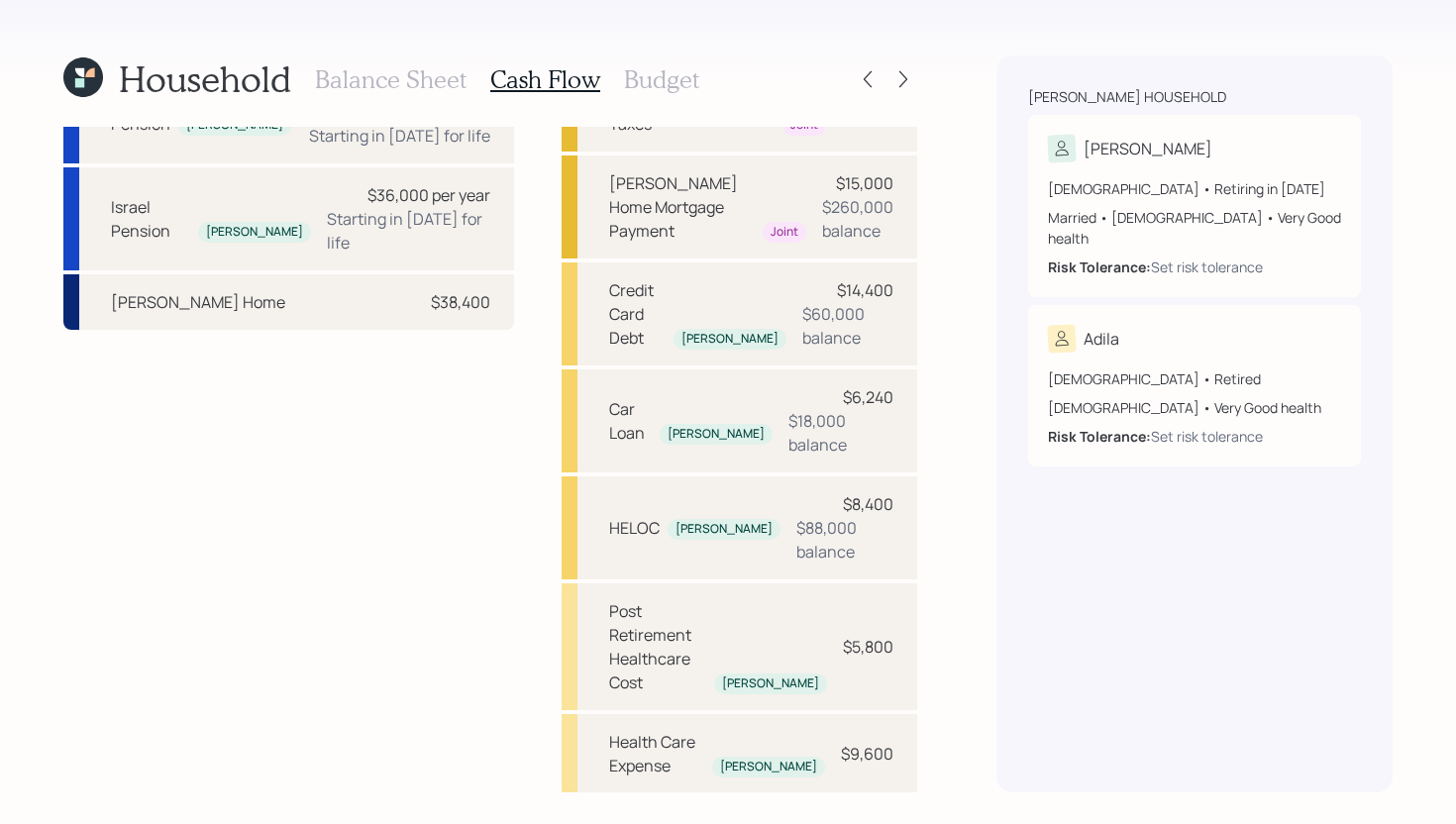 scroll, scrollTop: 0, scrollLeft: 0, axis: both 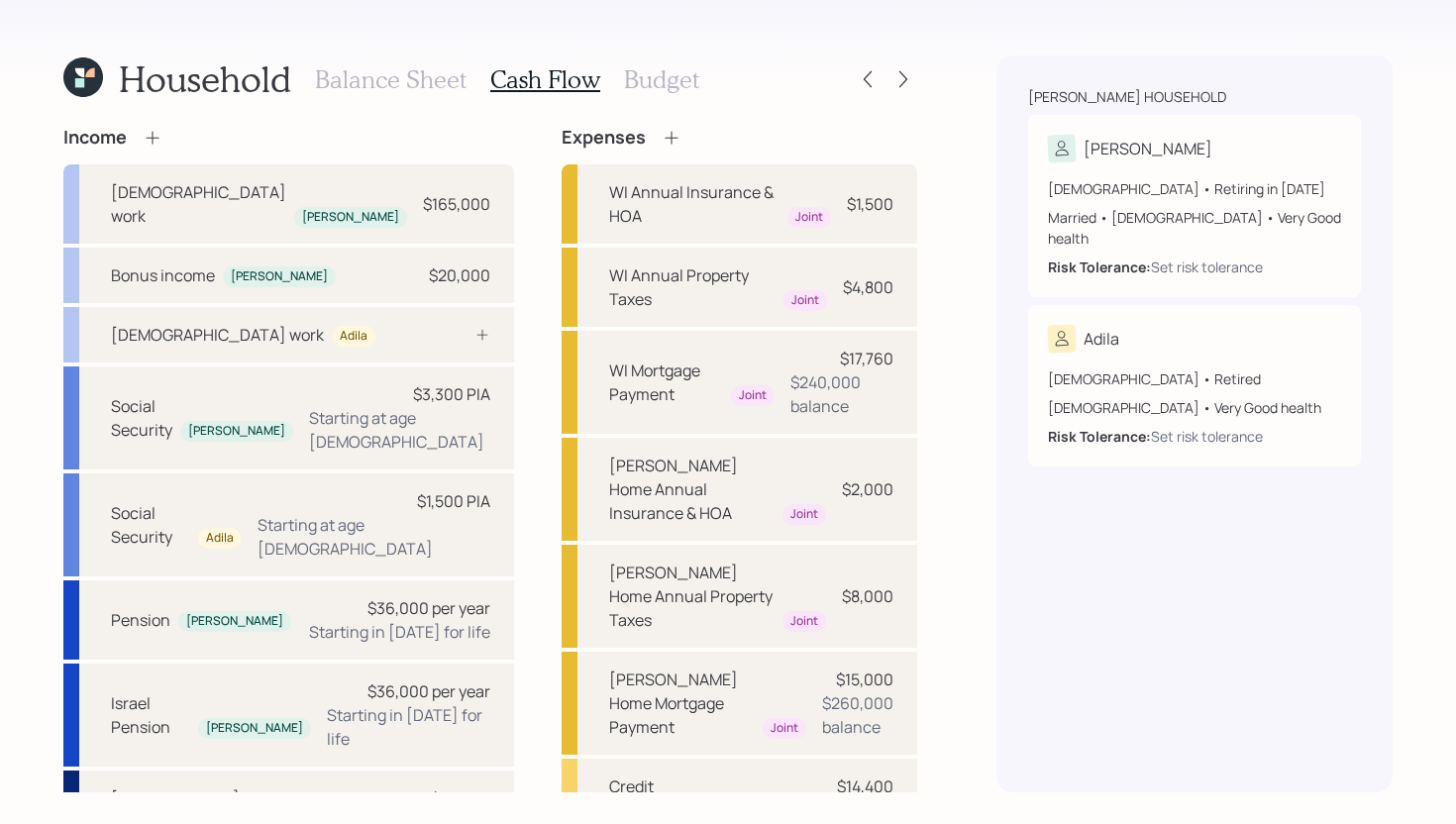 click on "Budget" at bounding box center (662, 79) 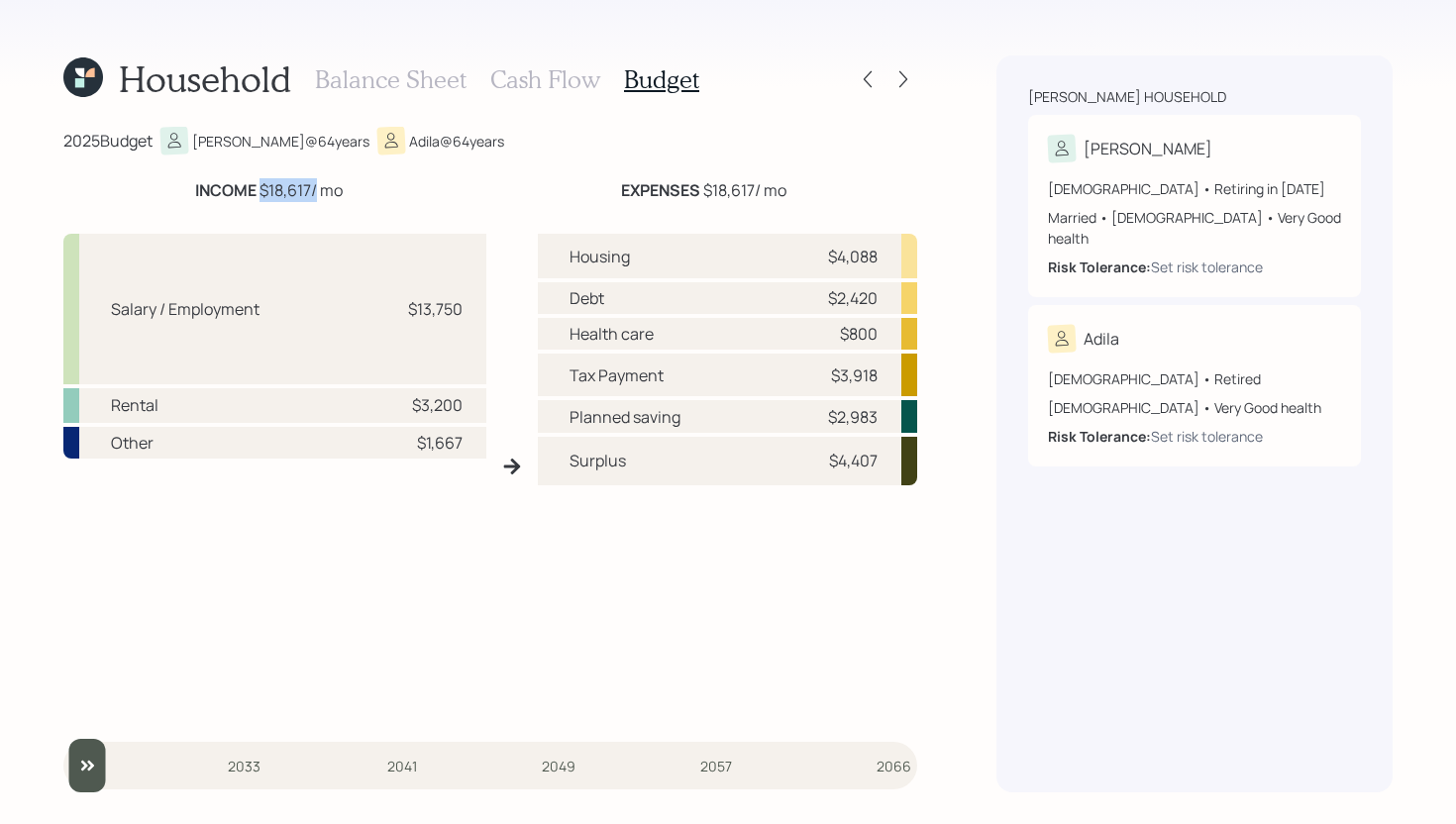 drag, startPoint x: 259, startPoint y: 191, endPoint x: 313, endPoint y: 188, distance: 54.083269 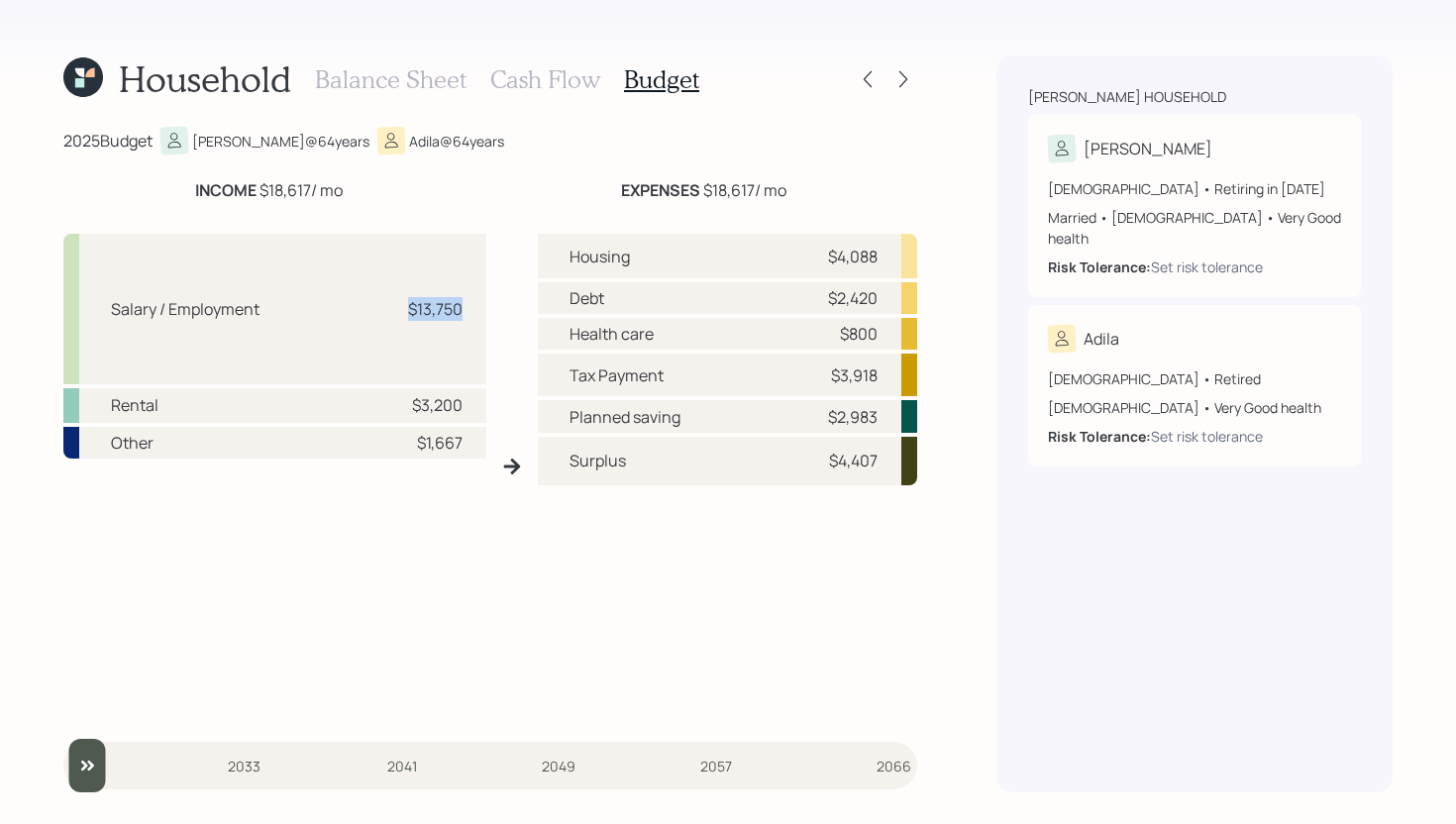 drag, startPoint x: 406, startPoint y: 309, endPoint x: 463, endPoint y: 309, distance: 57 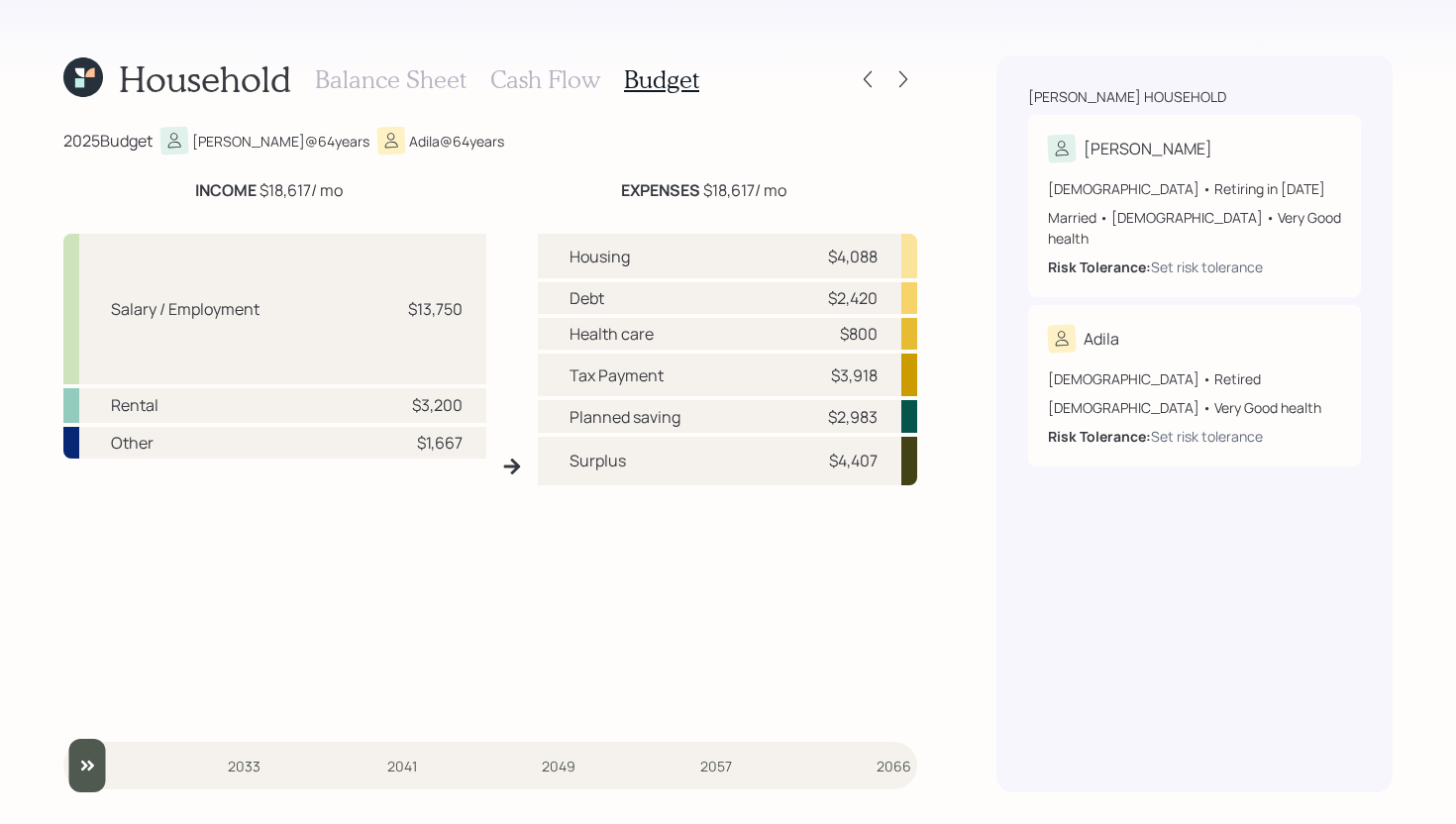 click on "$1,667" at bounding box center (440, 443) 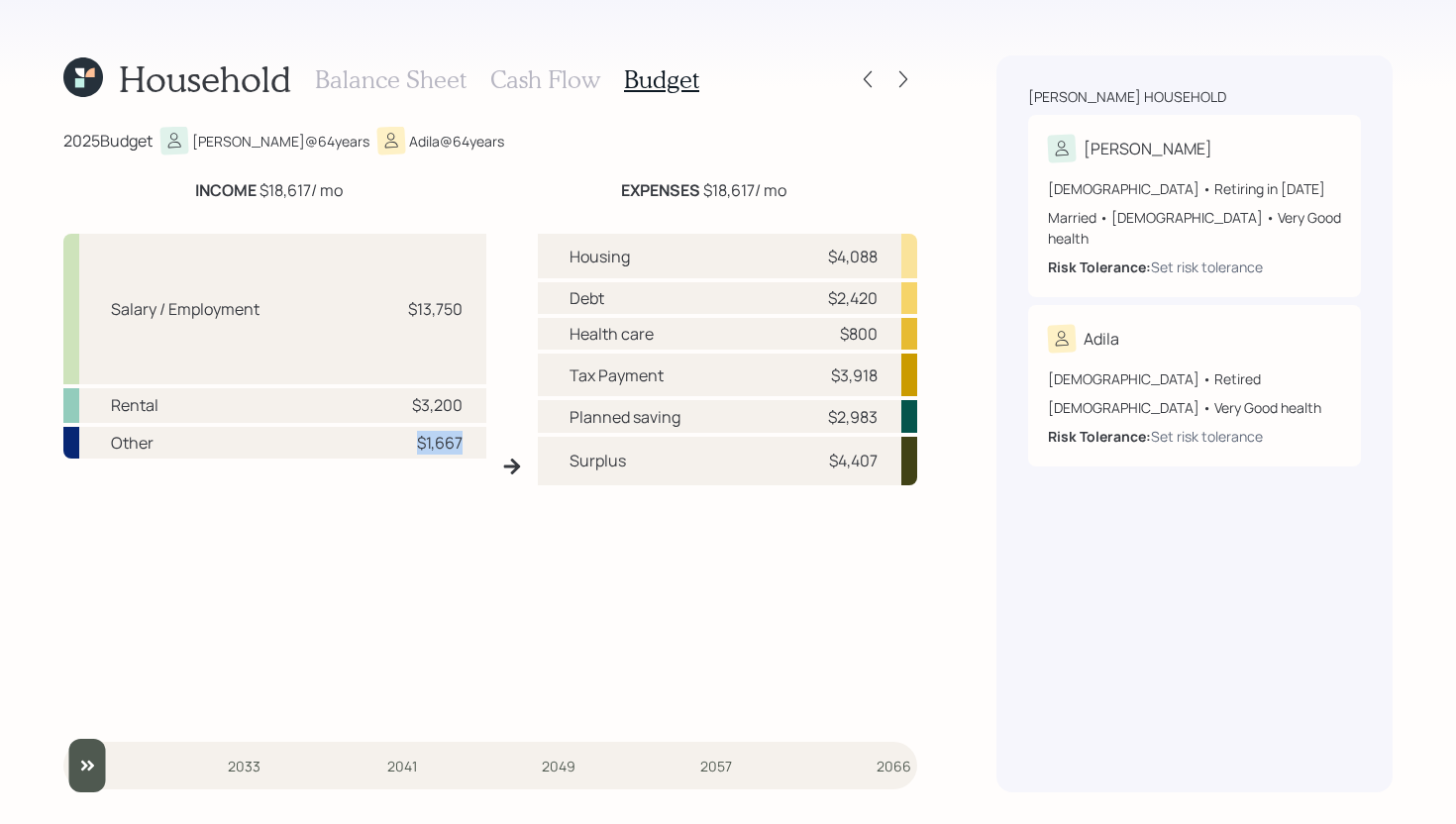 drag, startPoint x: 414, startPoint y: 444, endPoint x: 464, endPoint y: 444, distance: 50 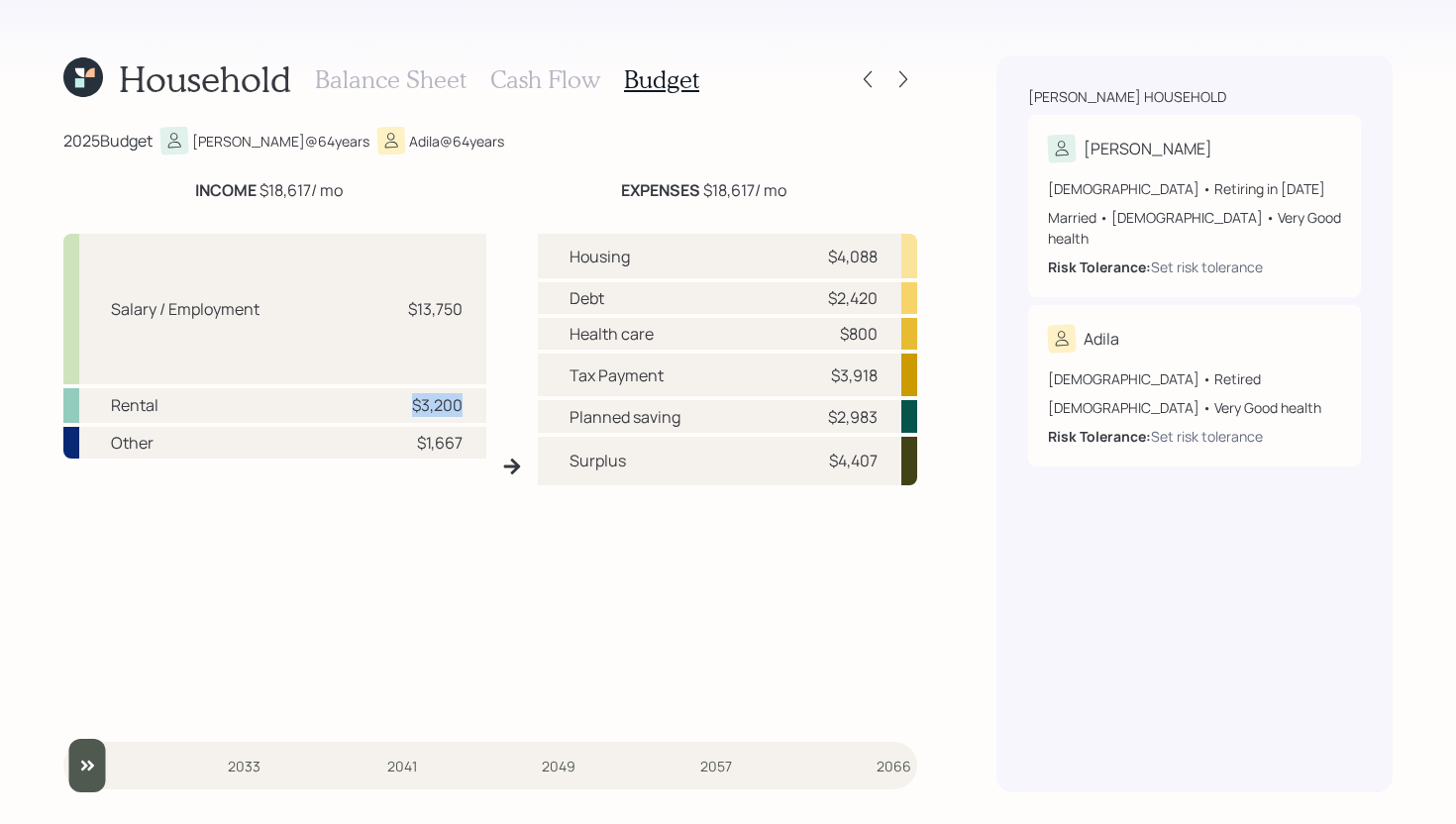 drag, startPoint x: 401, startPoint y: 400, endPoint x: 474, endPoint y: 398, distance: 73.02739 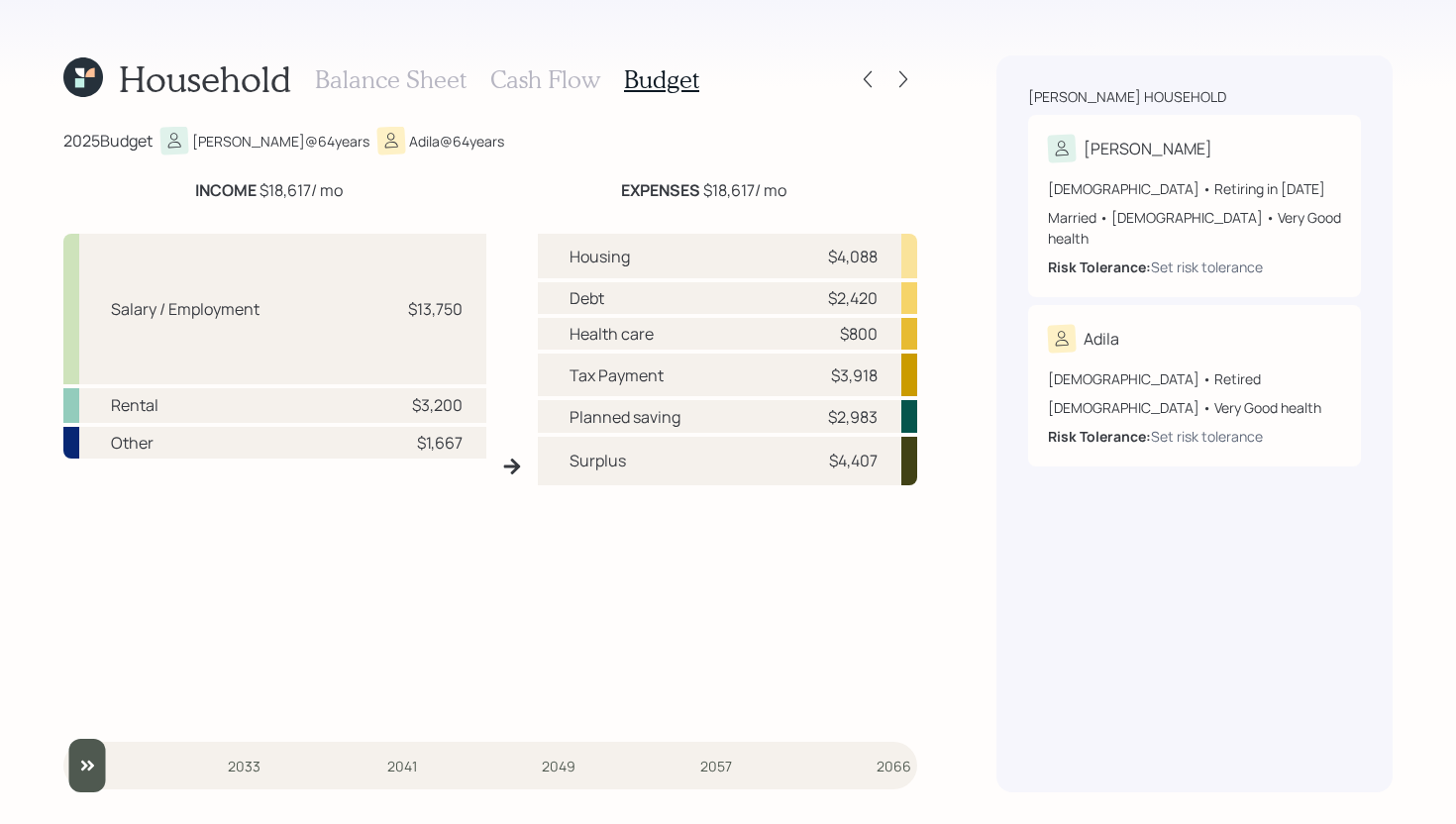 click on "Salary / Employment $13,750 Rental $3,200 Other $1,667 Housing $4,088 Debt $2,420 Health care $800 Tax Payment $3,918 Planned saving $2,983 Surplus $4,407" at bounding box center [490, 466] 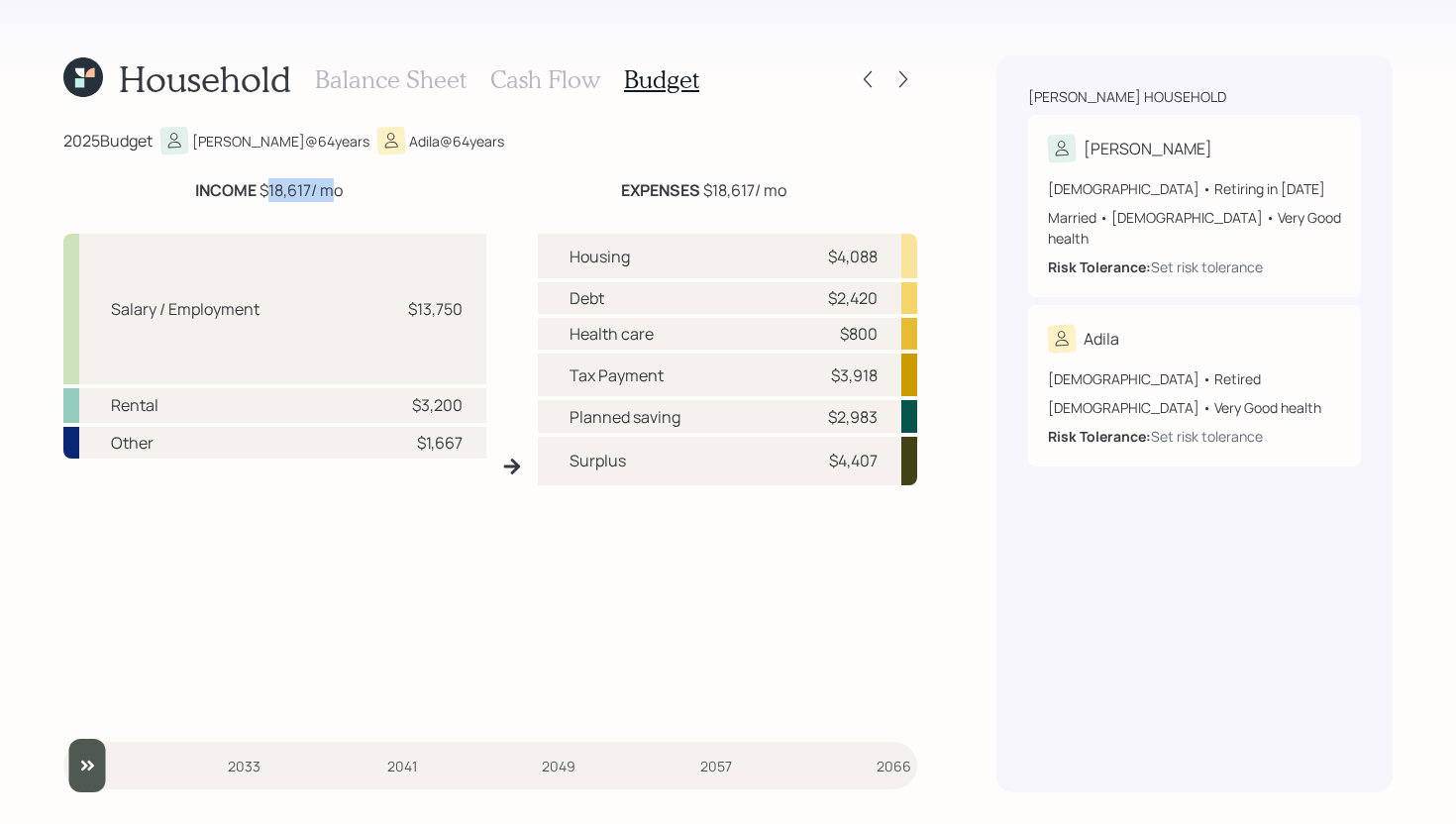 drag, startPoint x: 262, startPoint y: 190, endPoint x: 324, endPoint y: 187, distance: 62.072538 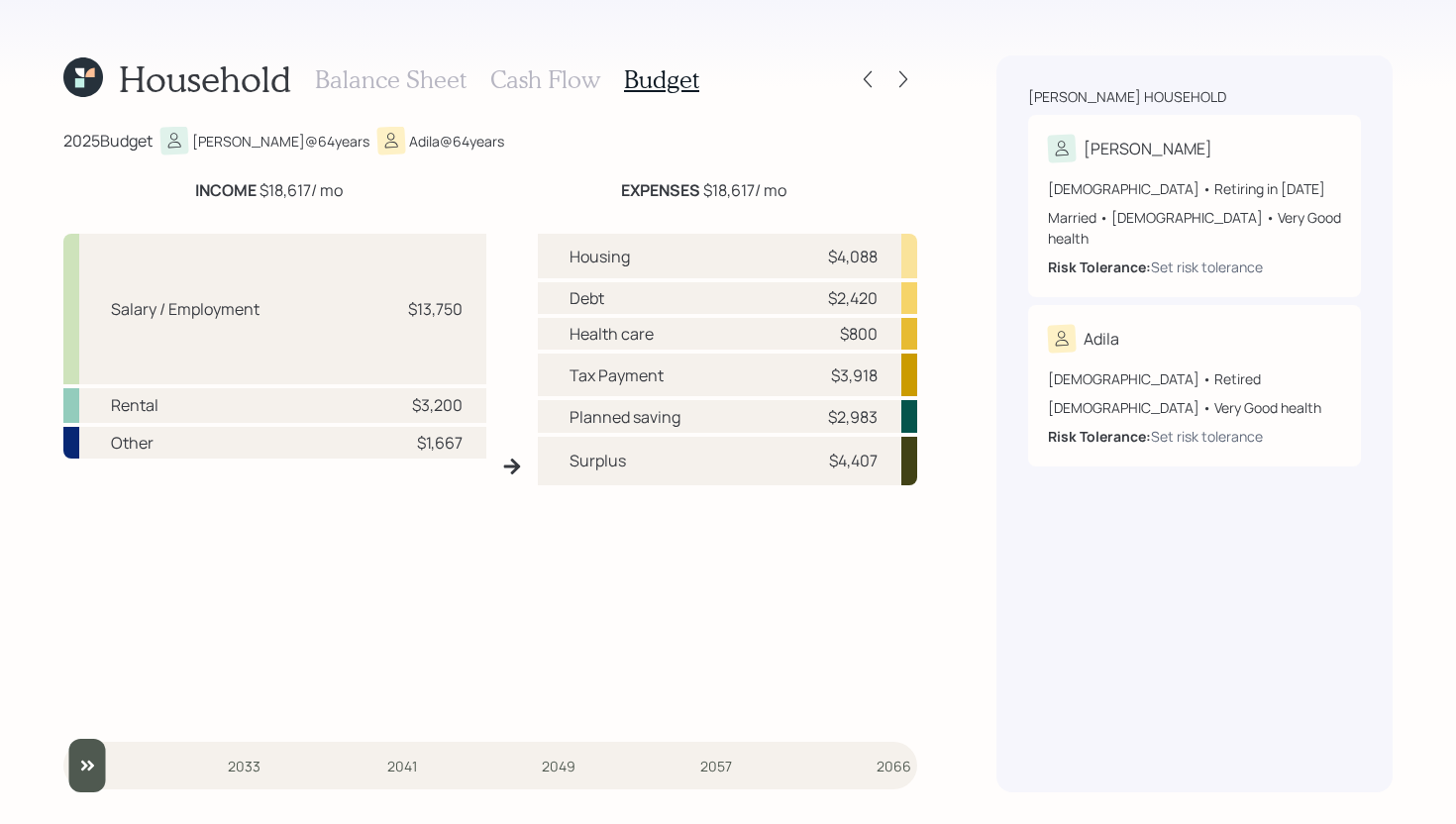 click on "INCOME   $18,617  / mo" at bounding box center [268, 190] 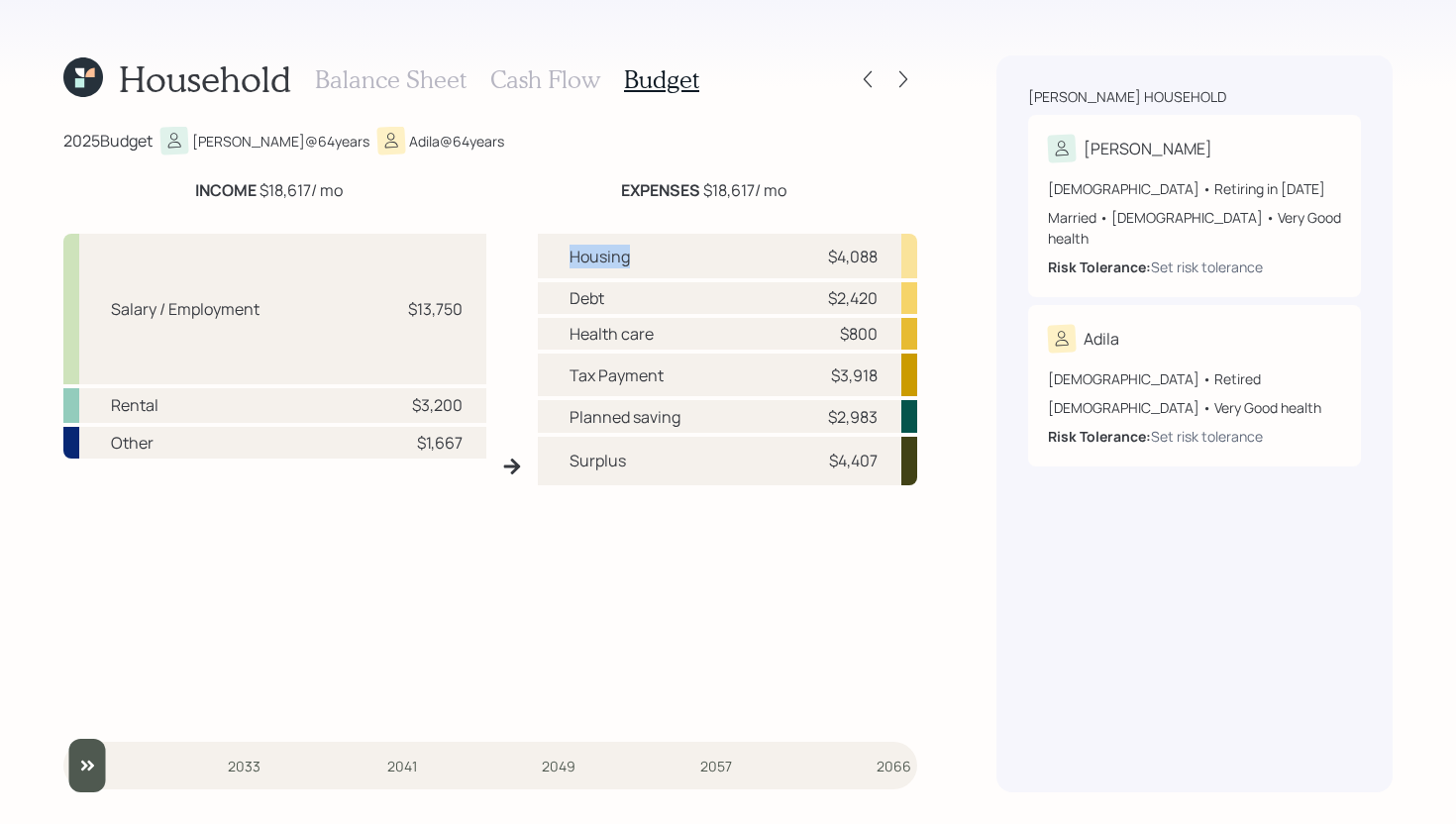 drag, startPoint x: 570, startPoint y: 260, endPoint x: 660, endPoint y: 260, distance: 90 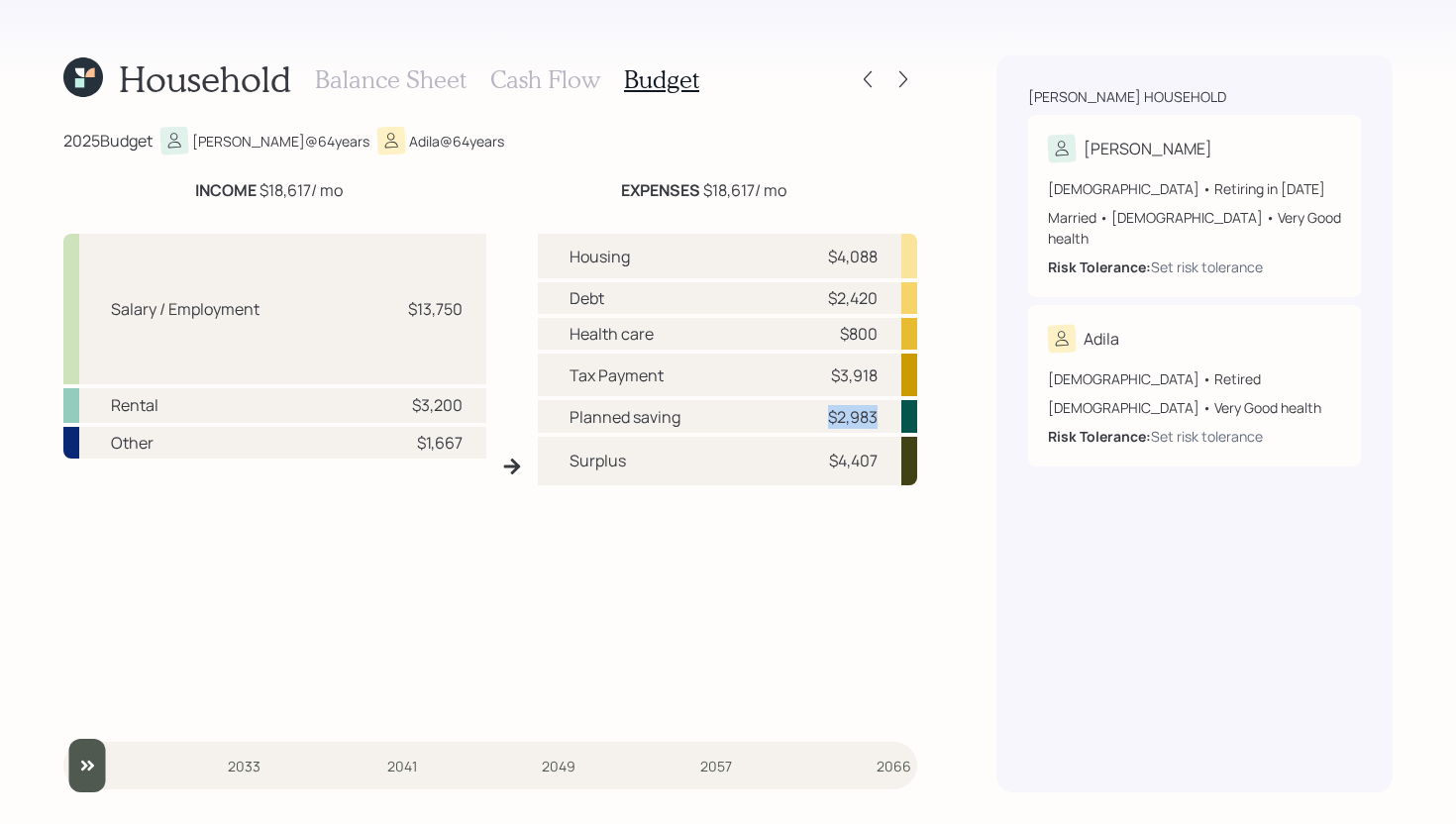 drag, startPoint x: 828, startPoint y: 420, endPoint x: 891, endPoint y: 418, distance: 63.03174 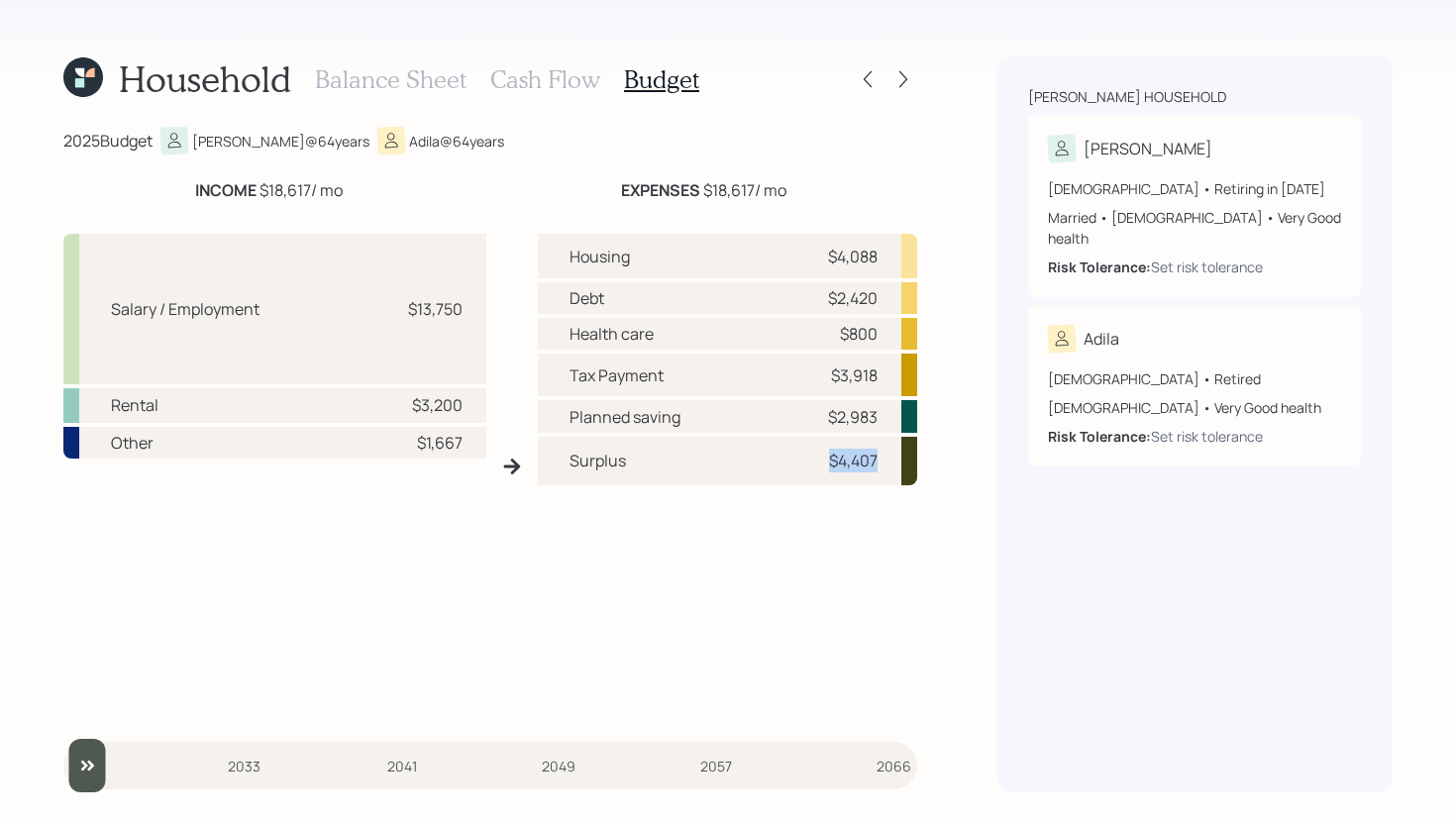 drag, startPoint x: 822, startPoint y: 464, endPoint x: 883, endPoint y: 464, distance: 61 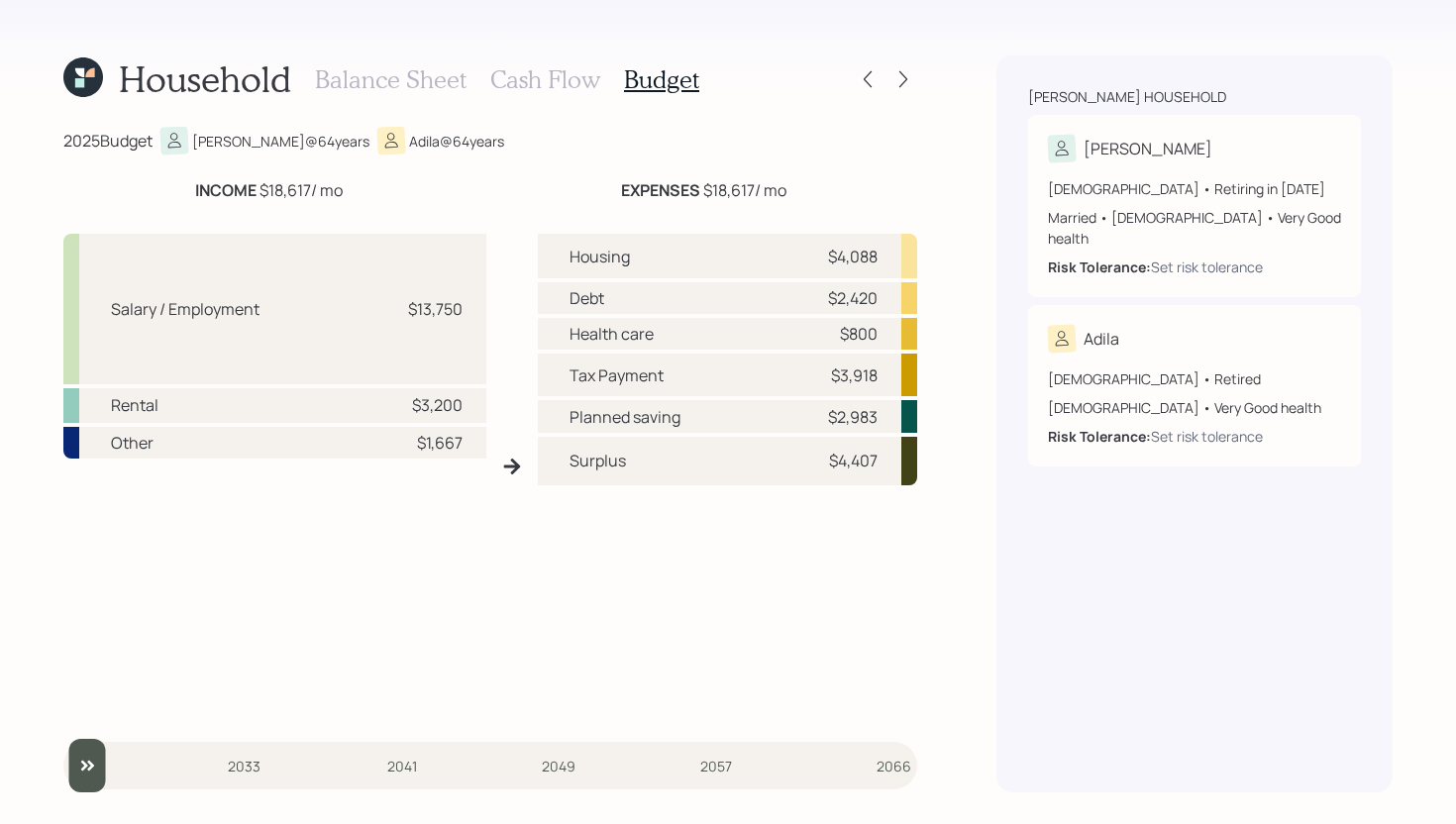 click on "Cash Flow" at bounding box center [545, 79] 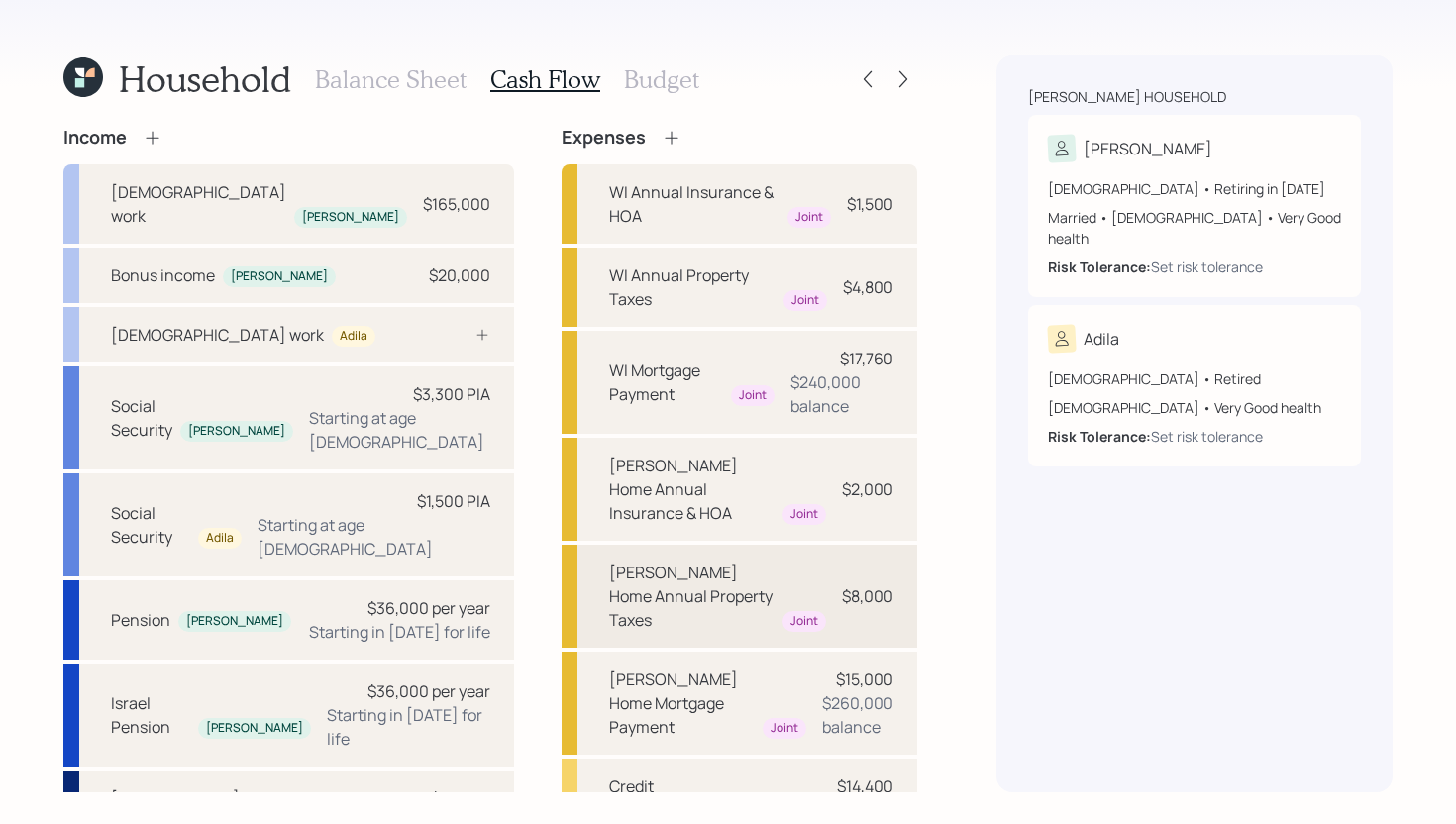 scroll, scrollTop: 496, scrollLeft: 0, axis: vertical 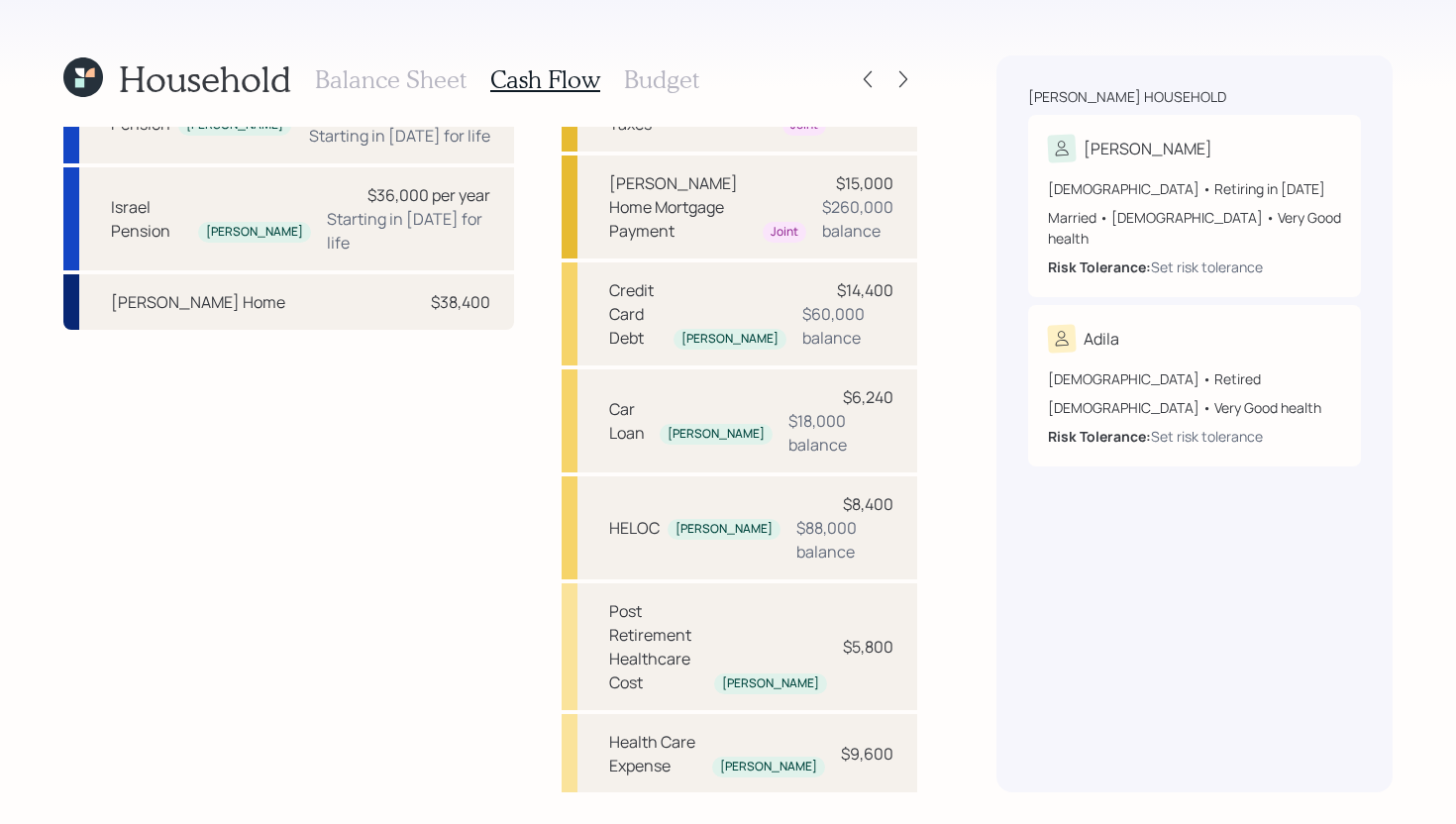 click on "Pre Retirement Living Expense" at bounding box center [739, 968] 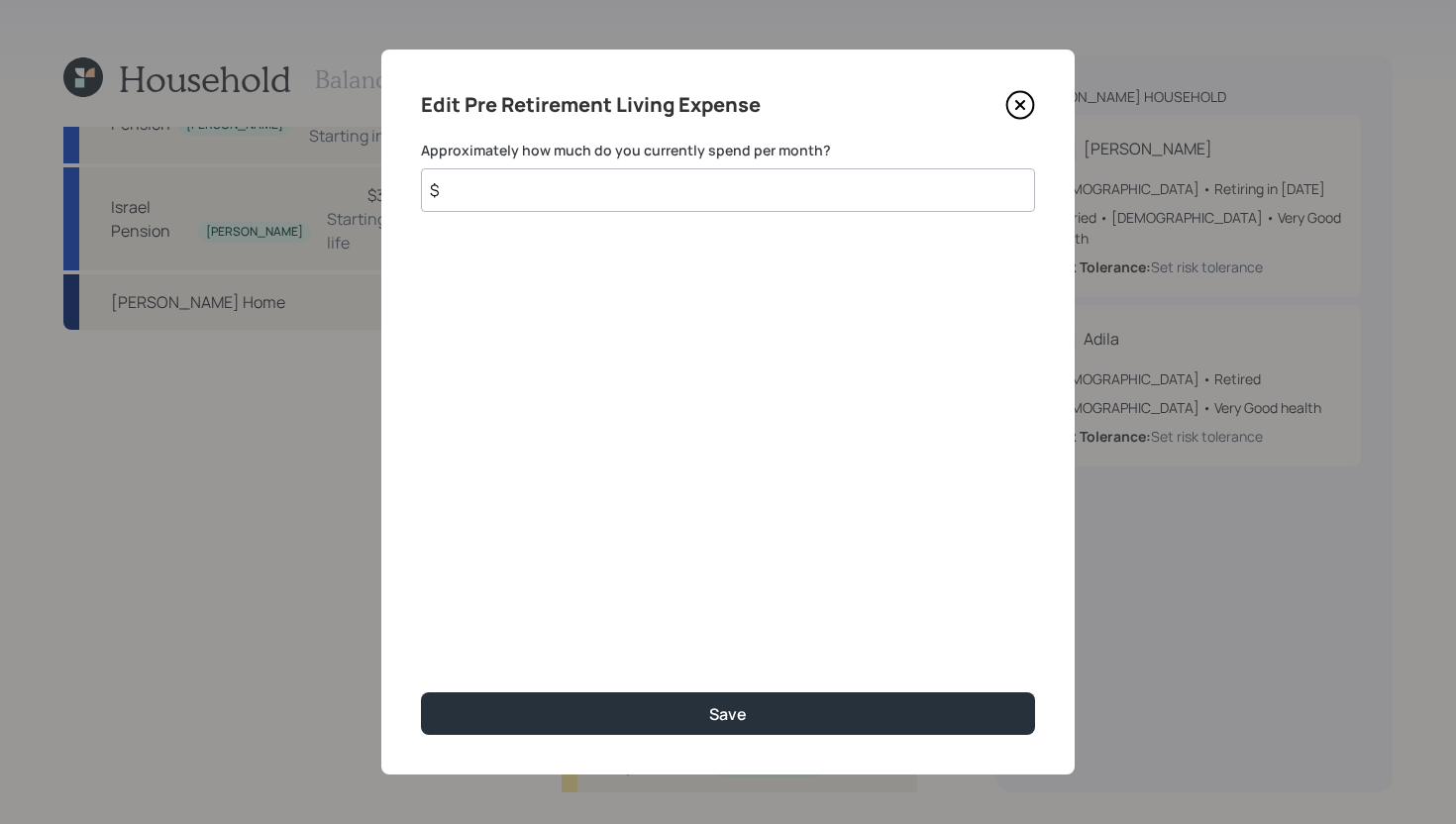 click on "$" at bounding box center [728, 190] 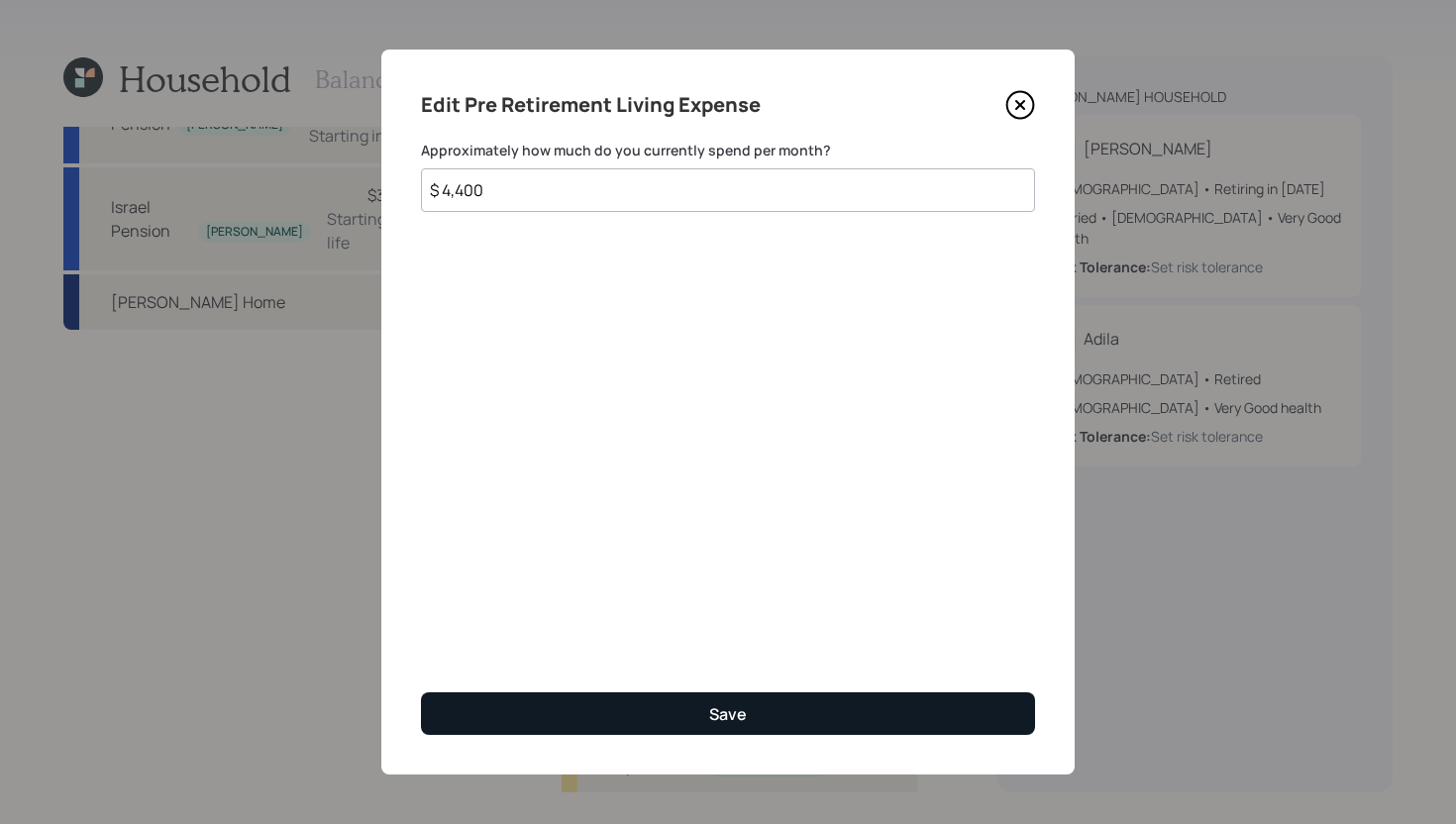 type on "$ 4,400" 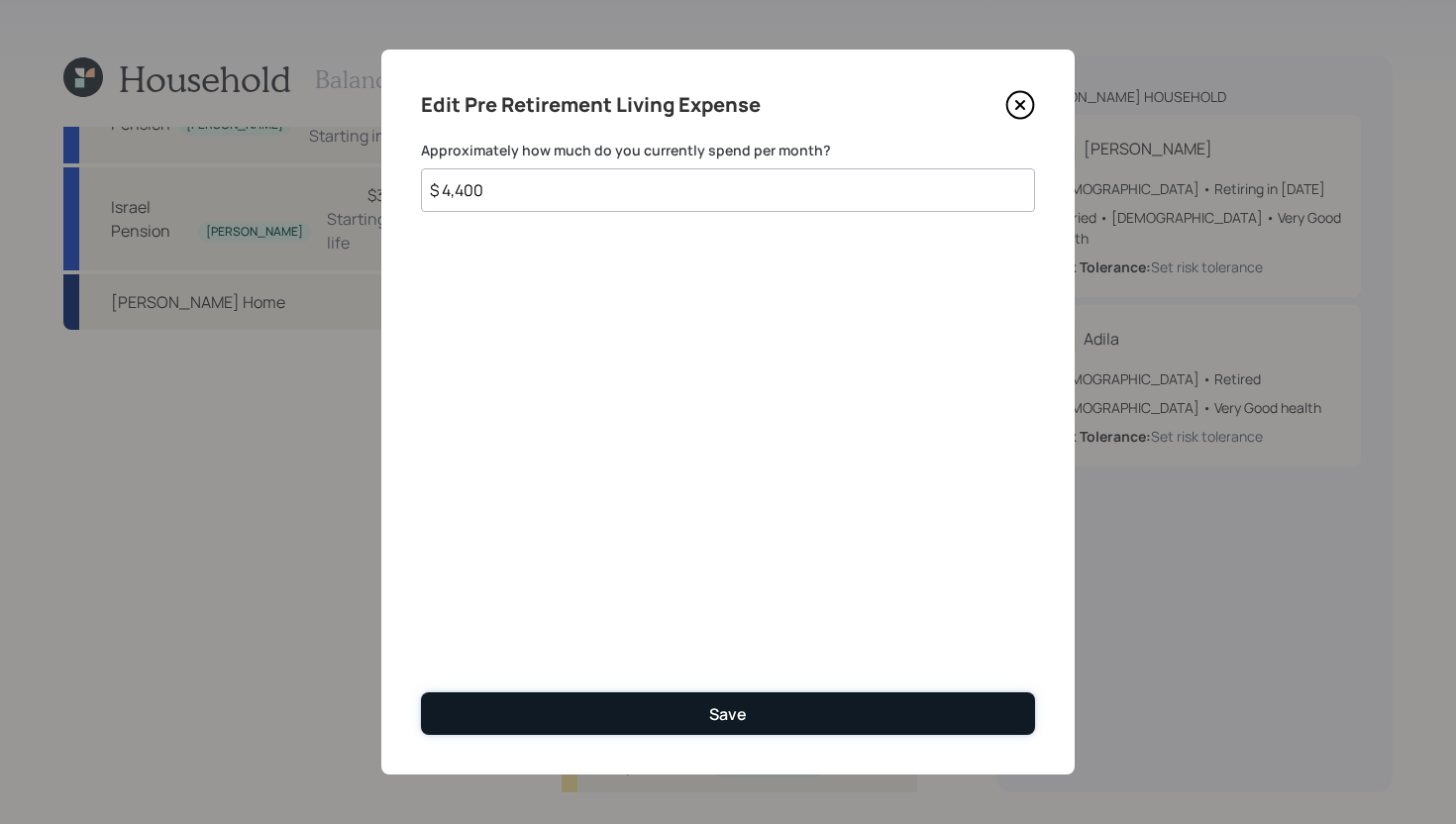 click on "Save" at bounding box center [728, 713] 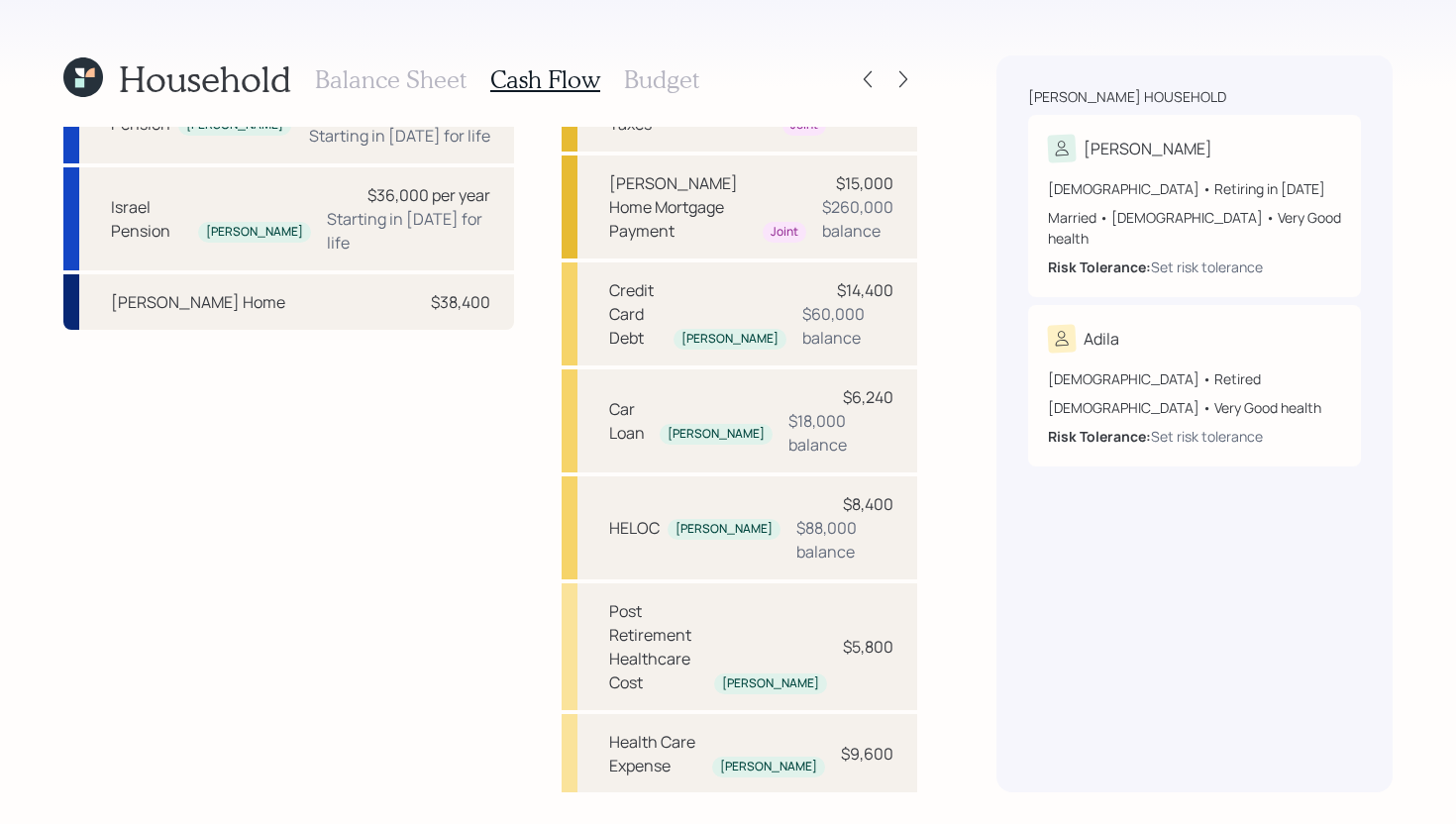 click on "Post Retirement Living Expense" at bounding box center (723, 1051) 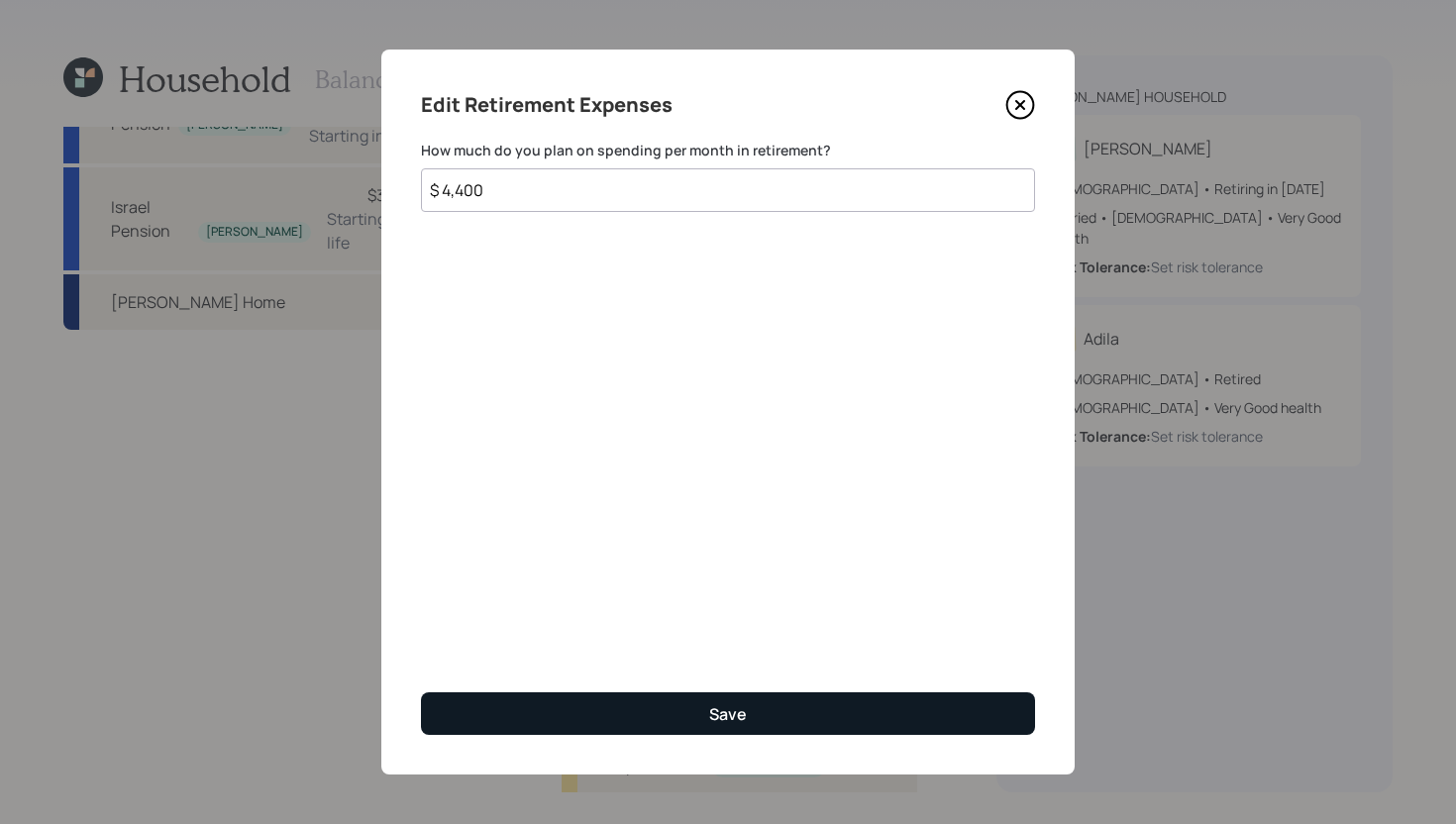 type on "$ 4,400" 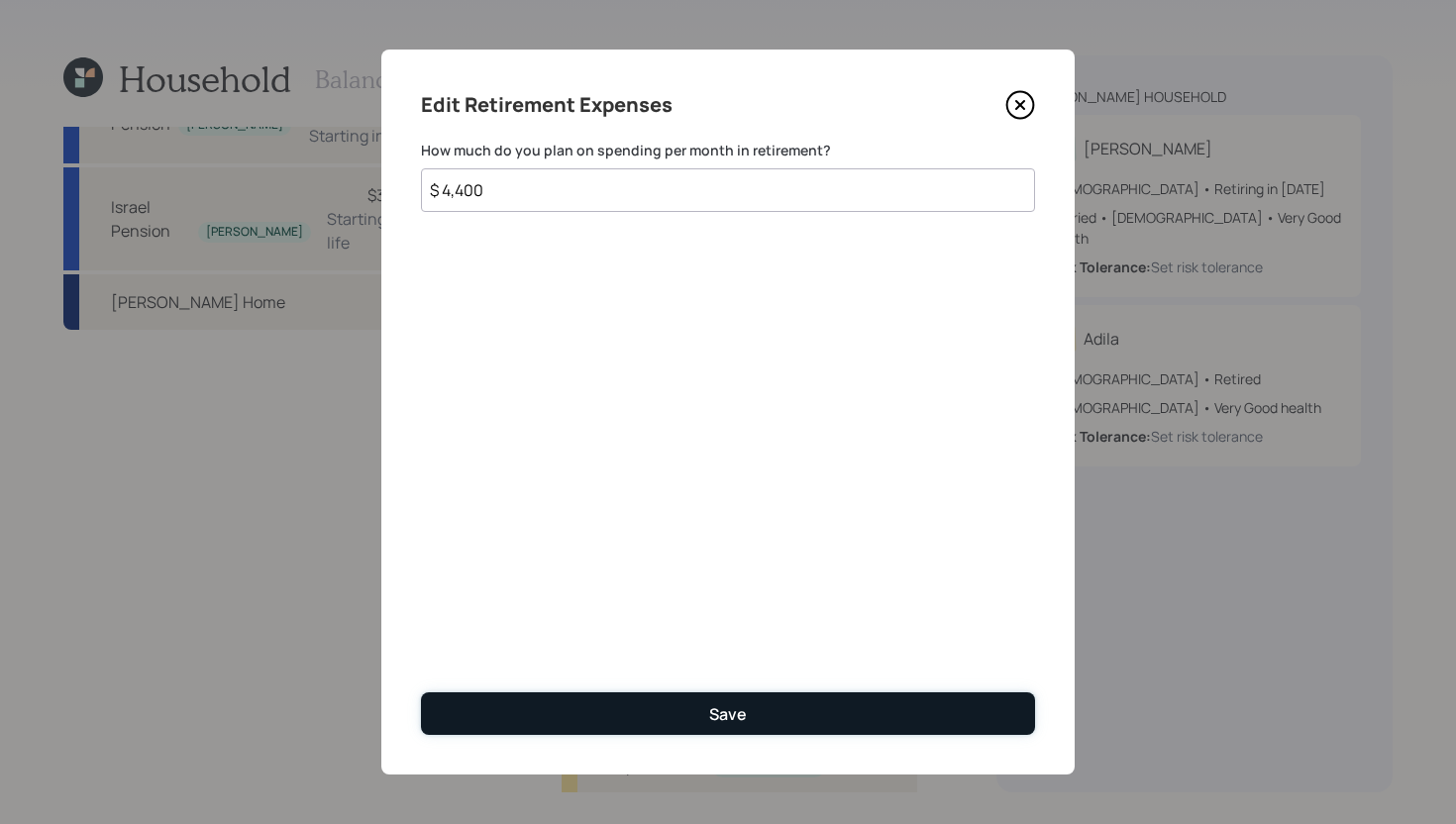 click on "Save" at bounding box center (728, 714) 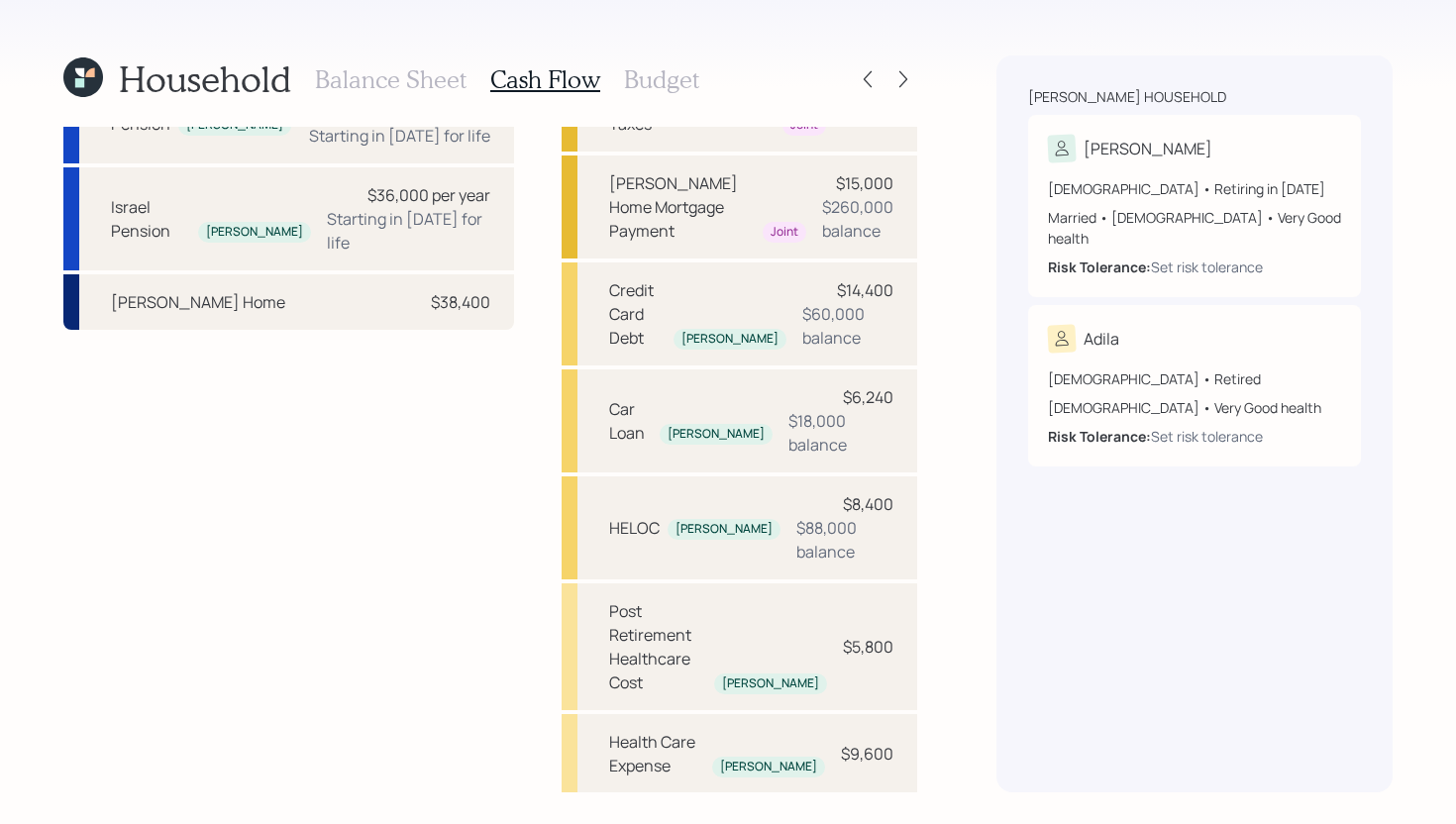 click on "Budget" at bounding box center (662, 79) 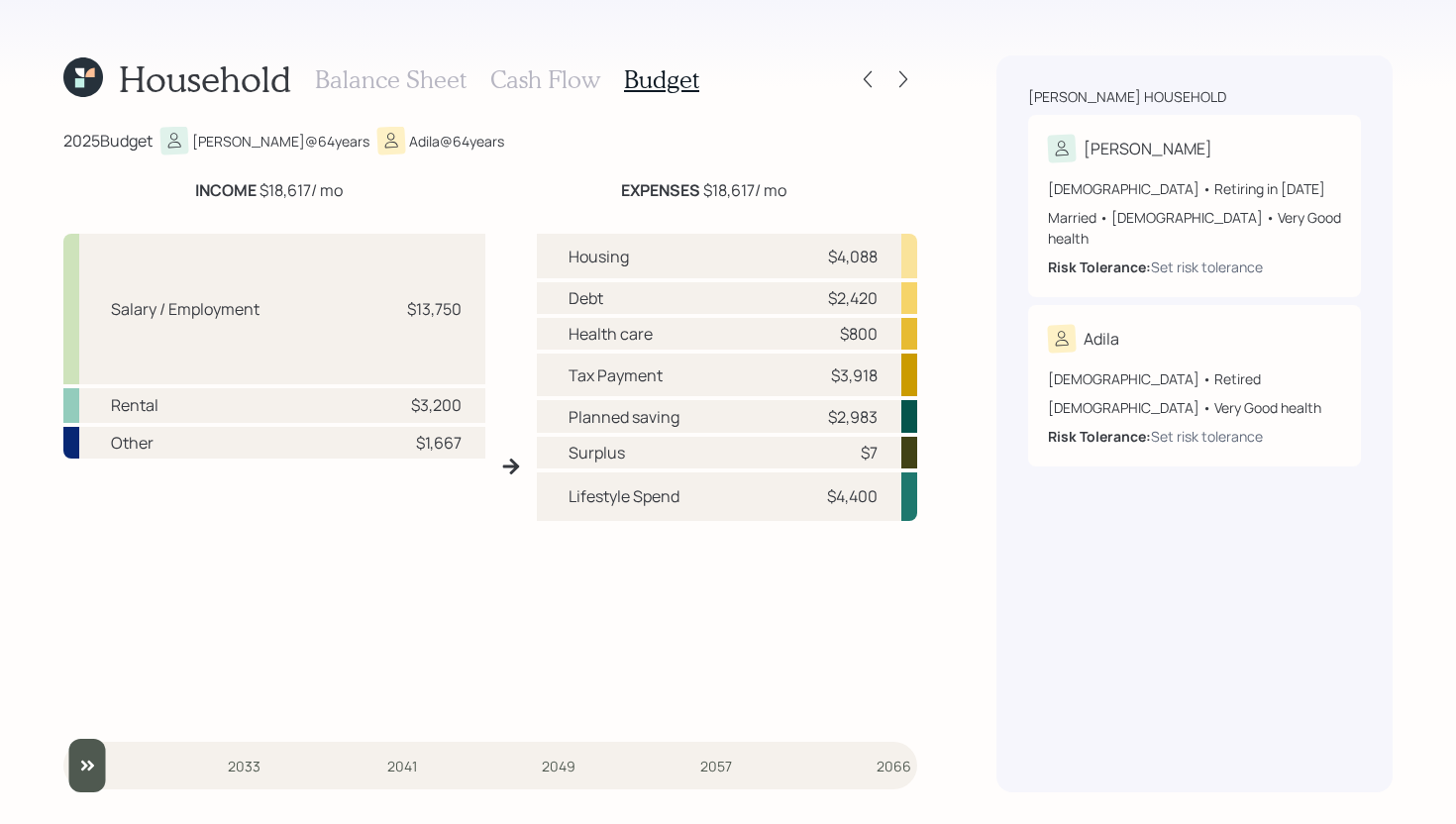 click on "Cash Flow" at bounding box center (545, 79) 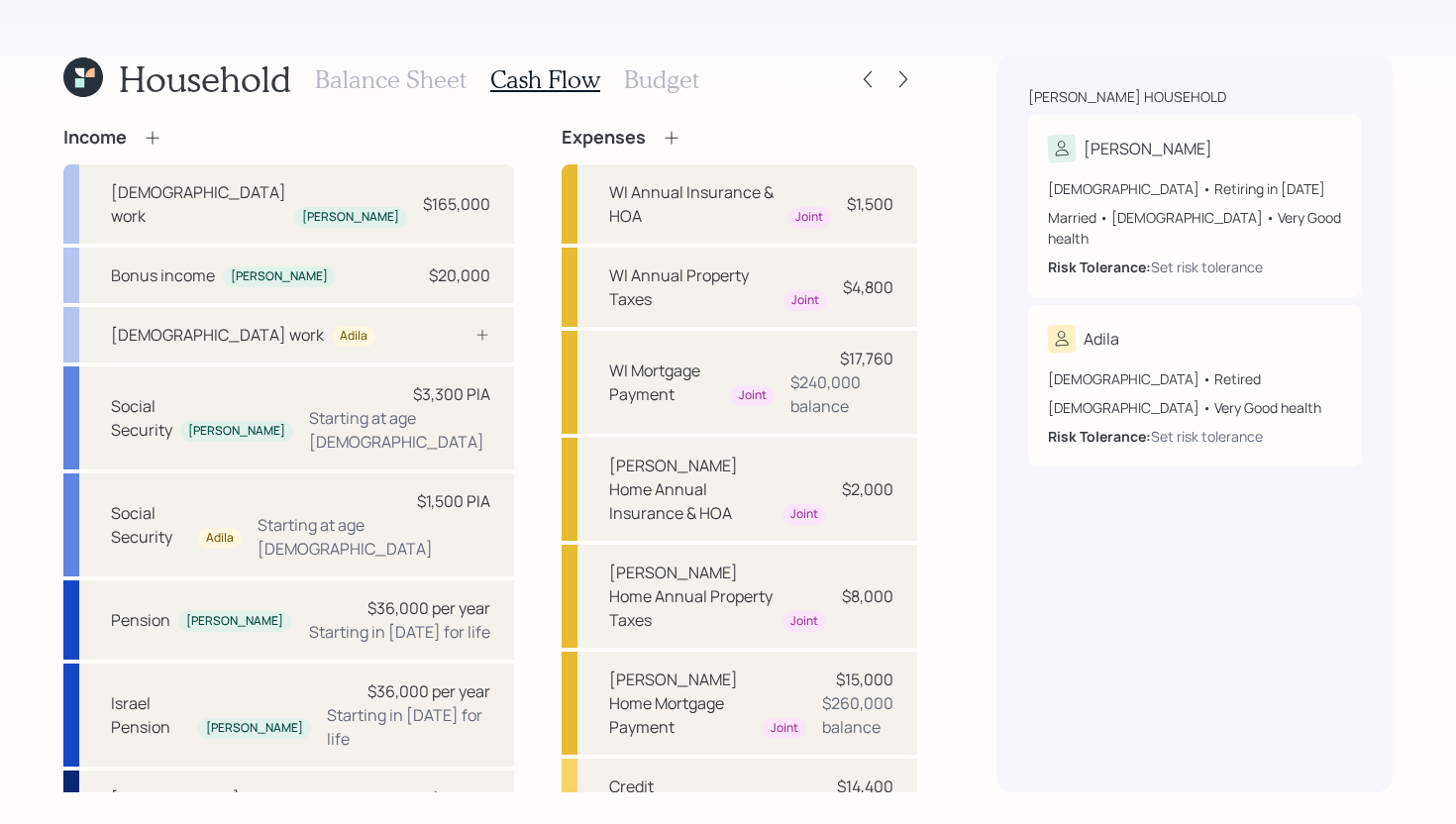 click on "Budget" at bounding box center (662, 79) 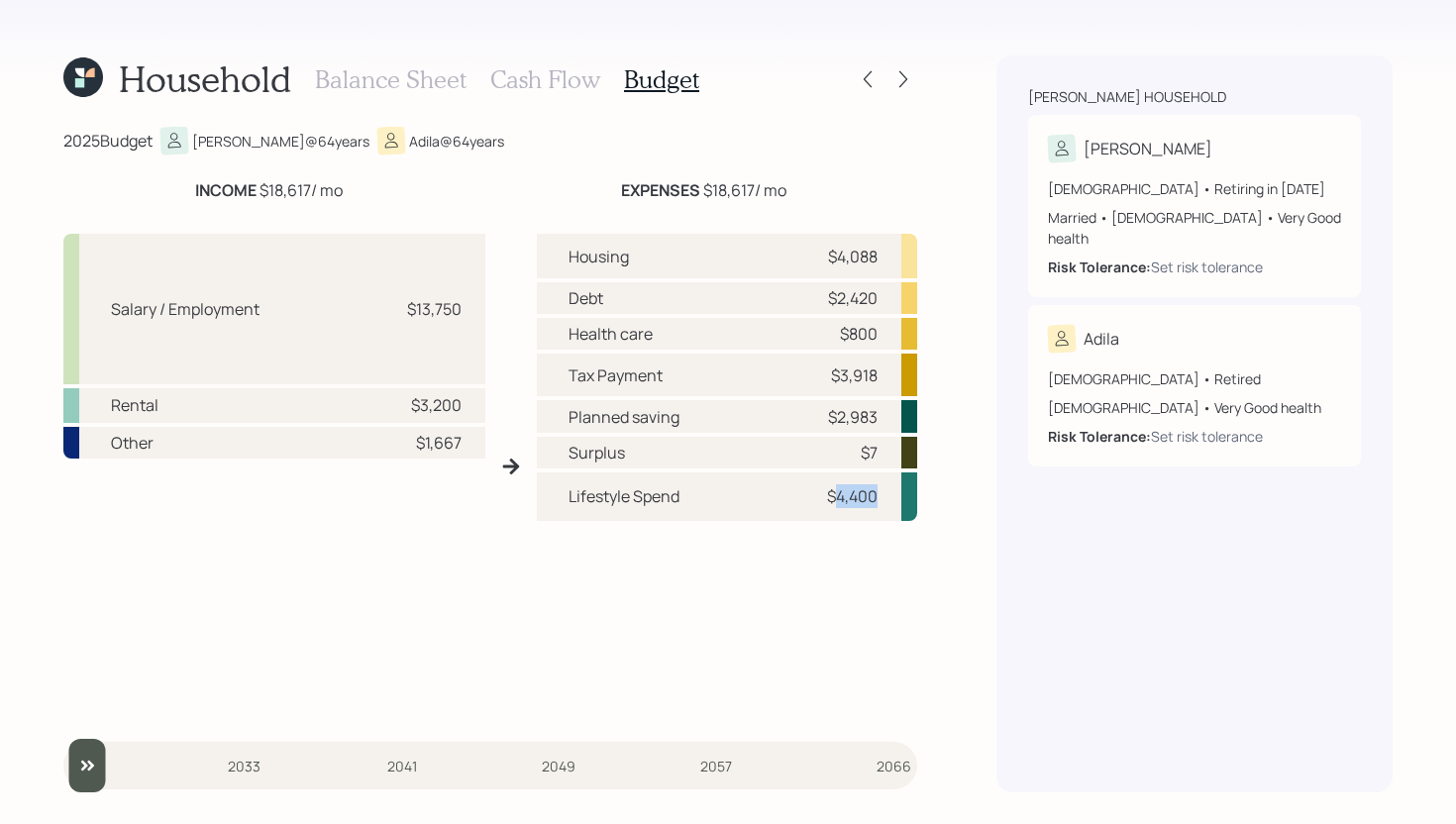drag, startPoint x: 833, startPoint y: 502, endPoint x: 880, endPoint y: 499, distance: 47.095647 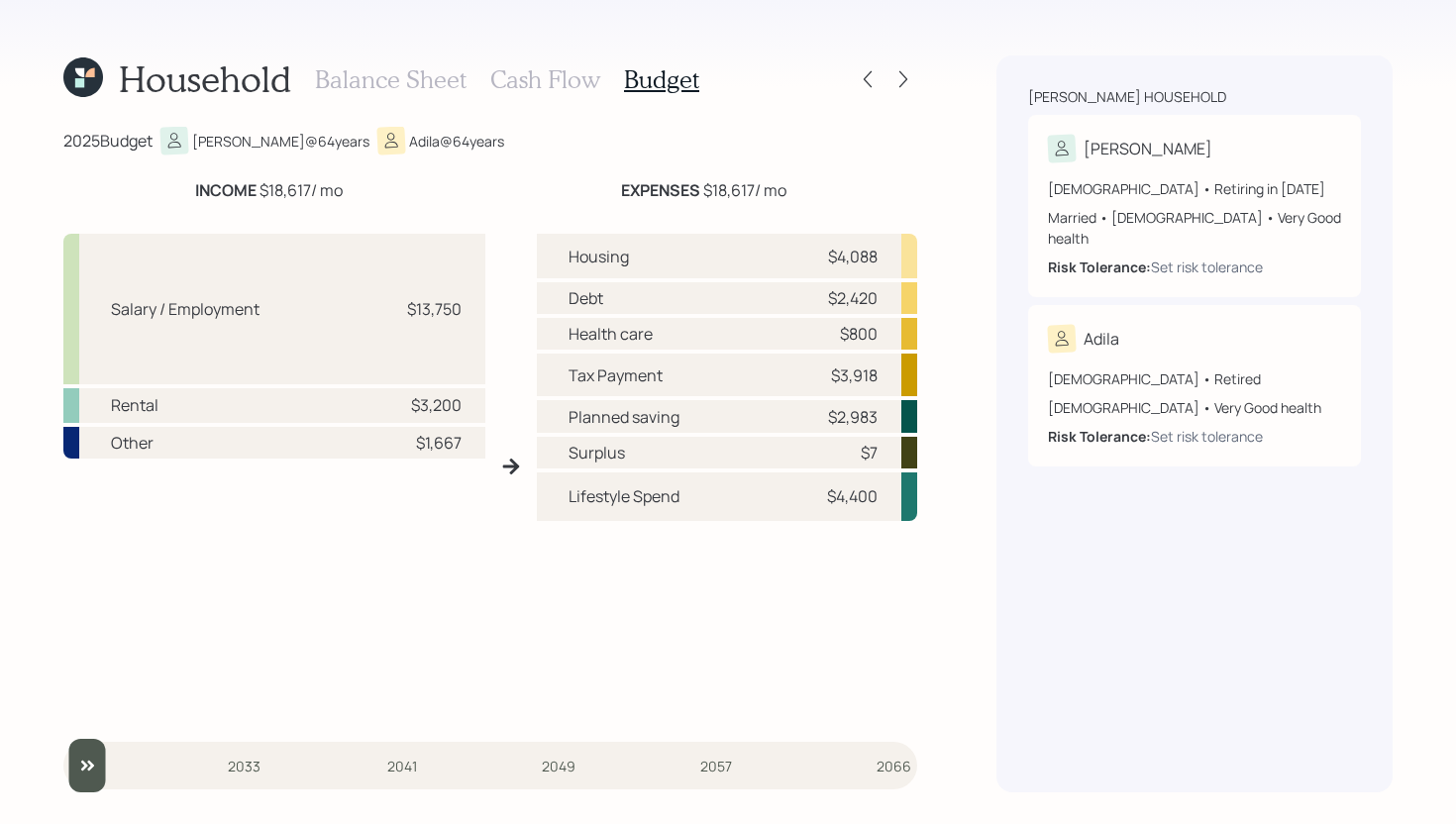 click on "Housing $4,088 Debt $2,420 Health care $800 Tax Payment $3,918 Planned saving $2,983 Surplus $7 Lifestyle Spend $4,400" at bounding box center (727, 474) 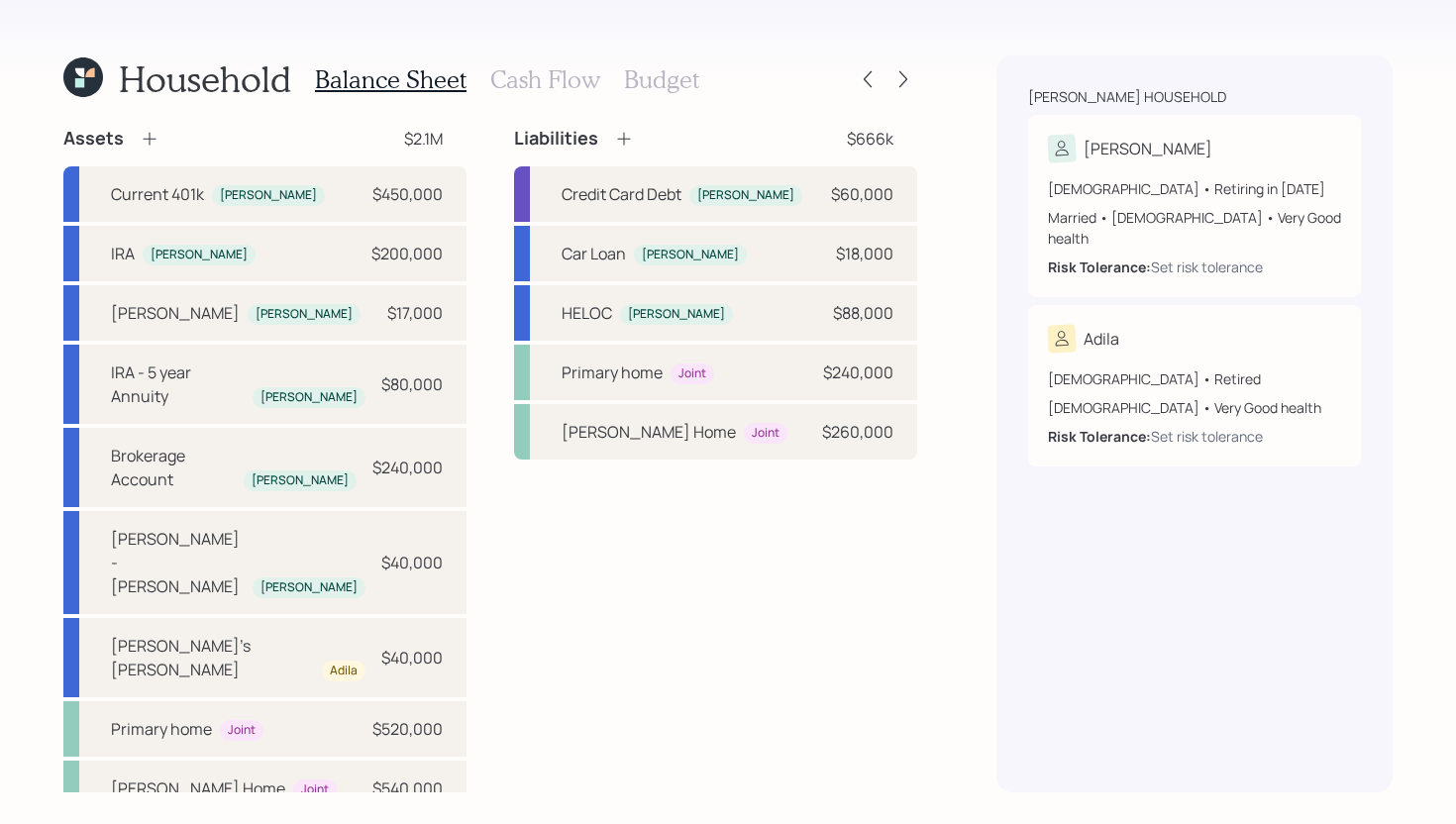 click on "Cash Flow" at bounding box center (545, 79) 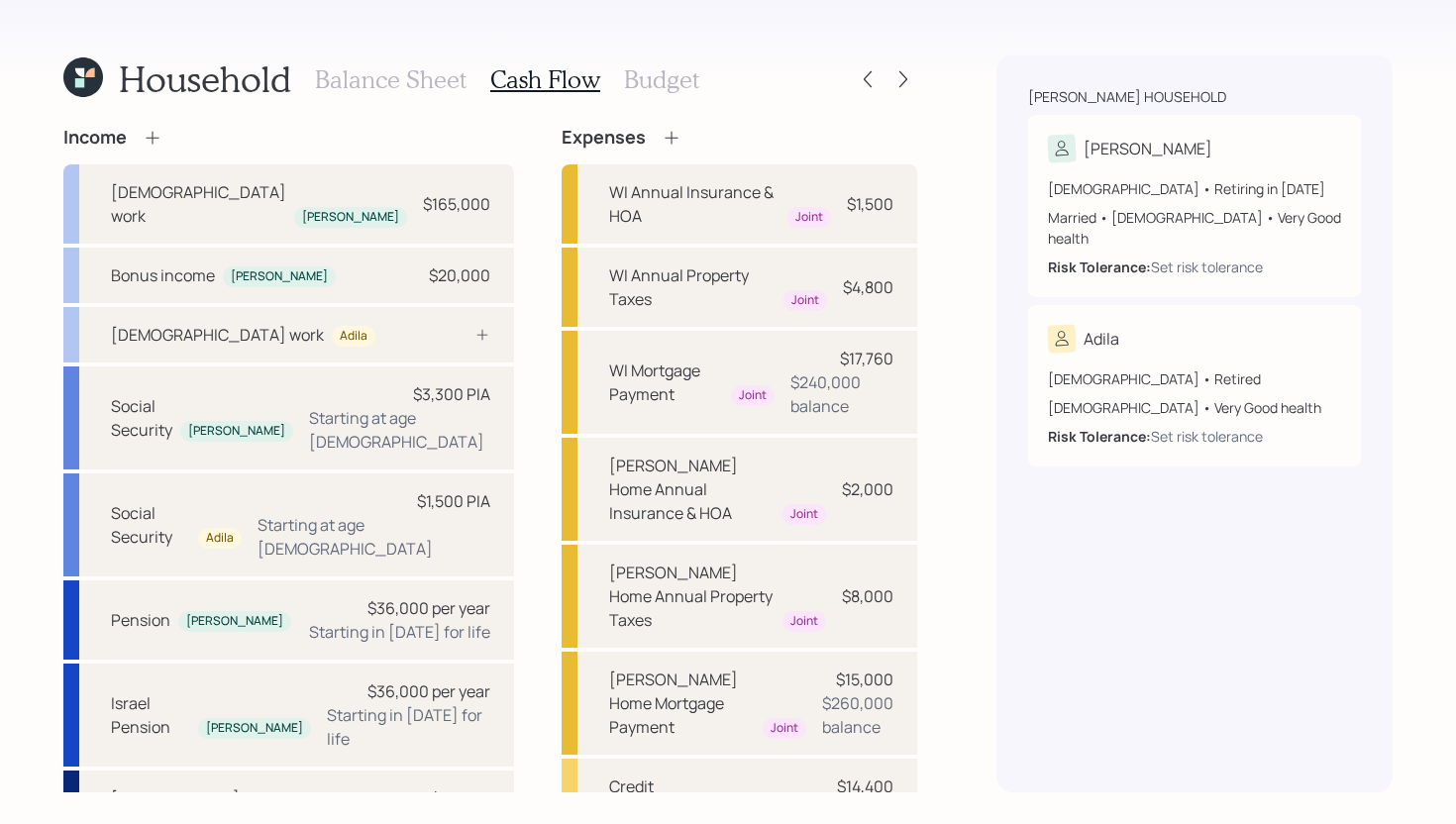 click on "Budget" at bounding box center [662, 79] 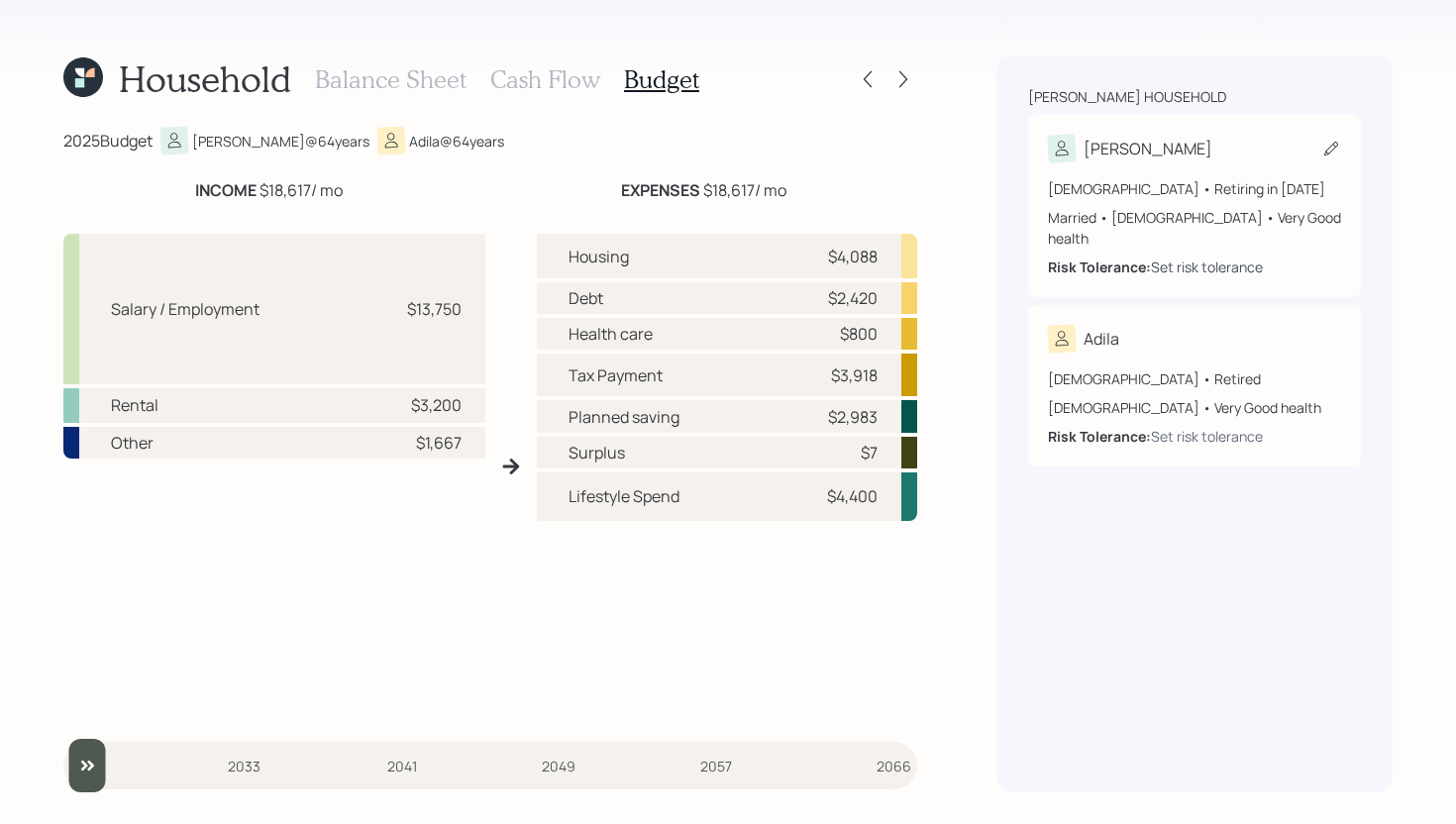 click on "Set risk tolerance" at bounding box center [1206, 266] 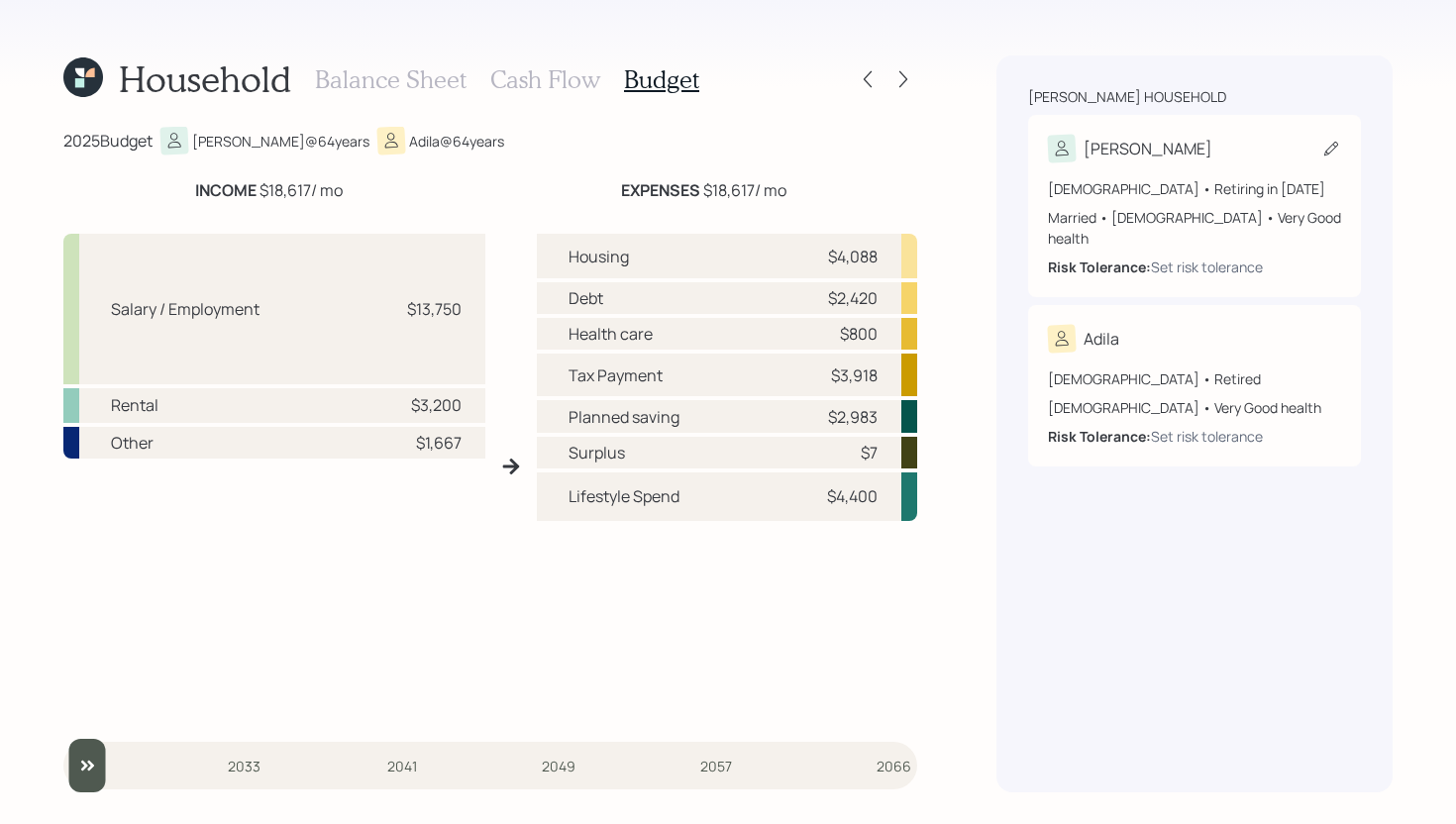 click 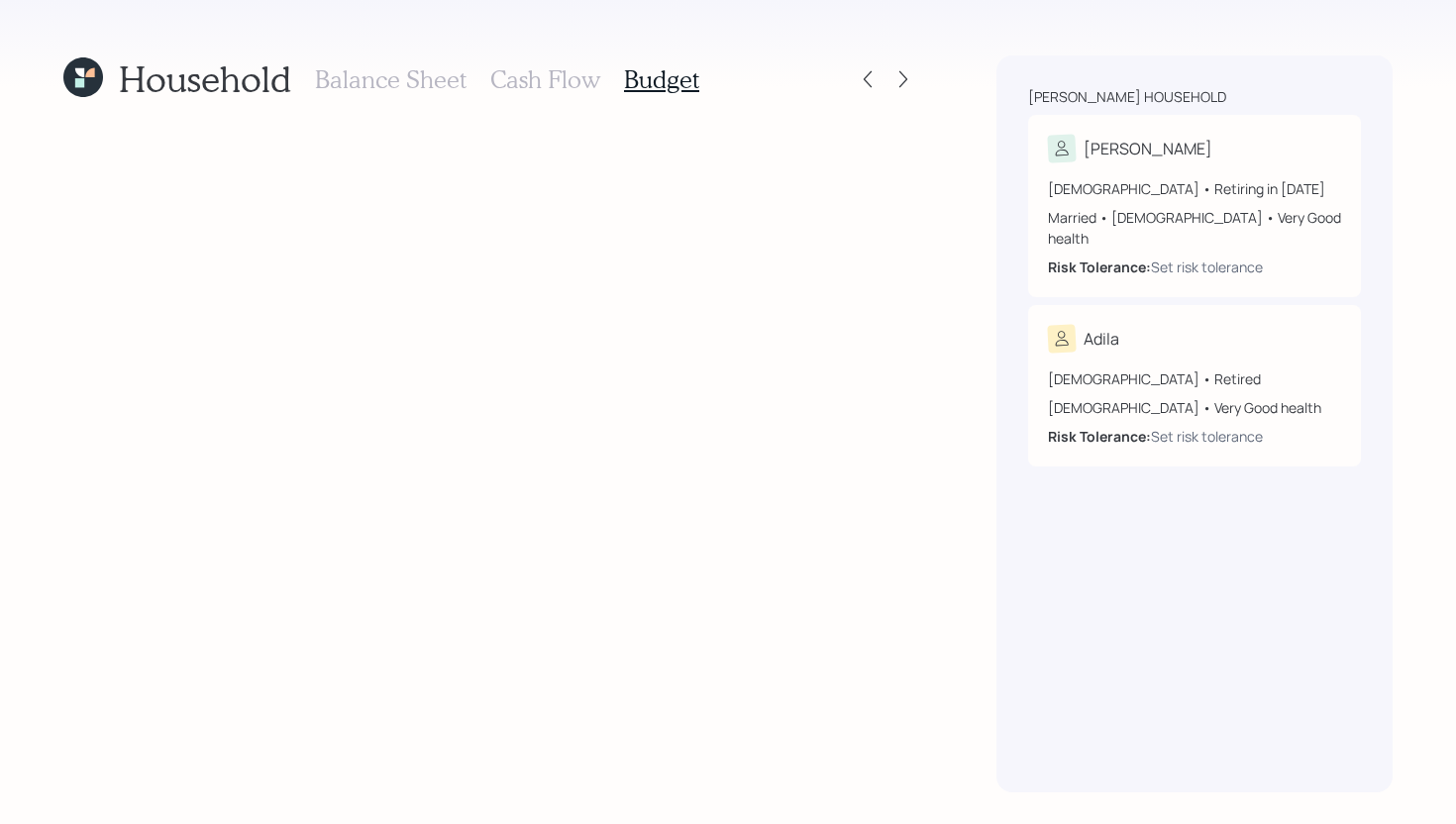 scroll, scrollTop: 0, scrollLeft: 0, axis: both 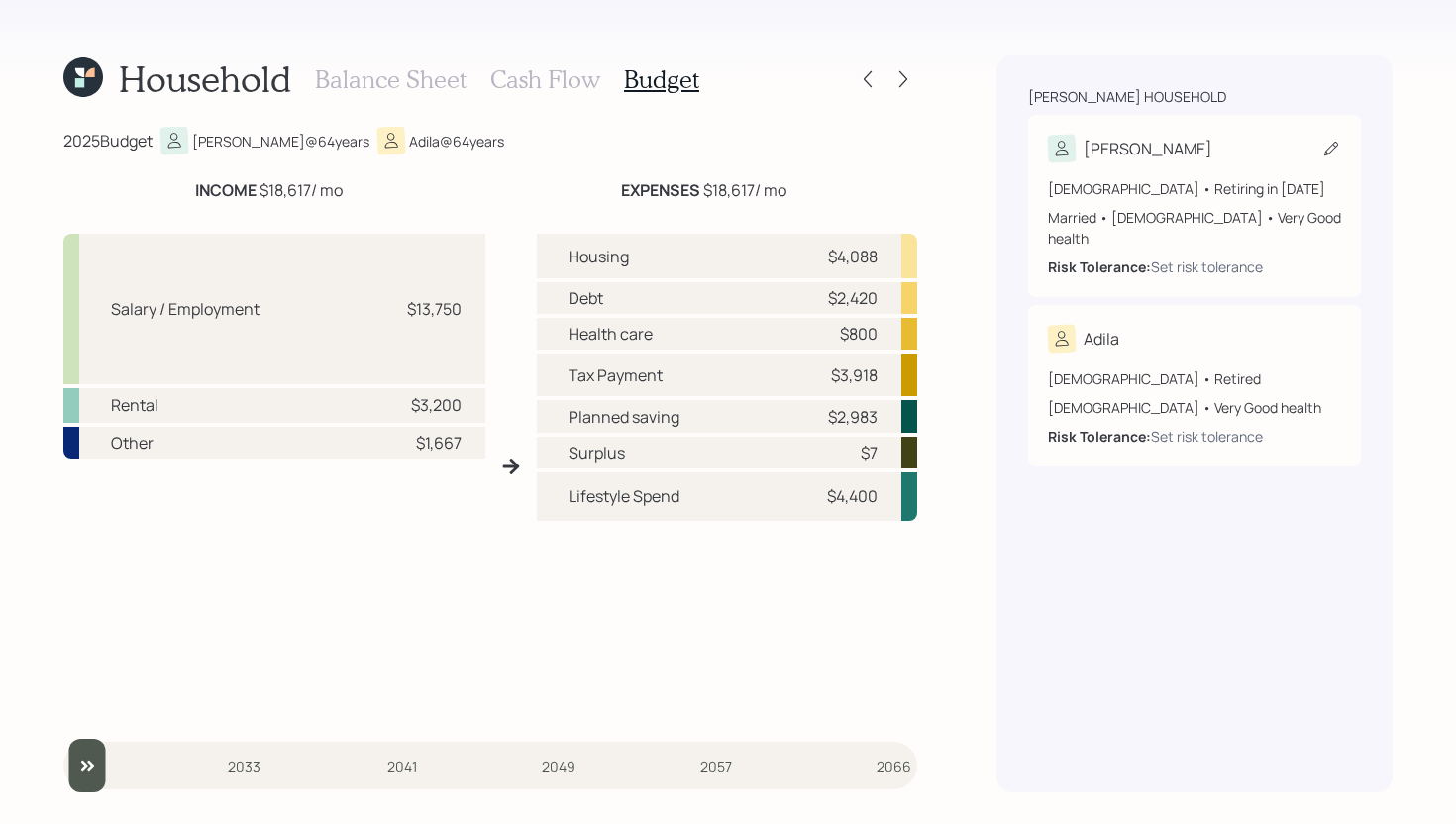 click on "[PERSON_NAME]" at bounding box center (1195, 149) 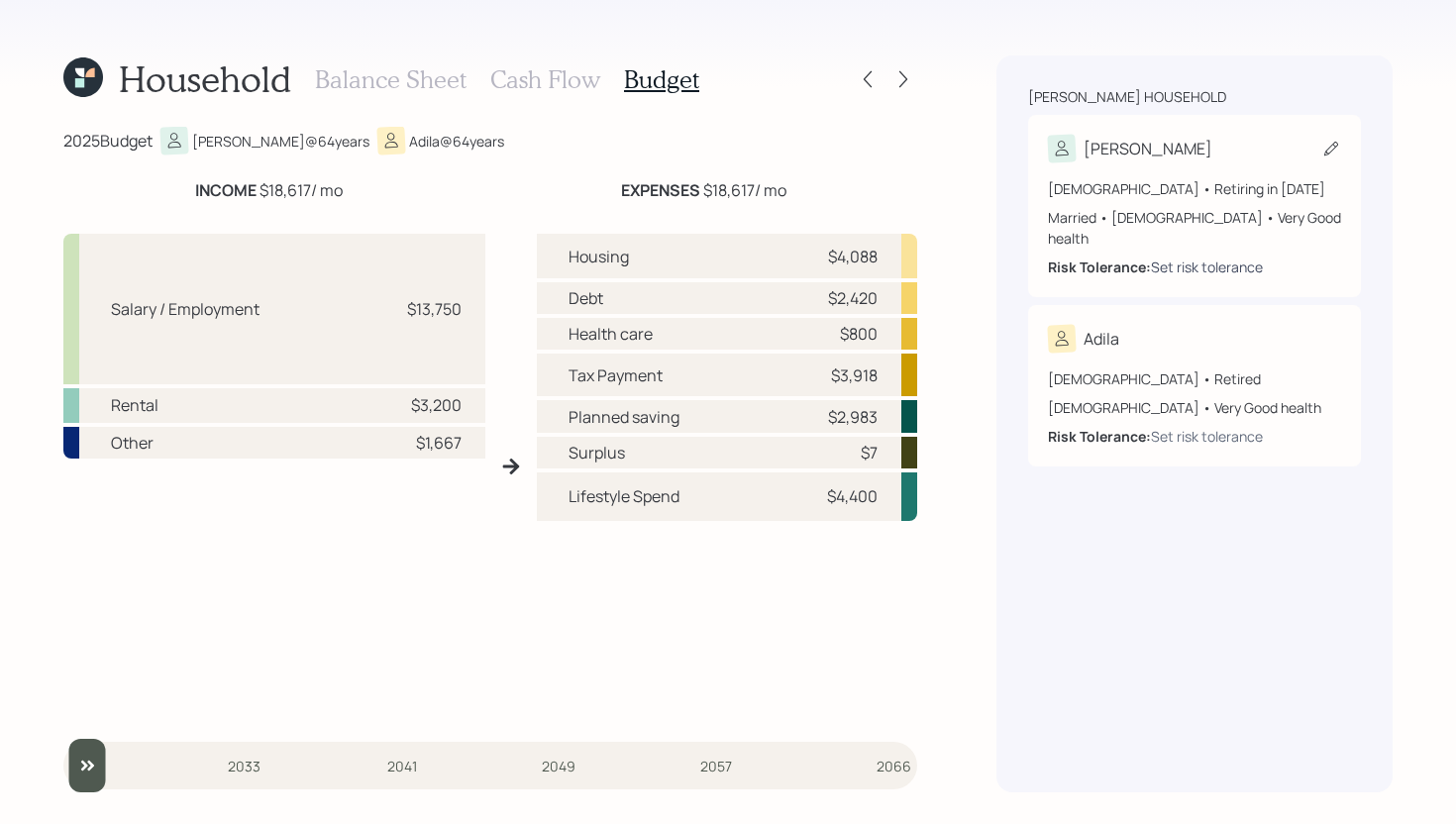 click on "Set risk tolerance" at bounding box center [1206, 266] 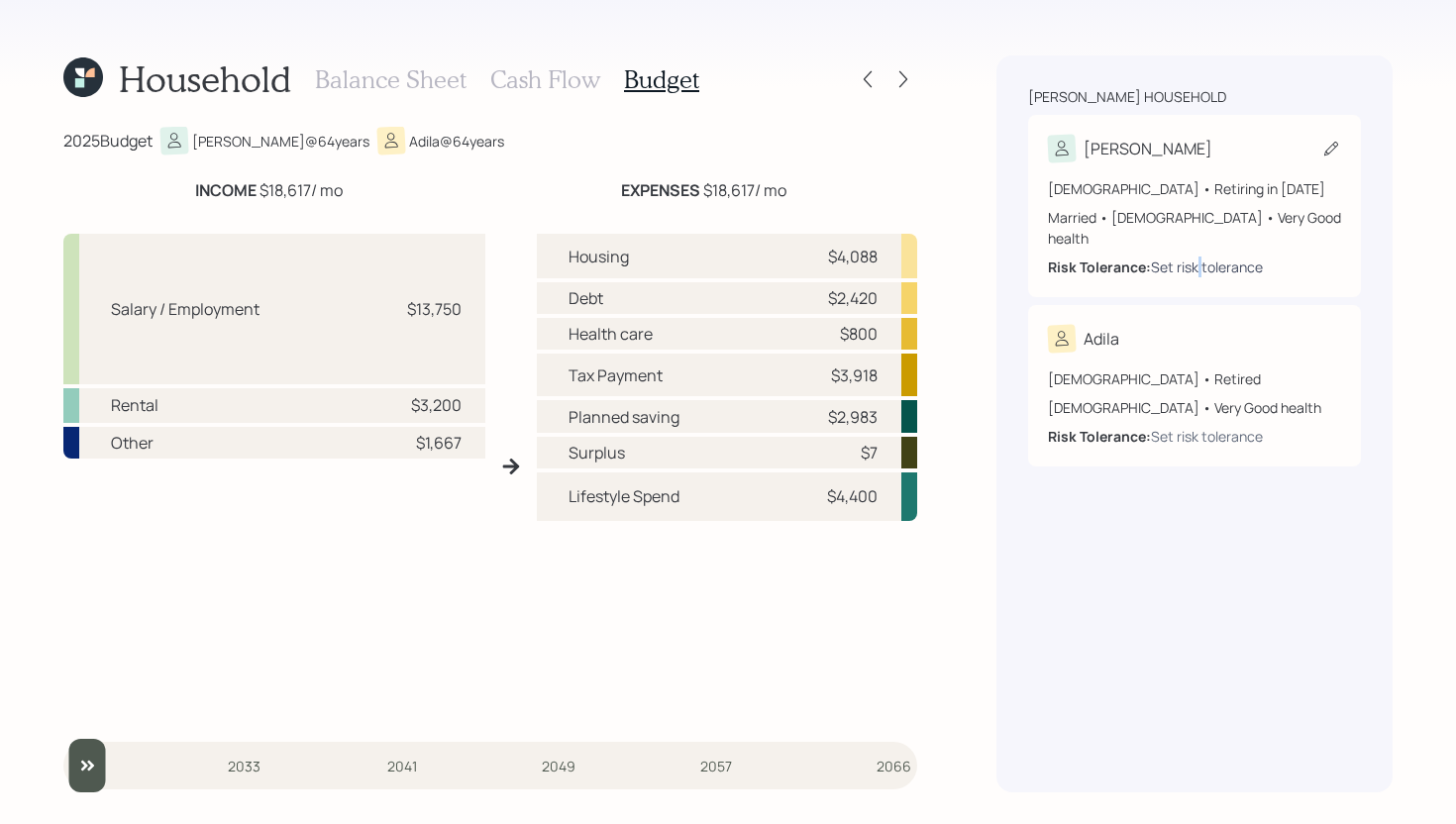 click on "Set risk tolerance" at bounding box center (1206, 266) 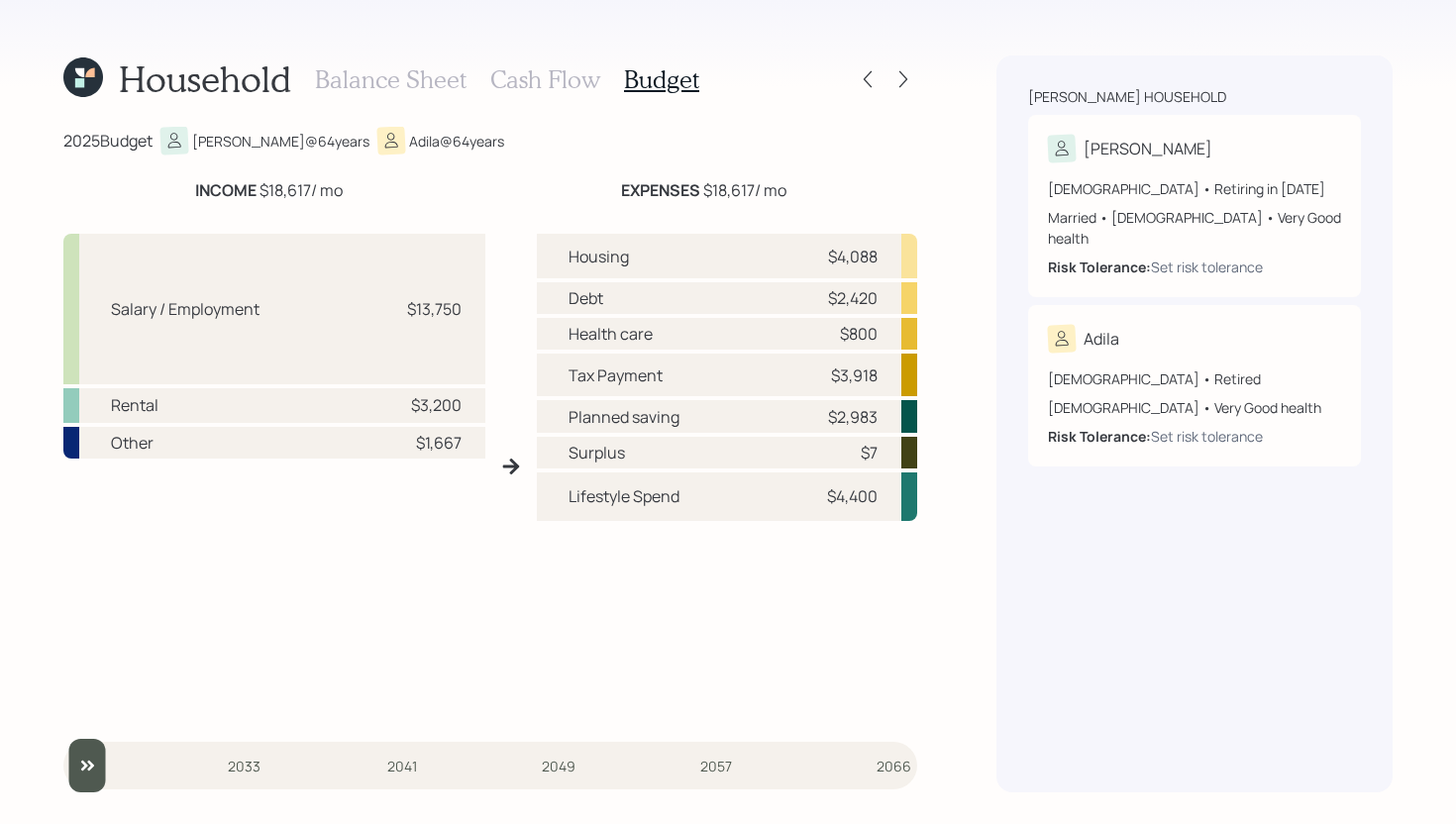 click on "Household" at bounding box center (177, 78) 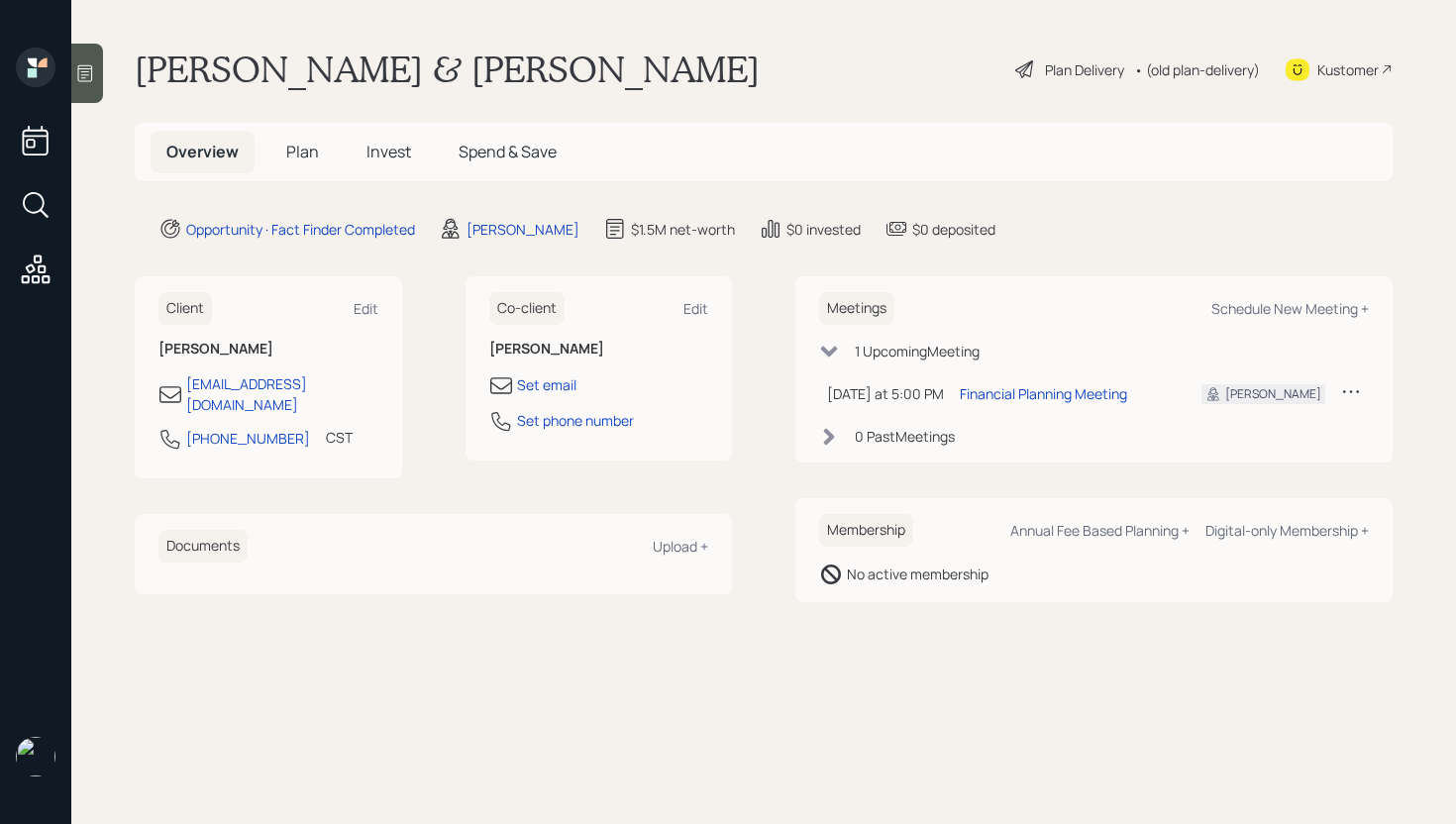 click on "Plan Delivery" at bounding box center (1085, 69) 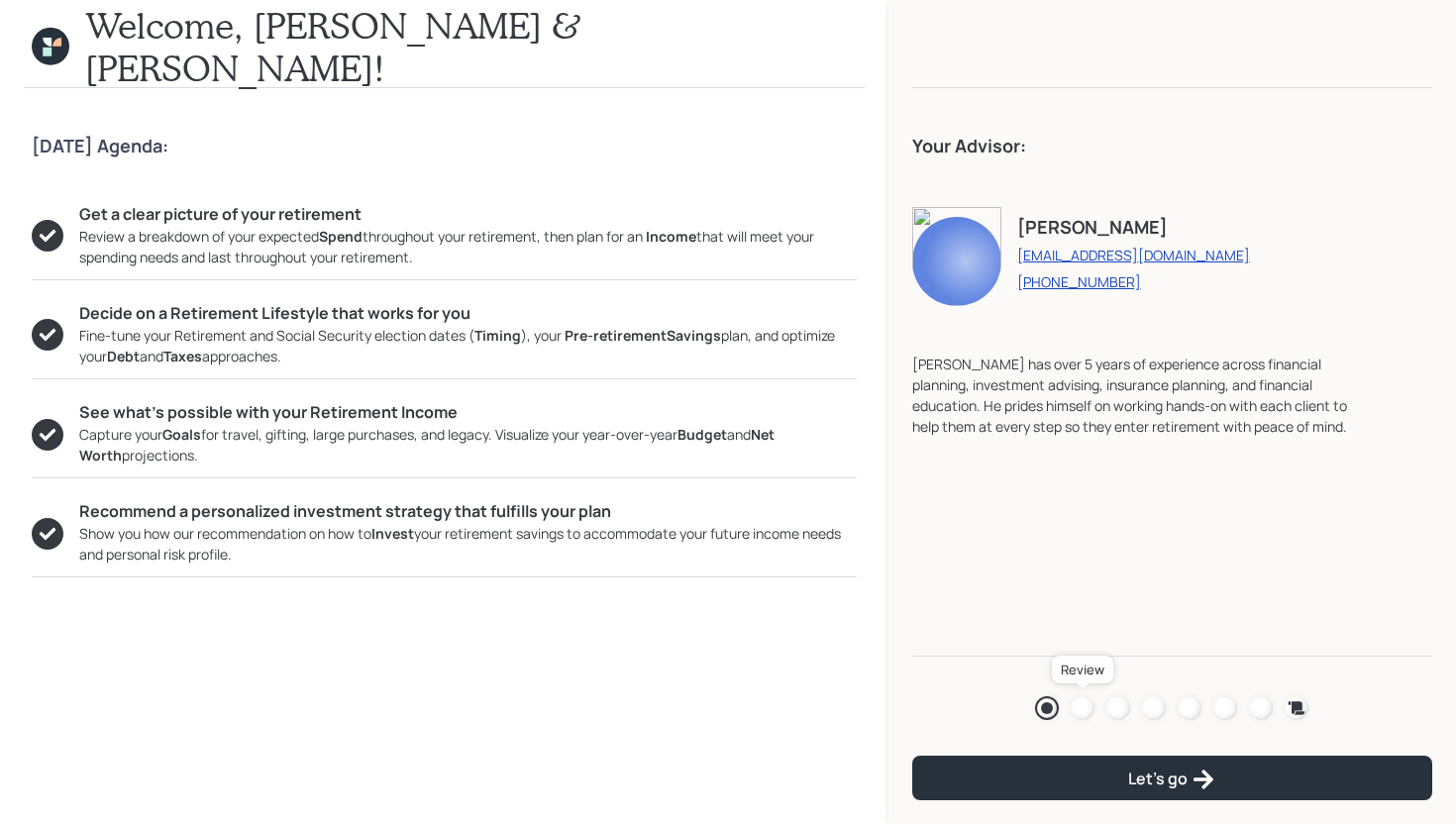 click at bounding box center (1083, 708) 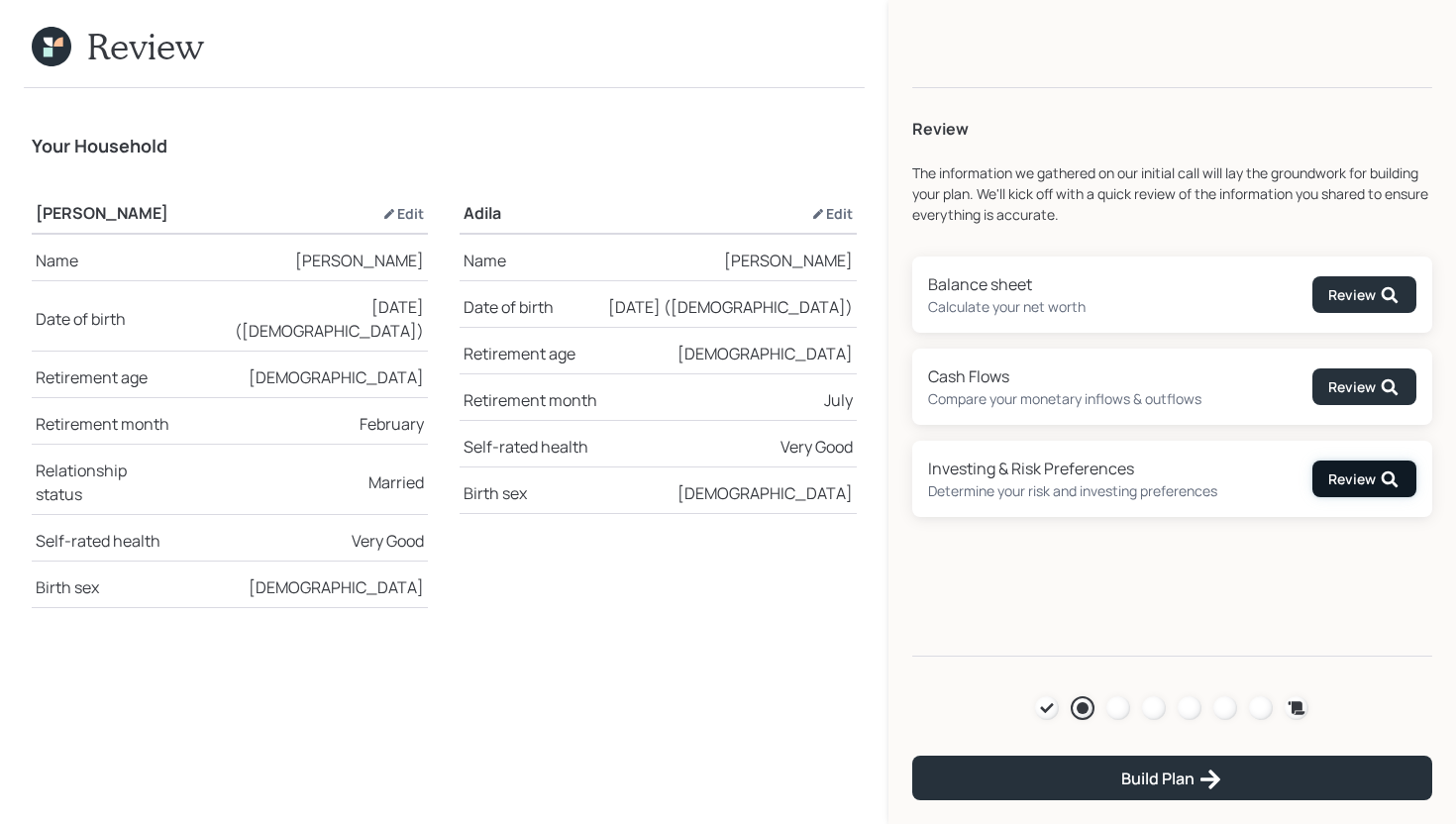 click on "Review" at bounding box center (1364, 479) 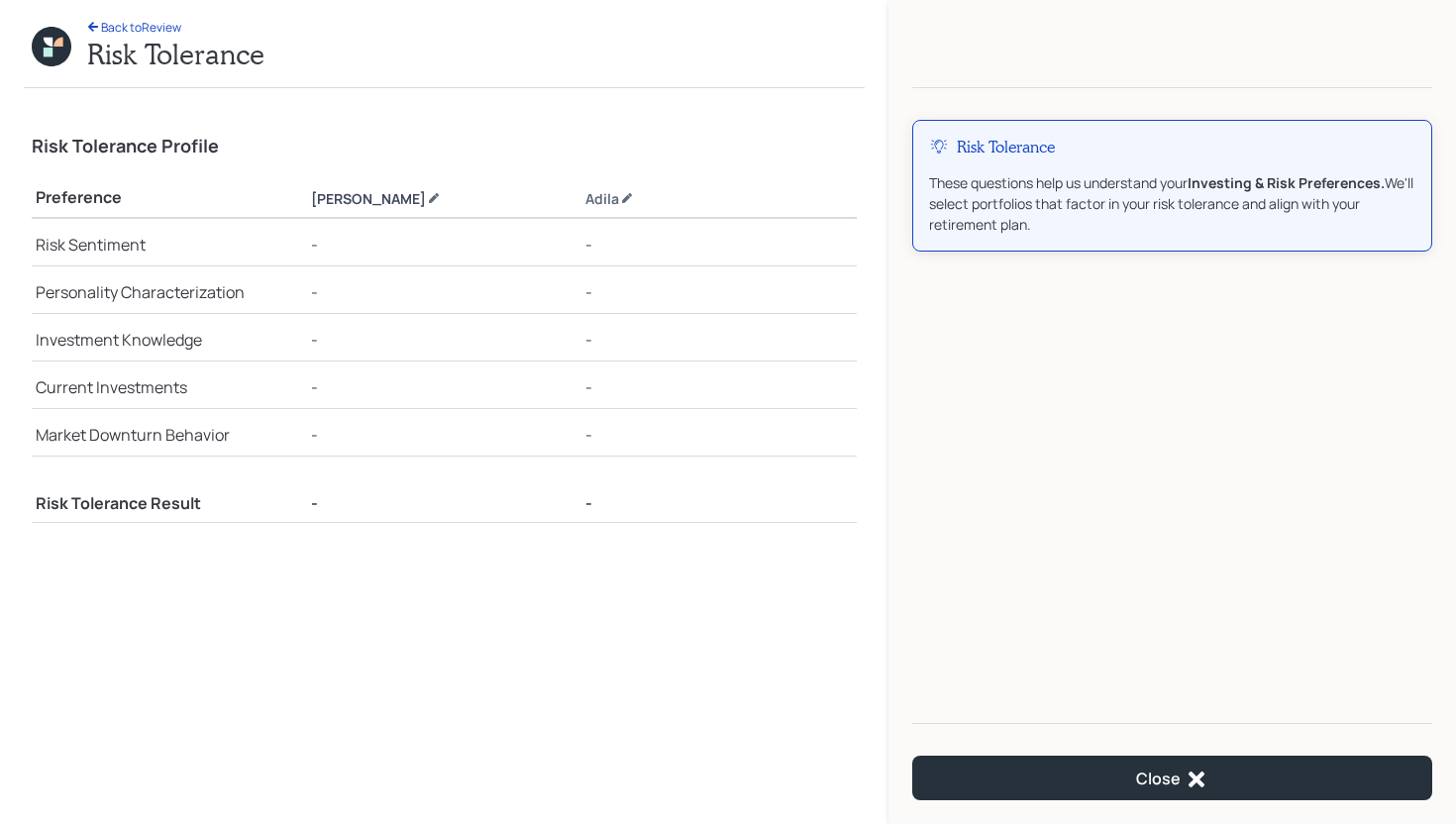 click 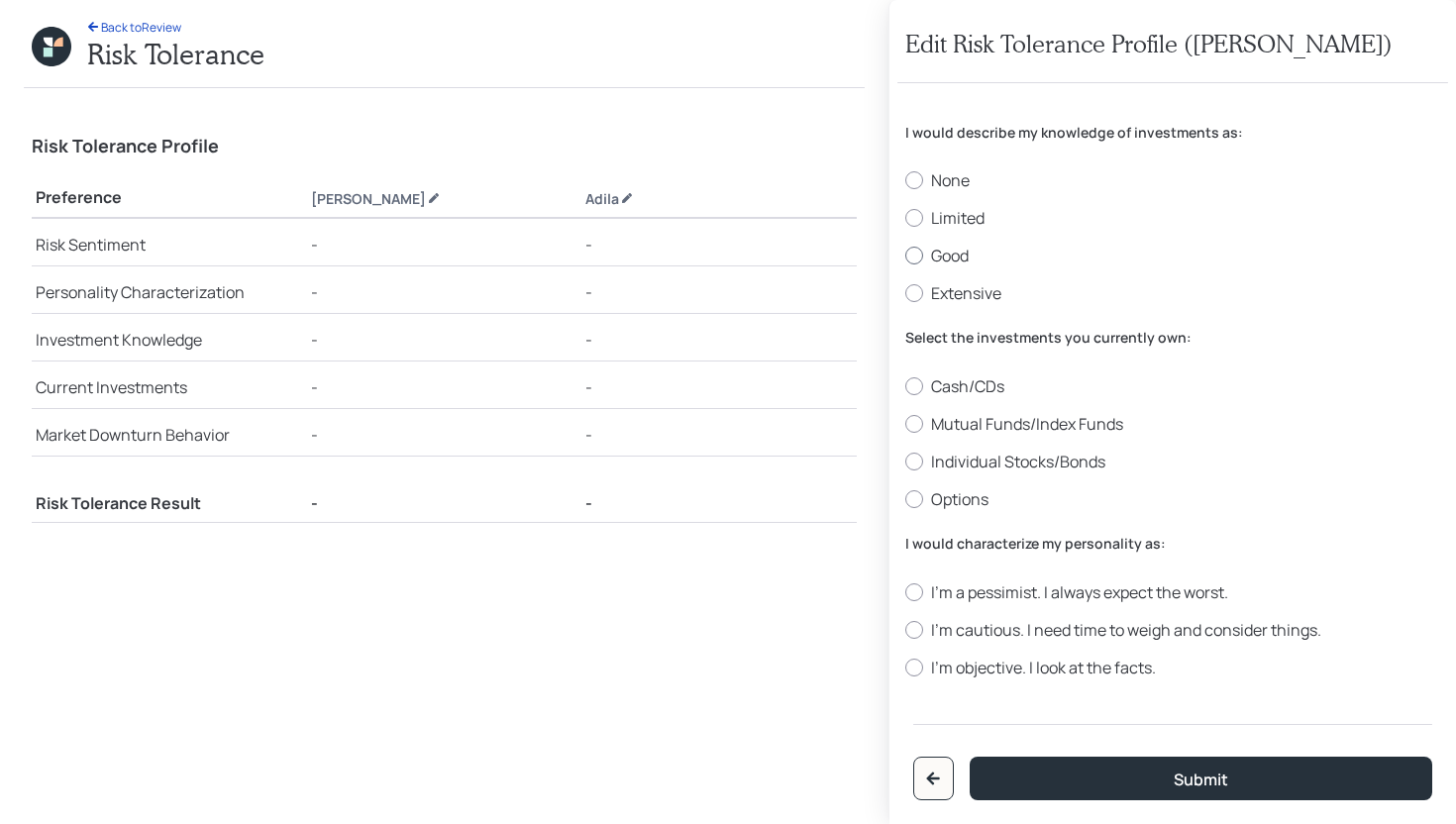 click on "Good" at bounding box center (1173, 256) 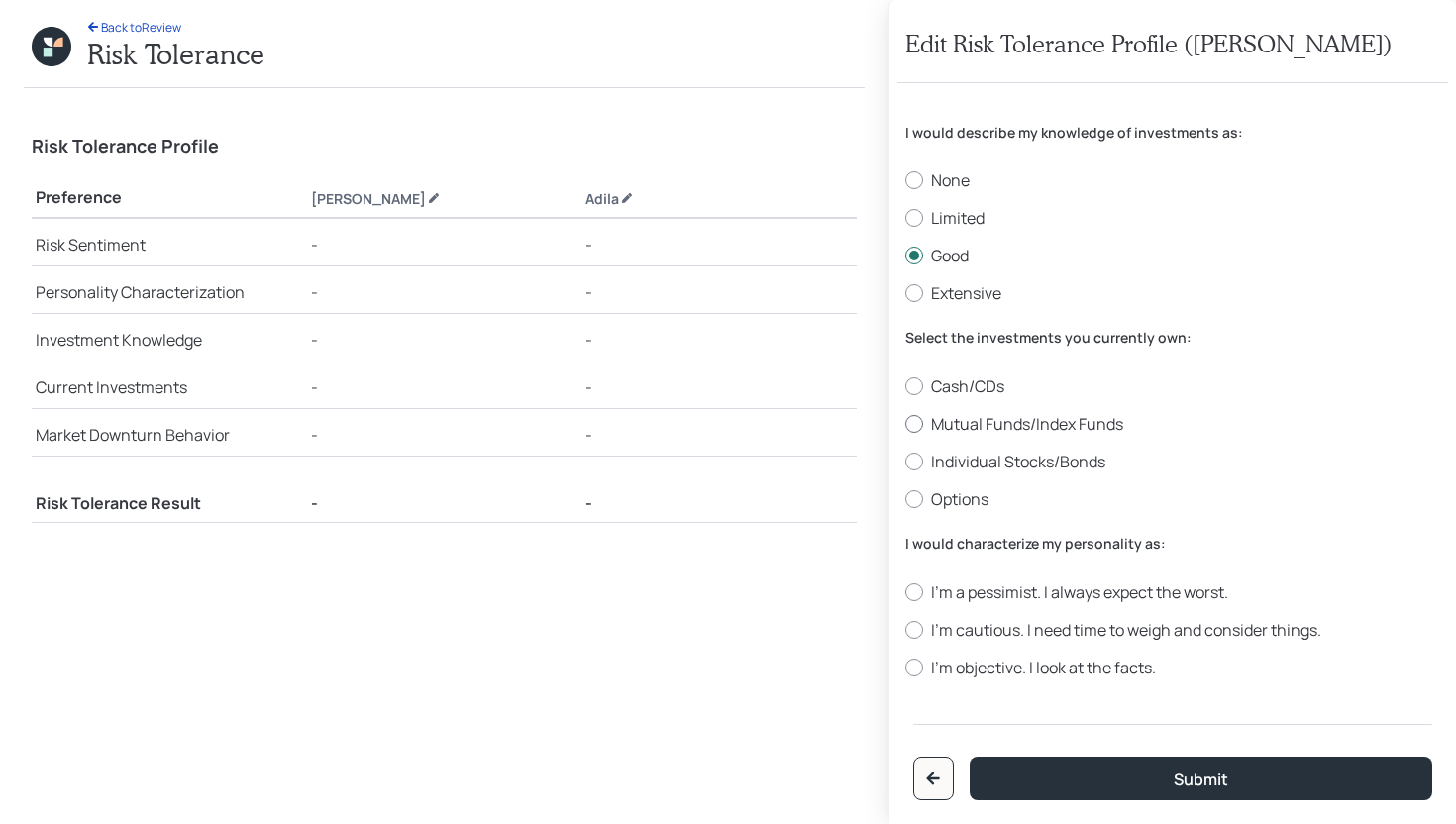 click on "Mutual Funds/Index Funds" at bounding box center [1173, 424] 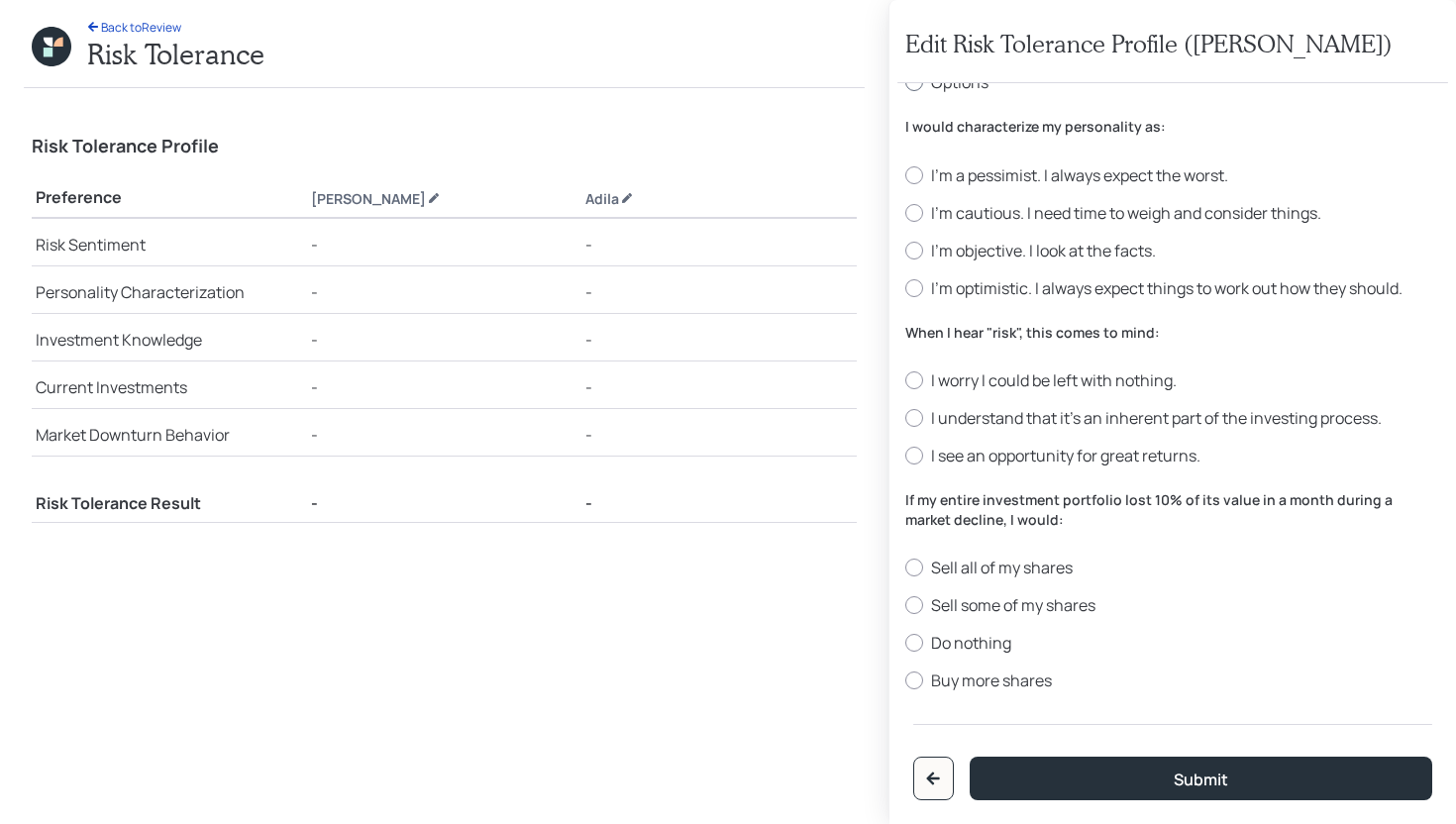 scroll, scrollTop: 420, scrollLeft: 0, axis: vertical 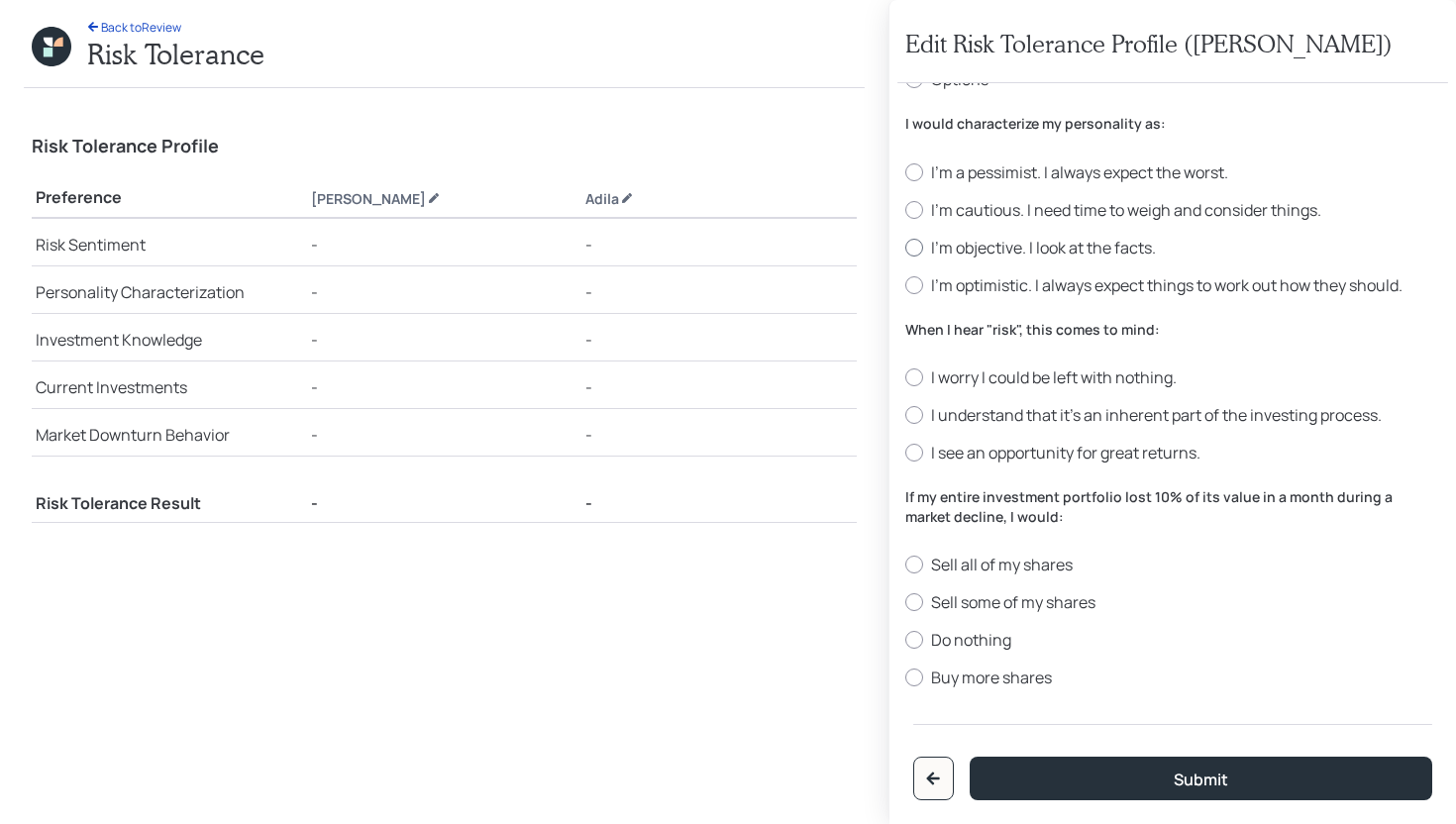 click on "I'm objective. I look at the facts." at bounding box center (1173, 248) 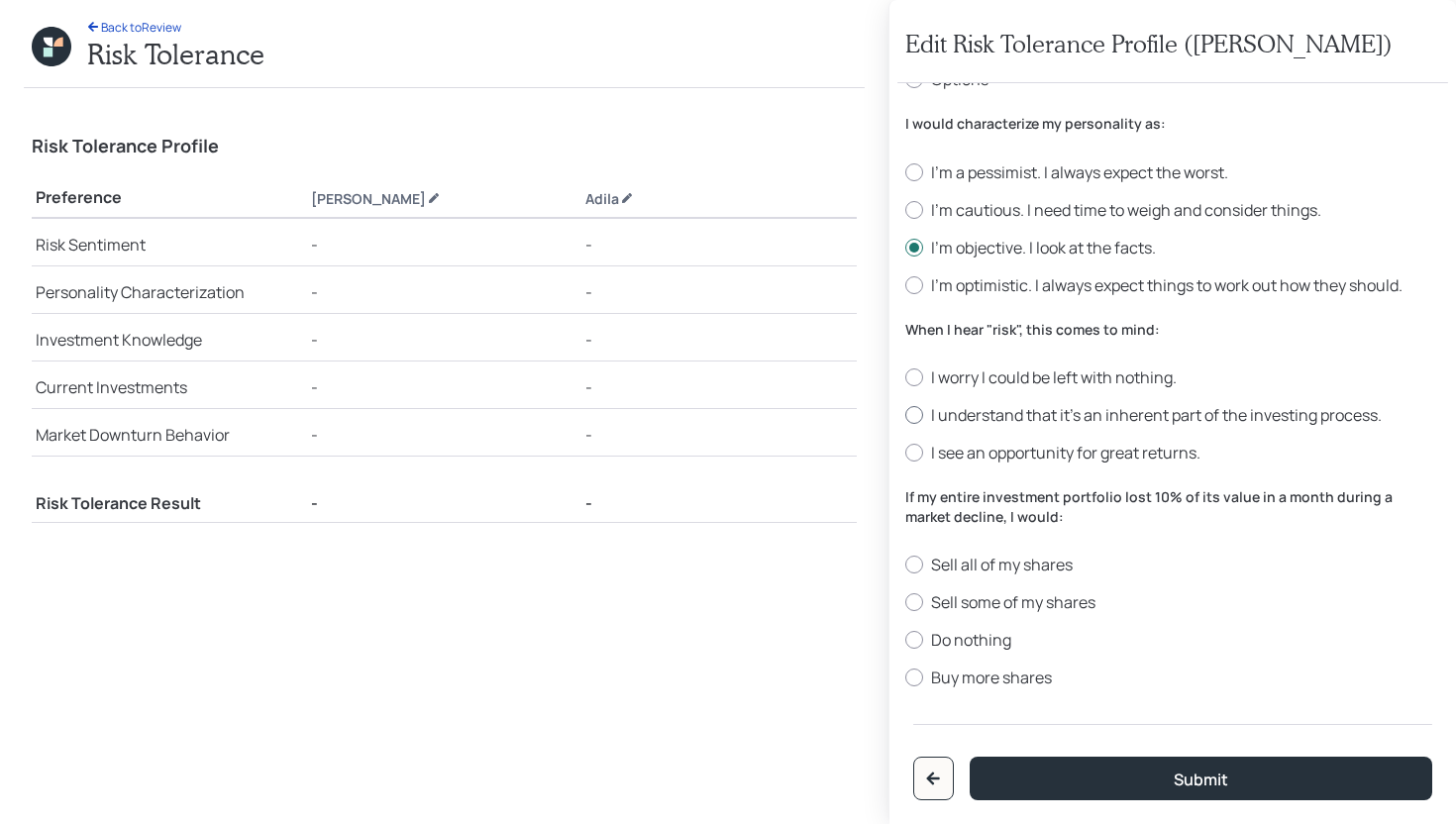 click on "I understand that it’s an inherent part of the investing process." at bounding box center [1173, 415] 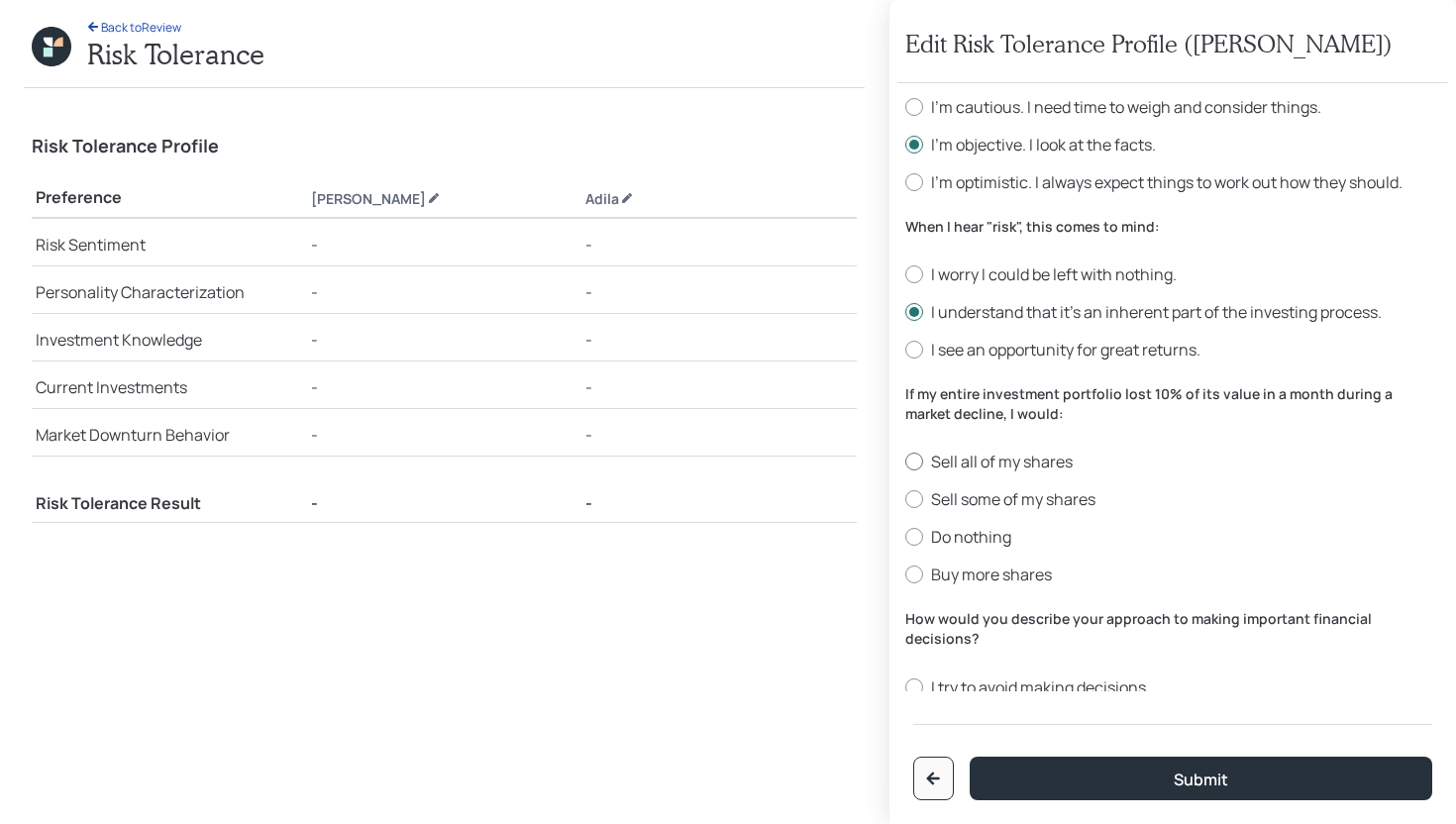 scroll, scrollTop: 609, scrollLeft: 0, axis: vertical 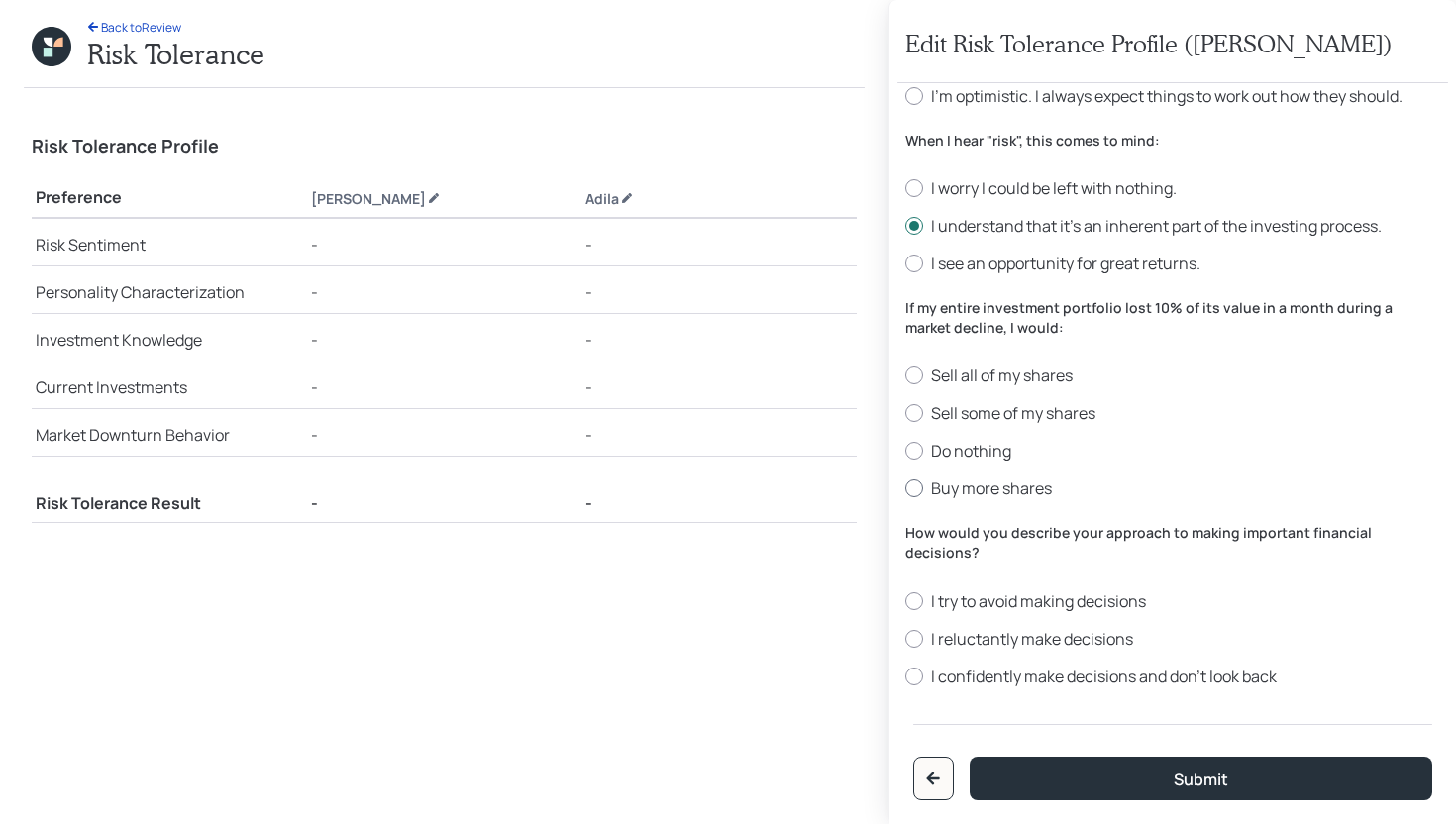click on "Buy more shares" at bounding box center (1173, 488) 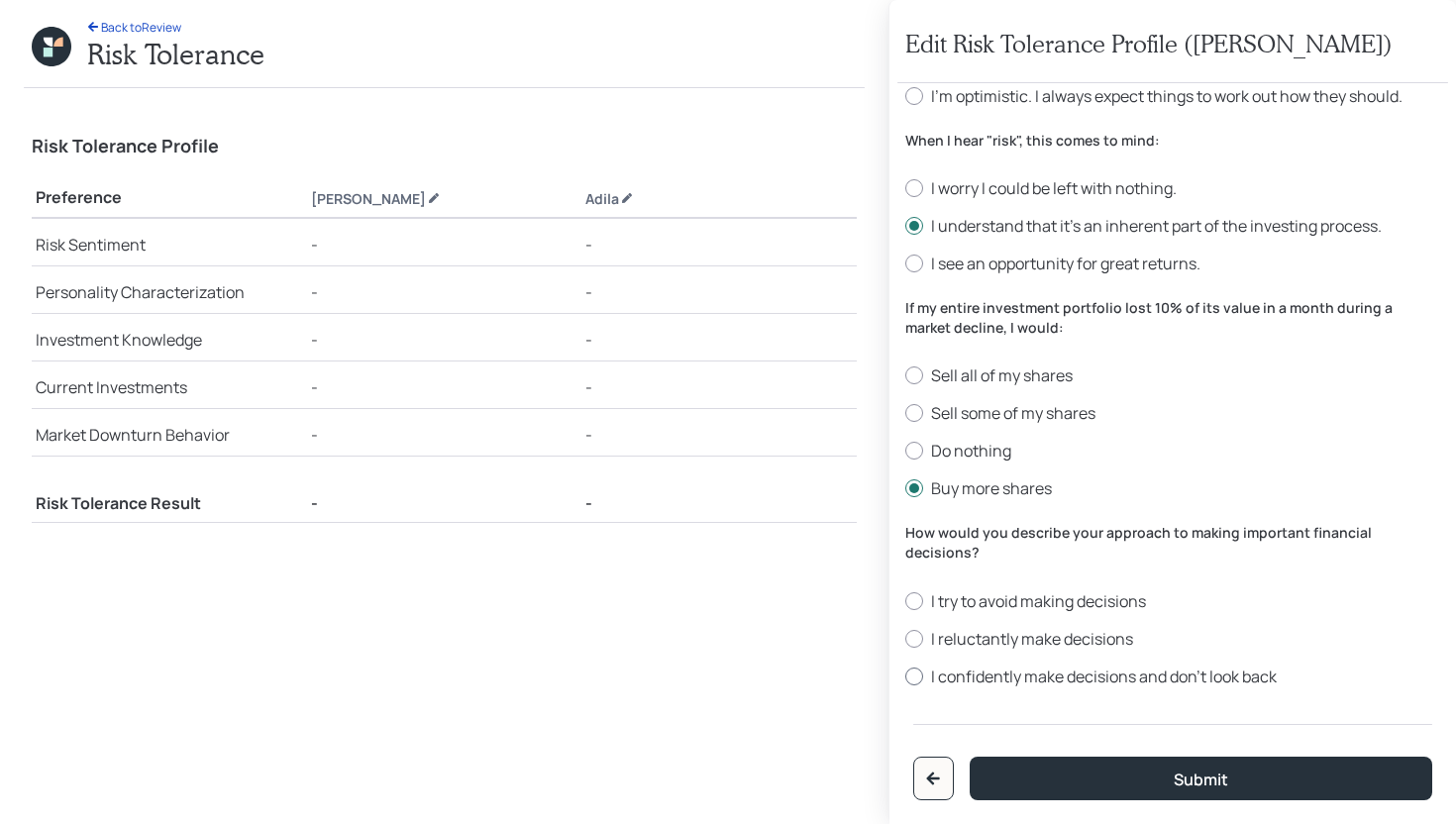 click on "I confidently make decisions and don’t look back" at bounding box center [1173, 676] 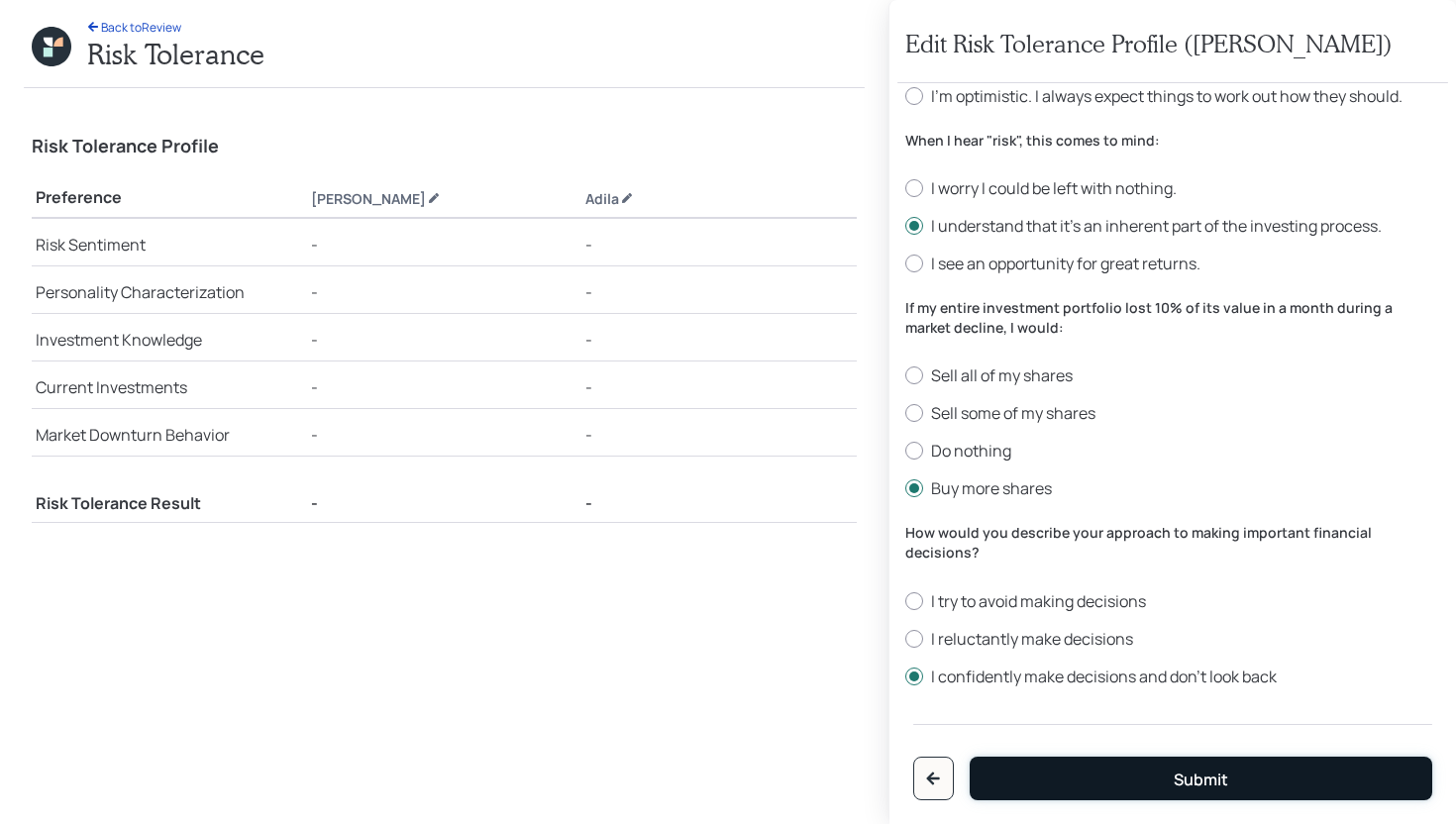 click on "Submit" at bounding box center [1200, 778] 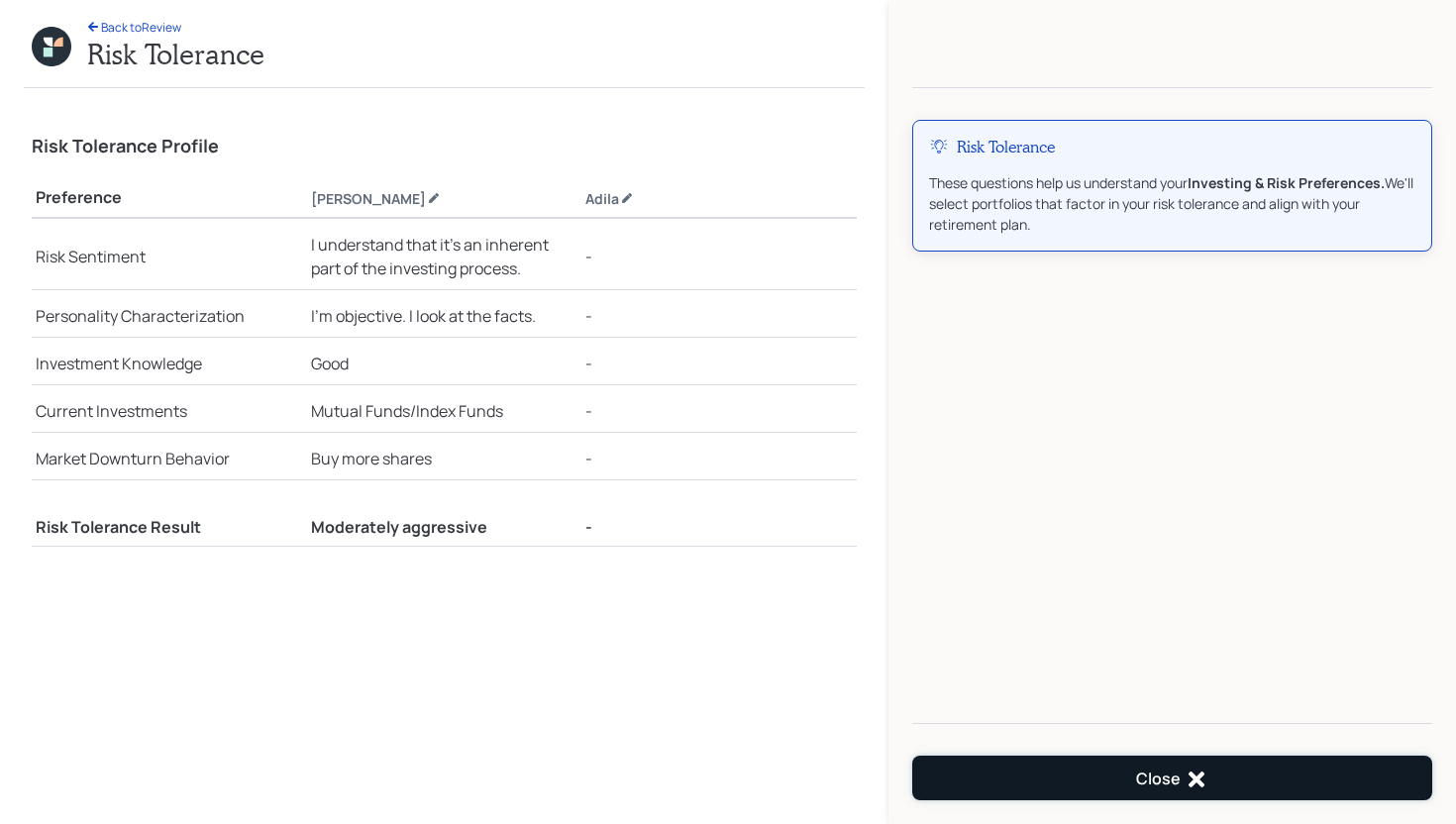 click on "Close" at bounding box center [1172, 777] 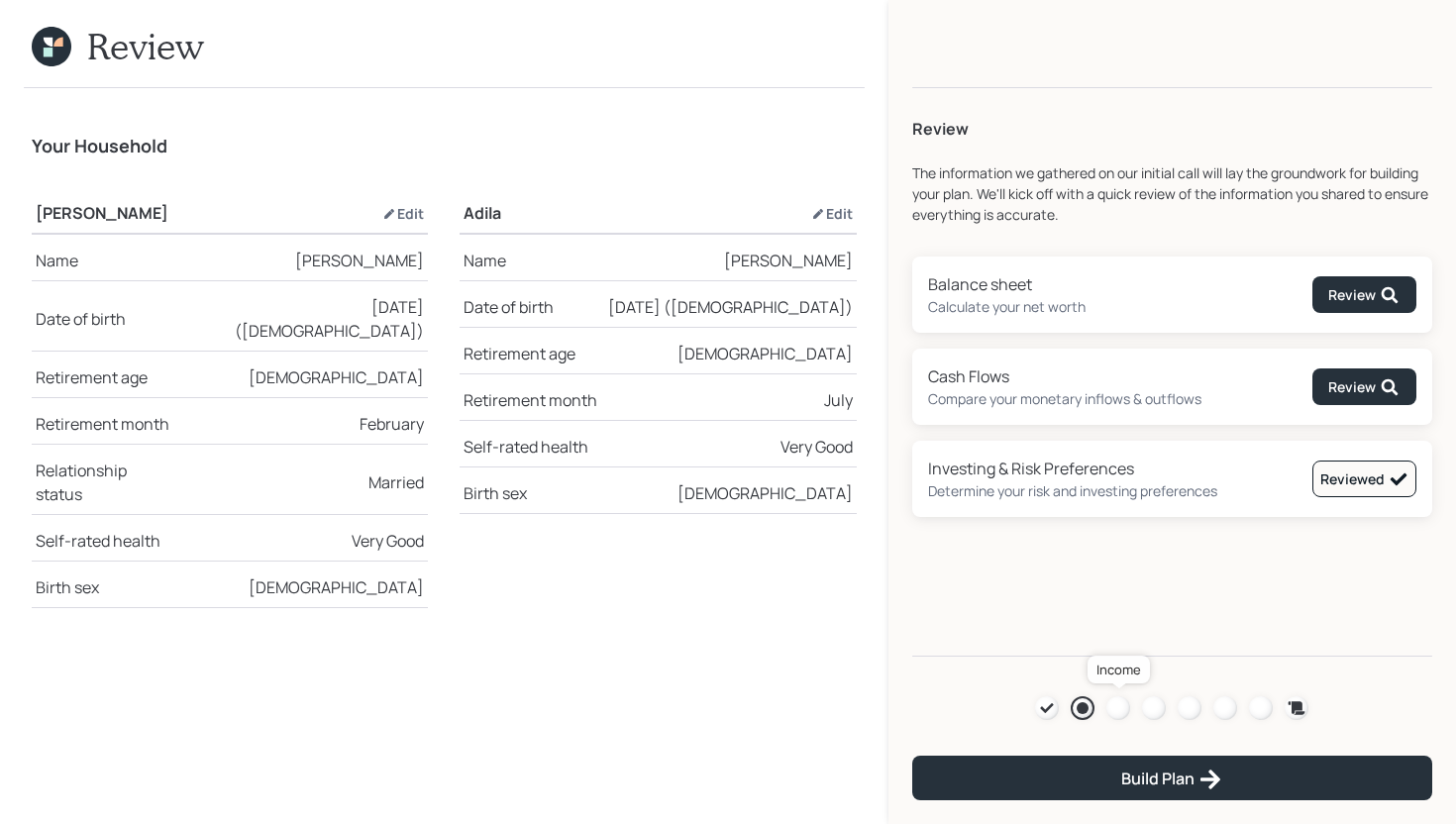 click at bounding box center (1118, 708) 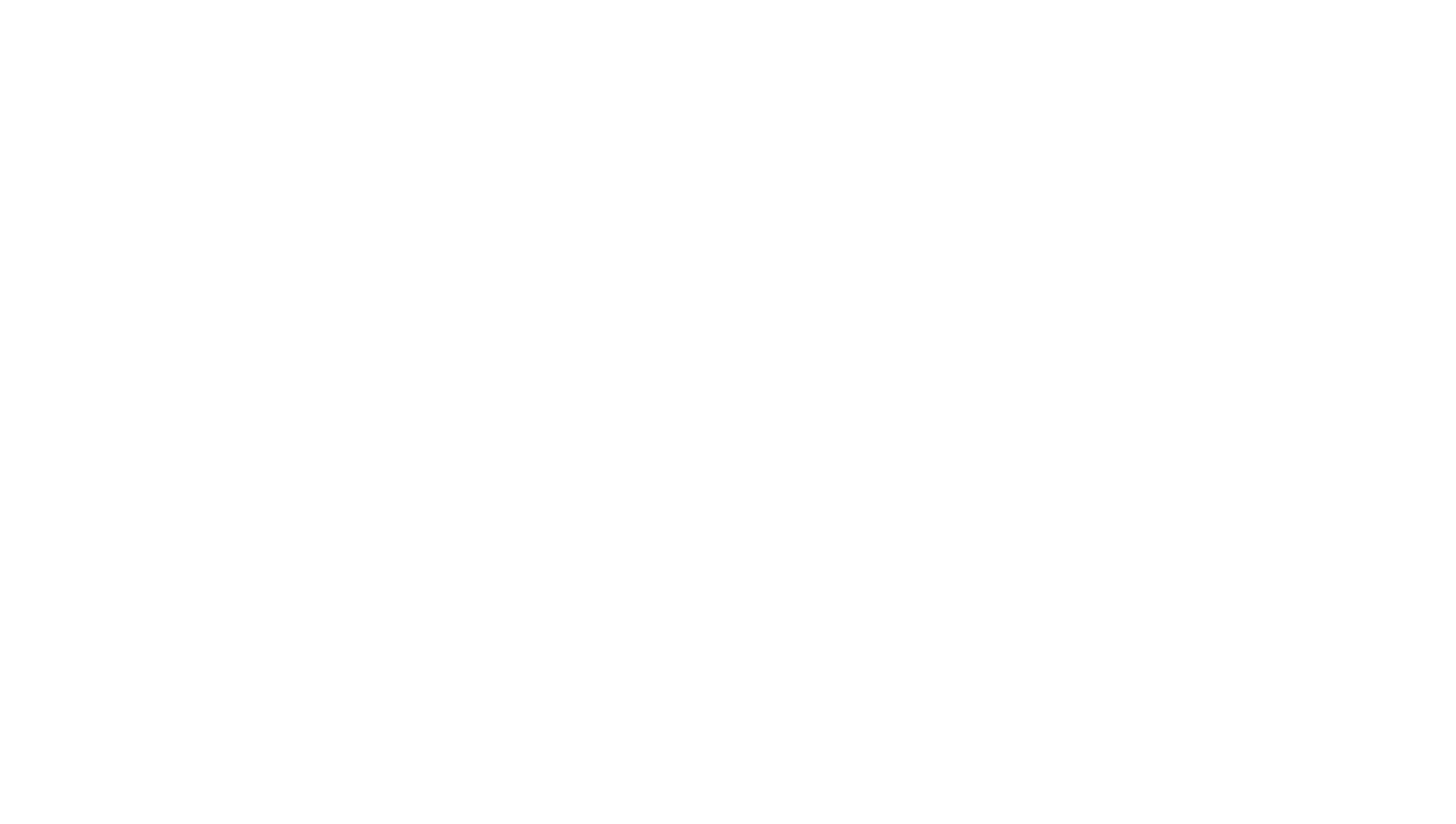 scroll, scrollTop: 0, scrollLeft: 0, axis: both 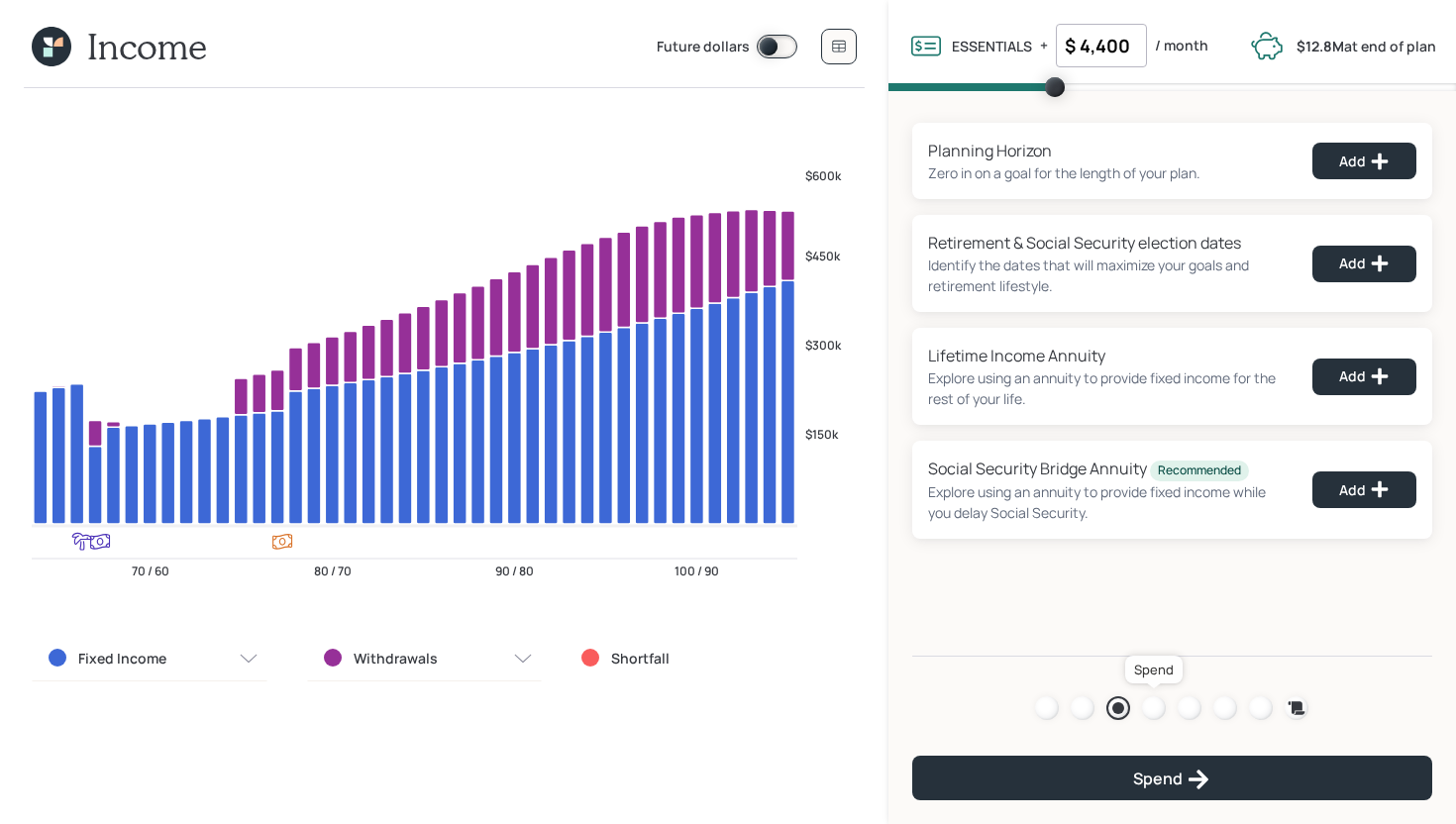 click at bounding box center (1154, 708) 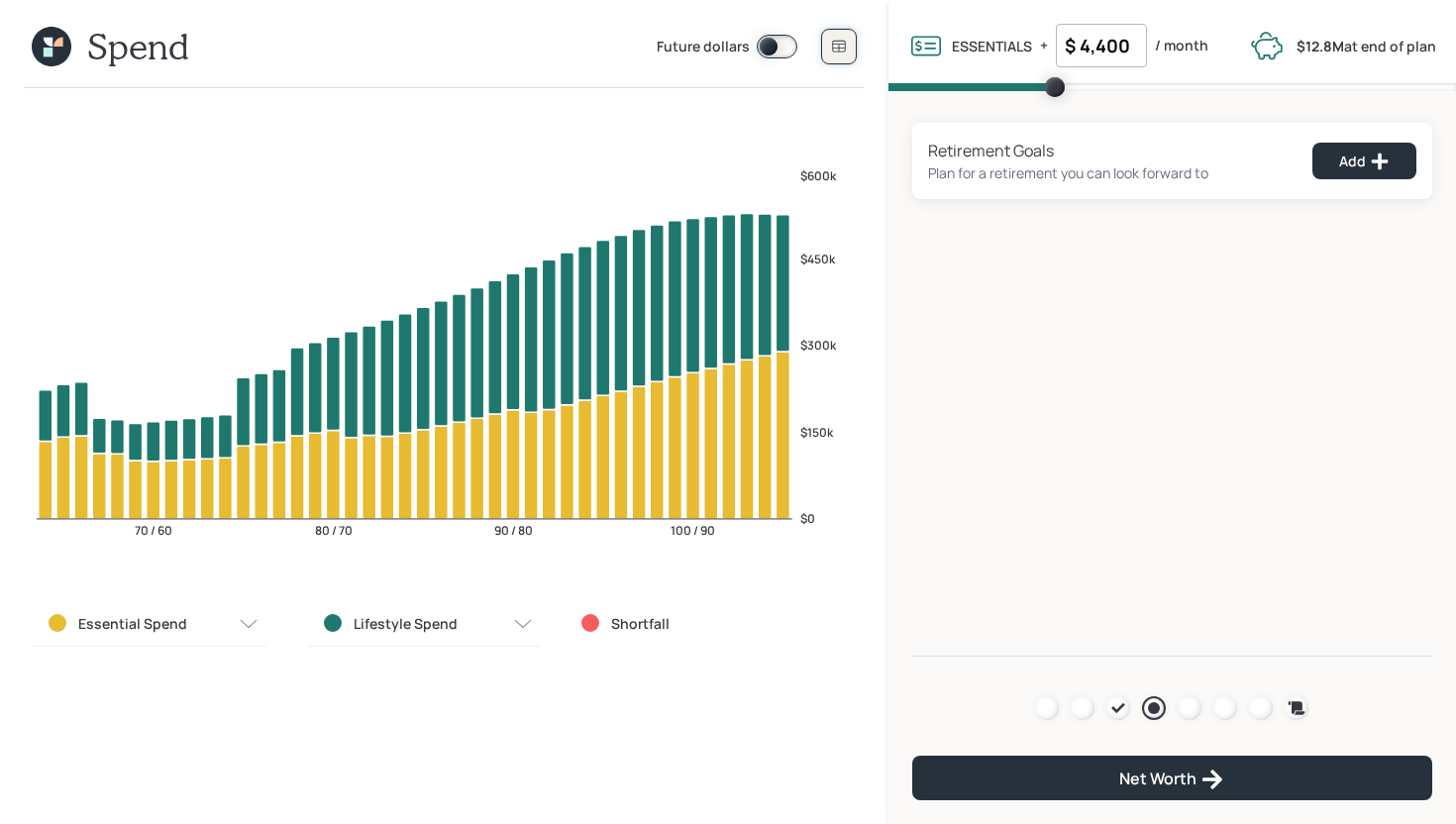 click 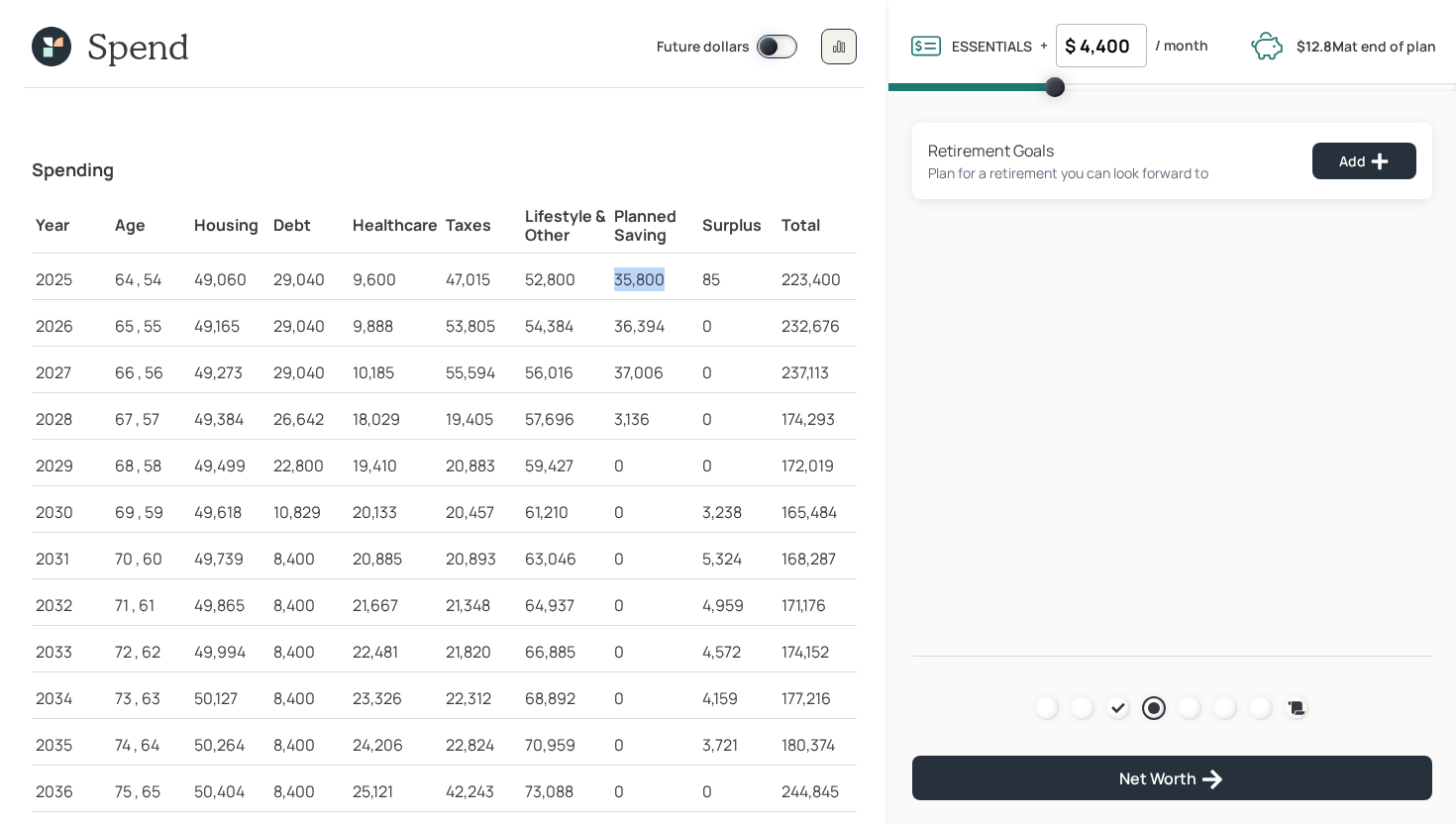 drag, startPoint x: 665, startPoint y: 279, endPoint x: 606, endPoint y: 279, distance: 59 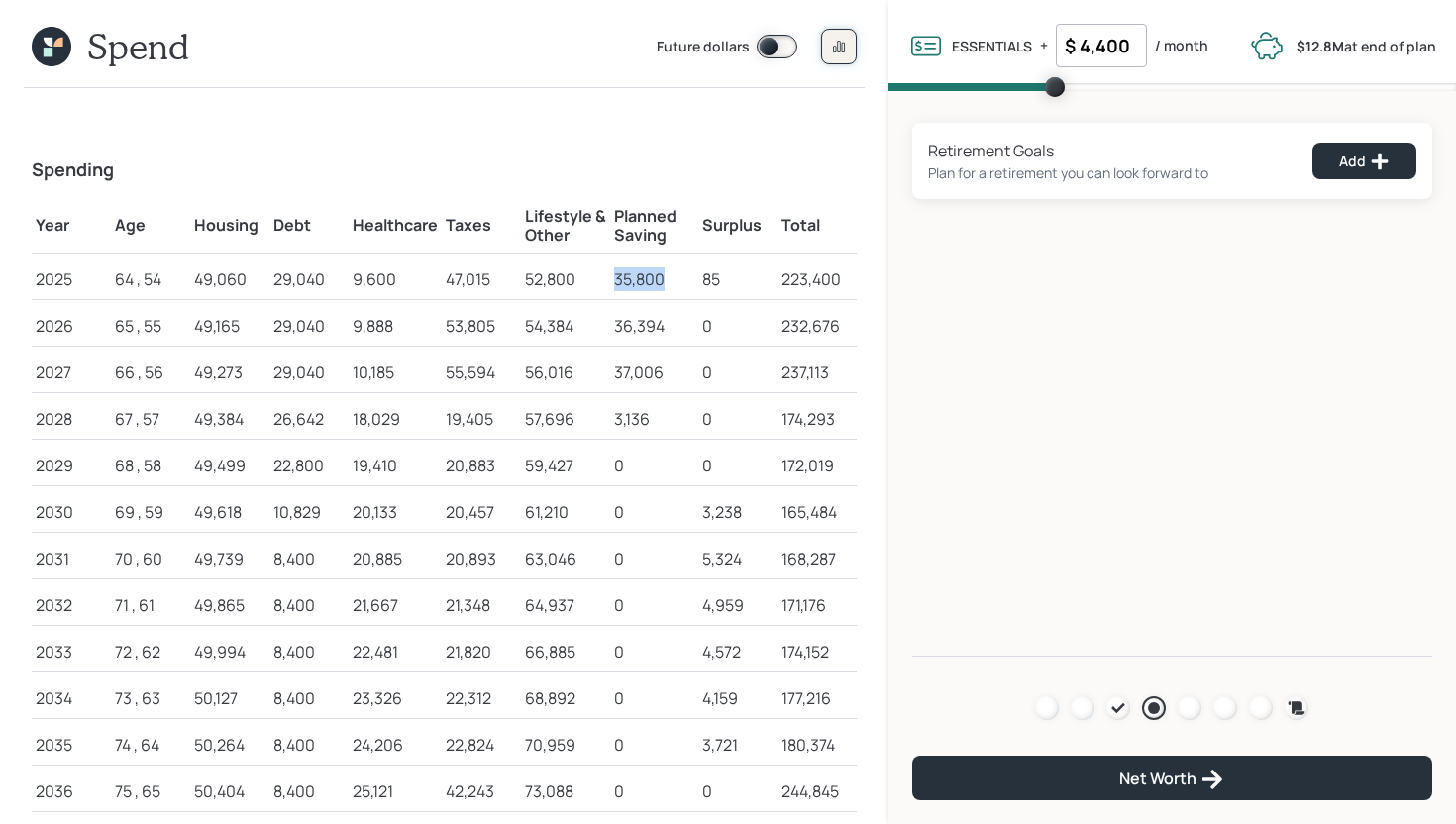 click at bounding box center (839, 47) 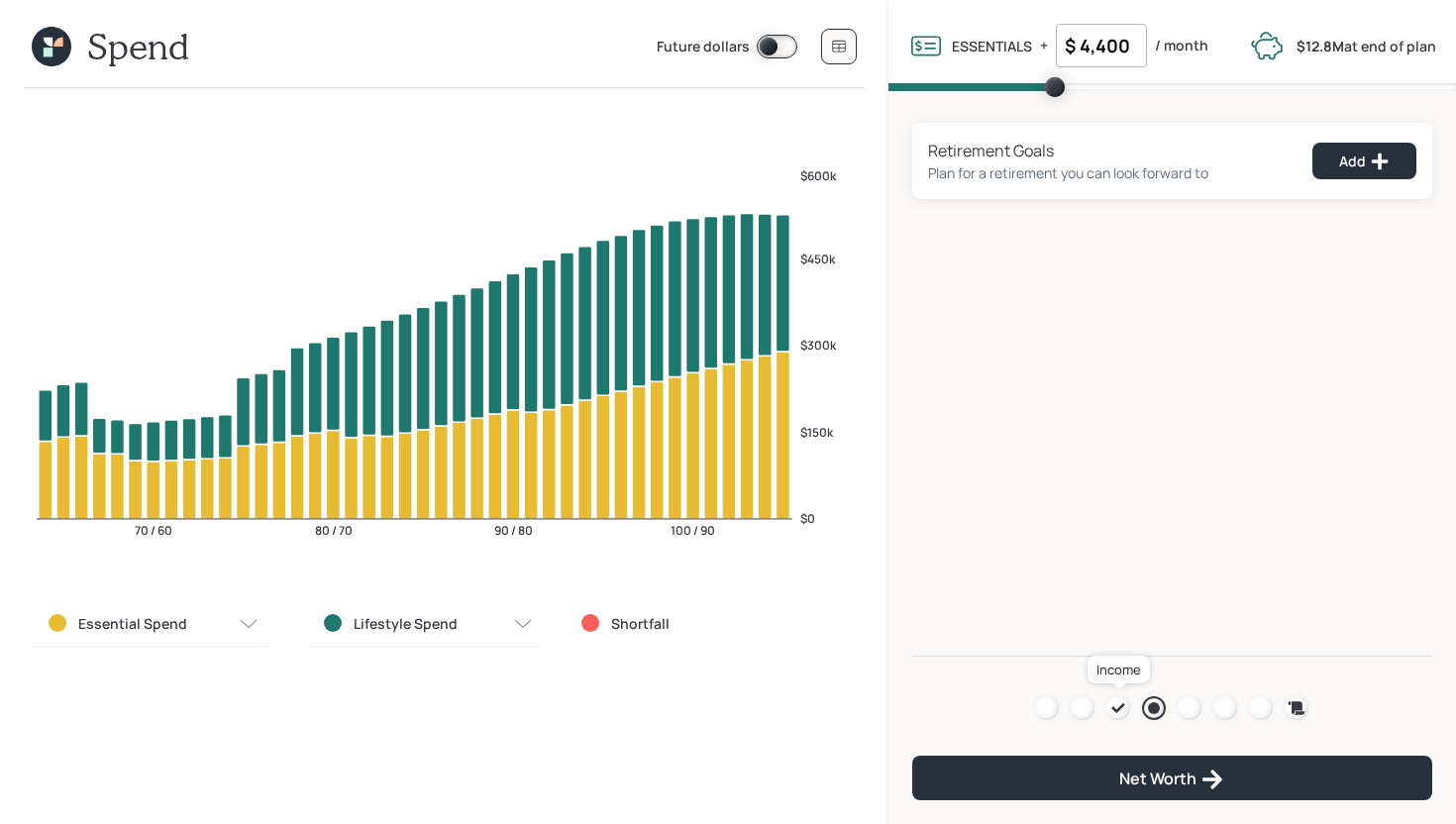 click 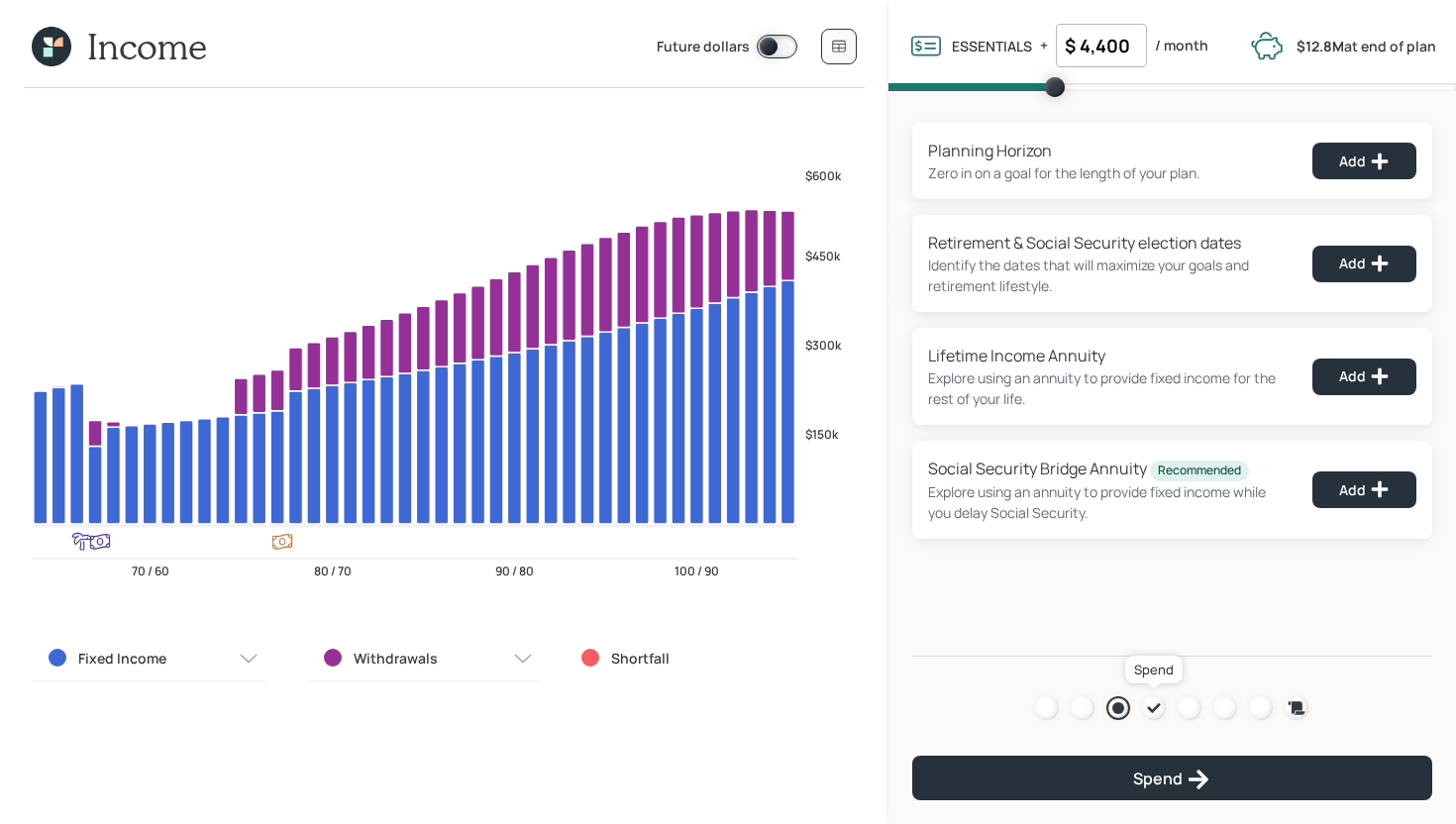 click 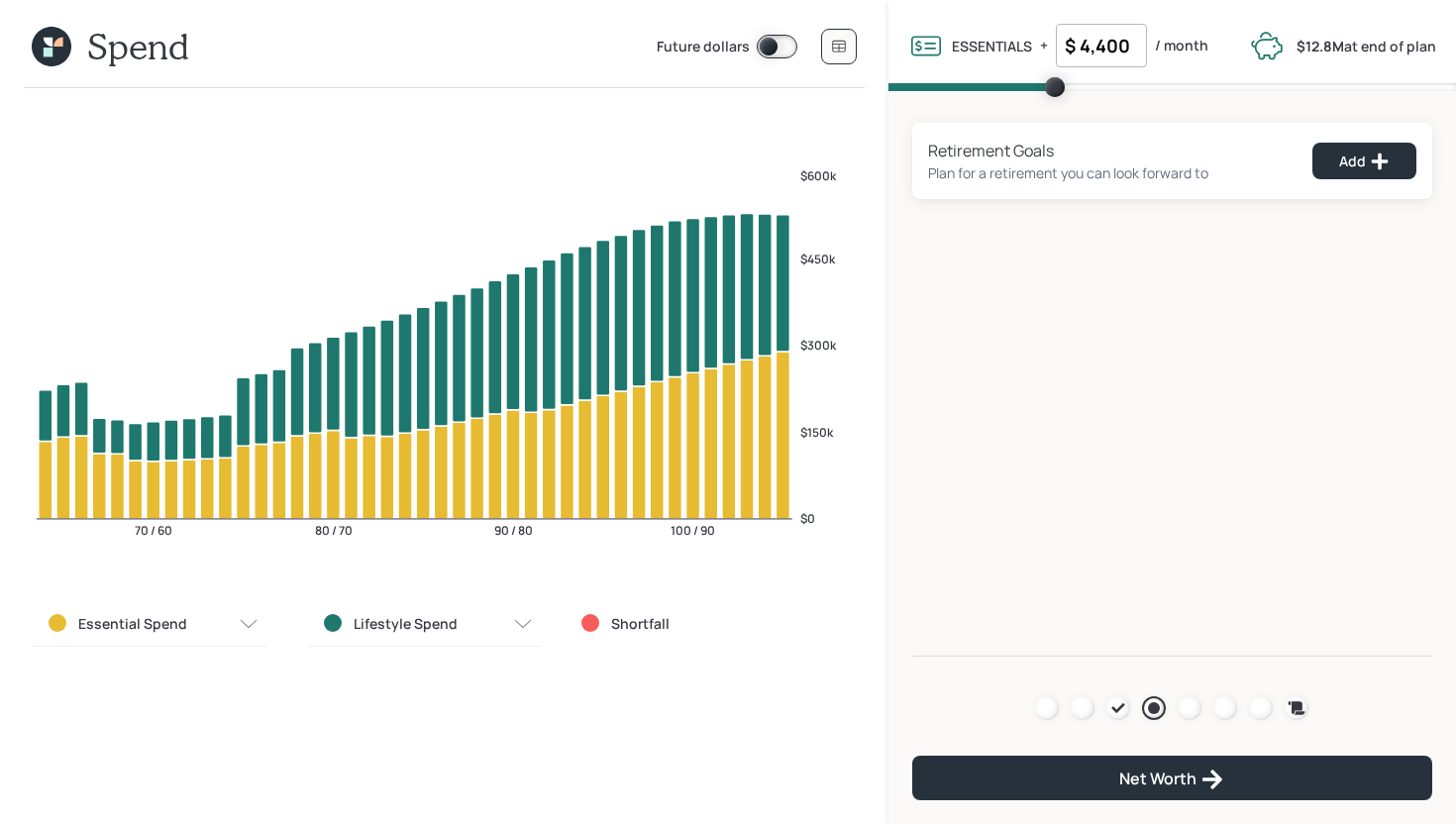 click on "Essential Spend" at bounding box center [150, 624] 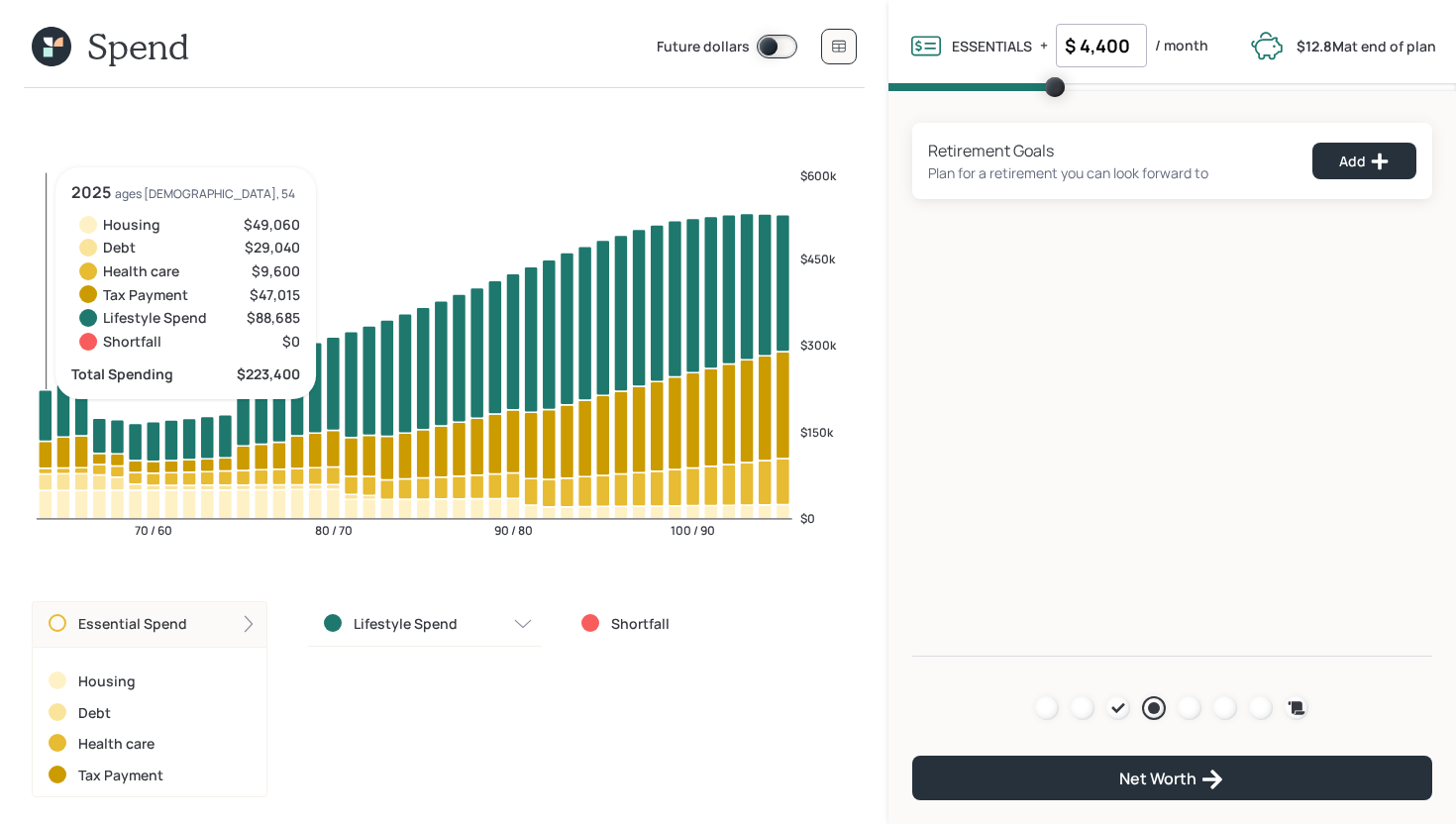 click 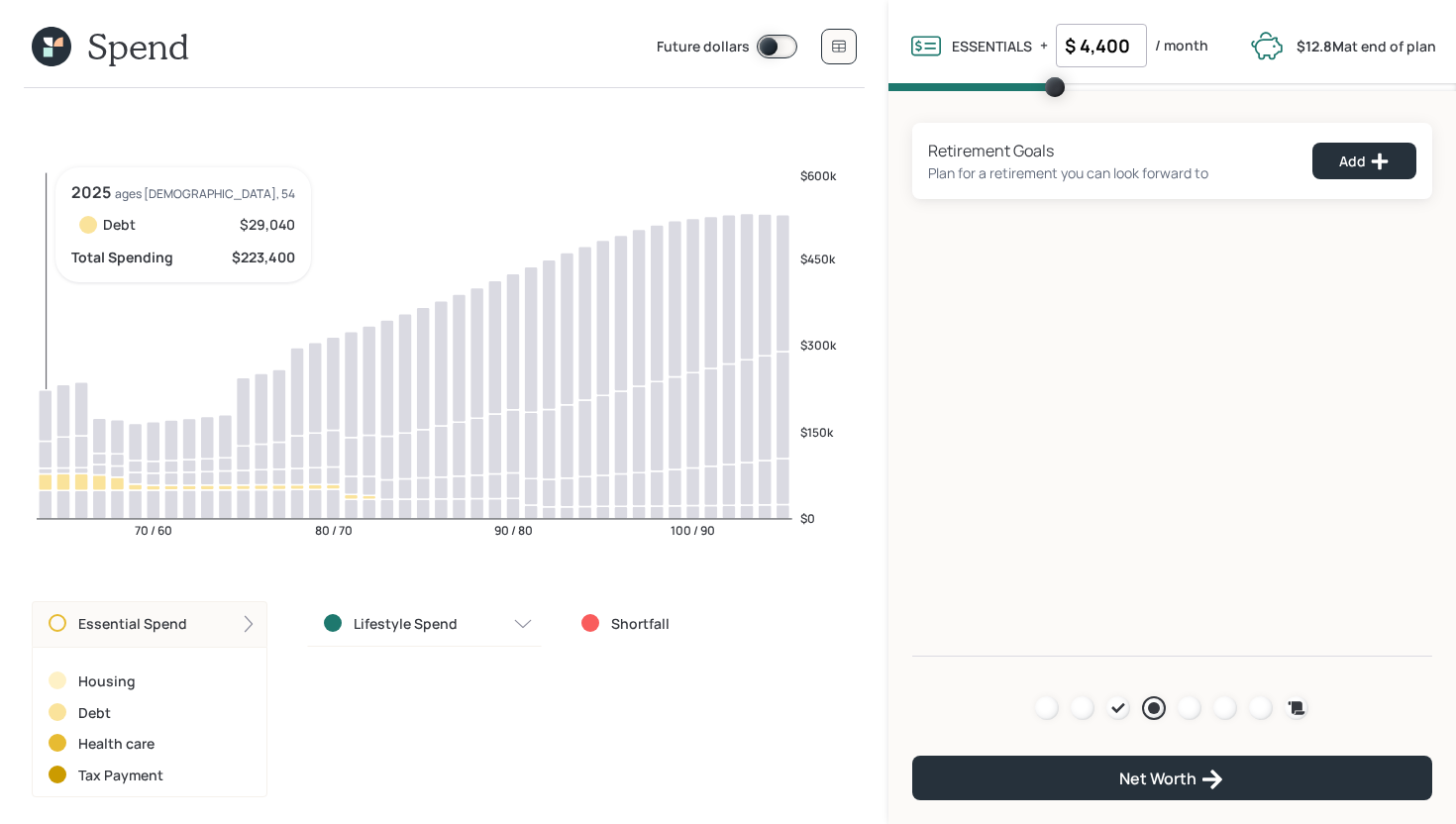 click 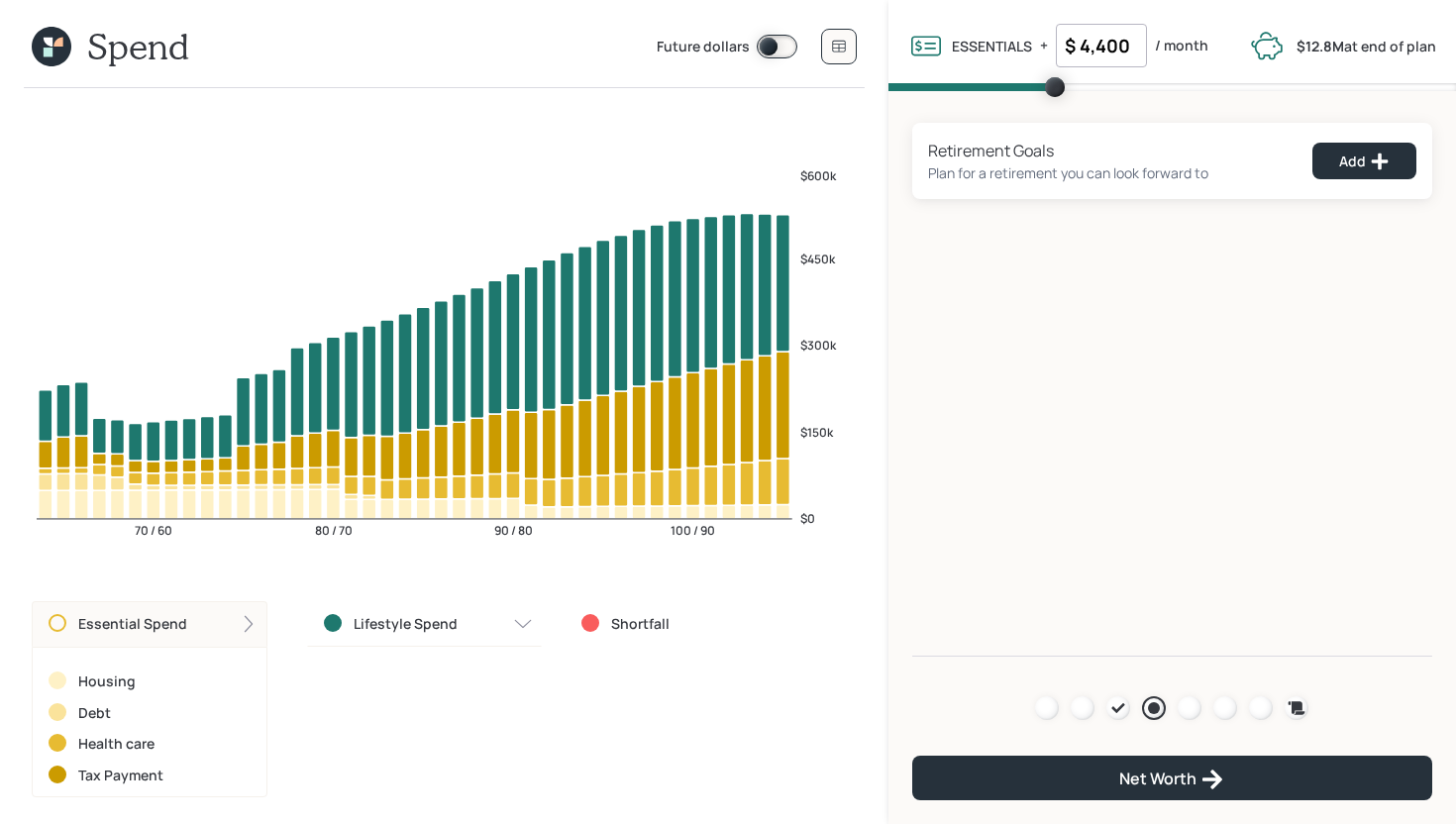 click on "Essential Spend" at bounding box center (133, 624) 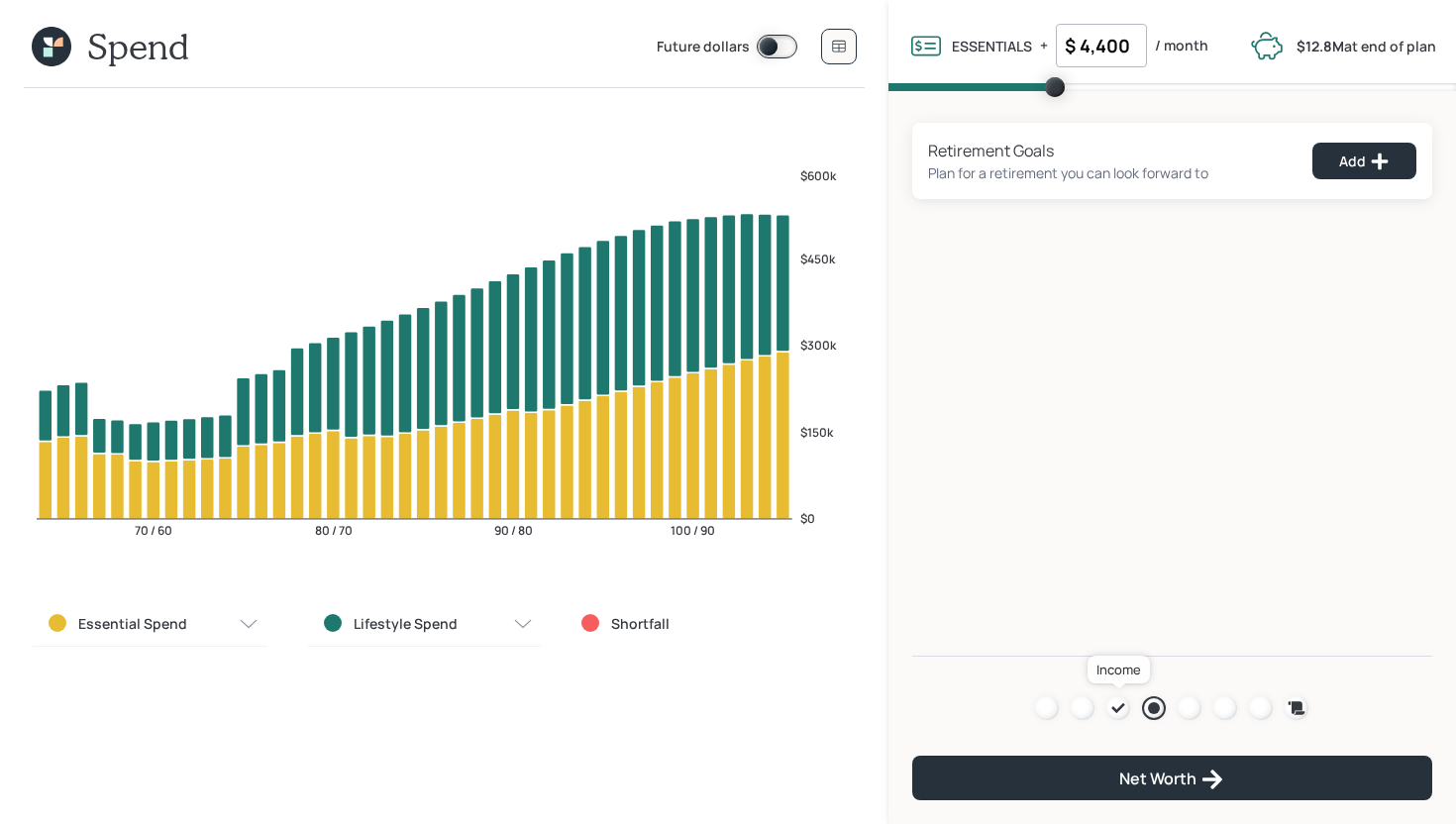 click 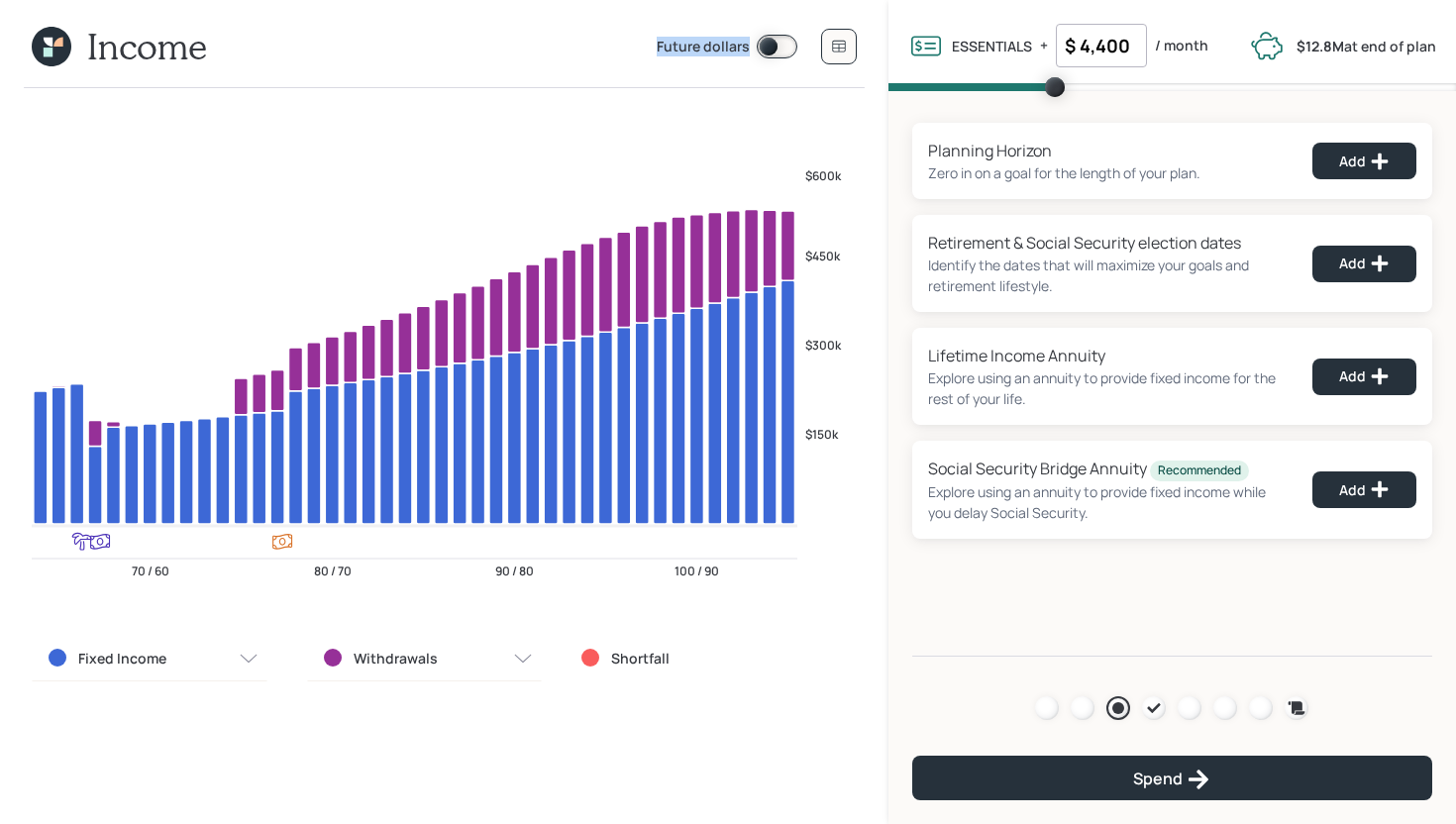 drag, startPoint x: 656, startPoint y: 46, endPoint x: 619, endPoint y: 67, distance: 42.544095 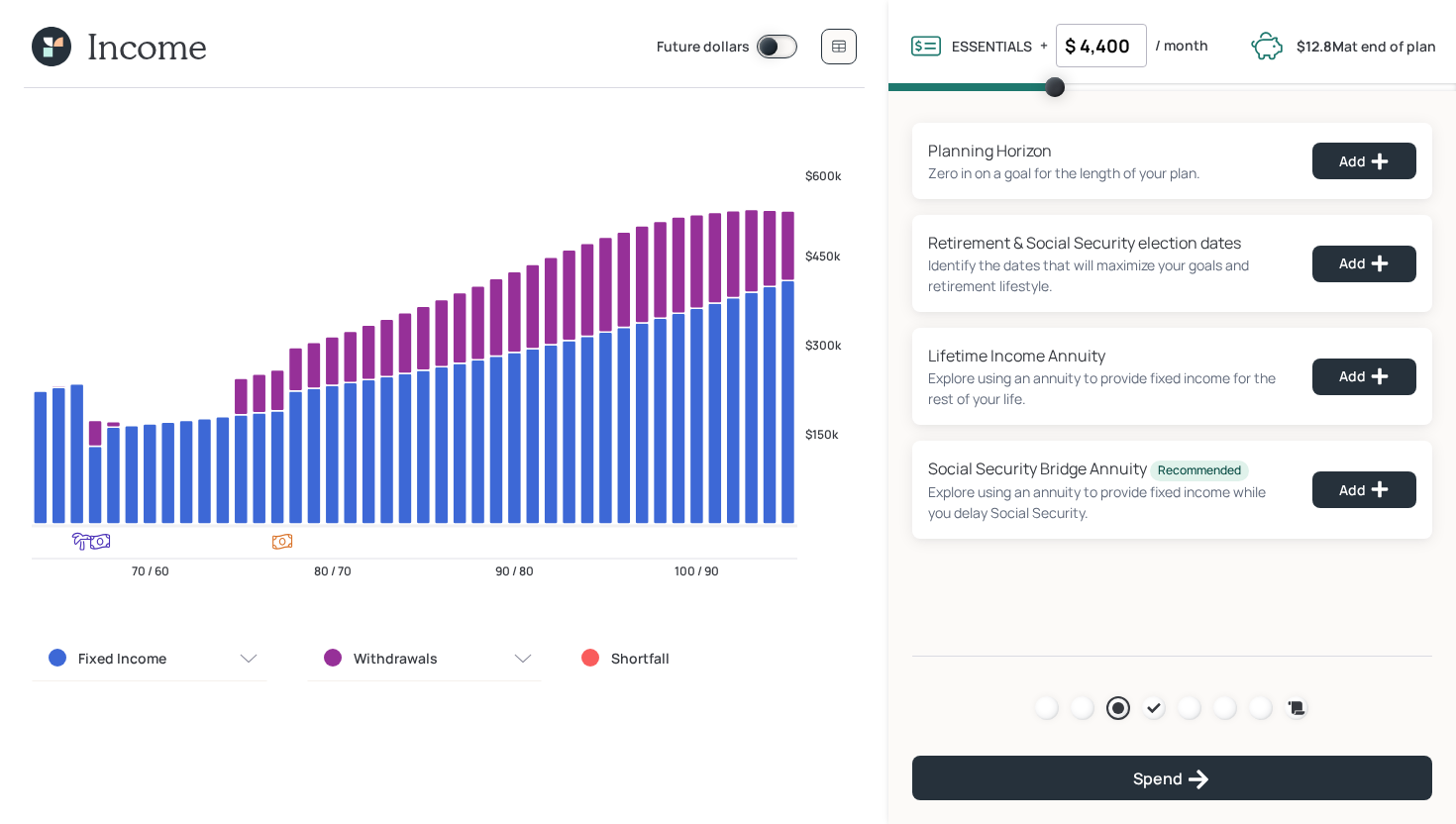 click 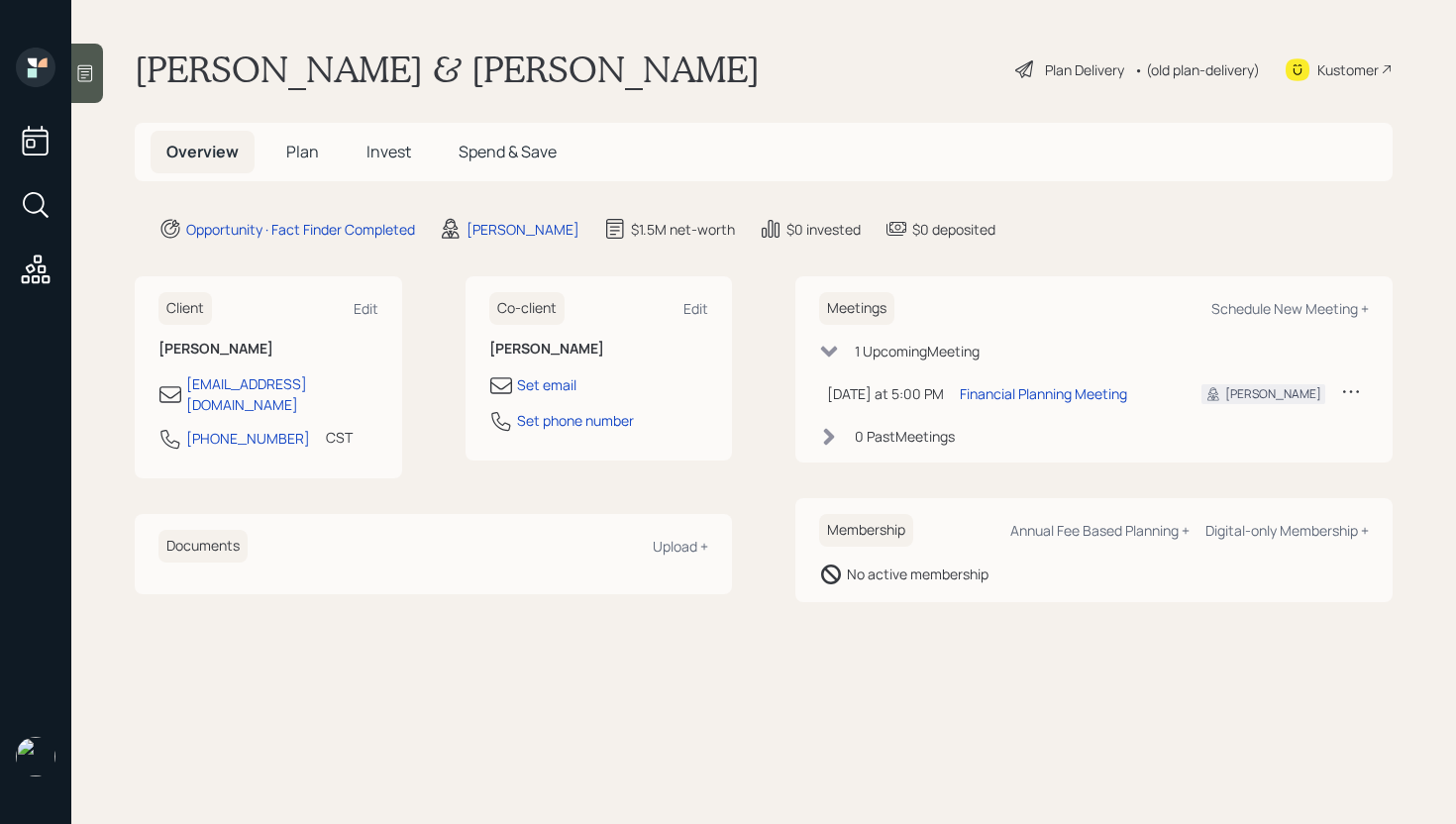 click on "Plan" at bounding box center [302, 152] 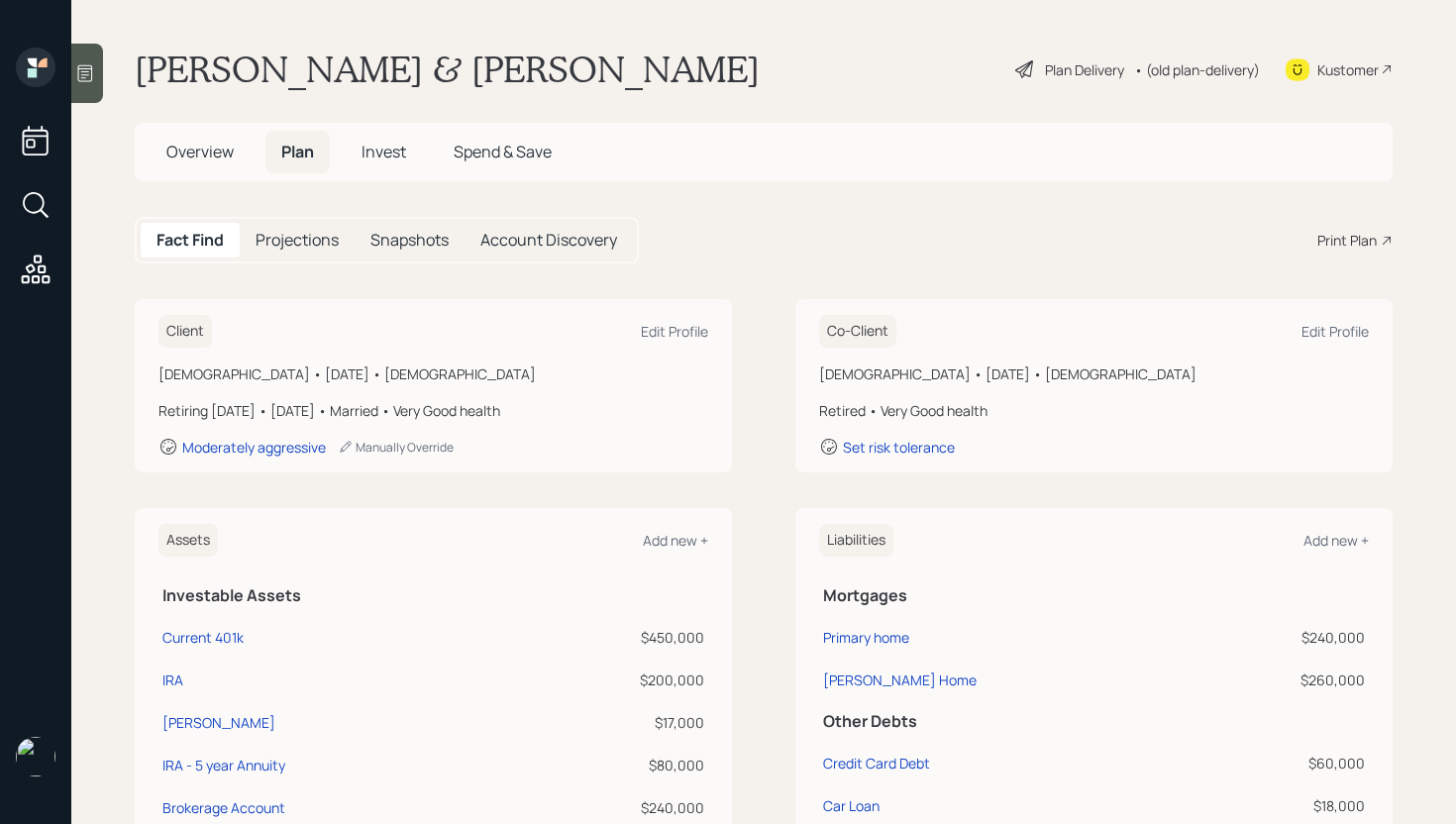 click on "Client Edit Profile Male • February 18, 1961 • 64 years old Retiring in 3 years • February 2028 • Married • Very Good health Moderately aggressive Manually Override" at bounding box center (433, 385) 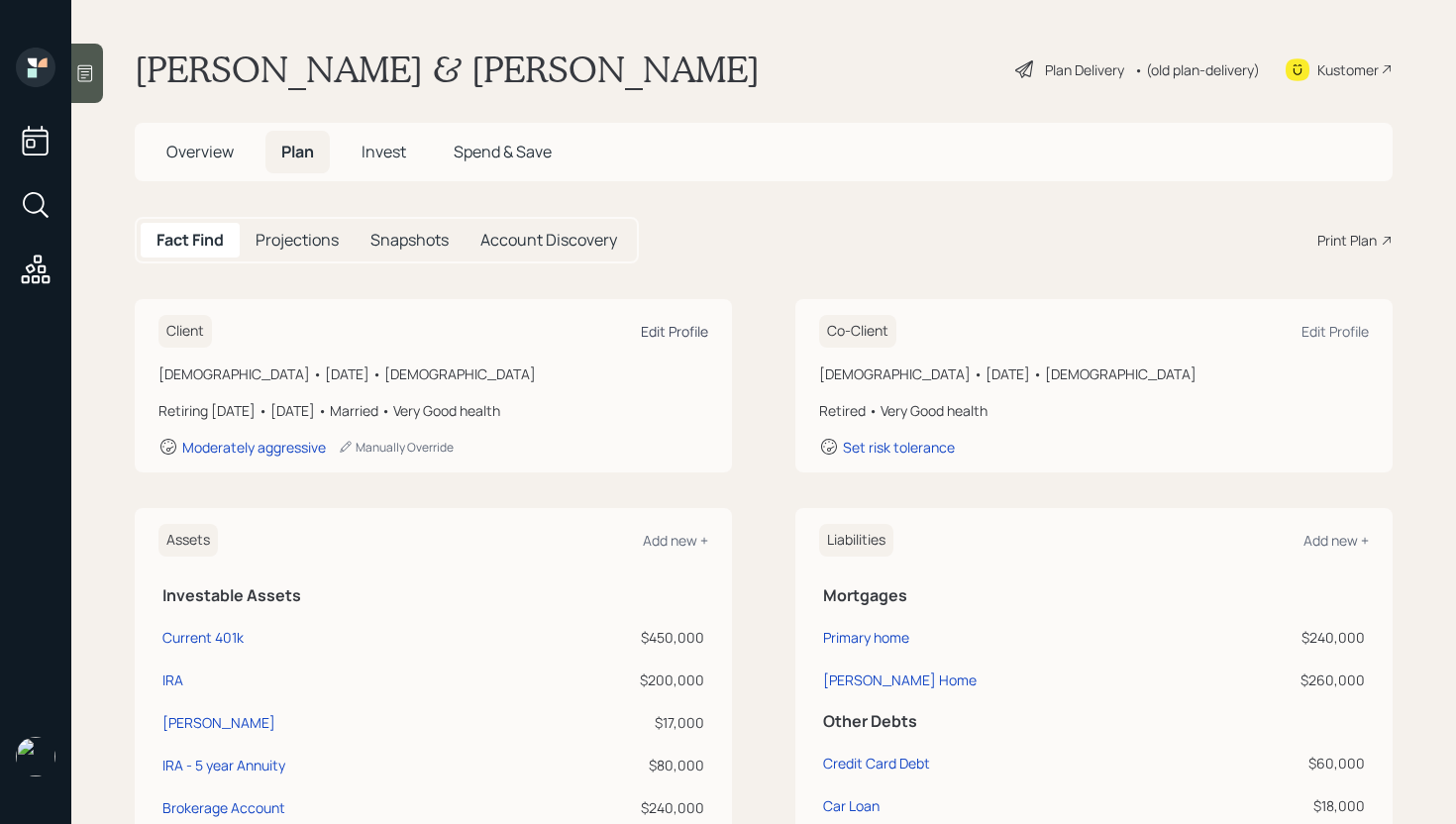 click on "Edit Profile" at bounding box center [675, 331] 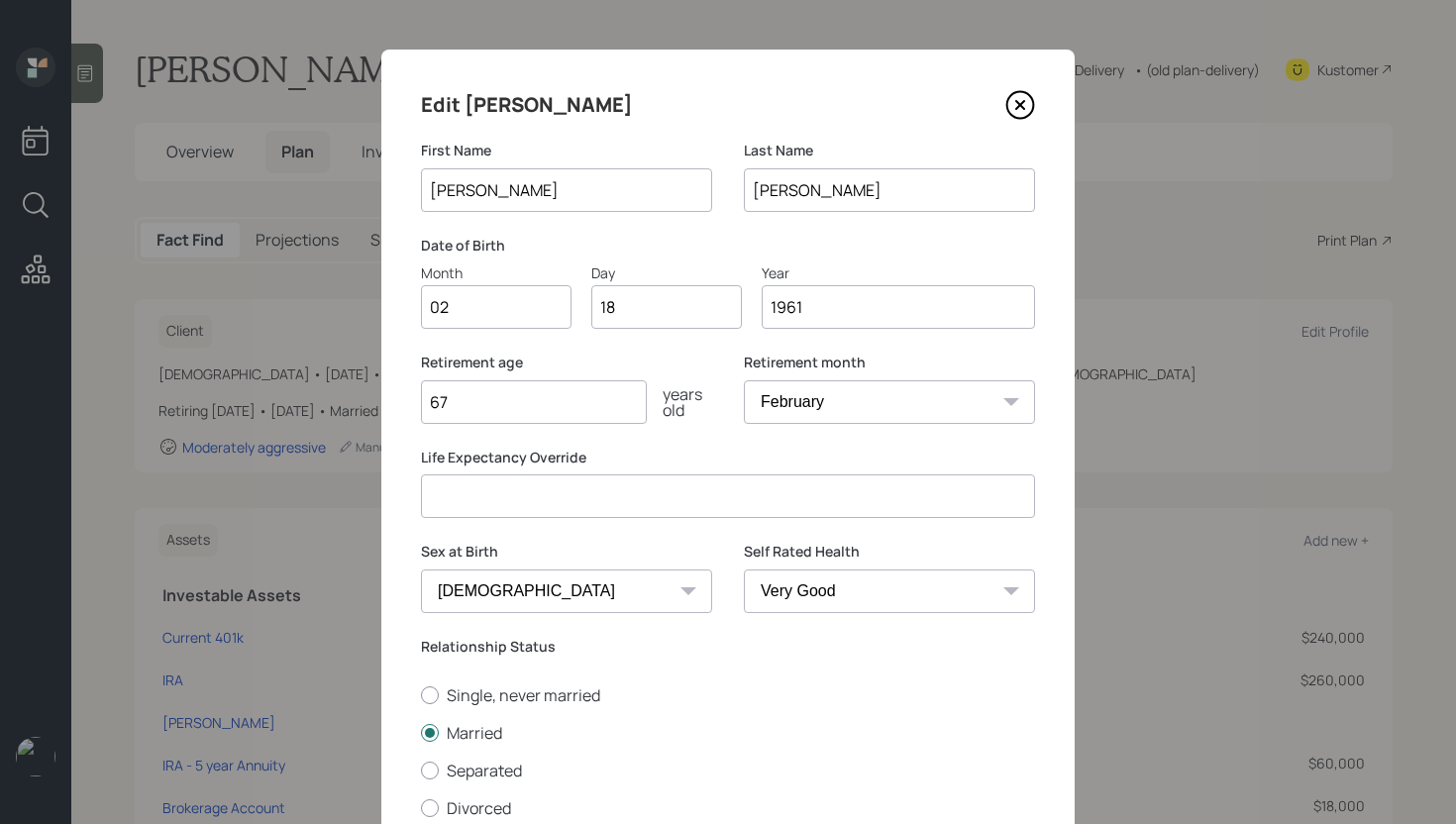 click at bounding box center [728, 496] 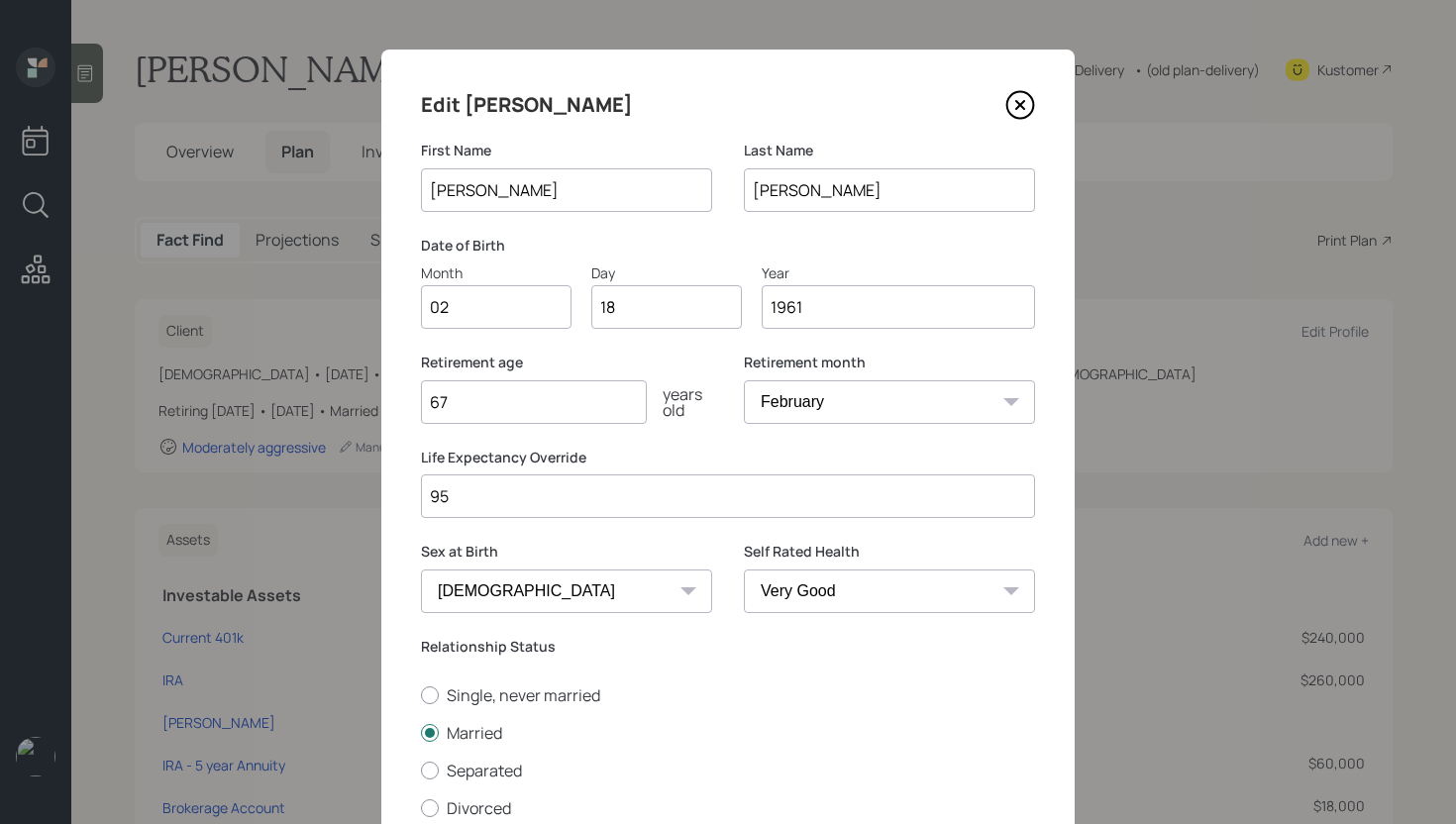 scroll, scrollTop: 189, scrollLeft: 0, axis: vertical 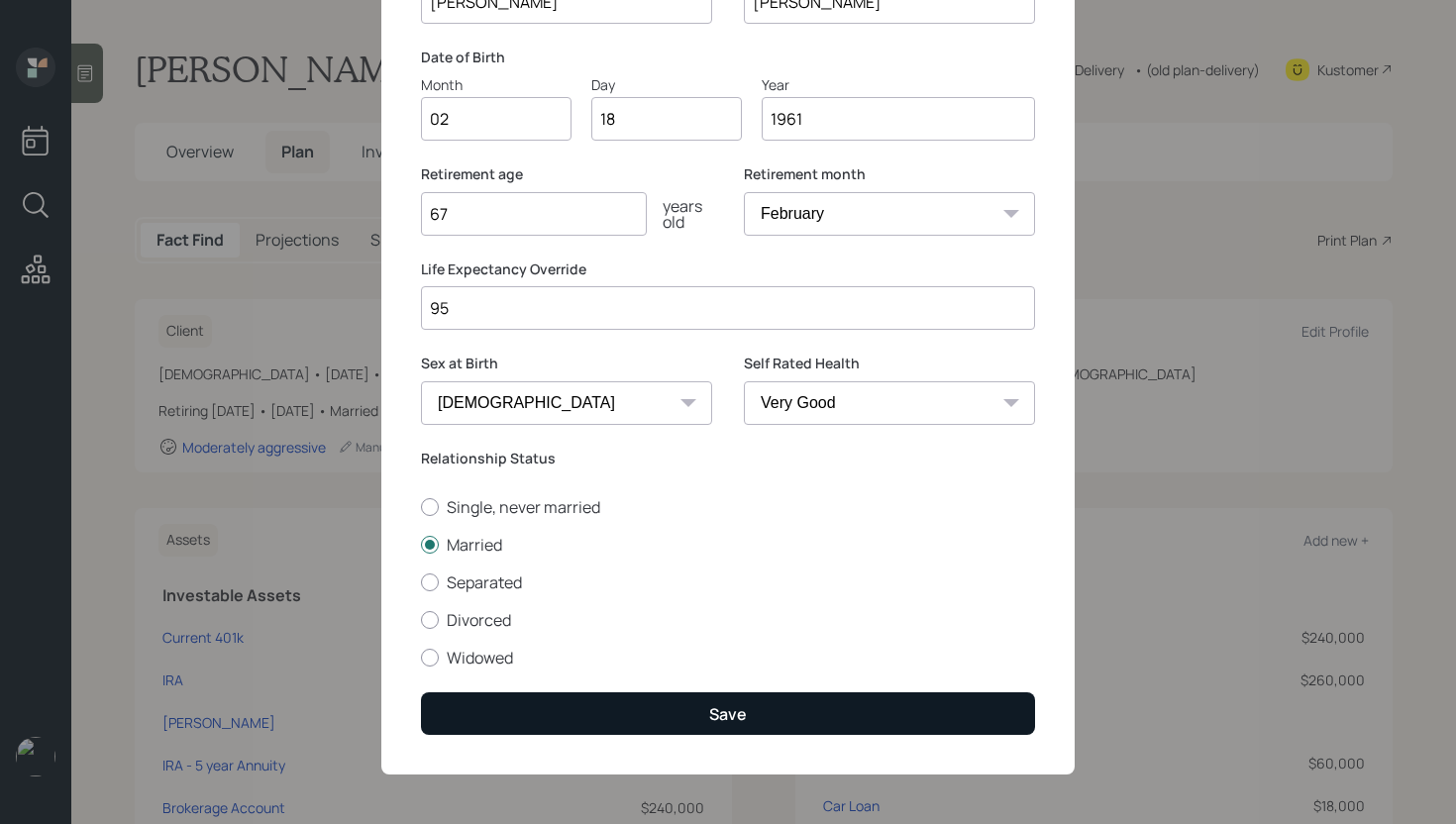 type on "95" 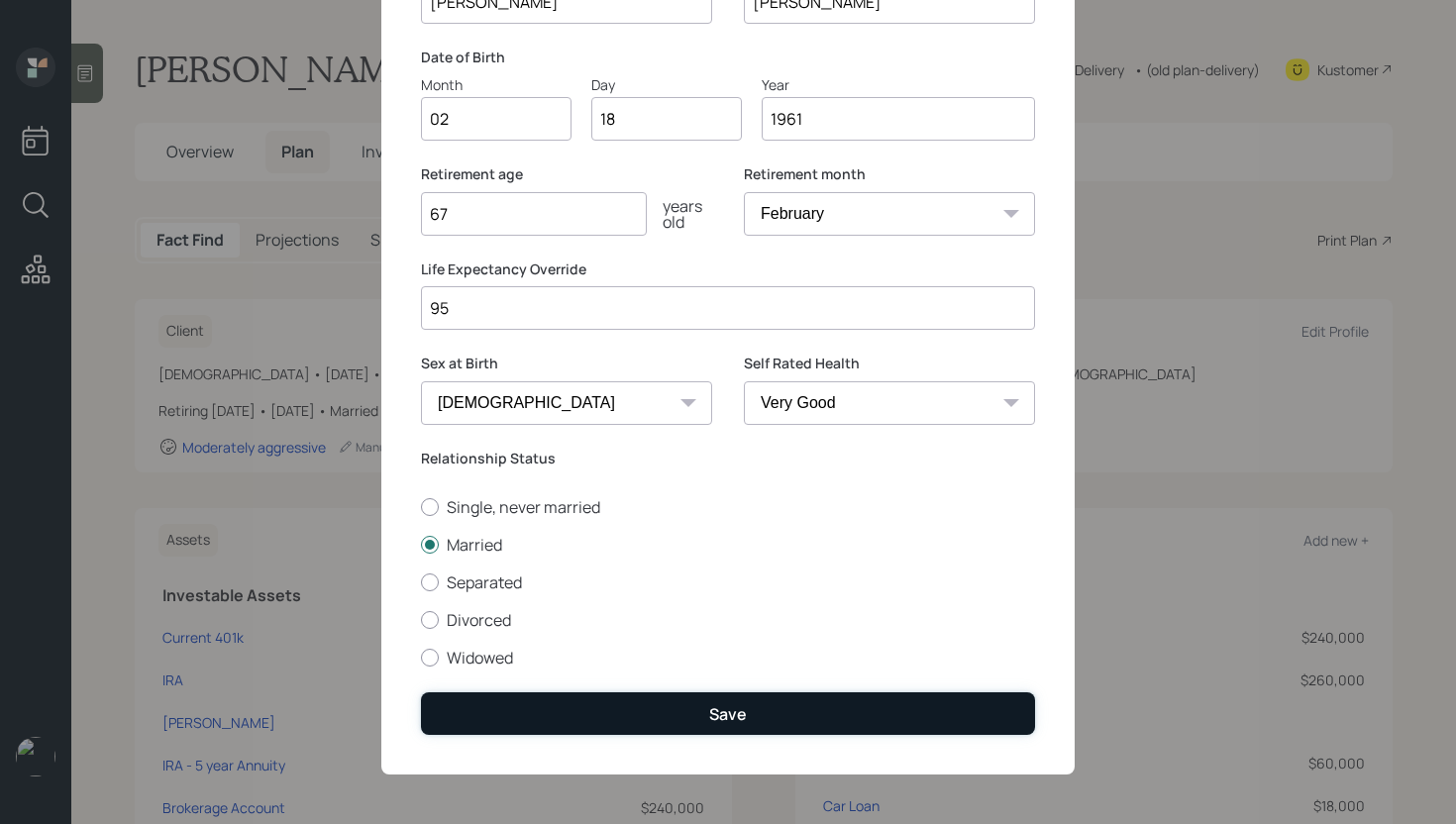 click on "Save" at bounding box center [728, 713] 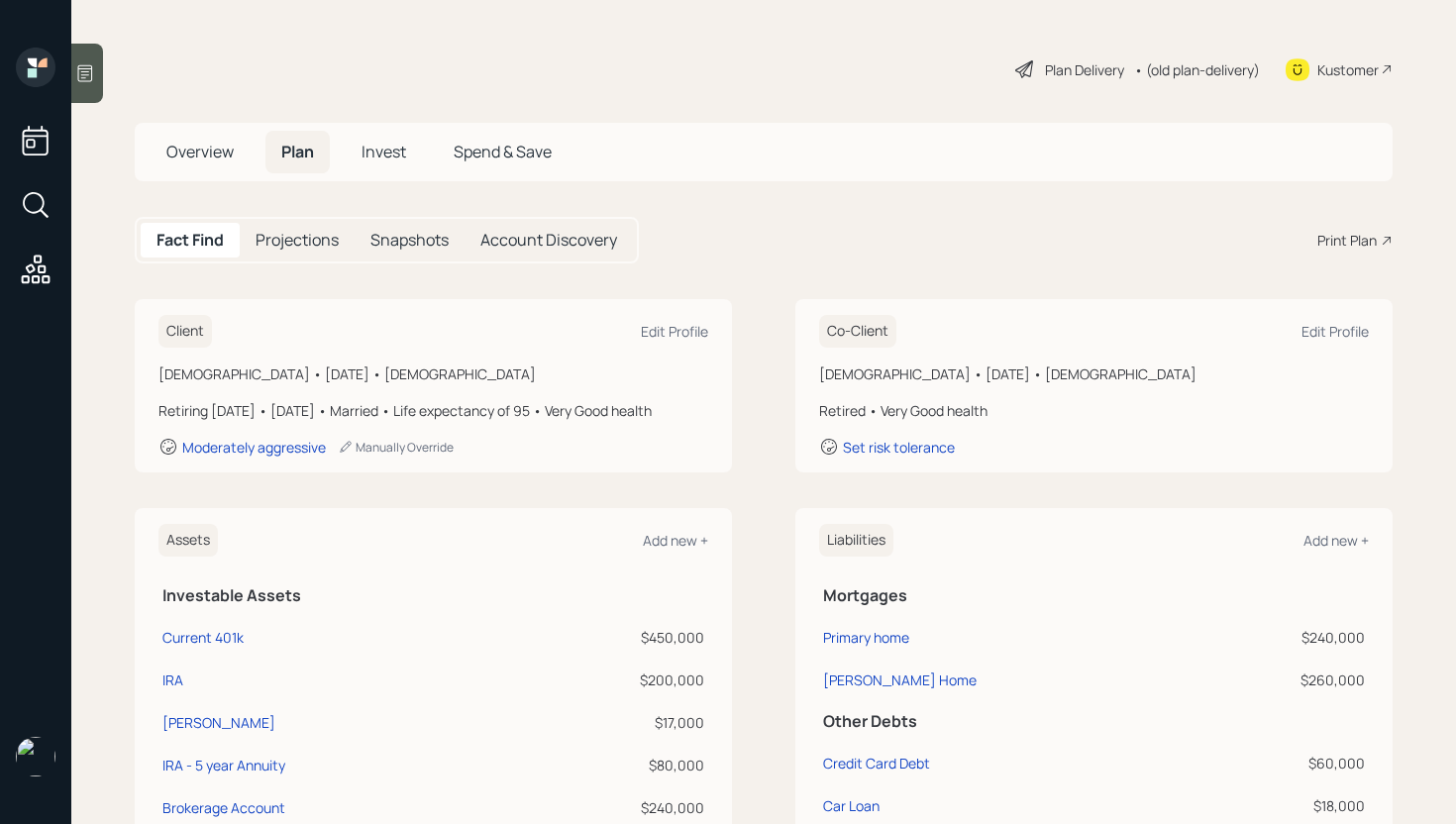 scroll, scrollTop: 0, scrollLeft: 0, axis: both 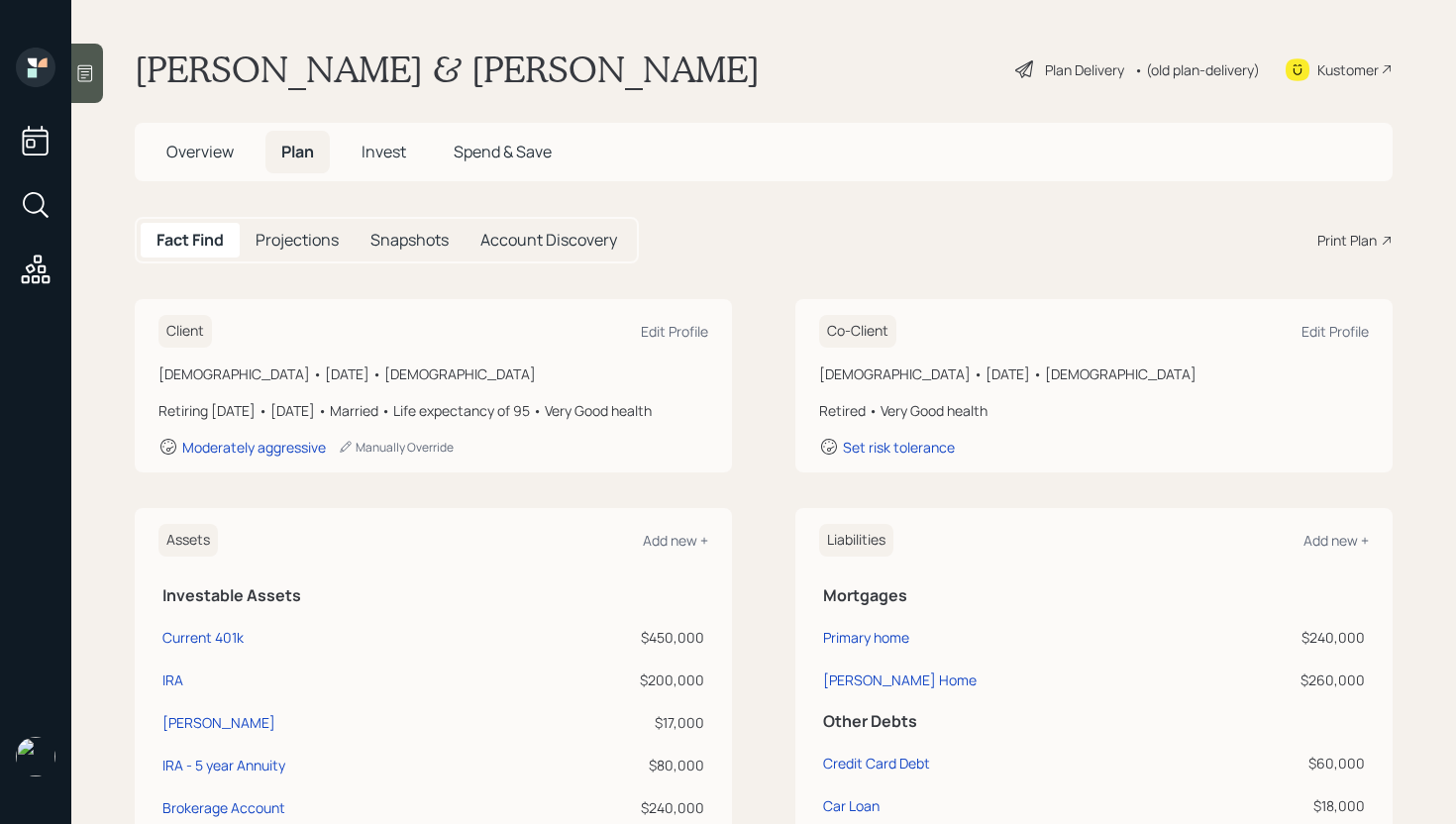 click on "Plan Delivery" at bounding box center [1085, 69] 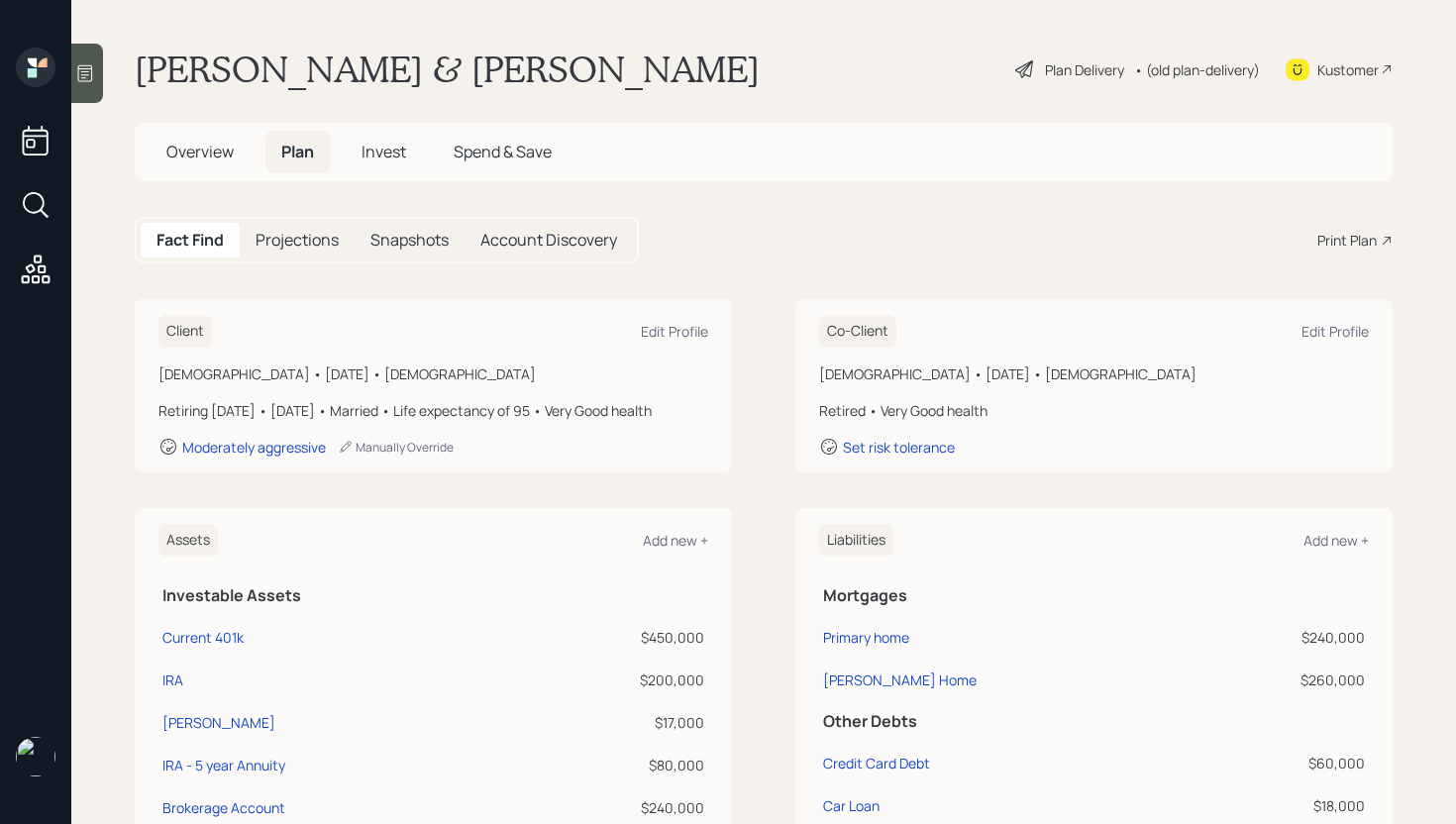 click on "• (old plan-delivery)" at bounding box center [1196, 69] 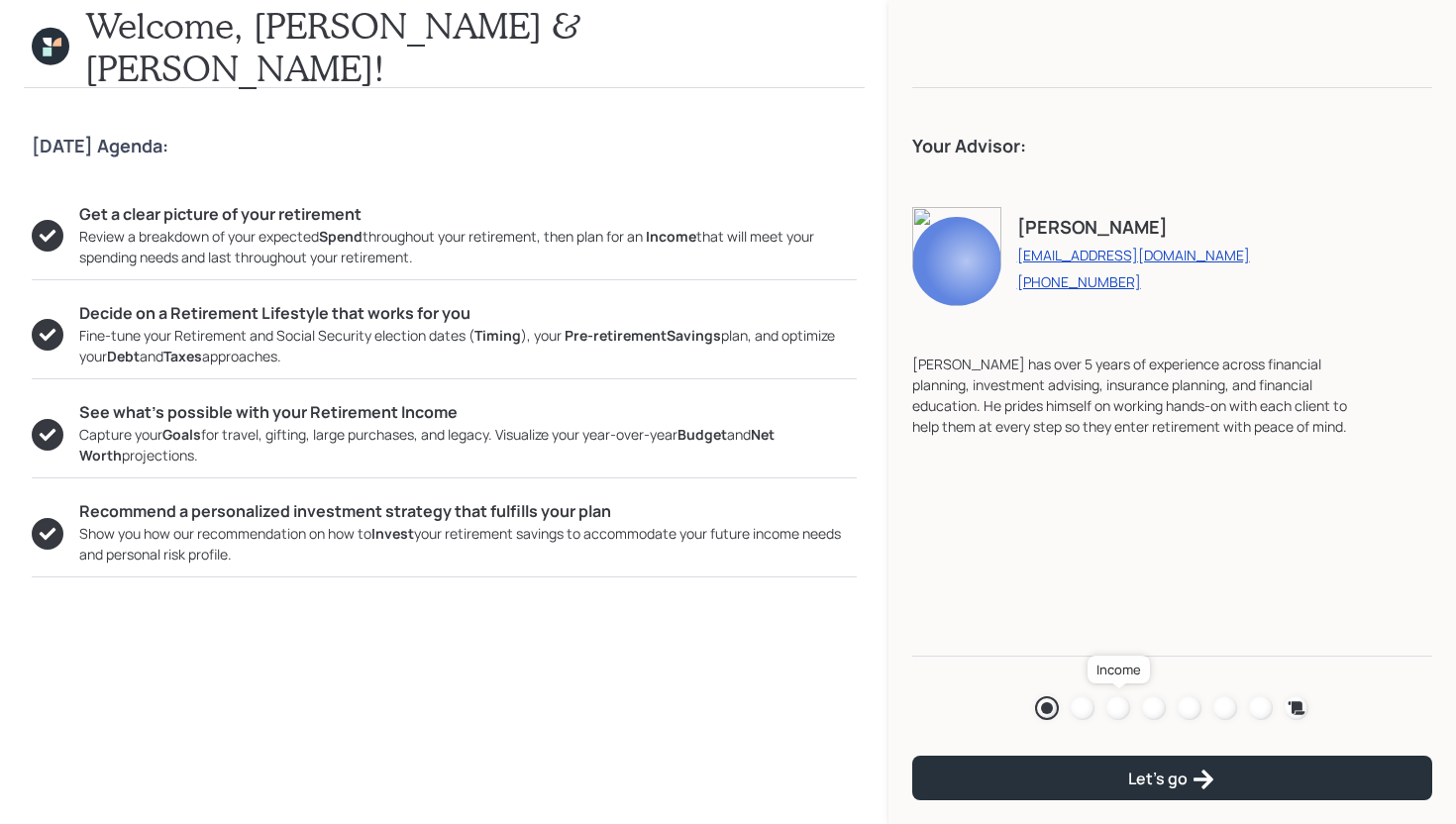 click at bounding box center [1118, 708] 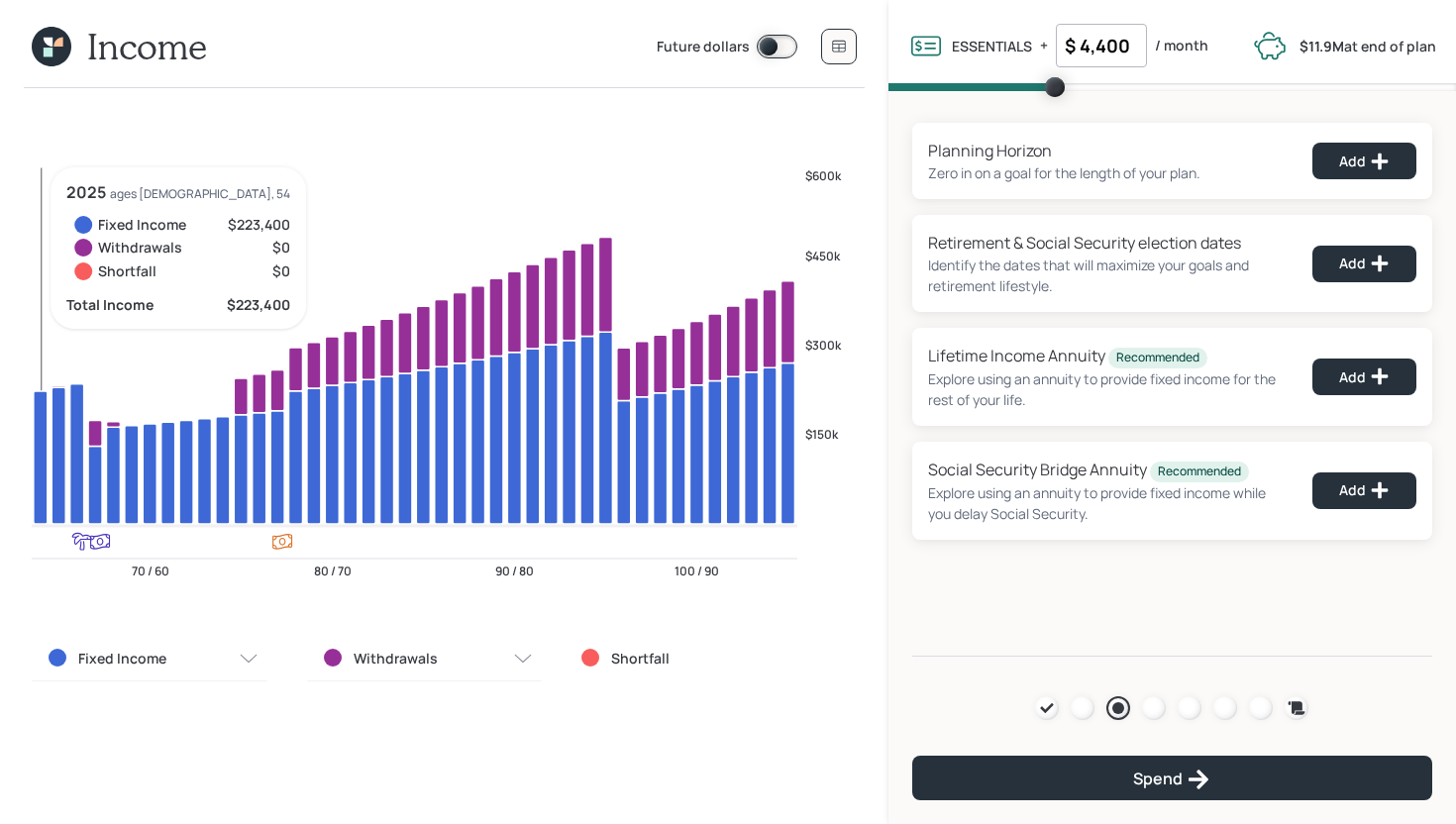 click 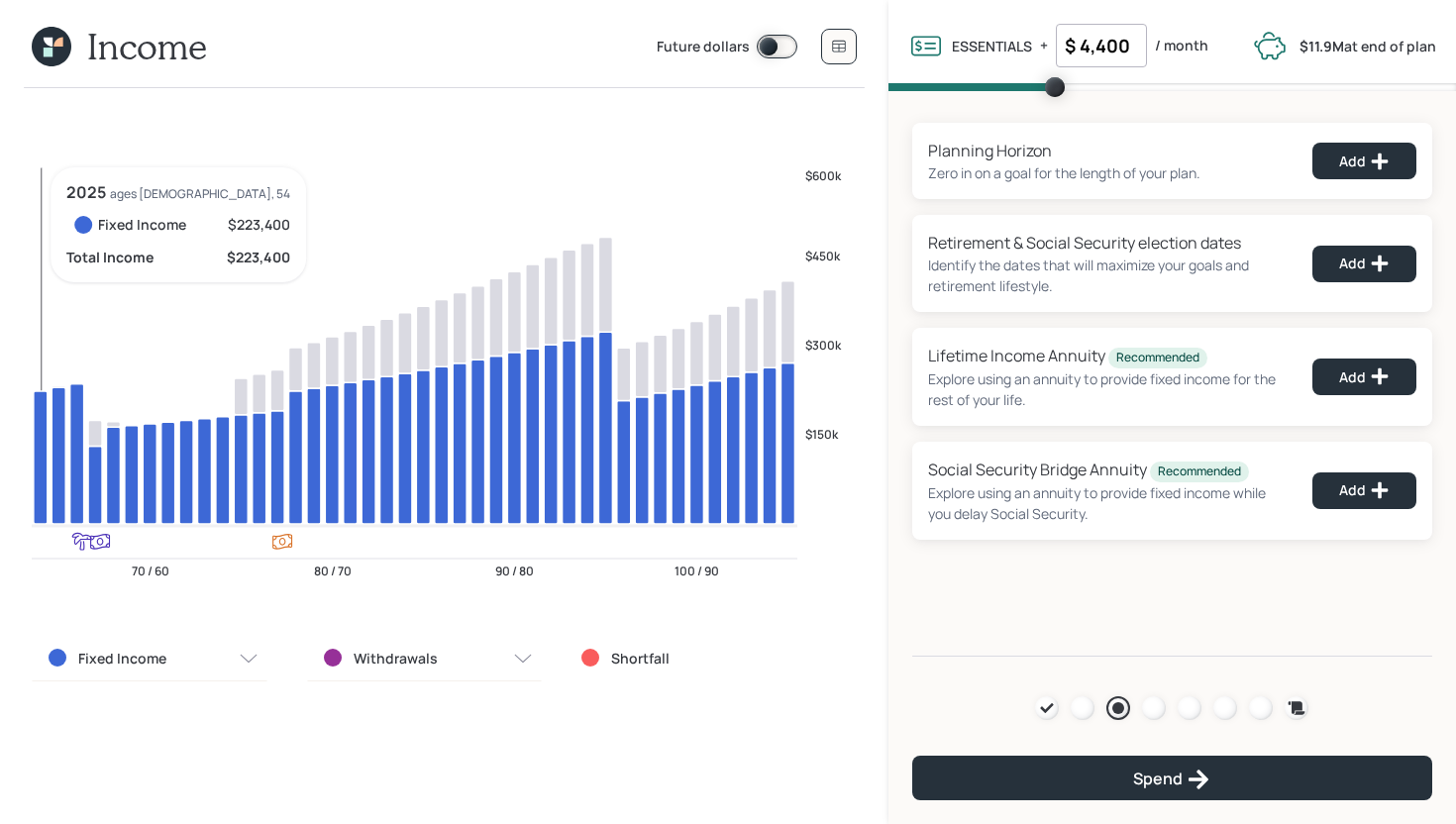 click 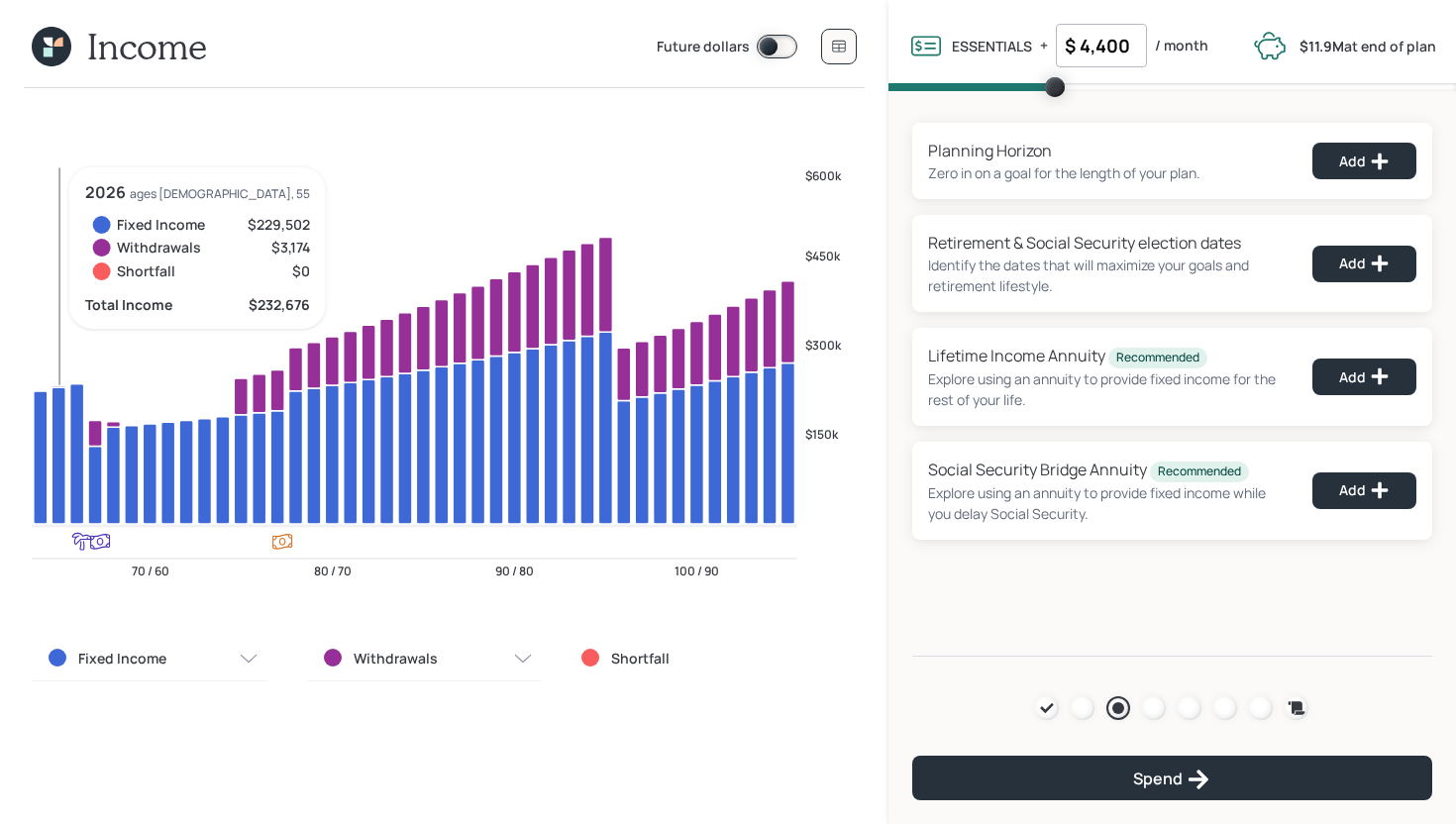click on "Fixed Income" at bounding box center (122, 659) 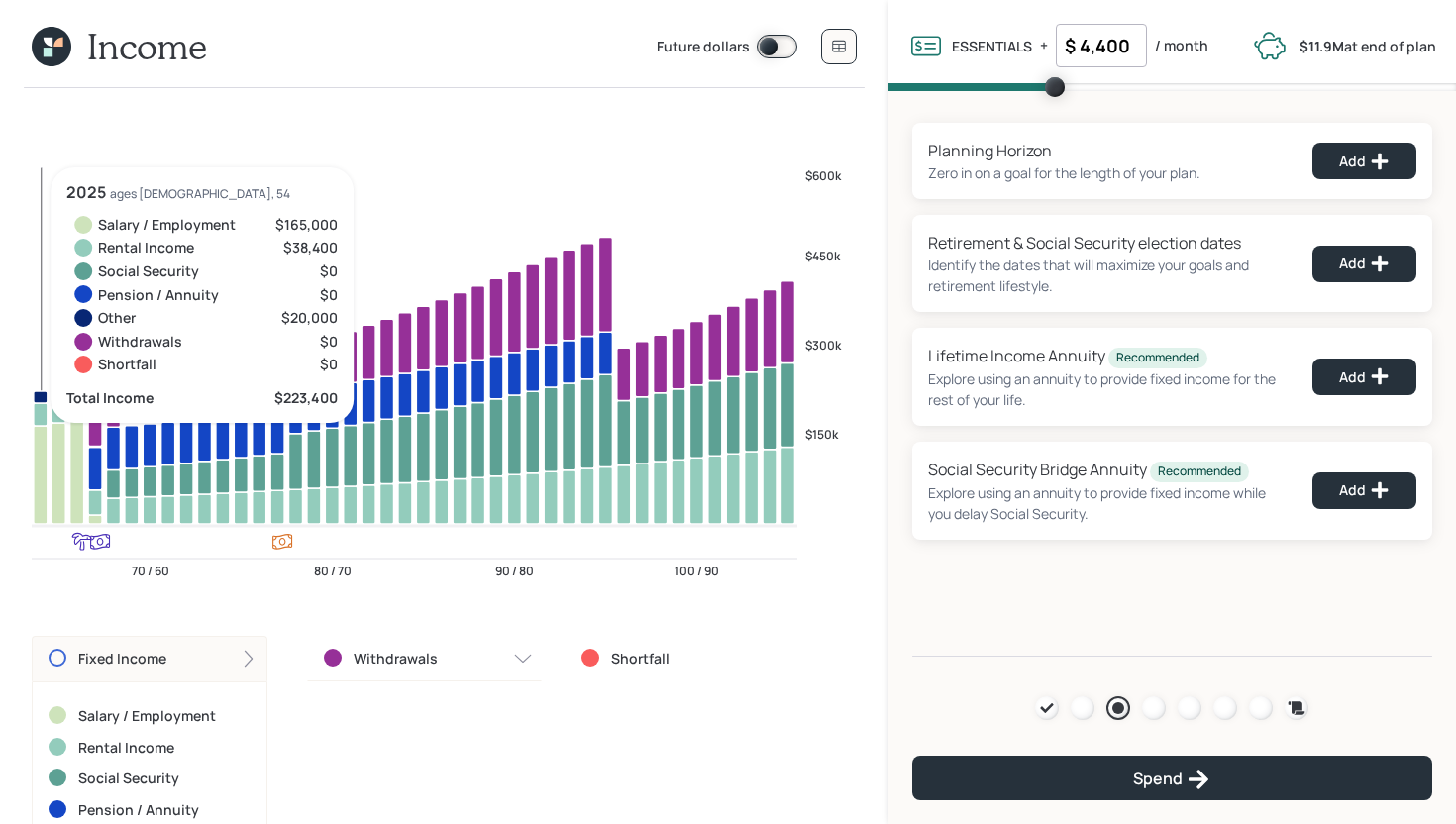 click 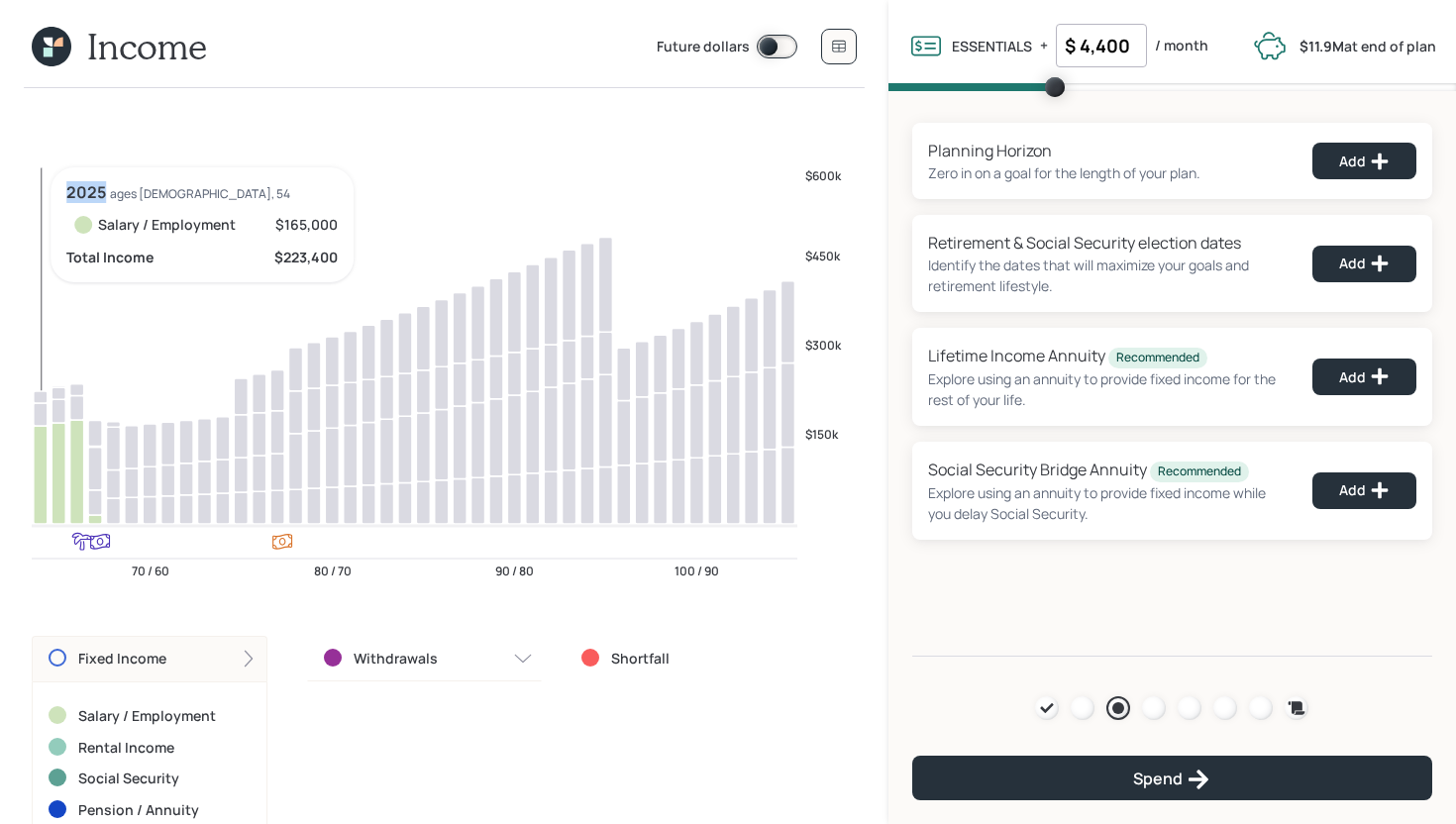 click 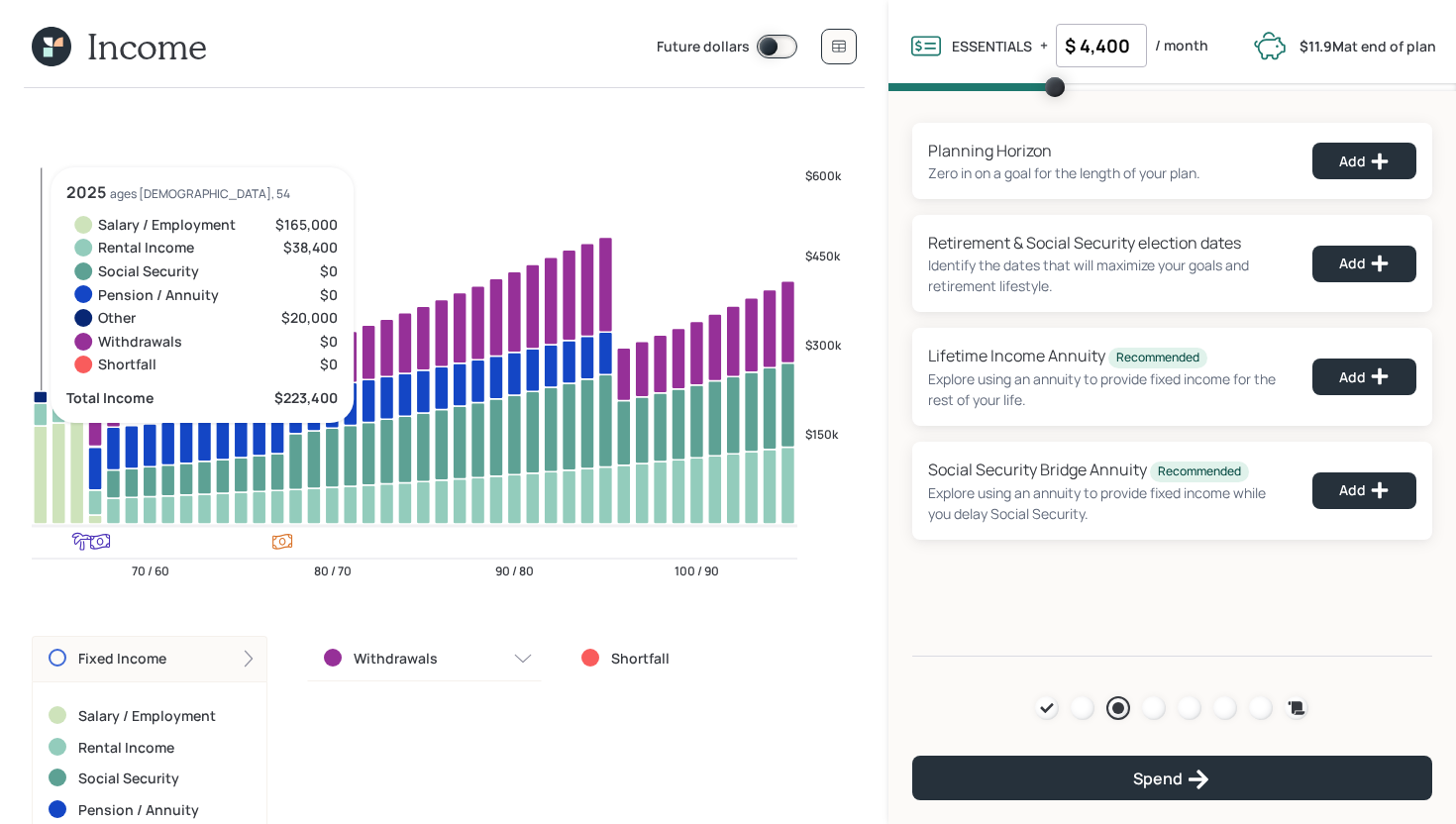 click 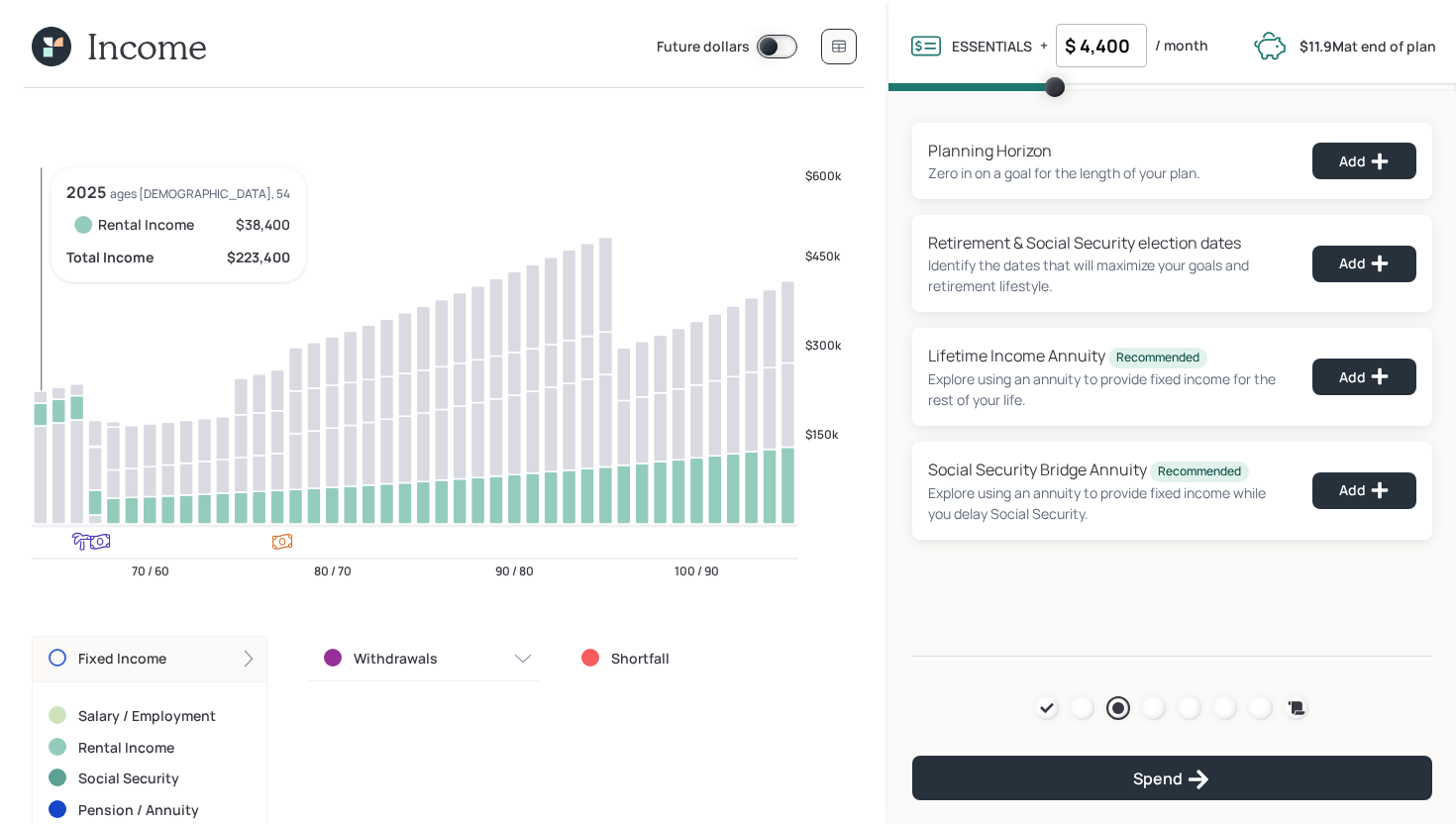 click 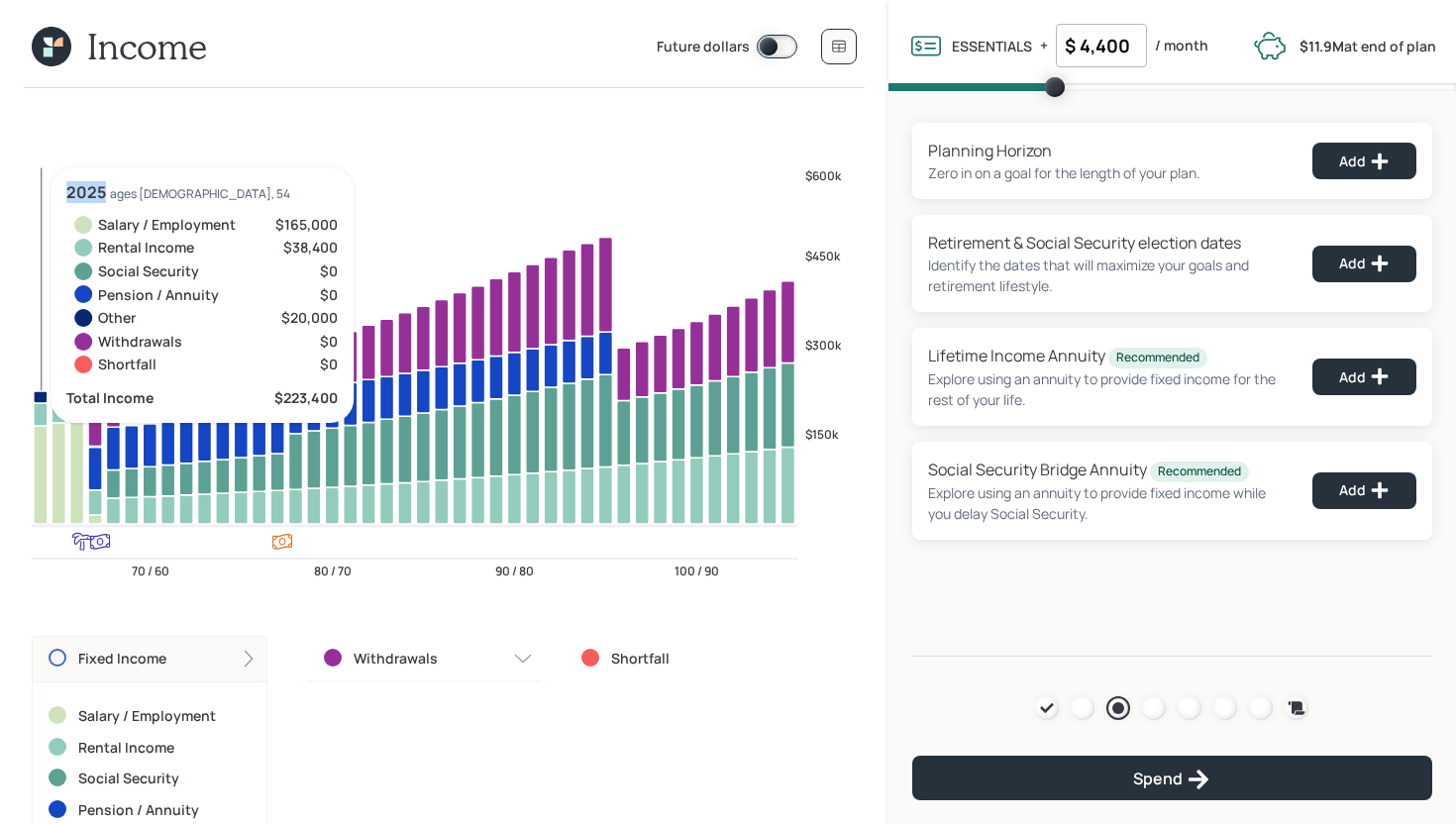 click 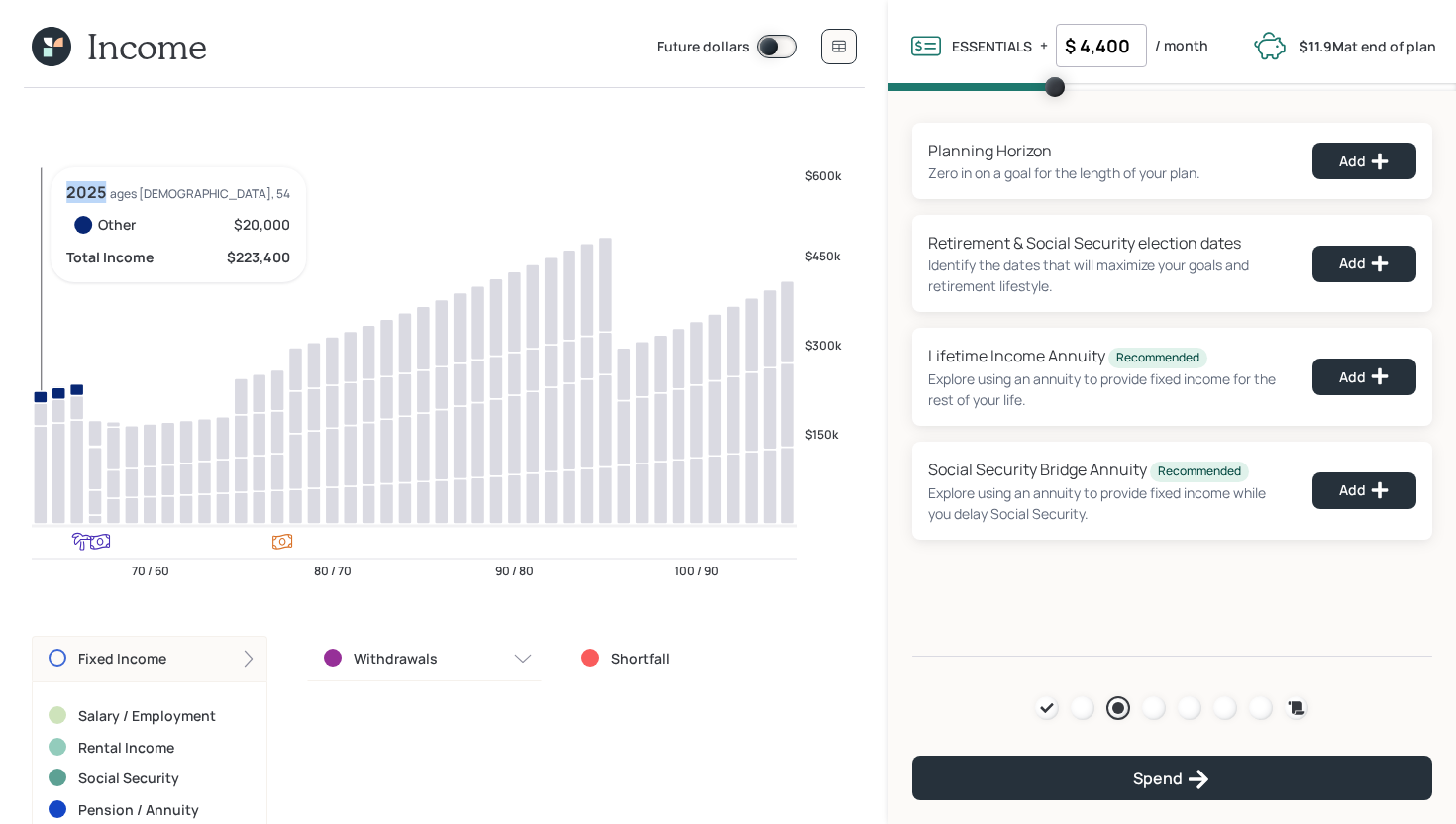click 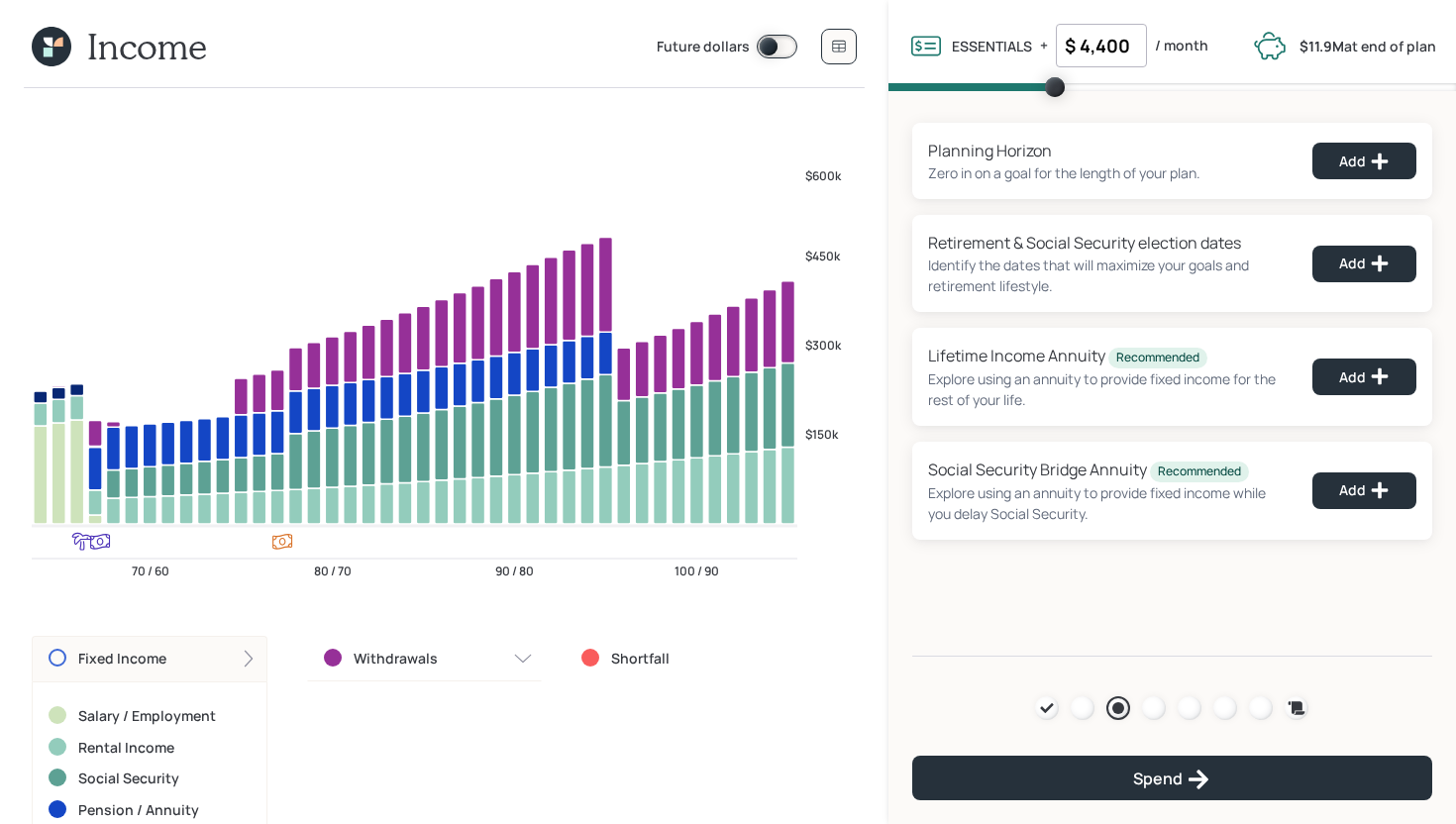 click on "Fixed Income" at bounding box center (150, 659) 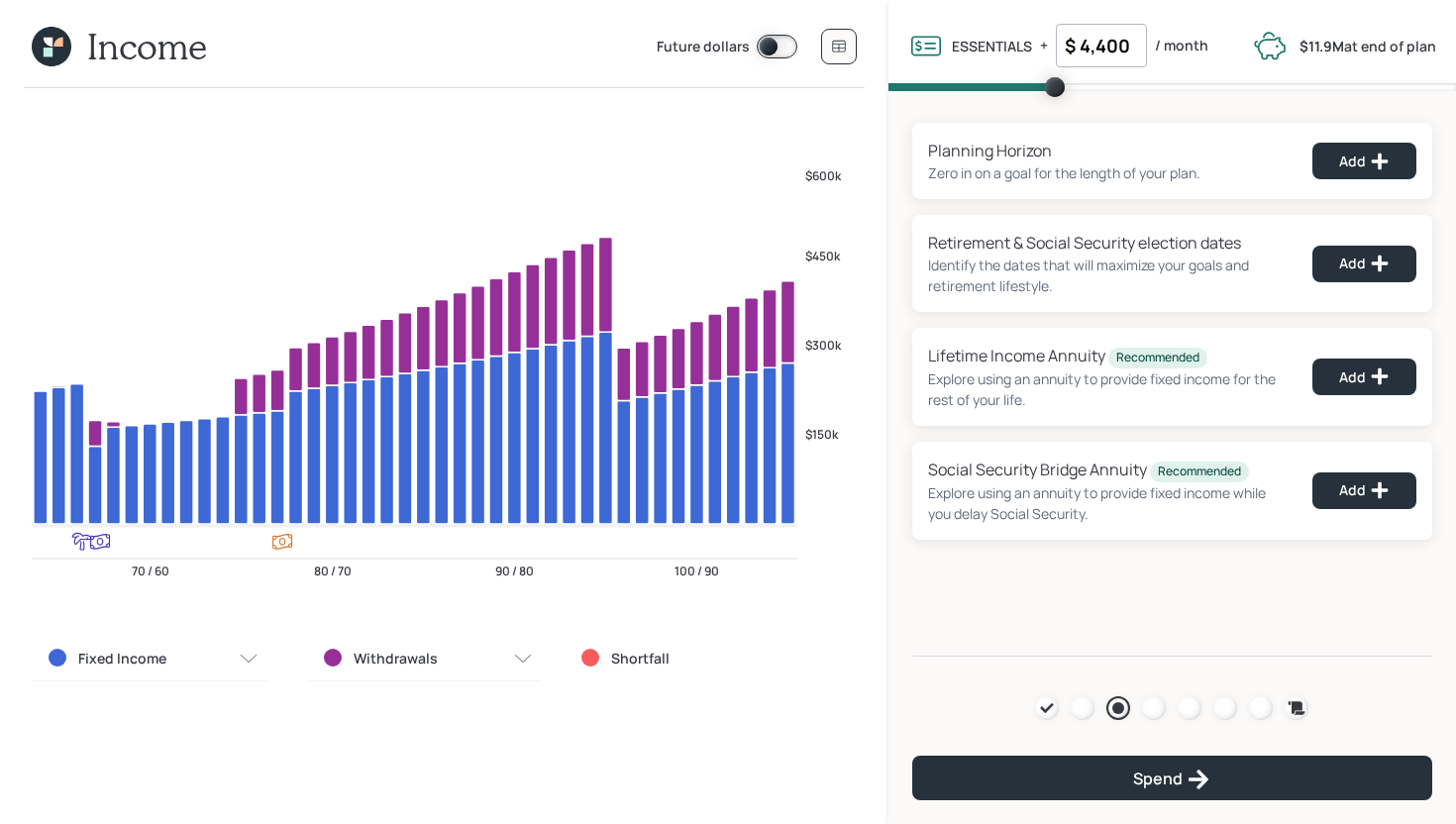 click on "Withdrawals" at bounding box center [395, 659] 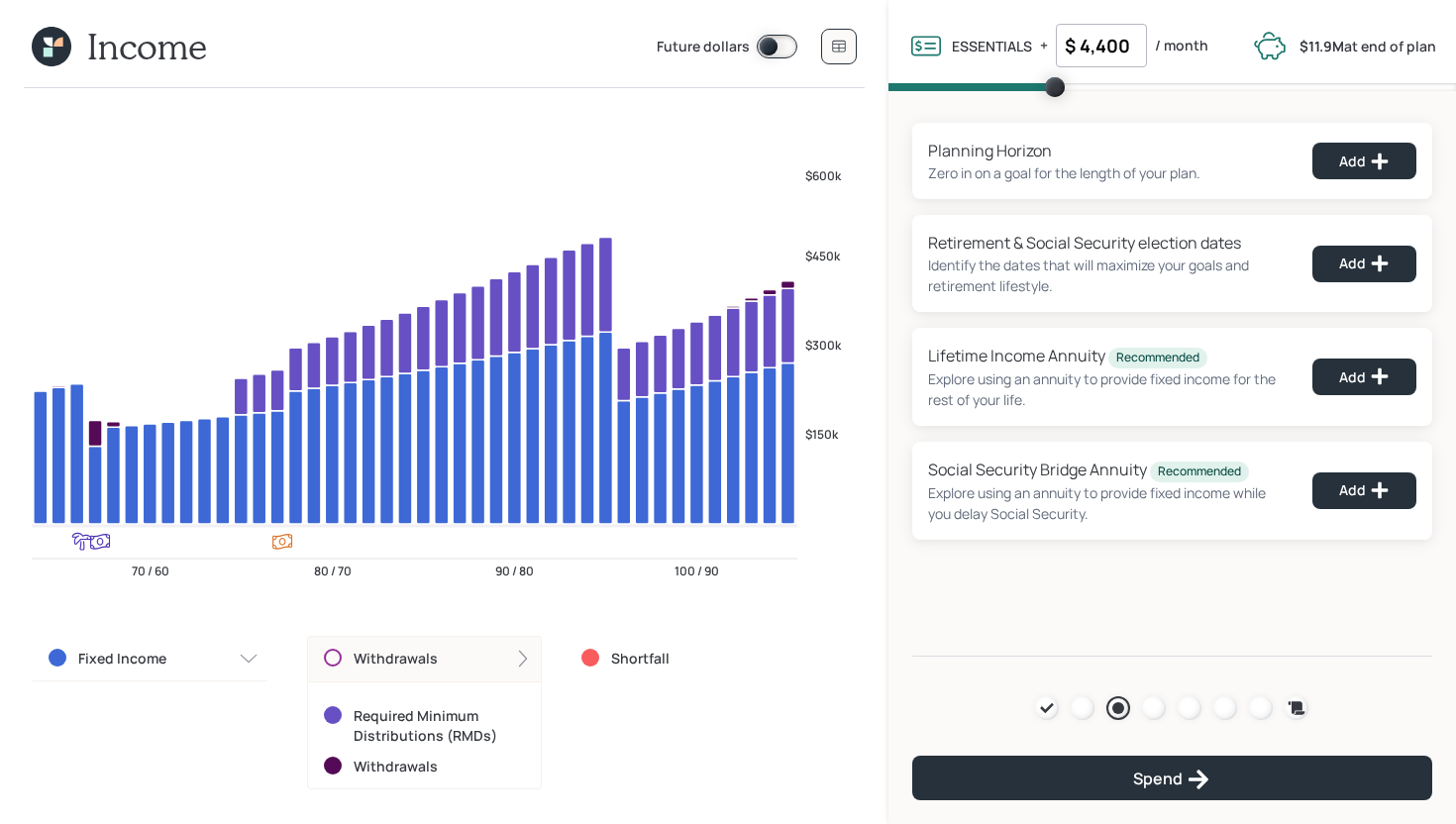 click on "Withdrawals" at bounding box center [395, 659] 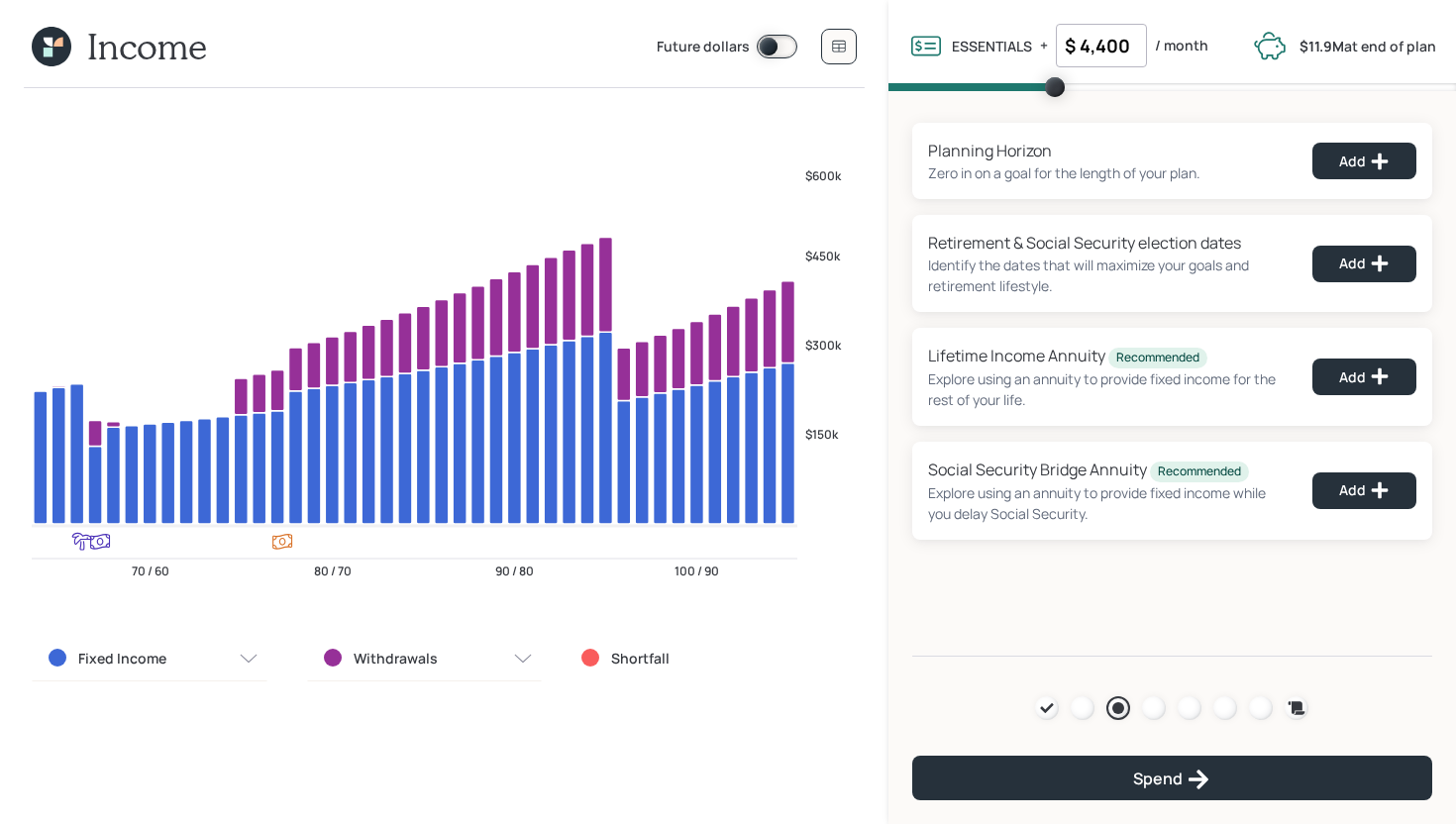 click on "Fixed Income" at bounding box center [150, 659] 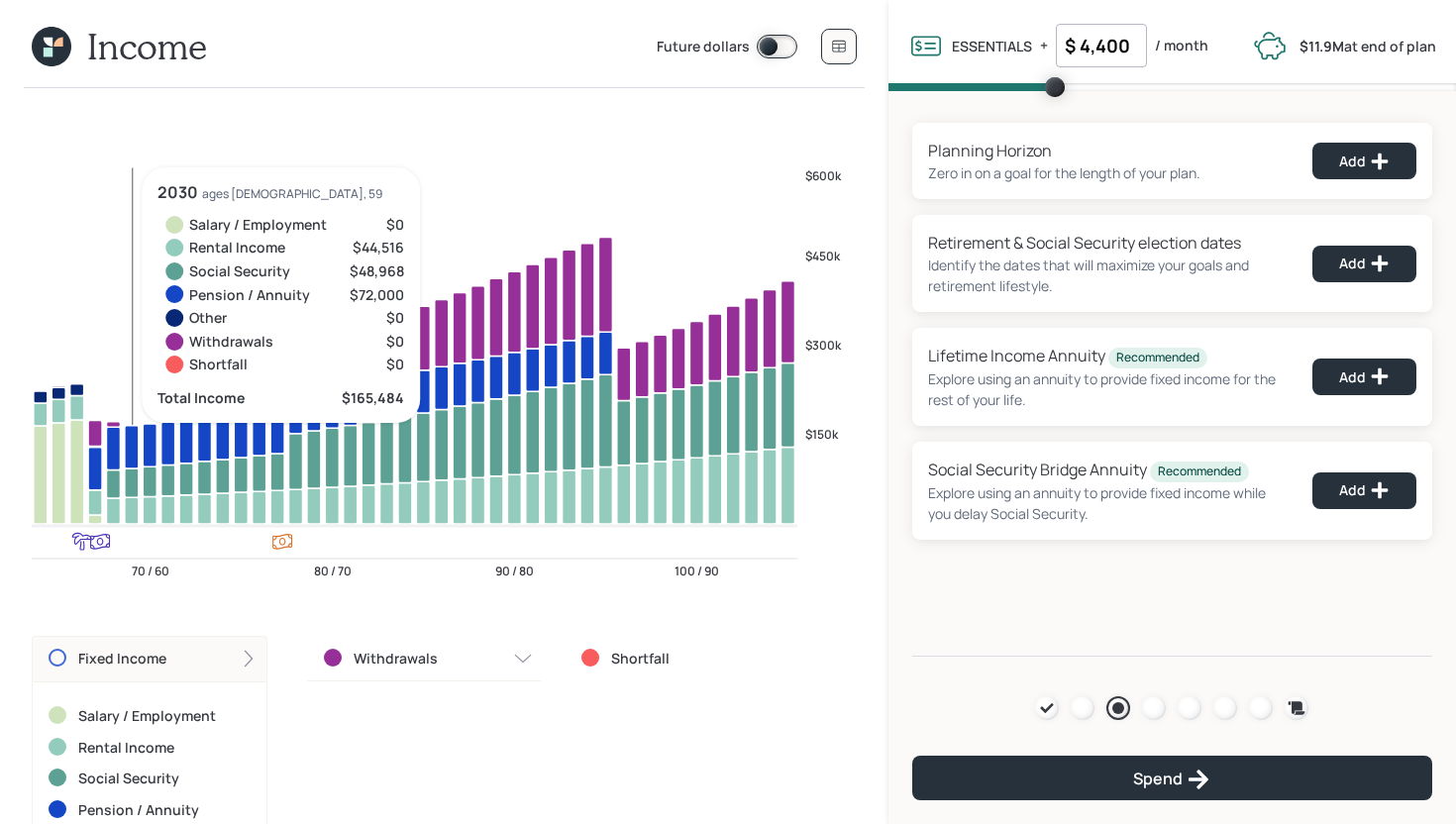 click on "Fixed Income" at bounding box center [150, 659] 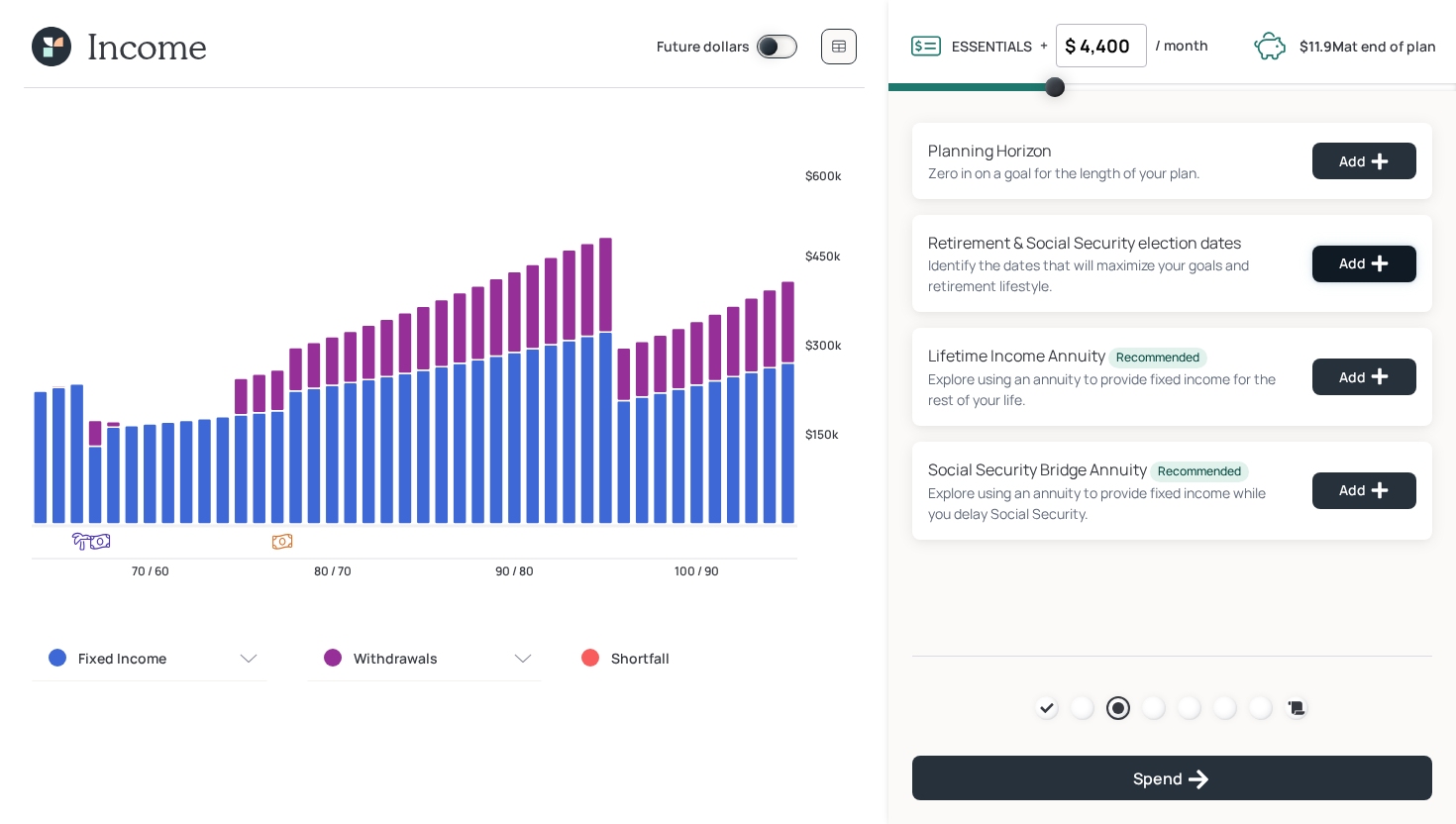click 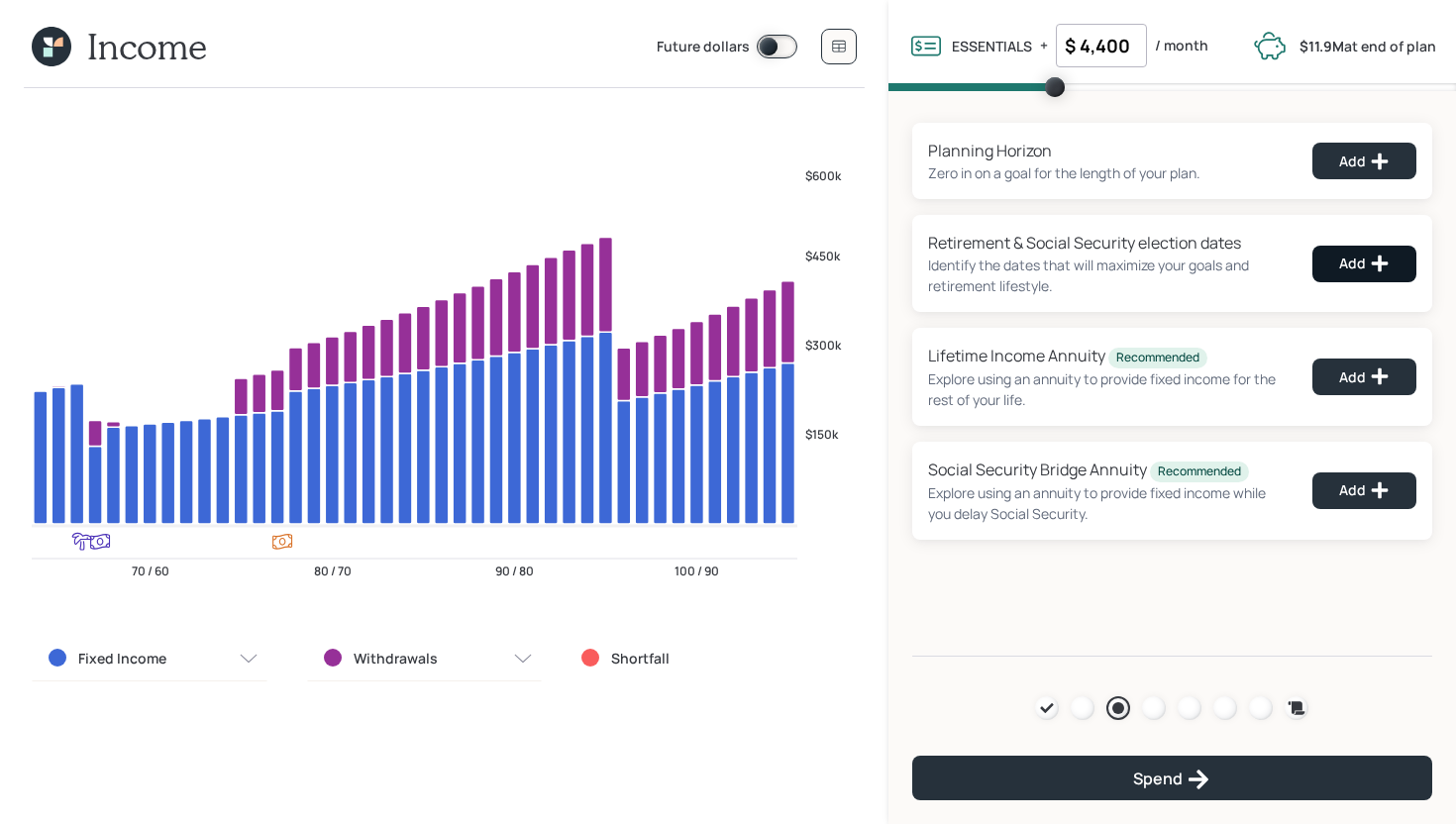 select on "2" 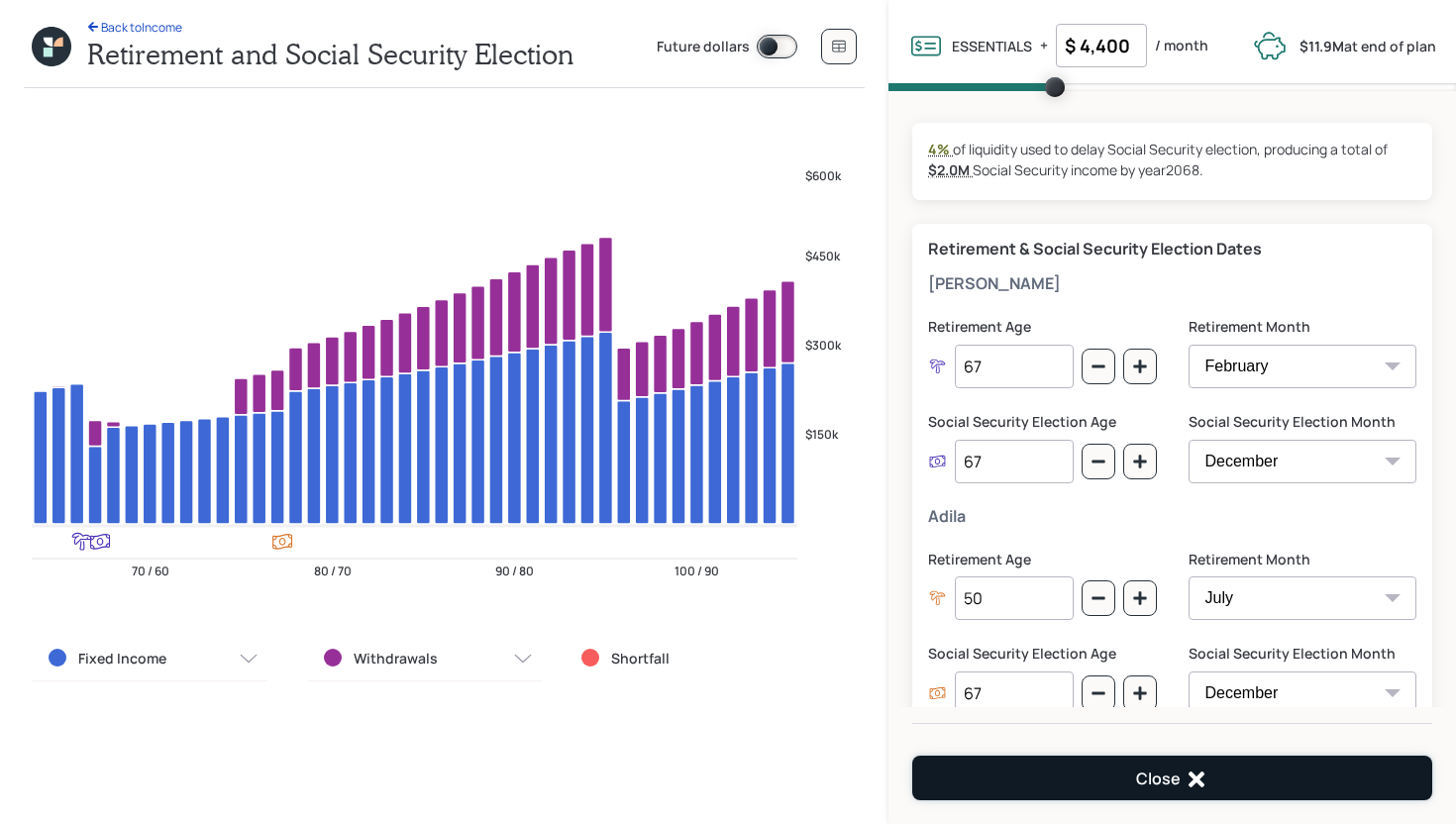 click on "Close" at bounding box center [1172, 777] 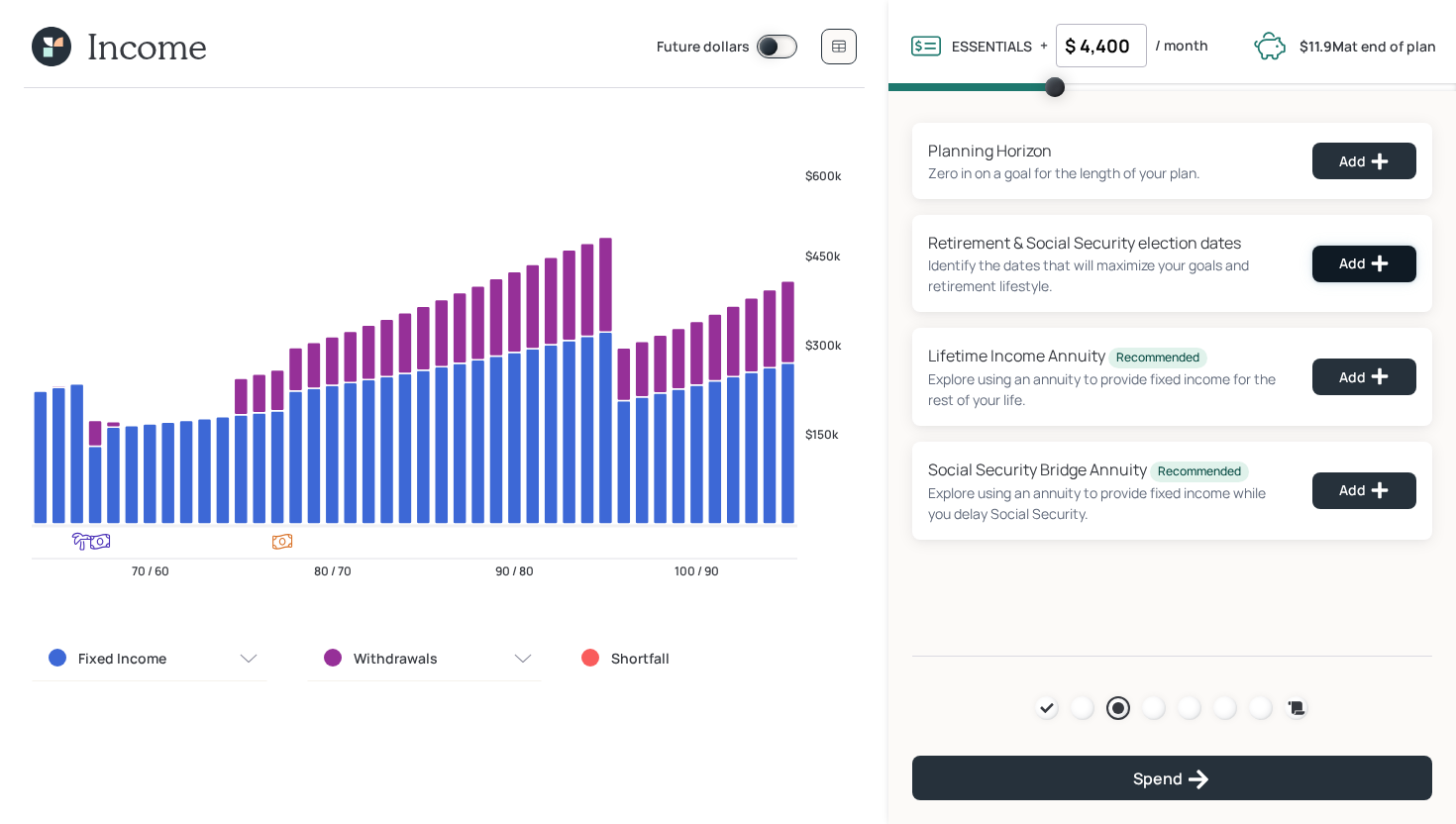 click on "Add" at bounding box center (1364, 263) 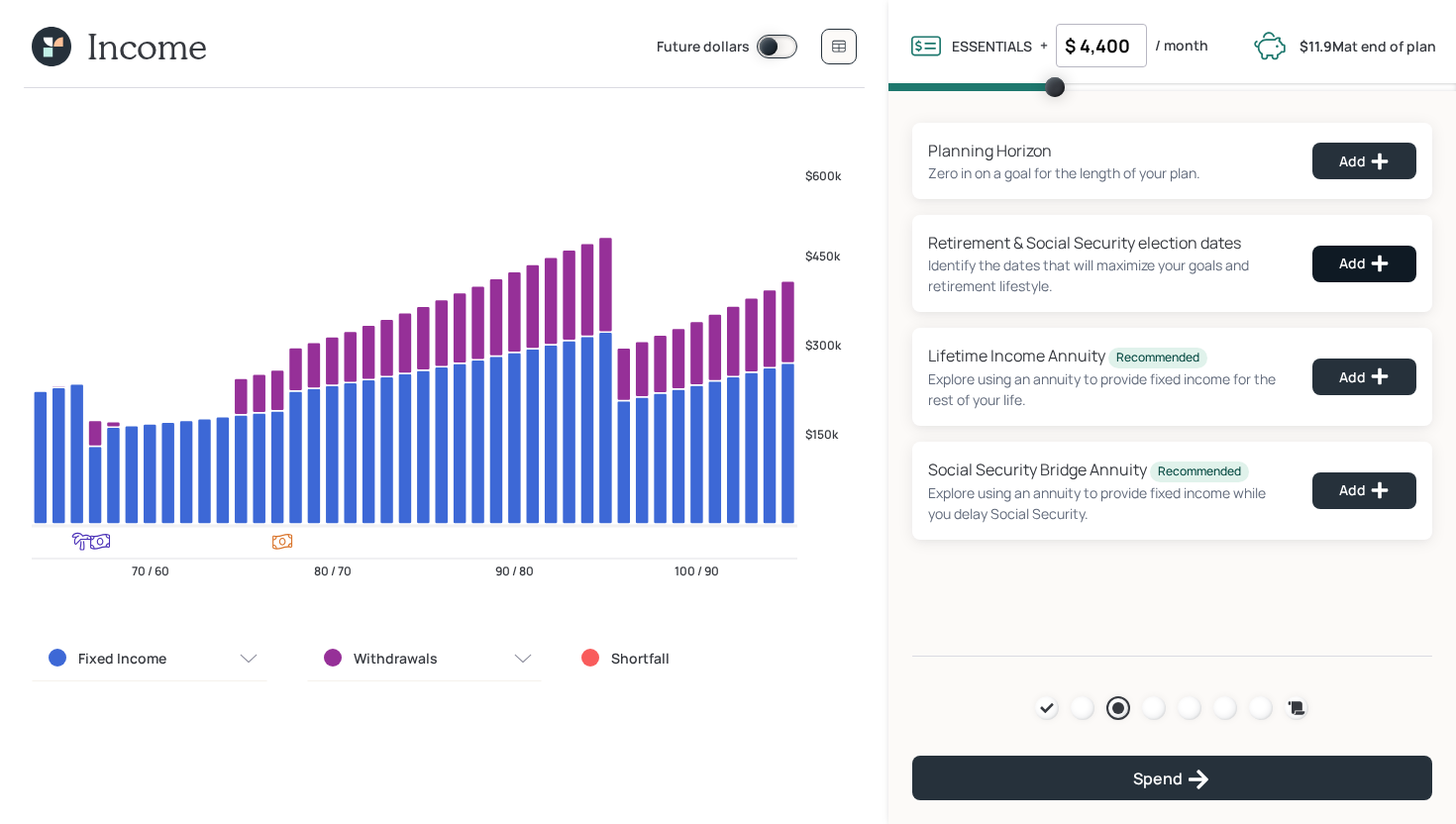 select on "2" 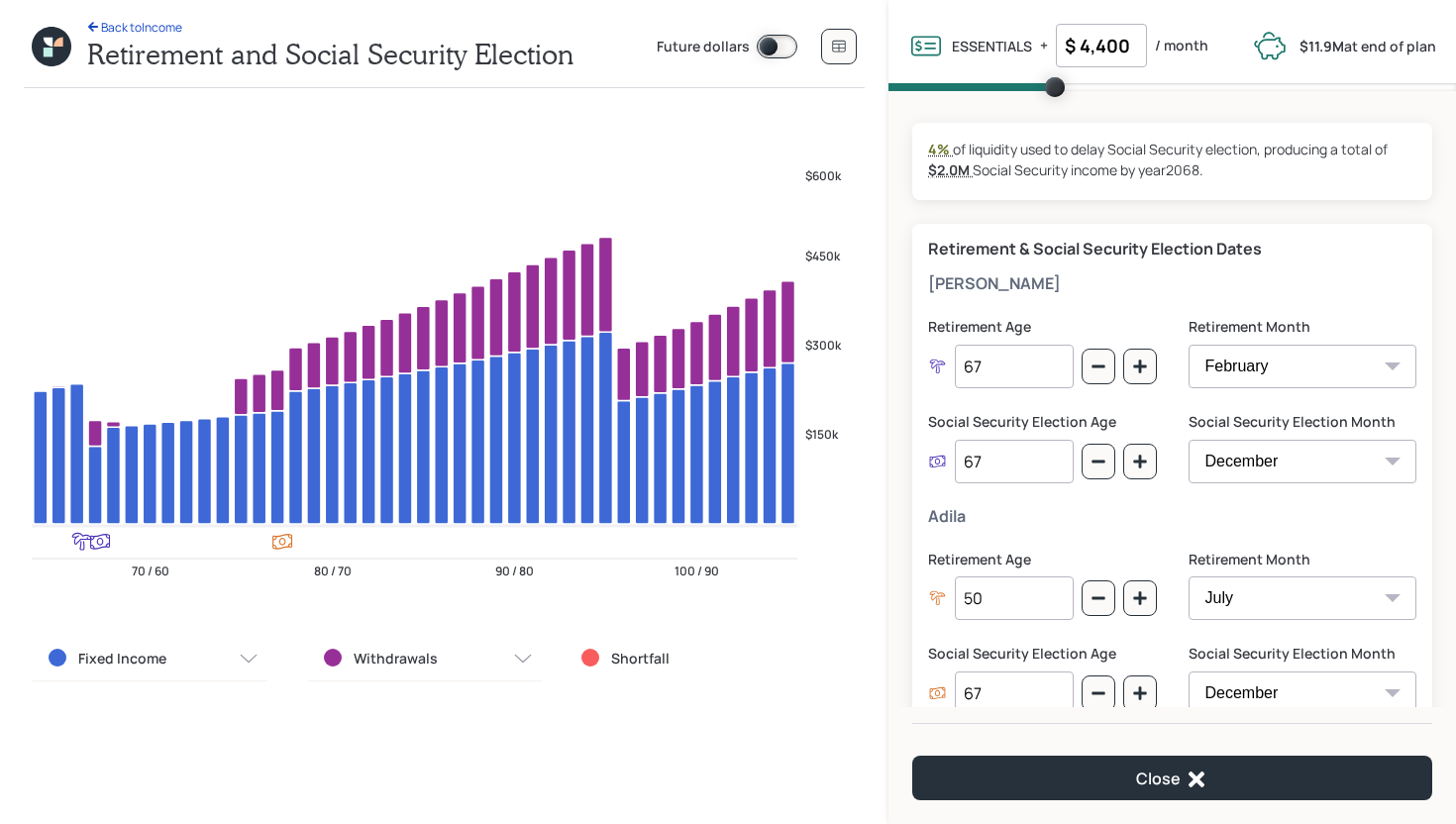 click on "January February March April May June July August September October November December" at bounding box center (1302, 462) 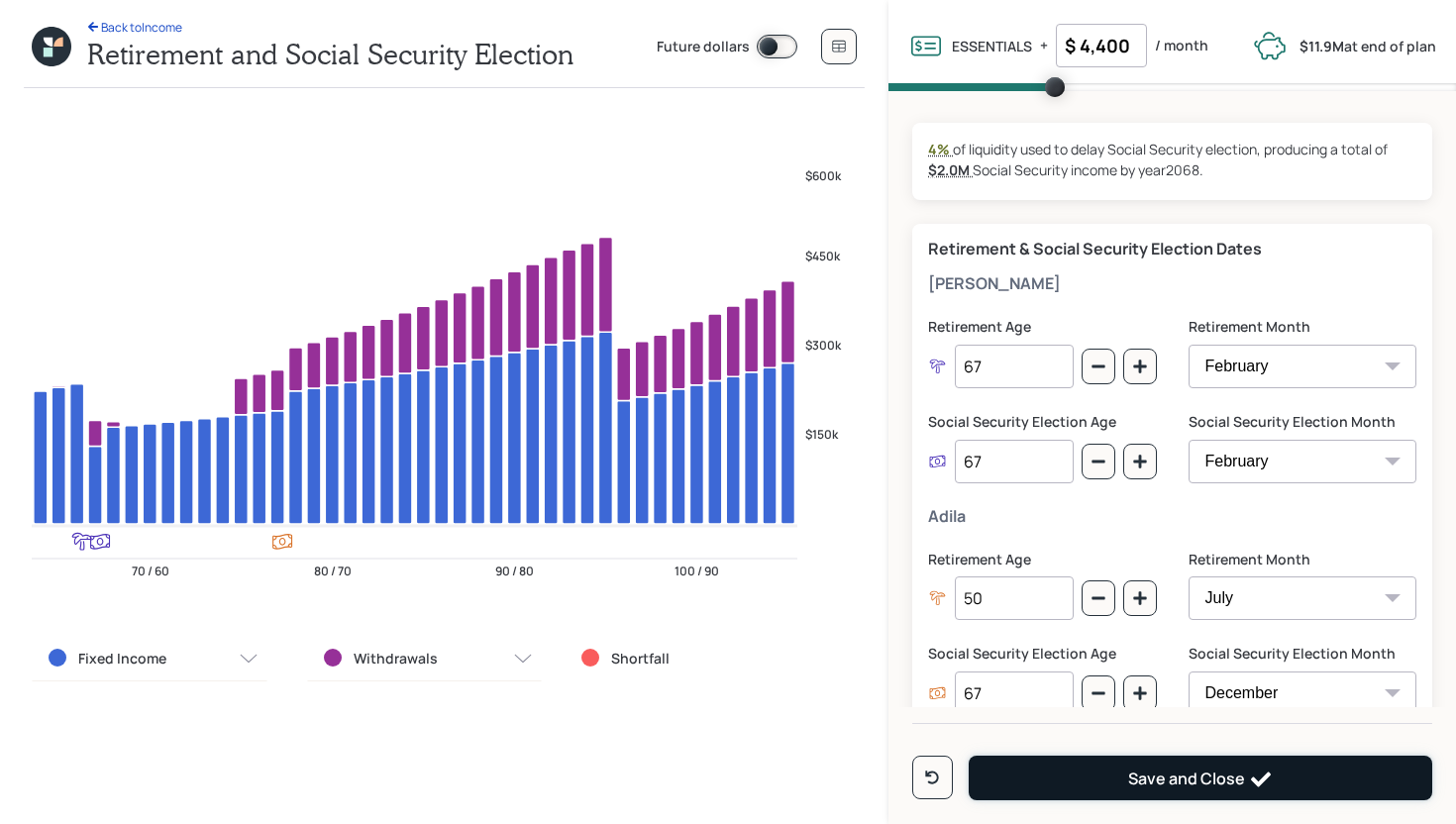 click on "Save and Close" at bounding box center [1200, 777] 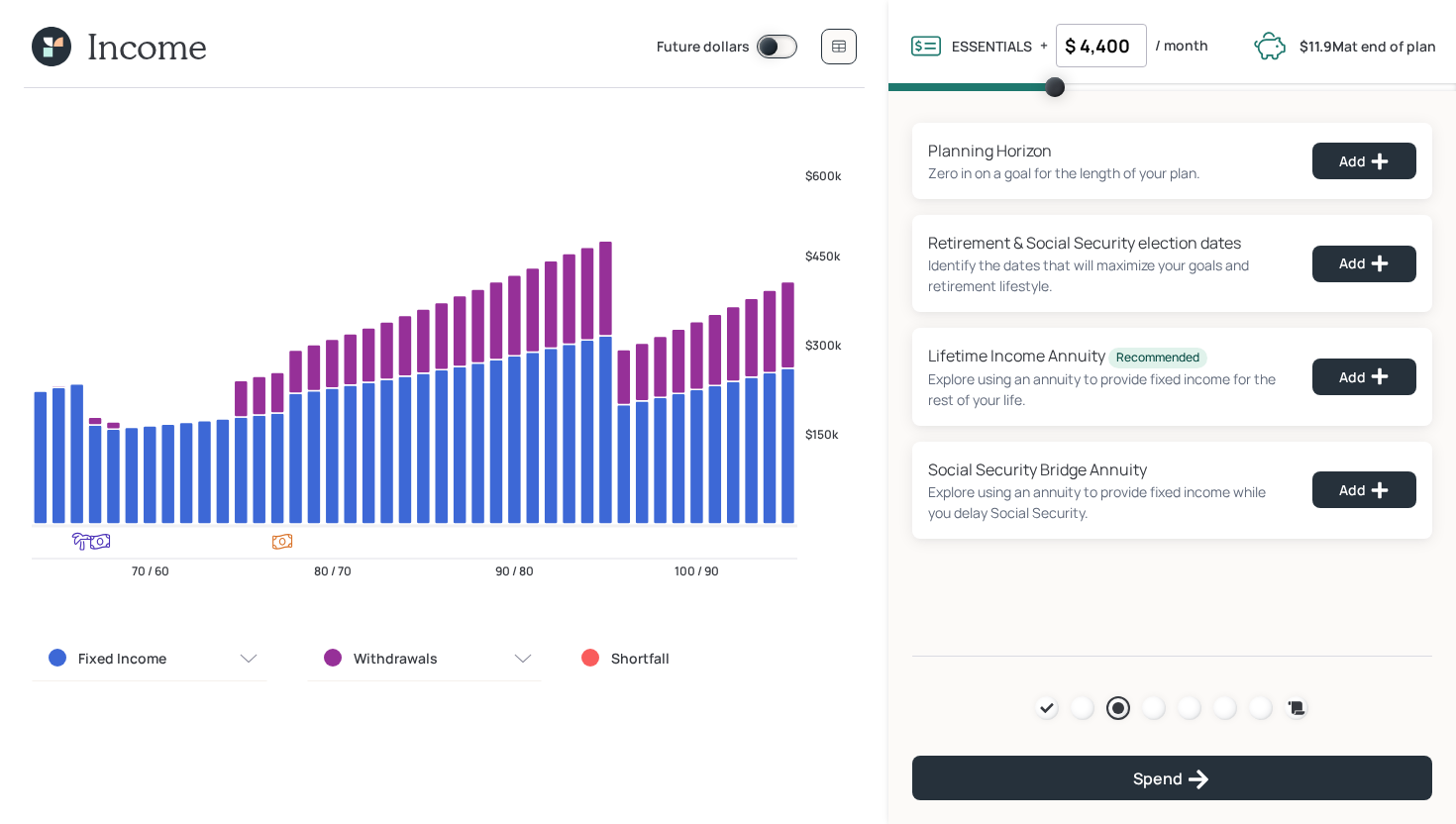 click on "Fixed Income" at bounding box center [150, 659] 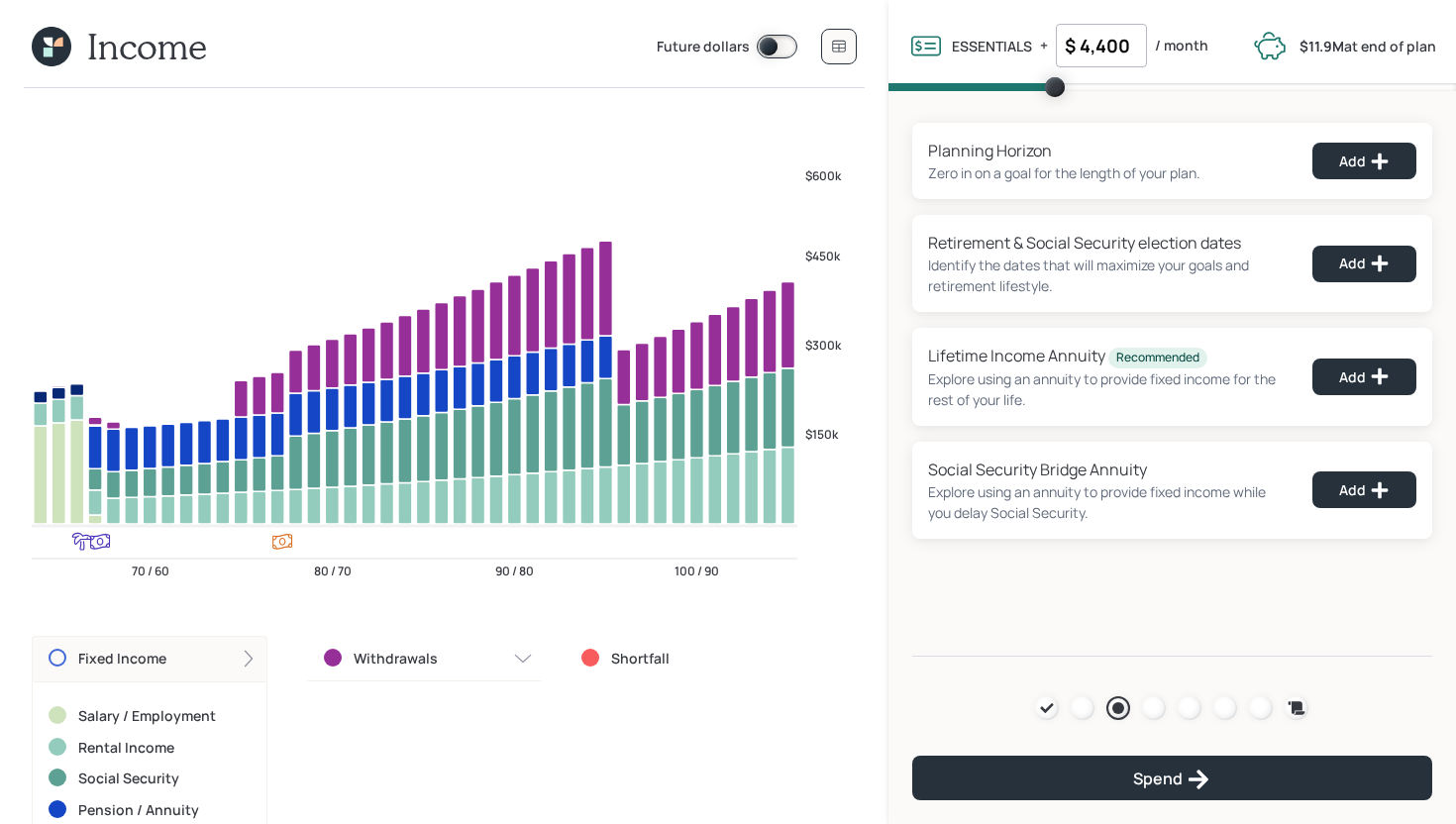 click on "Fixed Income" at bounding box center (150, 659) 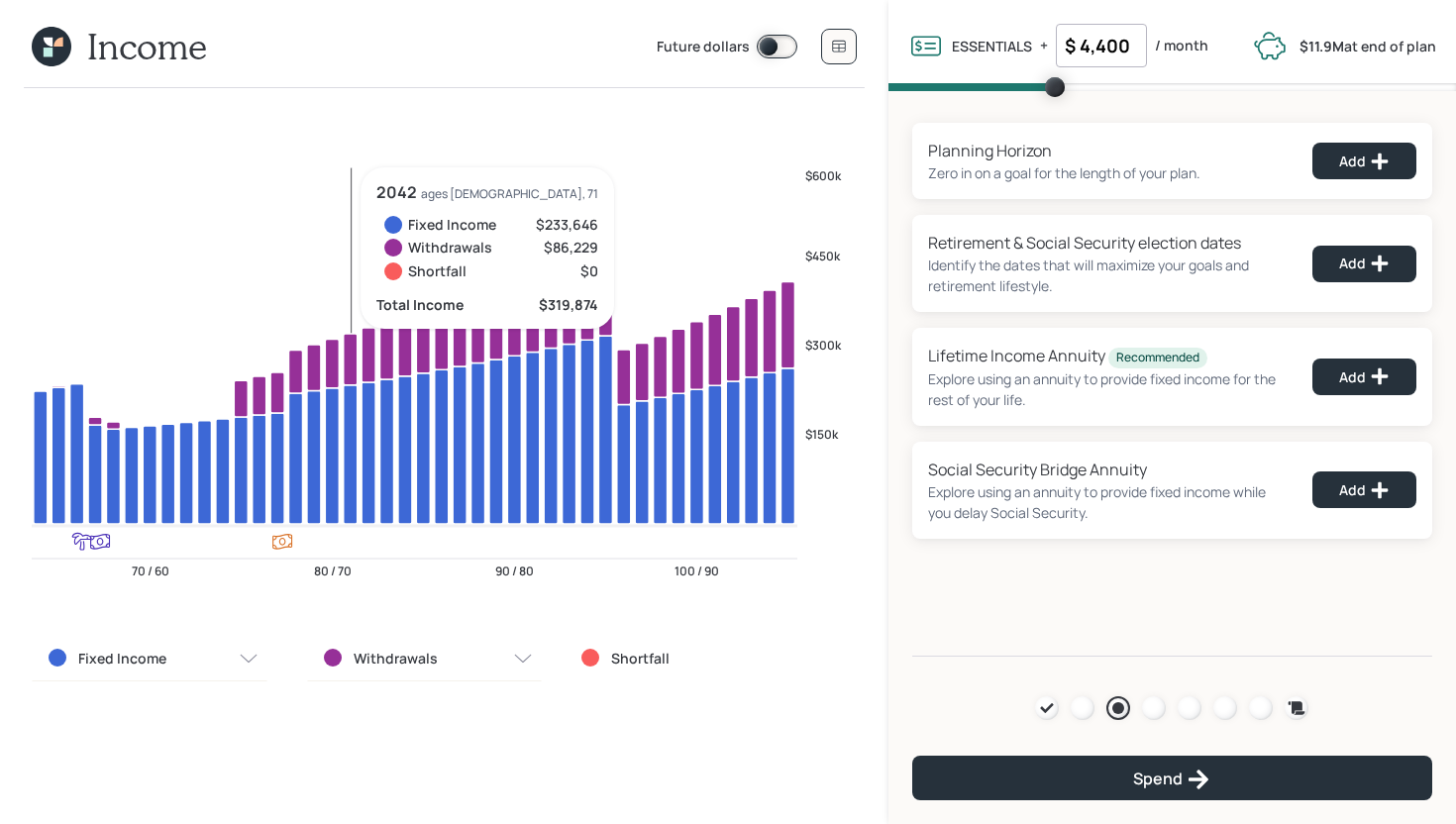 click on "Withdrawals" at bounding box center [395, 659] 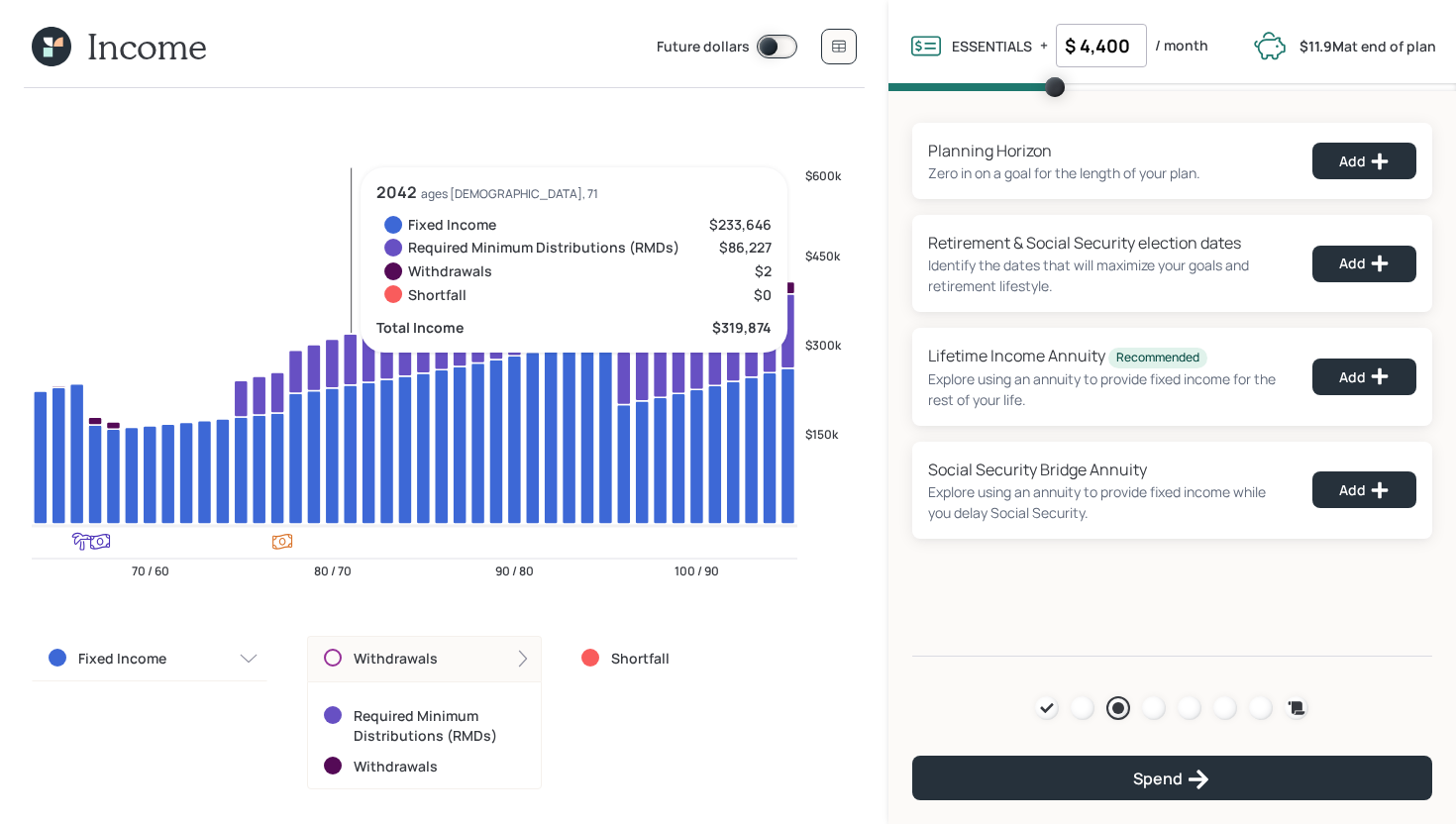 click on "Withdrawals" at bounding box center (395, 659) 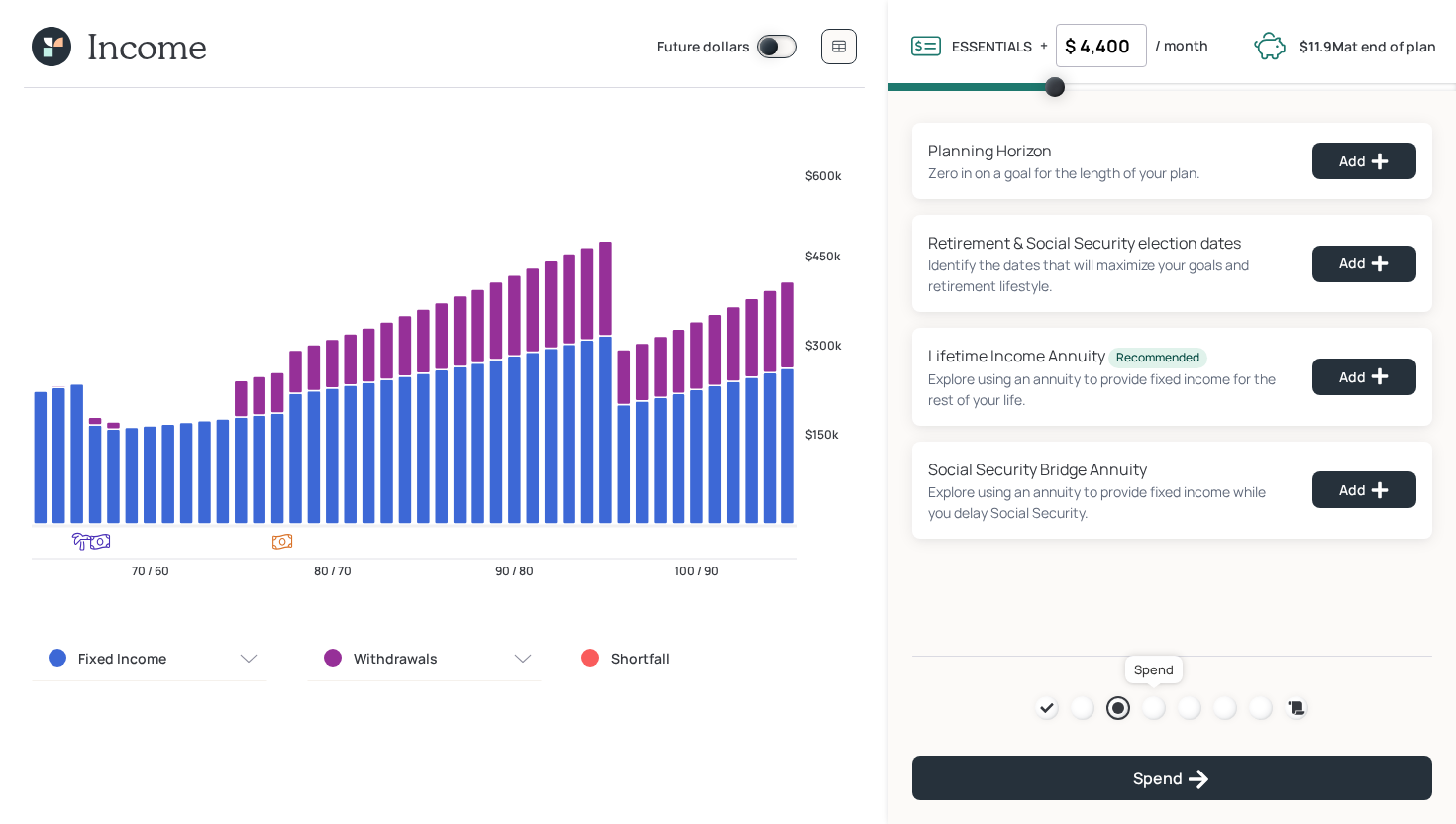 click at bounding box center (1154, 708) 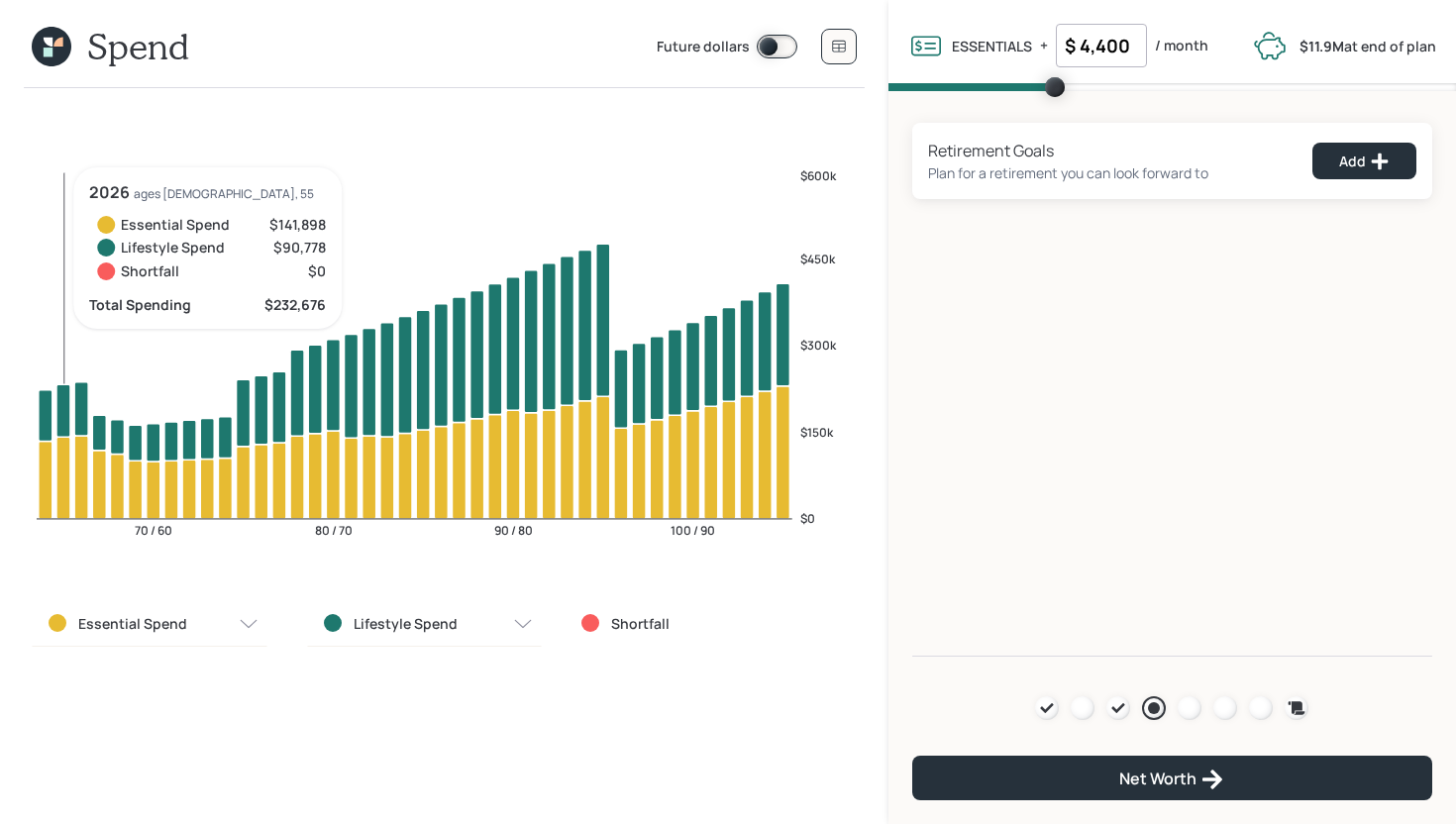 click 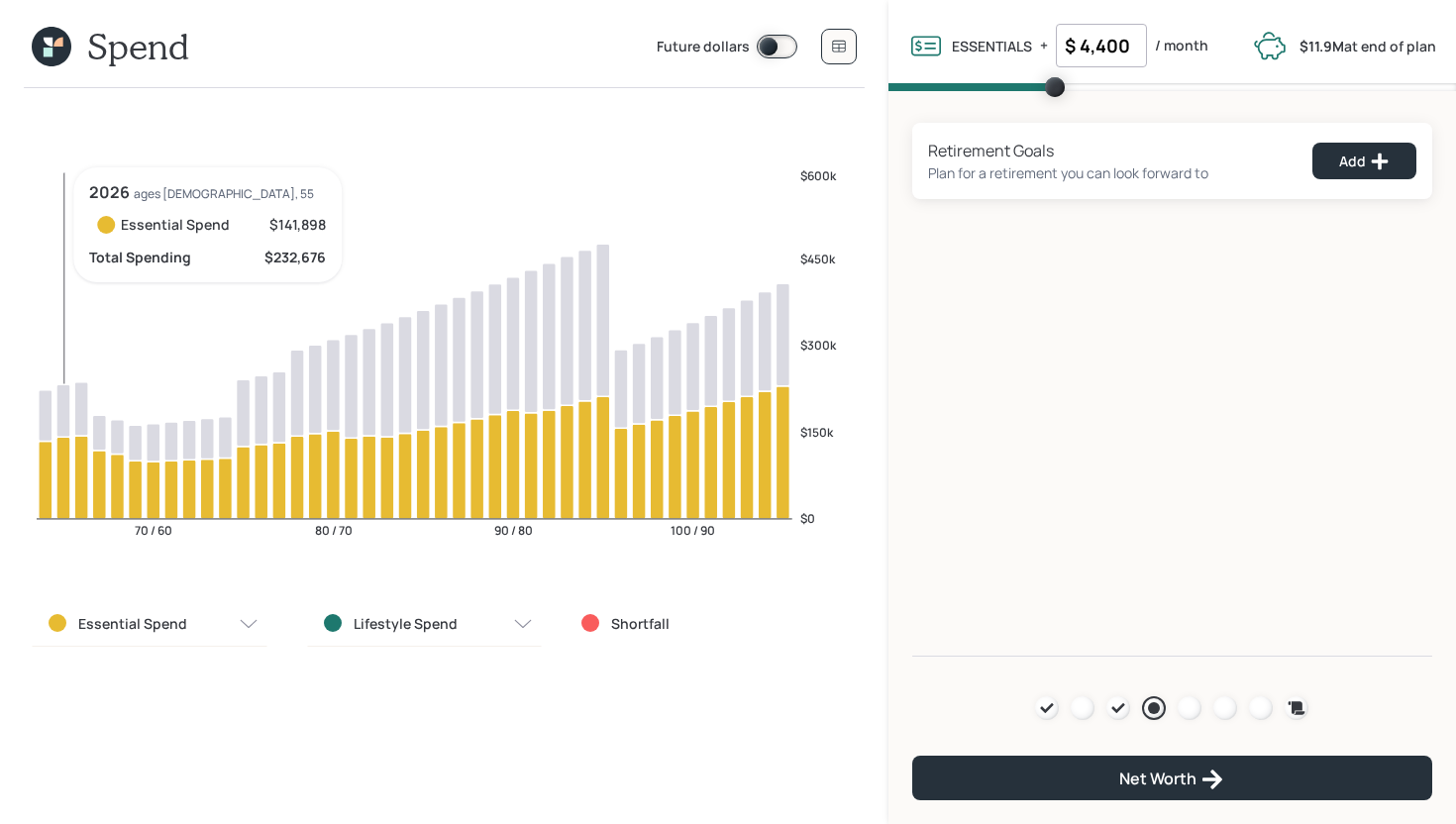 click 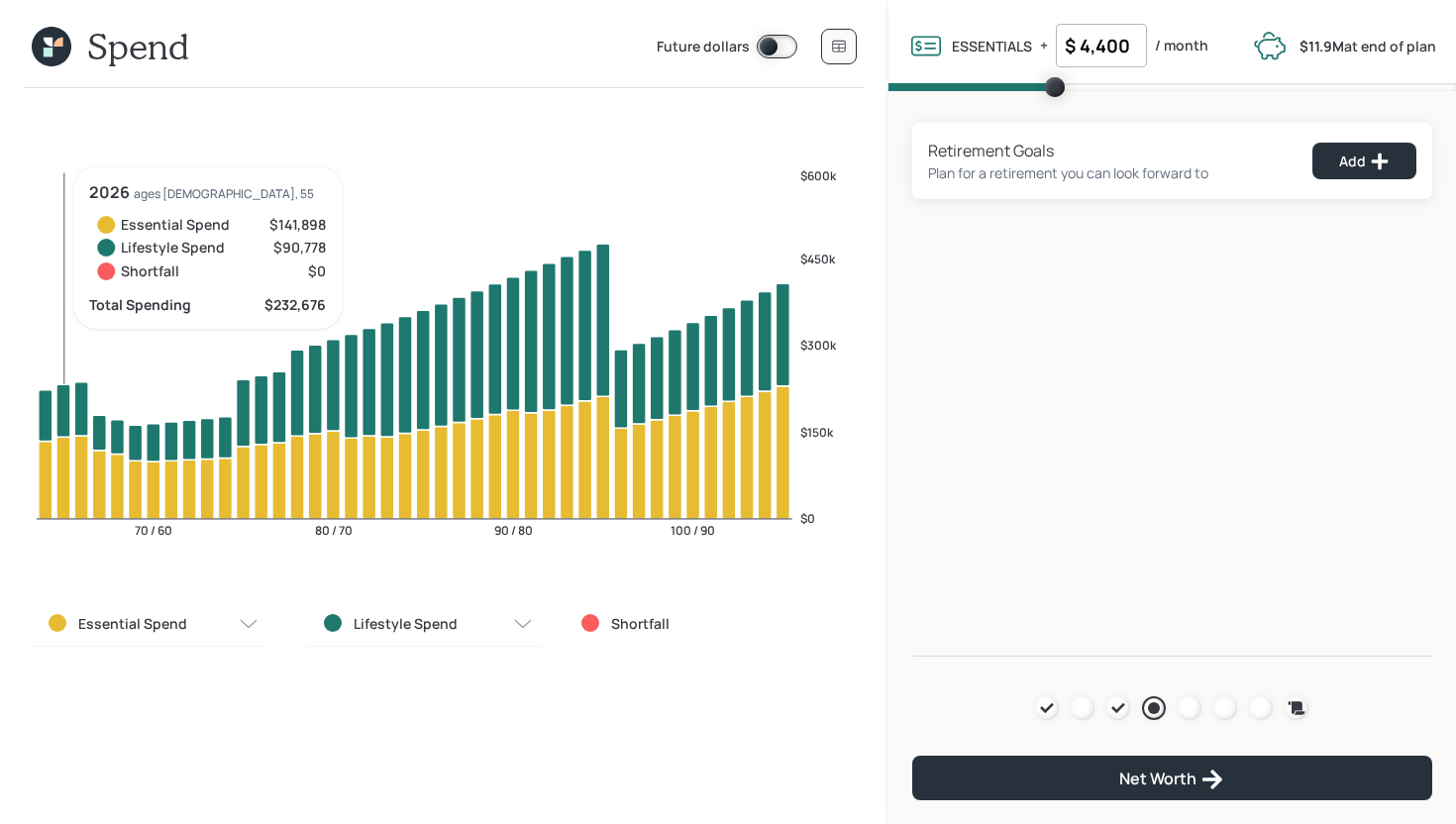 click 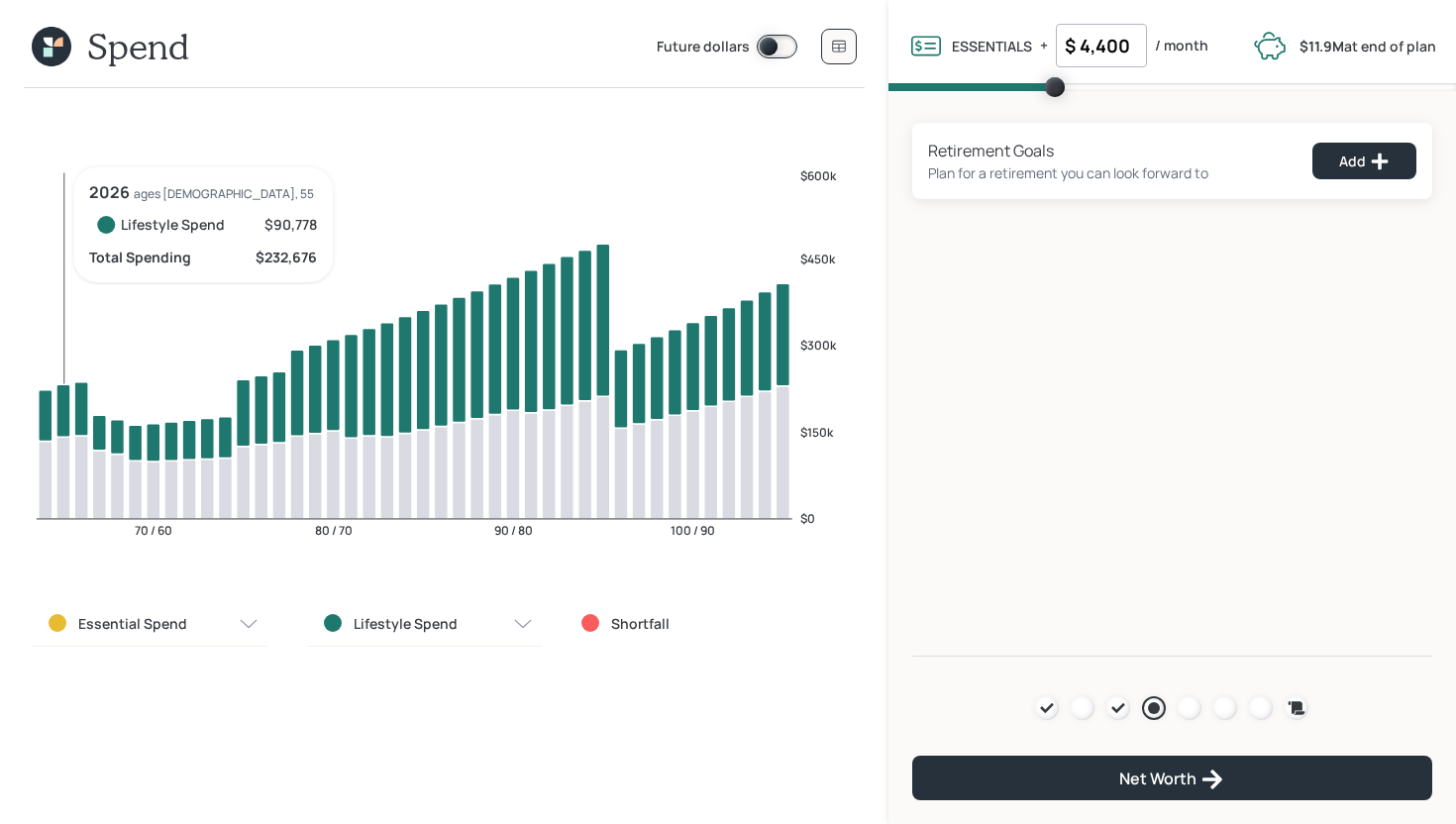 click 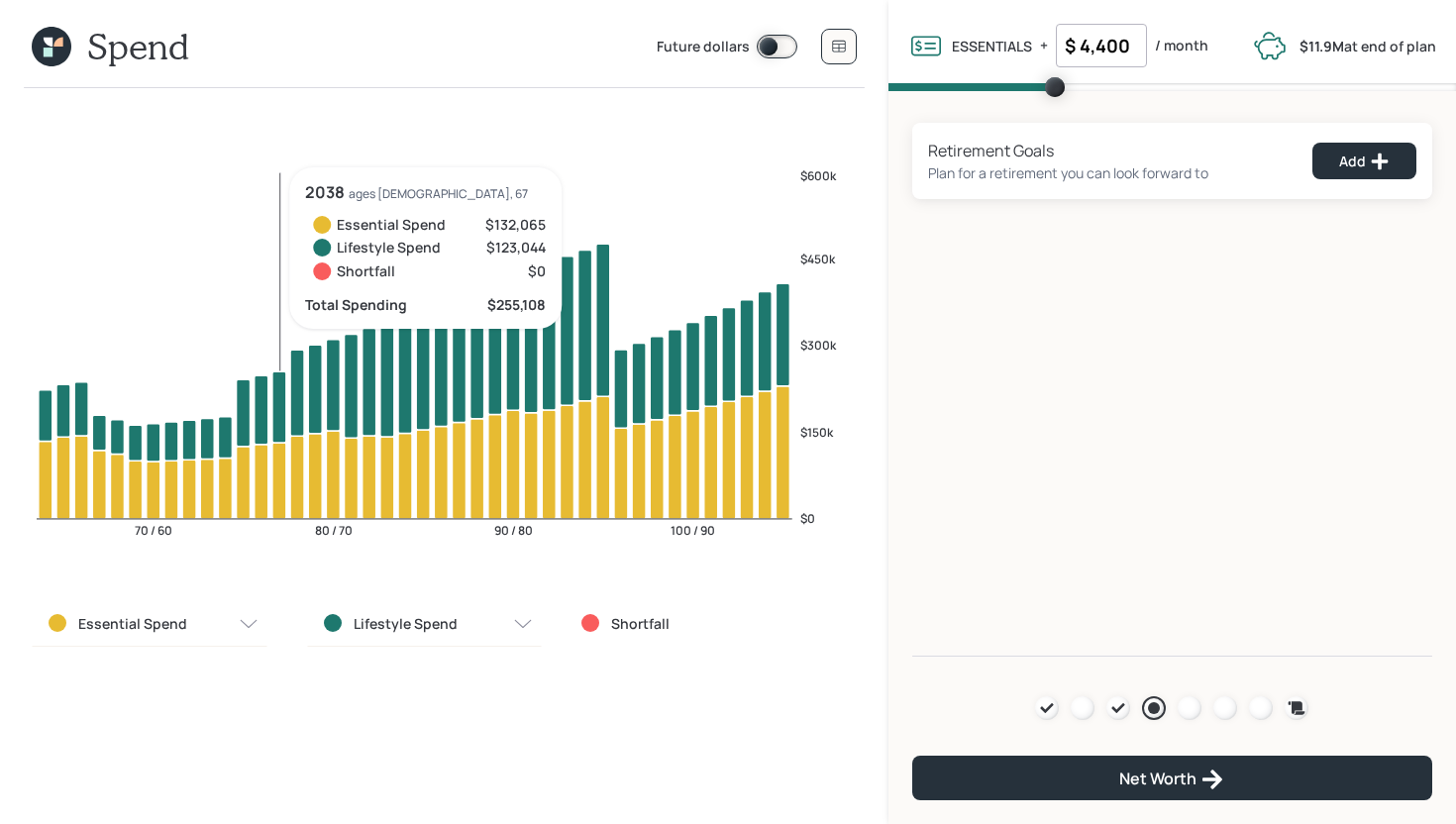 click on "Lifestyle Spend" at bounding box center (405, 624) 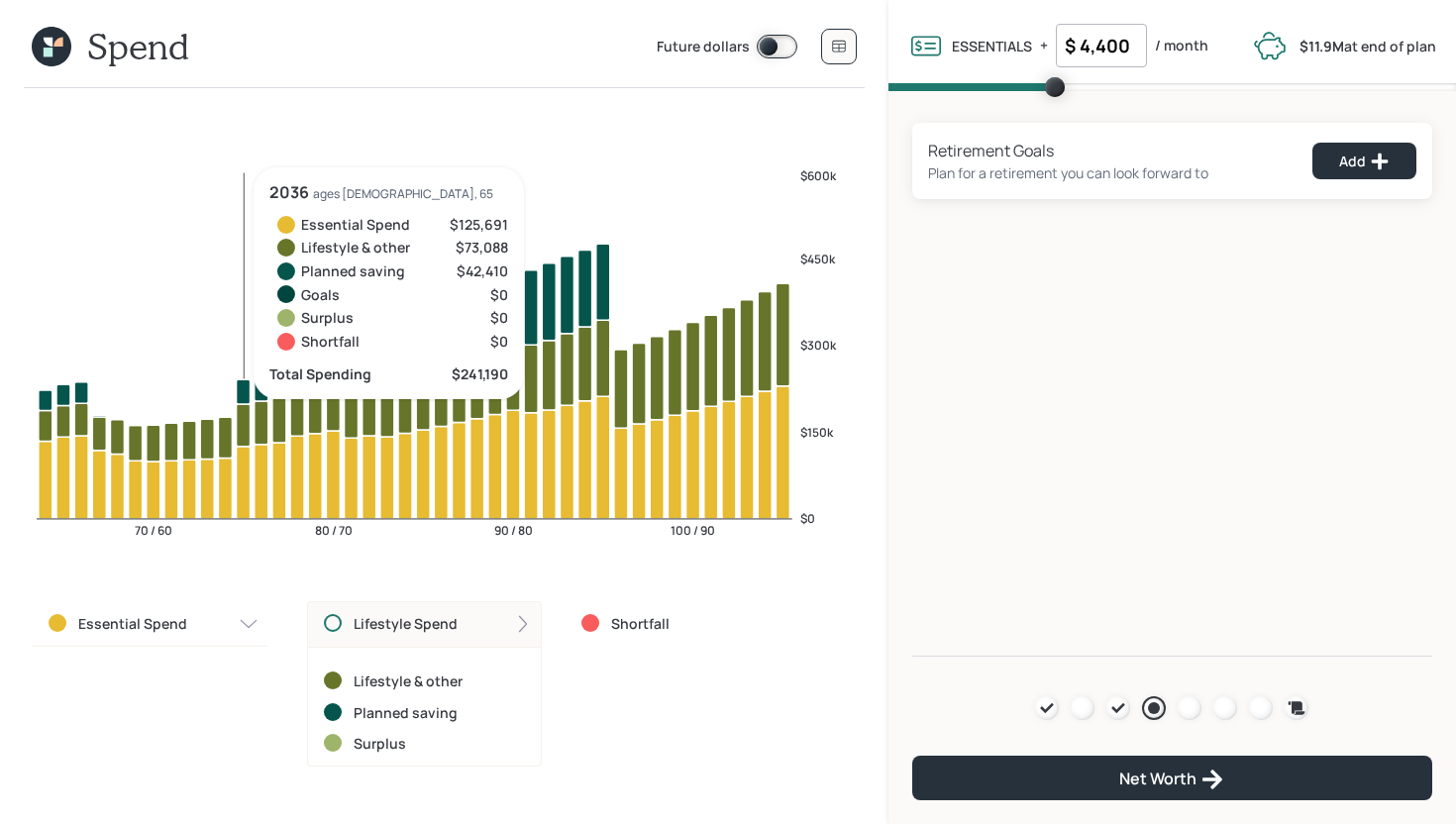 click 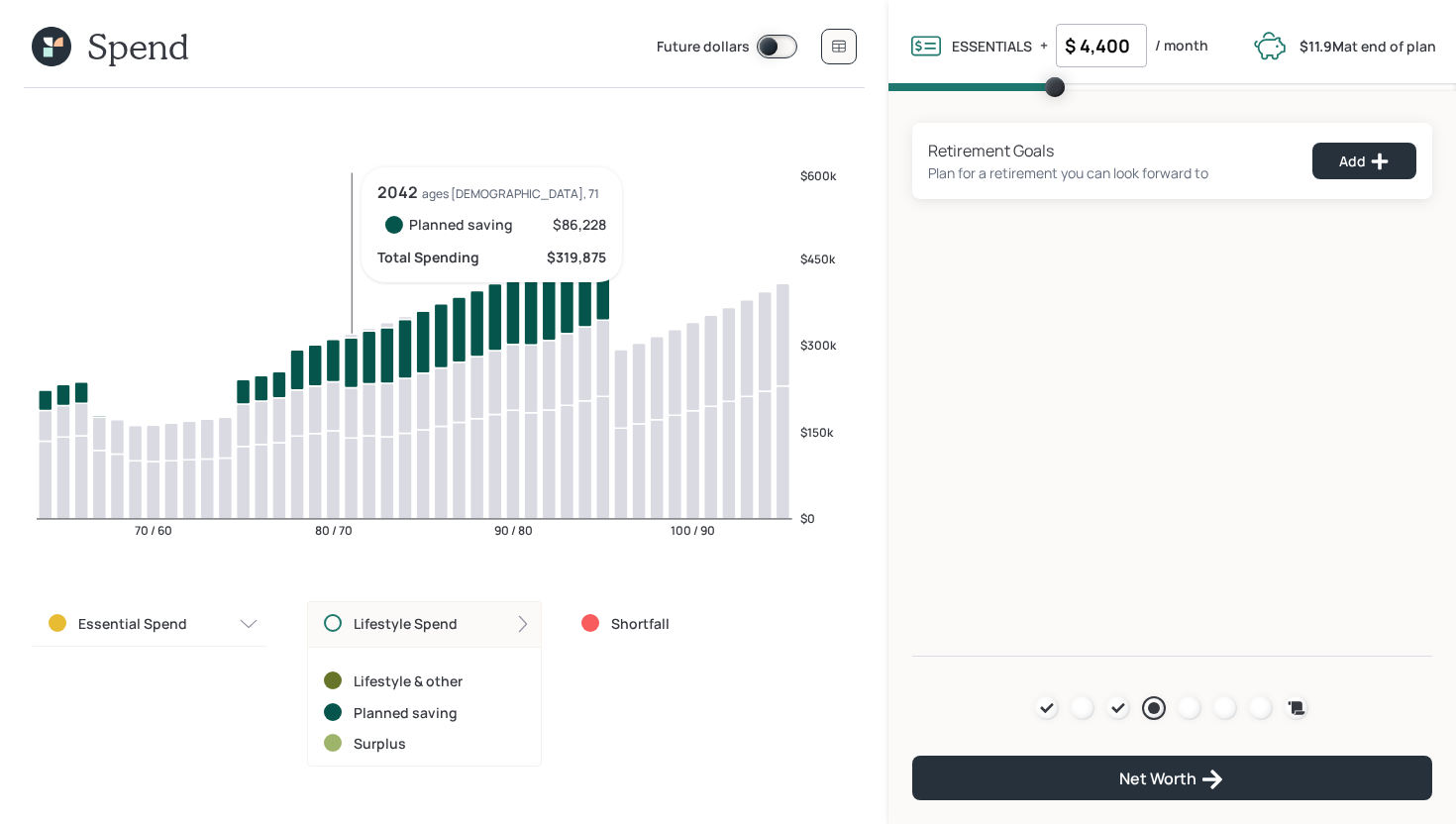 click 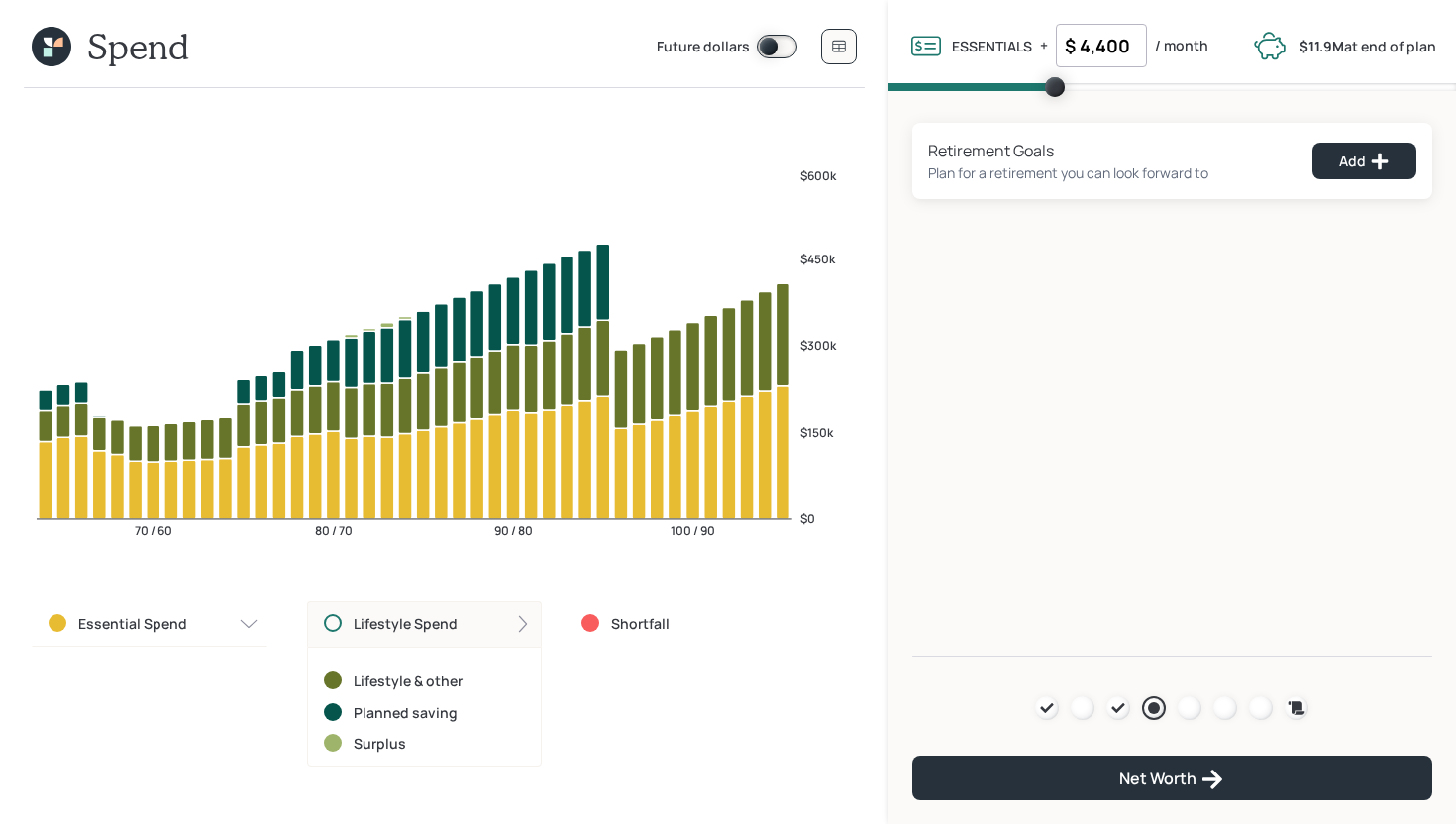 click on "Lifestyle Spend" at bounding box center (405, 624) 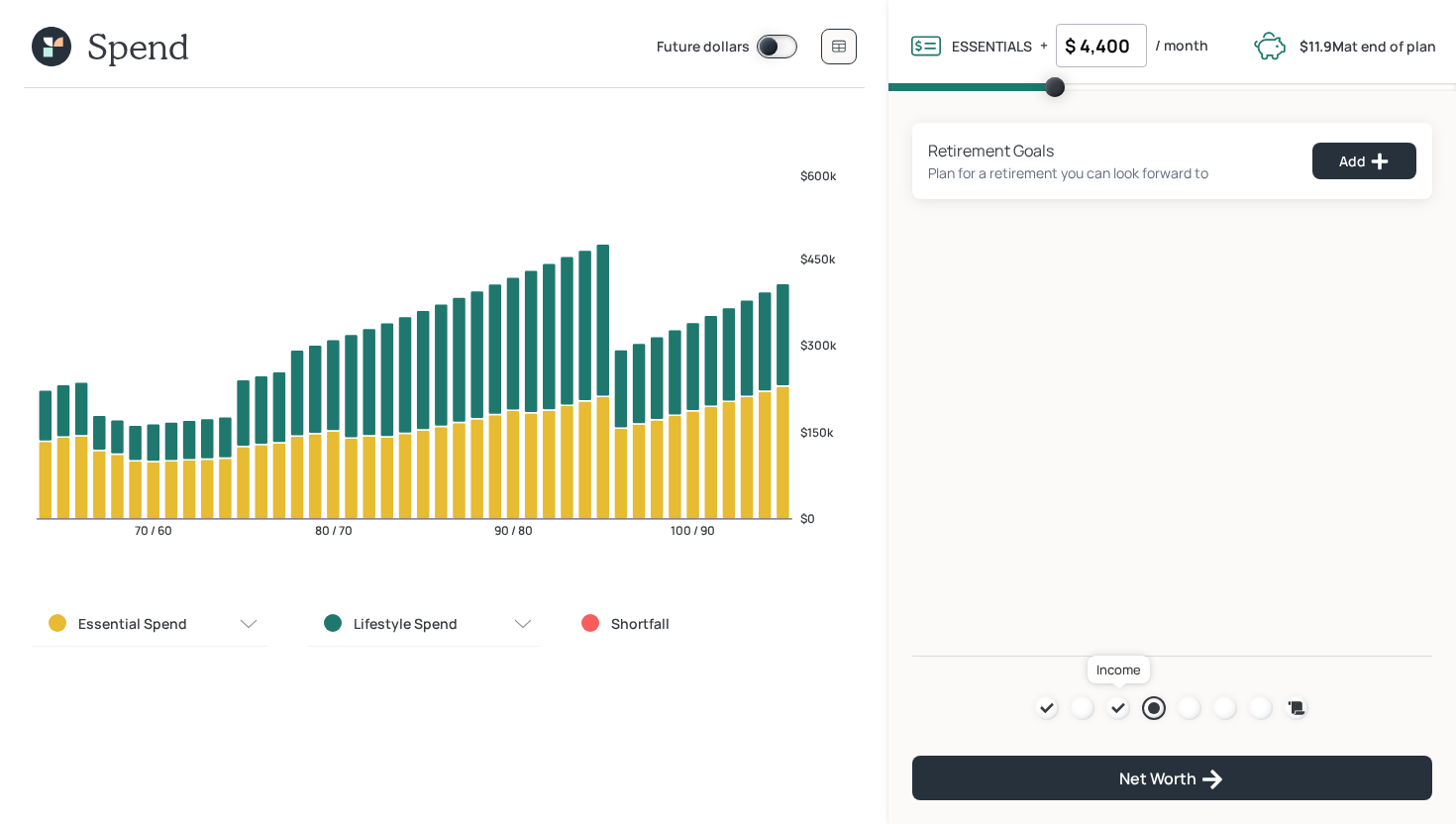 click at bounding box center (1118, 708) 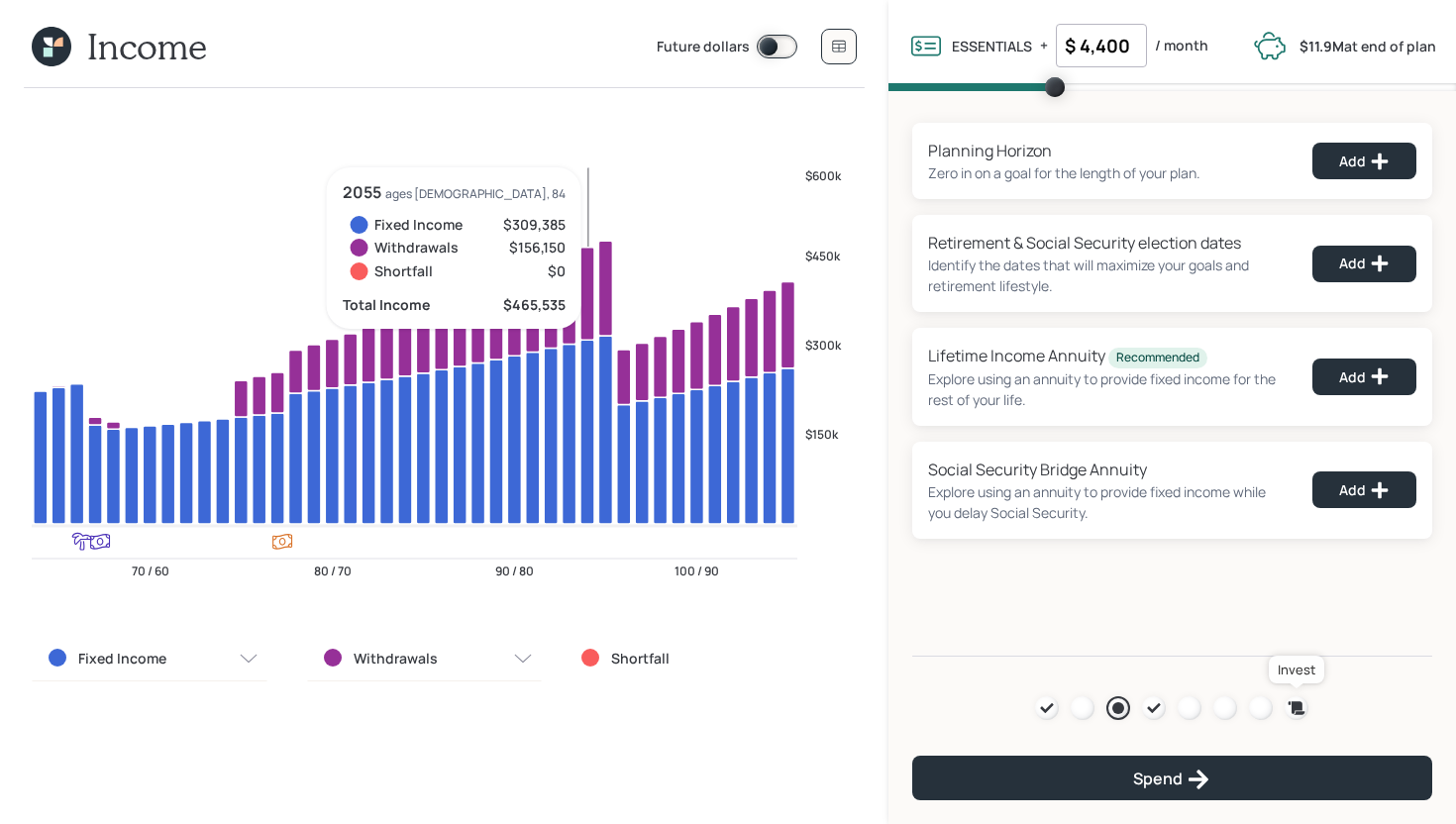 click 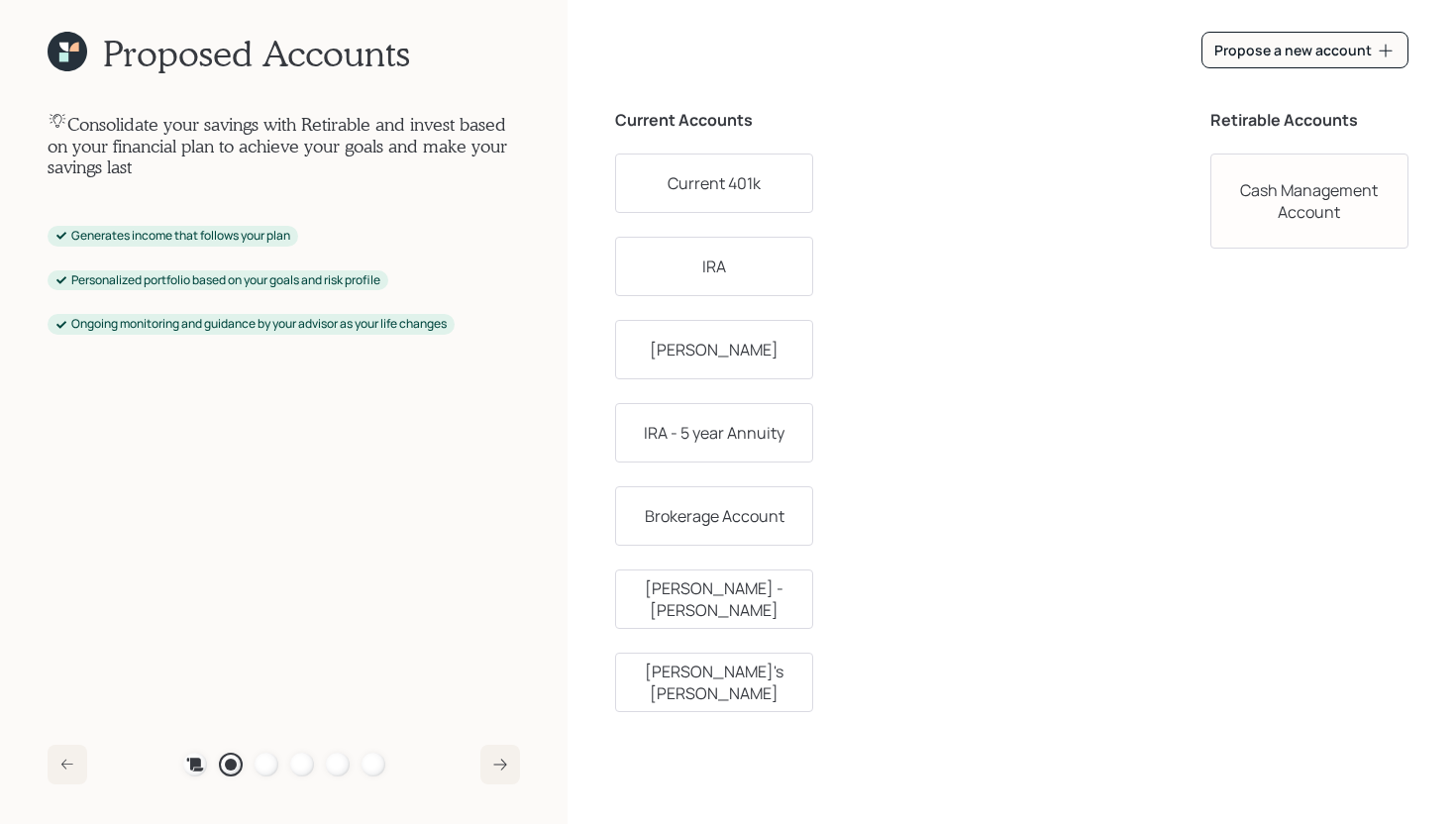 click 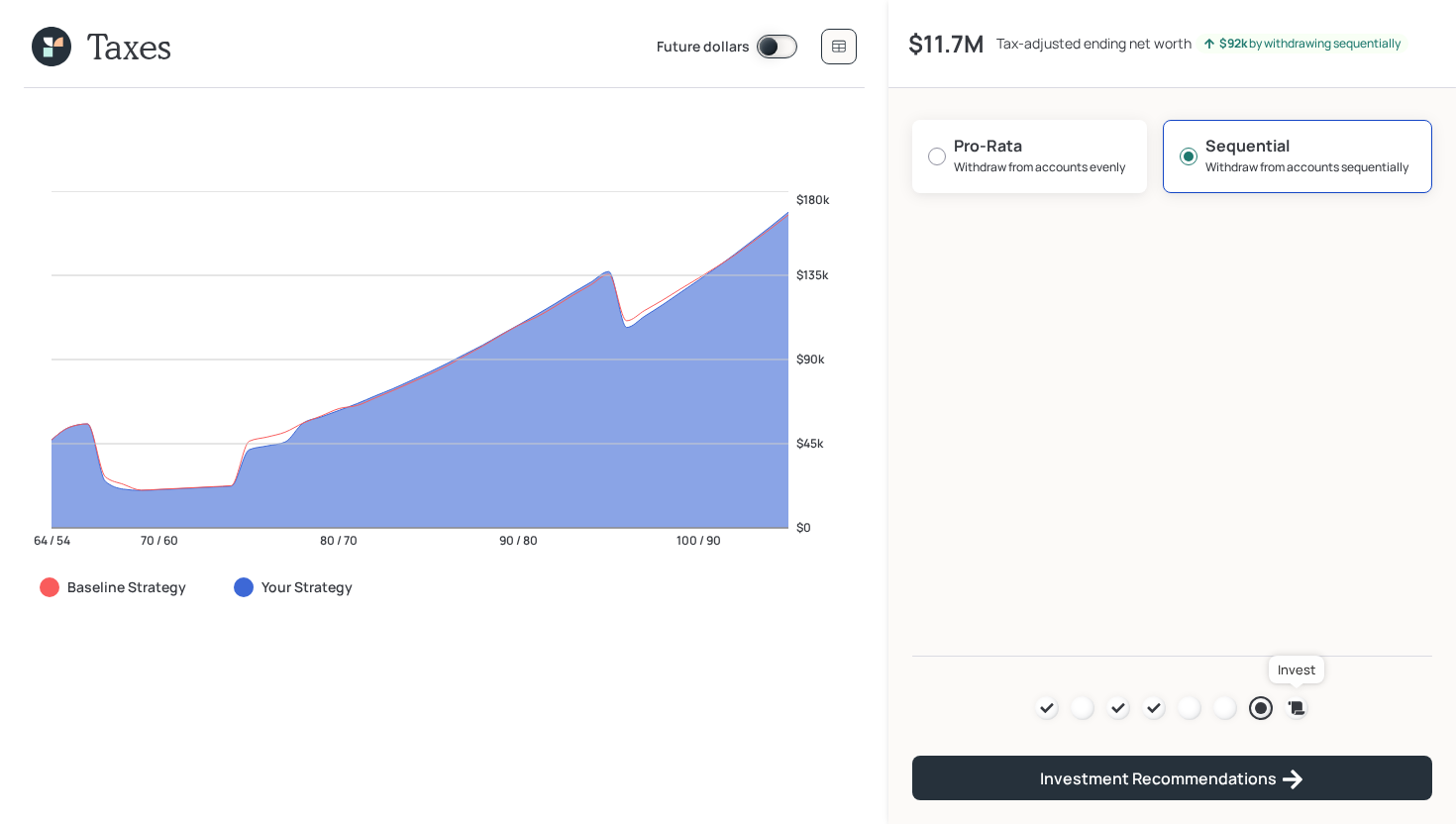 click 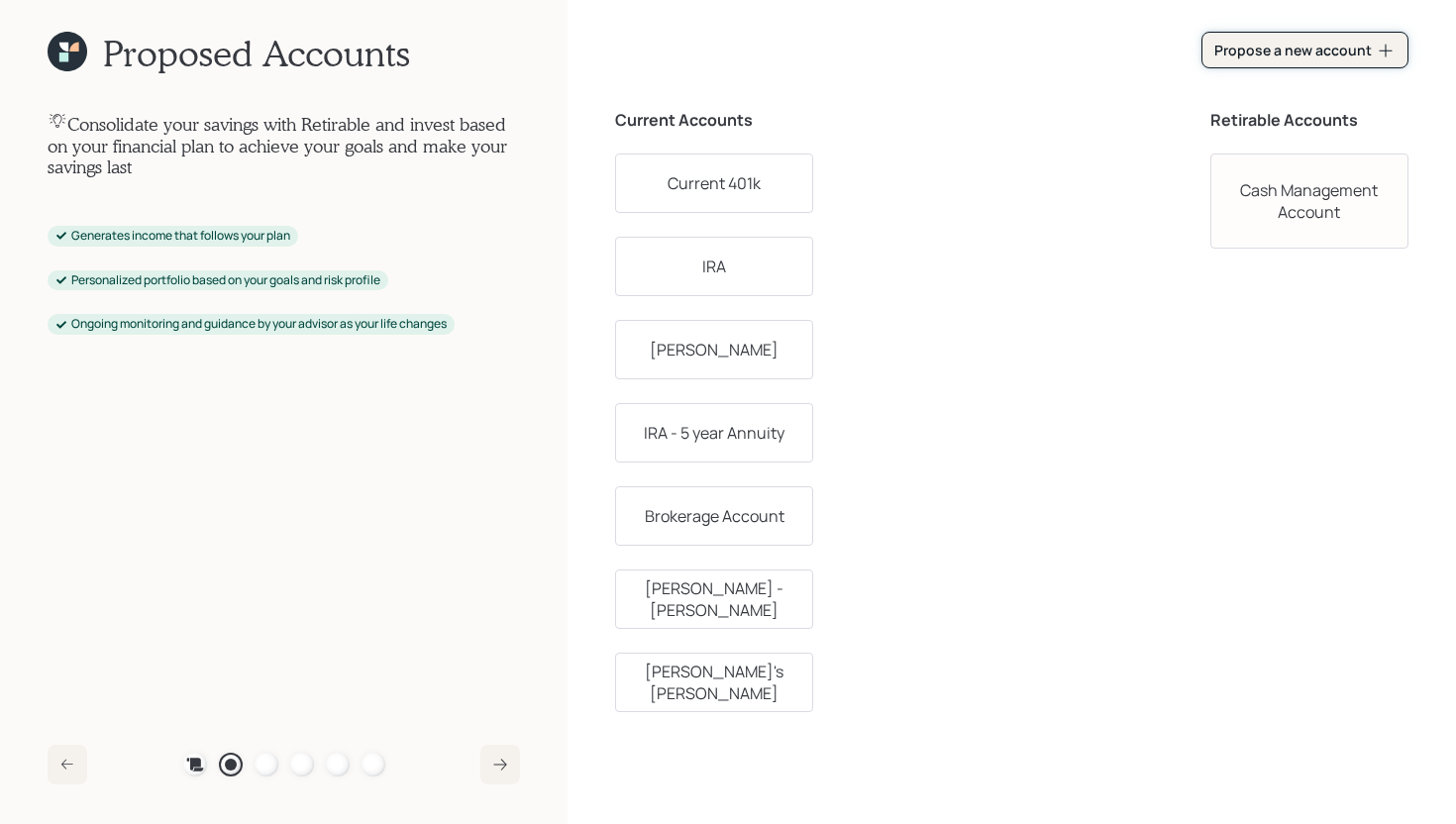 click on "Propose a new account" at bounding box center [1304, 51] 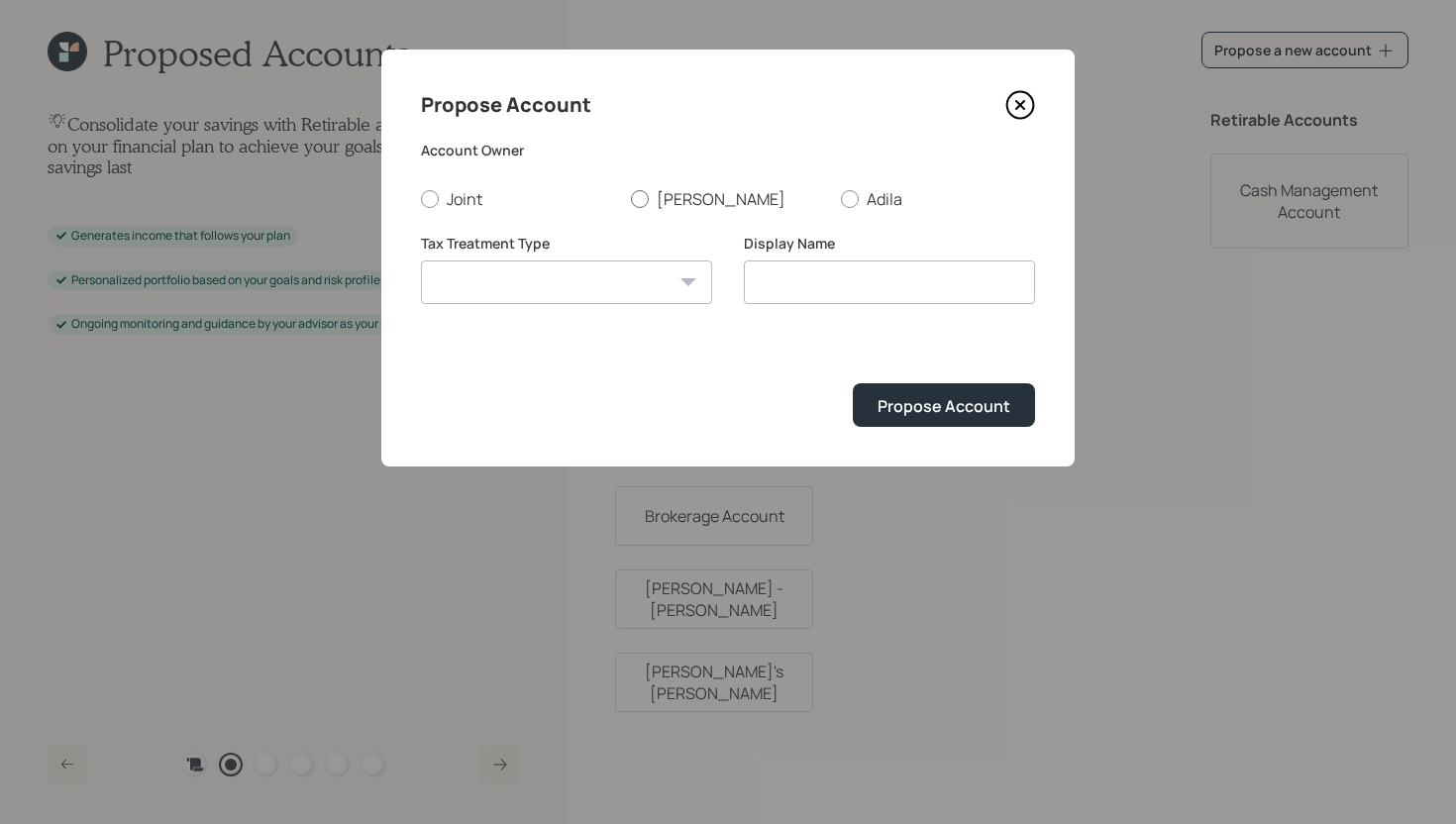 click on "Yousef" at bounding box center [728, 199] 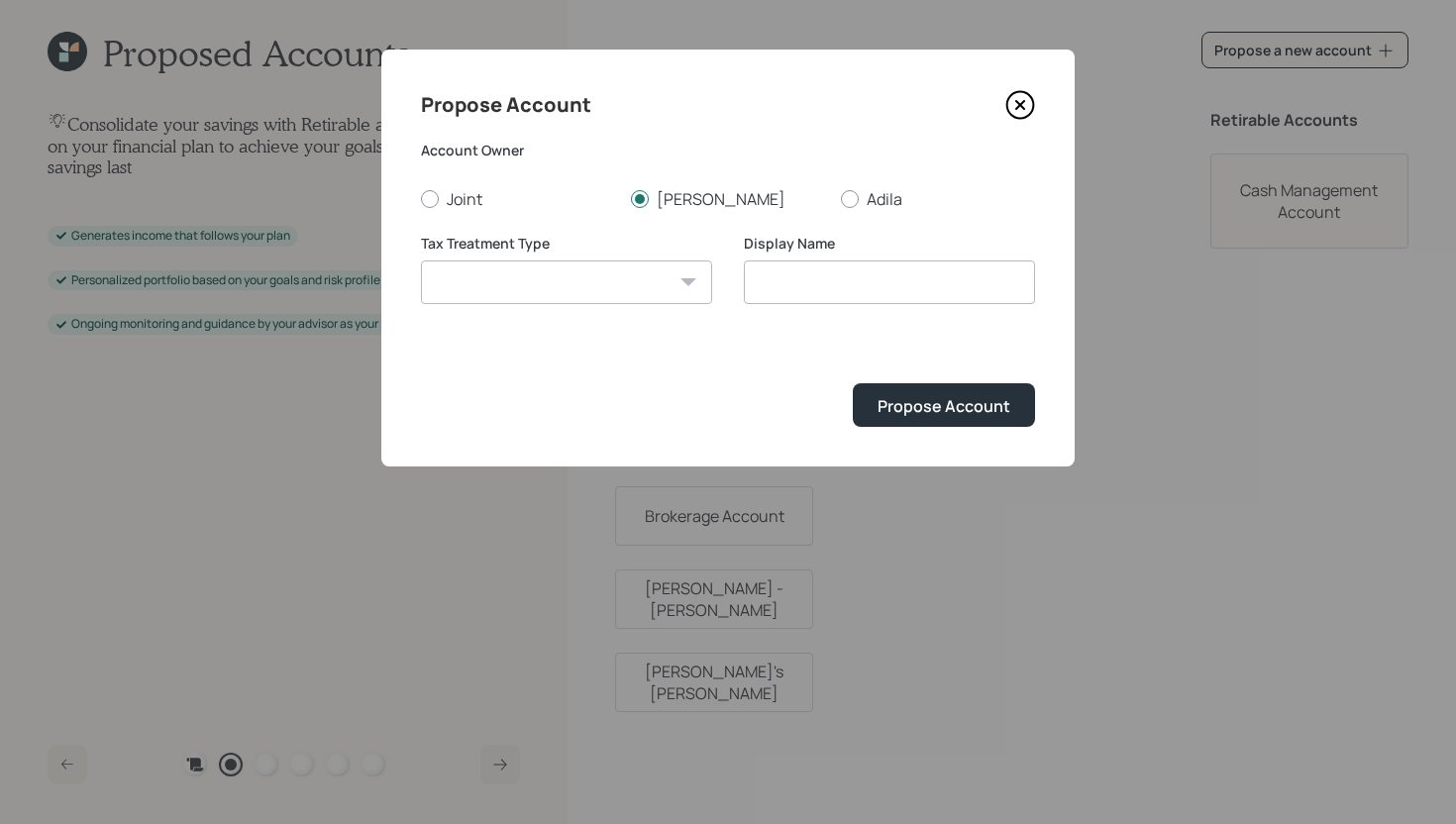 click on "Roth Taxable Traditional" at bounding box center [567, 282] 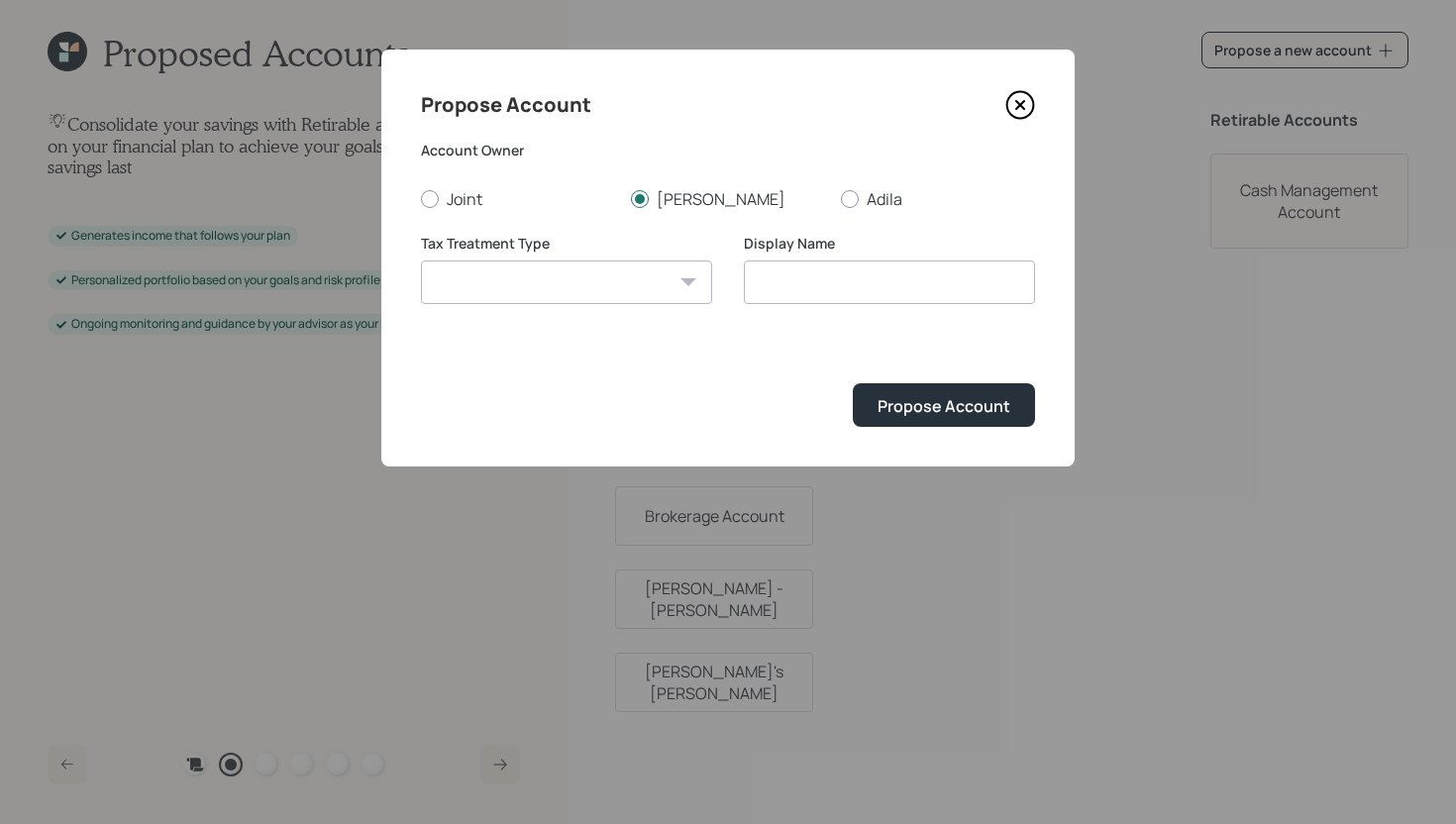 select on "traditional" 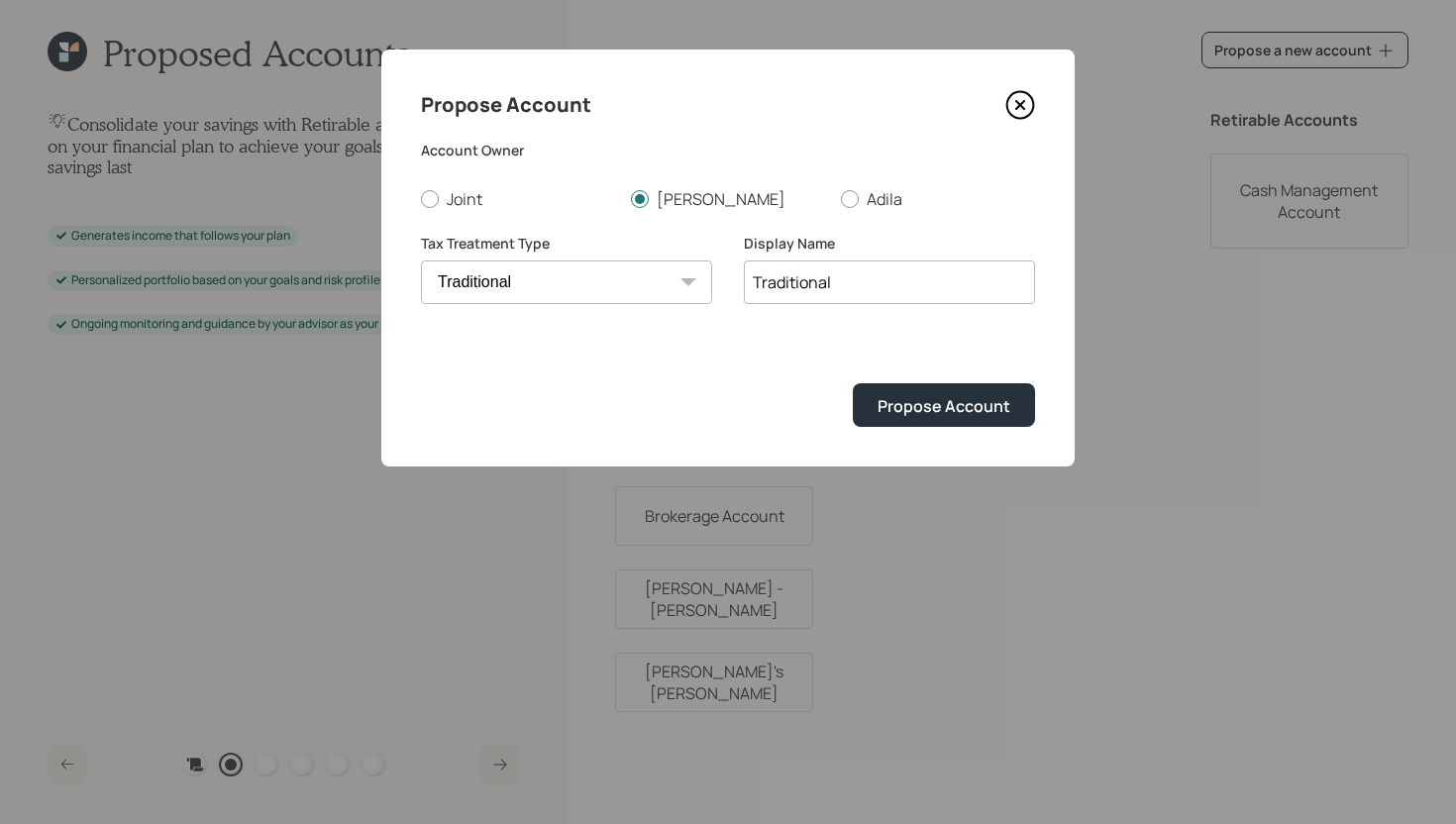 click on "Traditional" at bounding box center [889, 282] 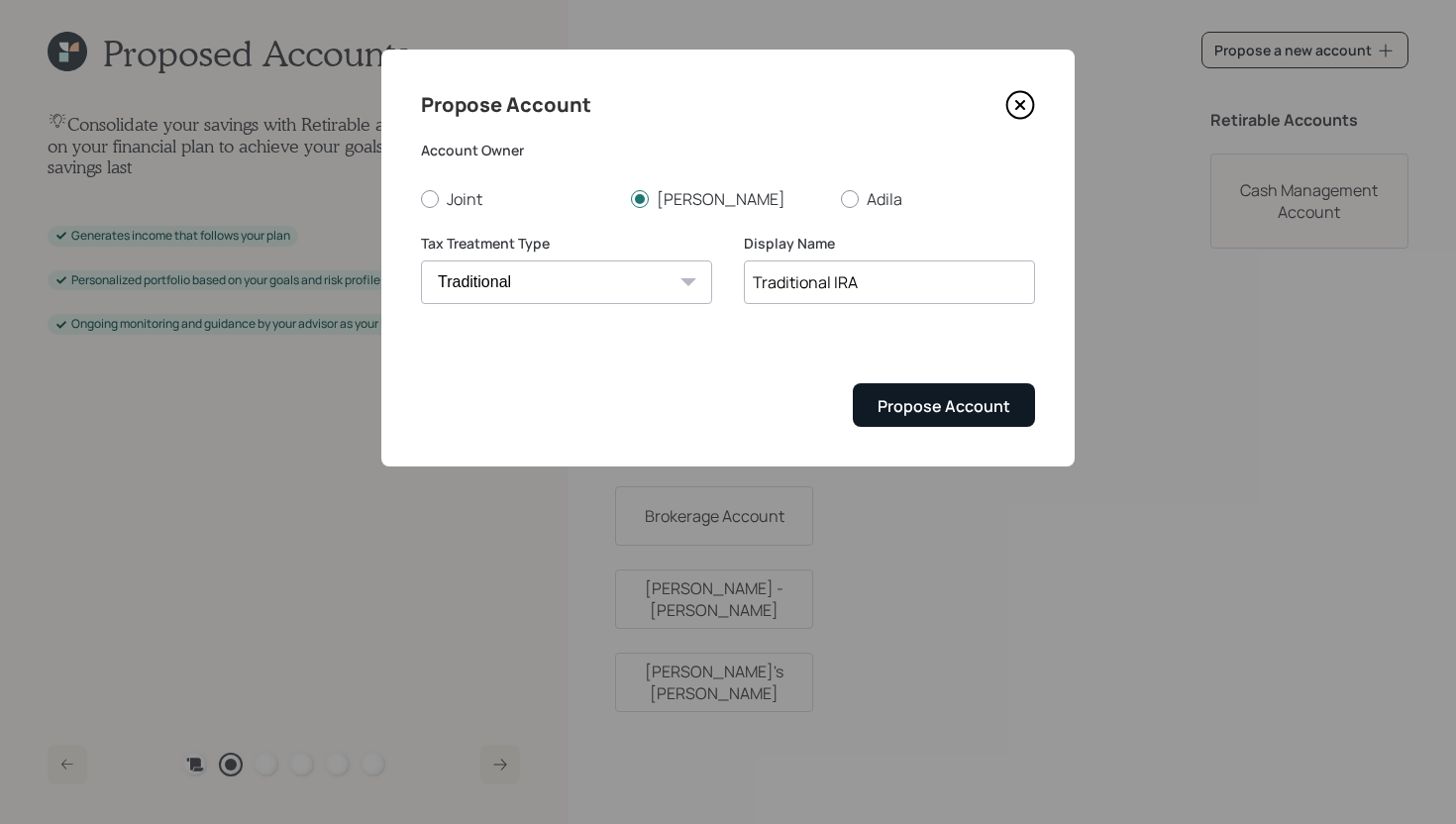 type on "Traditional IRA" 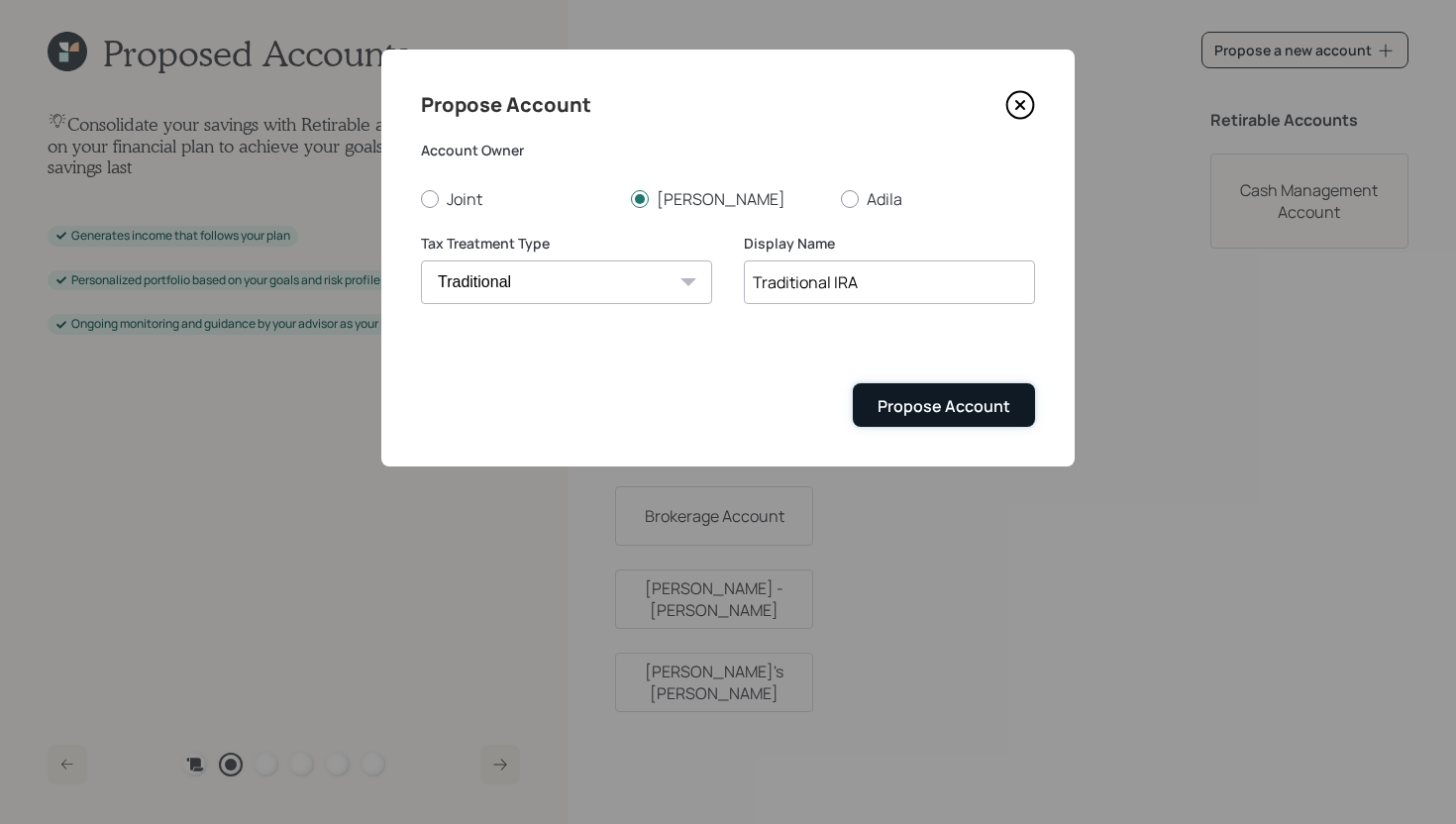 click on "Propose Account" at bounding box center (944, 406) 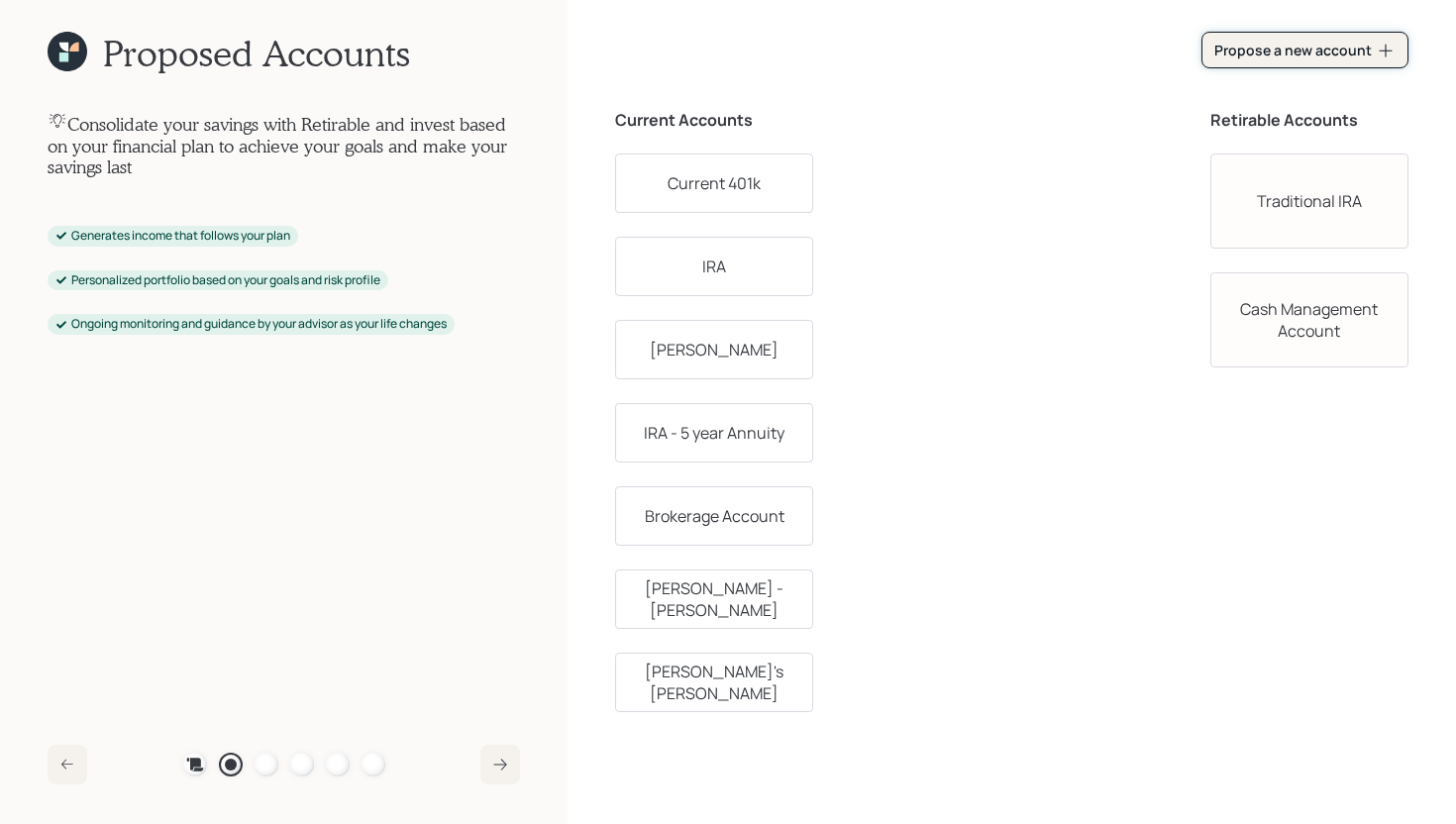 click on "Propose a new account" at bounding box center (1304, 50) 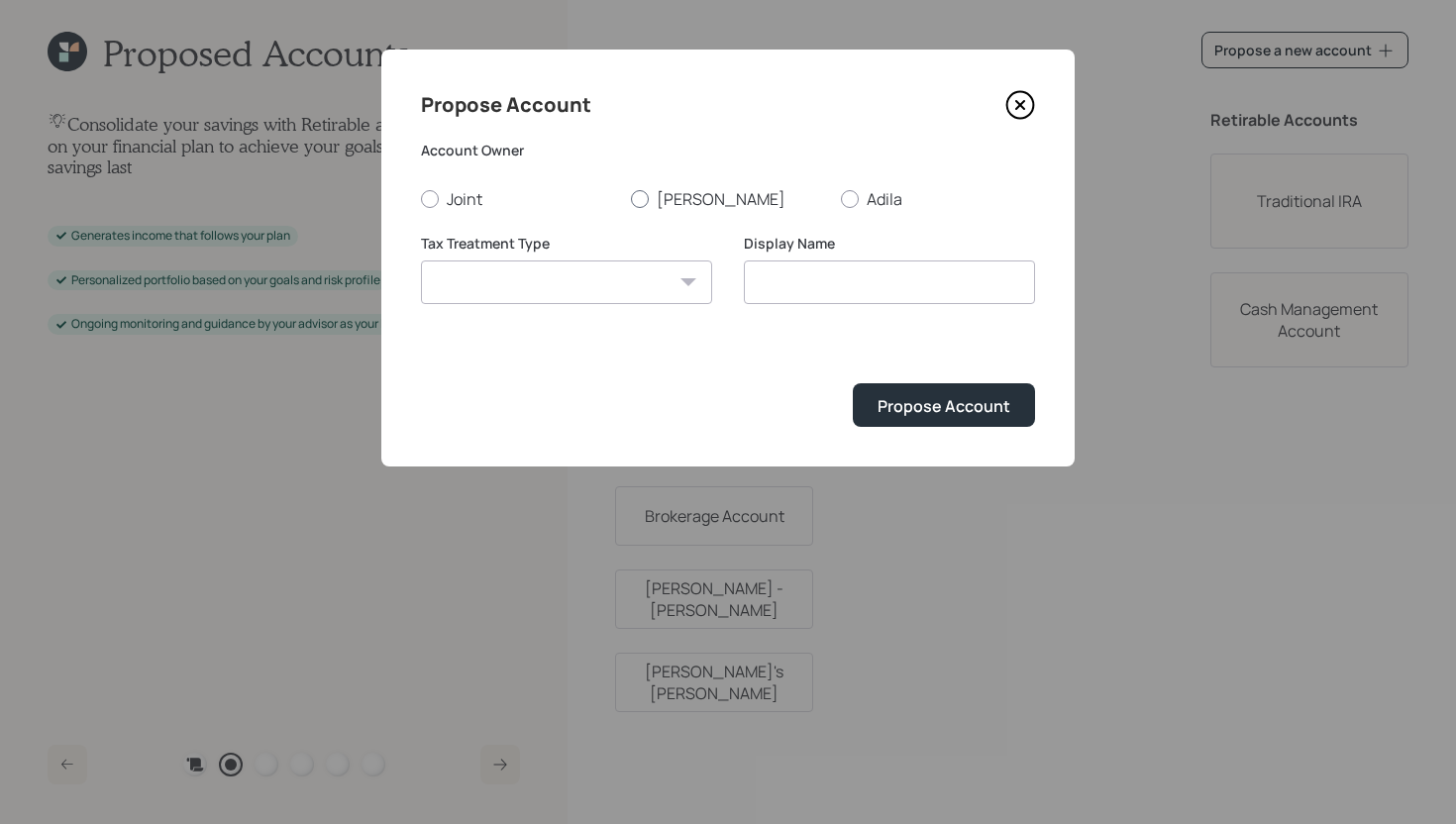 click on "Yousef" at bounding box center [728, 199] 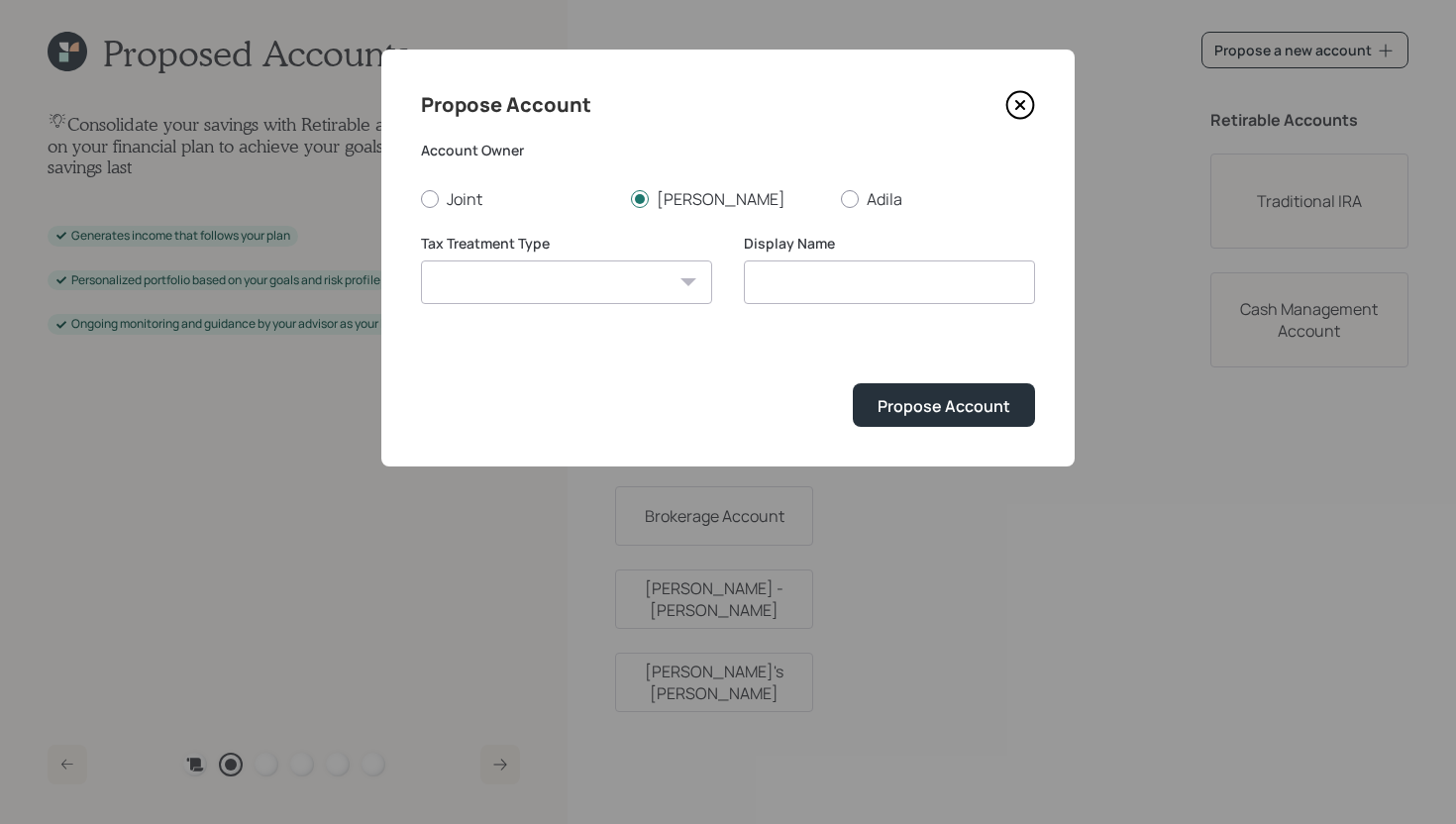 click on "Roth Taxable Traditional" at bounding box center (567, 282) 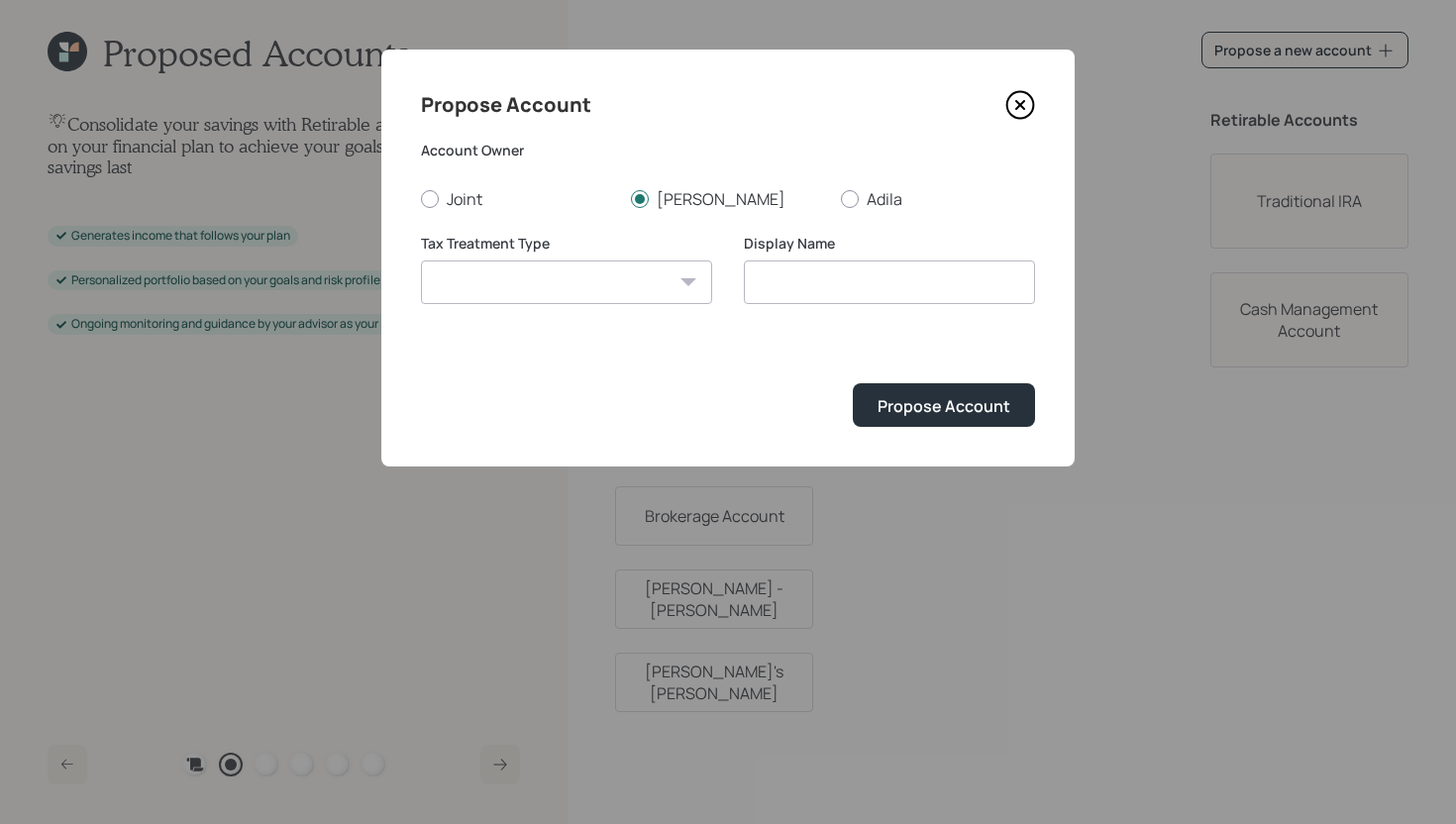 select on "roth" 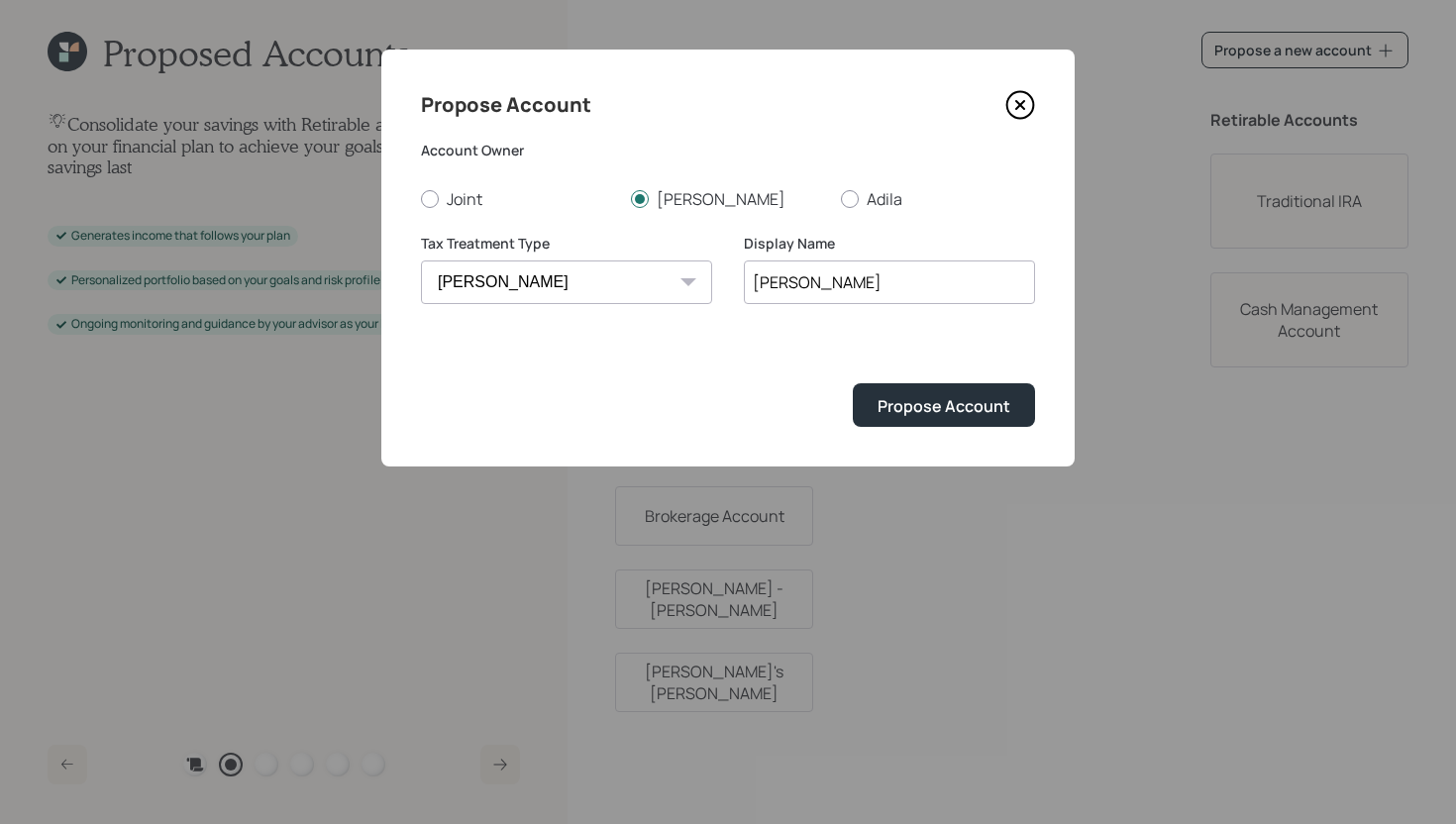 click on "Roth" at bounding box center [889, 282] 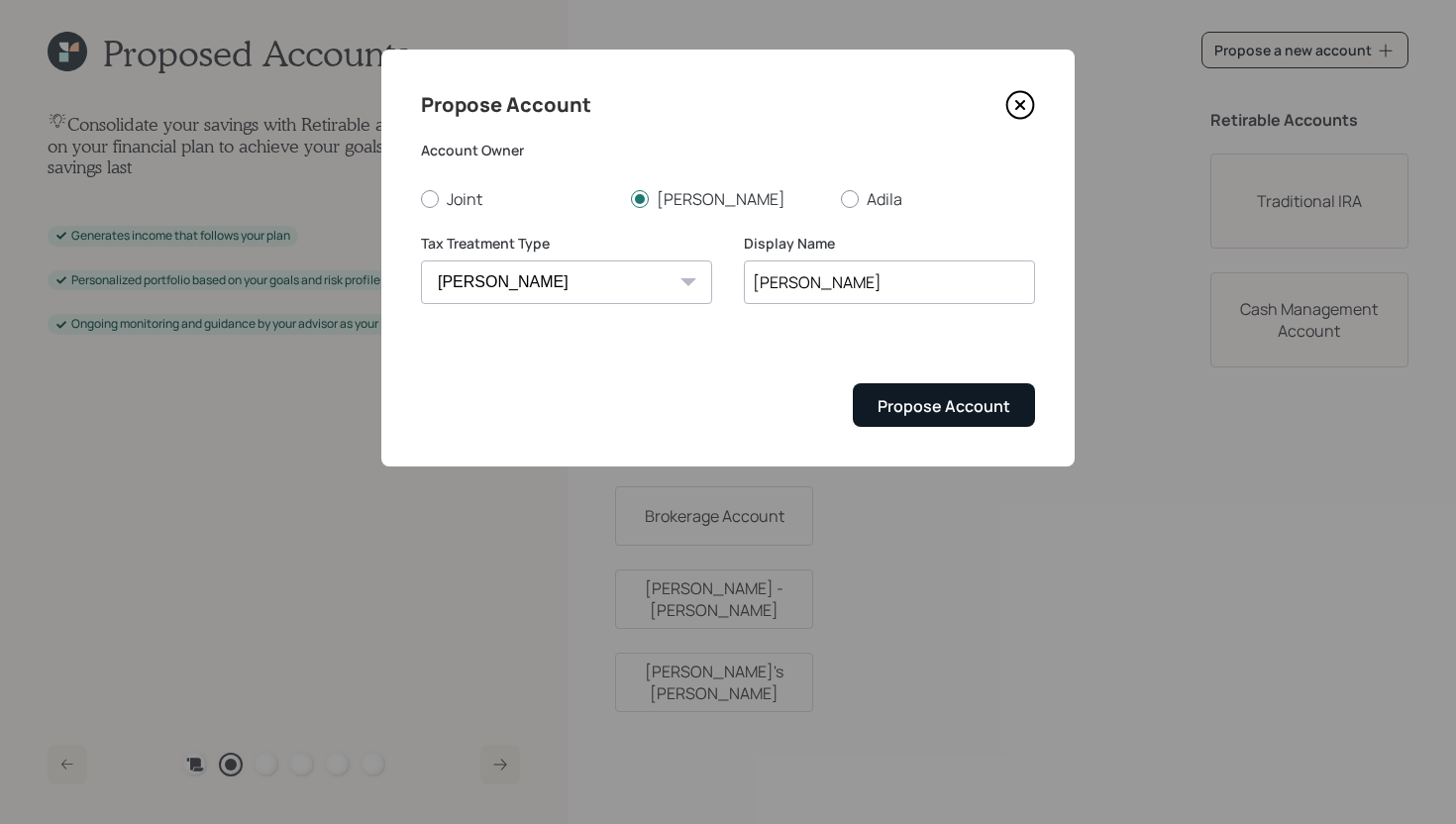 type on "Roth IRA" 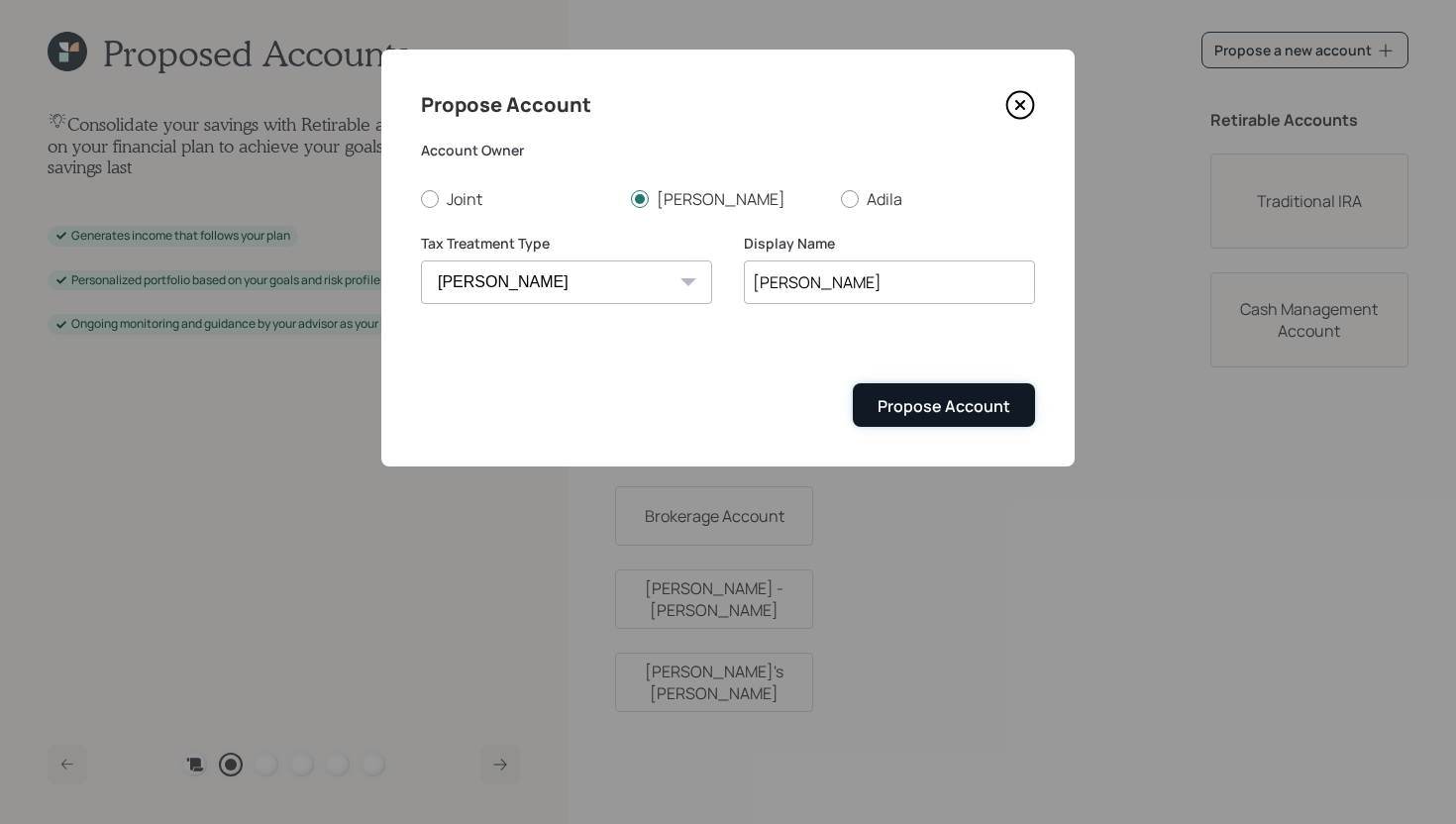 click on "Propose Account" at bounding box center (944, 406) 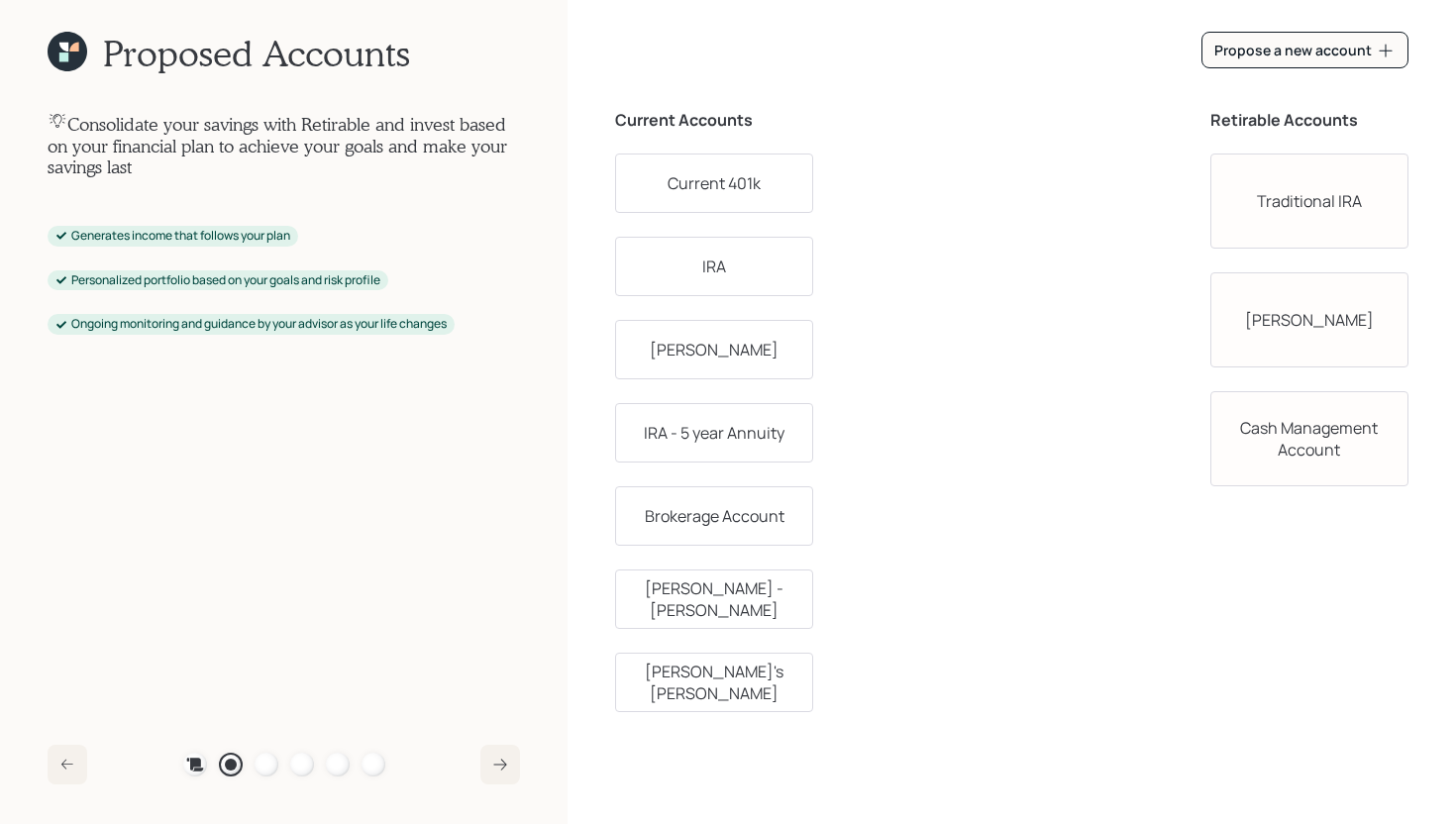 click on "IRA" at bounding box center (714, 266) 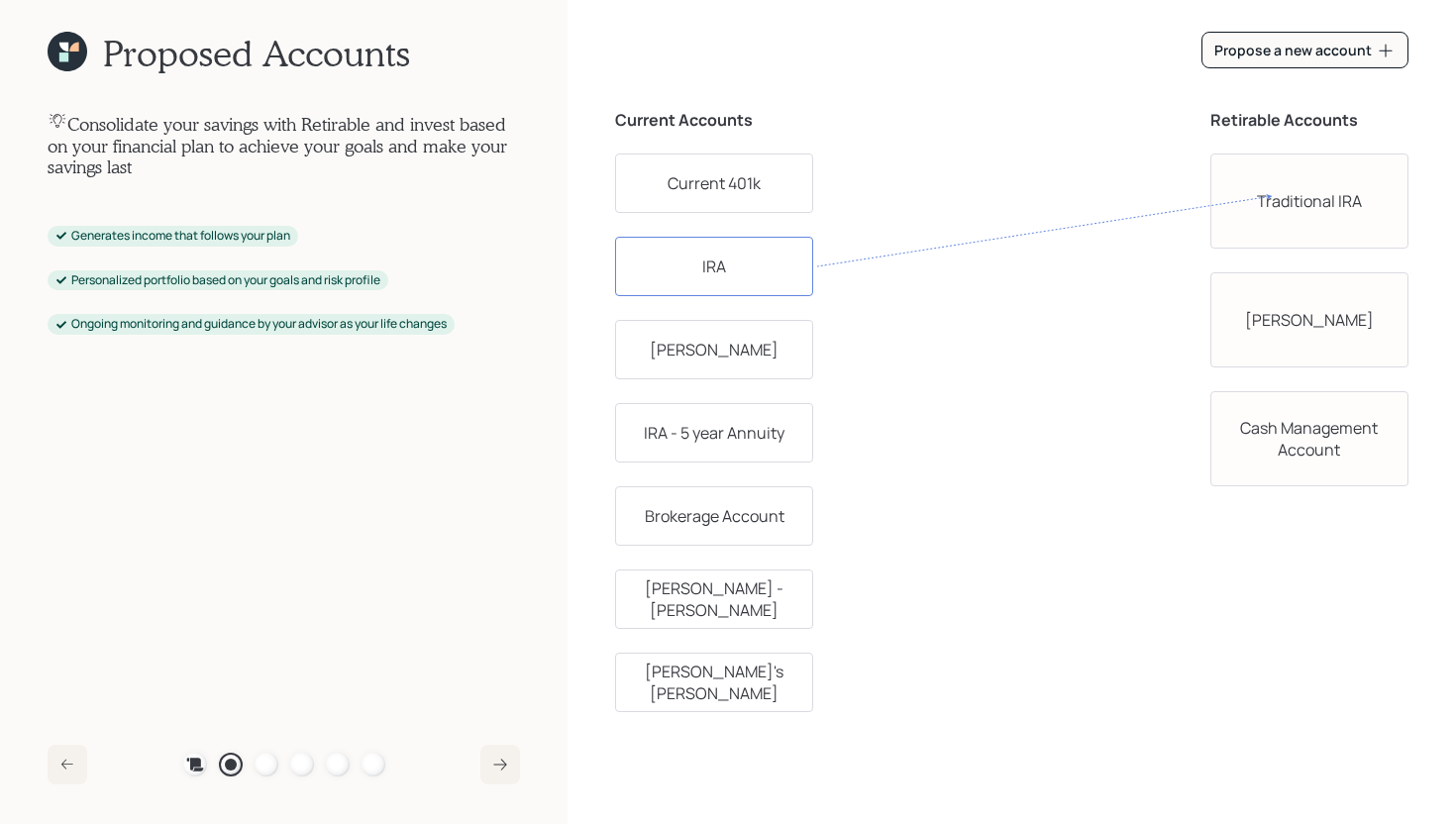 click on "Traditional IRA" at bounding box center [1309, 201] 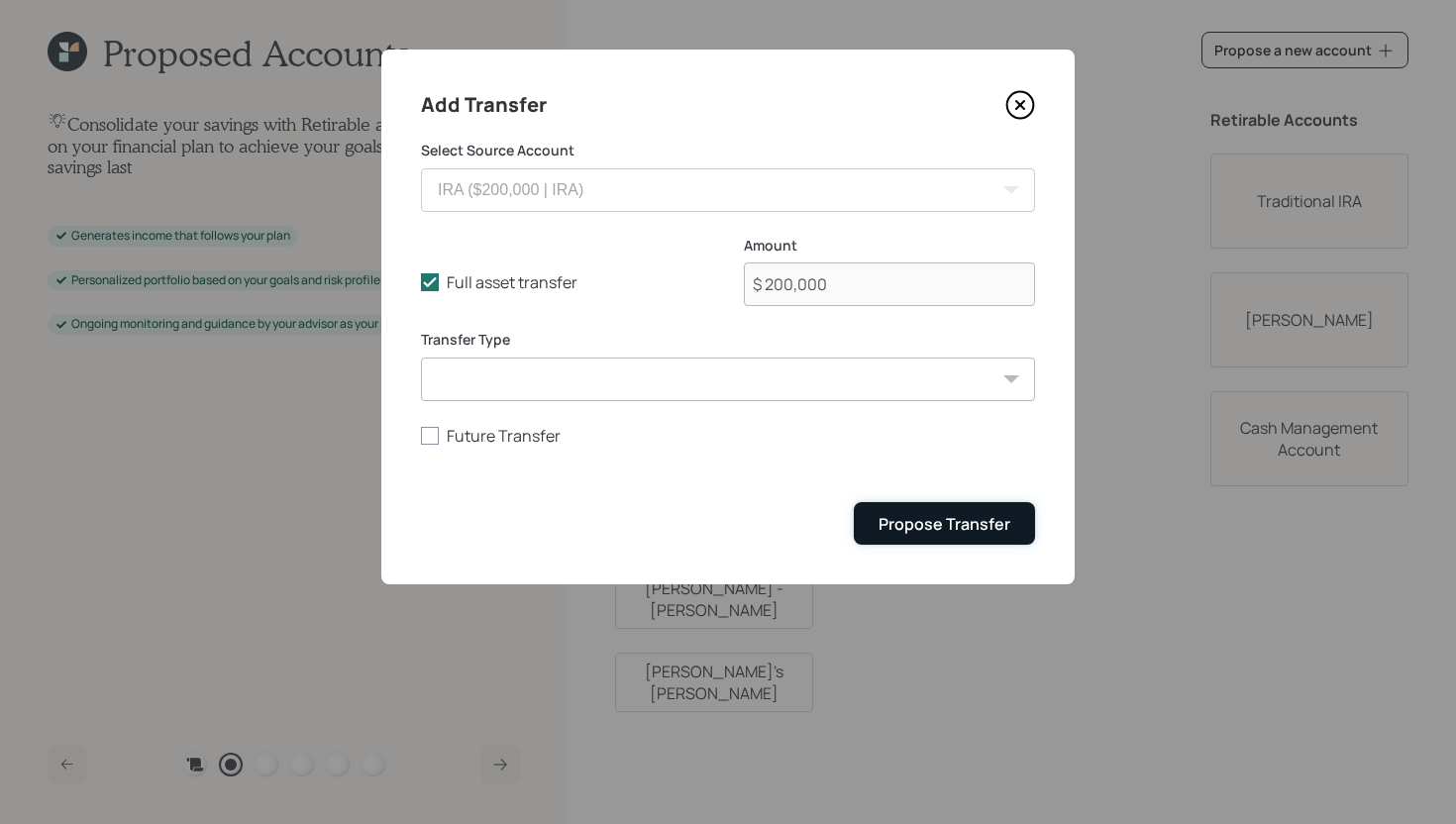 click on "Propose Transfer" at bounding box center (944, 524) 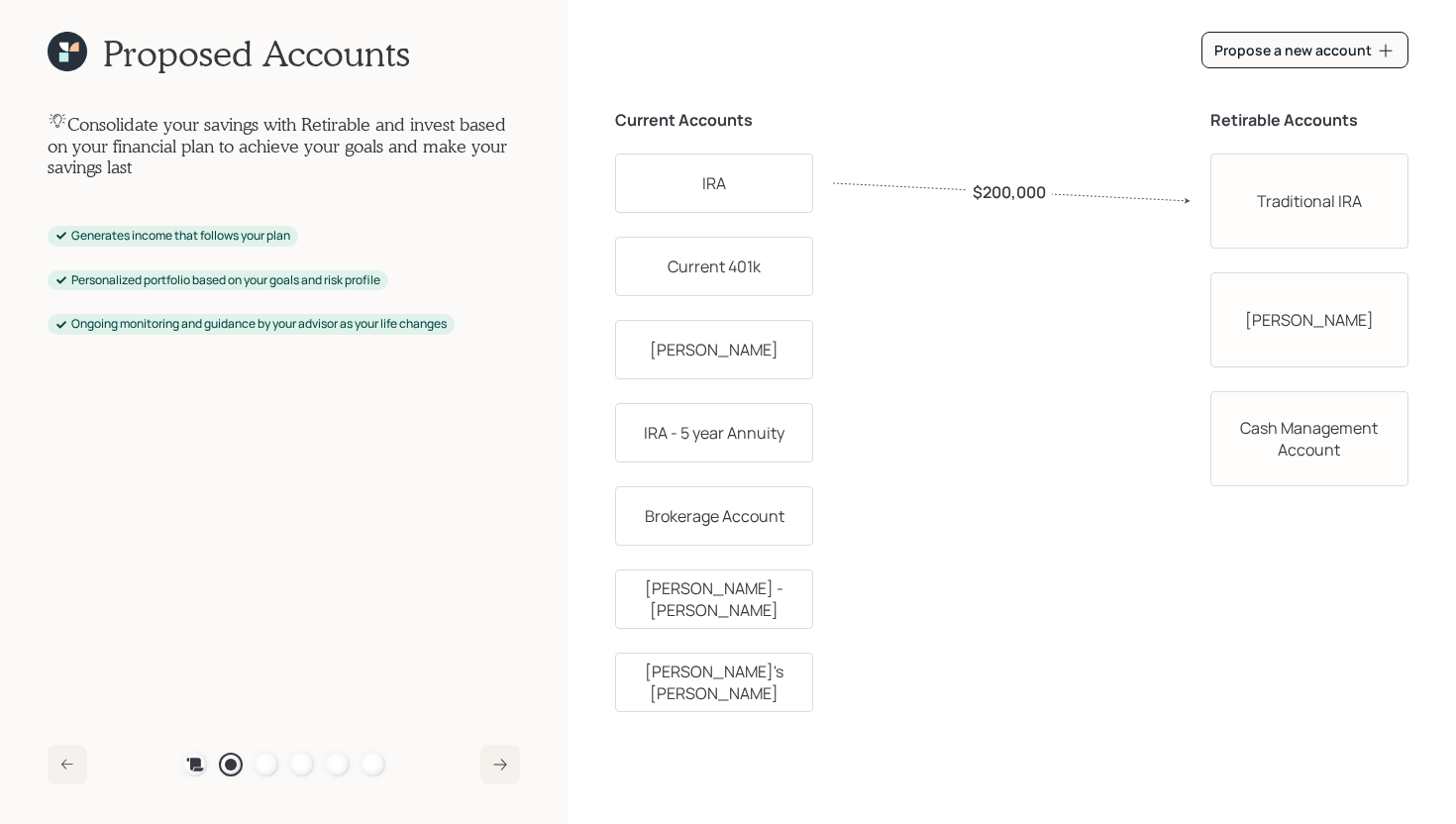 click on "IRA - 5 year Annuity" at bounding box center [714, 433] 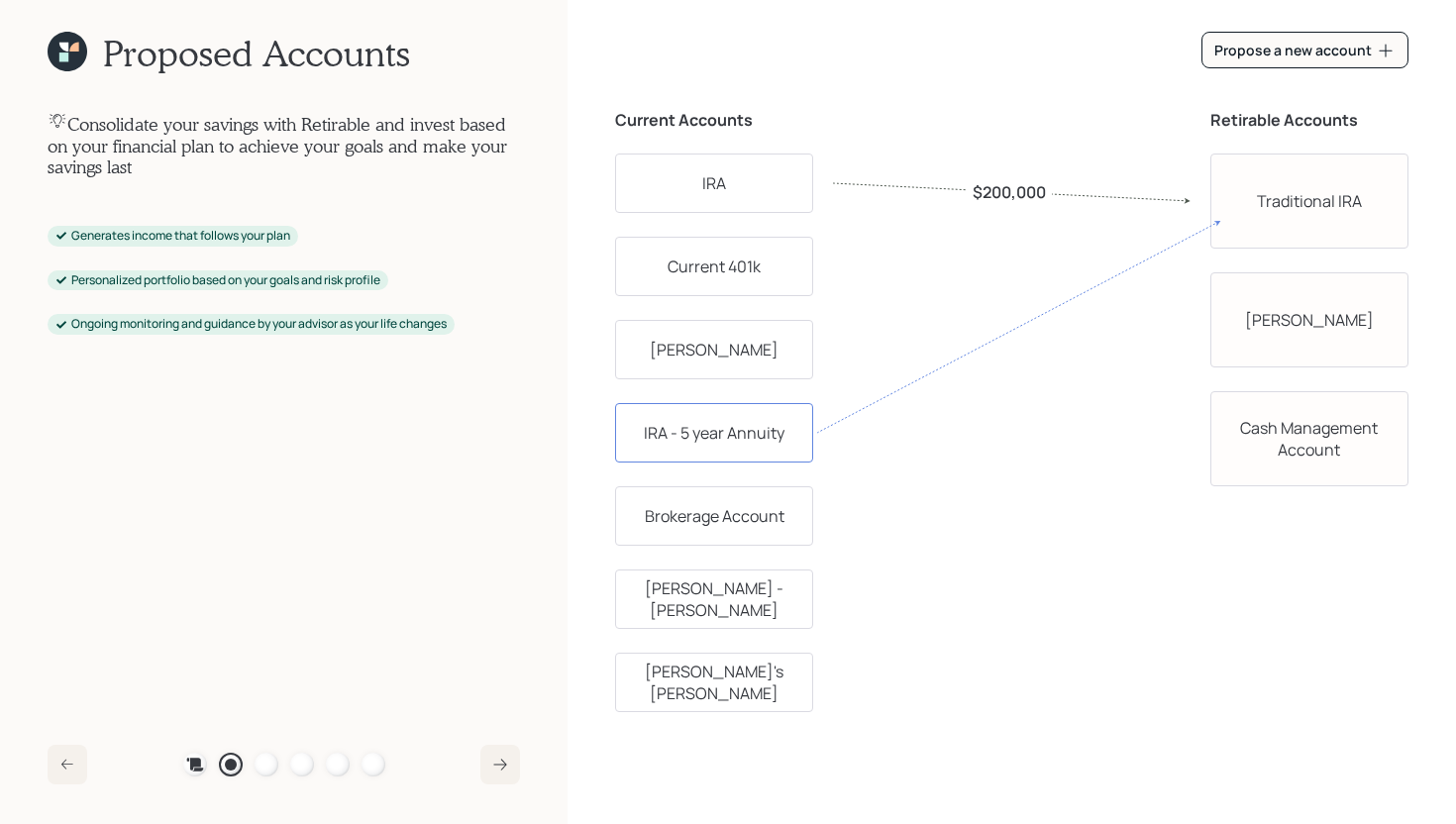 click on "Traditional IRA" at bounding box center (1309, 201) 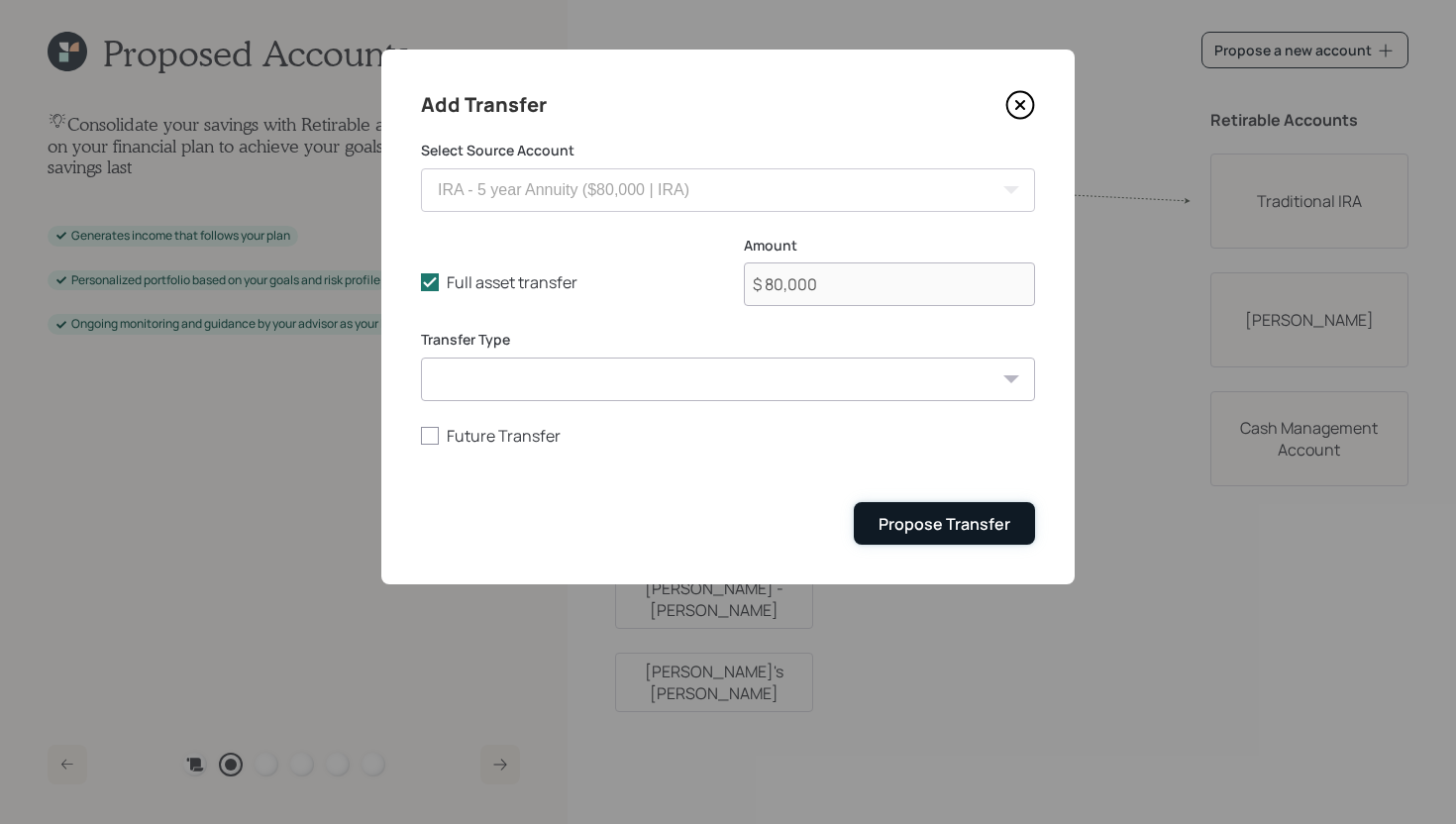 click on "Propose Transfer" at bounding box center (944, 524) 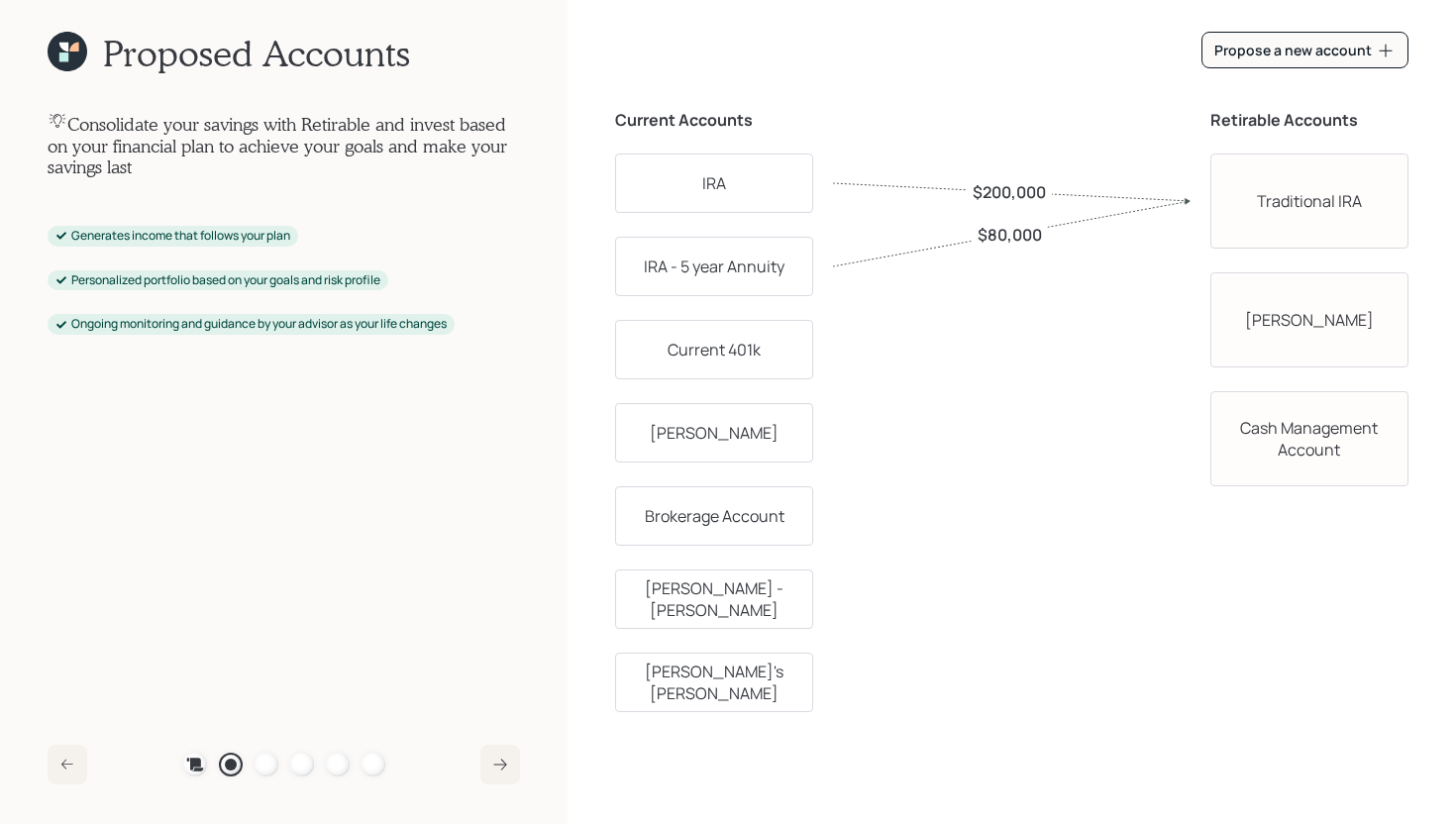 click on "Roth IRA" at bounding box center (714, 433) 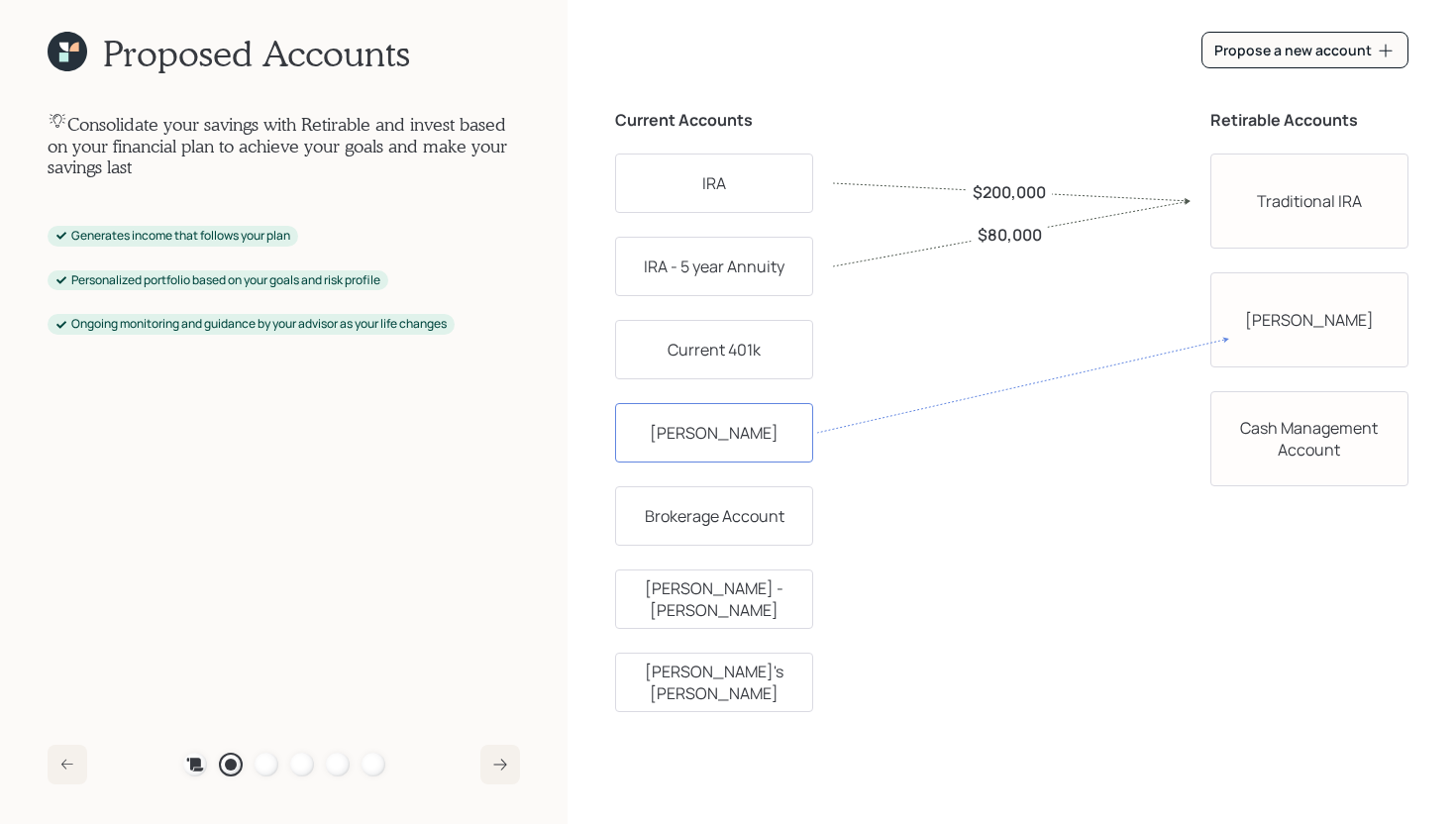 click on "Roth IRA" at bounding box center (1309, 320) 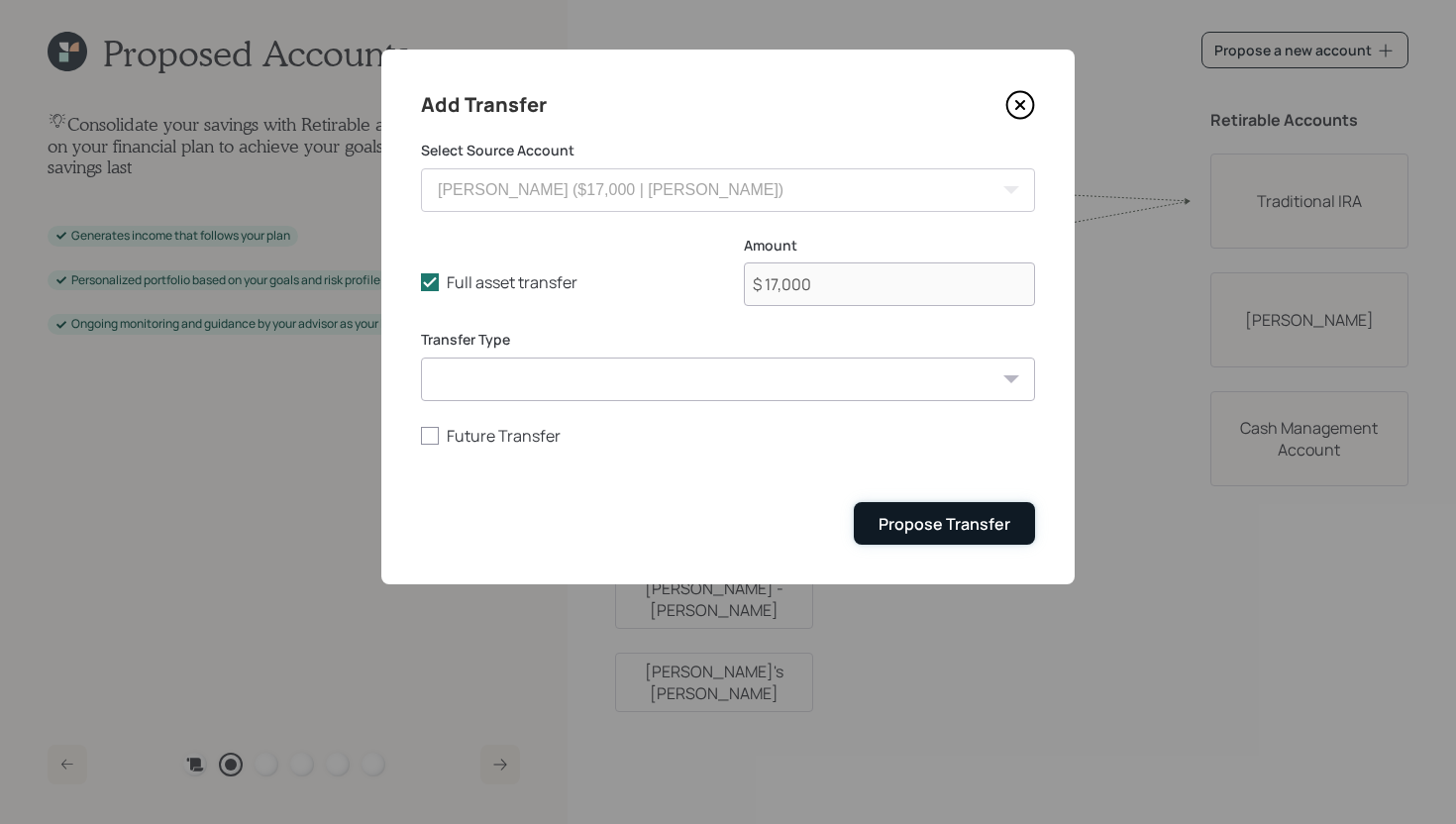 click on "Propose Transfer" at bounding box center (944, 524) 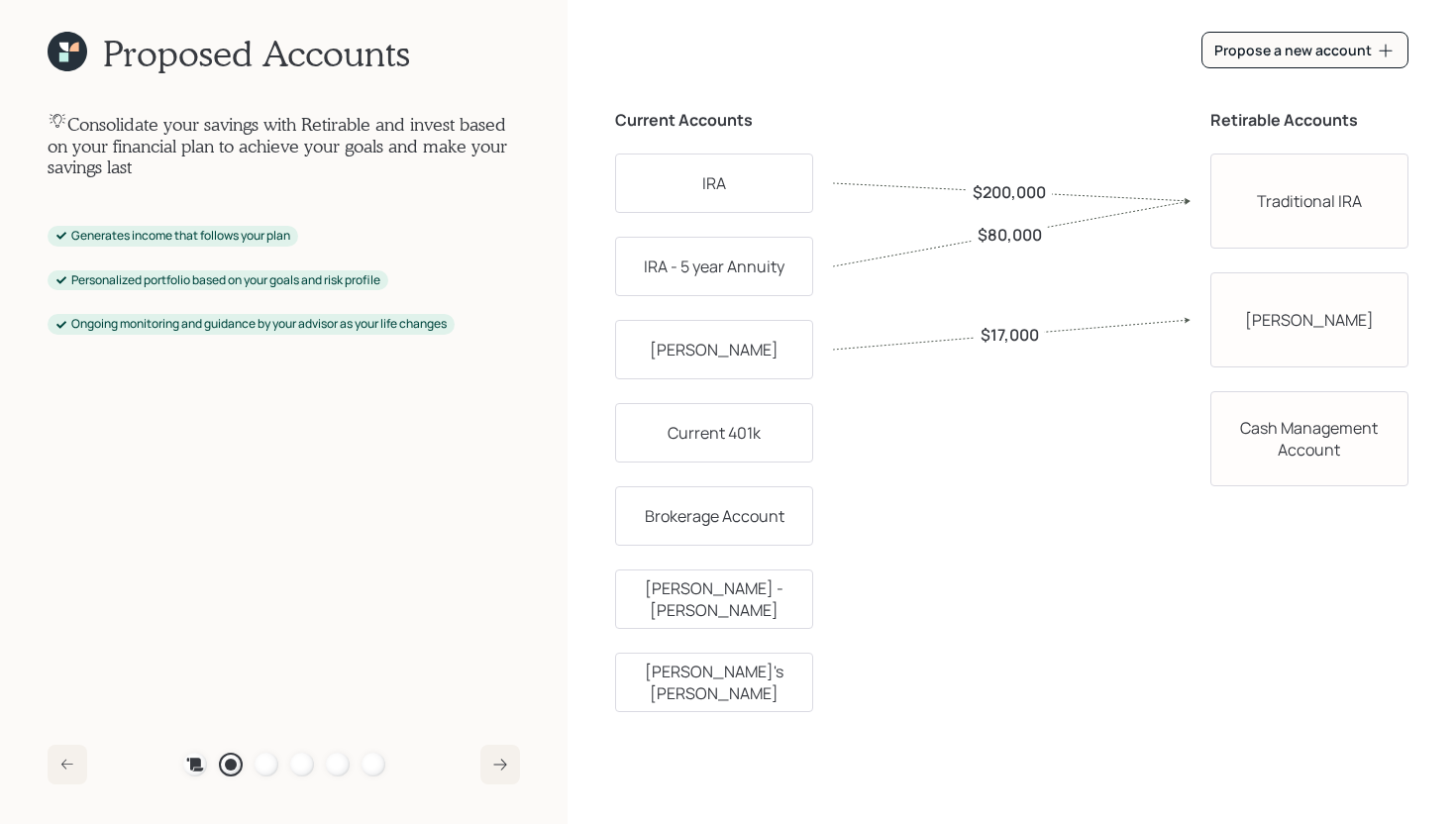 click on "Roth IRA - Schwab" at bounding box center [714, 599] 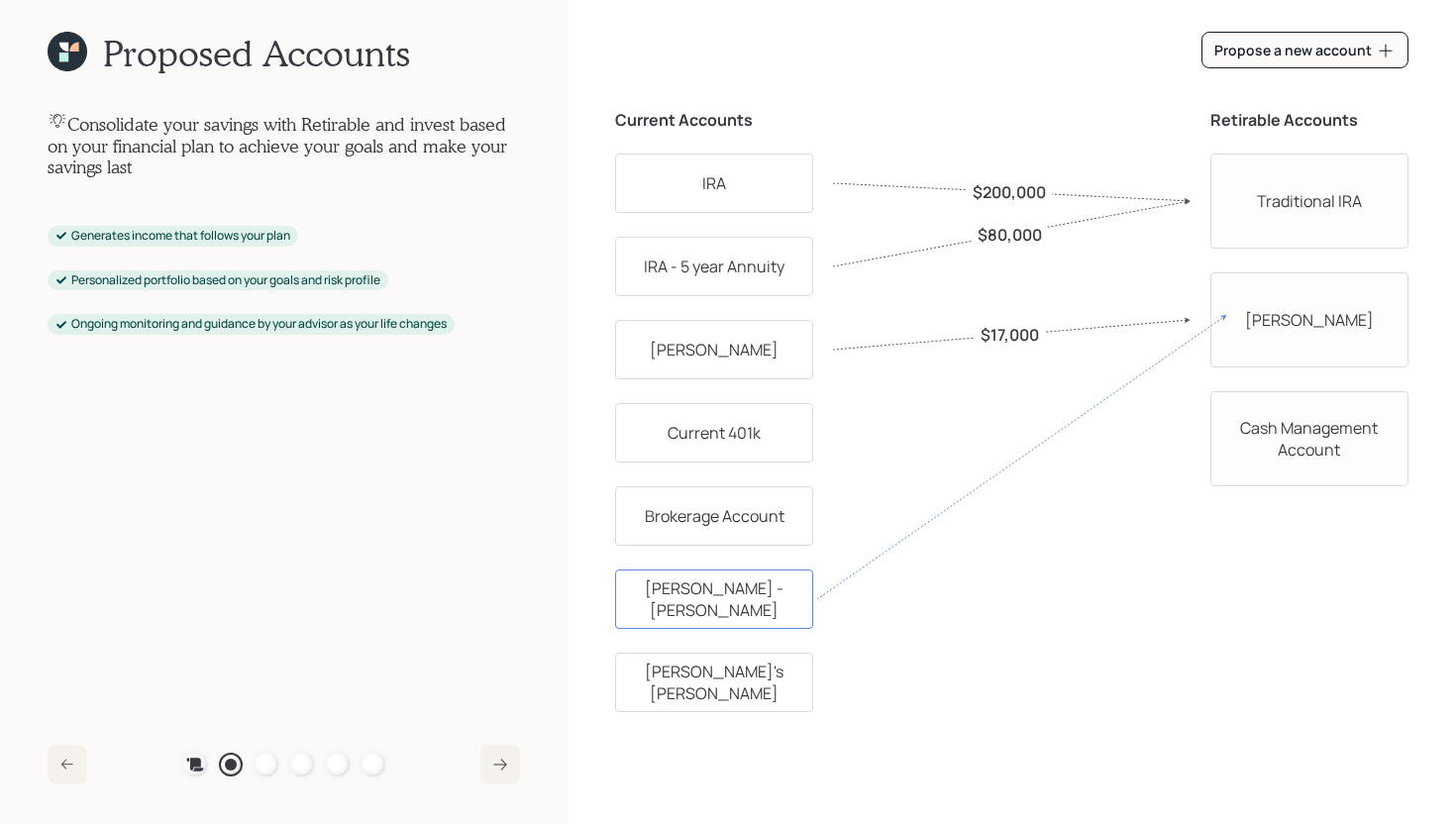 click on "Roth IRA" at bounding box center [1309, 320] 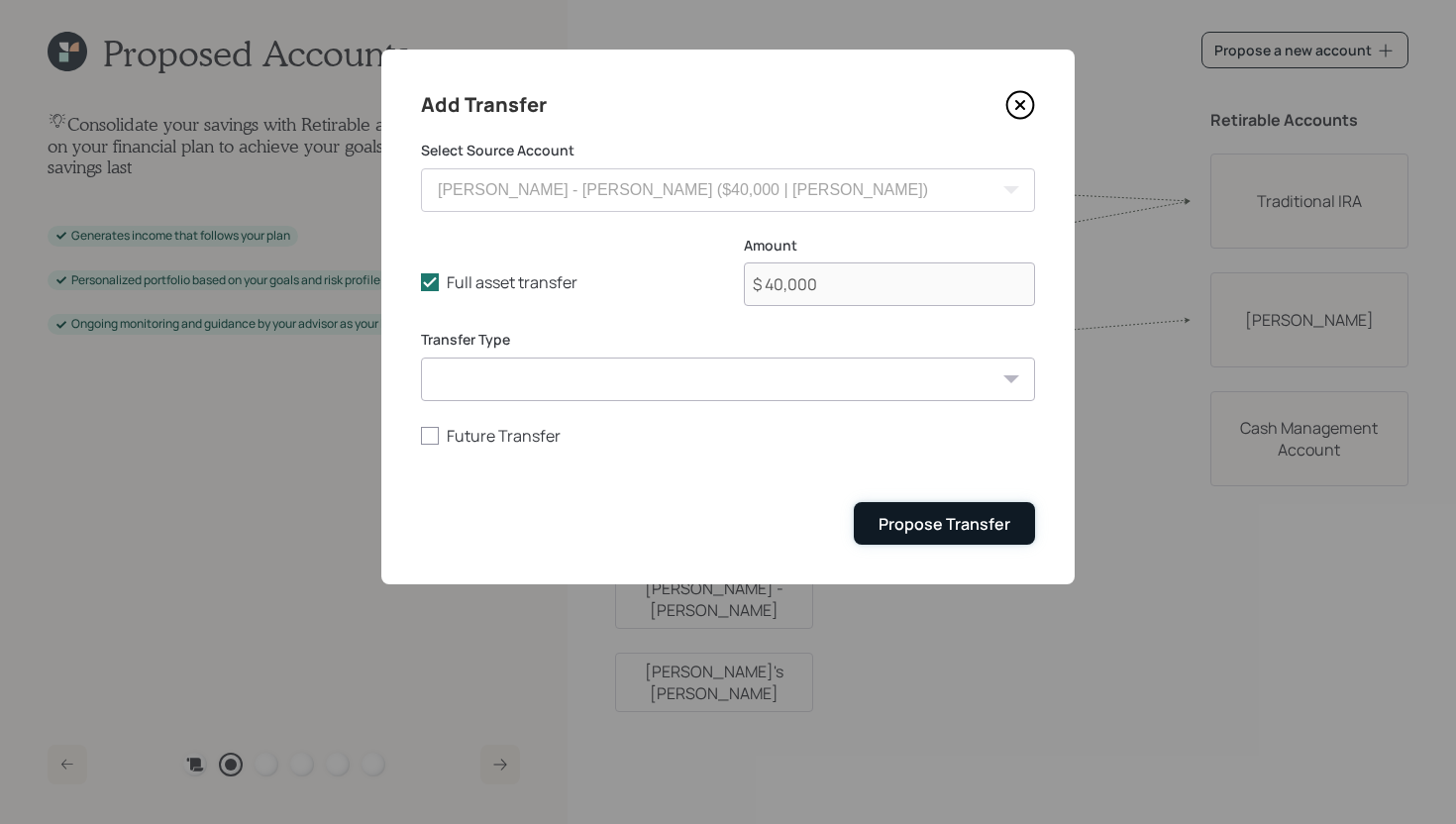 click on "Propose Transfer" at bounding box center (944, 523) 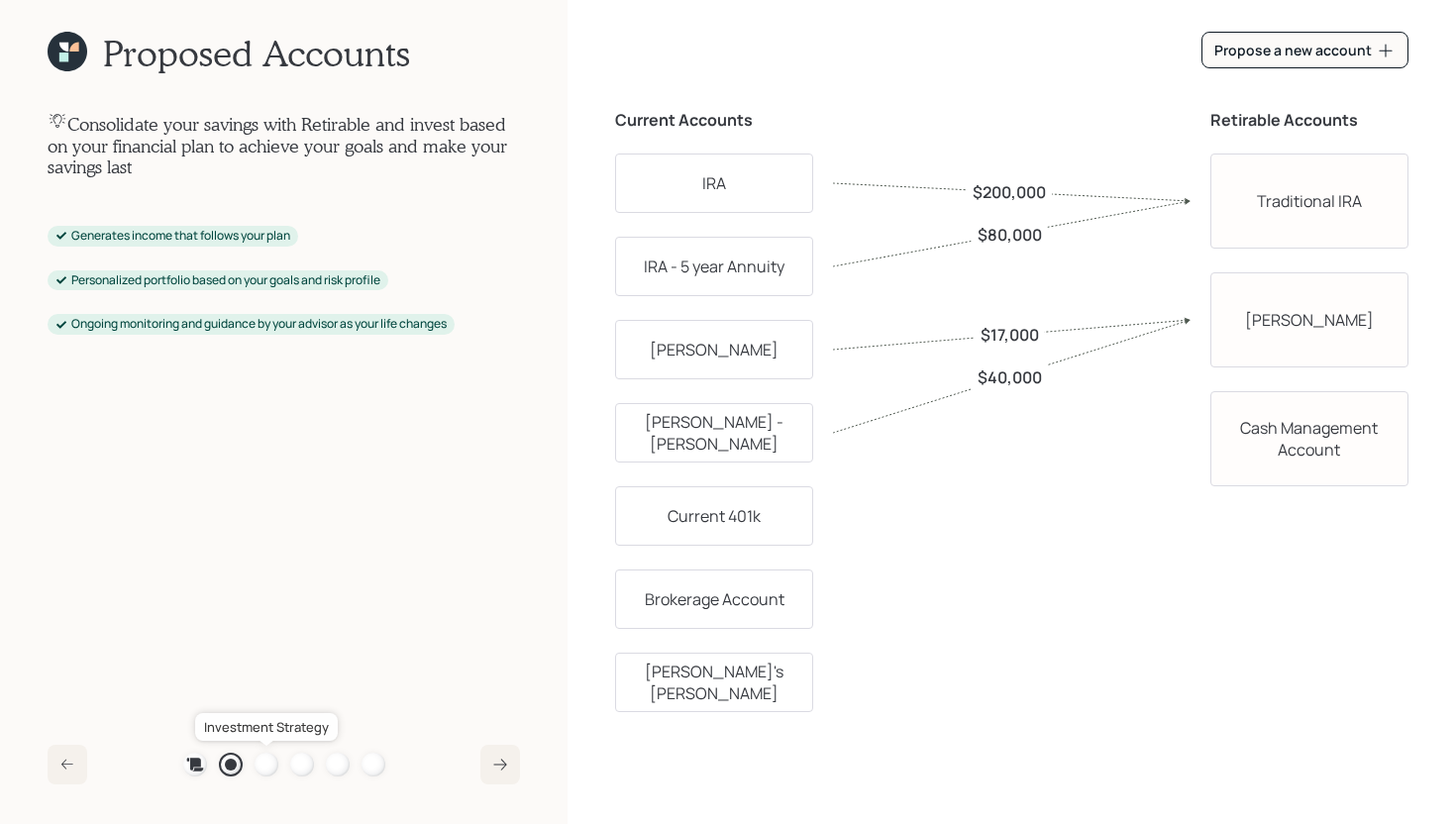 click at bounding box center [266, 765] 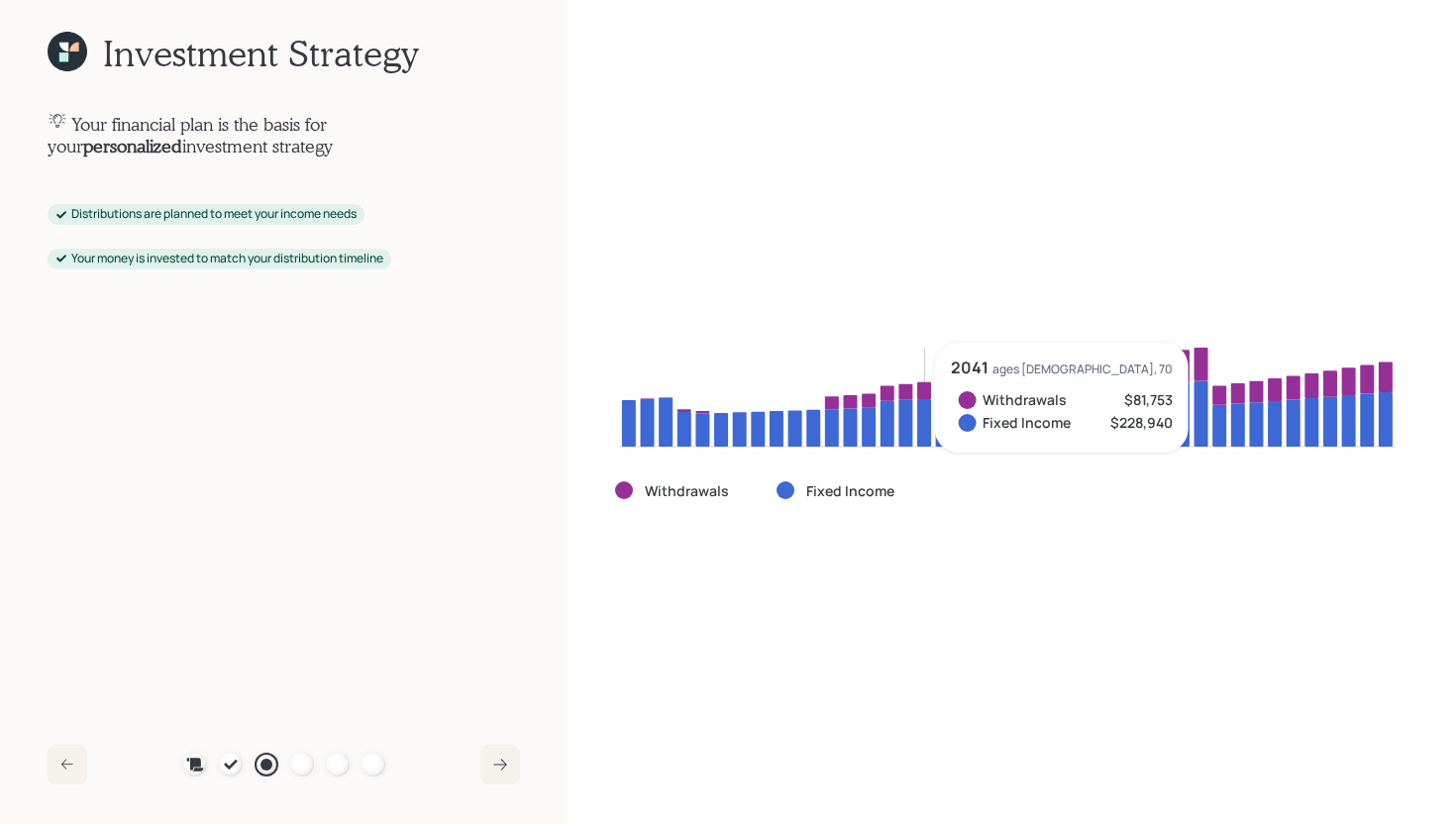 click 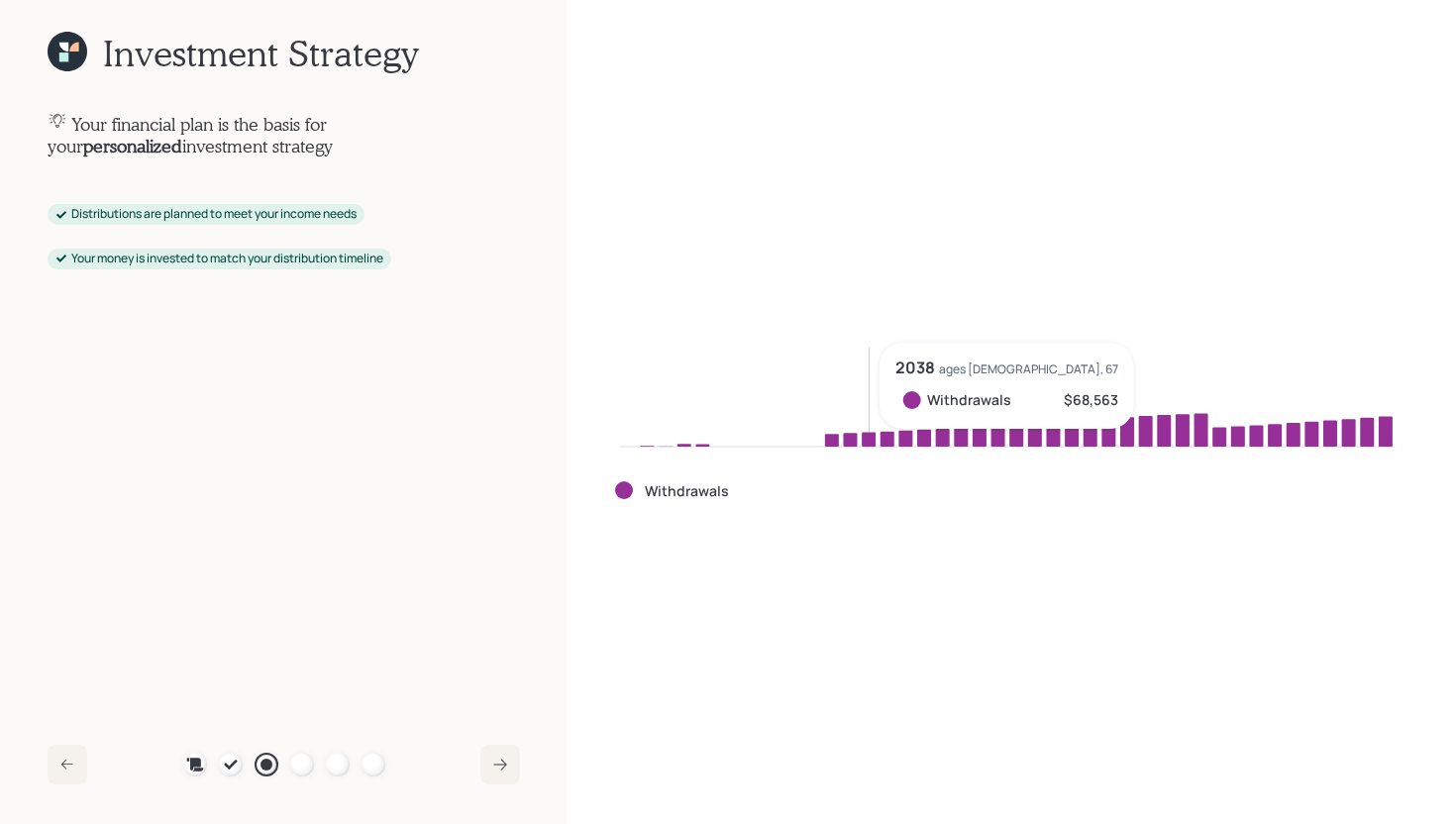 click 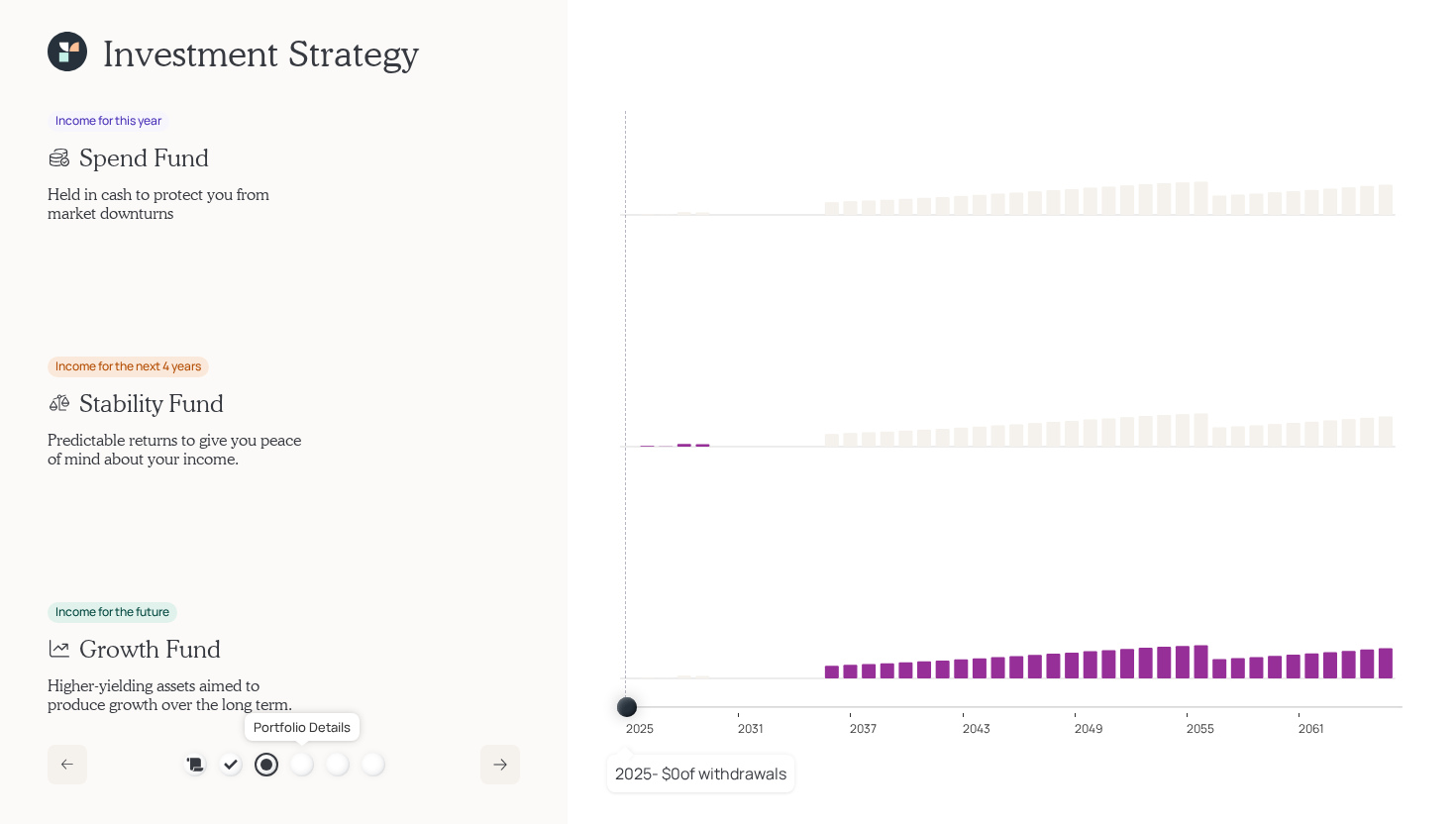 click at bounding box center (302, 765) 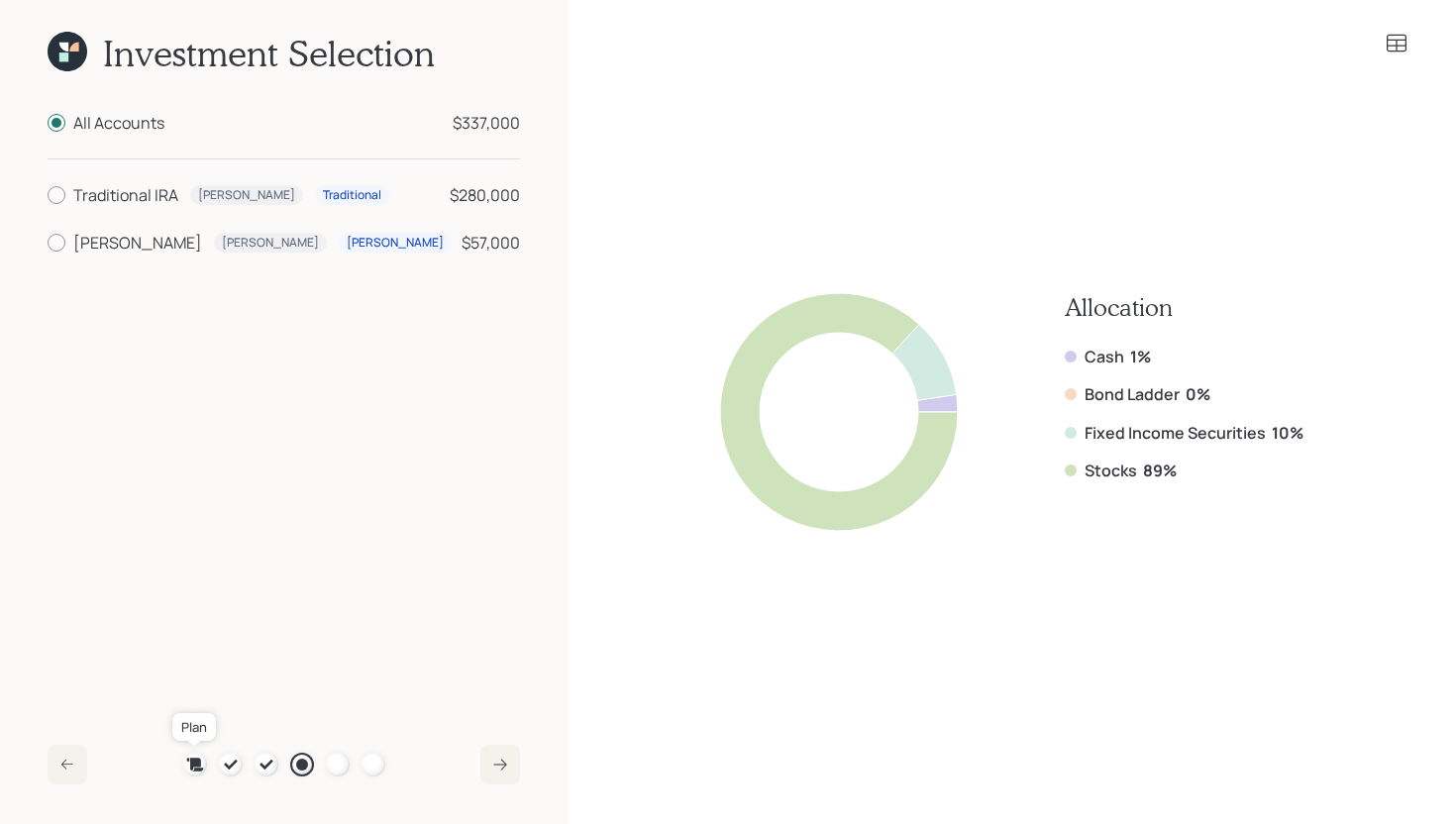 click 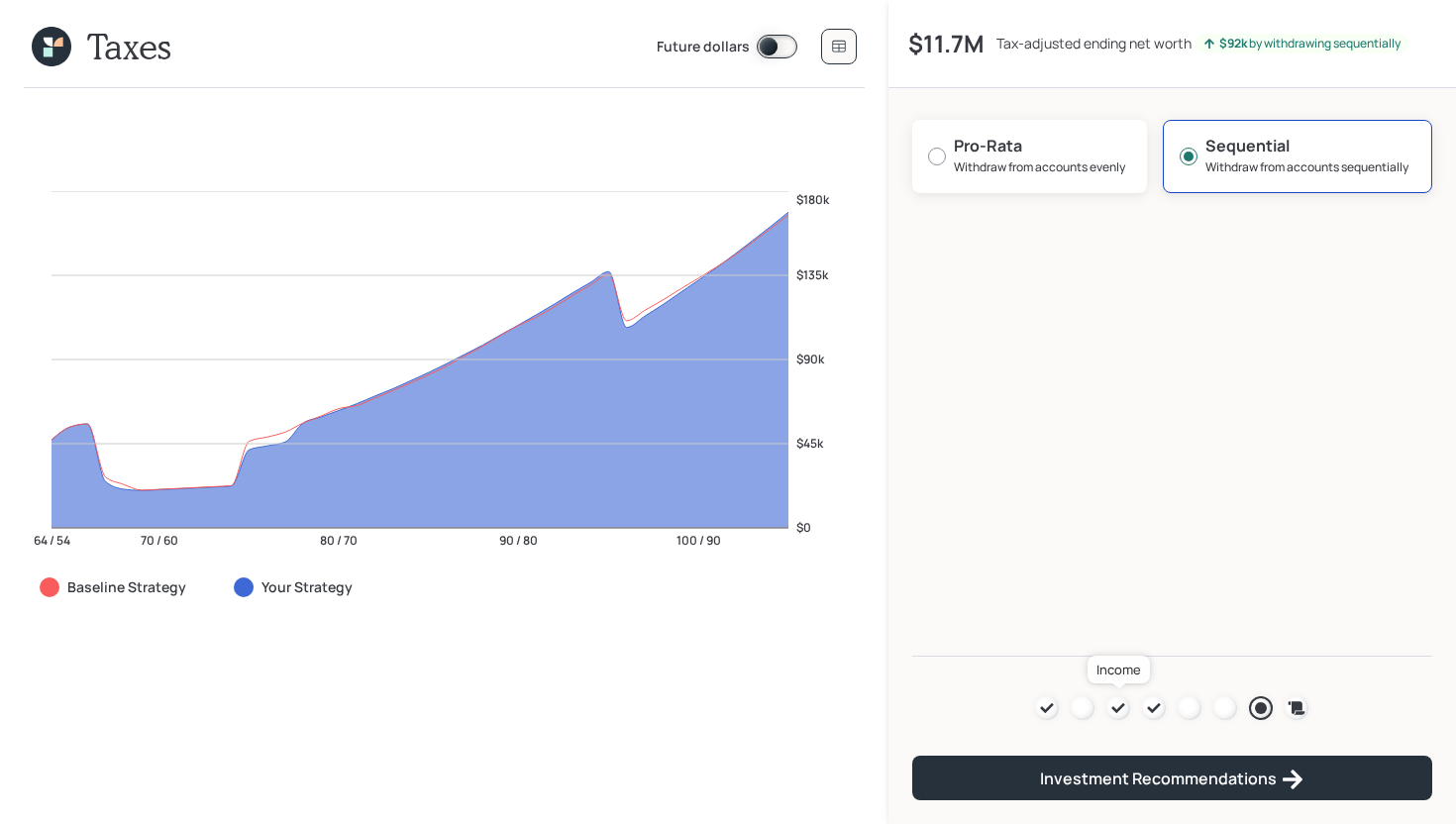 click 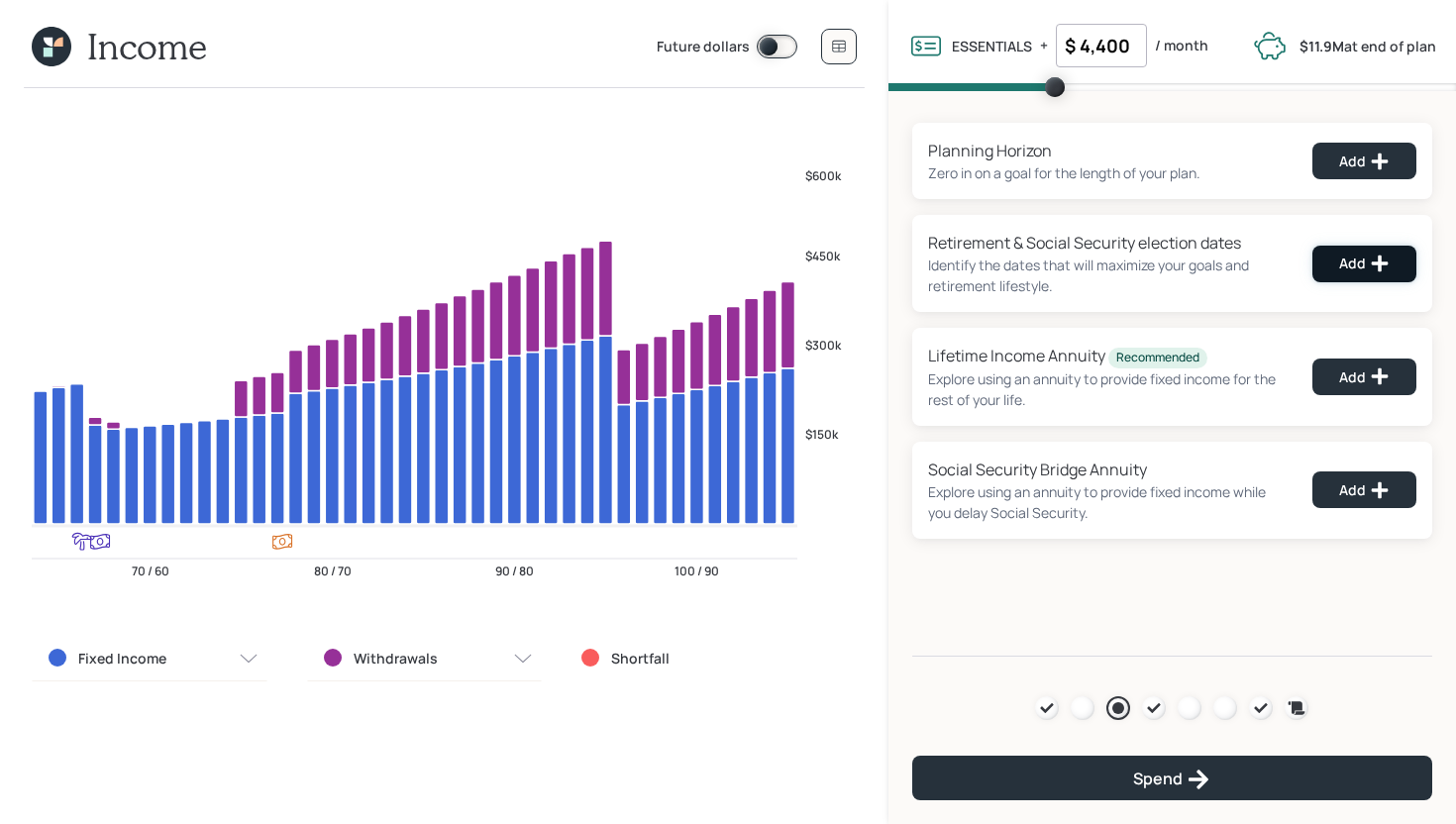 click 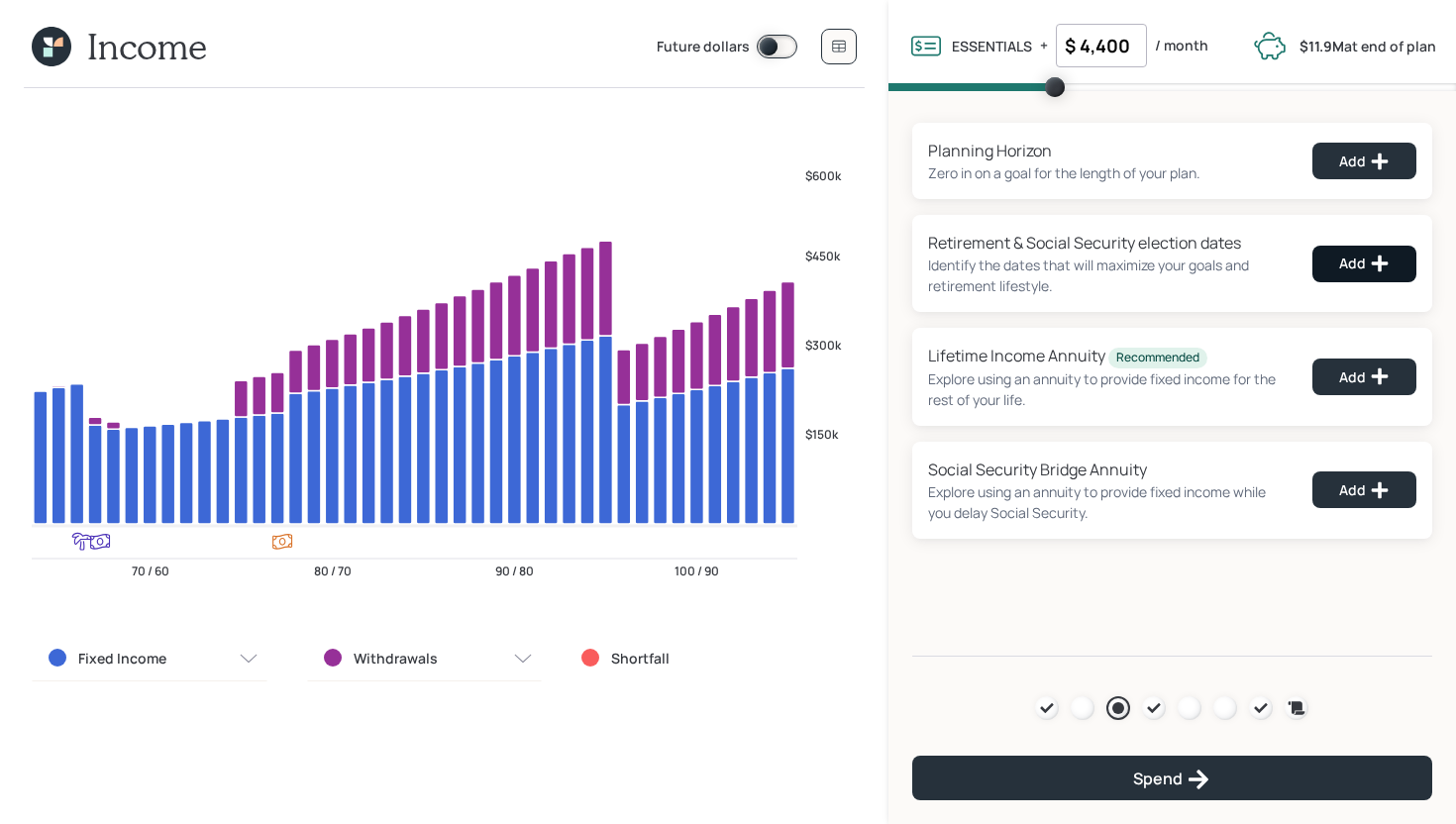 select on "2" 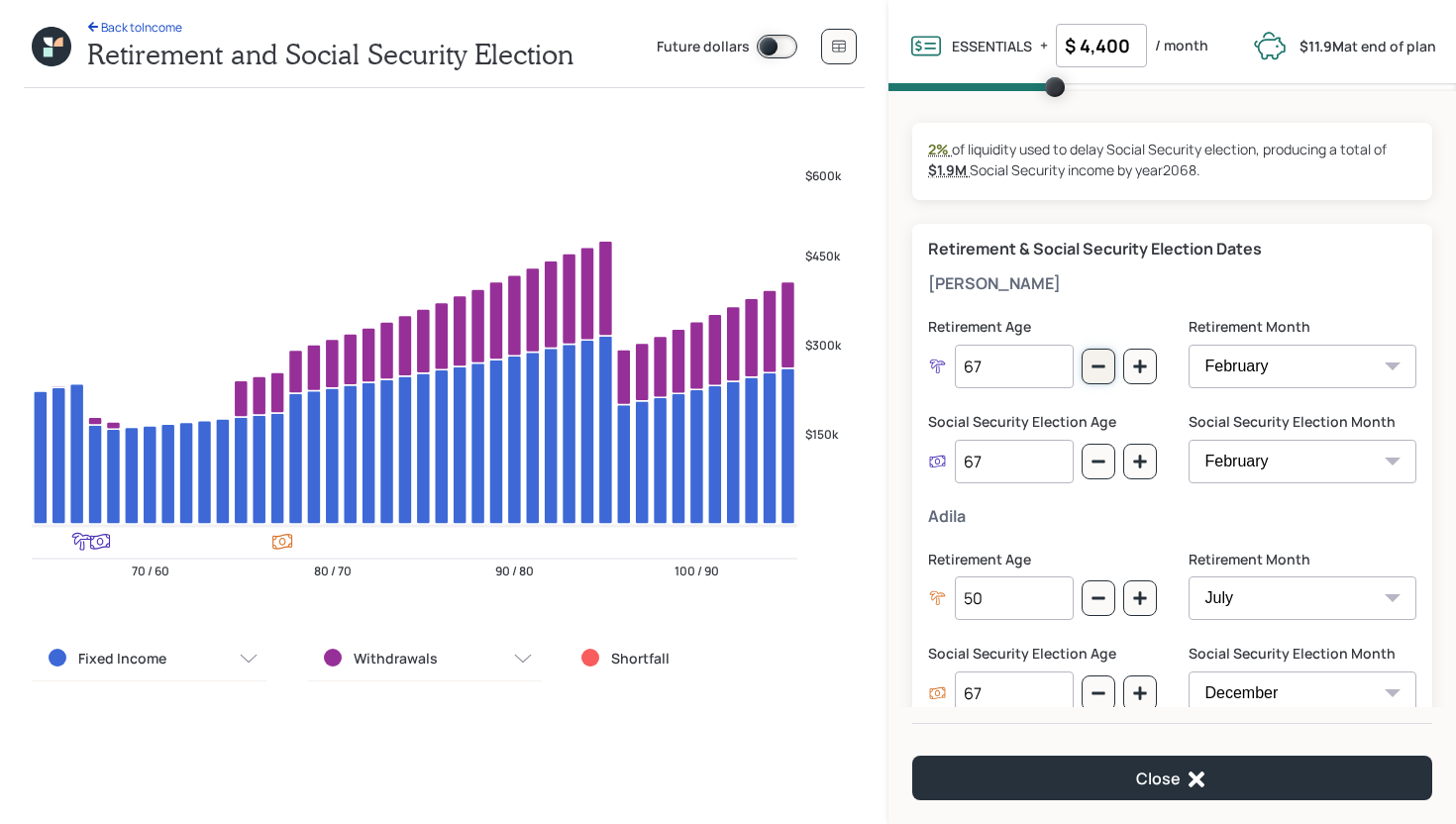 click at bounding box center [1098, 366] 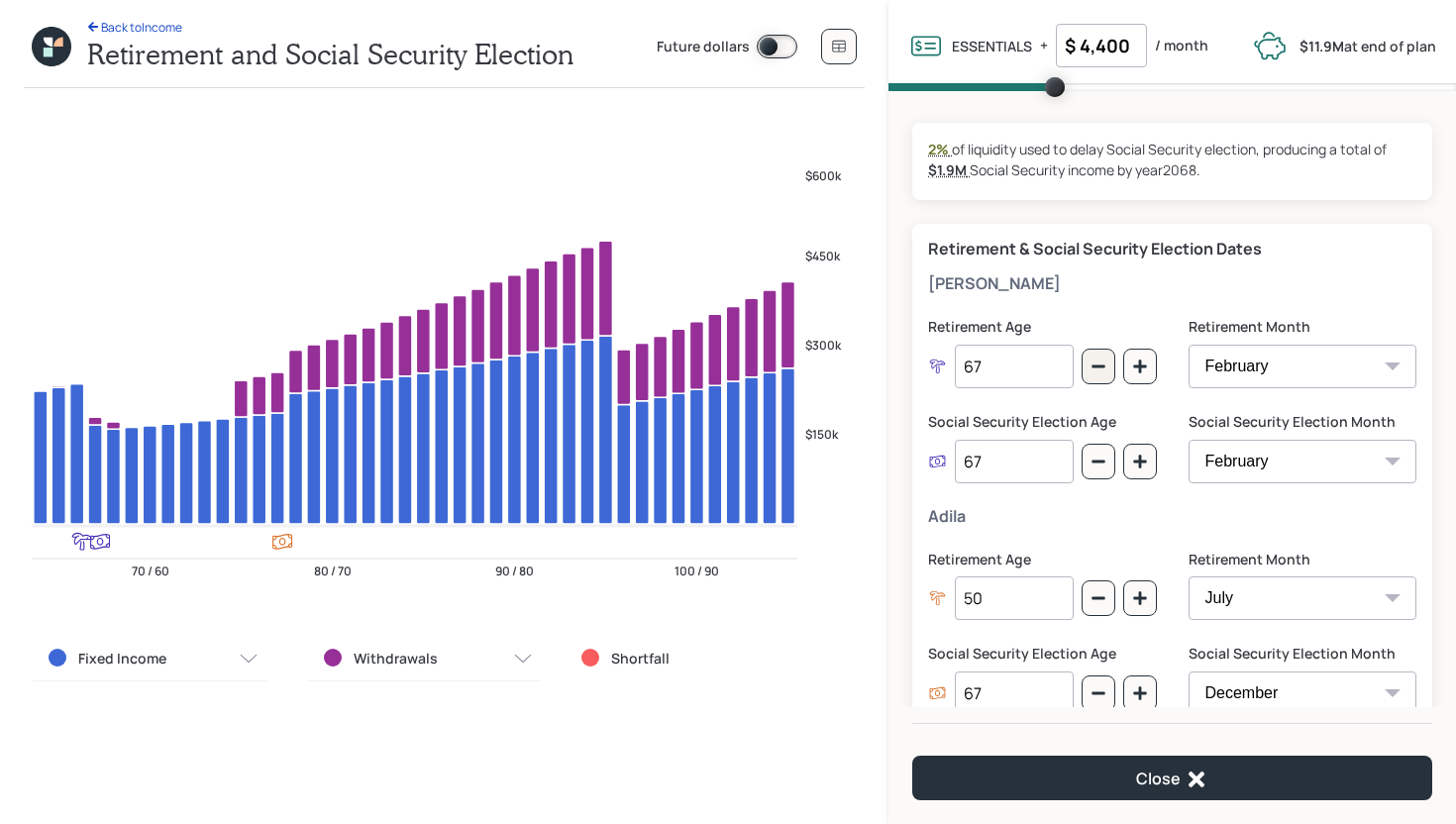 type on "66" 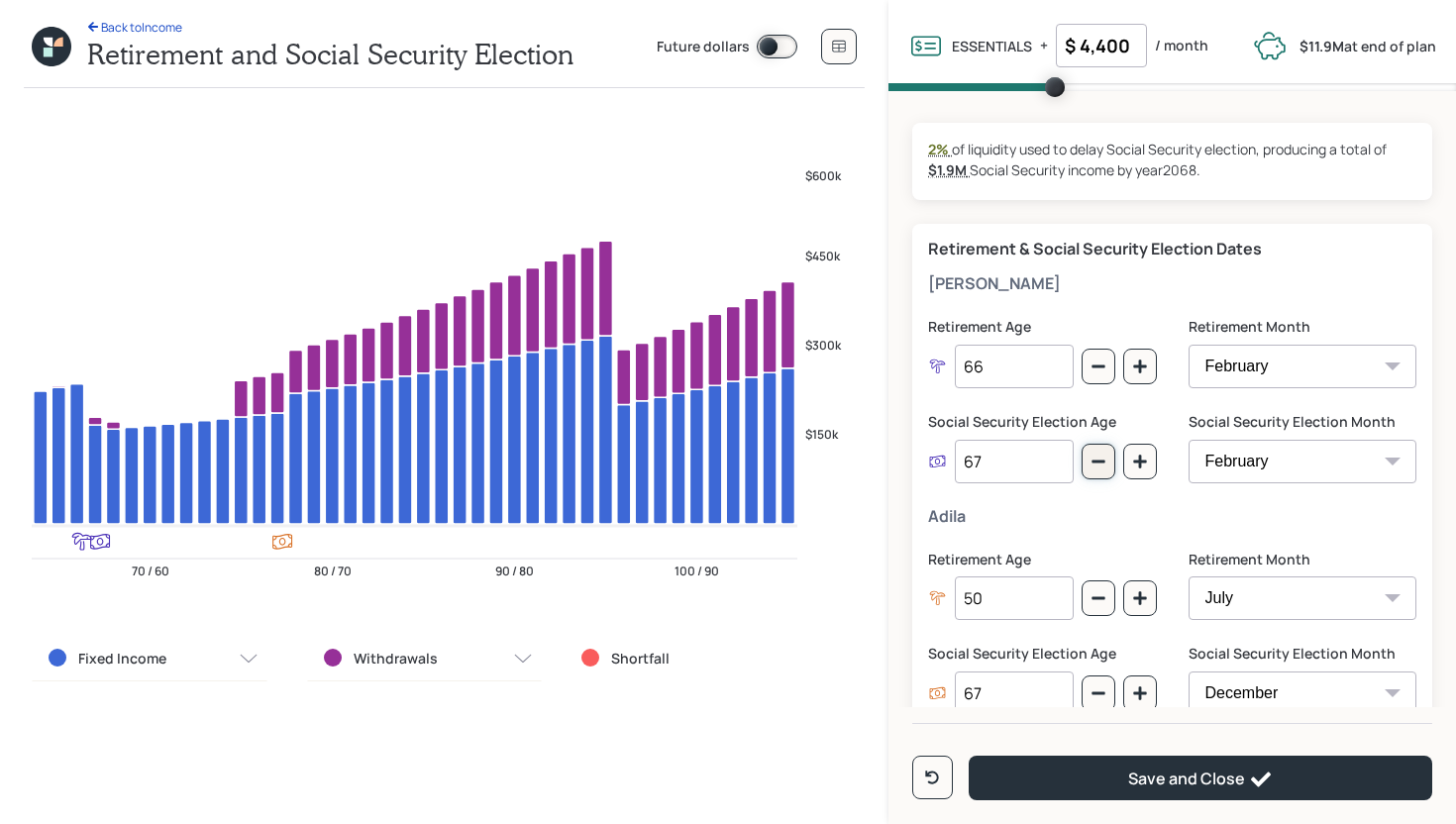 click 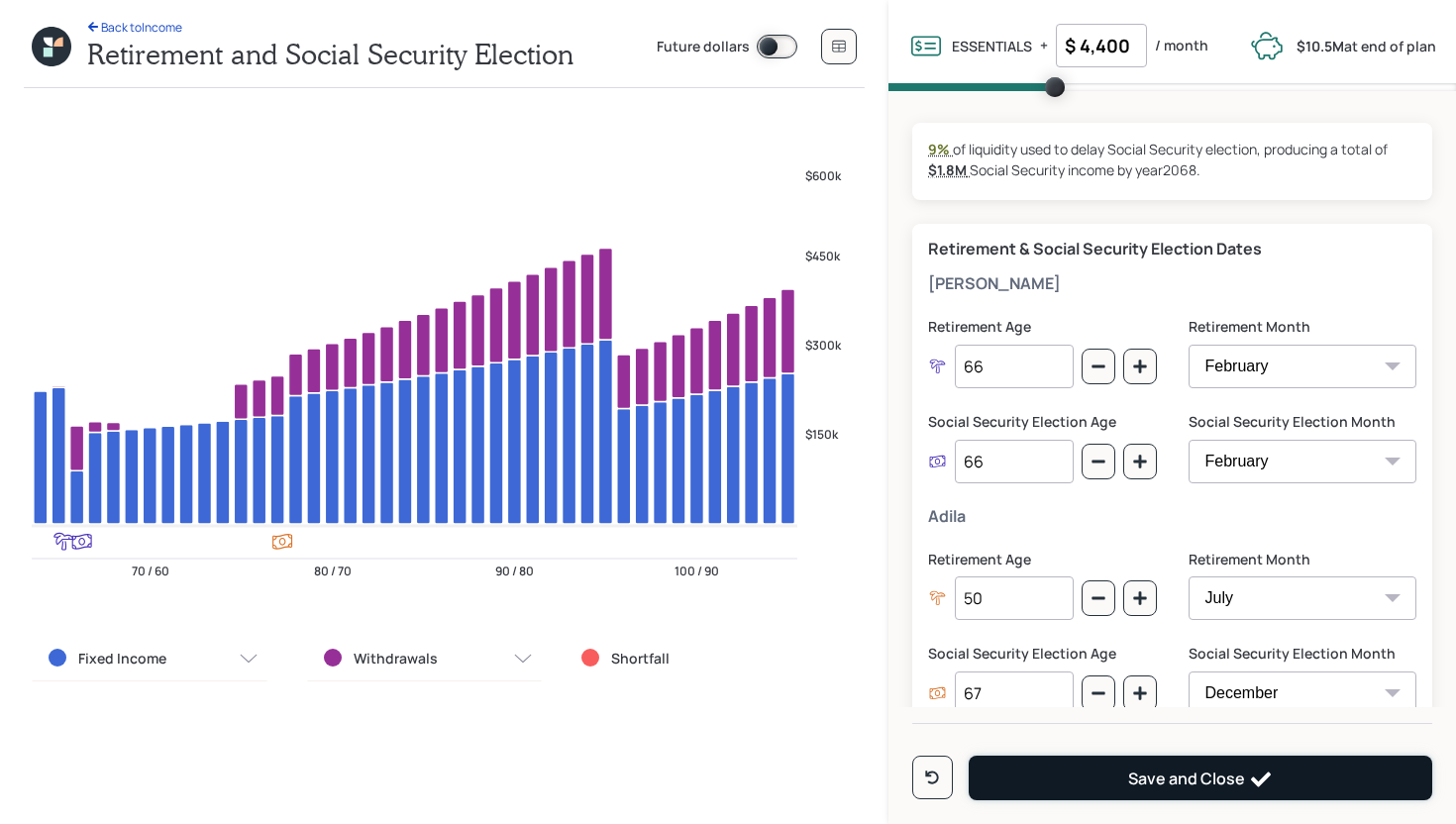 click on "Save and Close" at bounding box center (1200, 777) 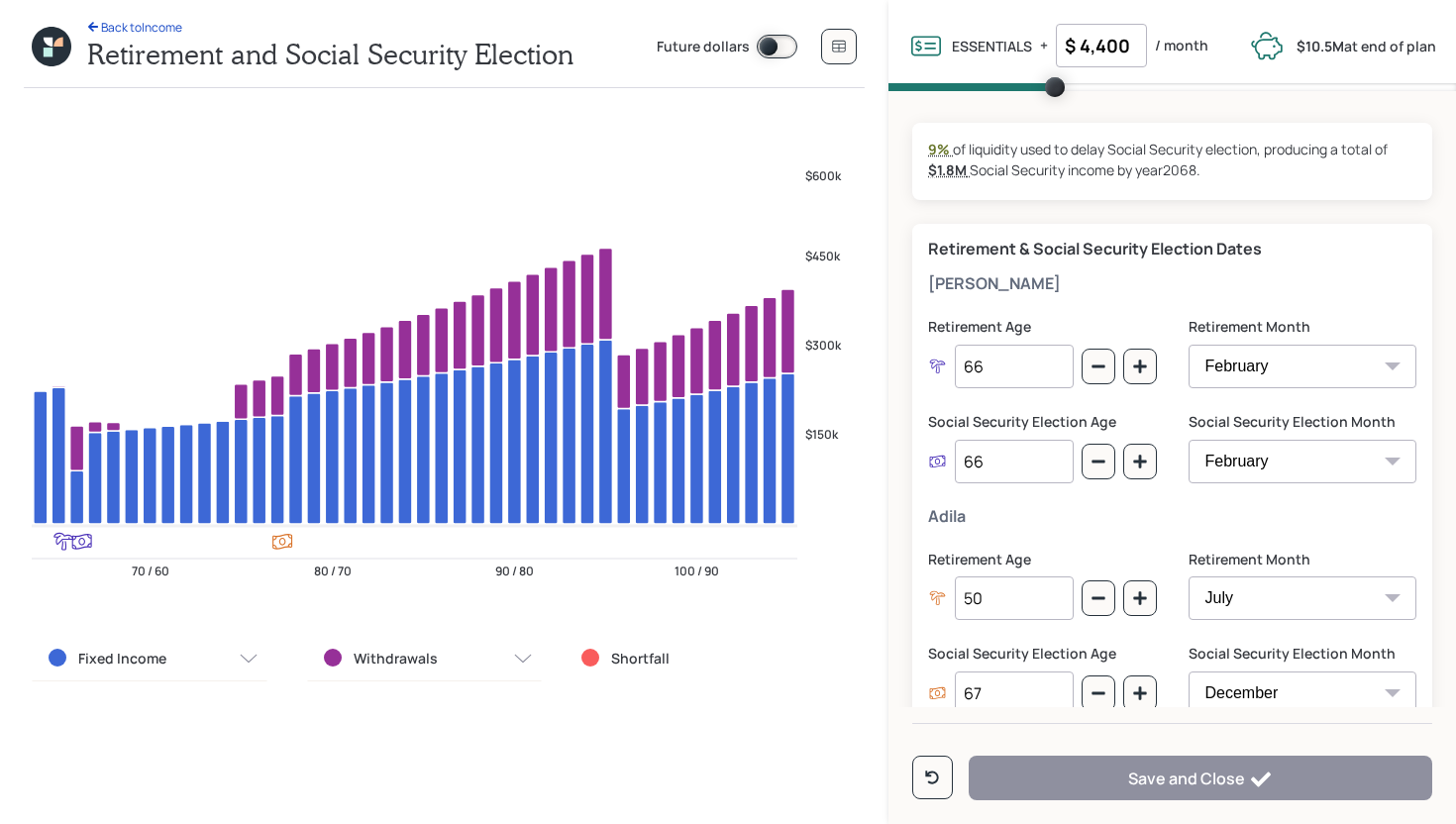 type on "67" 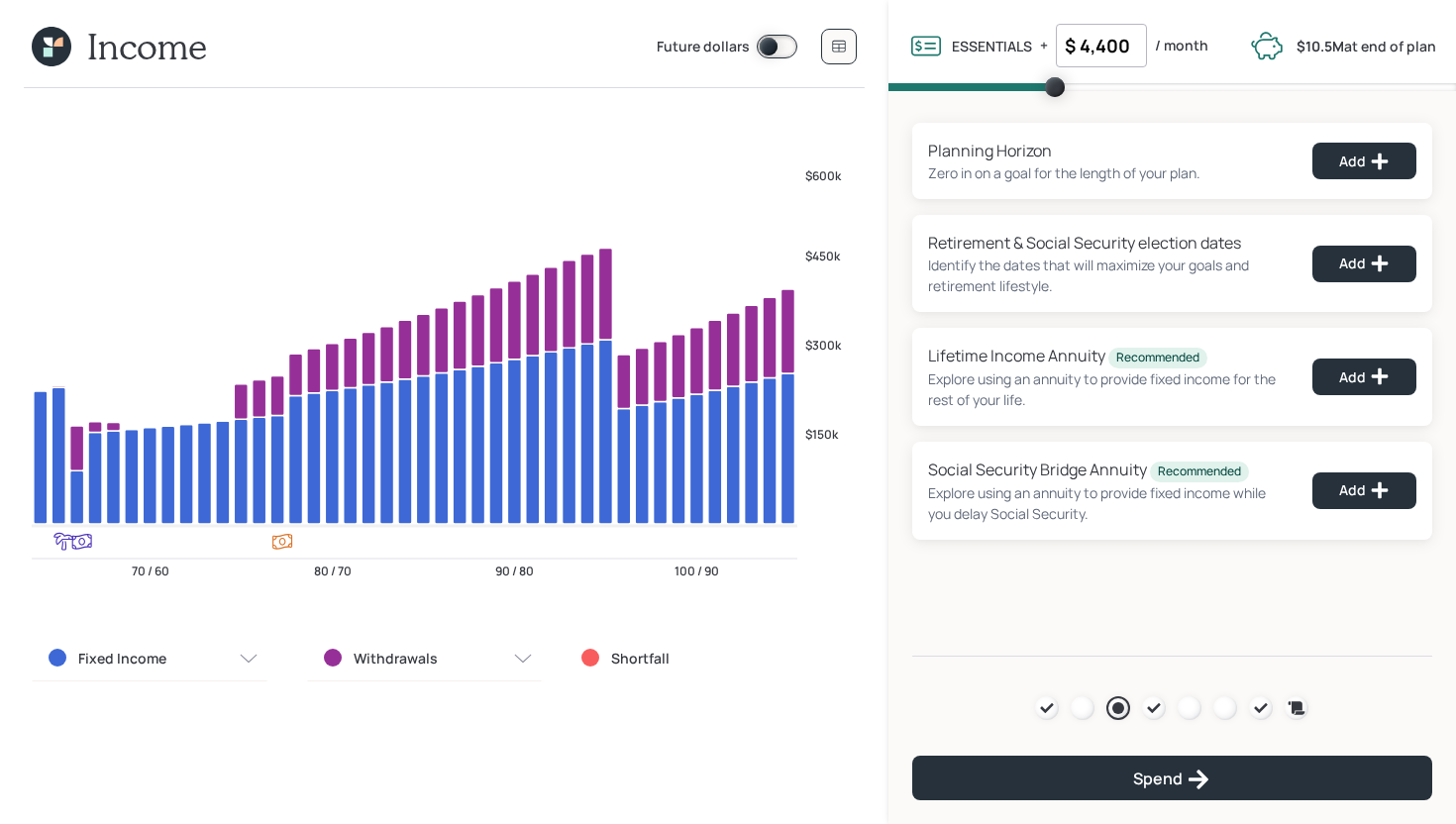 click on "Fixed Income" at bounding box center (122, 659) 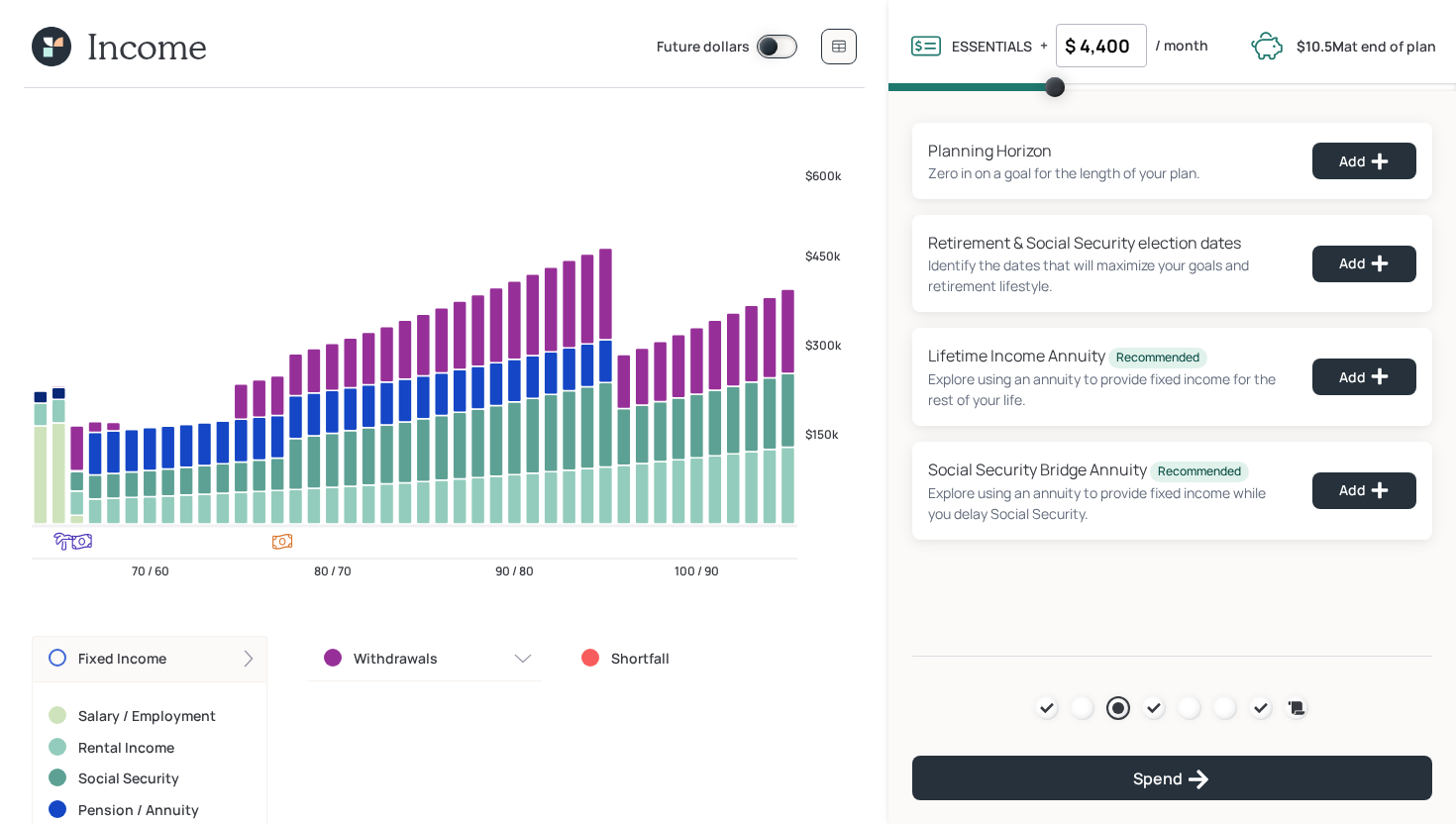 click on "Fixed Income" at bounding box center [122, 659] 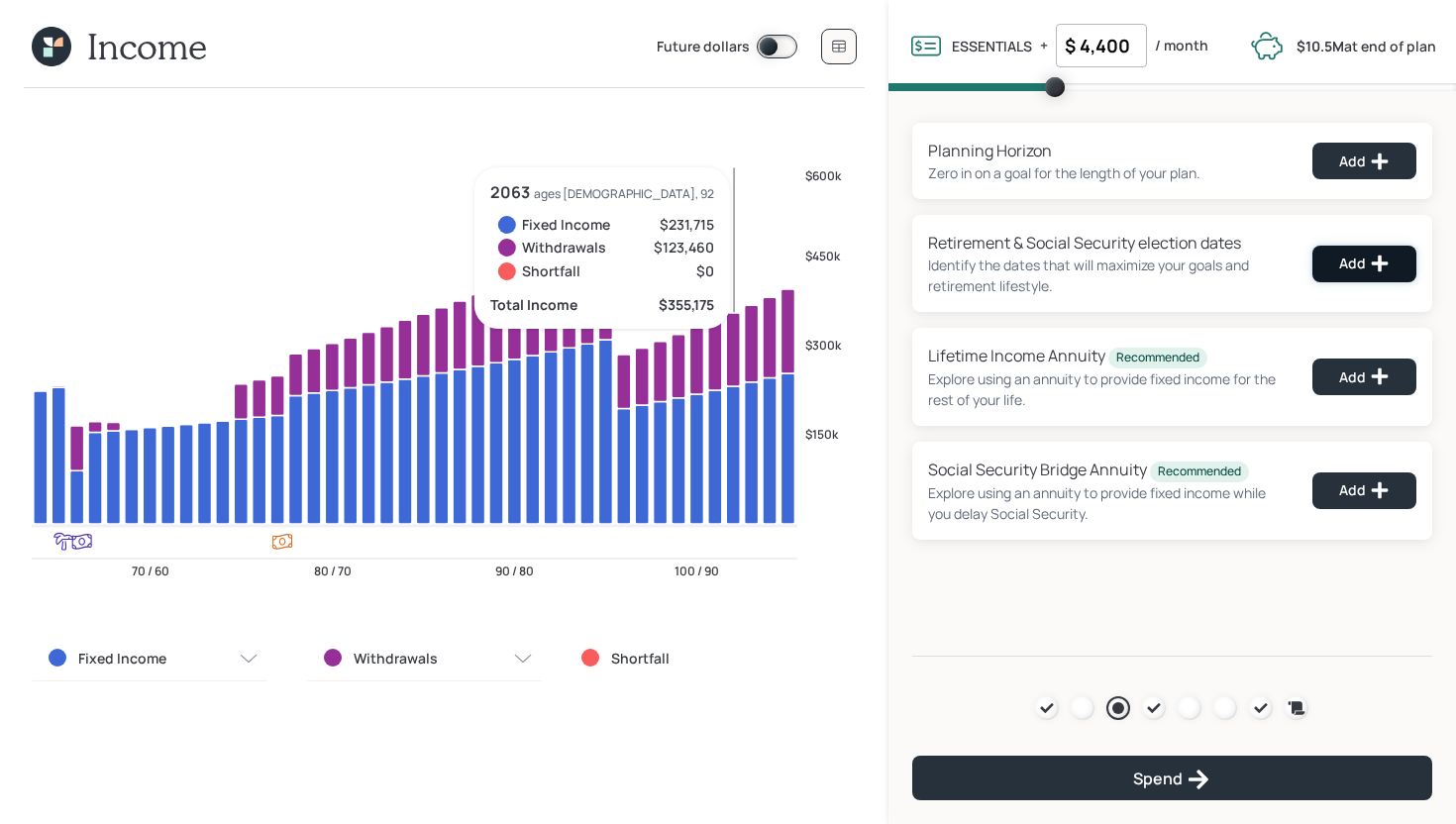 click 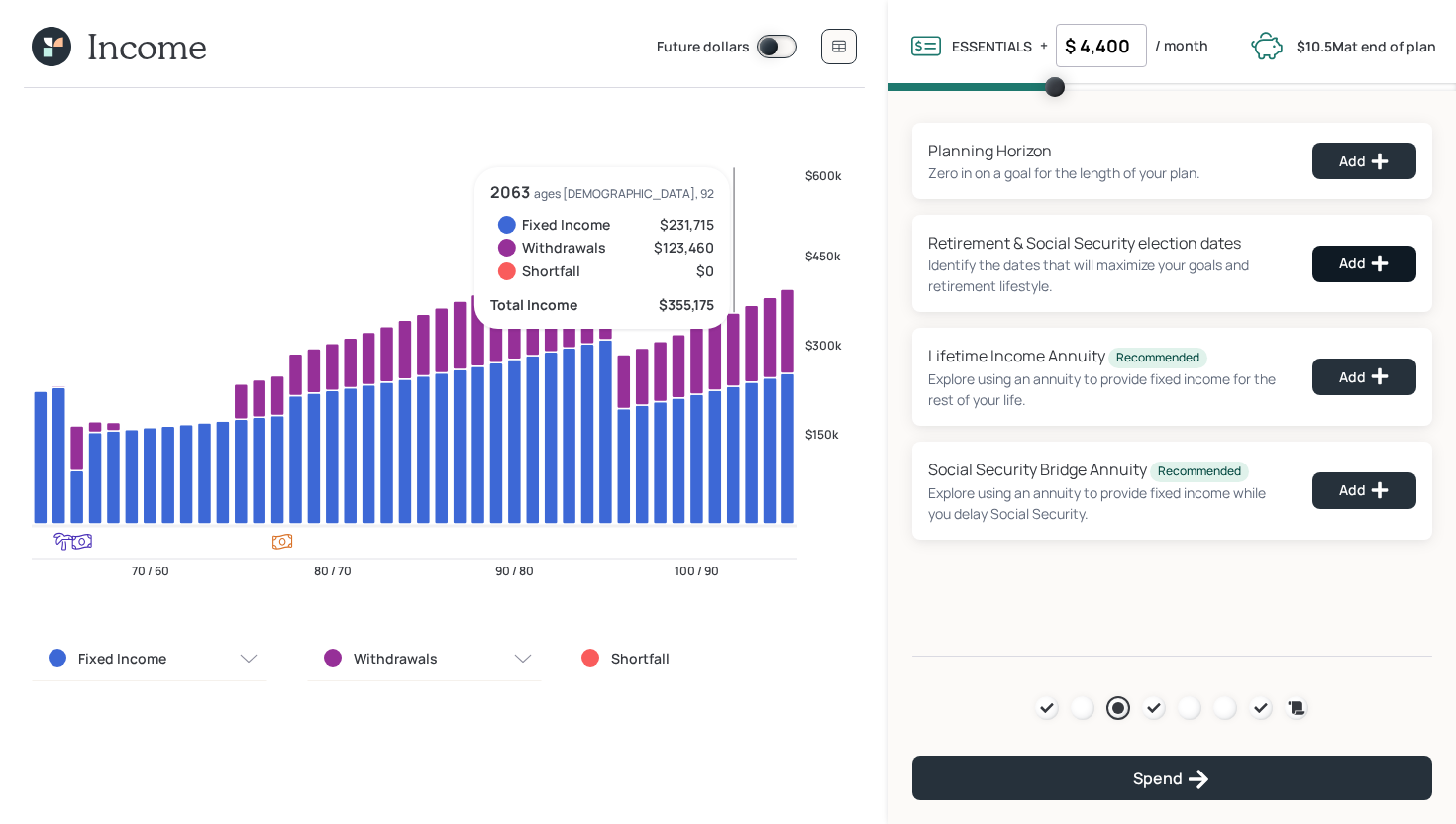 select on "2" 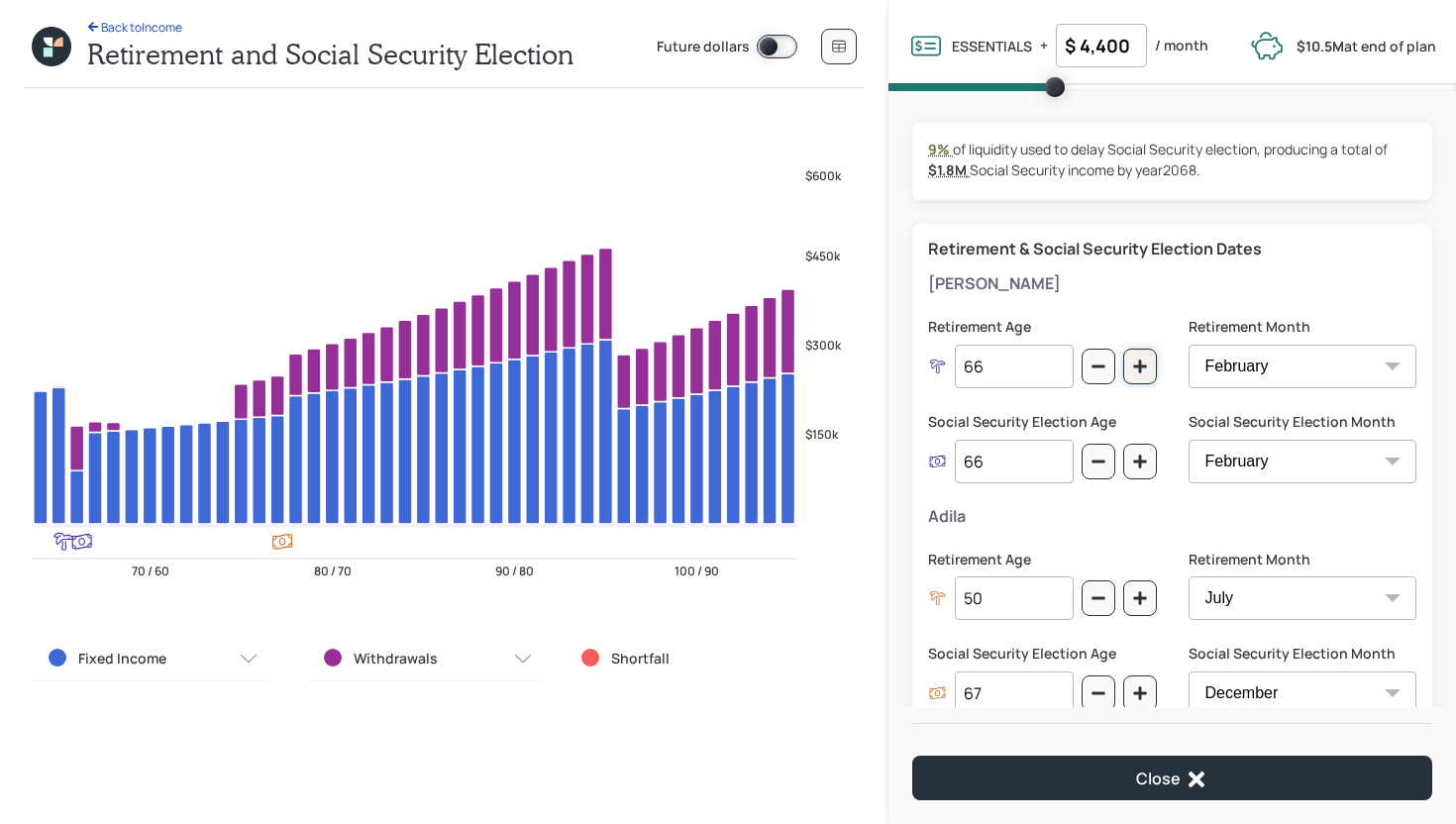 click at bounding box center [1140, 366] 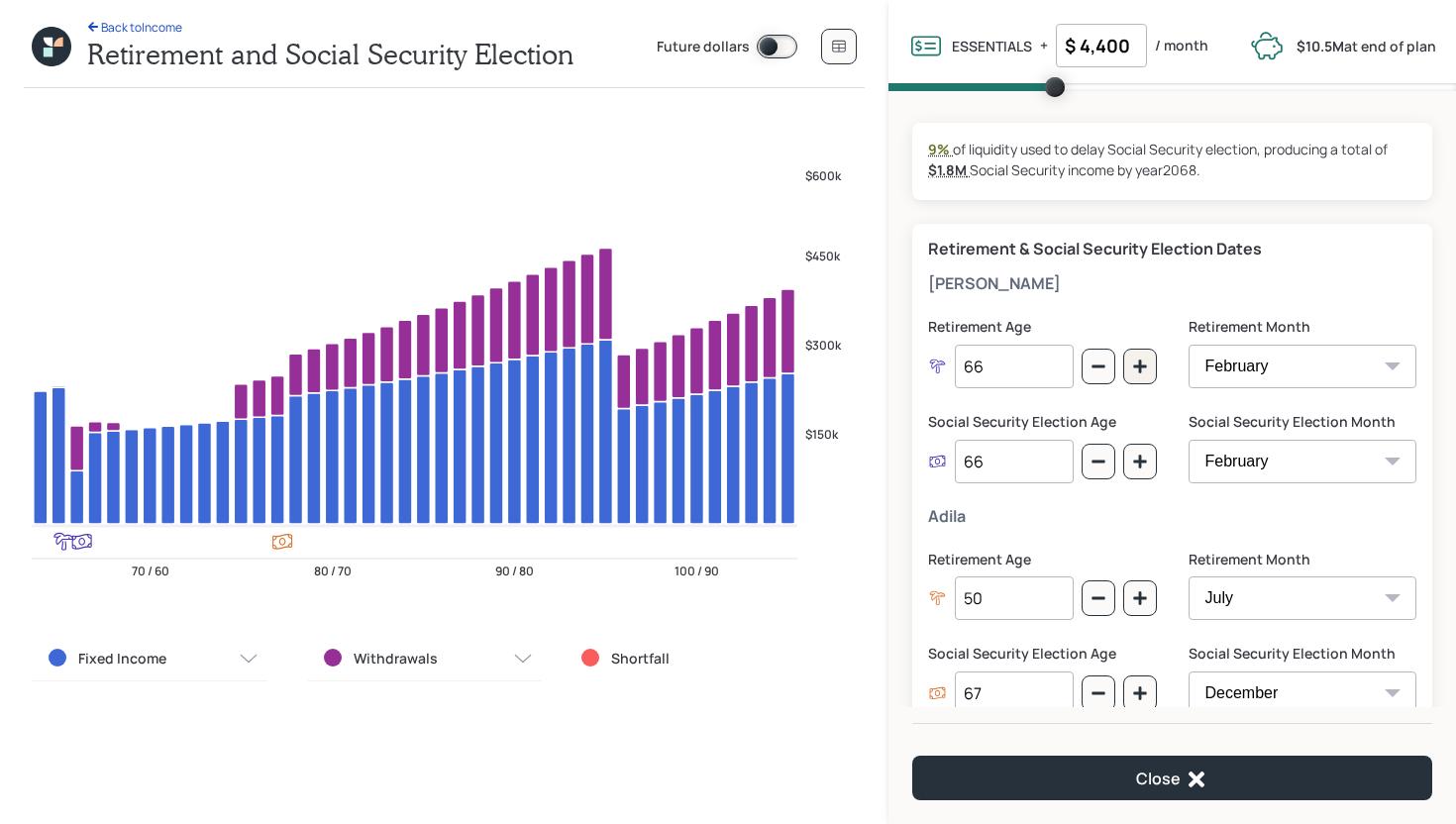 type on "67" 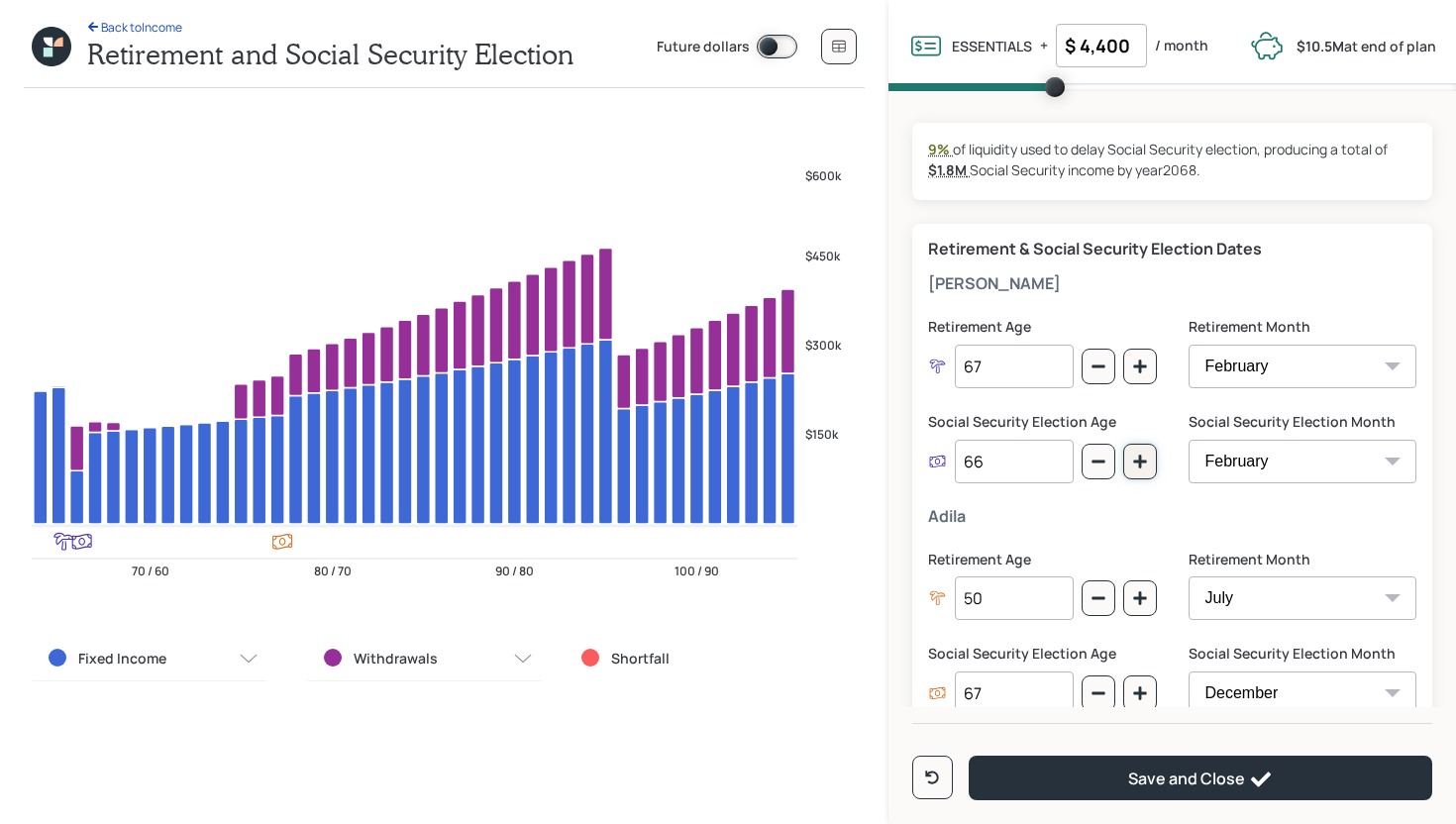 click 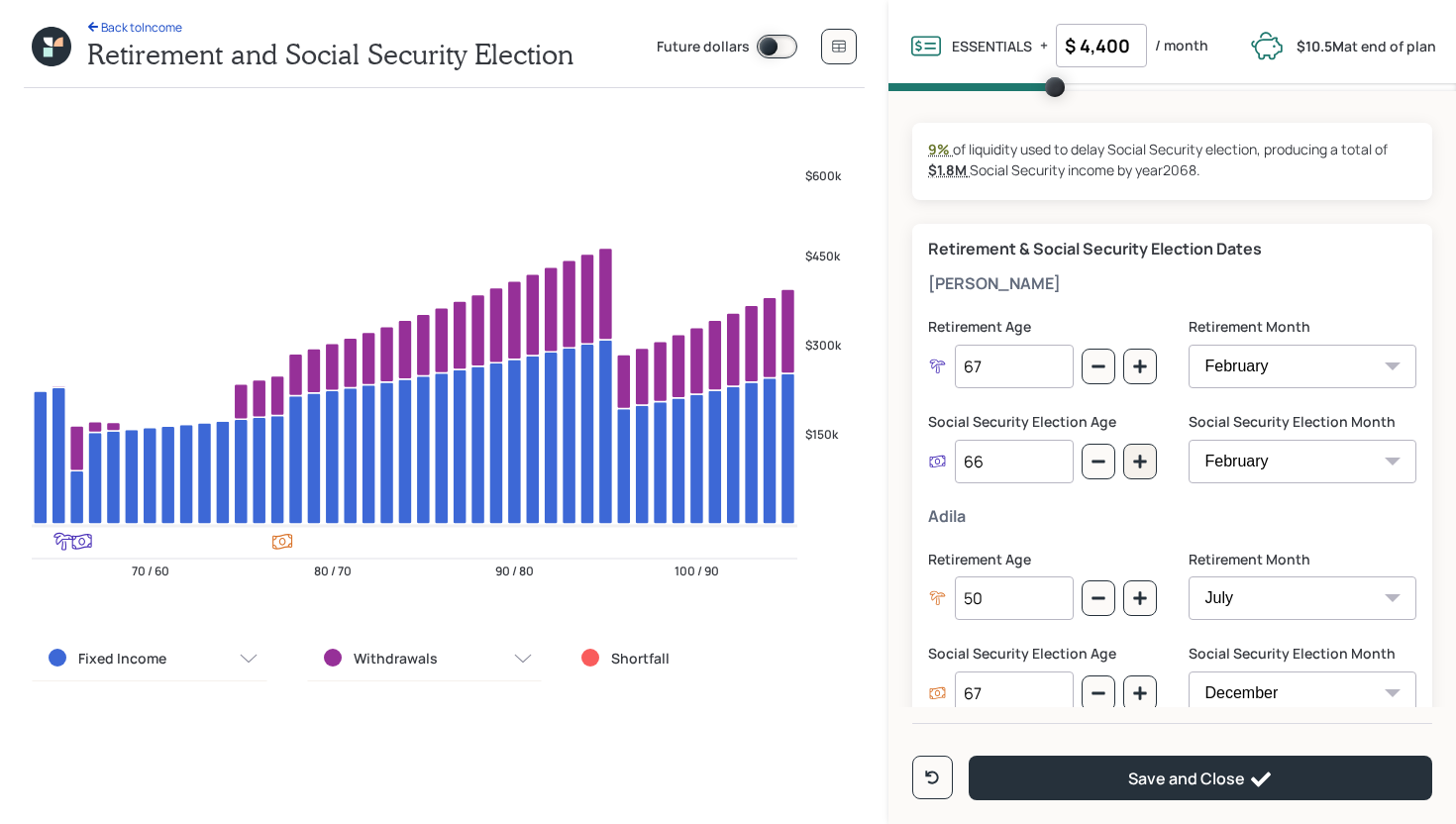 type on "67" 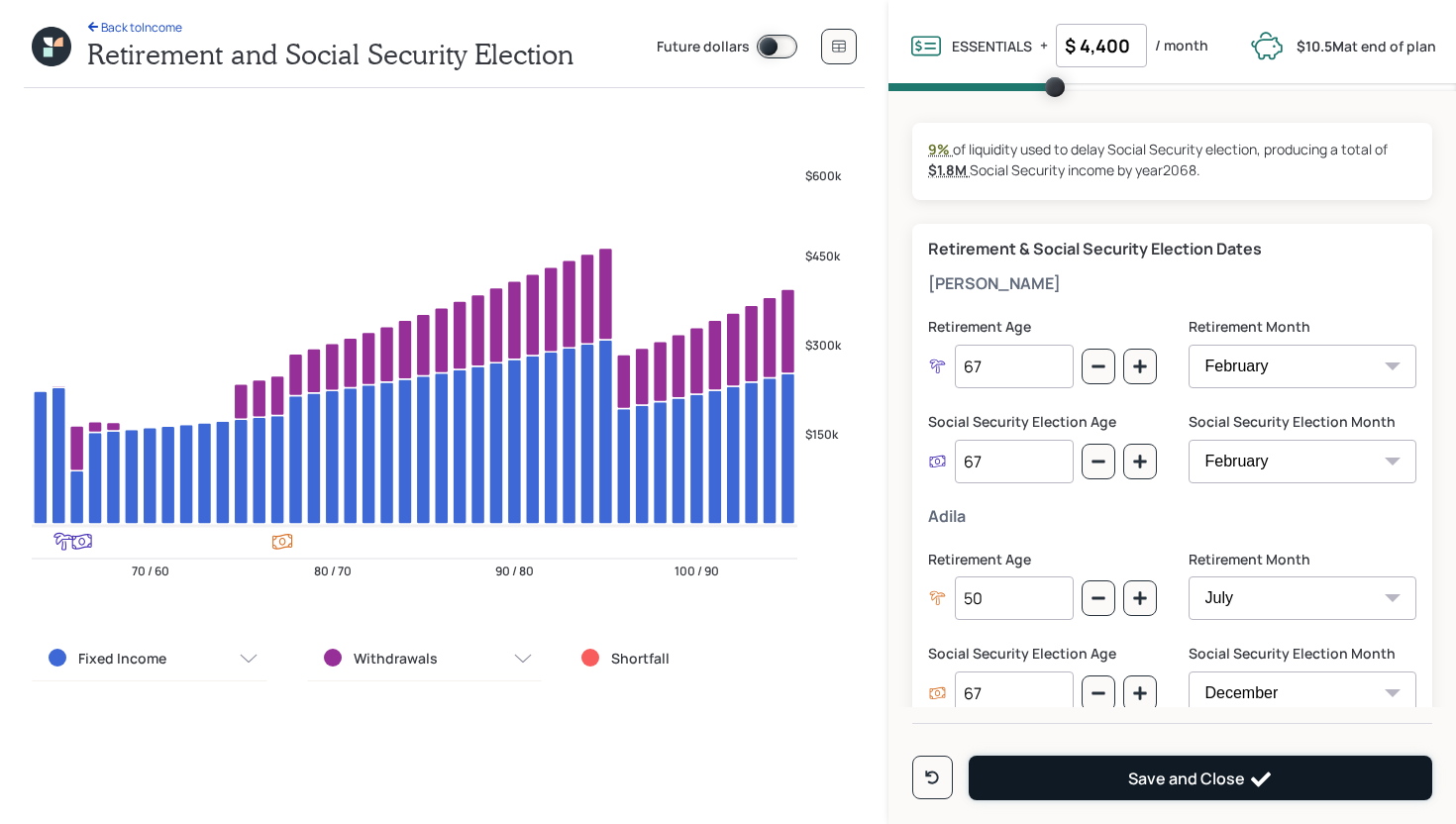 click on "Save and Close" at bounding box center (1200, 779) 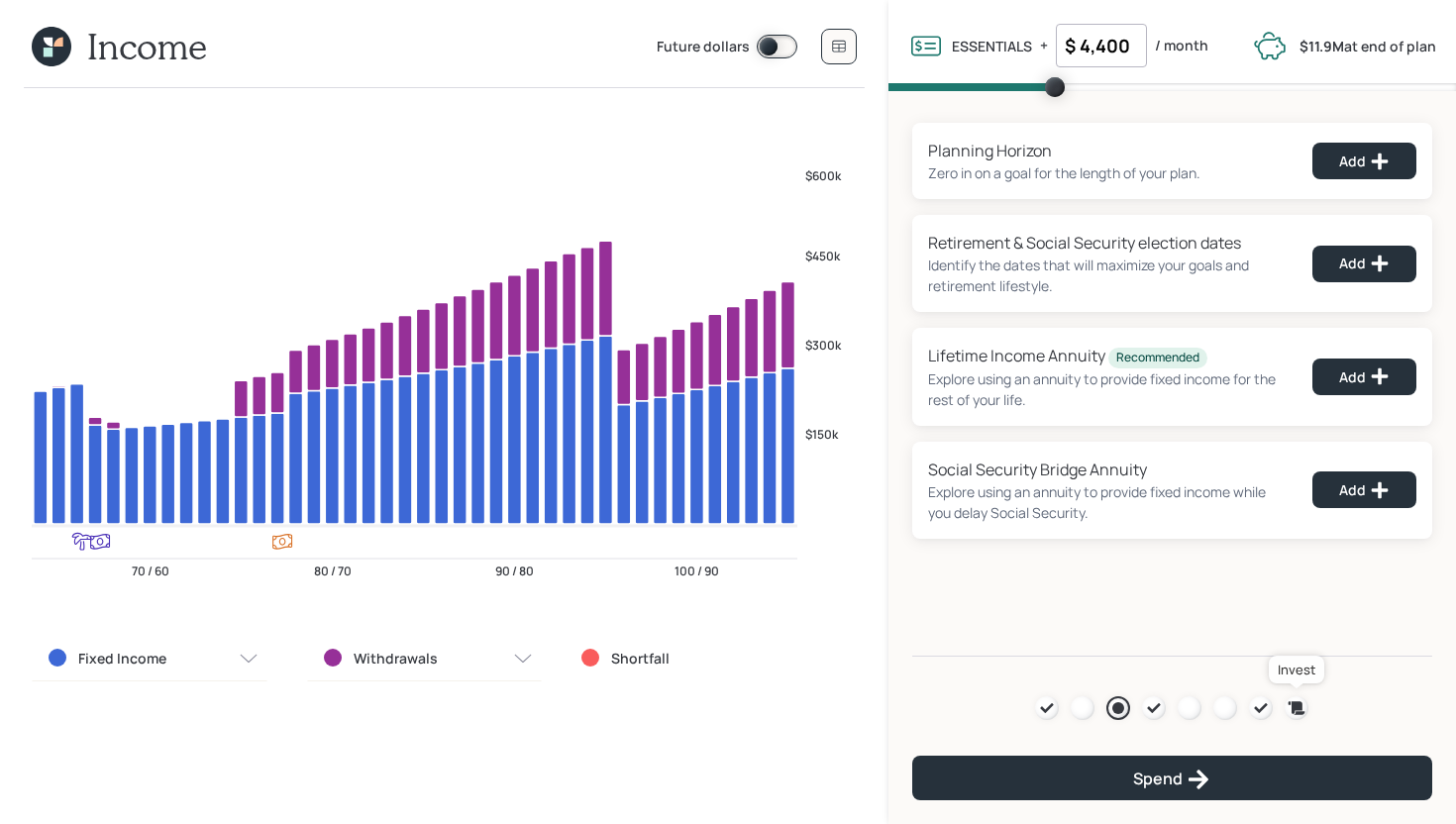 click 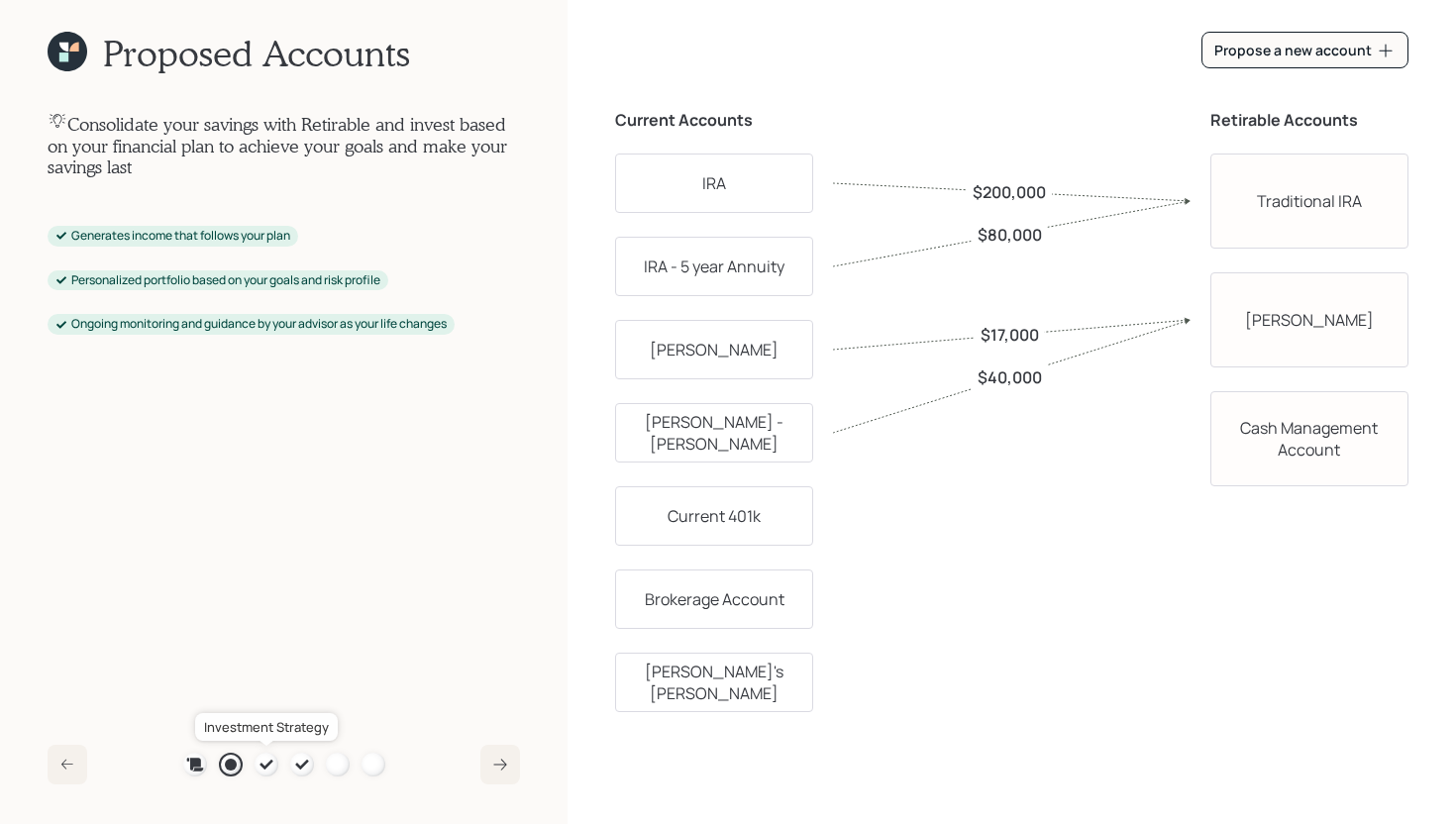 click 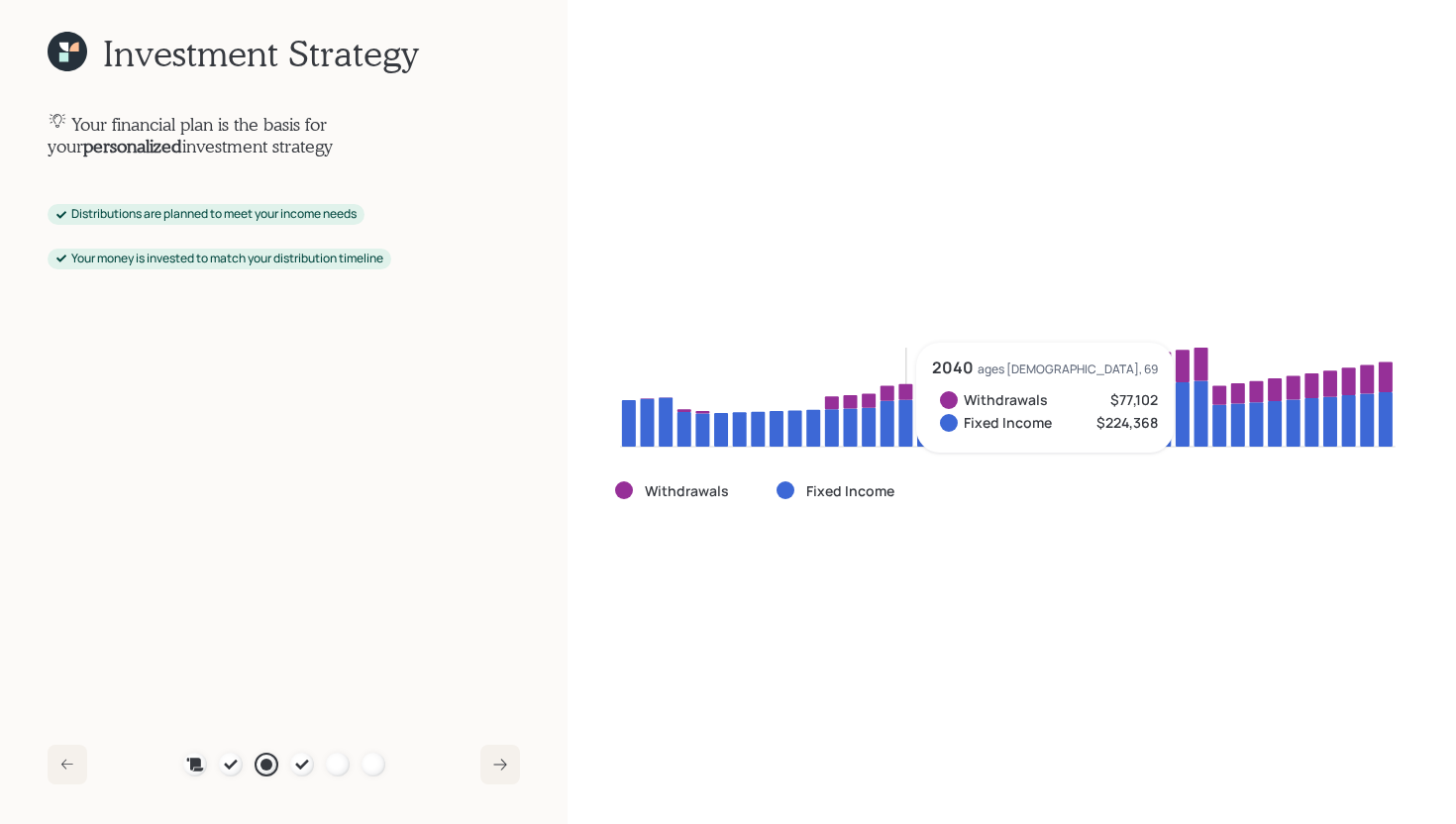 click 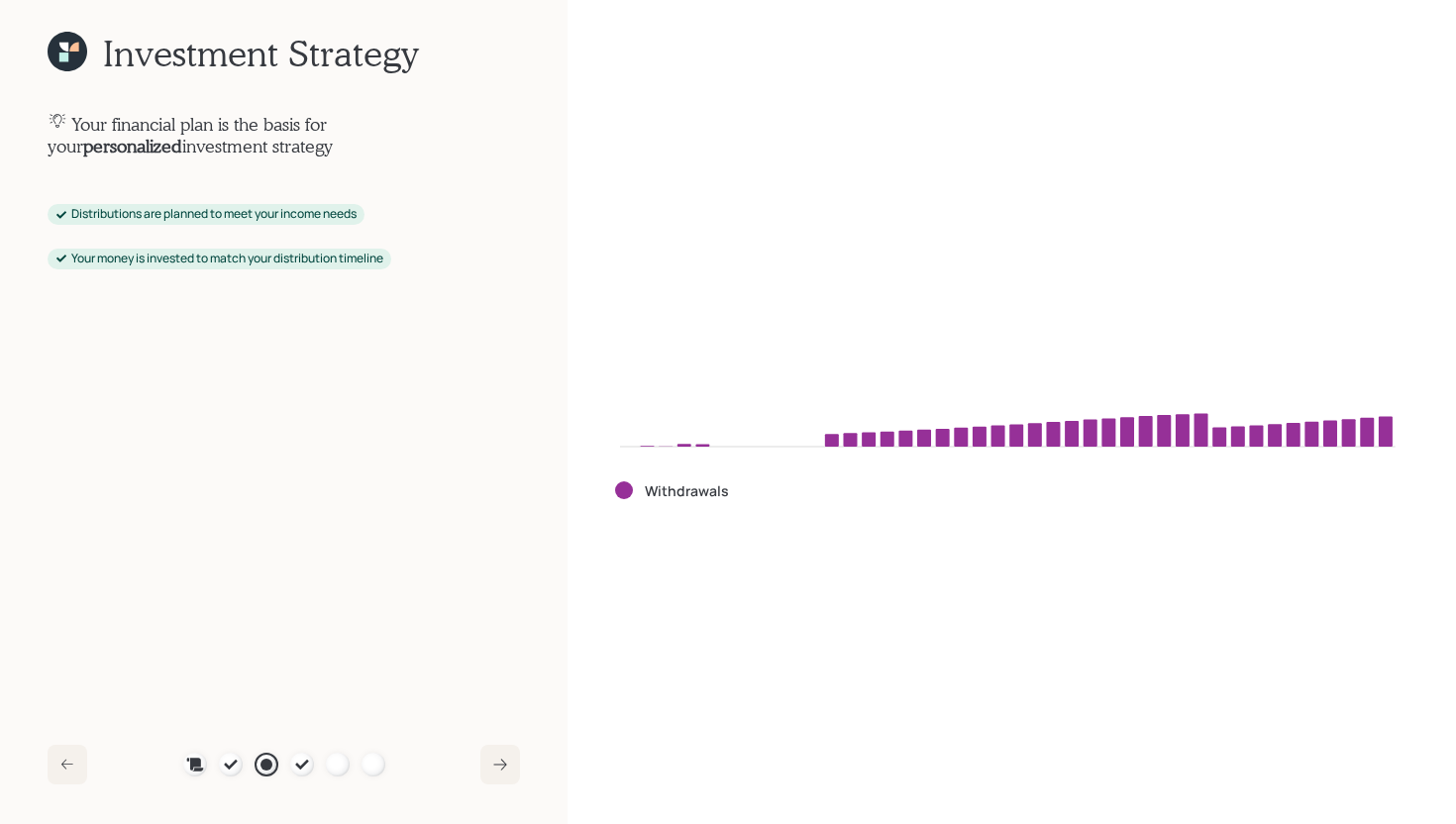 click on "Plan Recommended Accounts Investment Strategy Portfolio Details Pricing Become a Client" at bounding box center [283, 769] 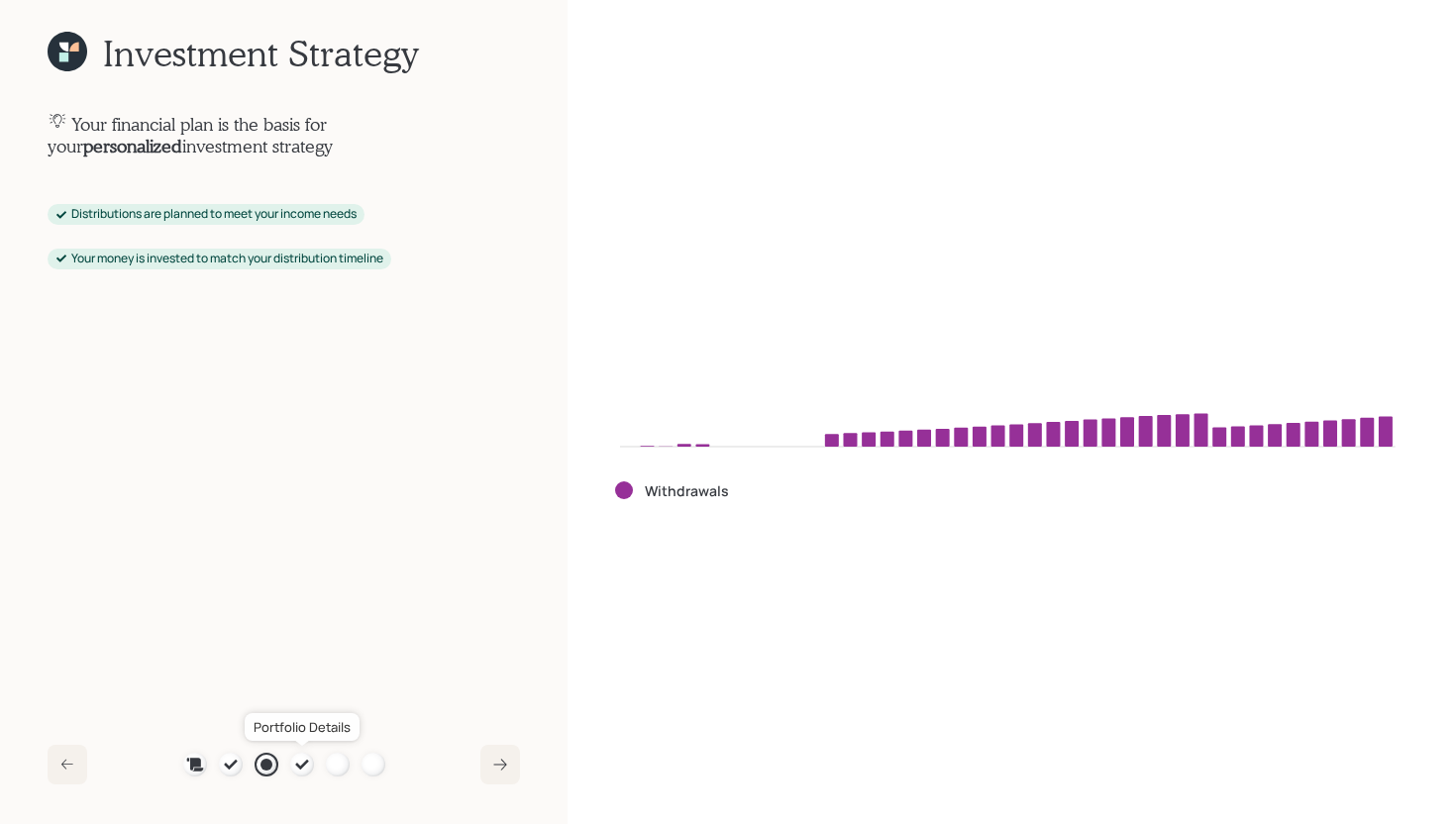 click 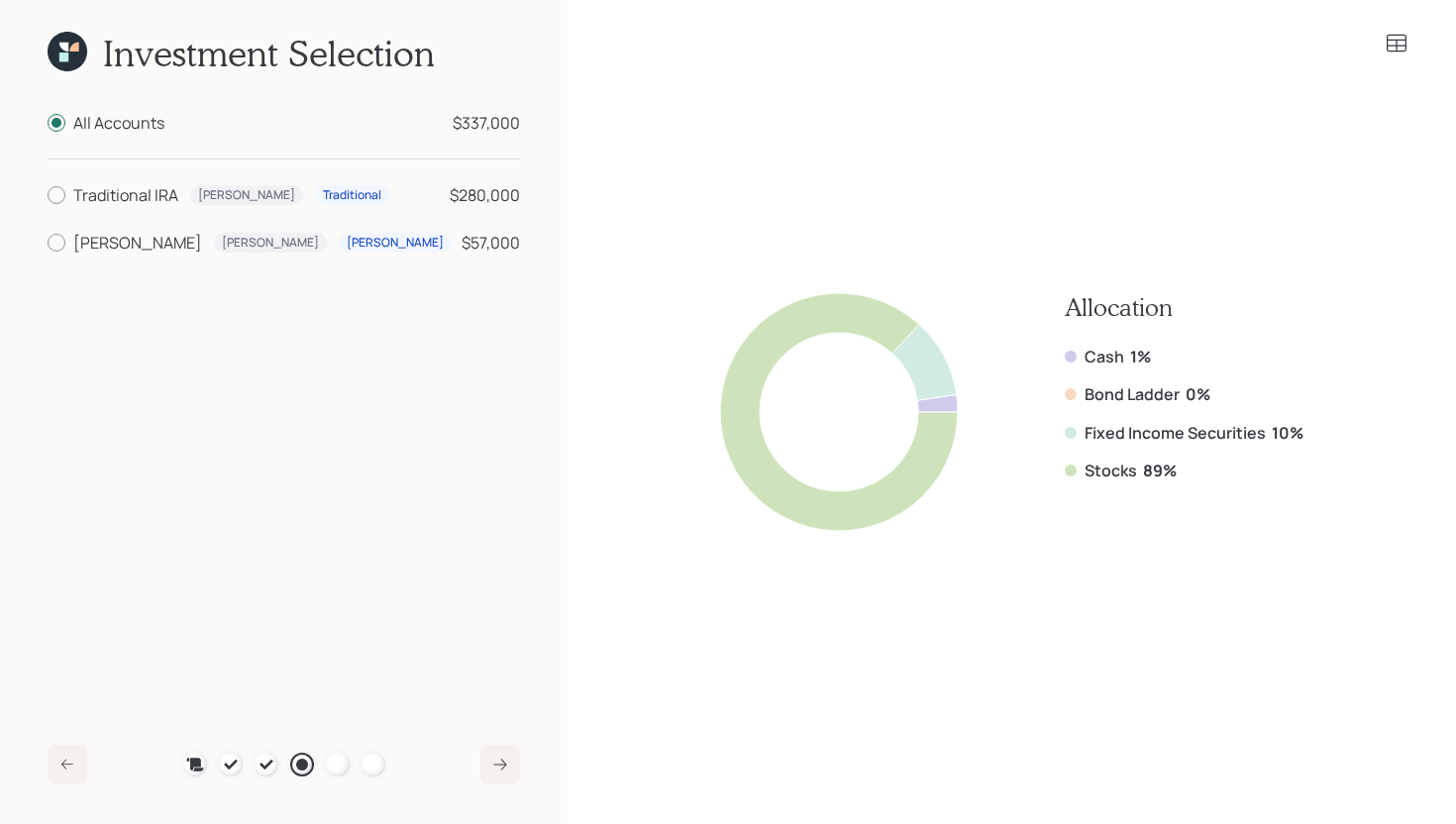 click 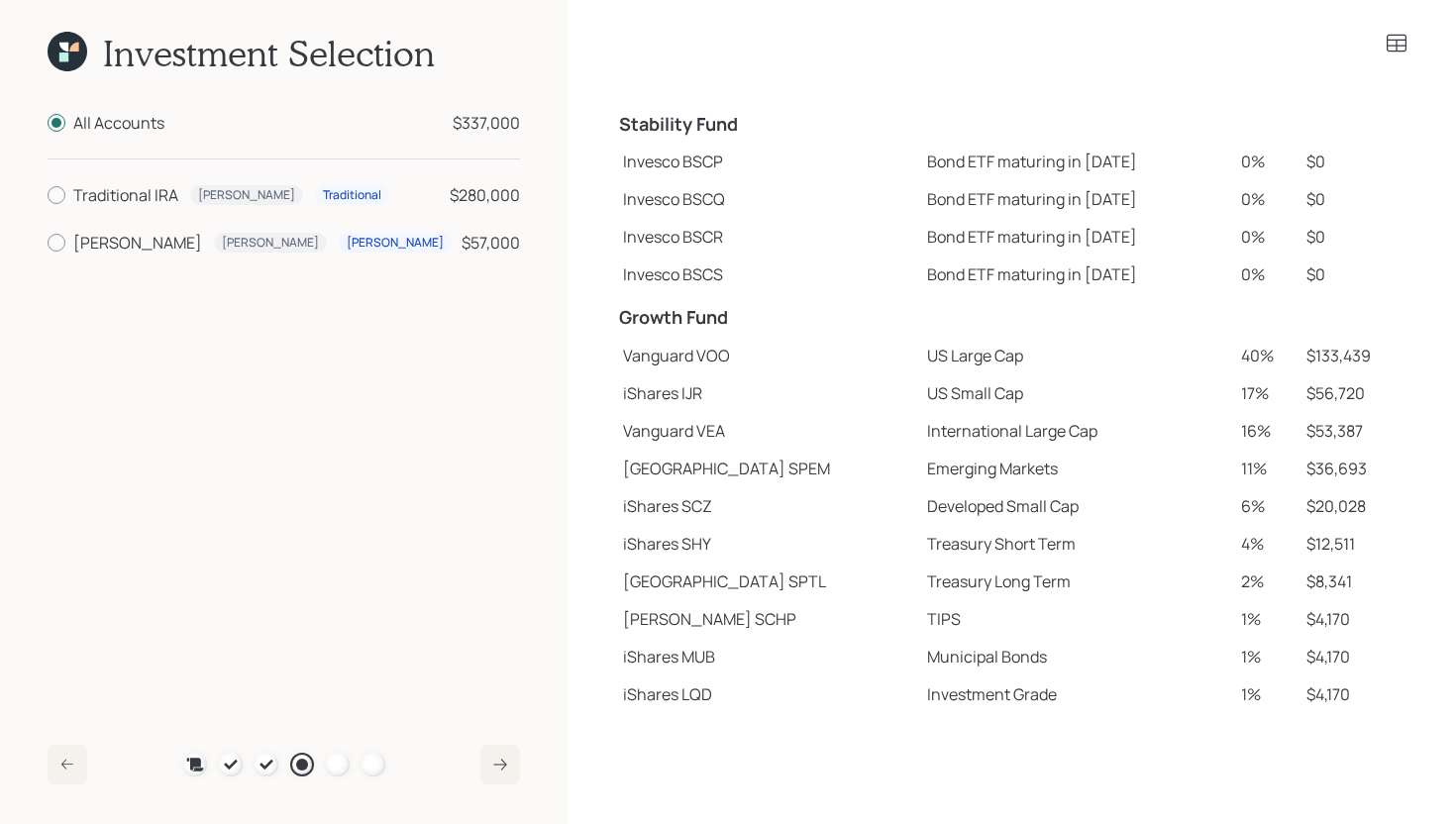 scroll, scrollTop: 0, scrollLeft: 0, axis: both 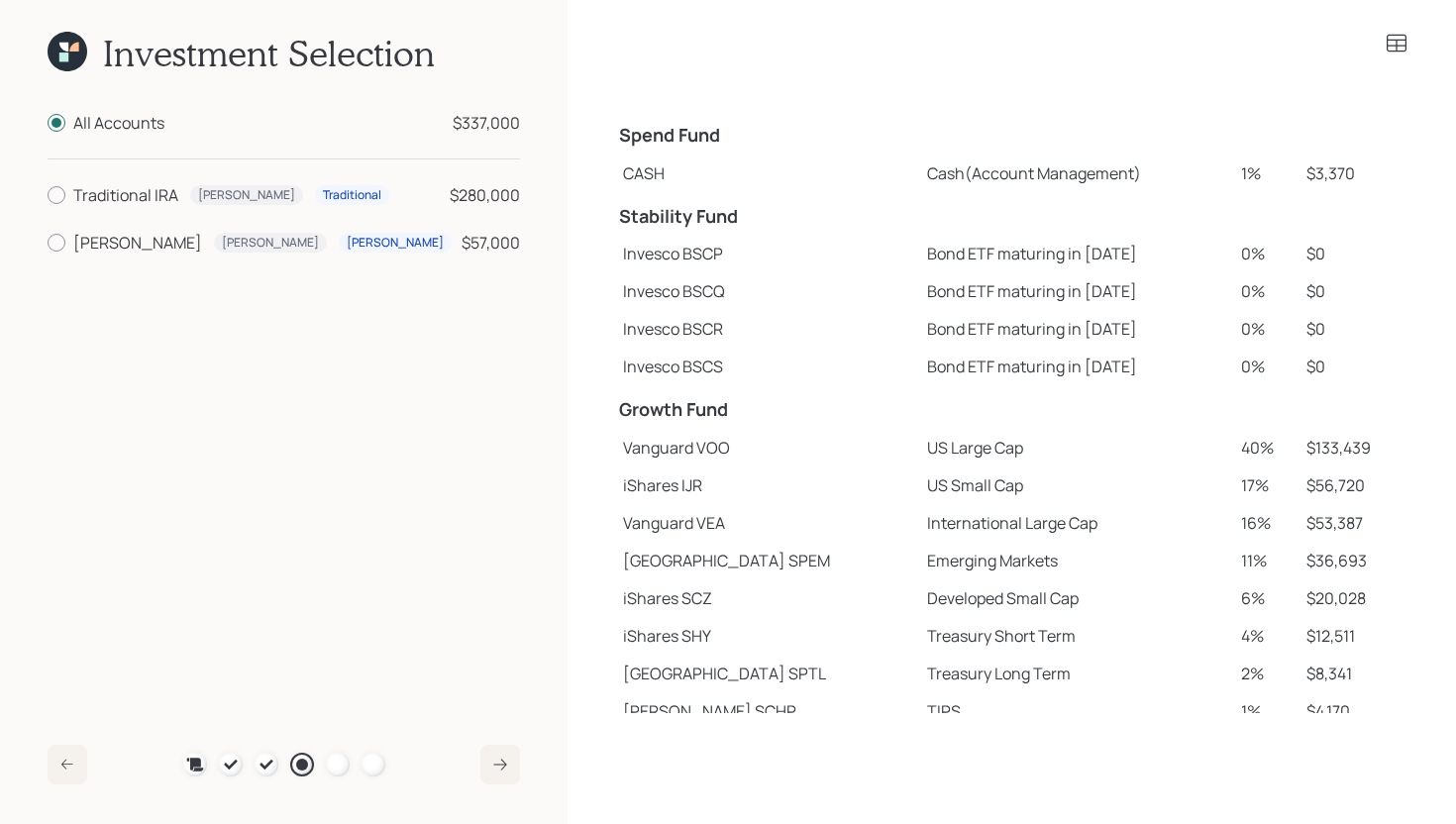 drag, startPoint x: 1205, startPoint y: 175, endPoint x: 1244, endPoint y: 174, distance: 39.012818 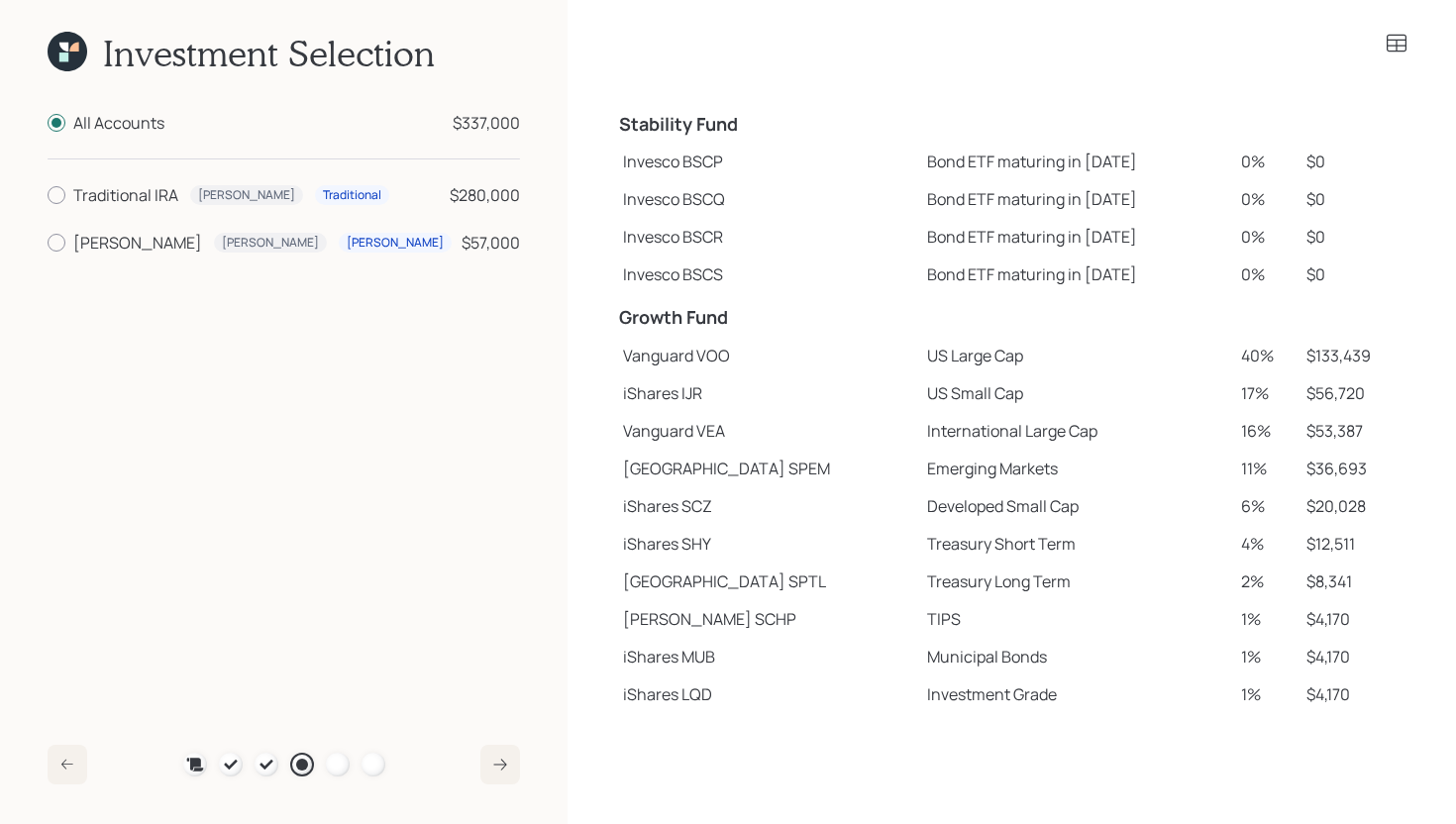 click on "TIPS" at bounding box center (1076, 619) 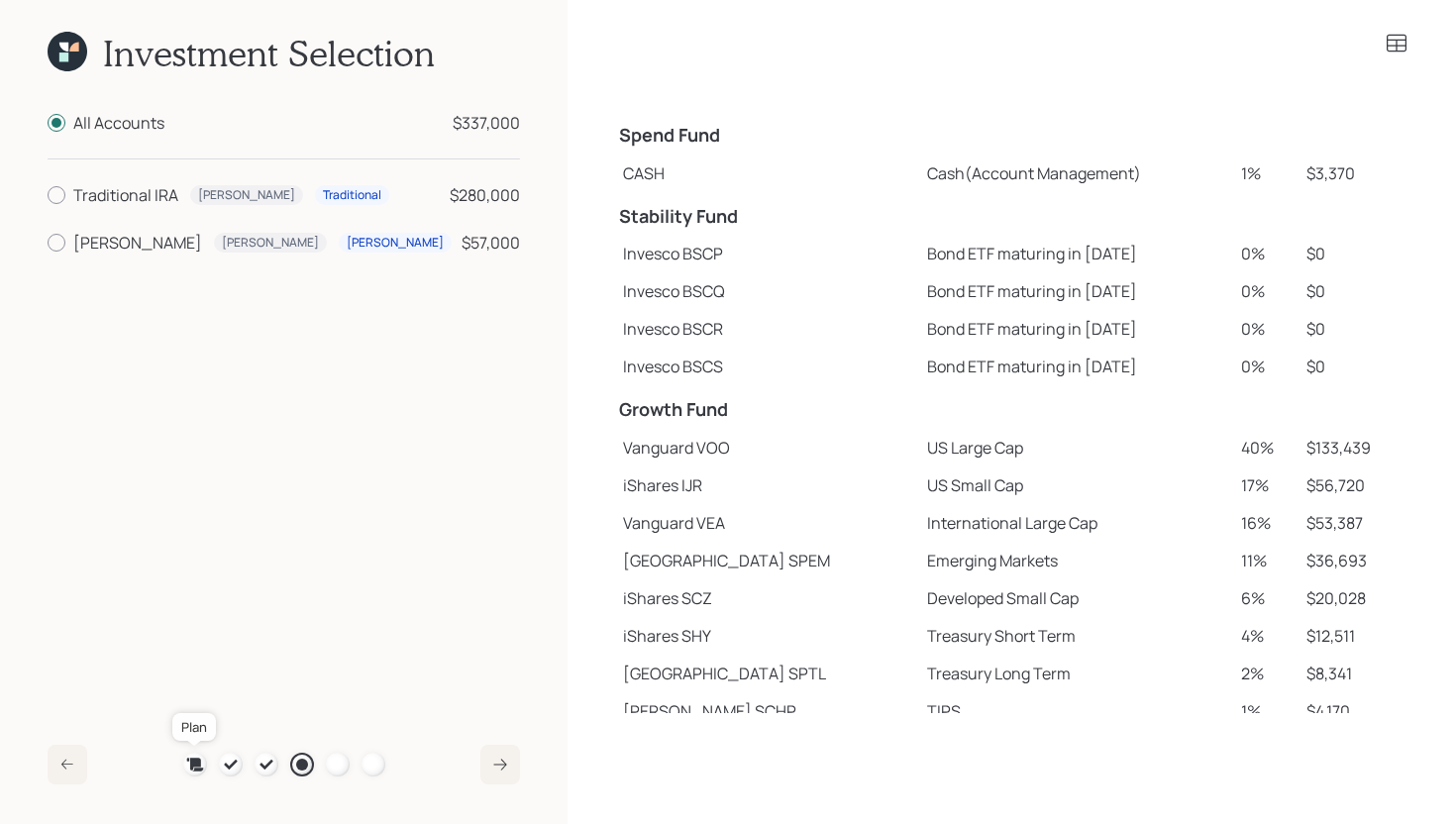 click 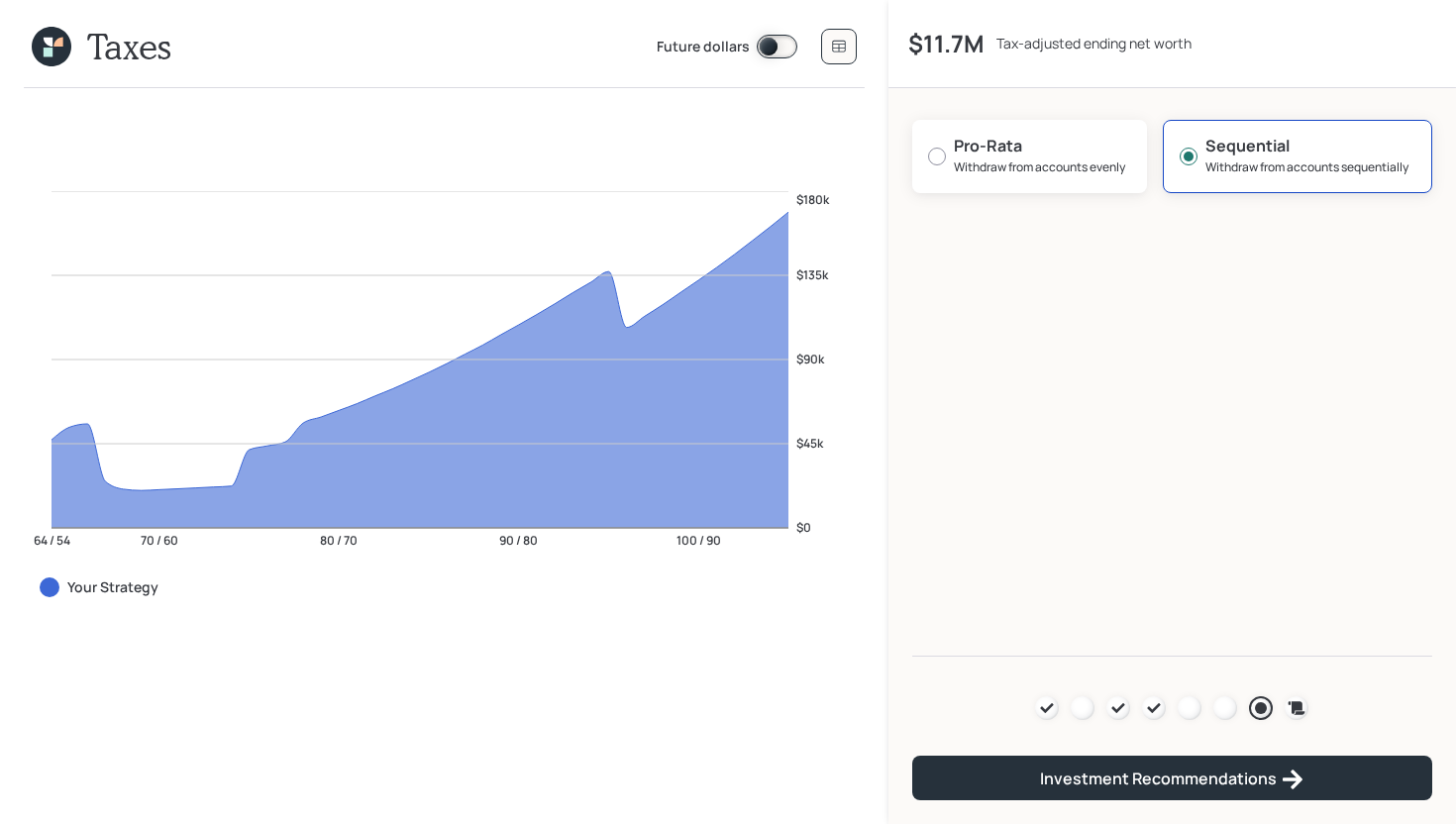 click on "Agenda Review Income Spend Net-worth Budget Taxes Invest" at bounding box center (1172, 708) 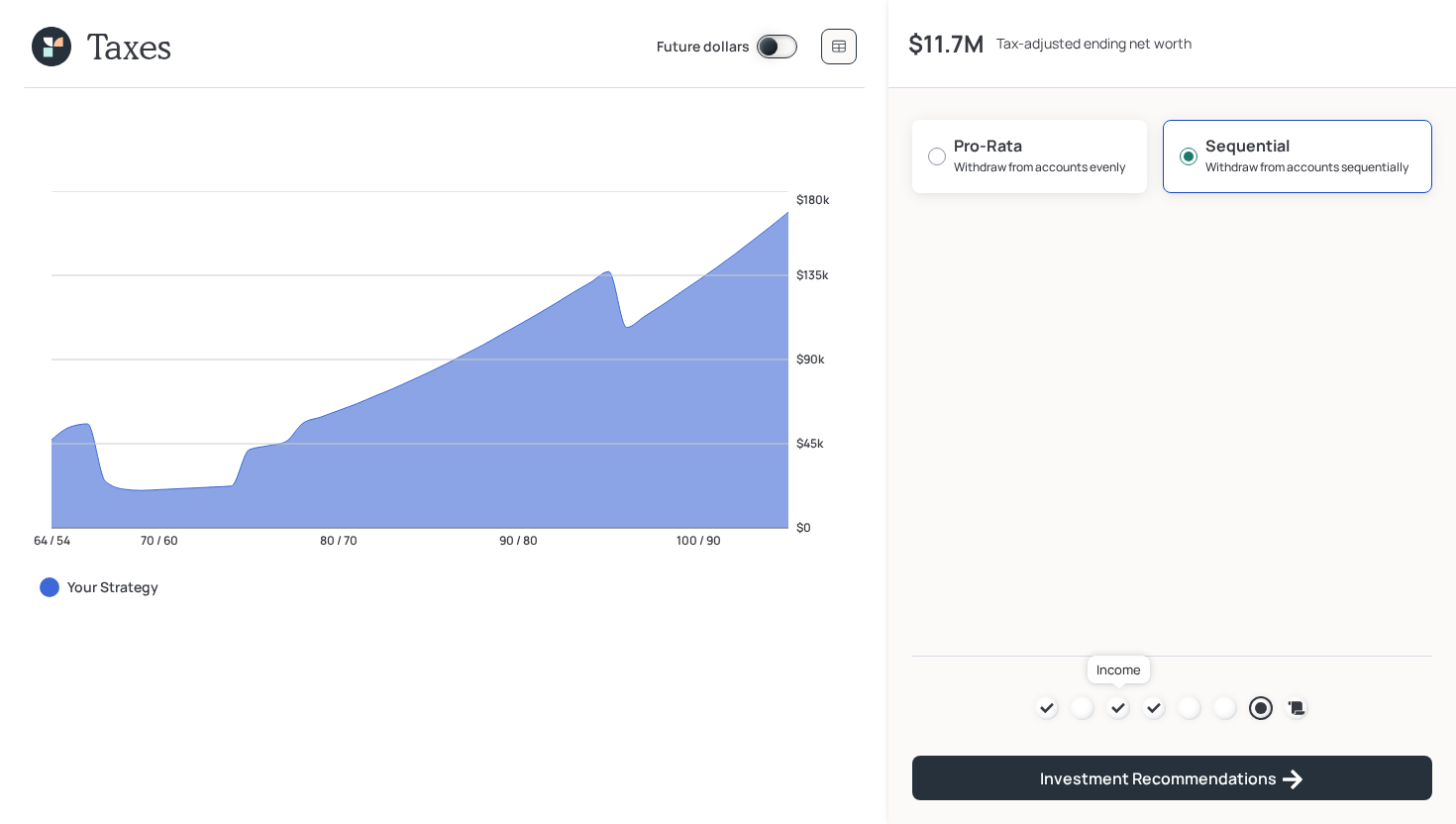 click 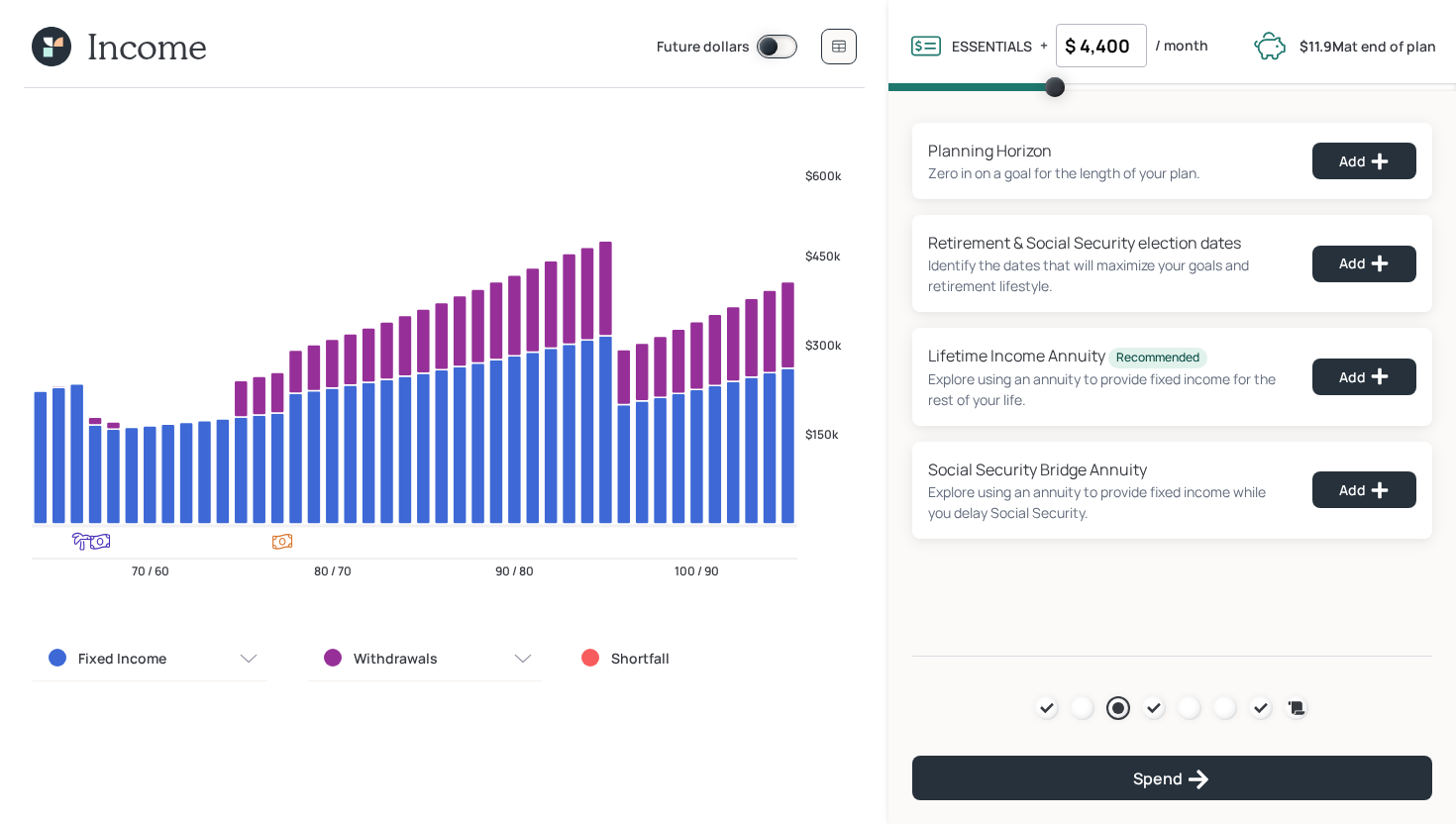 click 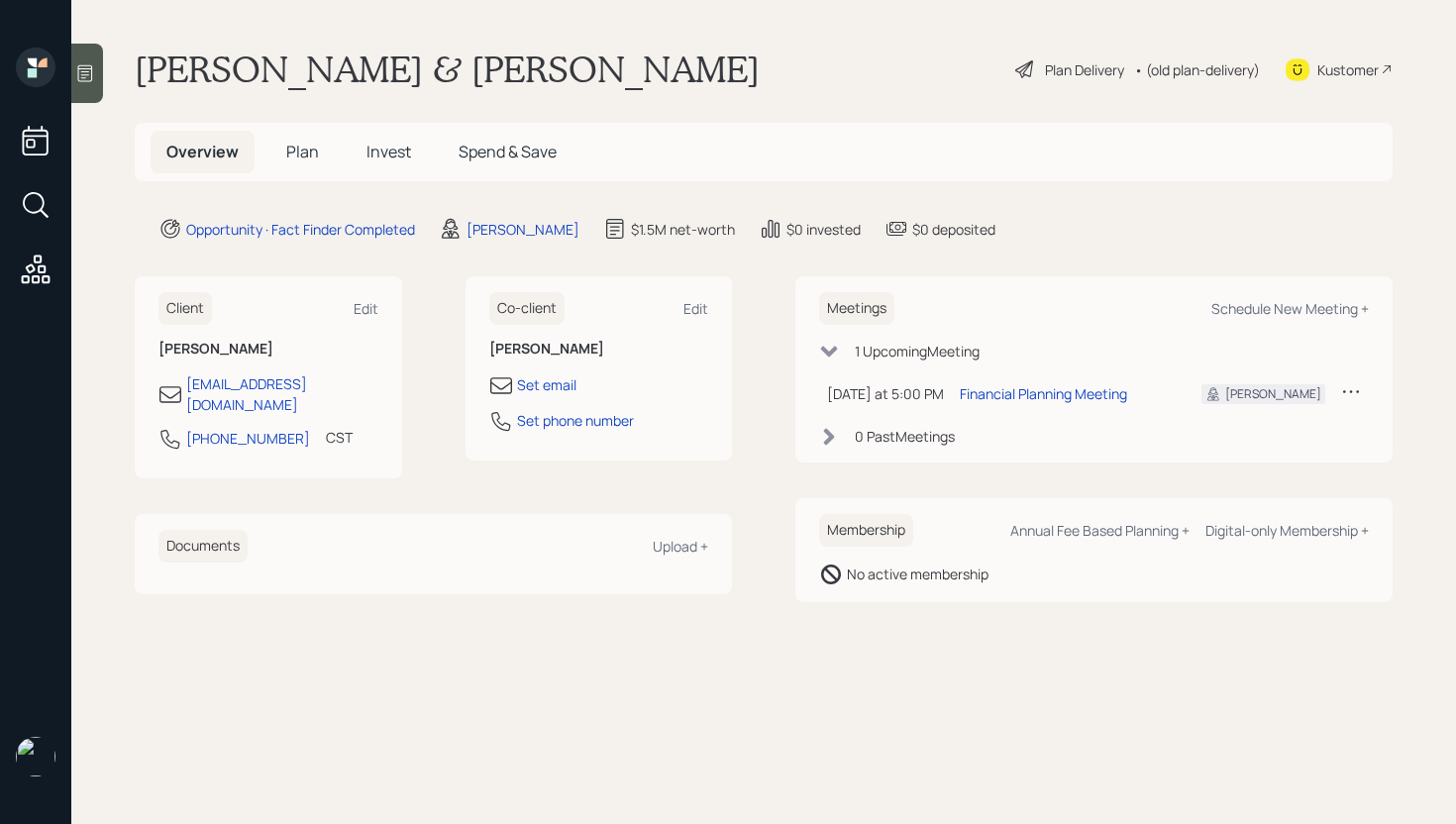 click on "Plan" at bounding box center (302, 152) 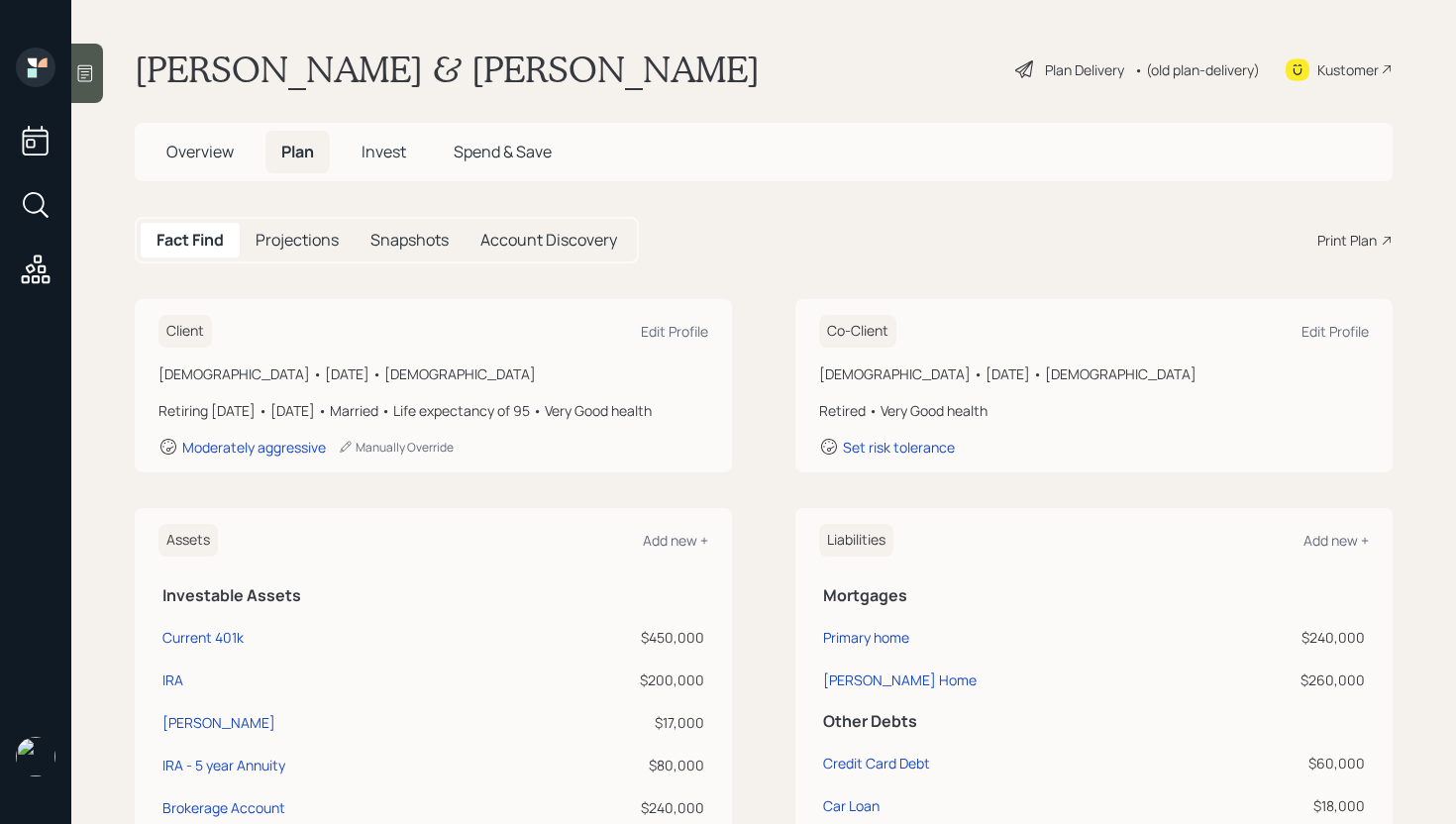 click on "Overview" at bounding box center (200, 152) 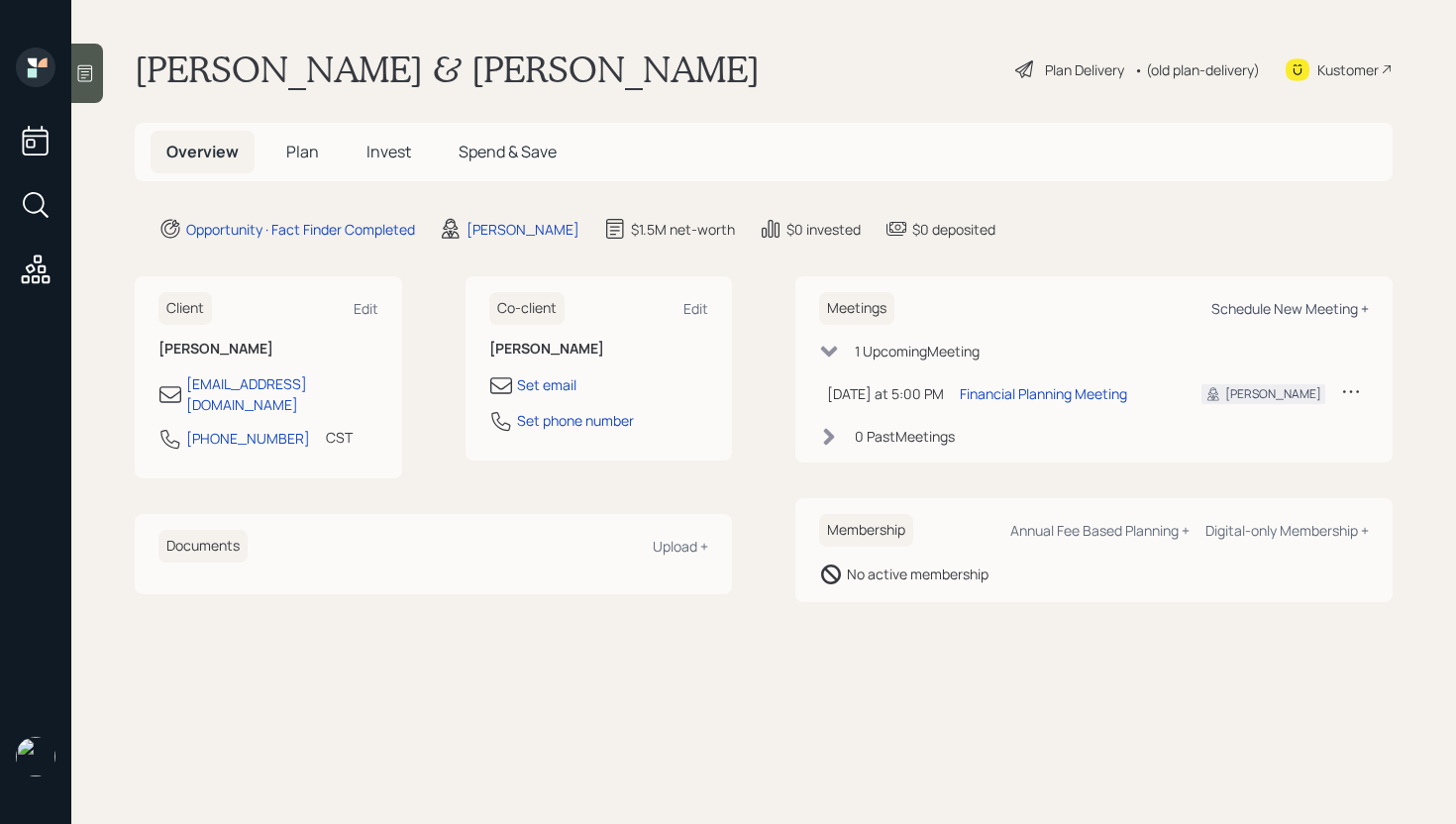 click on "Schedule New Meeting +" at bounding box center (1290, 308) 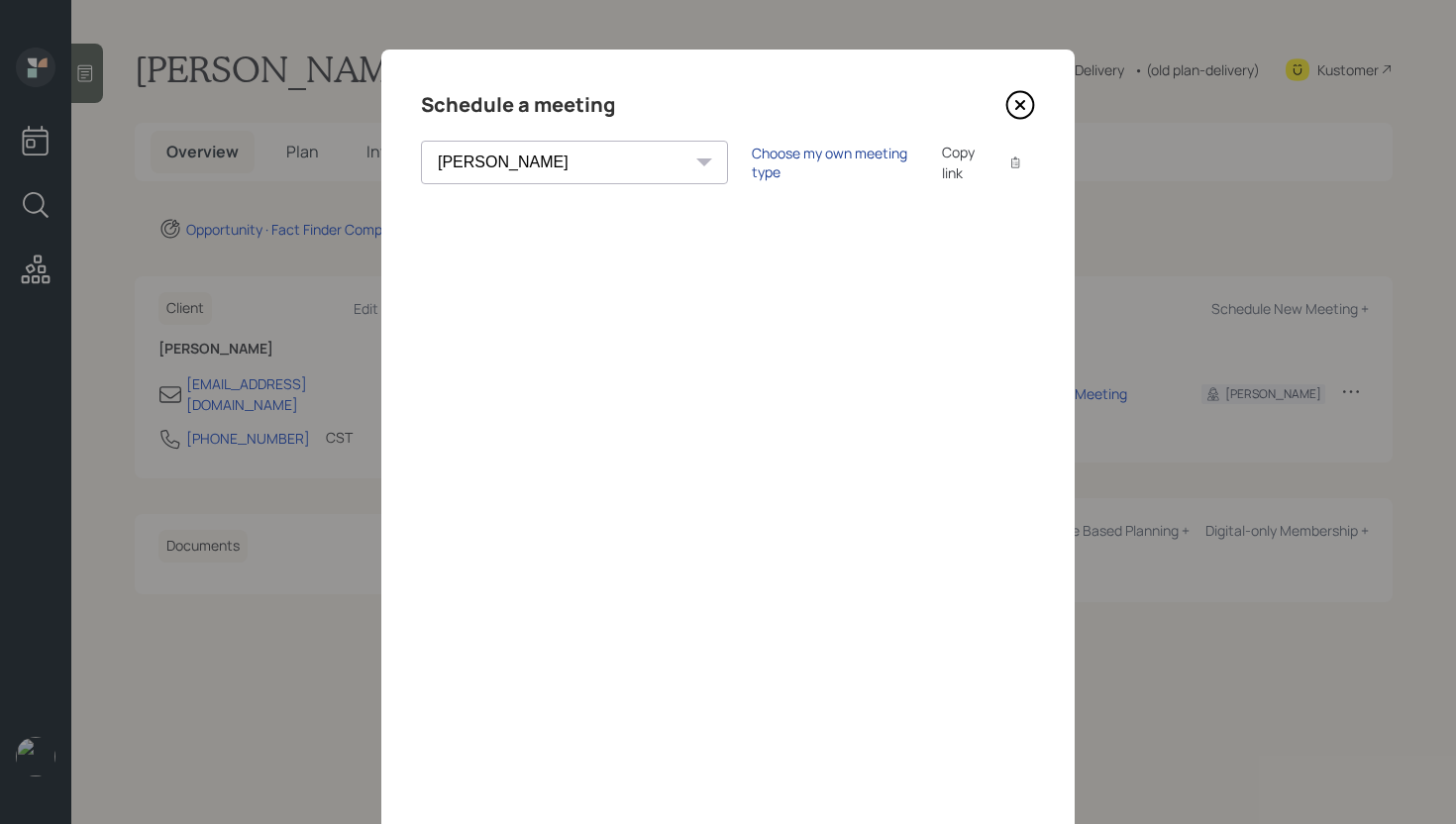 click on "Choose my own meeting type" at bounding box center [835, 162] 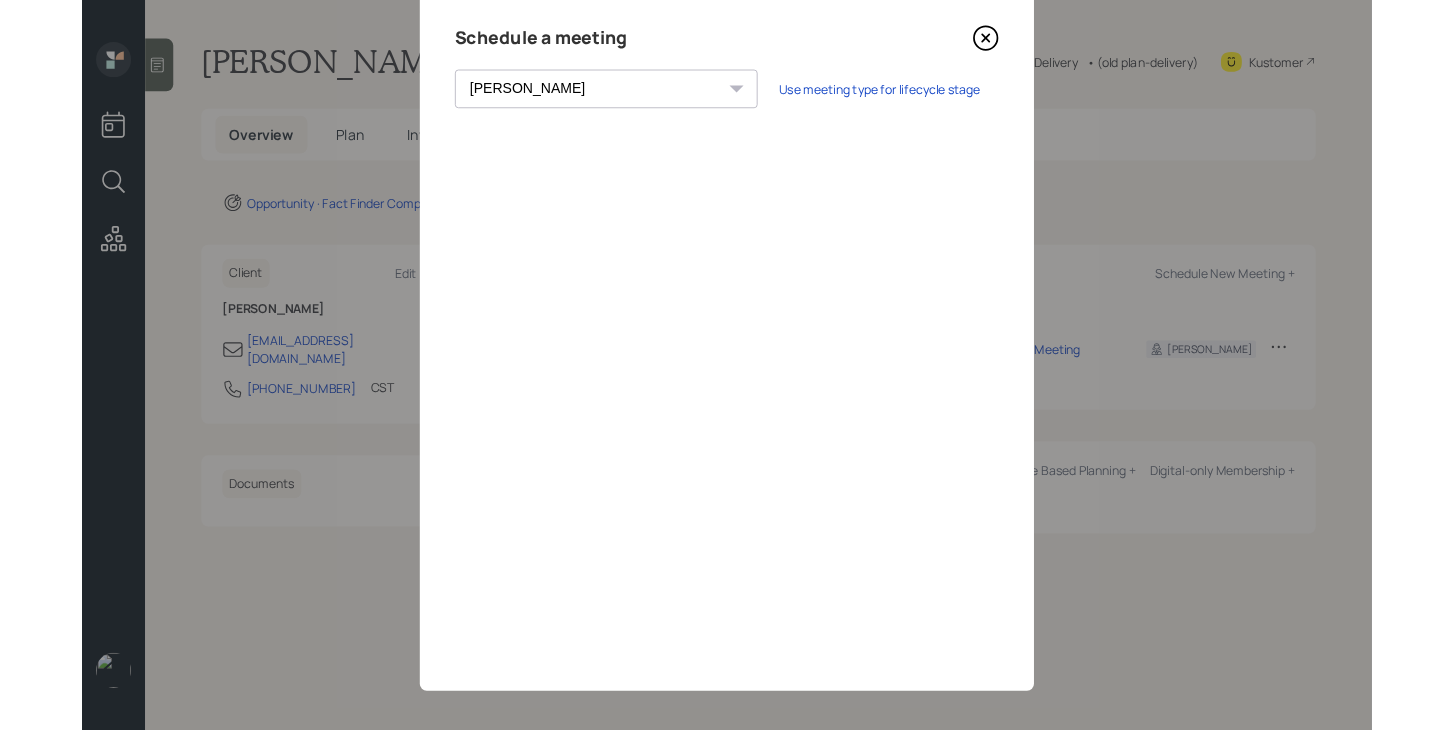 scroll, scrollTop: 68, scrollLeft: 0, axis: vertical 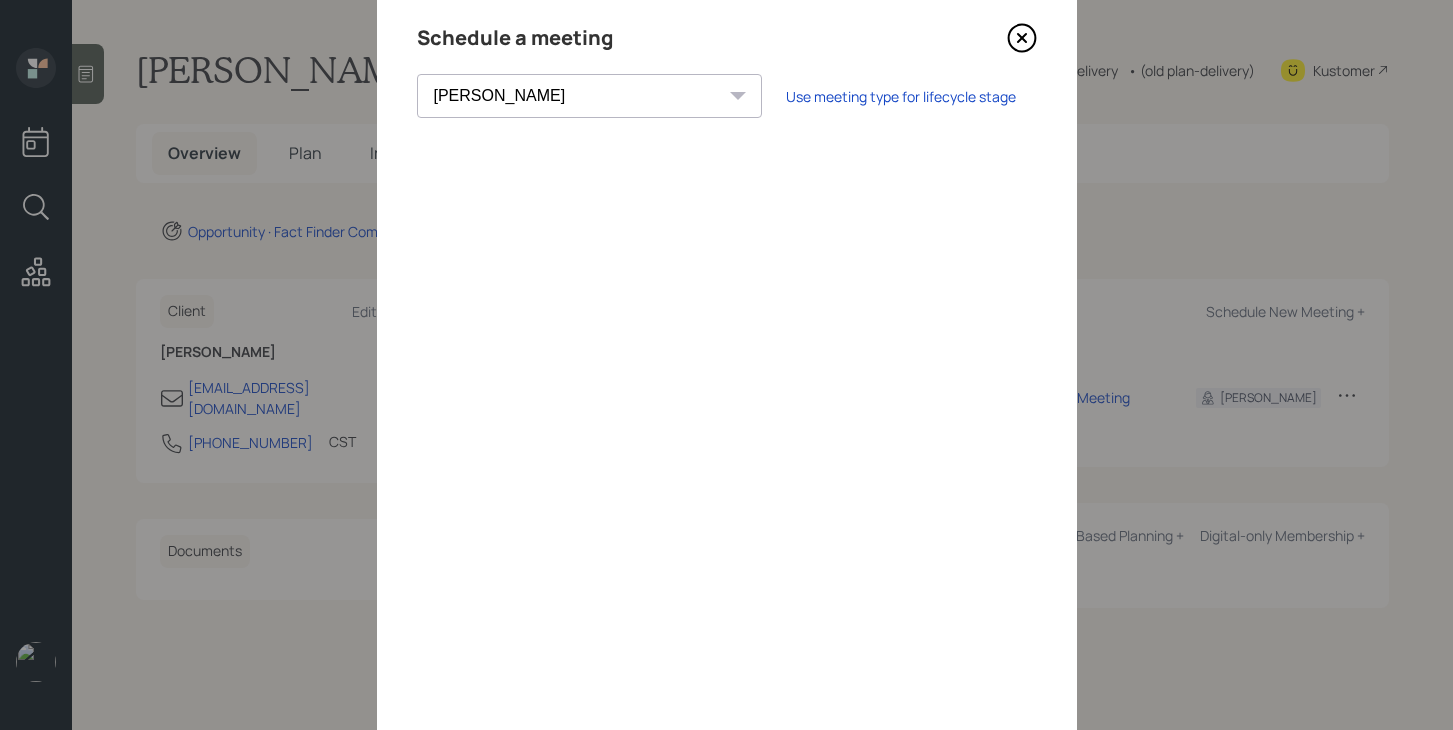 click 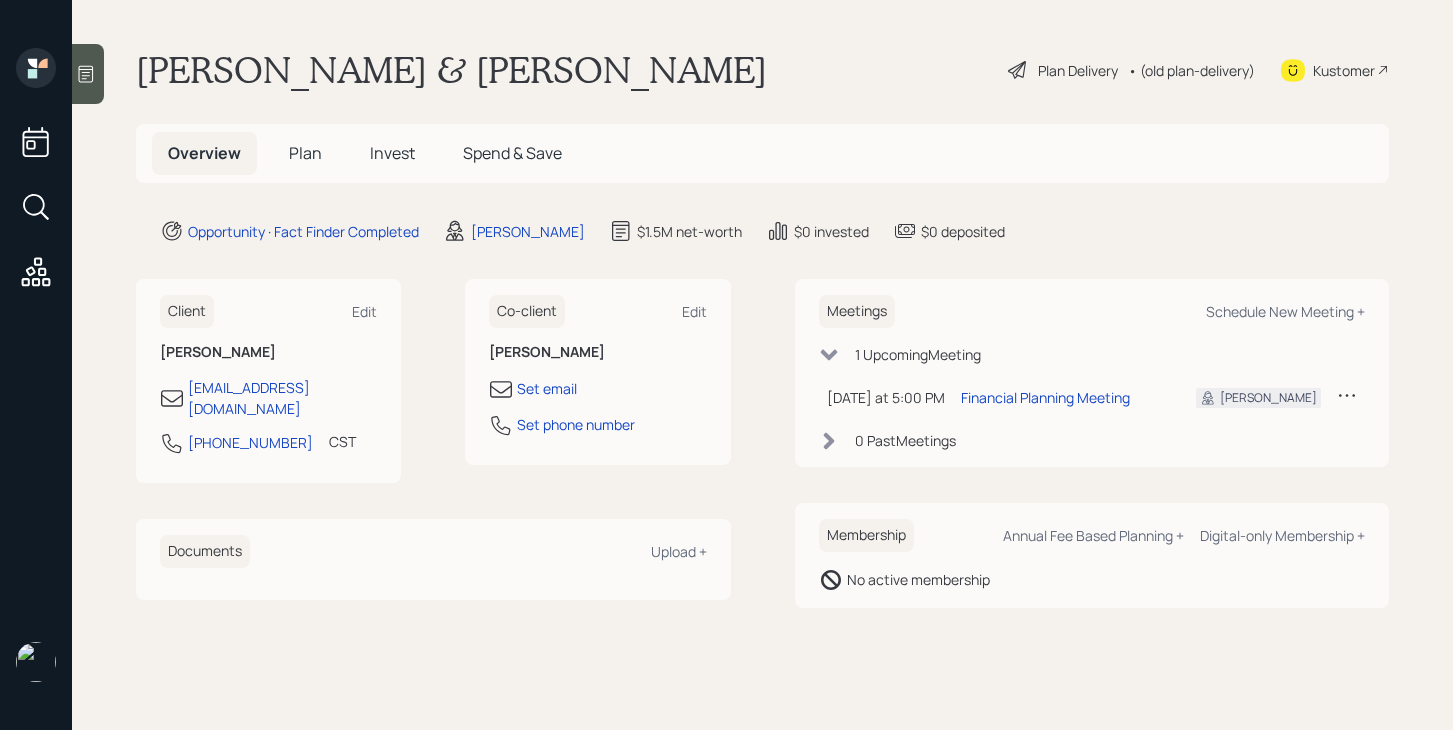 click on "Plan" at bounding box center [305, 153] 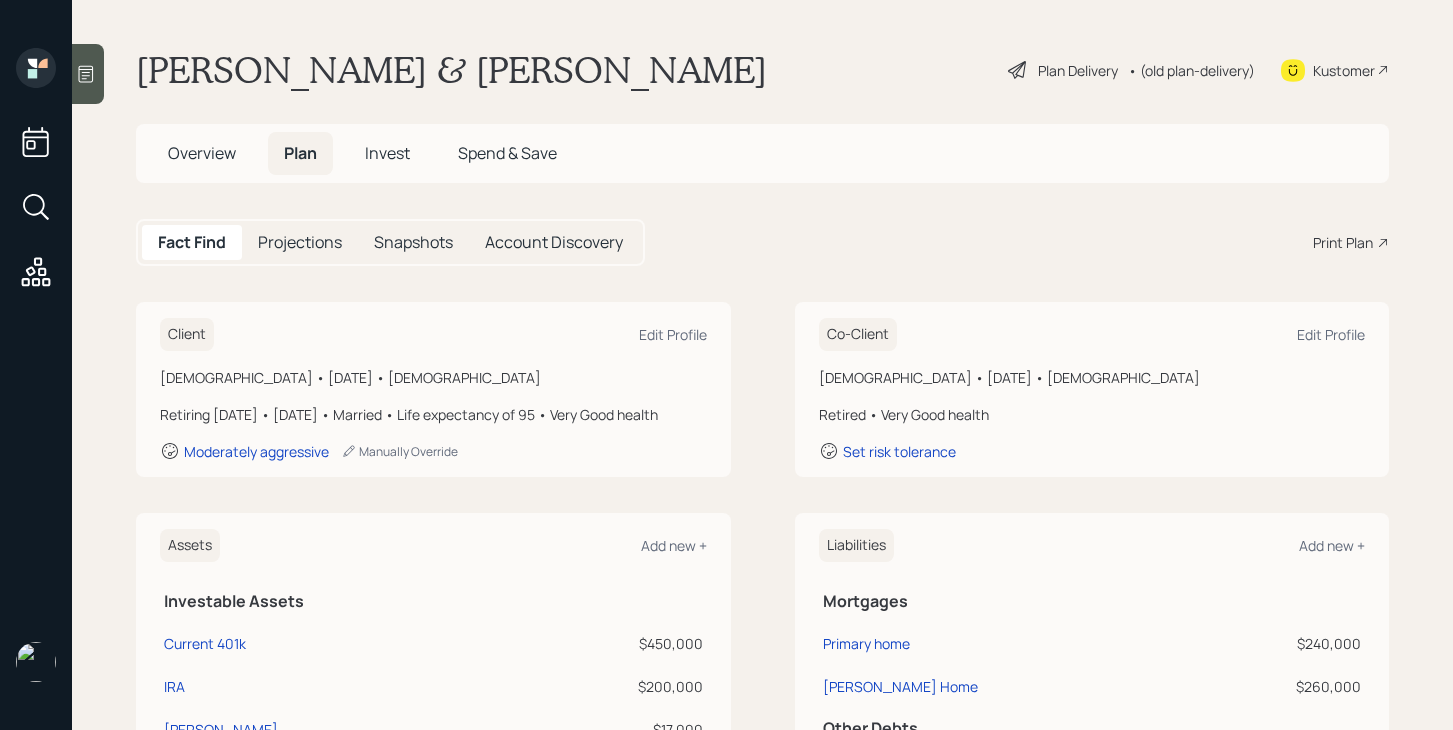 click on "Print Plan" at bounding box center [1343, 242] 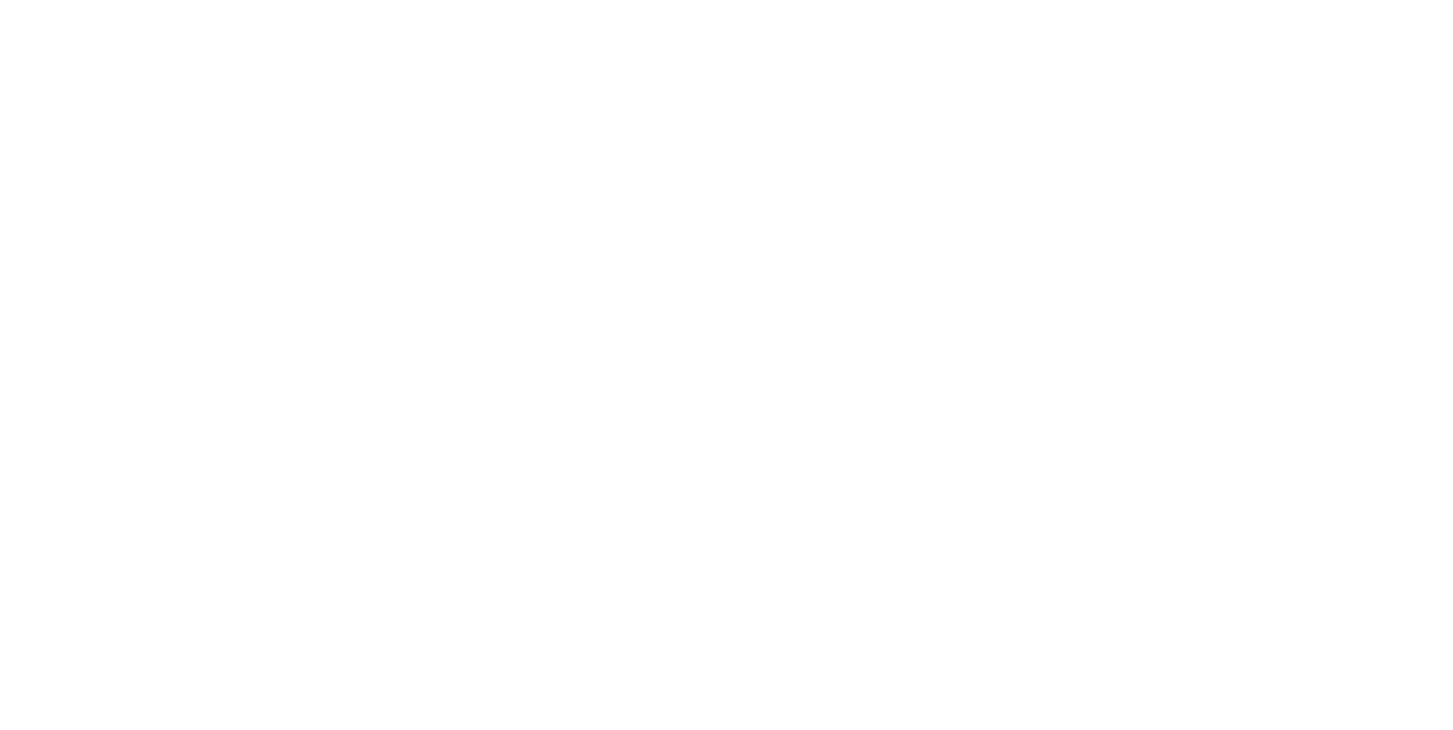 scroll, scrollTop: 0, scrollLeft: 0, axis: both 